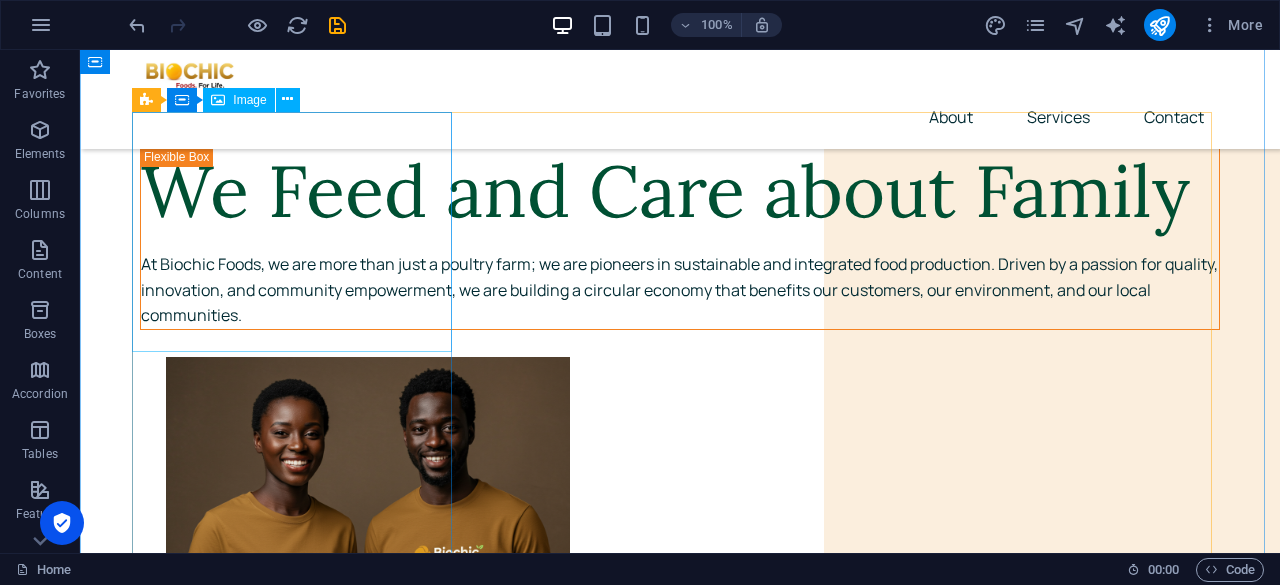 scroll, scrollTop: 922, scrollLeft: 0, axis: vertical 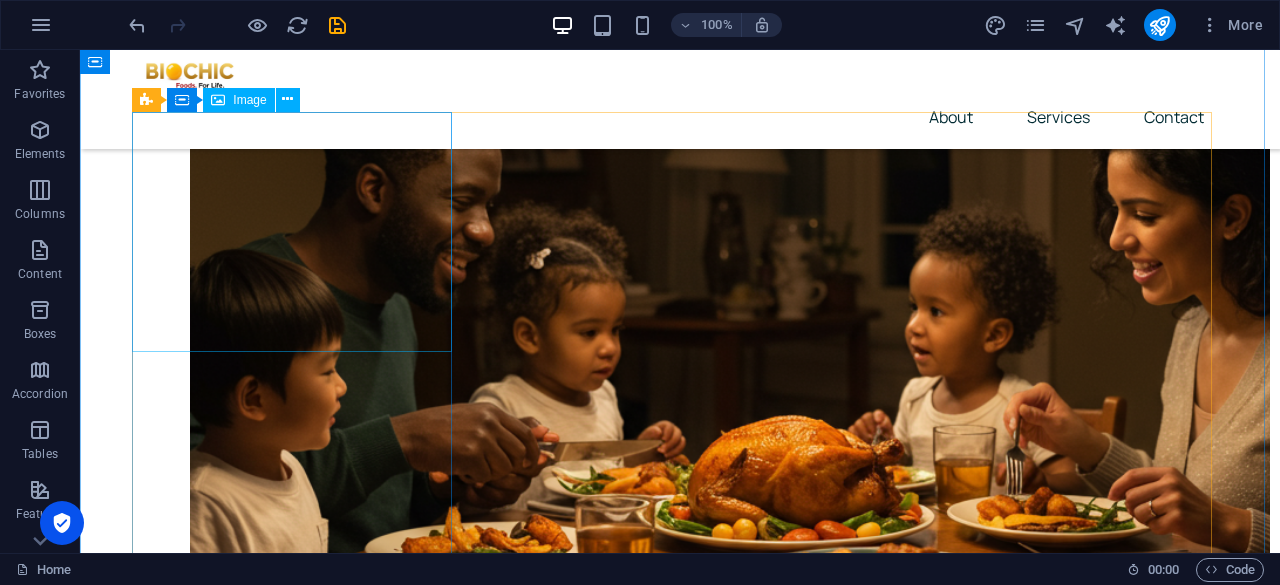 click at bounding box center (300, 3617) 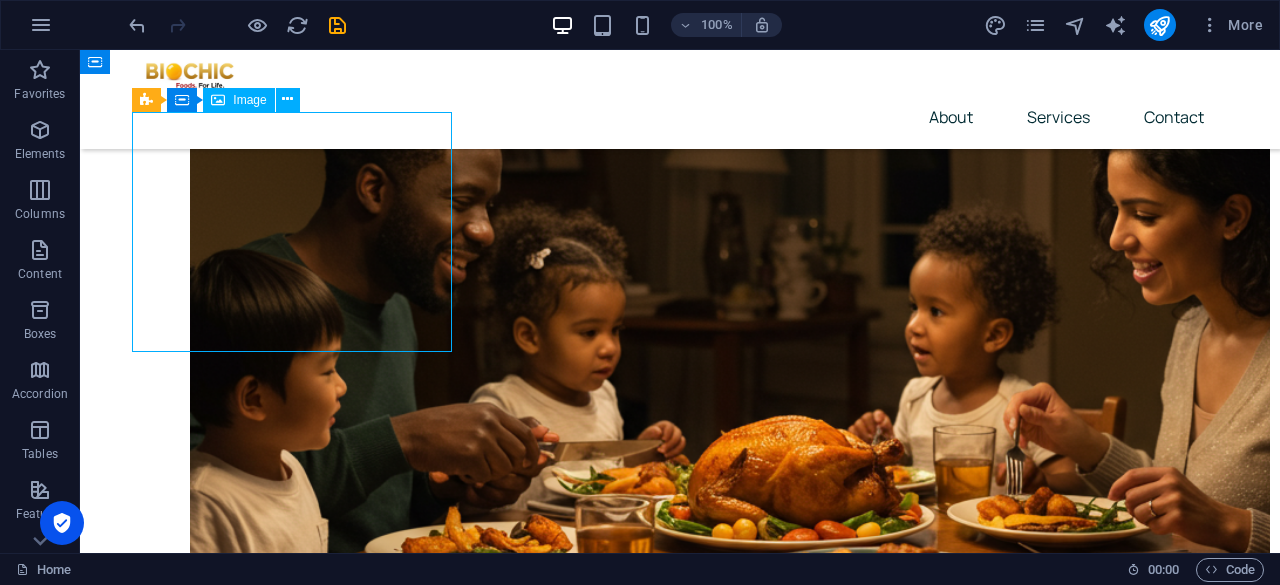 click at bounding box center [300, 3617] 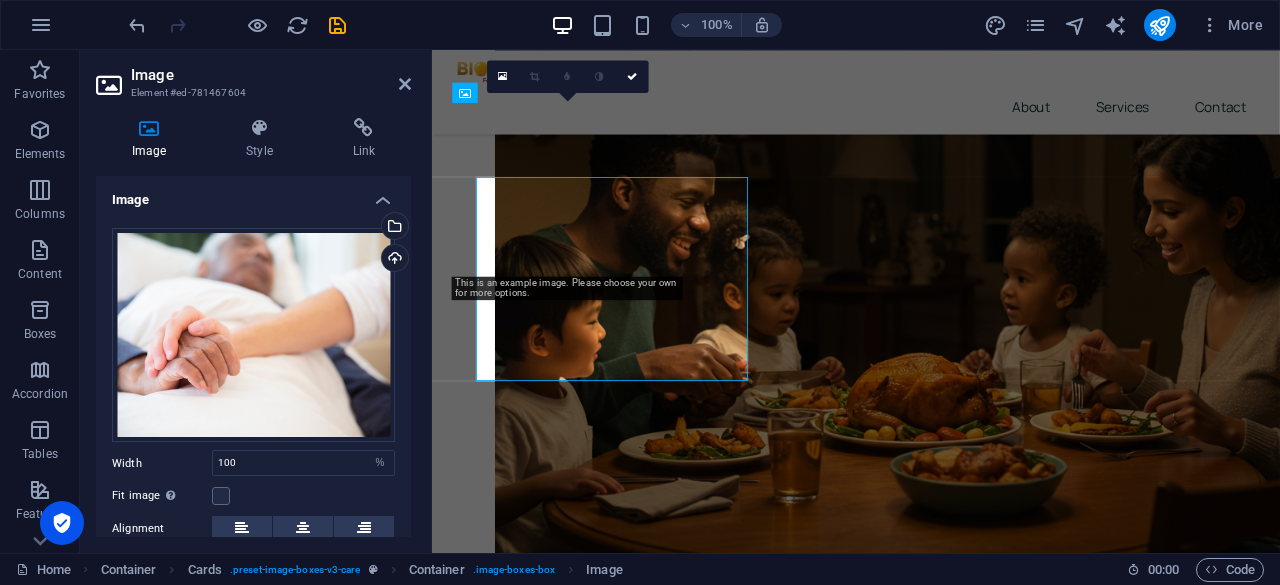 scroll, scrollTop: 835, scrollLeft: 0, axis: vertical 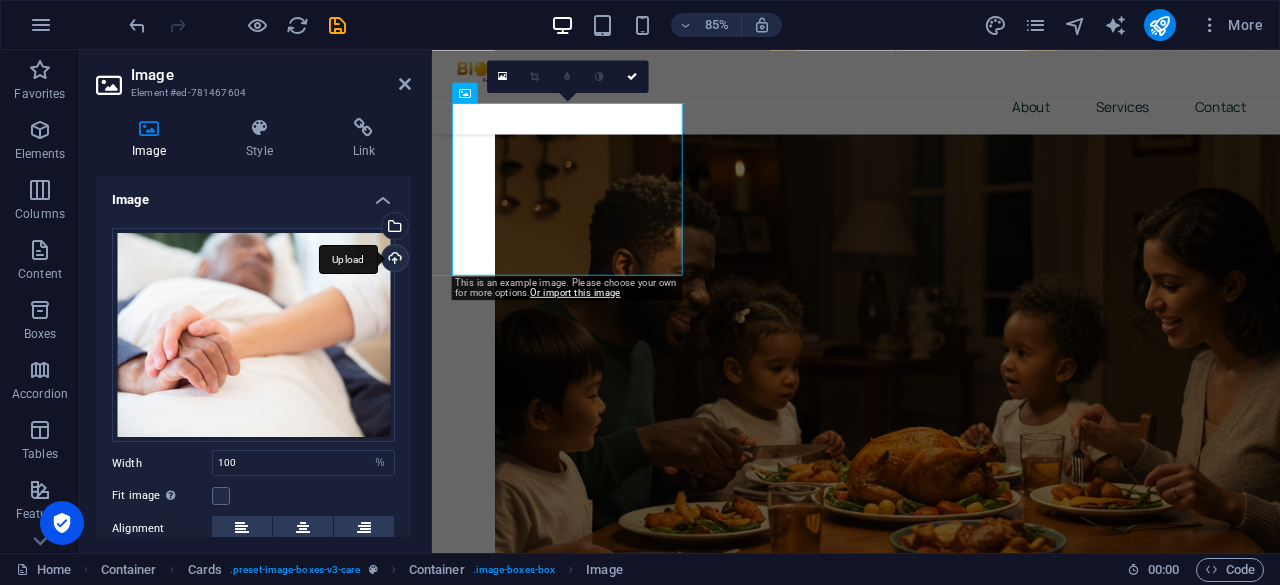 click on "Upload" at bounding box center (393, 260) 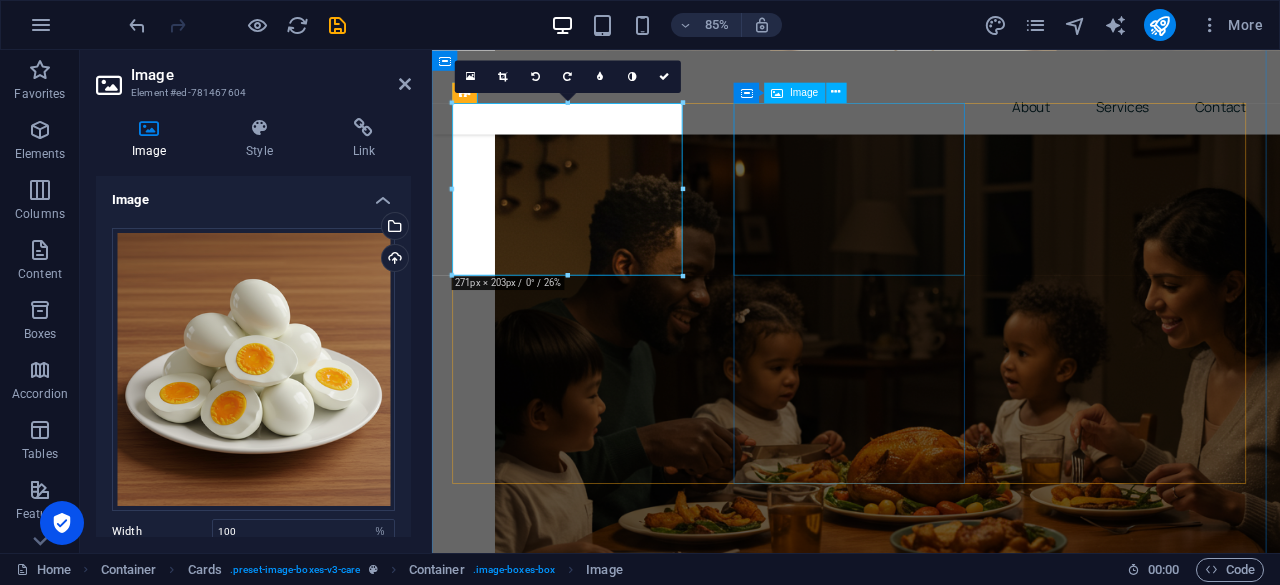 click at bounding box center [594, 3826] 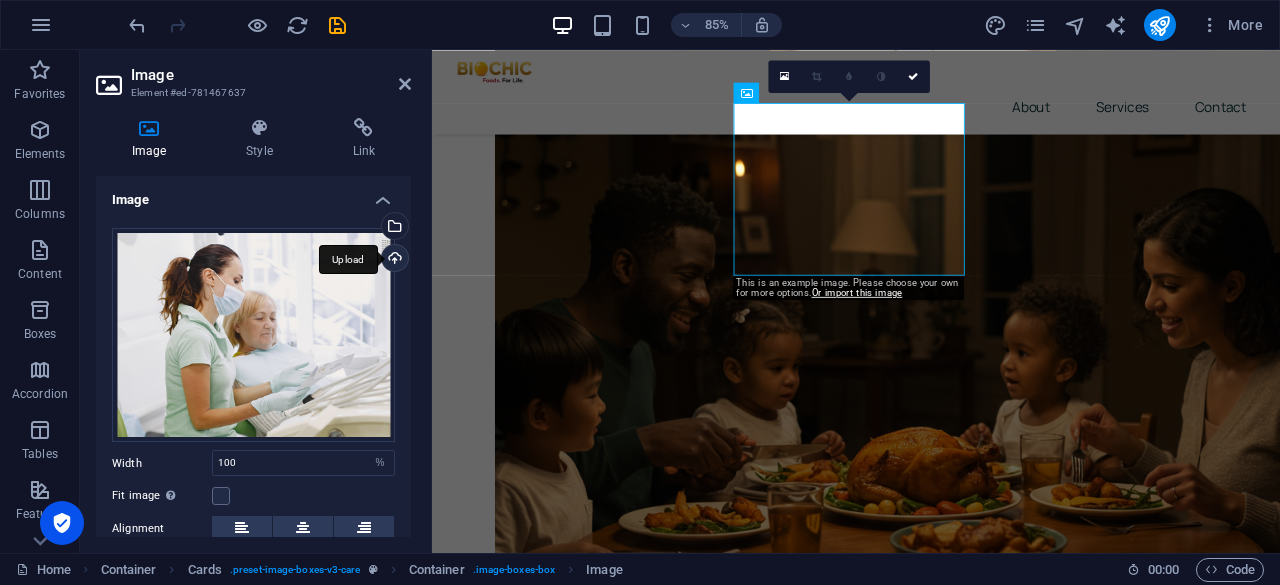 click on "Upload" at bounding box center (393, 260) 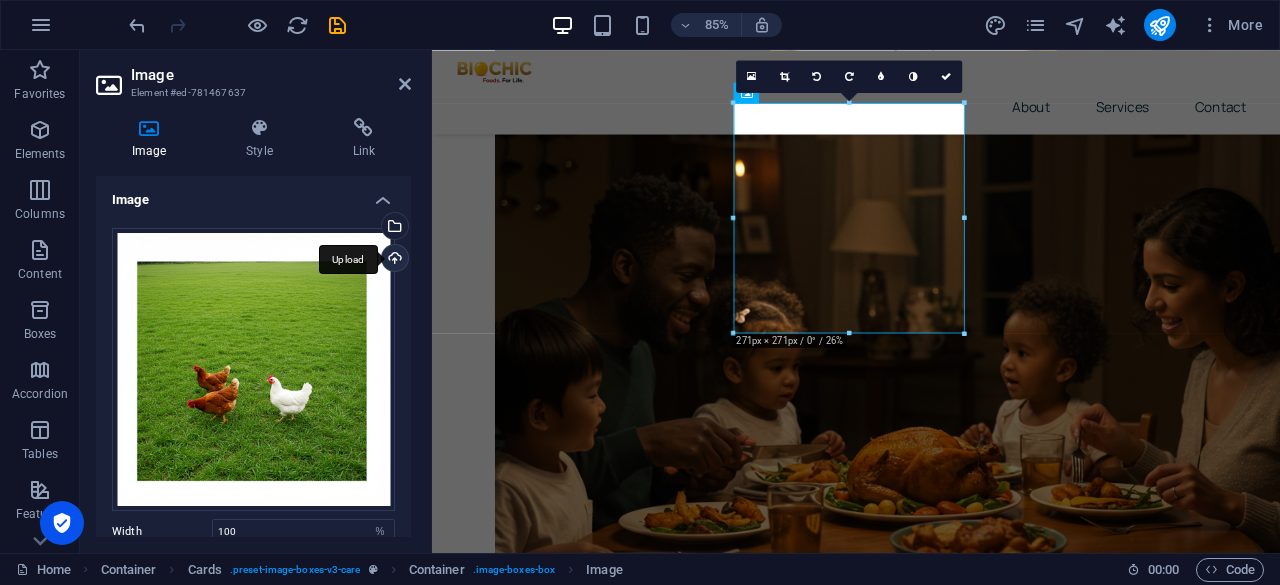 click on "Upload" at bounding box center [393, 260] 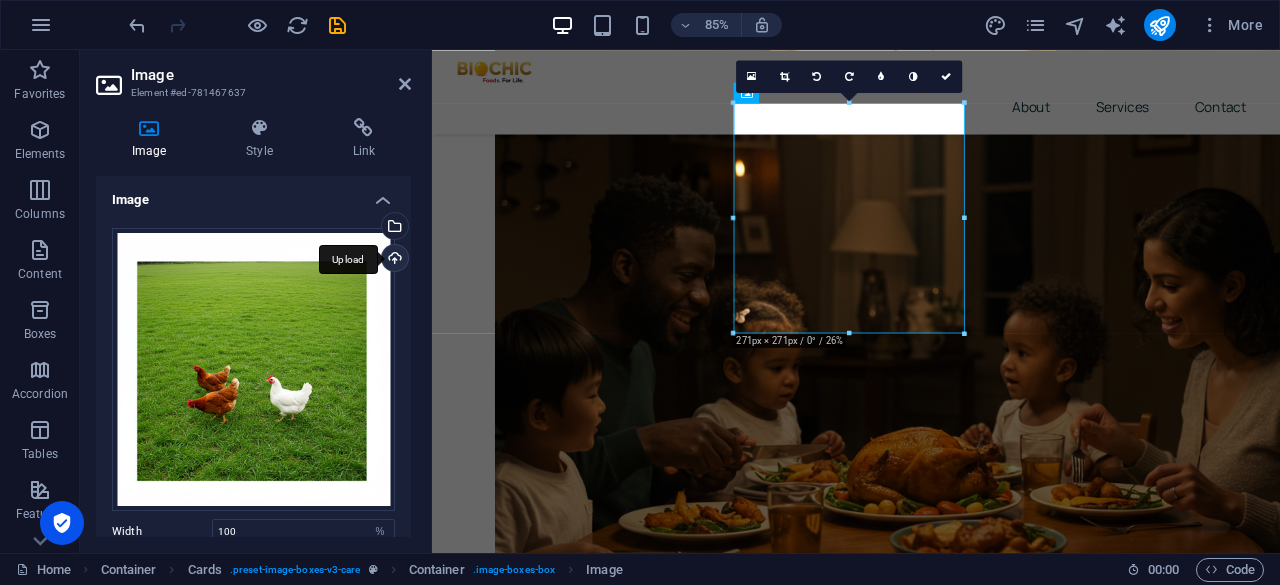 click on "Upload" at bounding box center (393, 260) 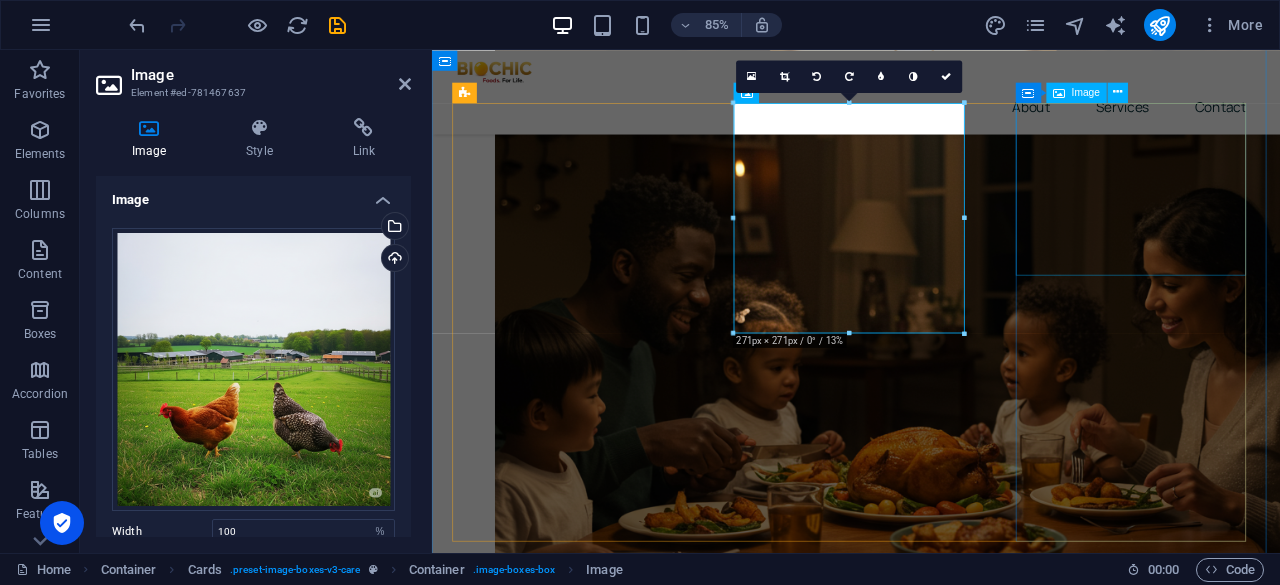 click at bounding box center (594, 4449) 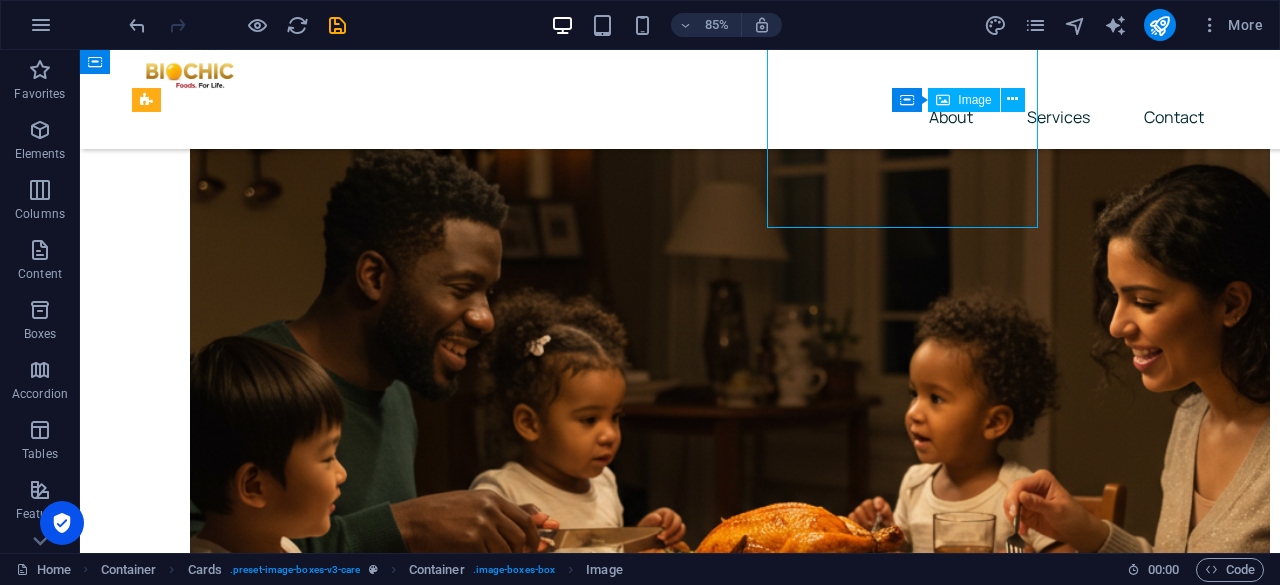 scroll, scrollTop: 922, scrollLeft: 0, axis: vertical 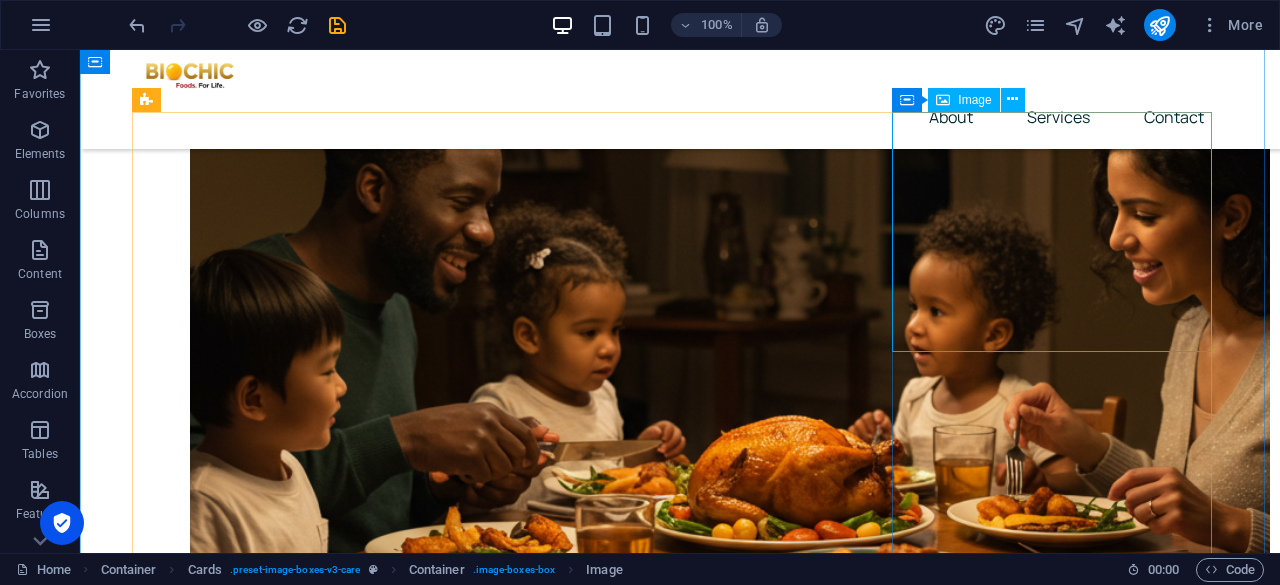 click at bounding box center (300, 4898) 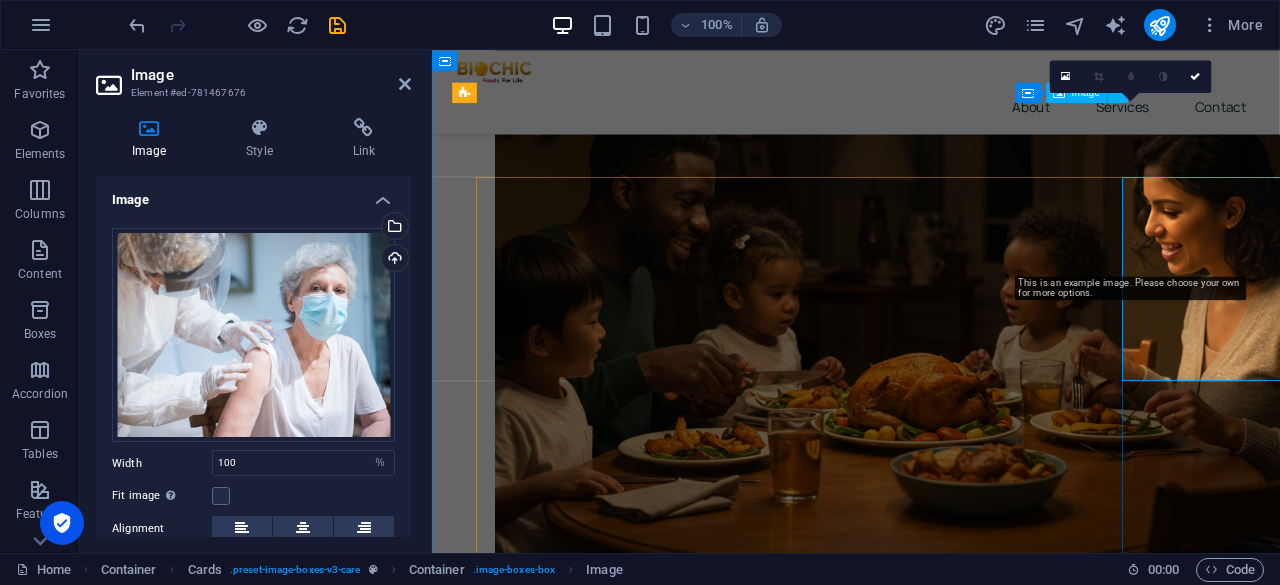scroll, scrollTop: 835, scrollLeft: 0, axis: vertical 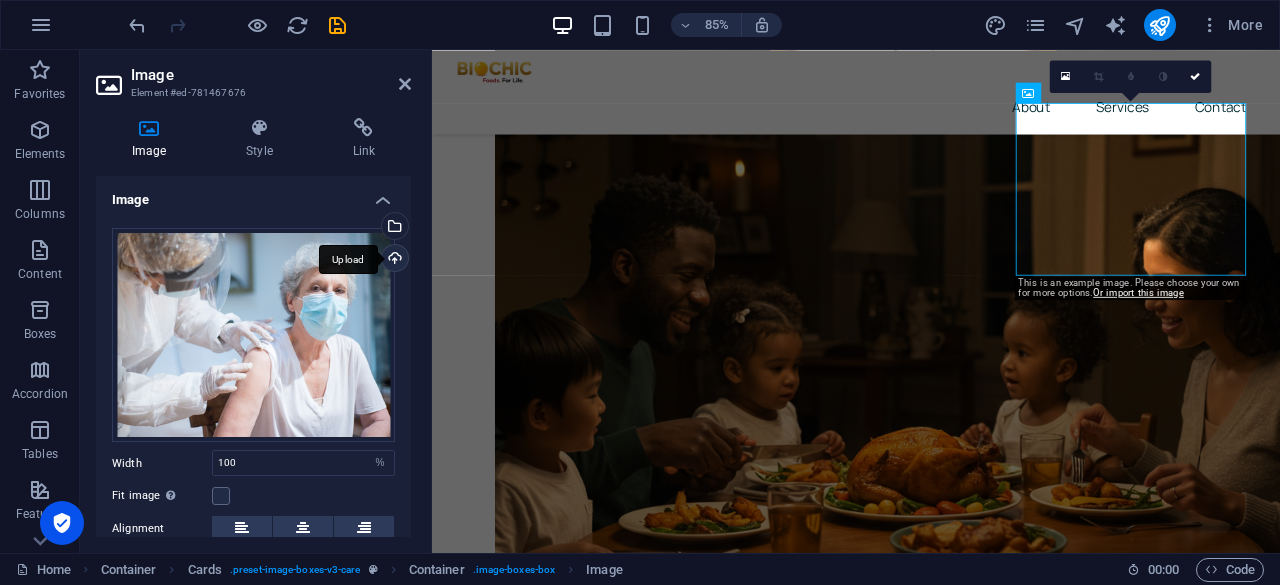 click on "Upload" at bounding box center [393, 260] 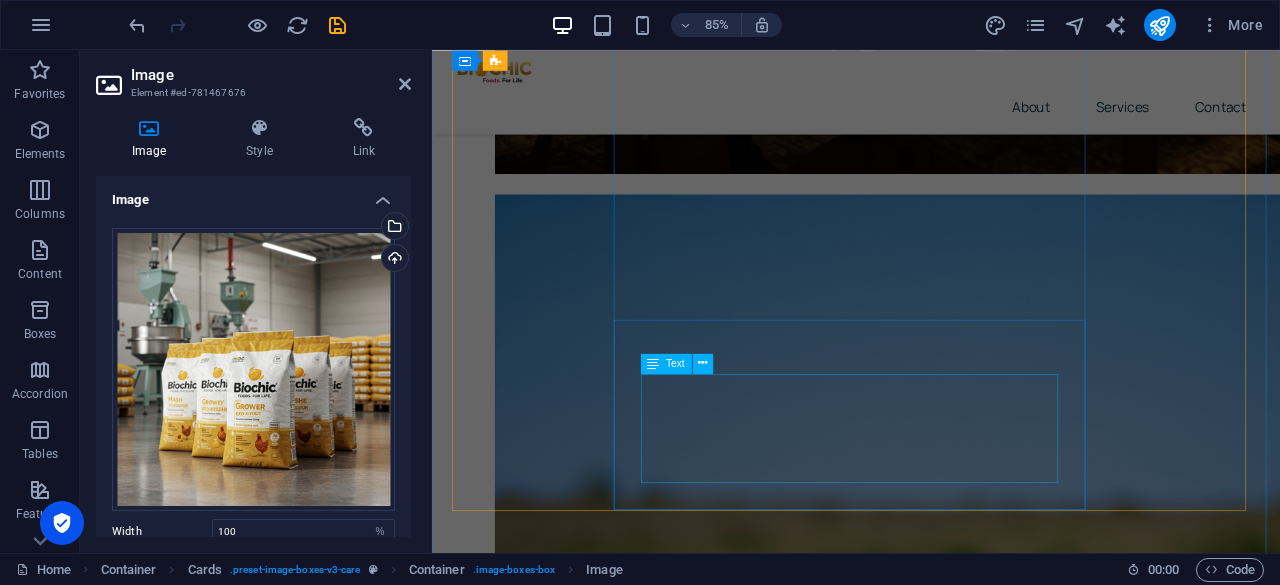 scroll, scrollTop: 1643, scrollLeft: 0, axis: vertical 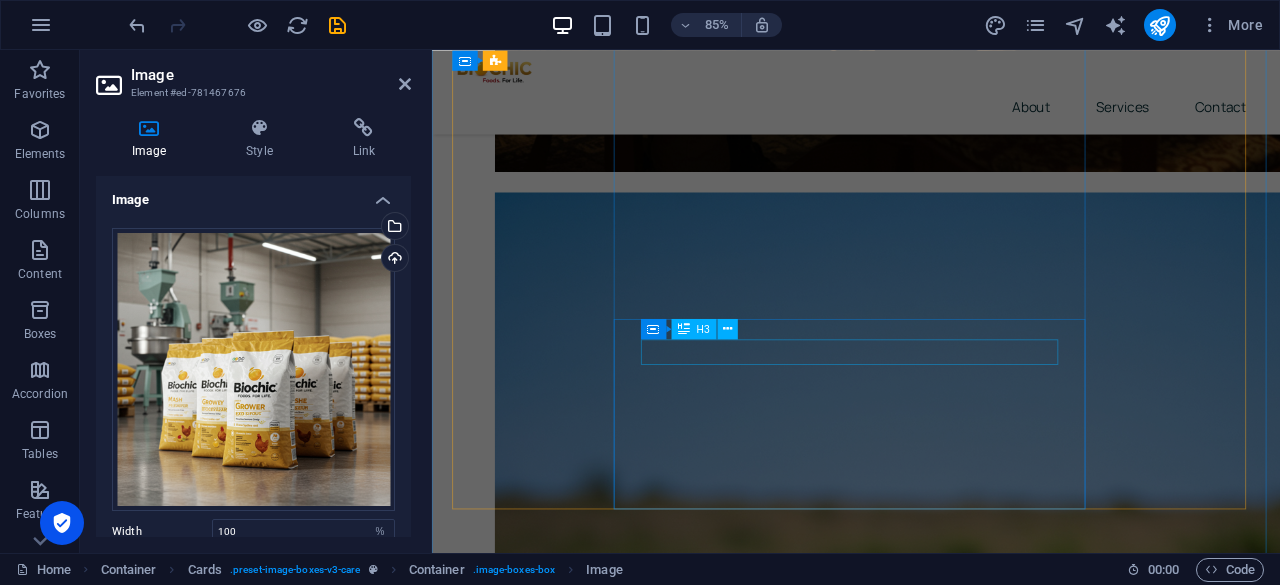 click on "Dementia Care" at bounding box center [931, 4664] 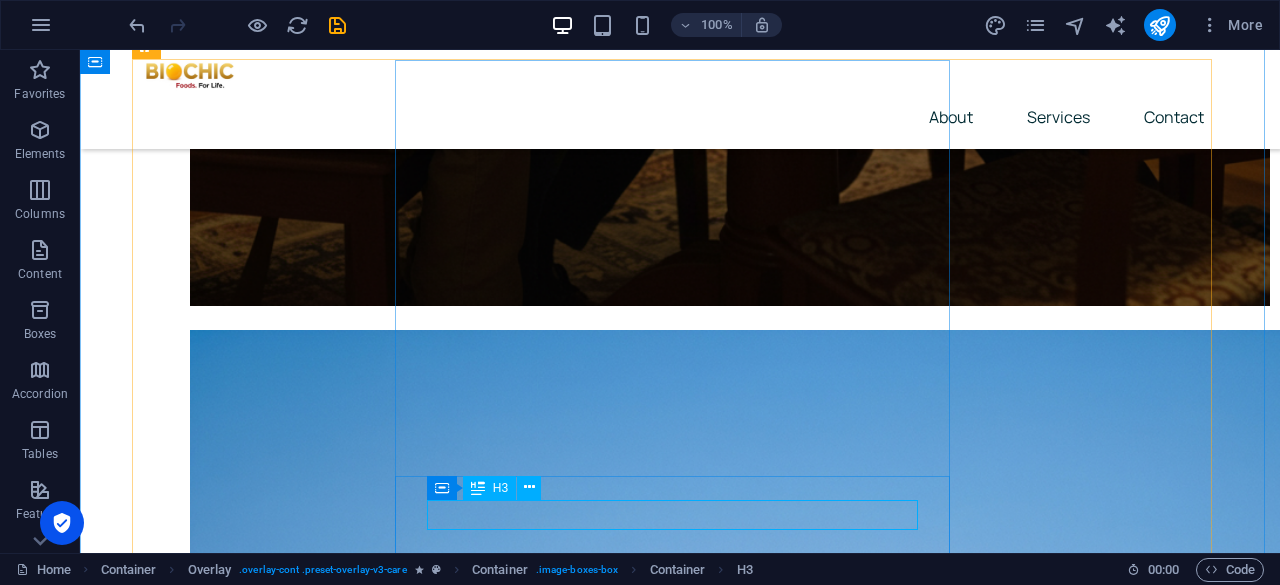 click on "Dementia Care" at bounding box center [680, 5226] 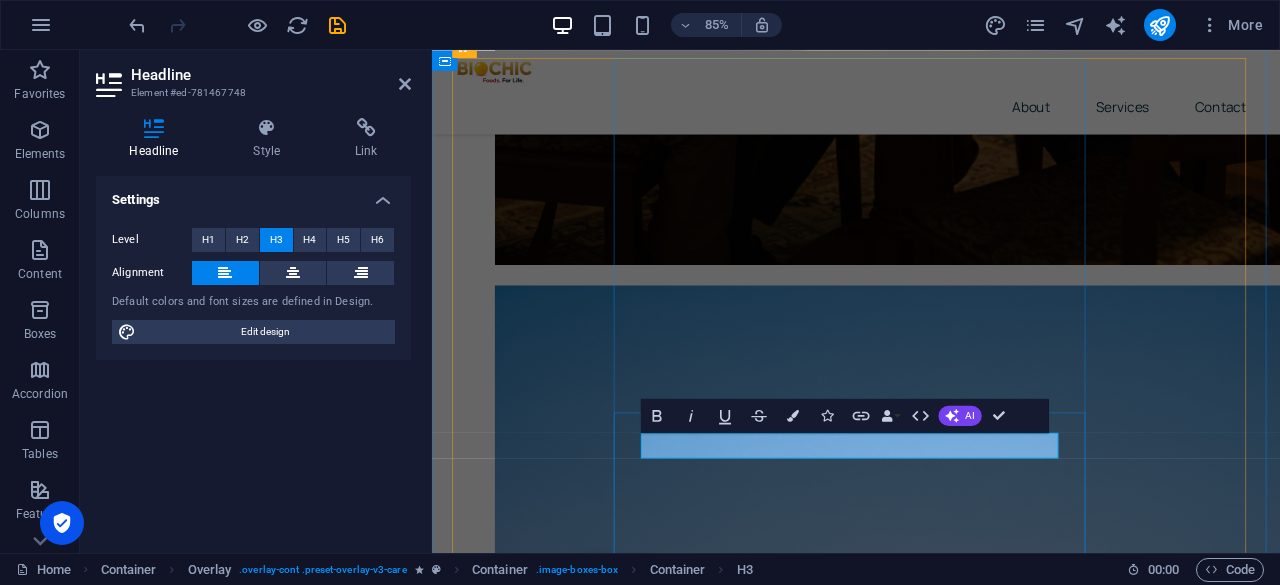 type 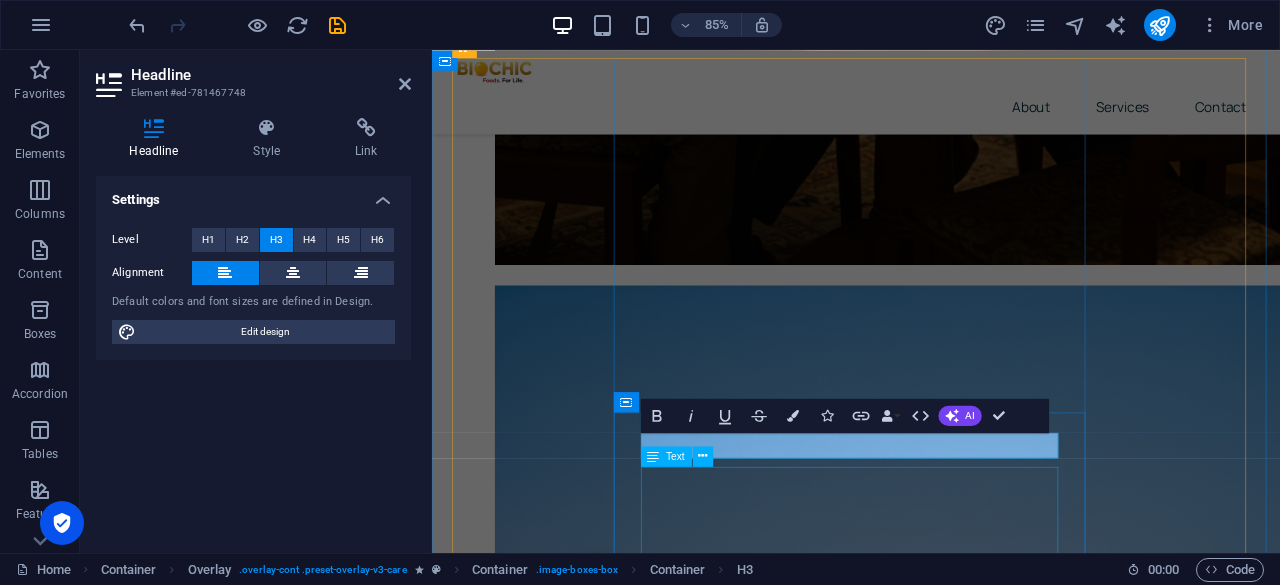 click on "Lorem ipsum dolor sit amet, consectetur adipiscing elit. Consectetur auctor id viverra nunc, ultrices convallis sit ultrices. Massa sollicitudin consequat, at purus lobortis laoreet eu. Lorem ipsum dolor sit amet, consectetur adipiscing elit. Consectetur auctor id viverra nunc, ultrices convallis sit ultrices." at bounding box center [931, 4863] 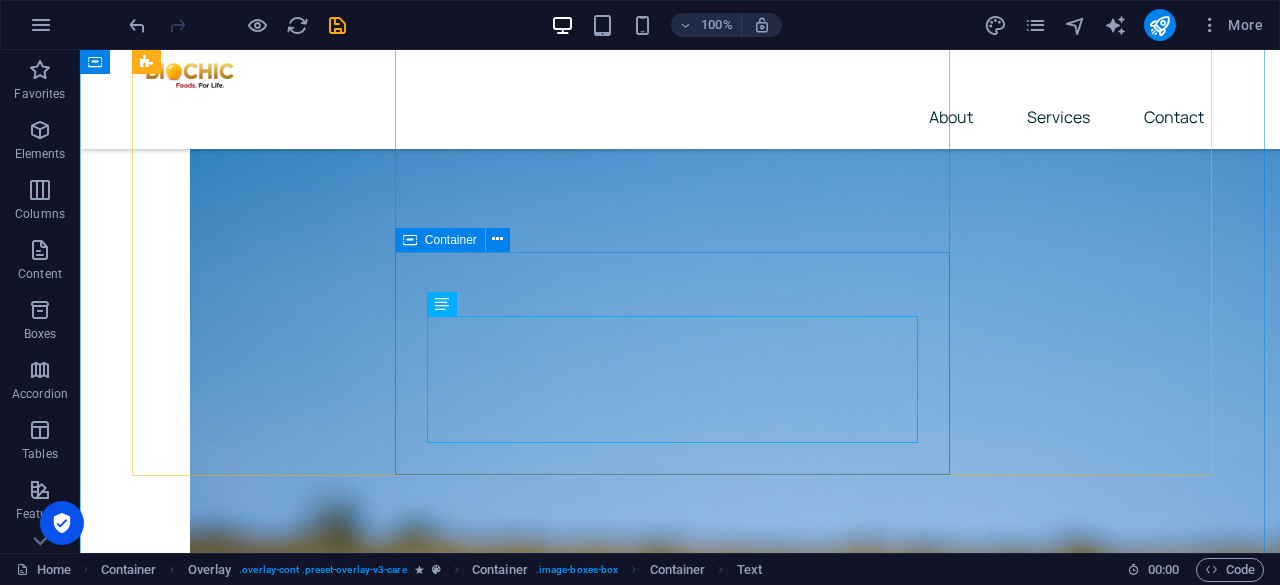 scroll, scrollTop: 1869, scrollLeft: 0, axis: vertical 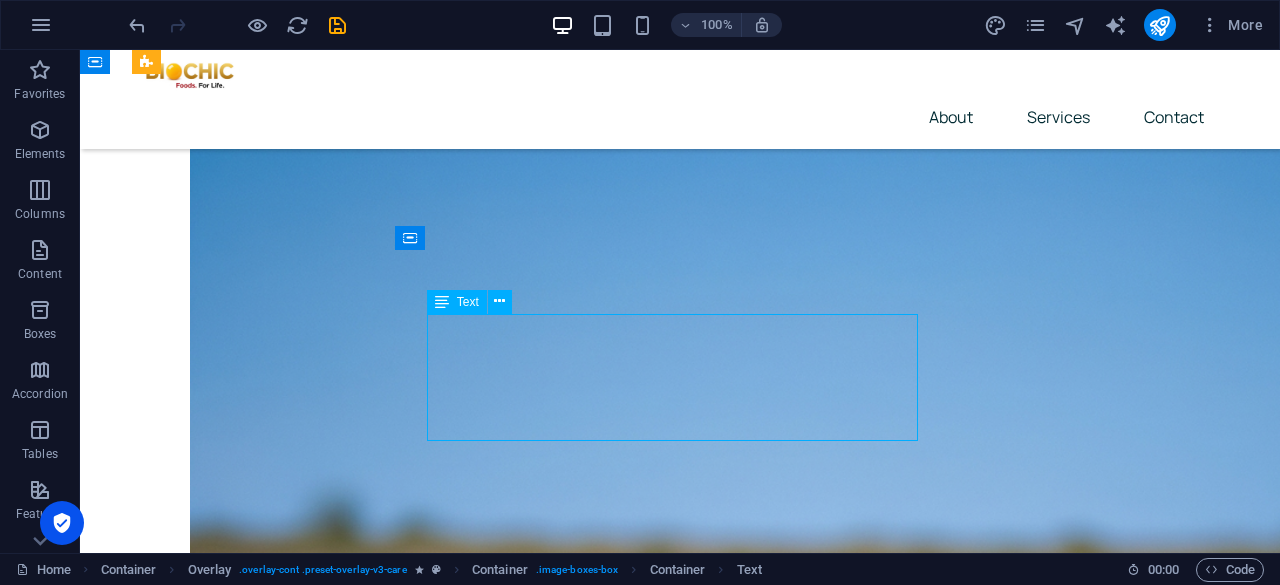 drag, startPoint x: 430, startPoint y: 327, endPoint x: 542, endPoint y: 395, distance: 131.02672 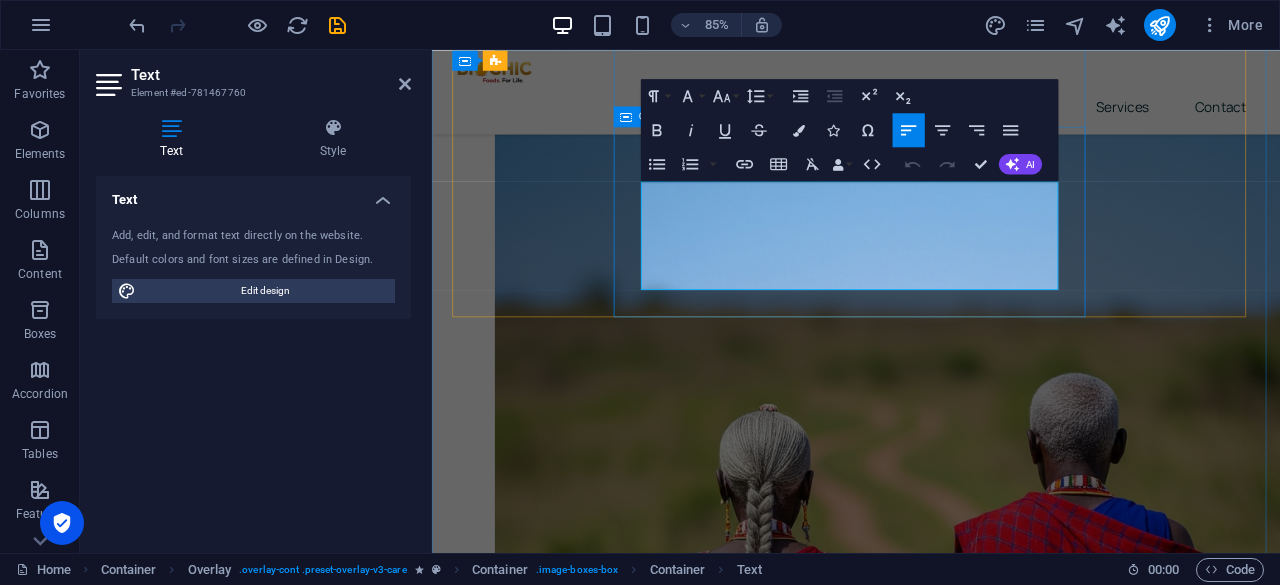 drag, startPoint x: 1059, startPoint y: 324, endPoint x: 647, endPoint y: 221, distance: 424.67987 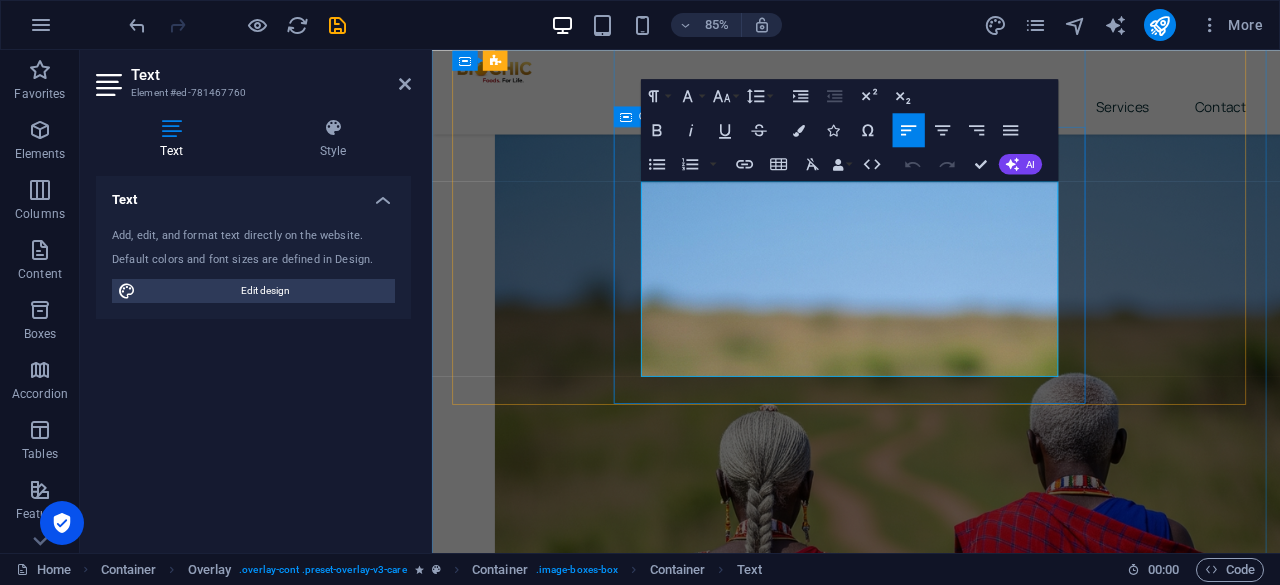 click on "Biochic Eggs Experience the difference of eggs nurtured by nature and science. Our Biochic Eggs come from healthy, well-fed layers, ensuring superior taste and nutritional value. Categories:  Available in Small, Medium, Large, and Double Yolk sizes. We also offer "Damage" eggs for specific culinary uses and "Fertilized" eggs for those interested in hatching. Origin:  Choose from our robust  Commercial  layers, known for consistent production, or our flavorful  Indigenous  chicken eggs, prized for their rich taste and traditional appeal." at bounding box center (931, 4562) 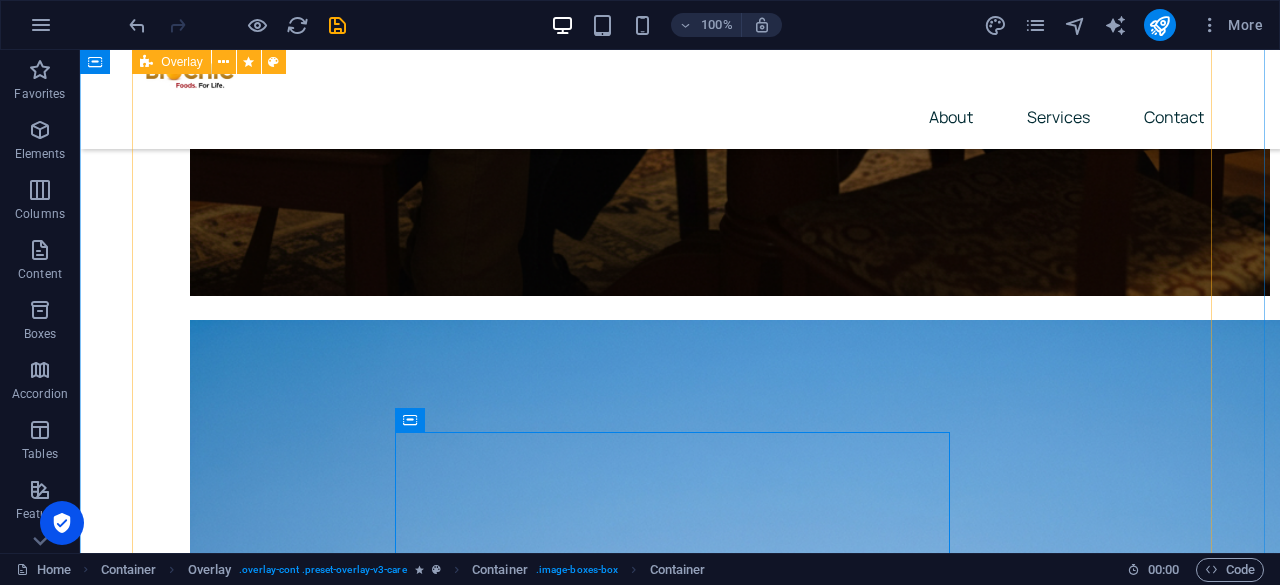 scroll, scrollTop: 1645, scrollLeft: 0, axis: vertical 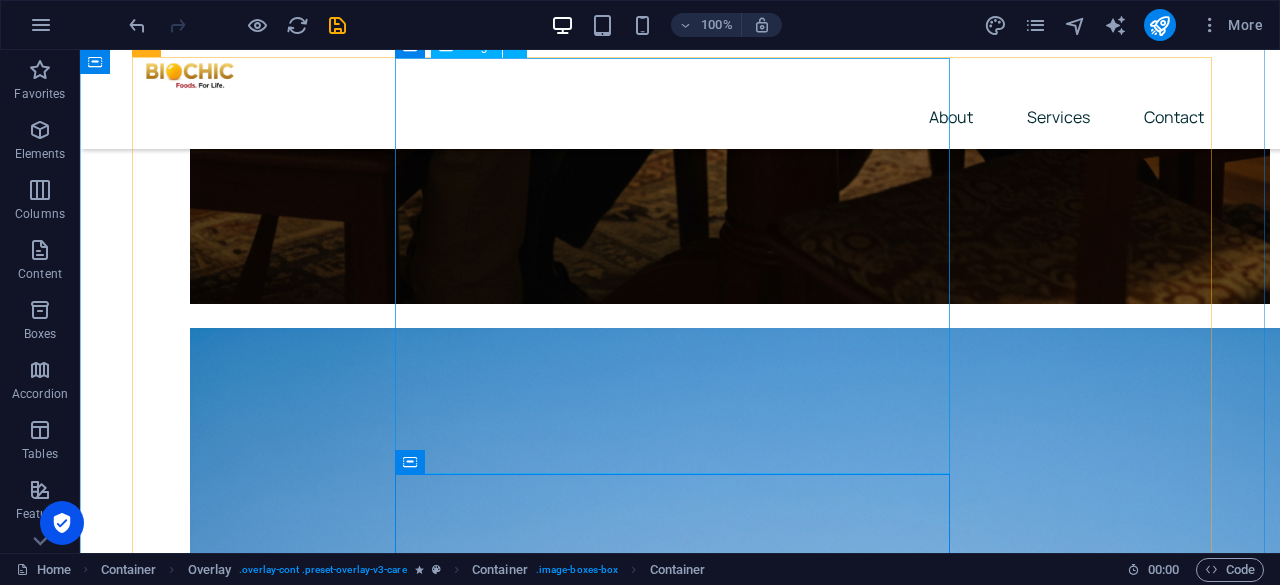click at bounding box center [680, 4978] 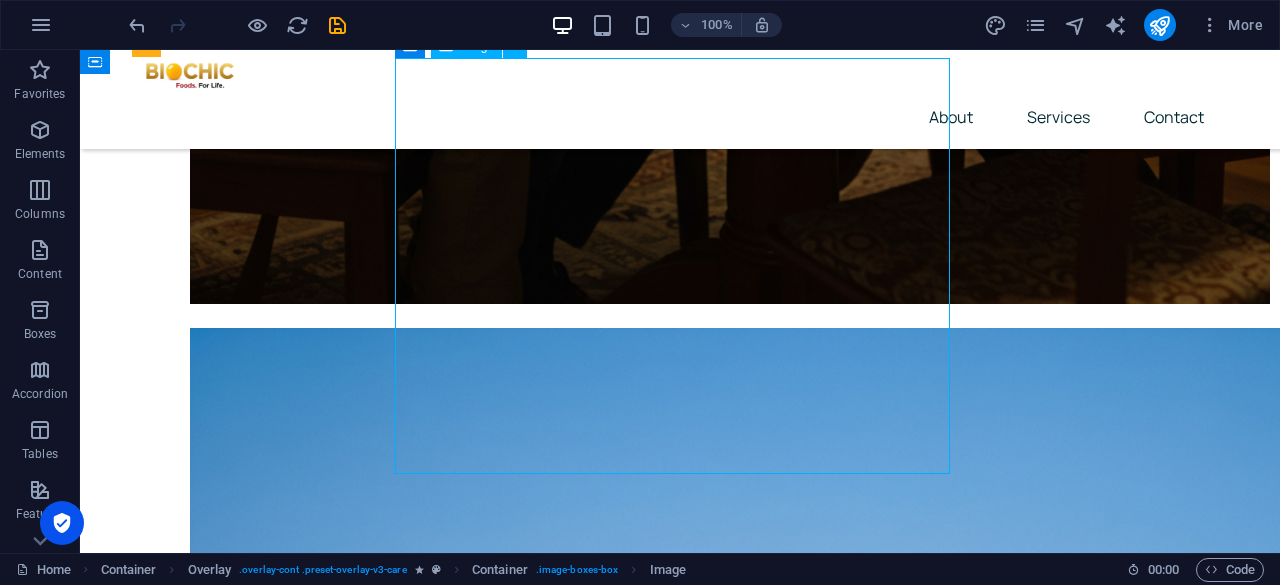 click at bounding box center (680, 4978) 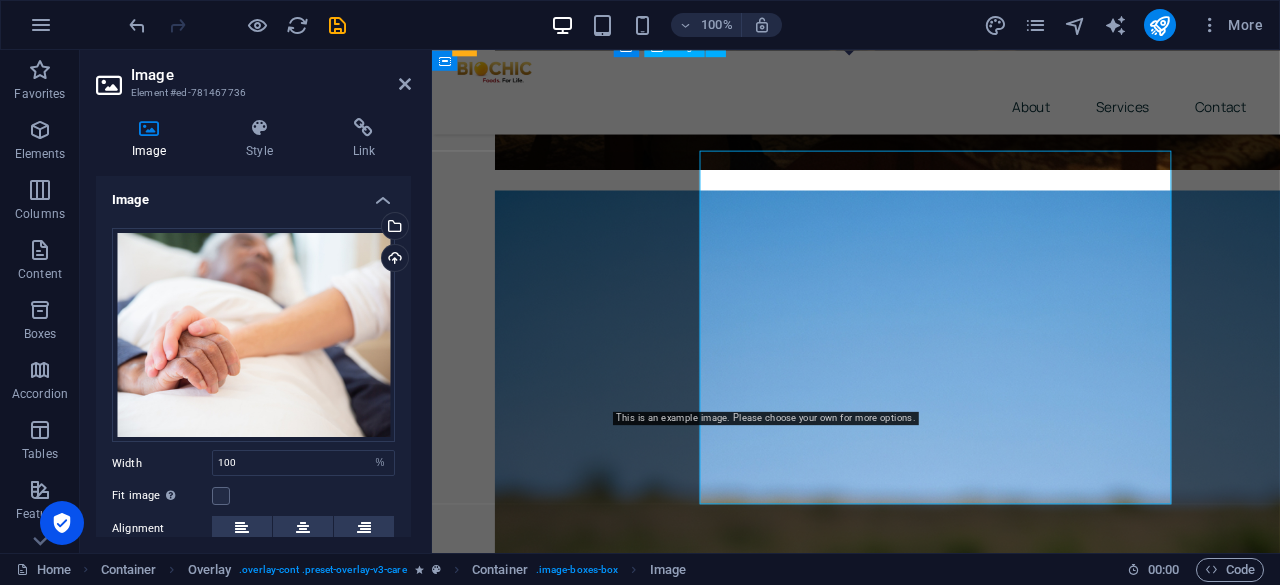scroll, scrollTop: 1535, scrollLeft: 0, axis: vertical 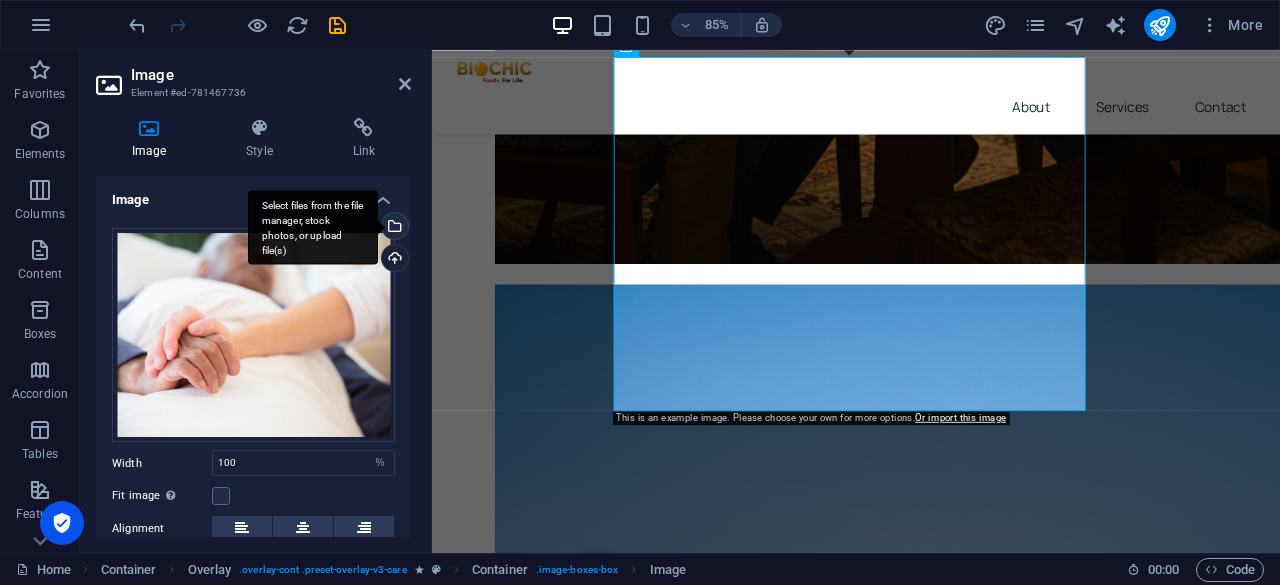 click on "Select files from the file manager, stock photos, or upload file(s)" at bounding box center [393, 228] 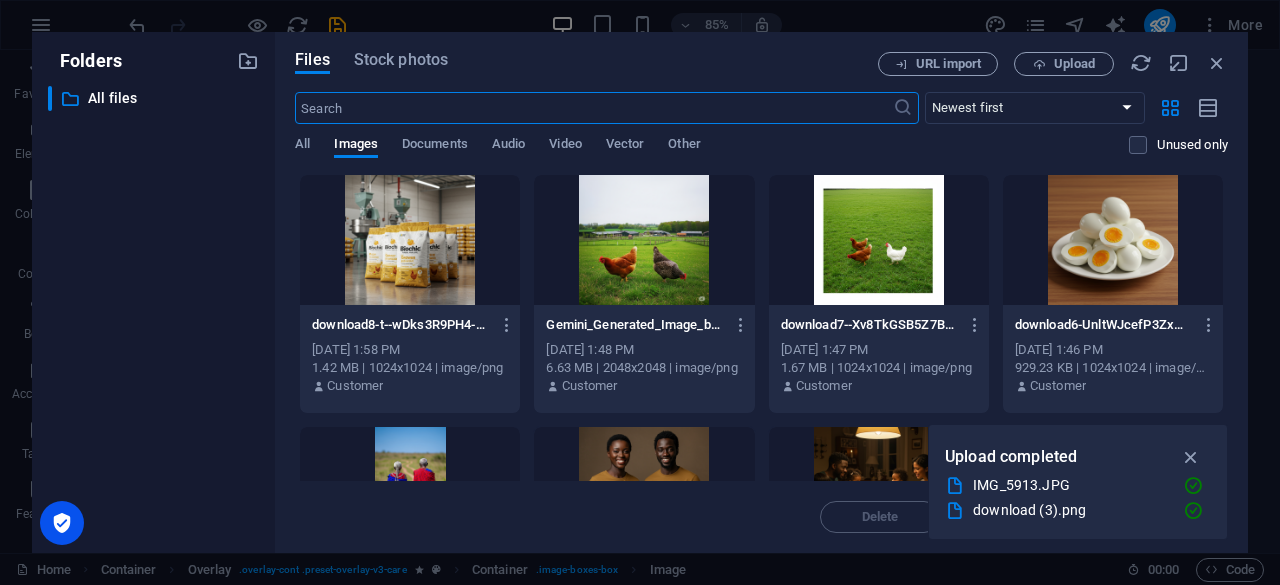 scroll, scrollTop: 1559, scrollLeft: 0, axis: vertical 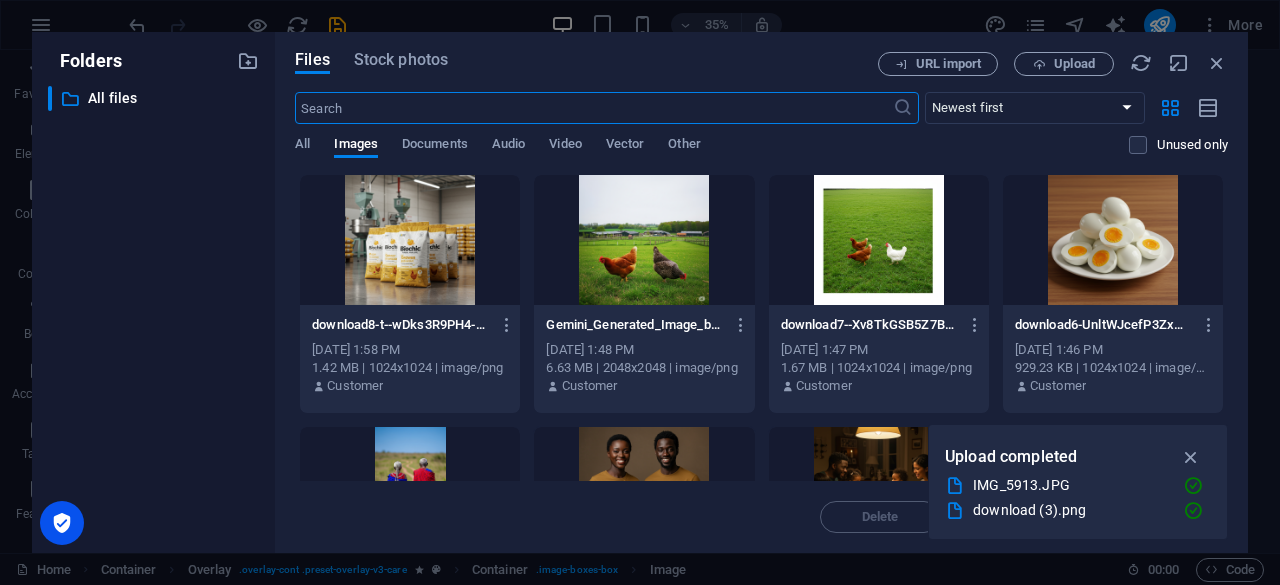 click at bounding box center [1113, 240] 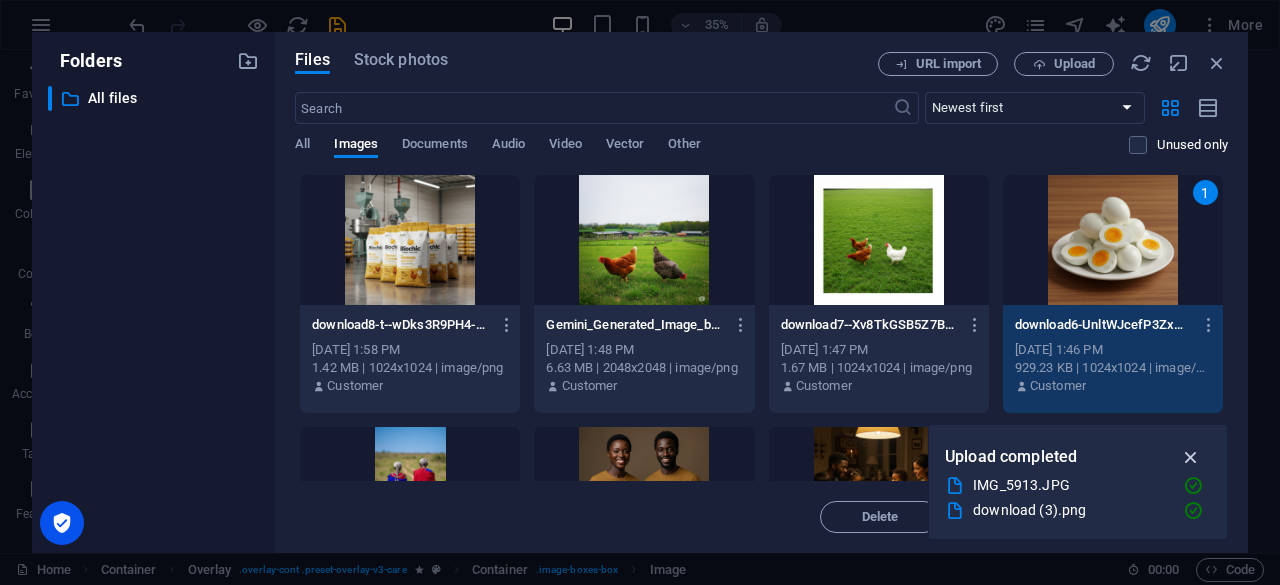 click at bounding box center (1191, 457) 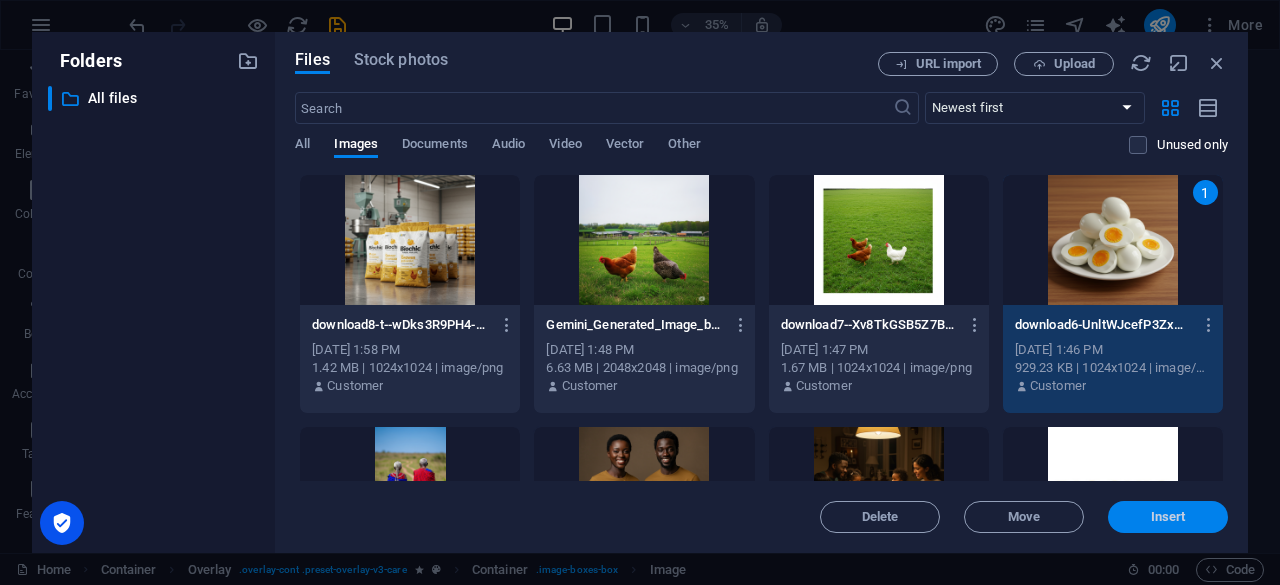 click on "Insert" at bounding box center (1168, 517) 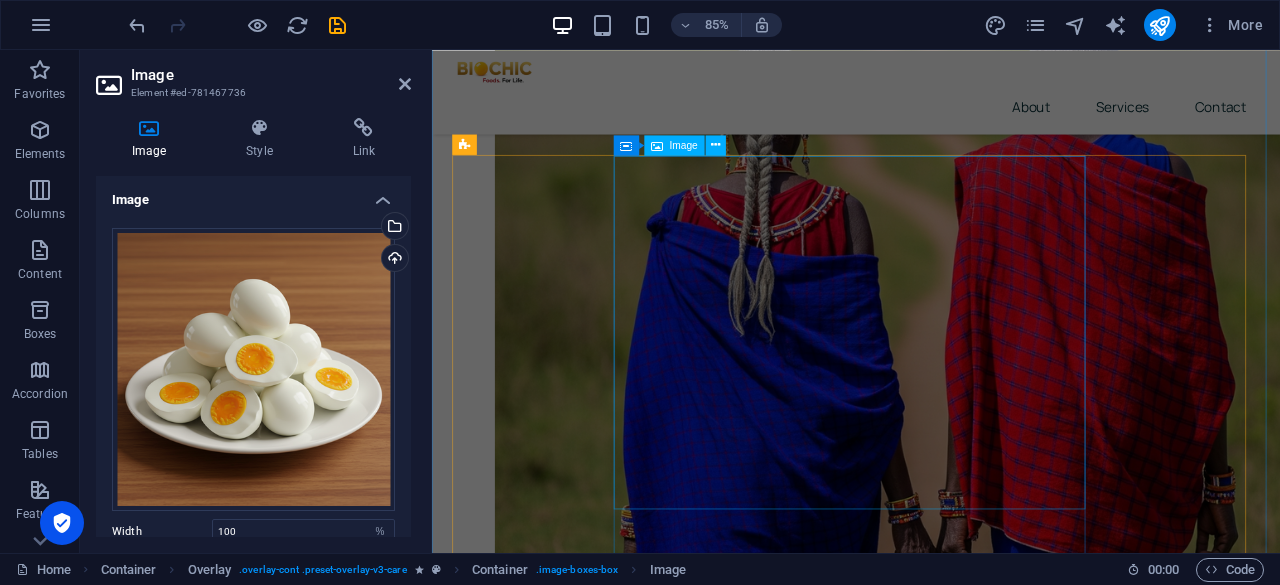 scroll, scrollTop: 2421, scrollLeft: 0, axis: vertical 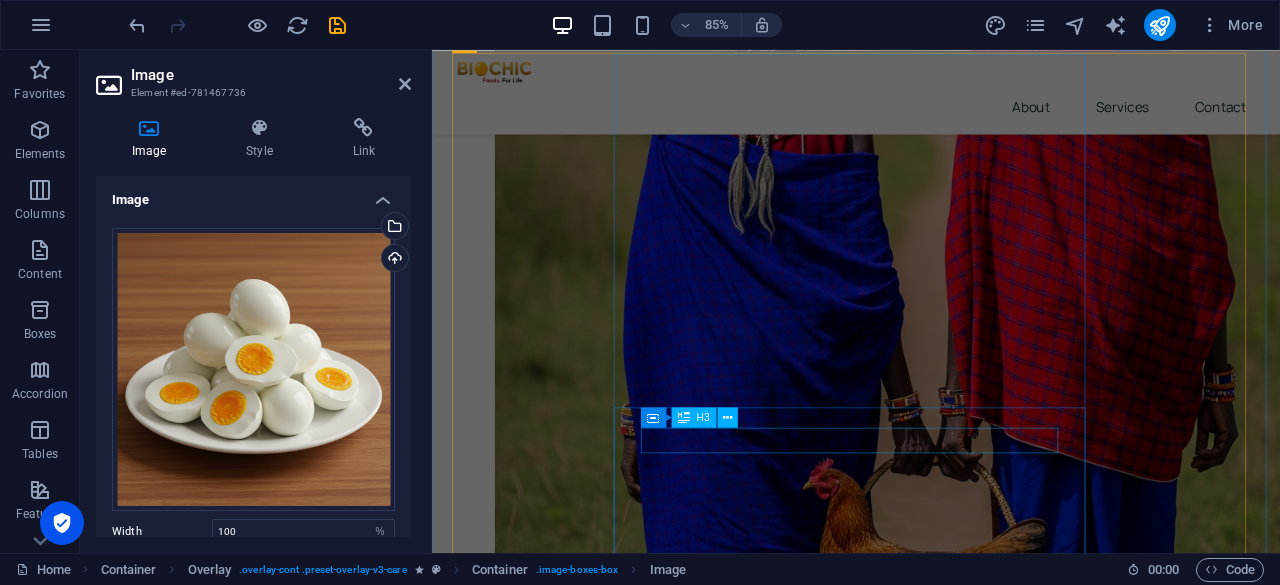 click on "Palliative Care" at bounding box center (931, 4768) 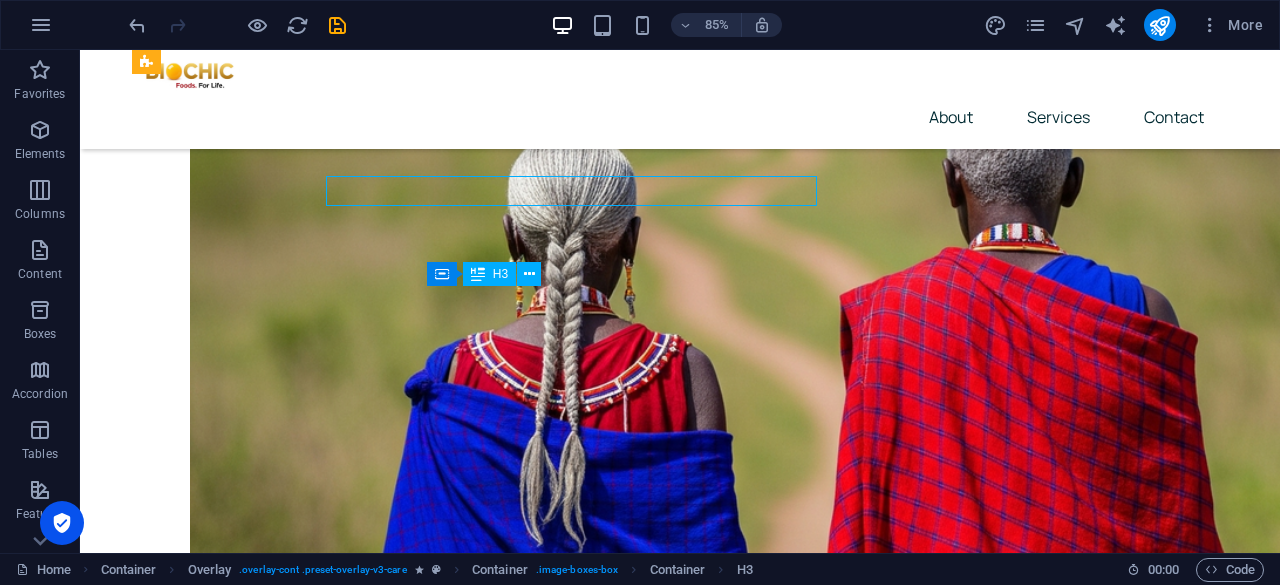 scroll, scrollTop: 2739, scrollLeft: 0, axis: vertical 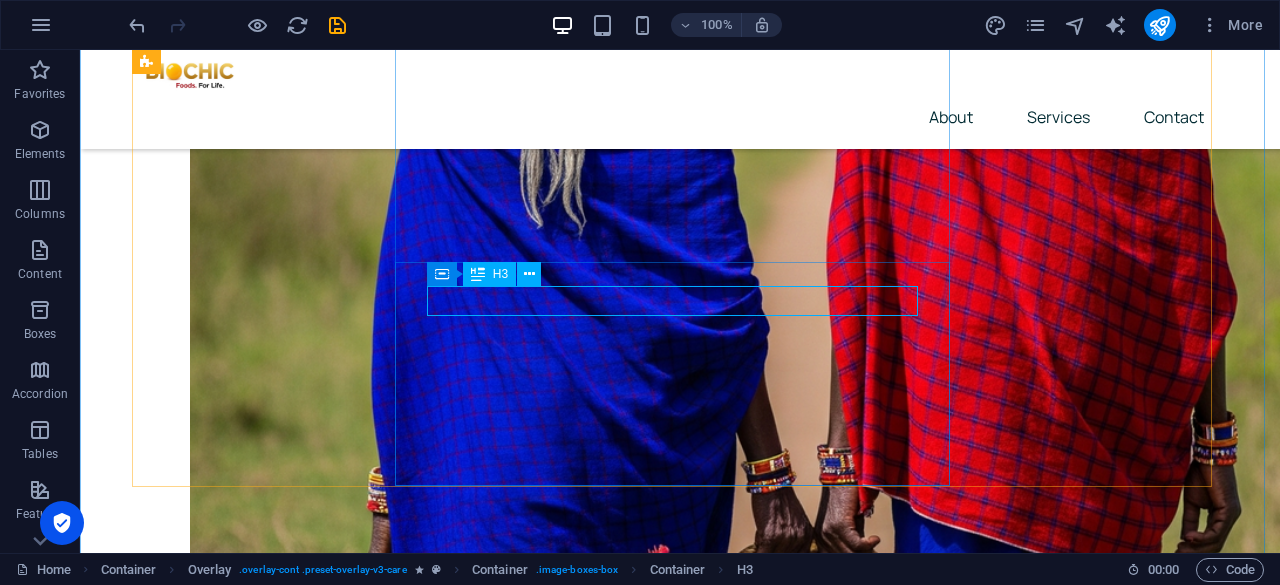 click on "Palliative Care" at bounding box center (680, 5011) 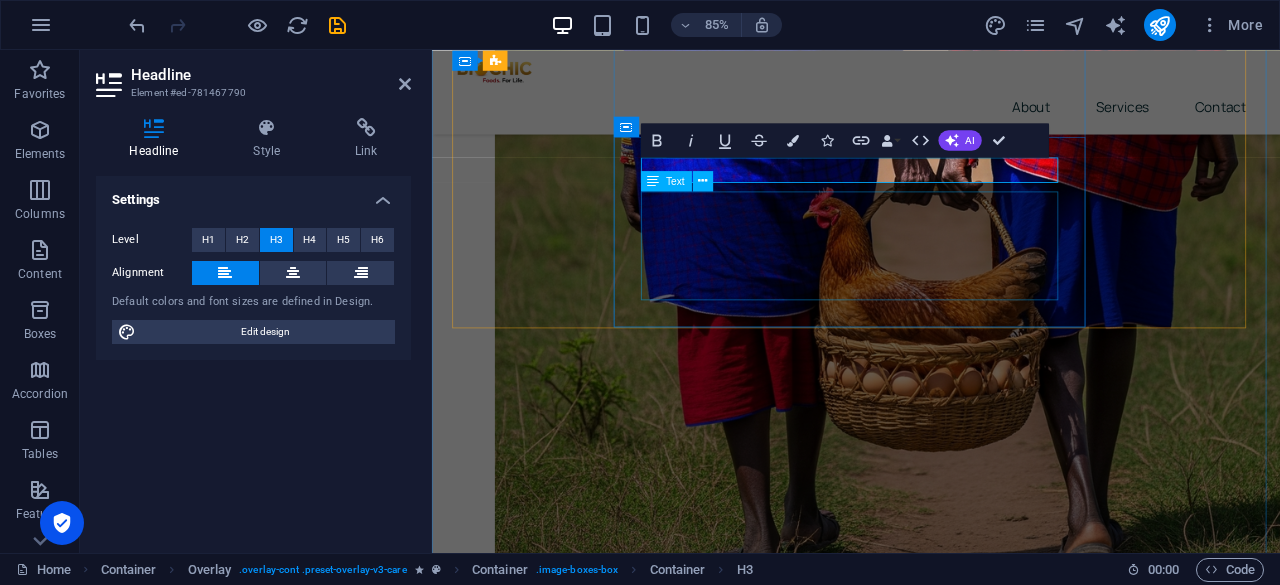 type 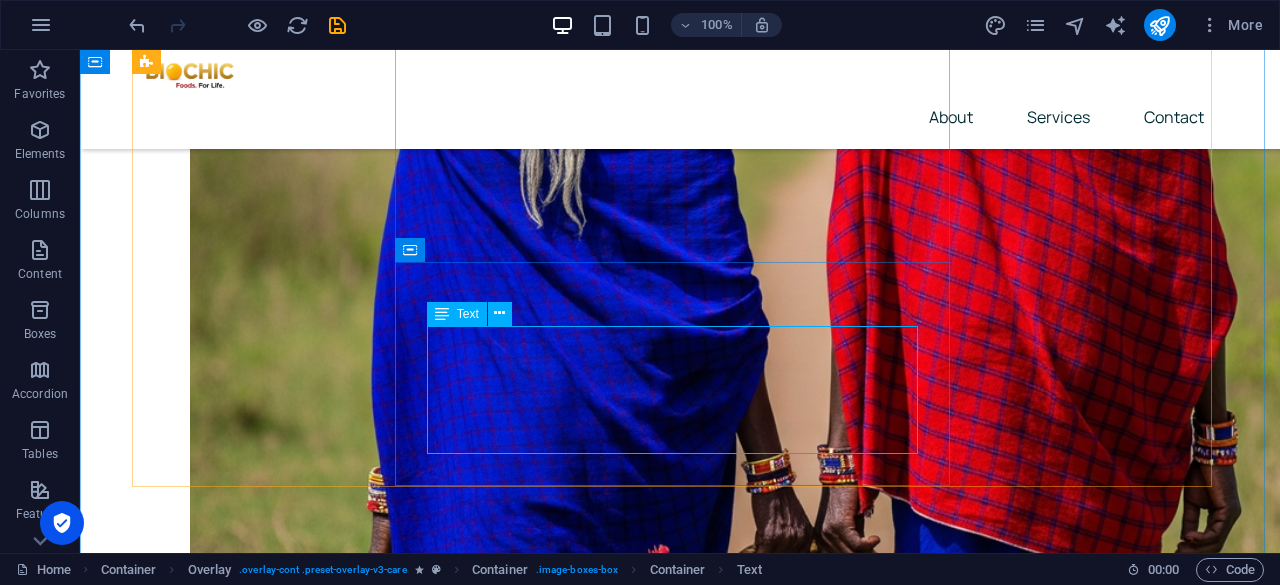 click on "Lorem ipsum dolor sit amet, consectetur adipiscing elit. Consectetur auctor id viverra nunc, ultrices convallis sit ultrices. Massa sollicitudin consequat, at purus lobortis laoreet eu. Lorem ipsum dolor sit amet, consectetur adipiscing elit. Consectetur auctor id viverra nunc, ultrices convallis sit ultrices." at bounding box center (680, 5100) 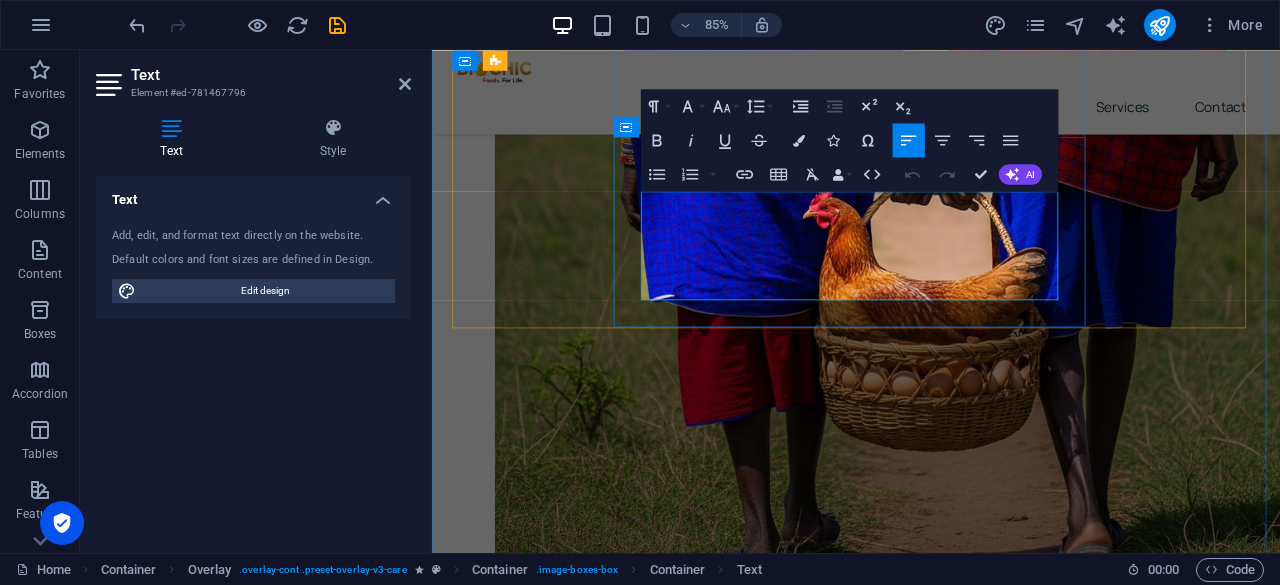 drag, startPoint x: 678, startPoint y: 229, endPoint x: 1061, endPoint y: 331, distance: 396.34958 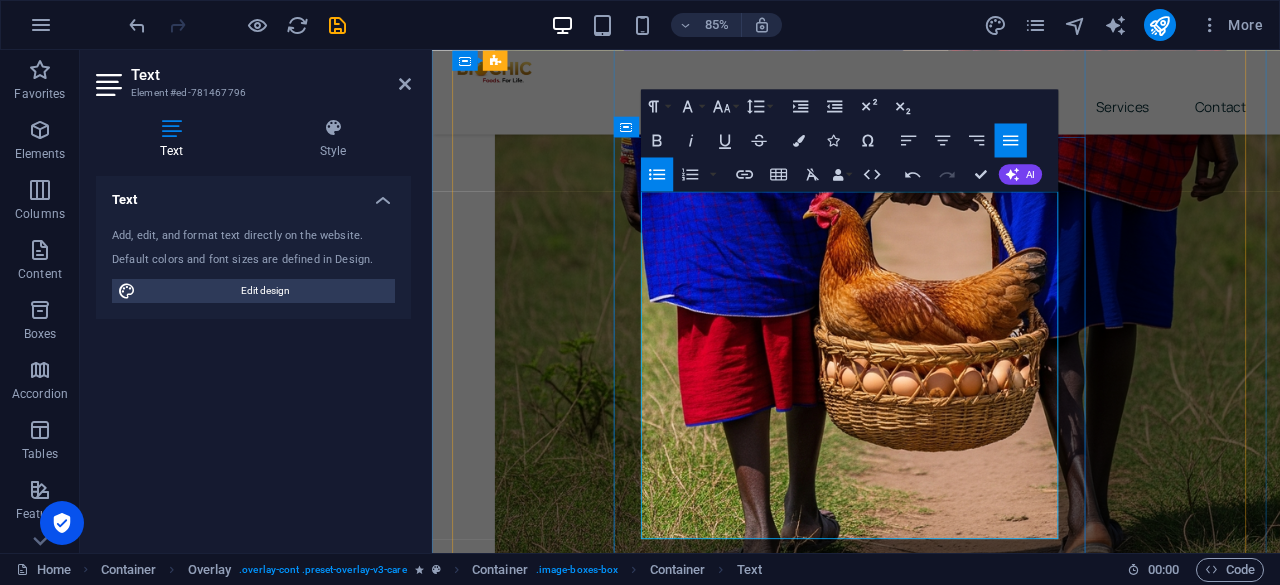 click on "Biochic POL (Point of Lay Layers):  We offer healthy, vaccinated, and well-reared commercial layers ready to begin their laying cycle. Ideal for farmers looking to start or expand their own egg production with reliable stock." at bounding box center [943, 4602] 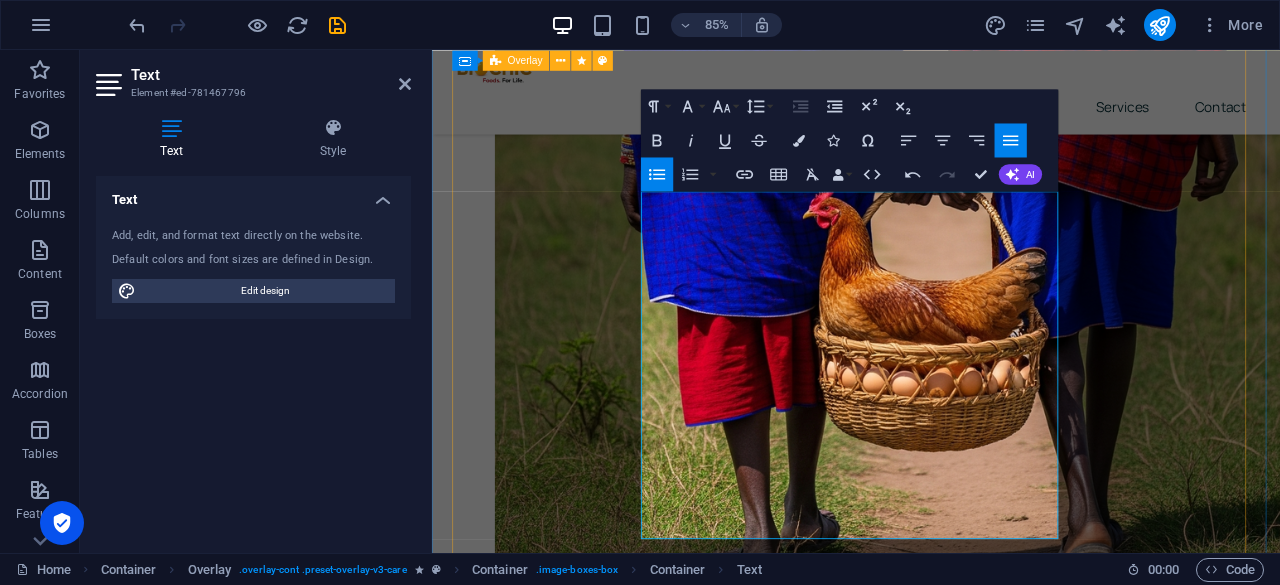 click on "Biochic Poultry From healthy pullets to delicious meat, Biochic Poultry offers a range of high-quality chicken products for farmers and consumers alike. Biochic POL (Point of Lay Layers):  We offer healthy, vaccinated, and well-reared commercial layers ready to begin their laying cycle. Ideal for farmers looking to start or expand their own egg production with reliable stock. Biochic OL (Off Layers):  Our culled commercial layers, reaching the end of their peak laying cycle at around 90 weeks, provide mature, flavorful chicken meat. A sustainable choice for delicious poultry dishes. Biobro (Indigenous Chicken Meat):  Sourced from our indigenous chicken flock, these birds offer a distinct, rich flavor and firmer texture, preferred by many for traditional cuisine. Our indigenous chickens are culled from a well-managed flock that prioritizes egg production." at bounding box center (931, 4456) 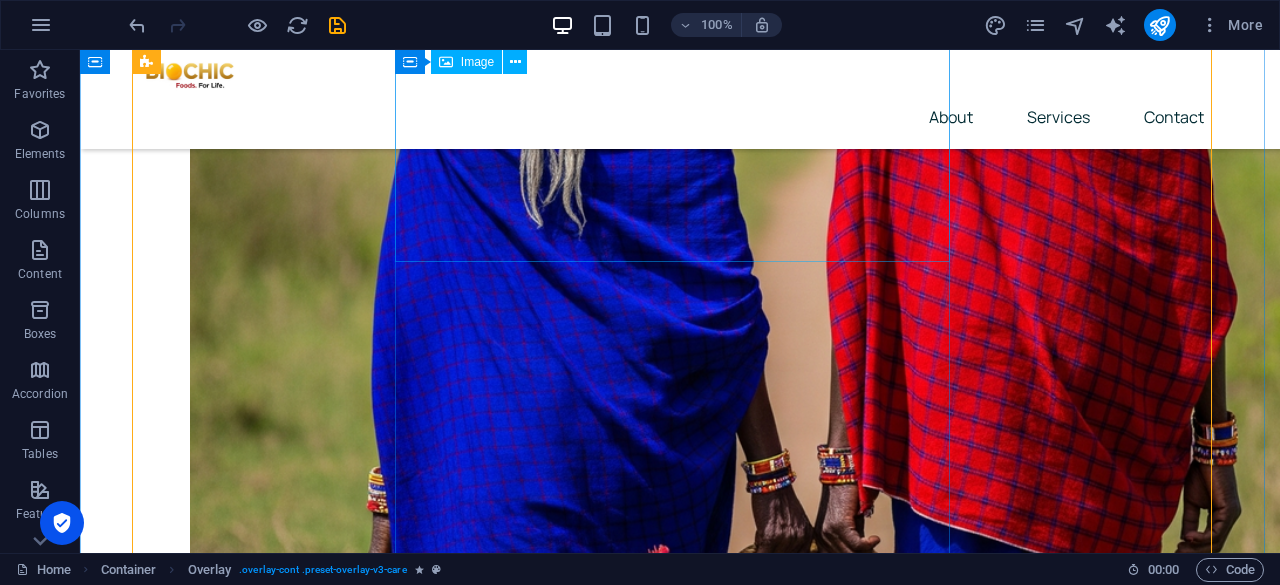 click at bounding box center (680, 4765) 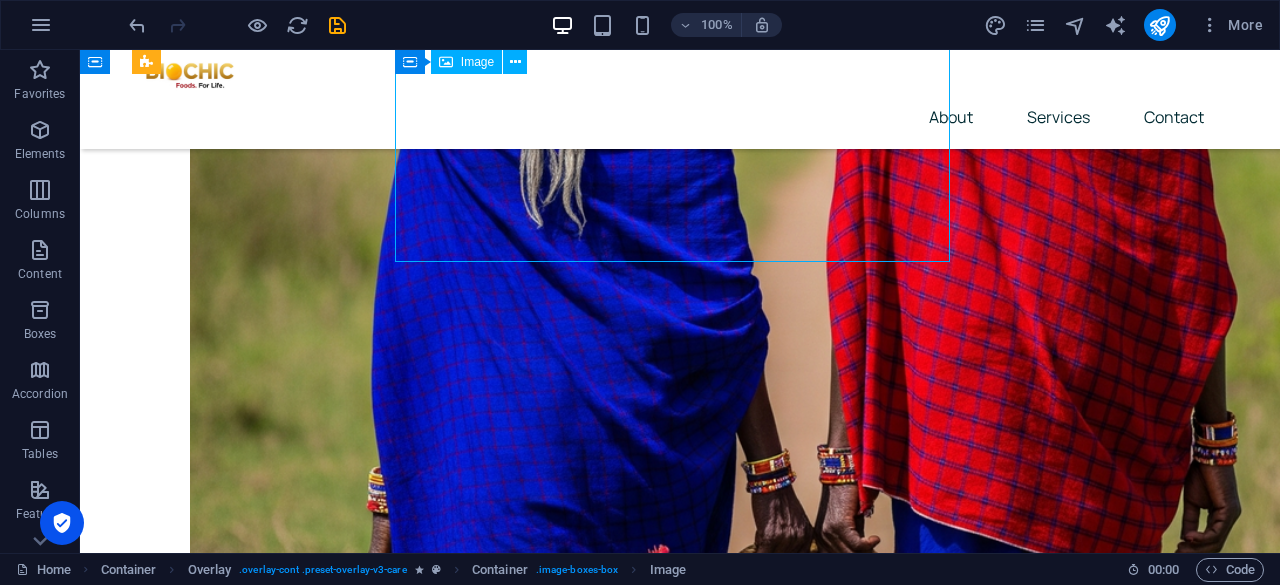 click at bounding box center (680, 4765) 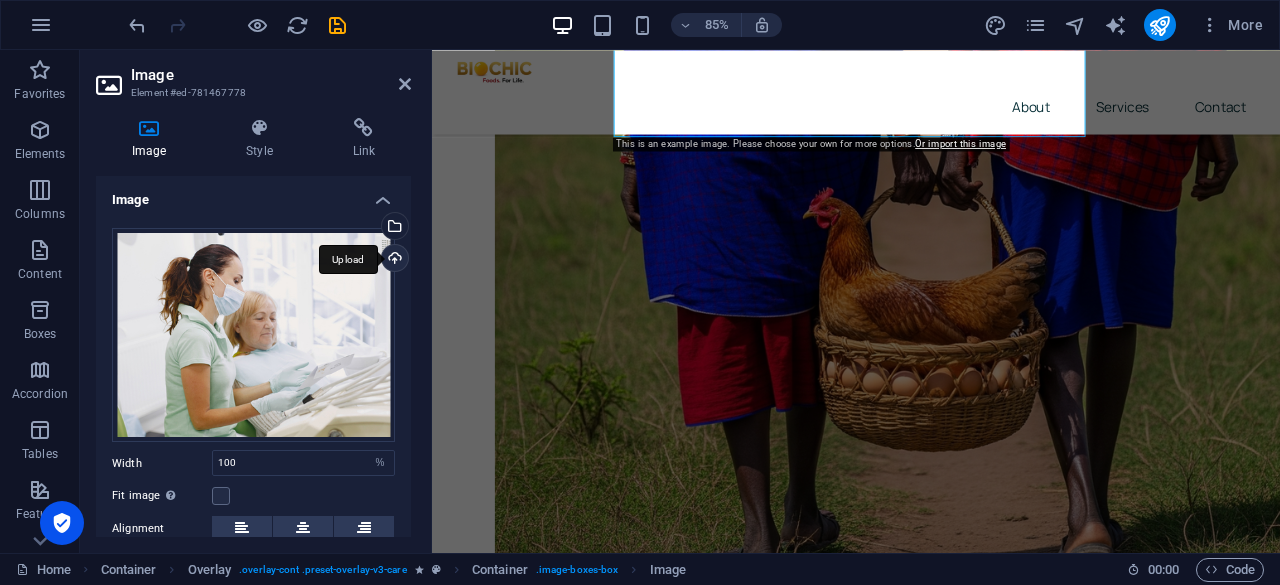click on "Upload" at bounding box center [393, 260] 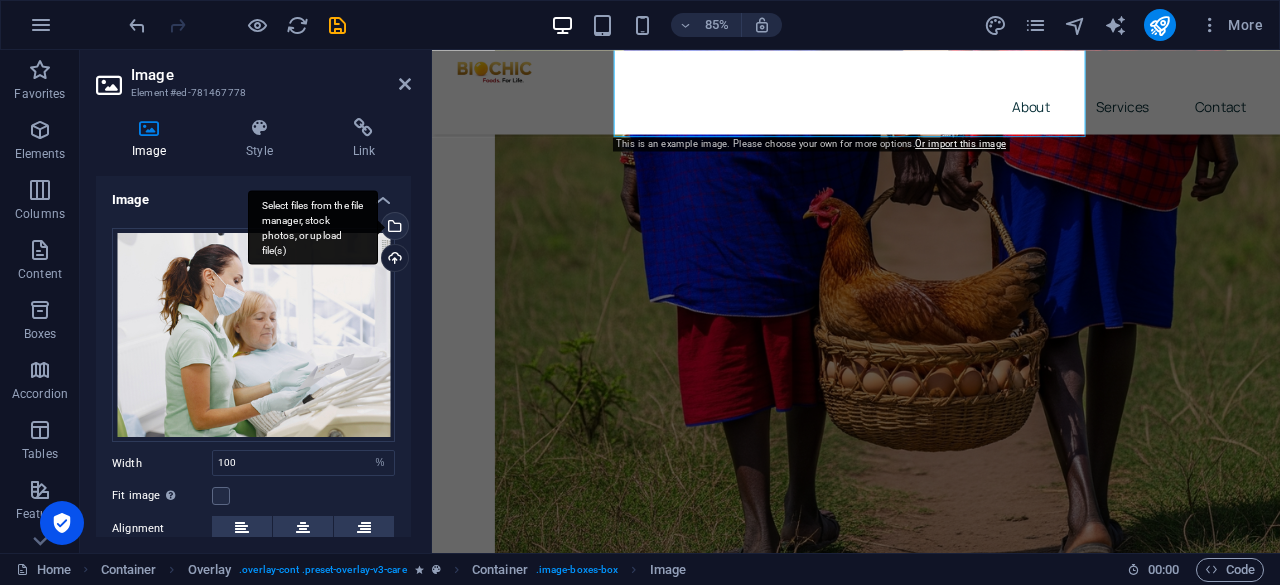 click on "Select files from the file manager, stock photos, or upload file(s)" at bounding box center [393, 228] 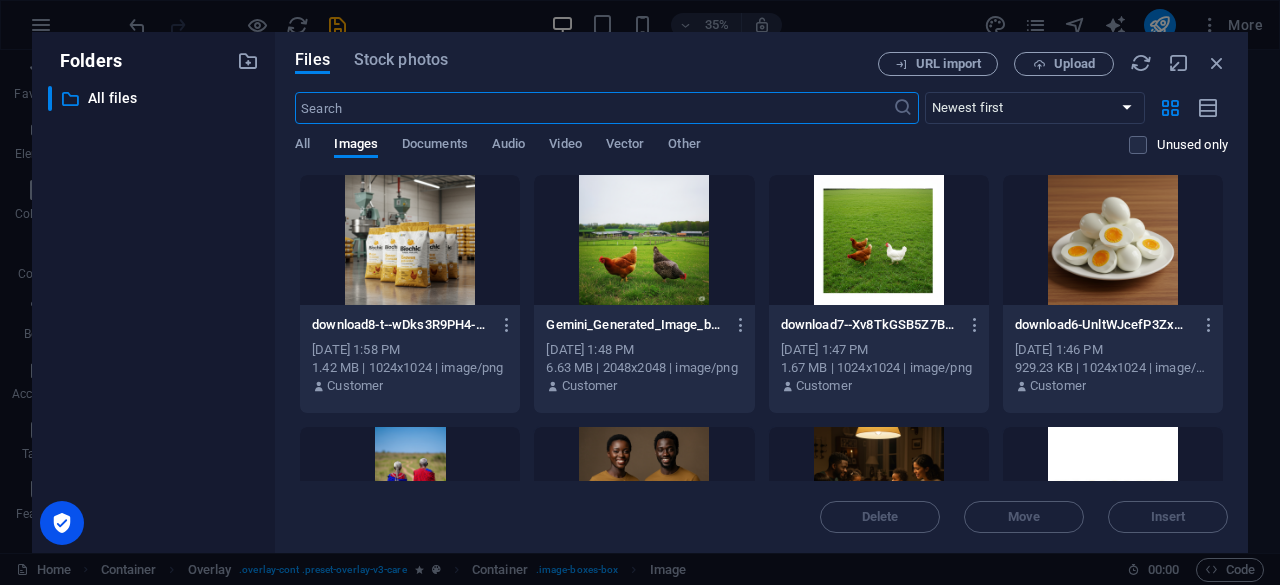 click at bounding box center (644, 240) 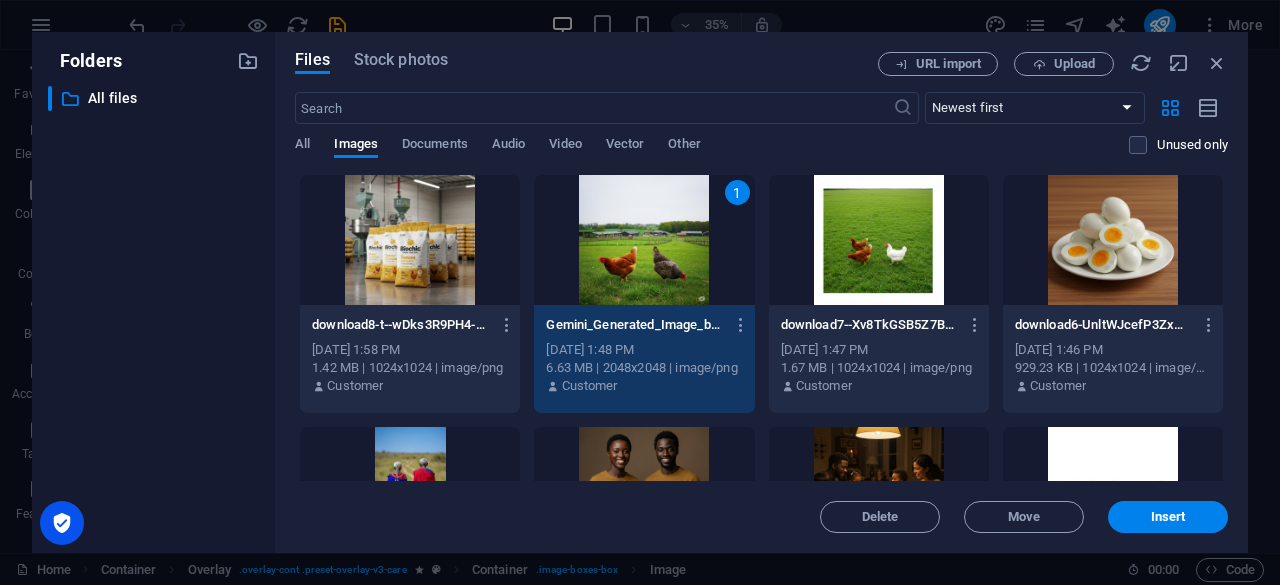 click on "1" at bounding box center [644, 240] 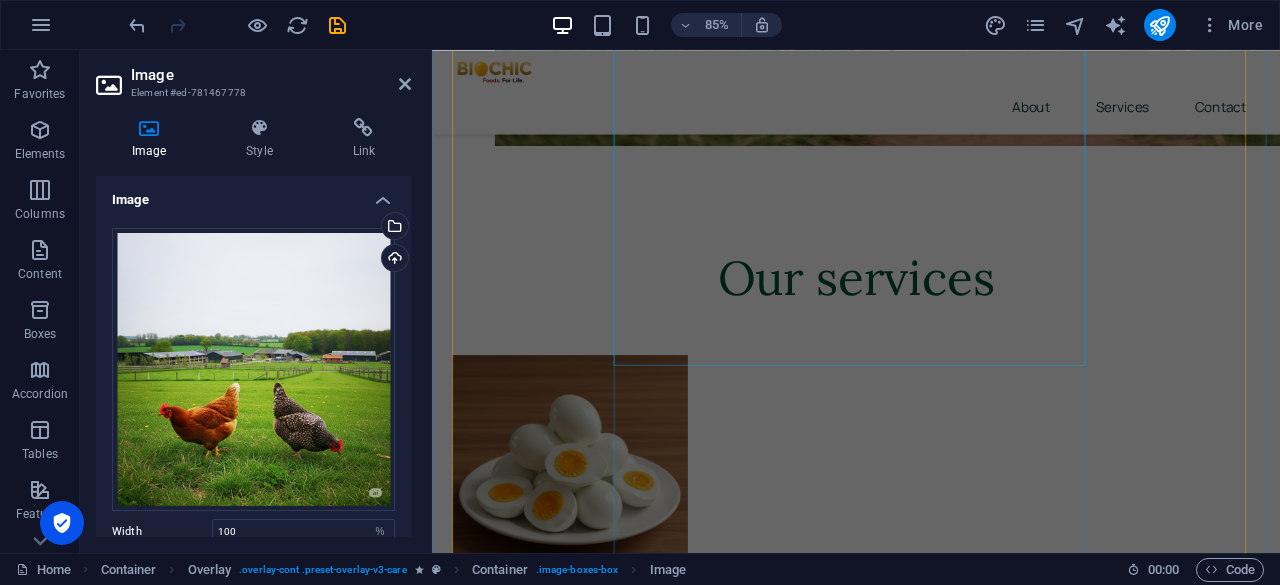 scroll, scrollTop: 3535, scrollLeft: 0, axis: vertical 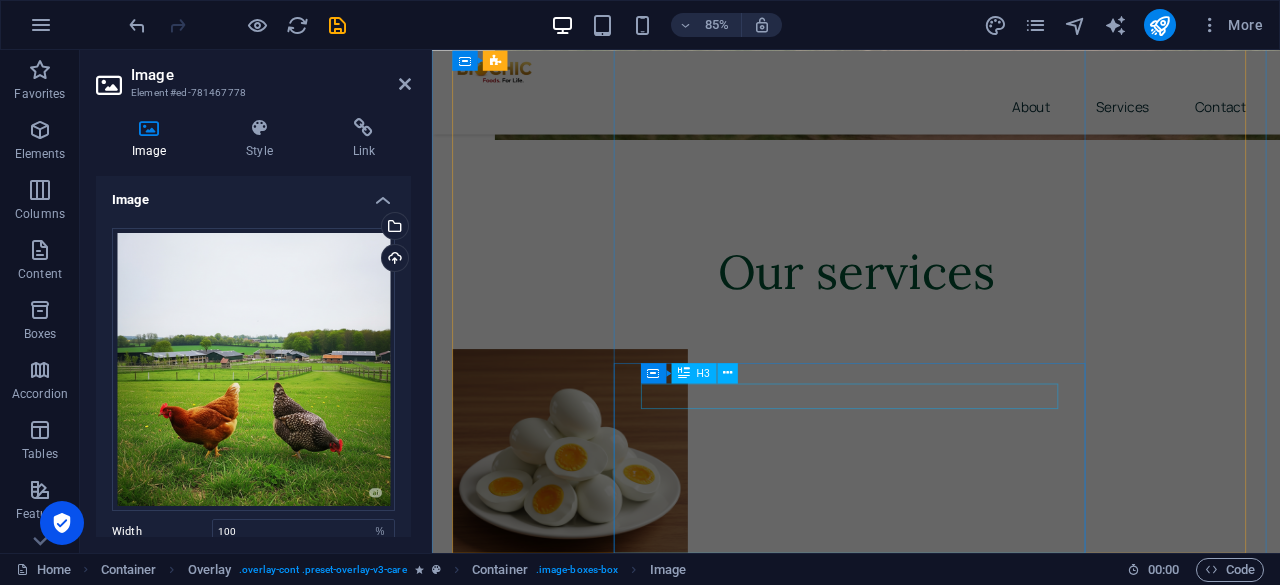 click on "Physiotherapy" at bounding box center [931, 4714] 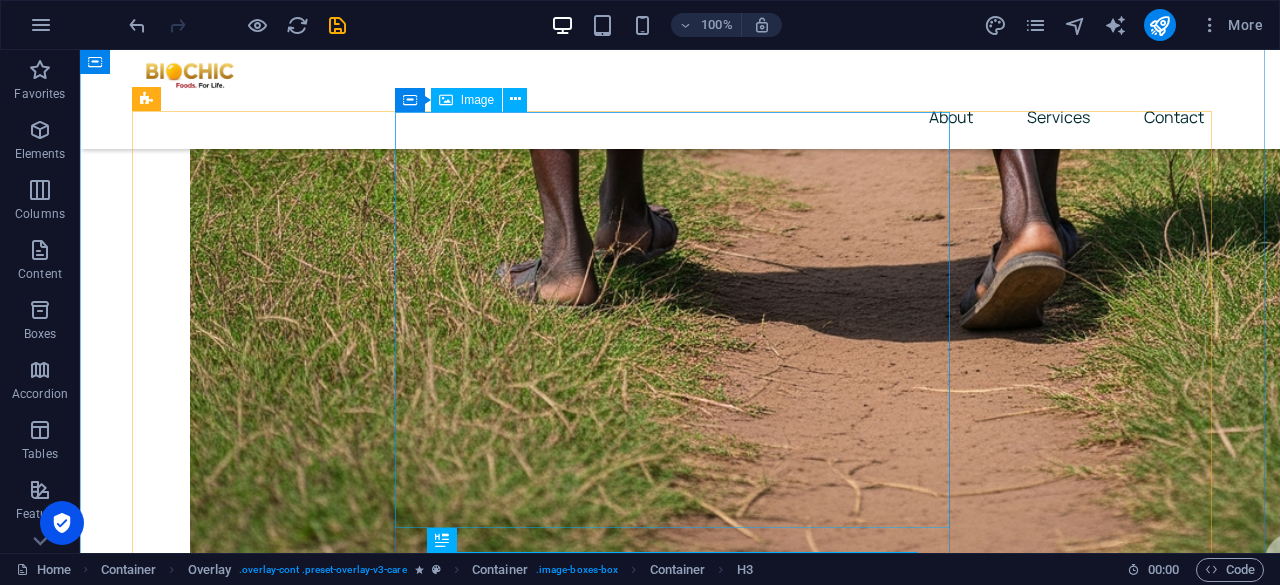 click at bounding box center (680, 5029) 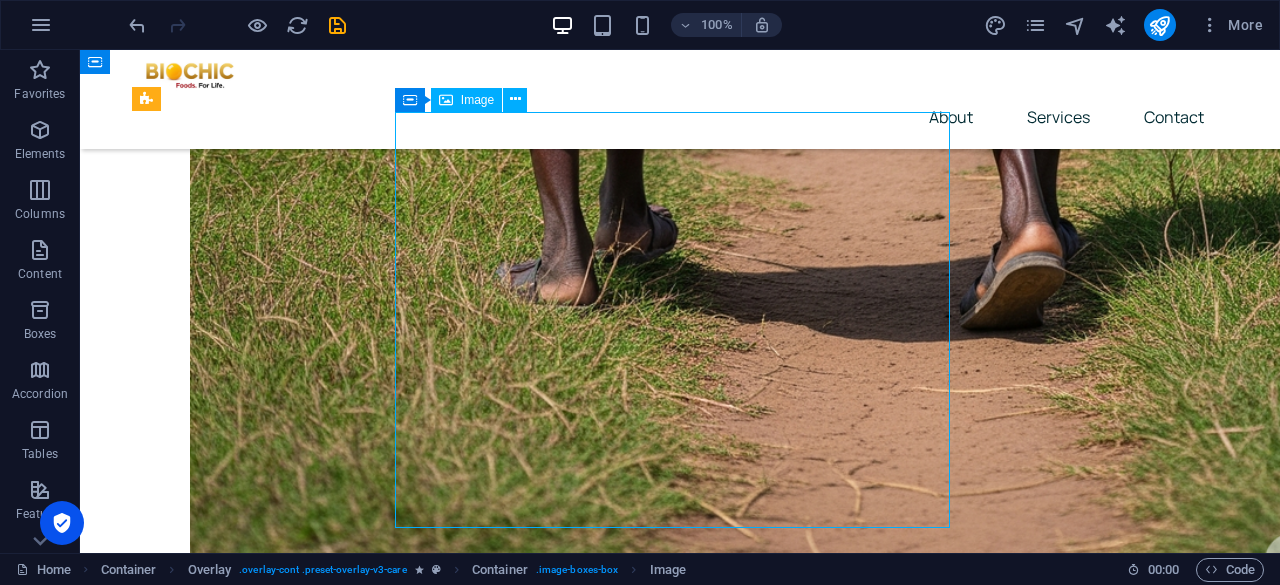 click at bounding box center [680, 5029] 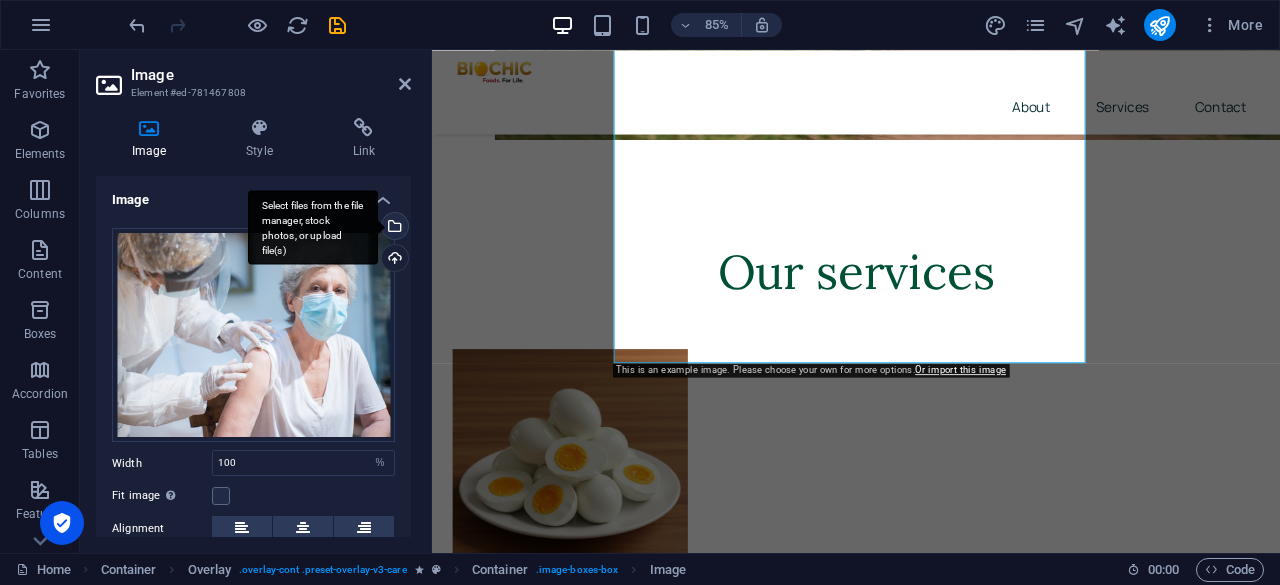 click on "Select files from the file manager, stock photos, or upload file(s)" at bounding box center (393, 228) 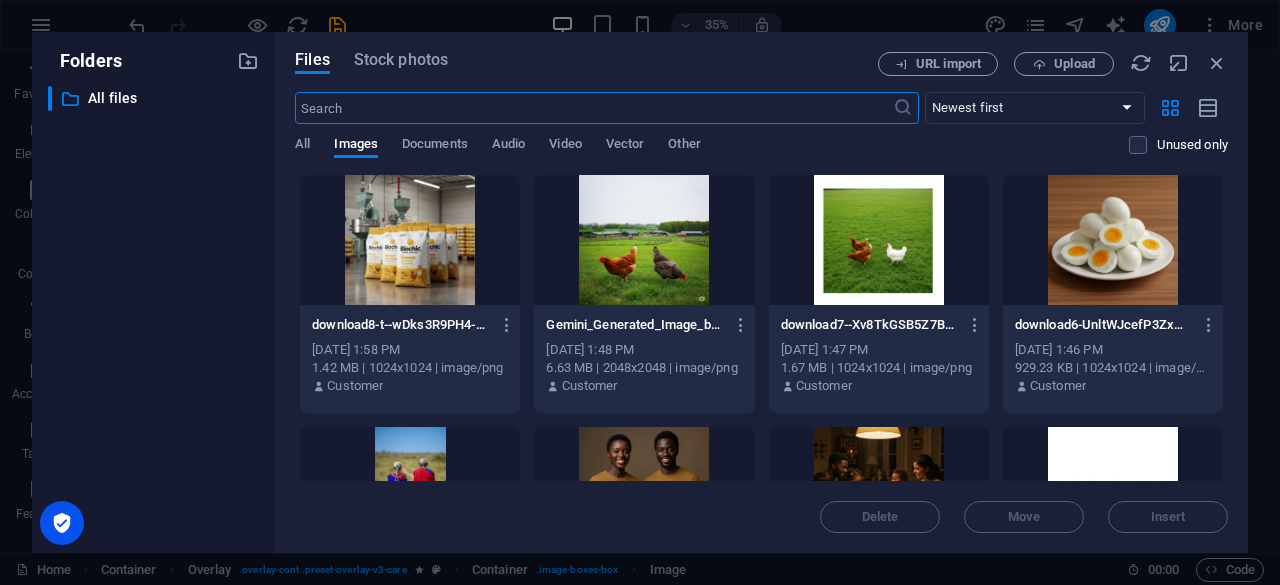 click at bounding box center [410, 240] 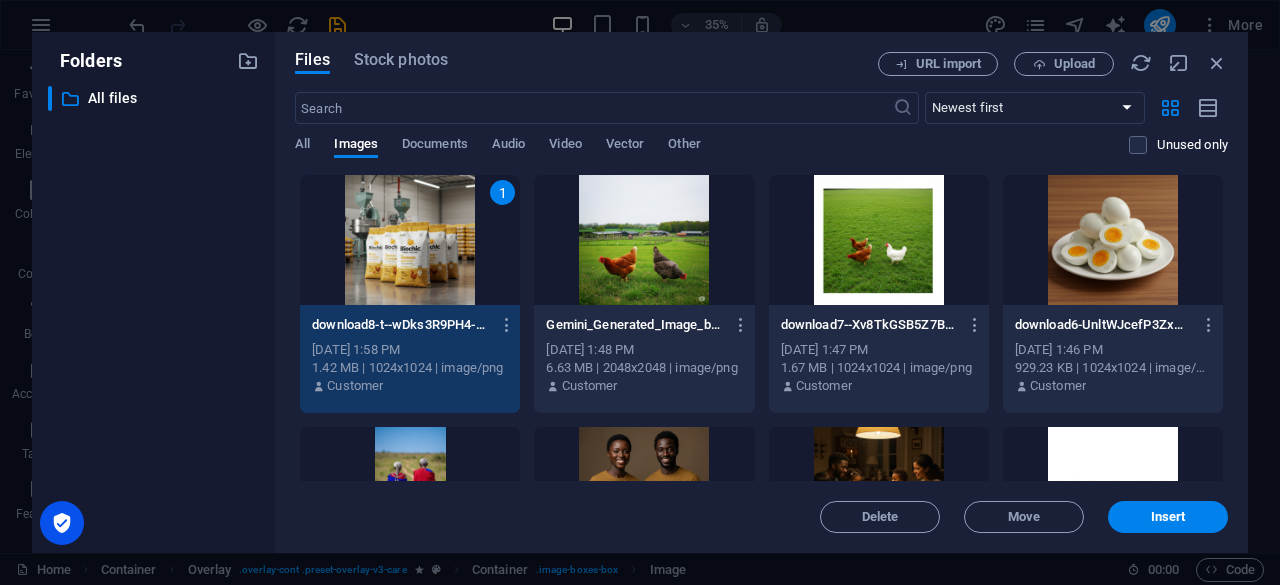 click on "1" at bounding box center [410, 240] 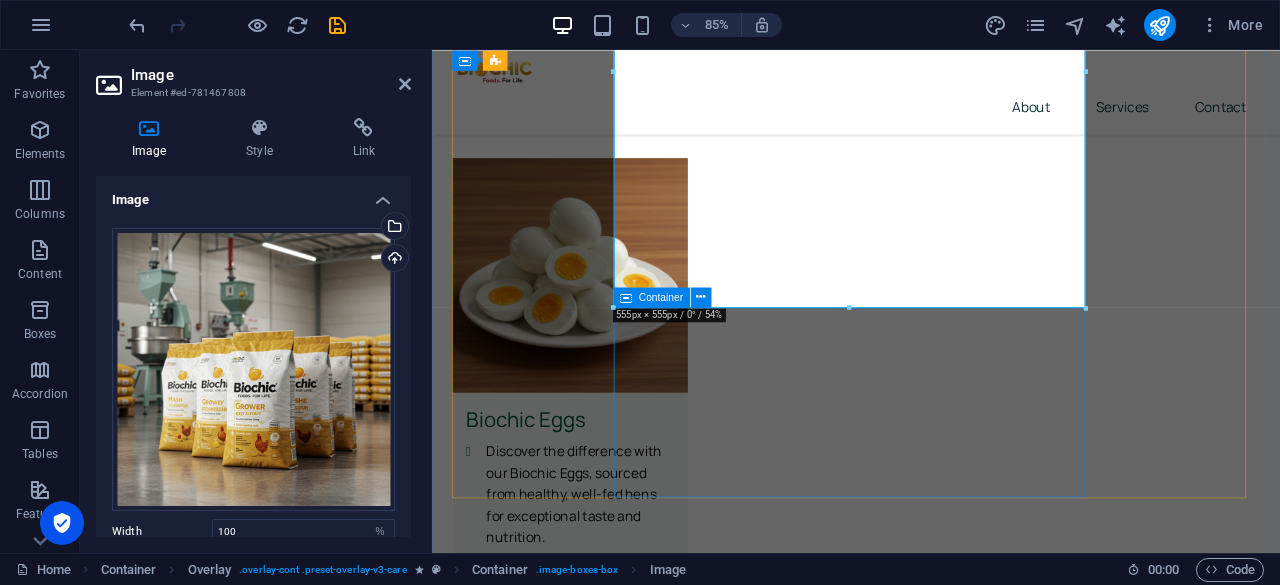 scroll, scrollTop: 3761, scrollLeft: 0, axis: vertical 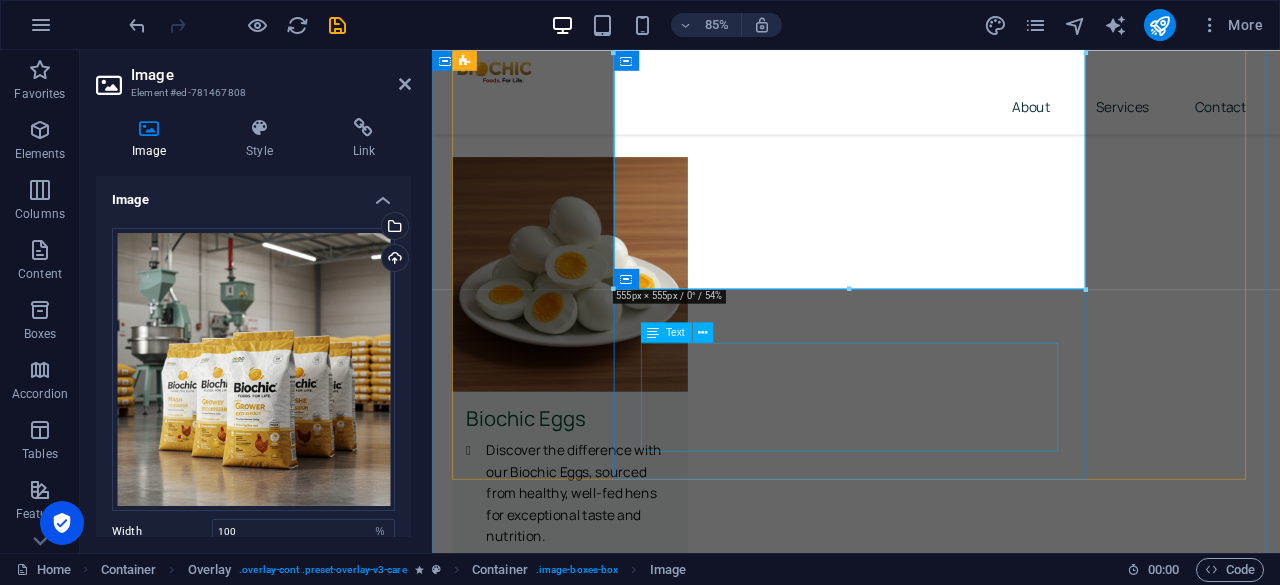 click on "Lorem ipsum dolor sit amet, consectetur adipiscing elit. Consectetur auctor id viverra nunc, ultrices convallis sit ultrices. Massa sollicitudin consequat, at purus lobortis laoreet eu. Lorem ipsum dolor sit amet, consectetur adipiscing elit. Consectetur auctor id viverra nunc, ultrices convallis sit ultrices." at bounding box center [931, 4715] 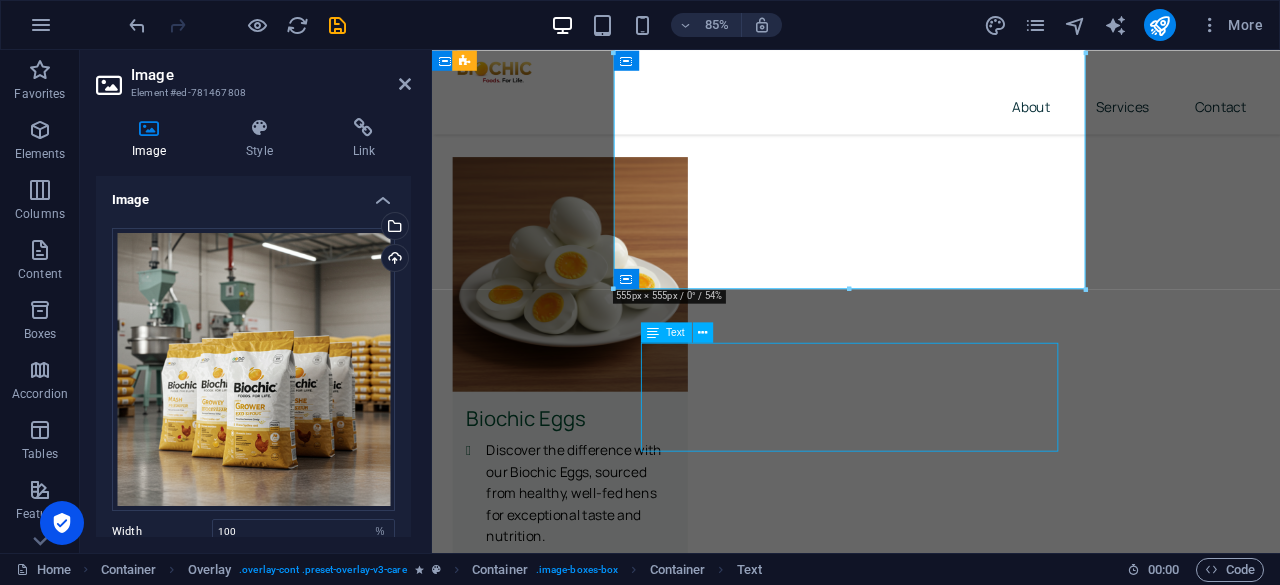 click on "Lorem ipsum dolor sit amet, consectetur adipiscing elit. Consectetur auctor id viverra nunc, ultrices convallis sit ultrices. Massa sollicitudin consequat, at purus lobortis laoreet eu. Lorem ipsum dolor sit amet, consectetur adipiscing elit. Consectetur auctor id viverra nunc, ultrices convallis sit ultrices." at bounding box center (931, 4715) 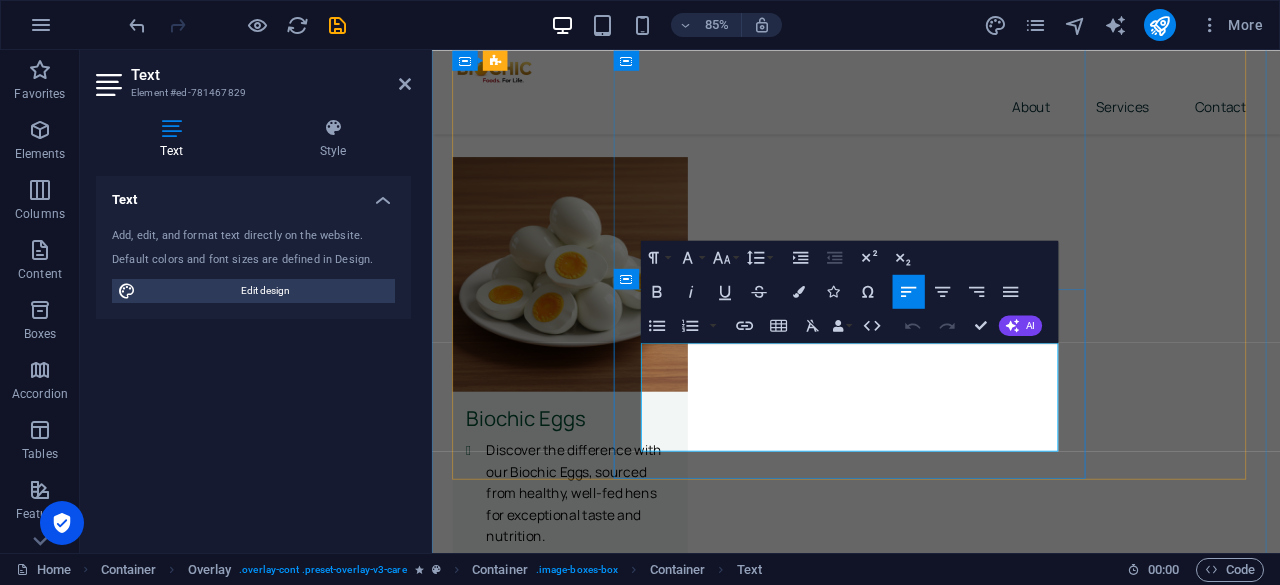 drag, startPoint x: 679, startPoint y: 406, endPoint x: 1090, endPoint y: 513, distance: 424.6999 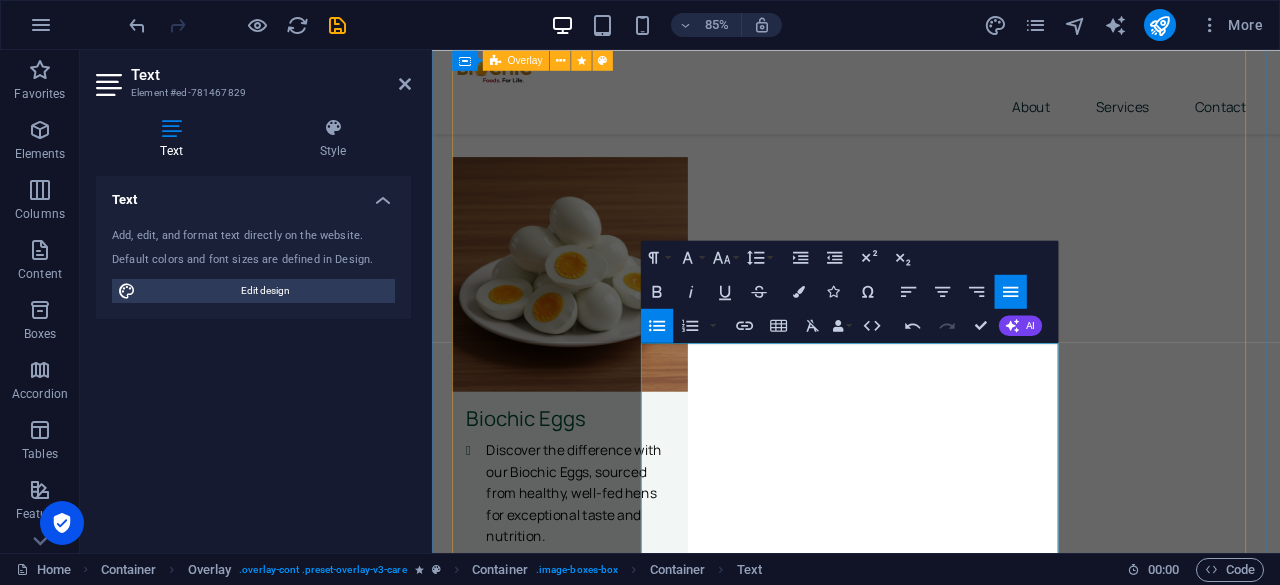 click on "Physiotherapy Fueling healthy growth and optimal production, Biochic Feeds are formulated with precision and enriched with sustainable ingredients from our integrated farm. Chick Mash/Starter Mash:  Specially formulated to provide young chicks with the essential nutrients for a strong start, ensuring healthy growth and development. Grower’s Mash:  Designed to support the rapid growth phase of pullets, preparing them for robust egg production or meat development. Layers Mash:  A balanced and nutrient-dense feed optimized for laying hens, promoting consistent egg production, strong shells, and vibrant yolk color." at bounding box center [931, 4512] 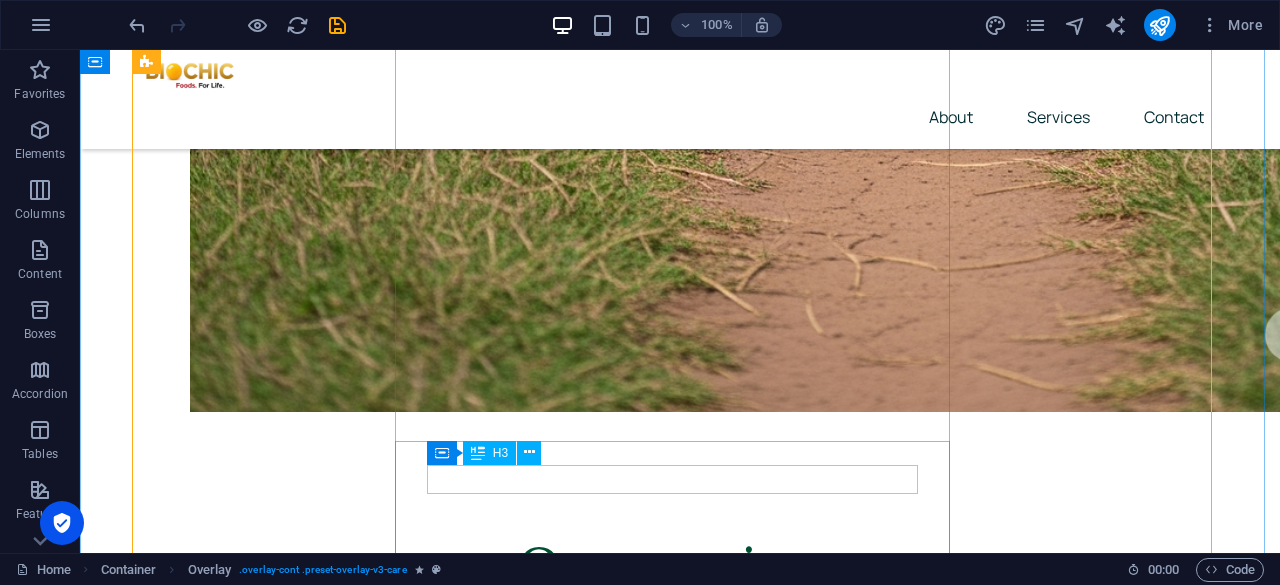 click on "Physiotherapy" at bounding box center (680, 5188) 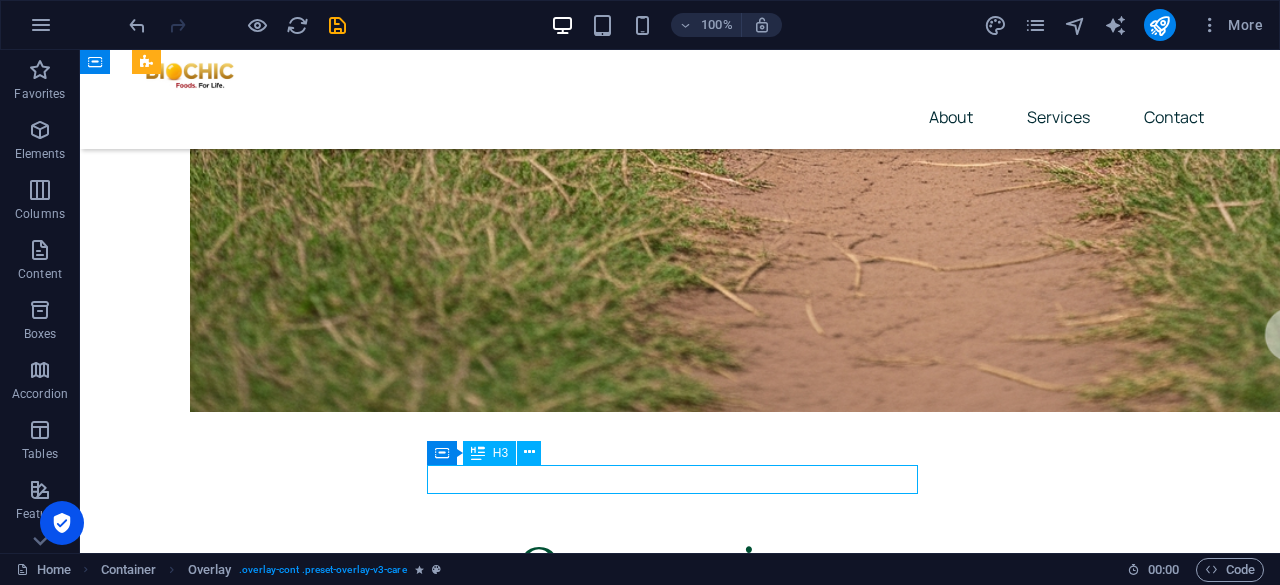 click on "Physiotherapy" at bounding box center [680, 5188] 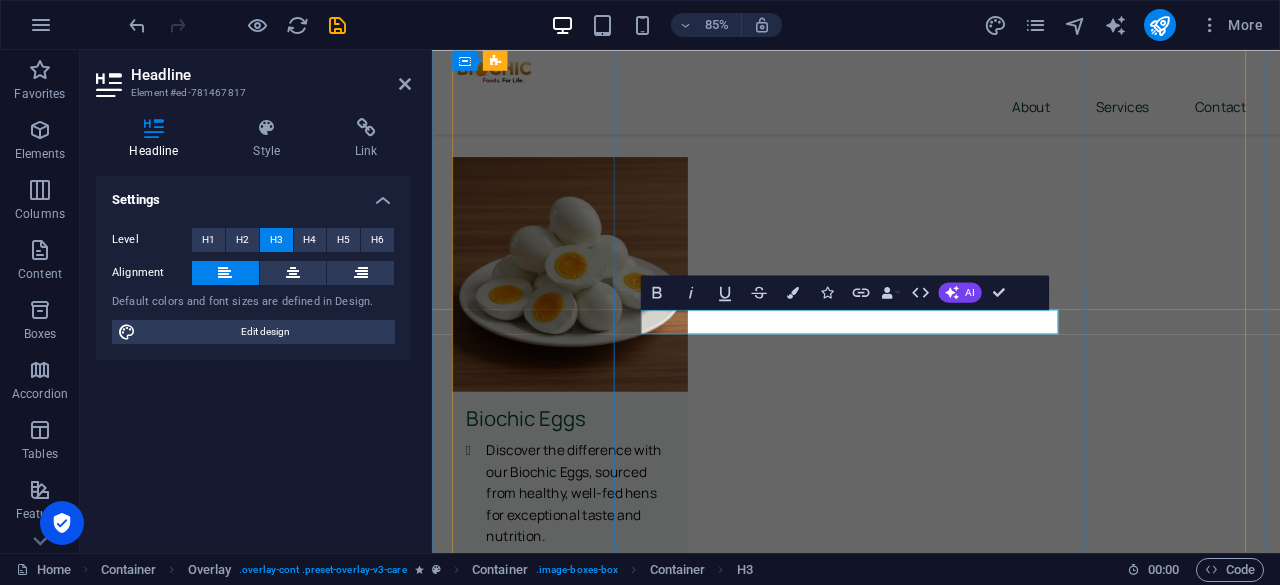 type 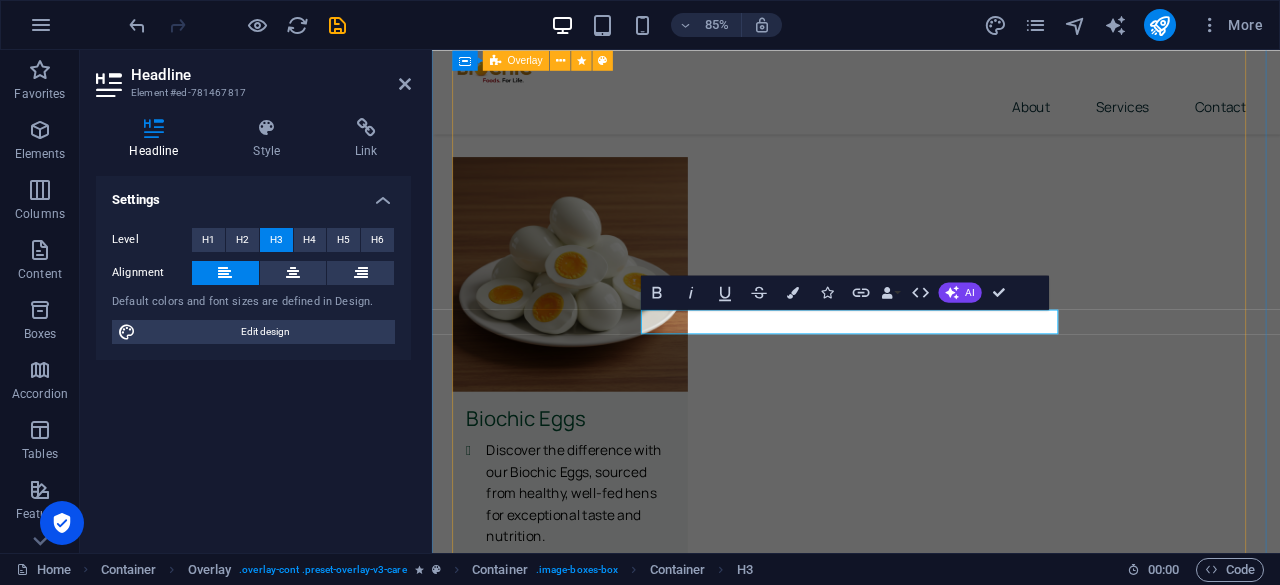 click on "Biochic Feeds Fueling healthy growth and optimal production, Biochic Feeds are formulated with precision and enriched with sustainable ingredients from our integrated farm. Chick Mash/Starter Mash:  Specially formulated to provide young chicks with the essential nutrients for a strong start, ensuring healthy growth and development. Grower’s Mash:  Designed to support the rapid growth phase of pullets, preparing them for robust egg production or meat development. Layers Mash:  A balanced and nutrient-dense feed optimized for laying hens, promoting consistent egg production, strong shells, and vibrant yolk color." at bounding box center [931, 4512] 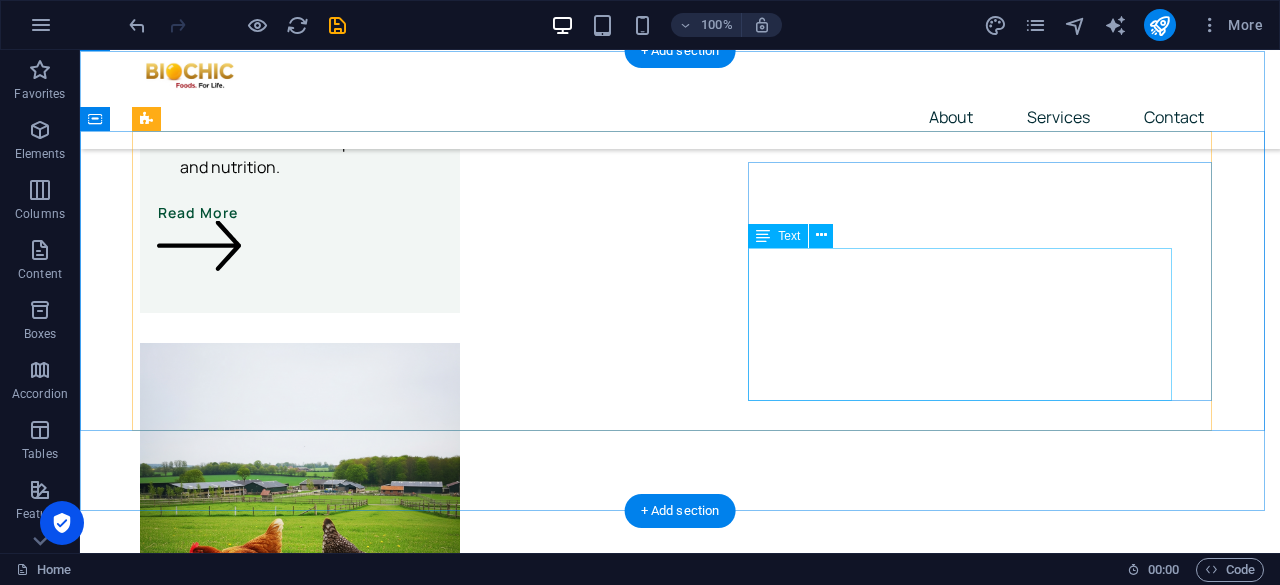 scroll, scrollTop: 4719, scrollLeft: 0, axis: vertical 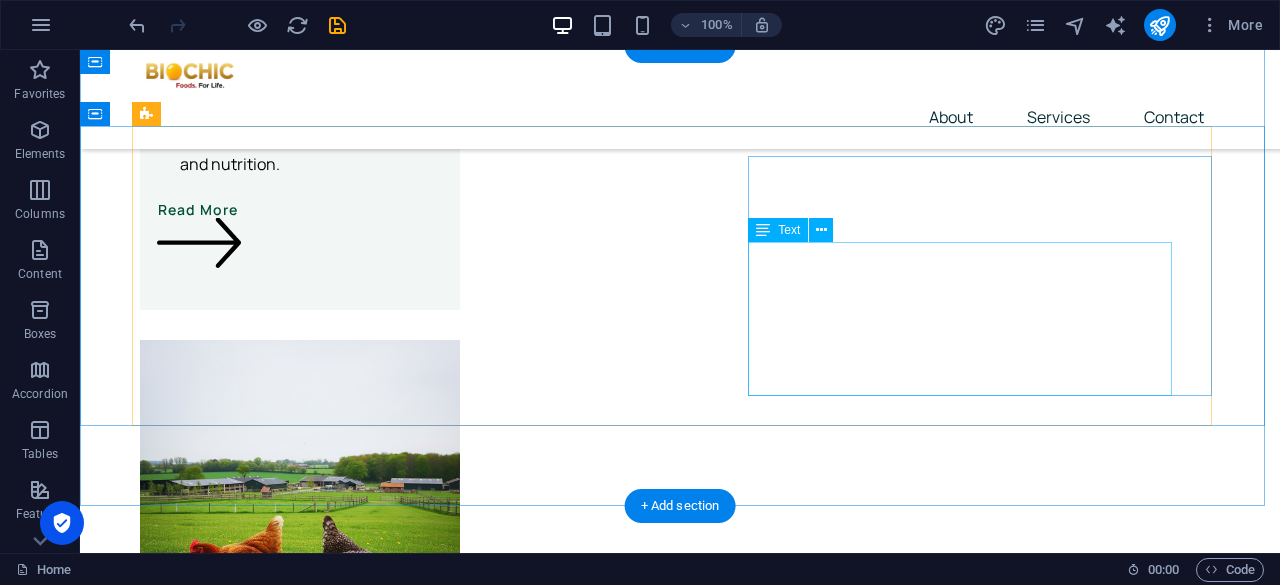 click on "It is a long established fact that a reader will be distracted by the readable content of a page when looking at its layout. The point of using Lorem Ipsum is that it has a more-or-less normal distribution of letters, as opposed to using 'Content here, content here', making it look like readable English." at bounding box center [660, 4959] 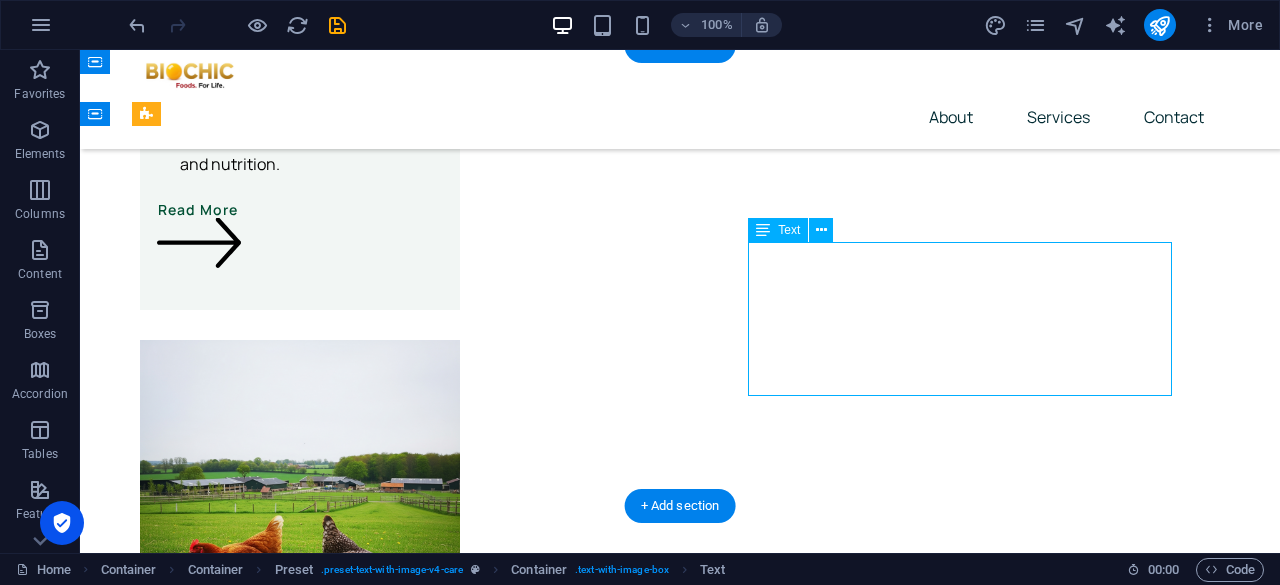 click on "It is a long established fact that a reader will be distracted by the readable content of a page when looking at its layout. The point of using Lorem Ipsum is that it has a more-or-less normal distribution of letters, as opposed to using 'Content here, content here', making it look like readable English." at bounding box center [660, 4959] 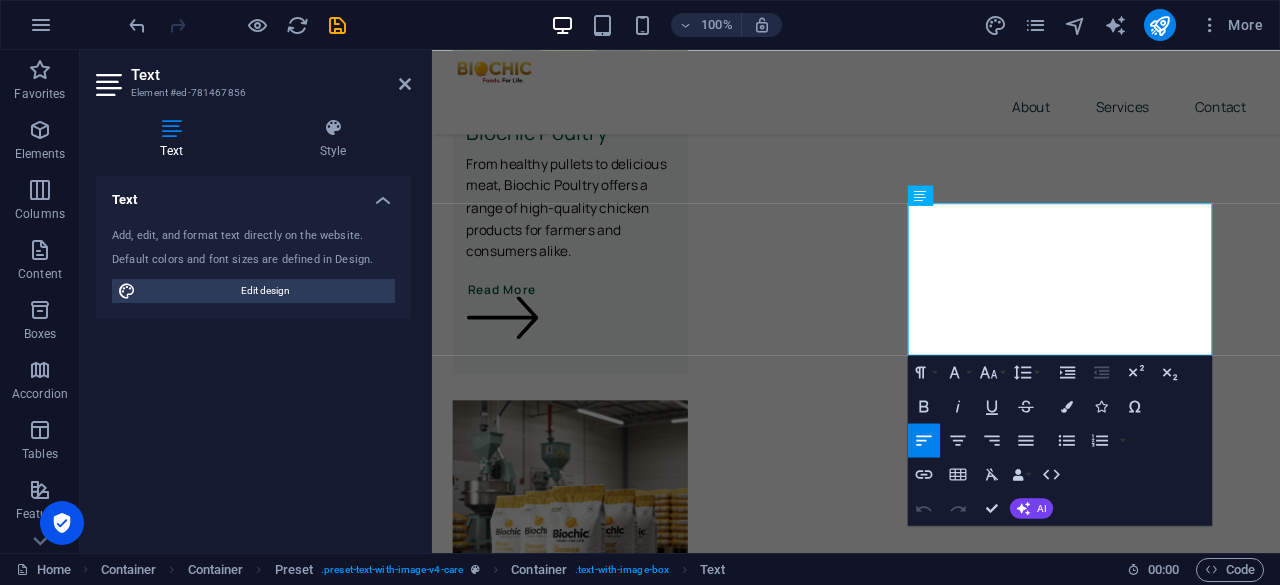 scroll, scrollTop: 4609, scrollLeft: 0, axis: vertical 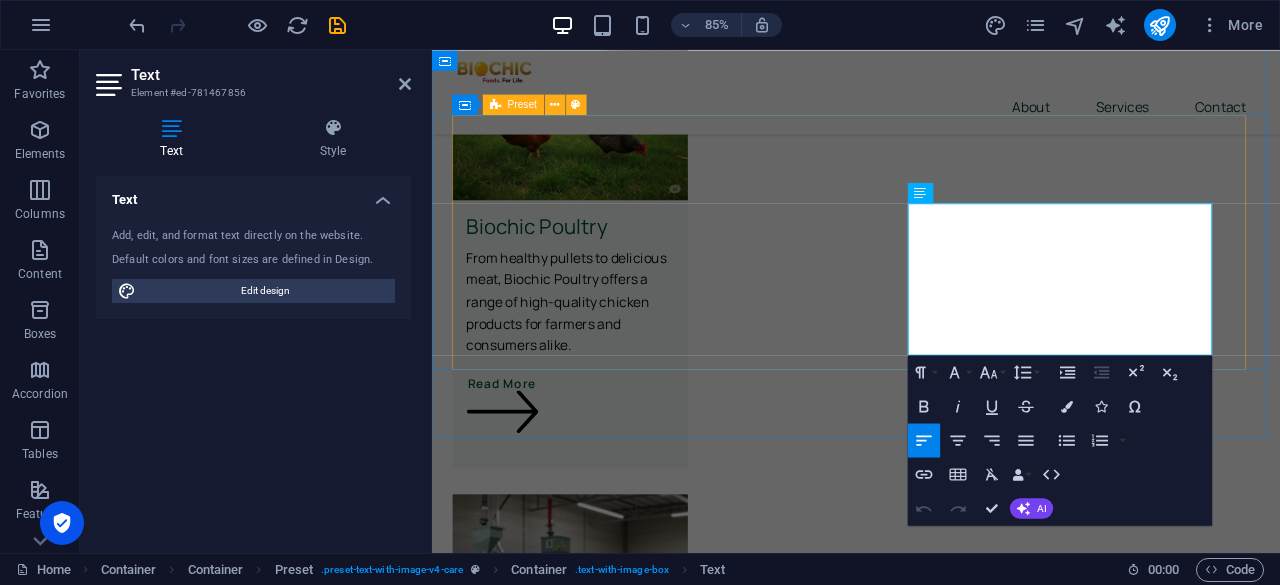 drag, startPoint x: 1129, startPoint y: 400, endPoint x: 981, endPoint y: 248, distance: 212.1509 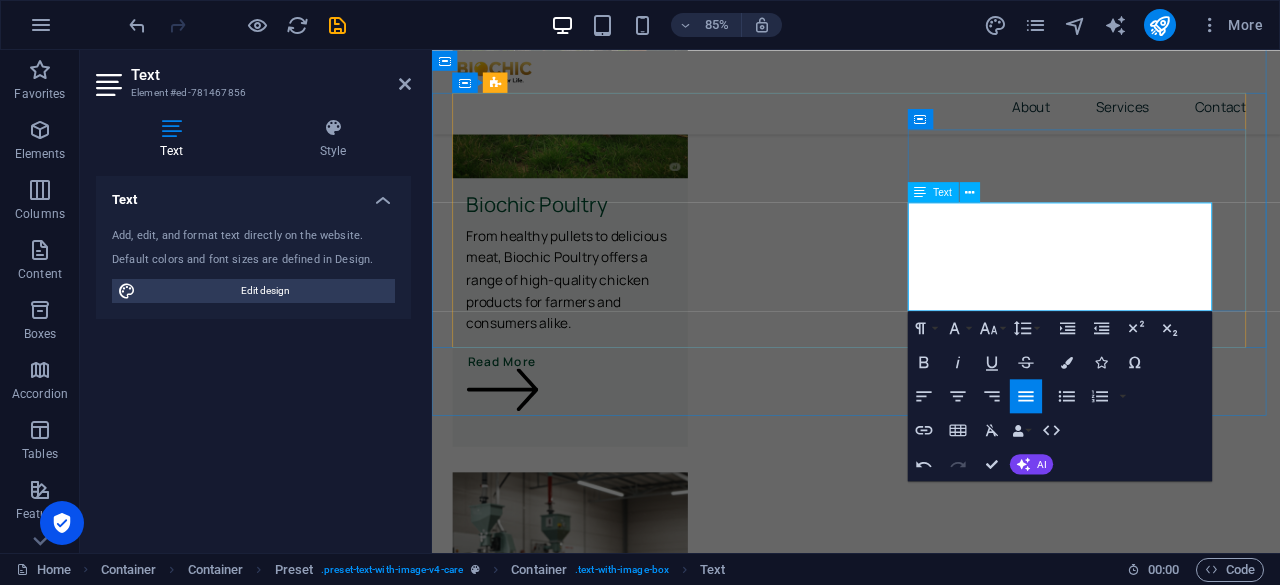 click on "Biochic Foods is dedicated to delivering superior organic food, sustainably produced with integrity, ensuring every family enjoys wholesome food that supports their healthy life." at bounding box center [935, 4468] 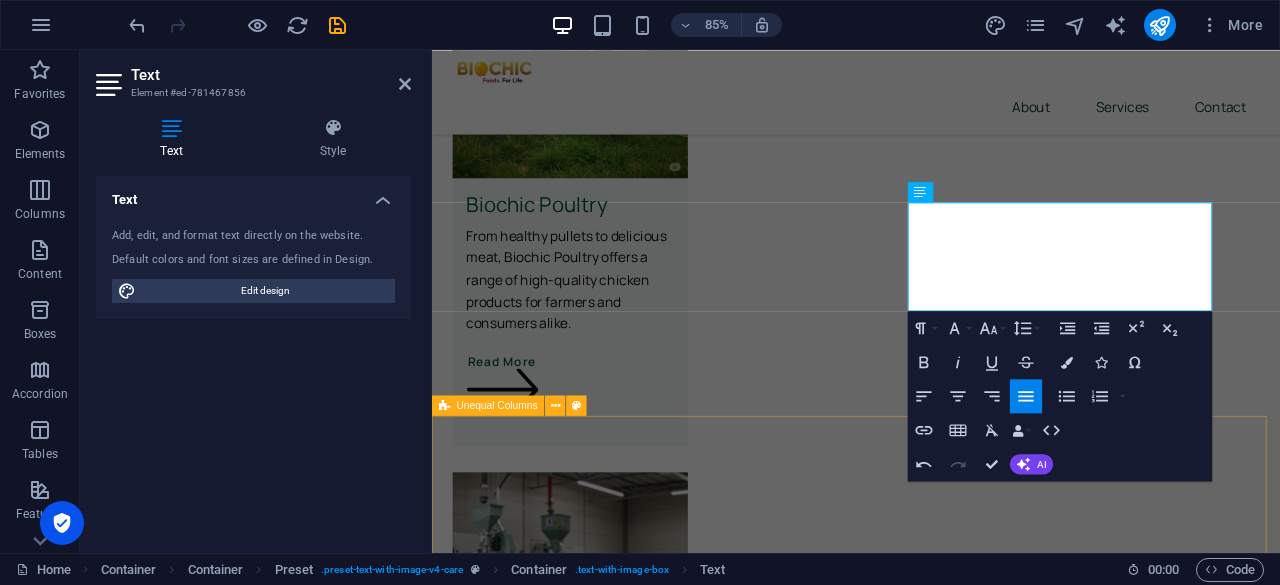 click on "How it works Lorem Ipsum available, but the majority have suffered alteration in some form, by injected humor, or randomized words which don't look even slightly believable. 1. Evaluation & Diagnosis Lorem ipsum dolor sit amet, consectetur adipiscing elit. Sed et ut amet, sed in amet. Faucibus sit cursus dis sollicitudin. Viverra est amet, cras curabitur volutpat porttitor lacus. 2. Weekly Care Plan Lorem ipsum dolor sit amet, consectetur adipiscing elit. Sed et ut amet, sed in amet. Faucibus sit cursus dis sollicitudin. Viverra est amet, cras curabitur volutpat porttitor lacus. 3. Start of the Care Journey Lorem ipsum dolor sit amet, consectetur adipiscing elit. Sed et ut amet, sed in amet. Faucibus sit cursus dis sollicitudin. Viverra est amet, cras curabitur volutpat porttitor lacus." at bounding box center (931, 5612) 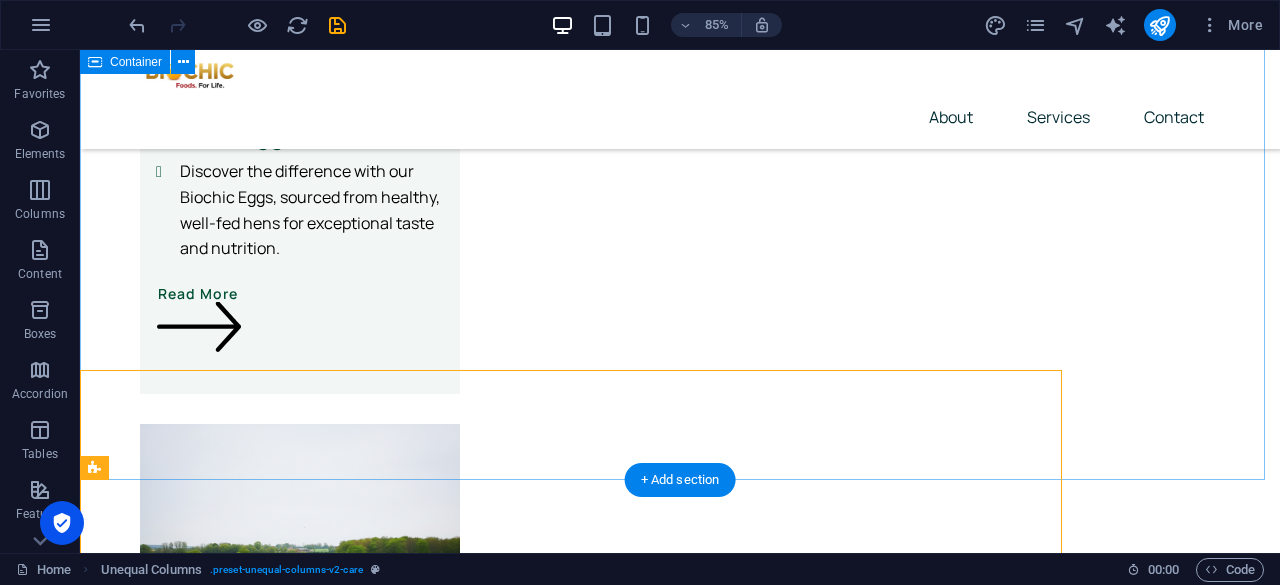 scroll, scrollTop: 4745, scrollLeft: 0, axis: vertical 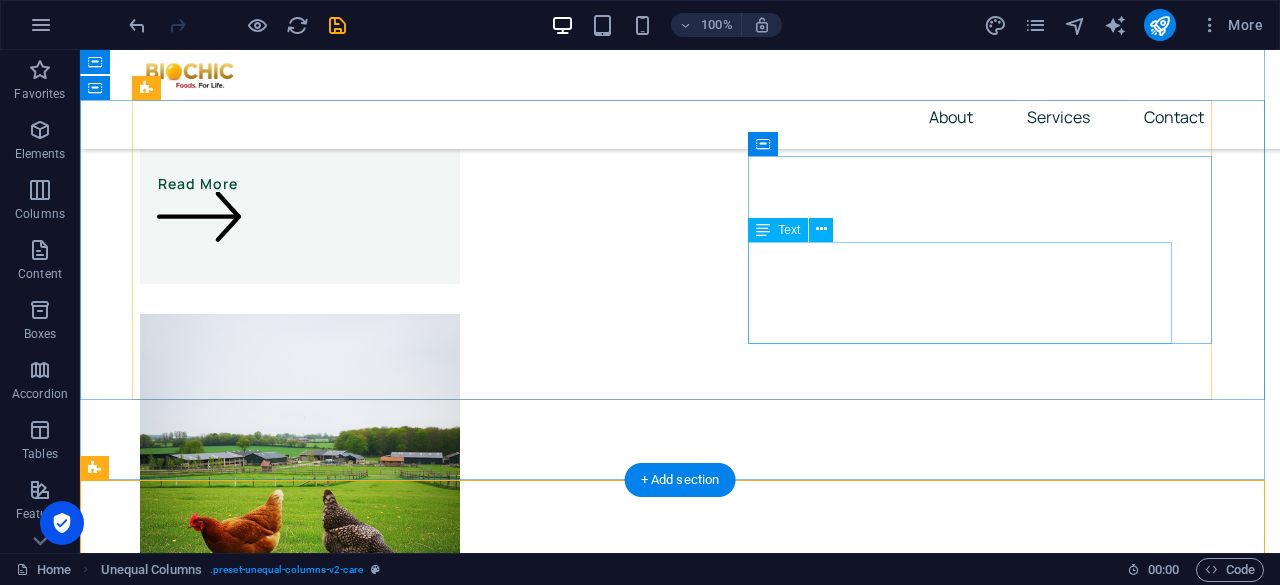 click on "Biochic Foods is dedicated to delivering superior organic food, sustainably produced with integrity, ensuring every family enjoys wholesome food that supports their healthy life." at bounding box center (660, 4920) 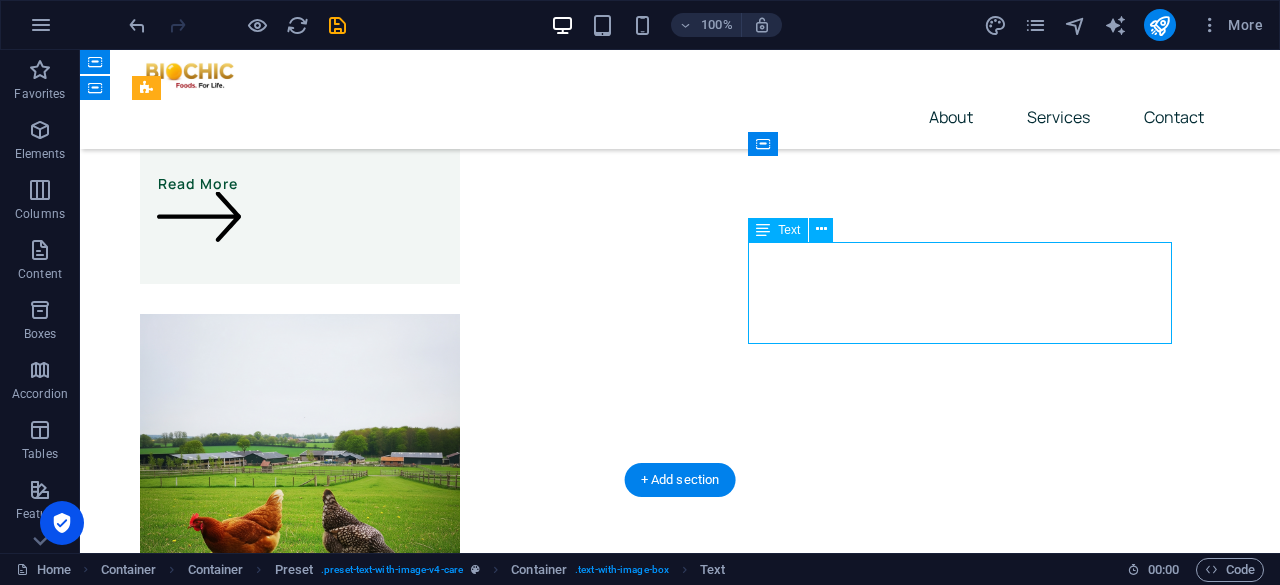 click on "Biochic Foods is dedicated to delivering superior organic food, sustainably produced with integrity, ensuring every family enjoys wholesome food that supports their healthy life." at bounding box center [660, 4920] 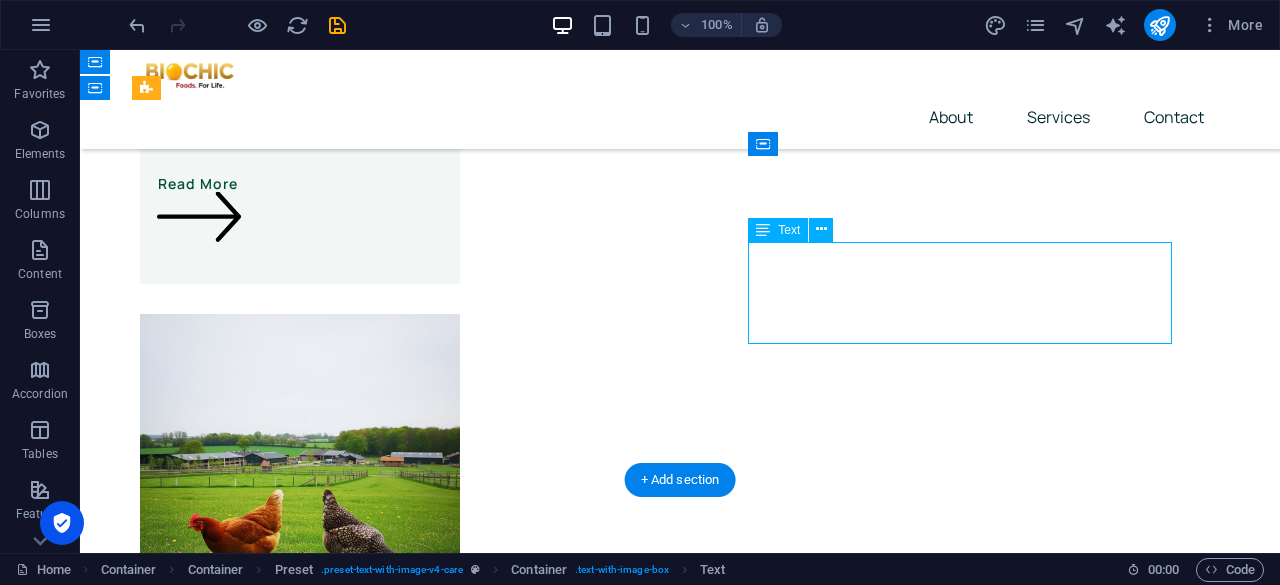 click on "Biochic Foods is dedicated to delivering superior organic food, sustainably produced with integrity, ensuring every family enjoys wholesome food that supports their healthy life." at bounding box center (660, 4920) 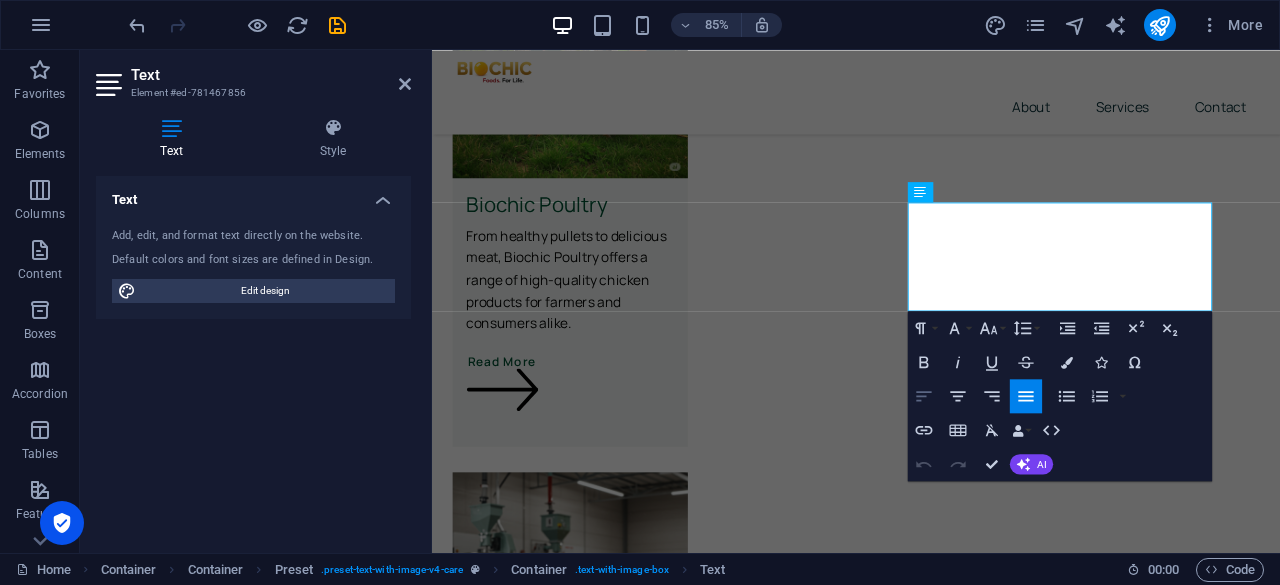 click 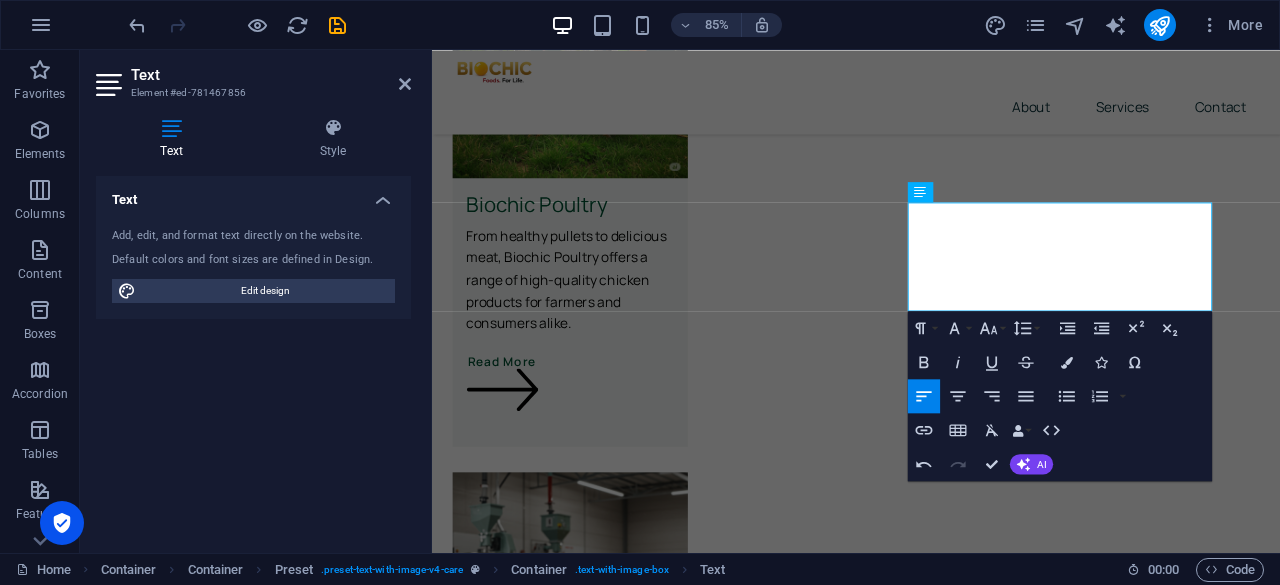 click 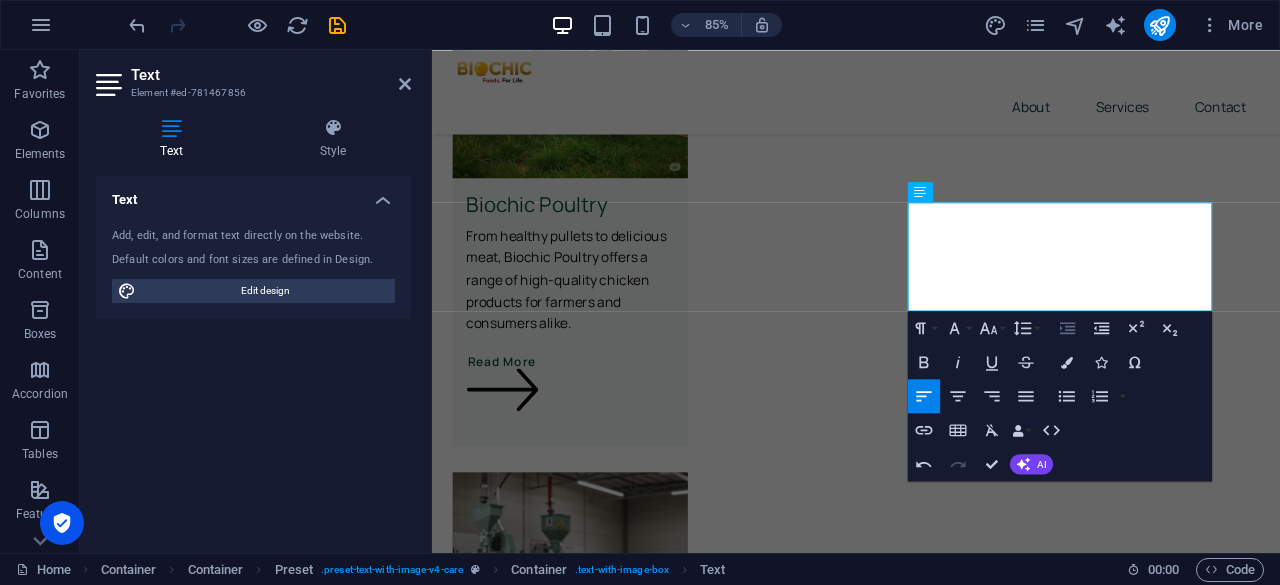 click 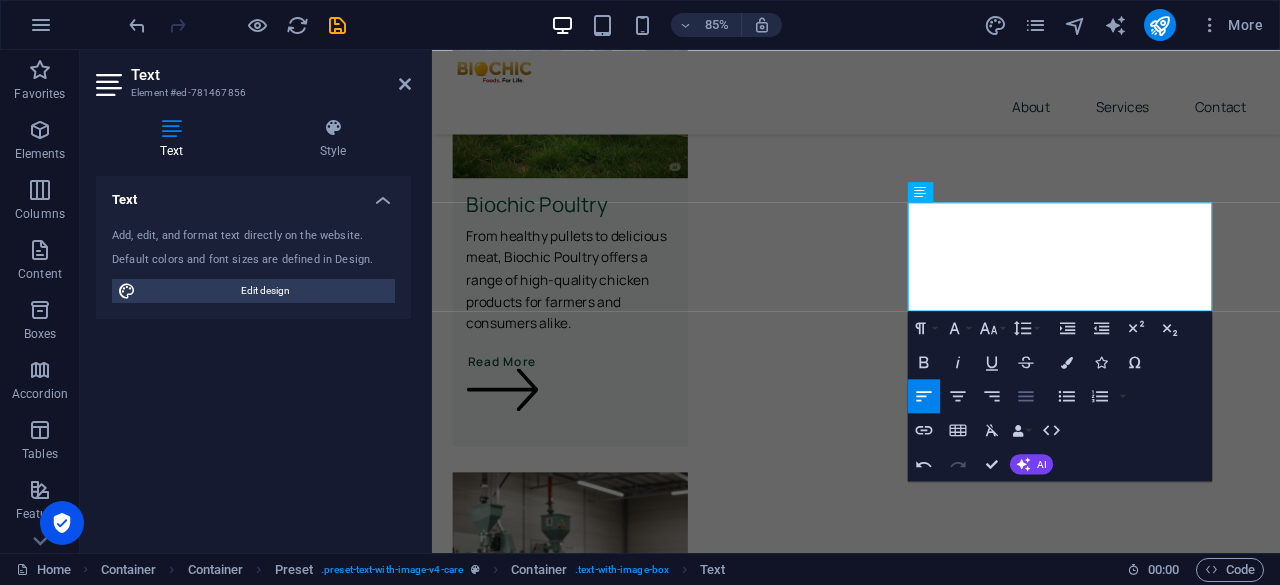 click 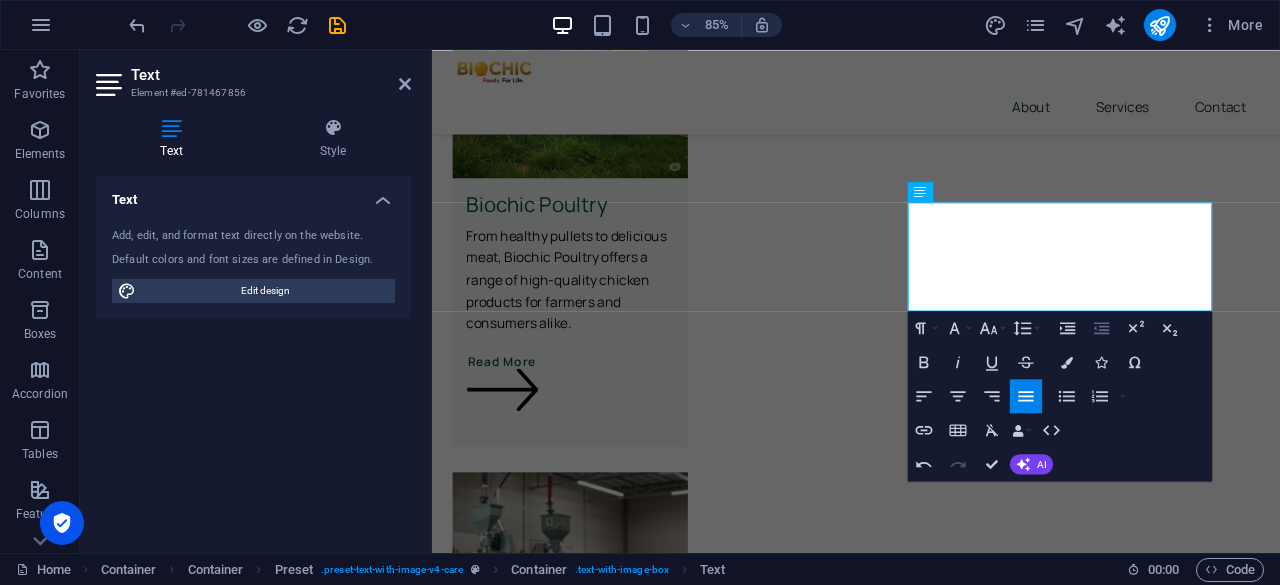 click 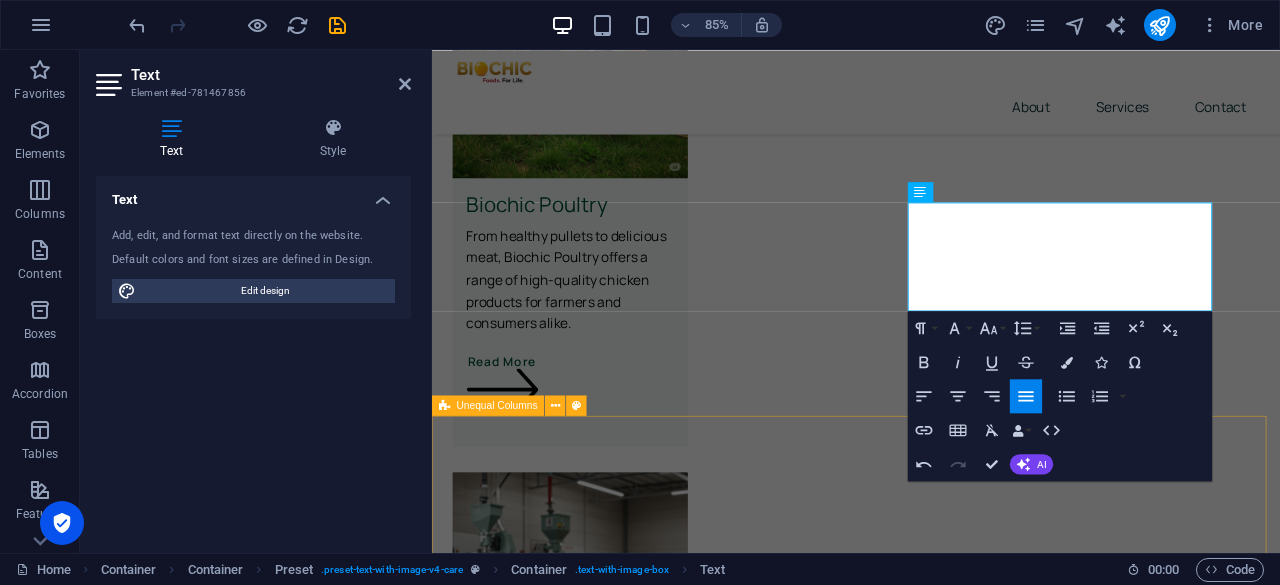 click on "How it works Lorem Ipsum available, but the majority have suffered alteration in some form, by injected humor, or randomized words which don't look even slightly believable. 1. Evaluation & Diagnosis Lorem ipsum dolor sit amet, consectetur adipiscing elit. Sed et ut amet, sed in amet. Faucibus sit cursus dis sollicitudin. Viverra est amet, cras curabitur volutpat porttitor lacus. 2. Weekly Care Plan Lorem ipsum dolor sit amet, consectetur adipiscing elit. Sed et ut amet, sed in amet. Faucibus sit cursus dis sollicitudin. Viverra est amet, cras curabitur volutpat porttitor lacus. 3. Start of the Care Journey Lorem ipsum dolor sit amet, consectetur adipiscing elit. Sed et ut amet, sed in amet. Faucibus sit cursus dis sollicitudin. Viverra est amet, cras curabitur volutpat porttitor lacus." at bounding box center [931, 5612] 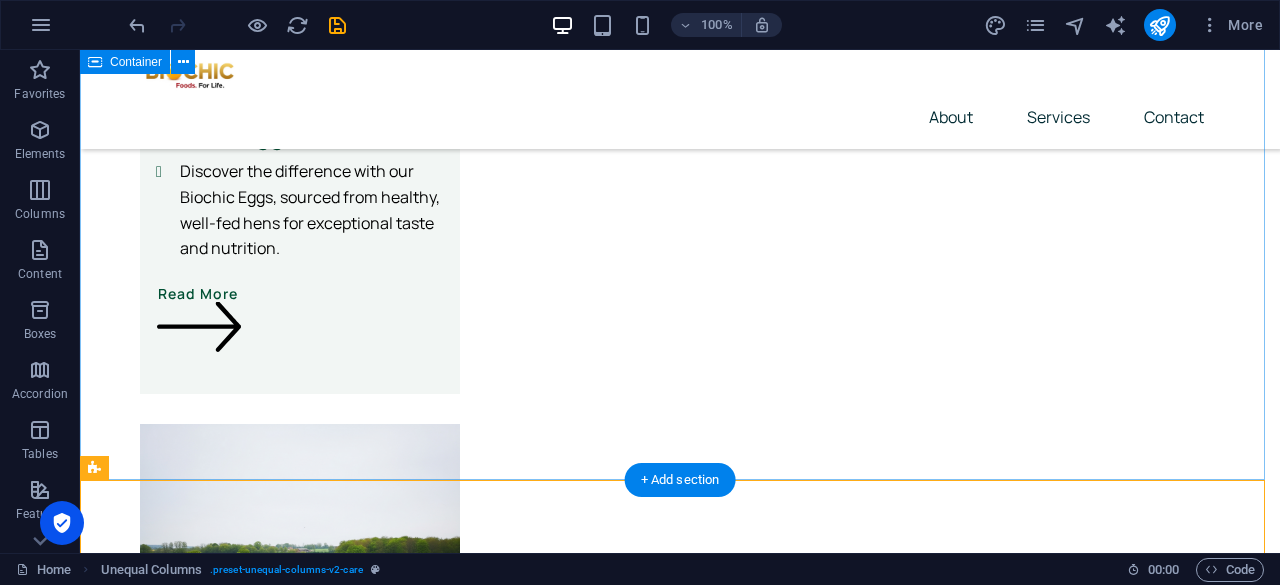 scroll, scrollTop: 4745, scrollLeft: 0, axis: vertical 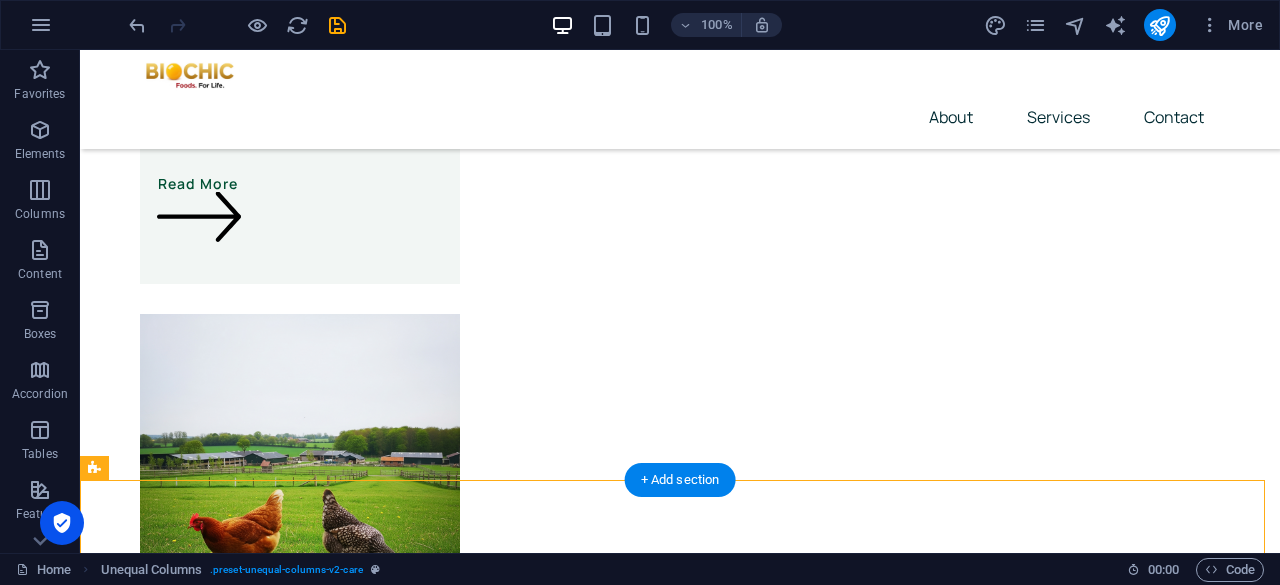 click at bounding box center (640, 5116) 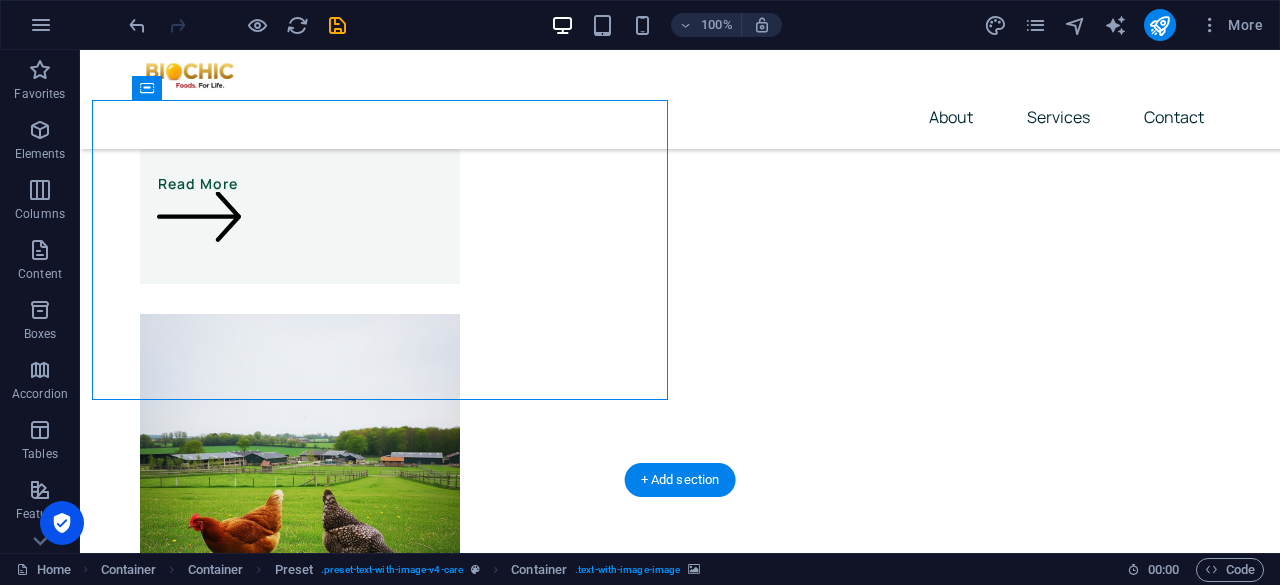 click at bounding box center (640, 5116) 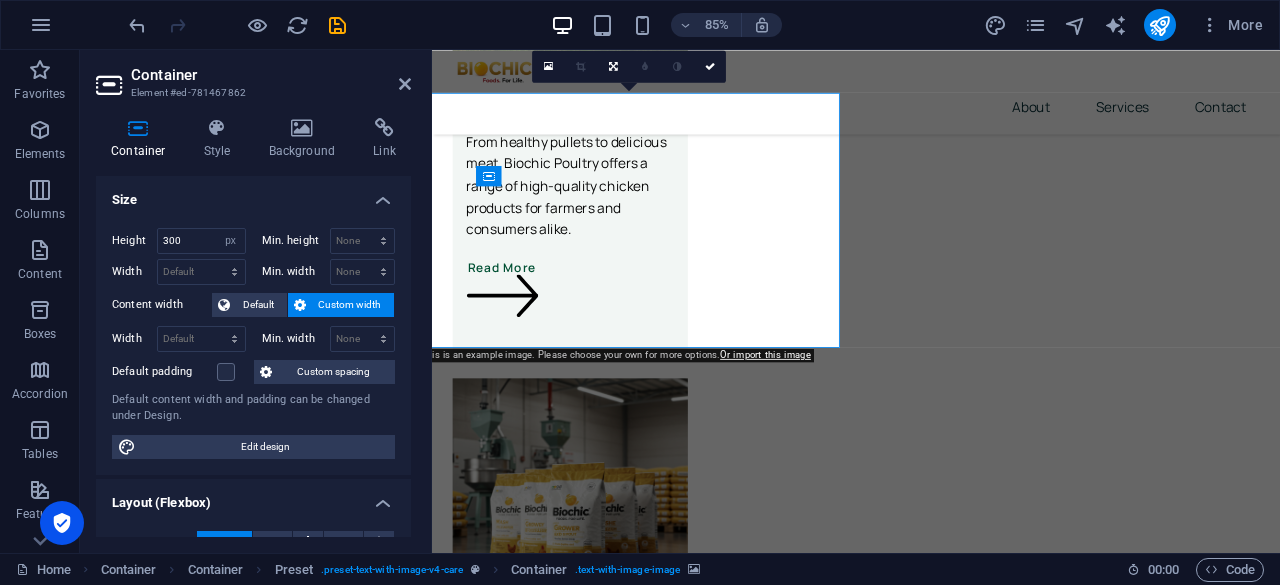 scroll, scrollTop: 4635, scrollLeft: 0, axis: vertical 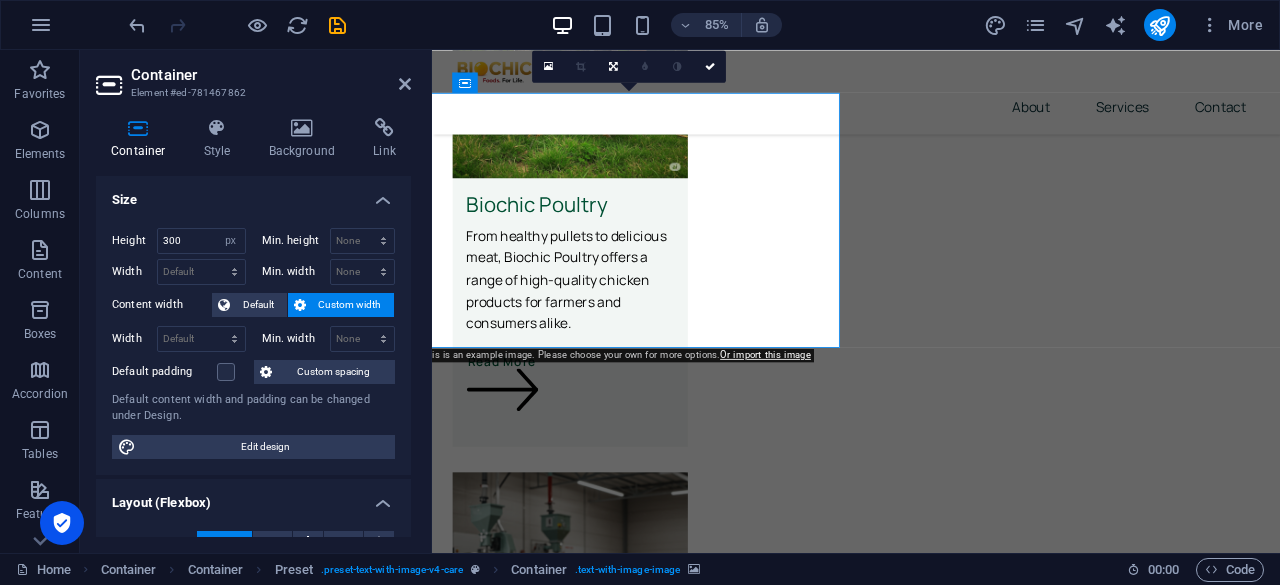 click on "Size" at bounding box center (253, 194) 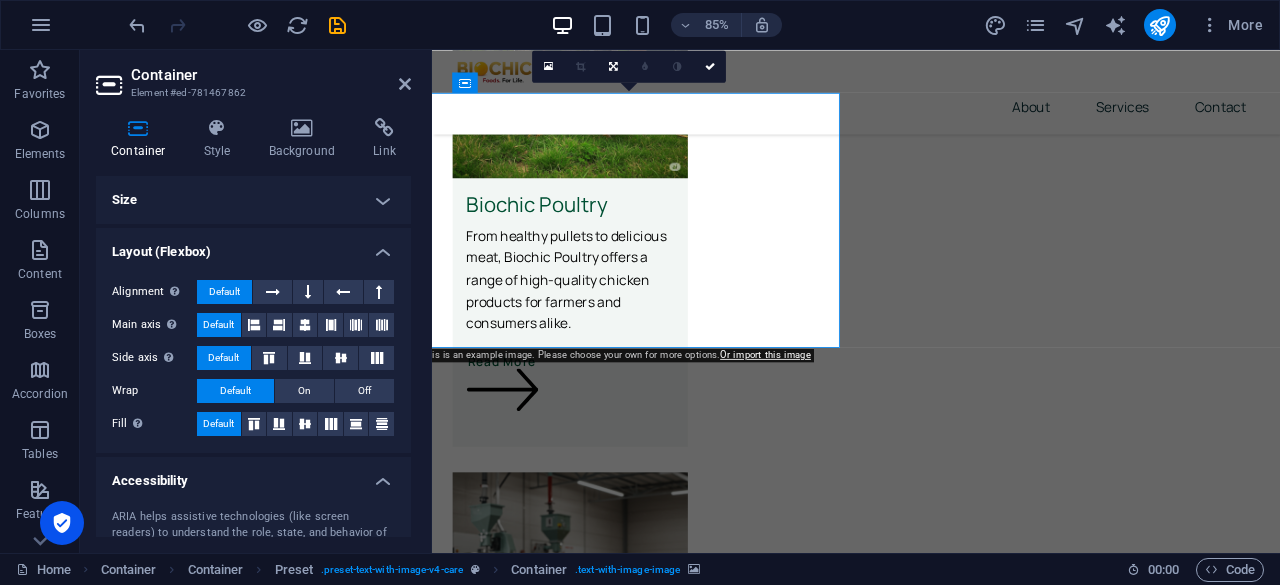 click on "Size" at bounding box center [253, 200] 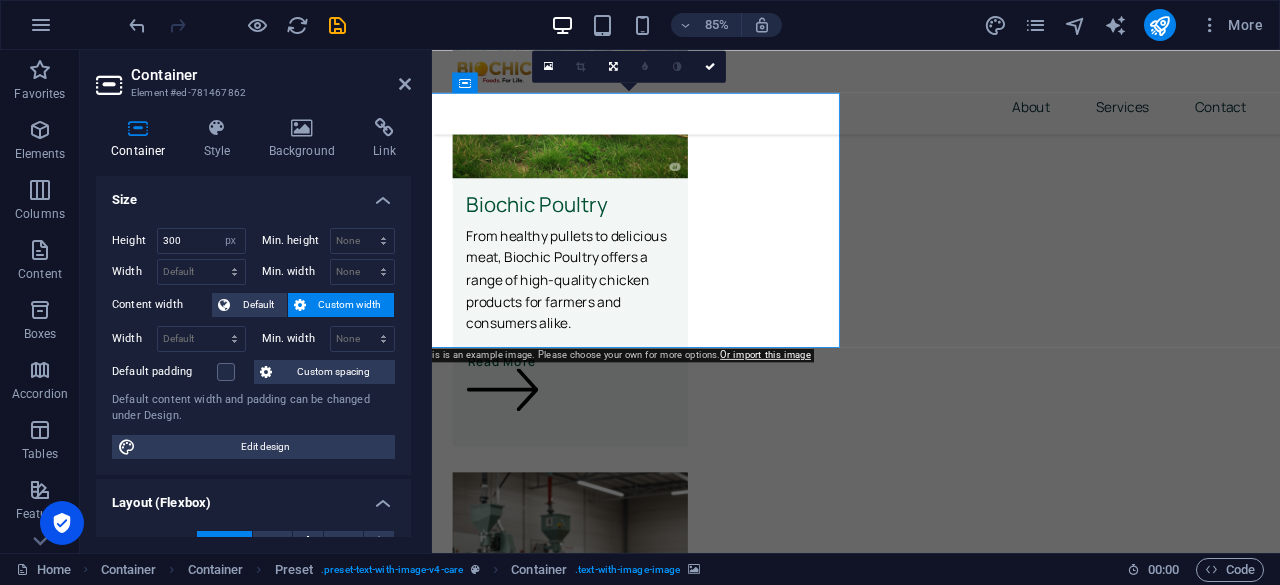 click on "Size" at bounding box center [253, 194] 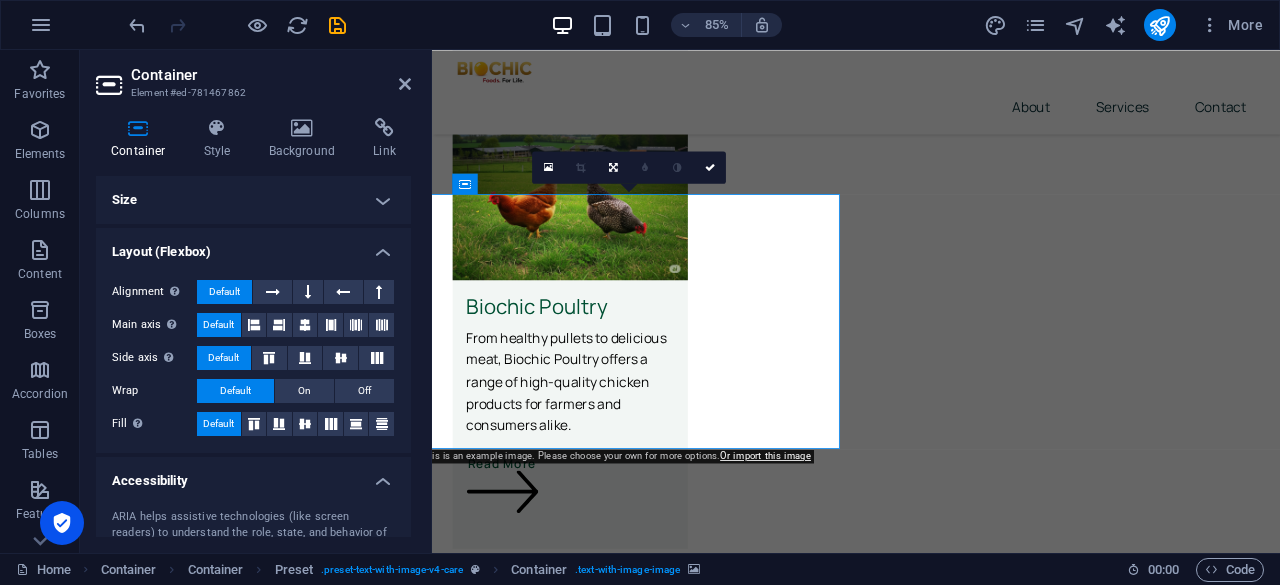 scroll, scrollTop: 4516, scrollLeft: 0, axis: vertical 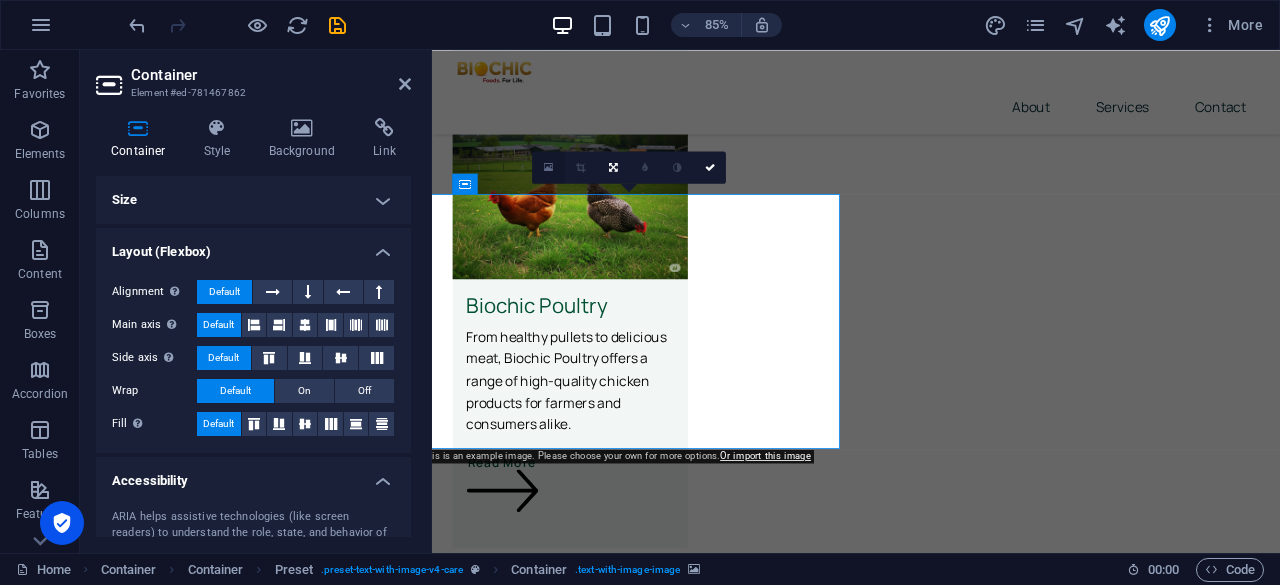 click at bounding box center (548, 168) 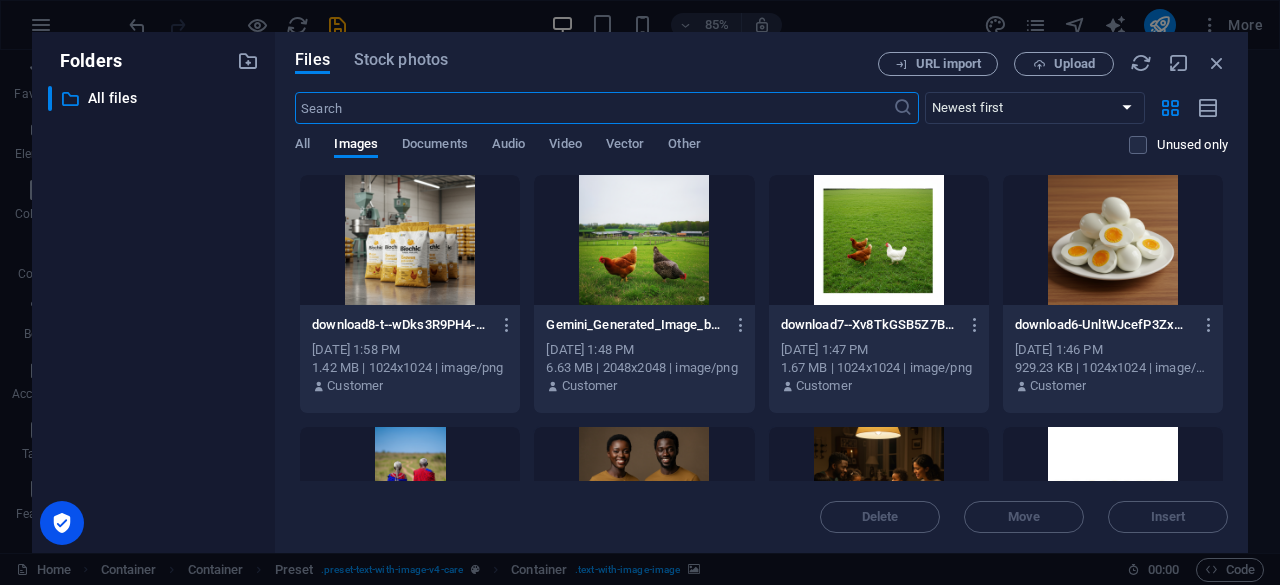scroll, scrollTop: 4530, scrollLeft: 0, axis: vertical 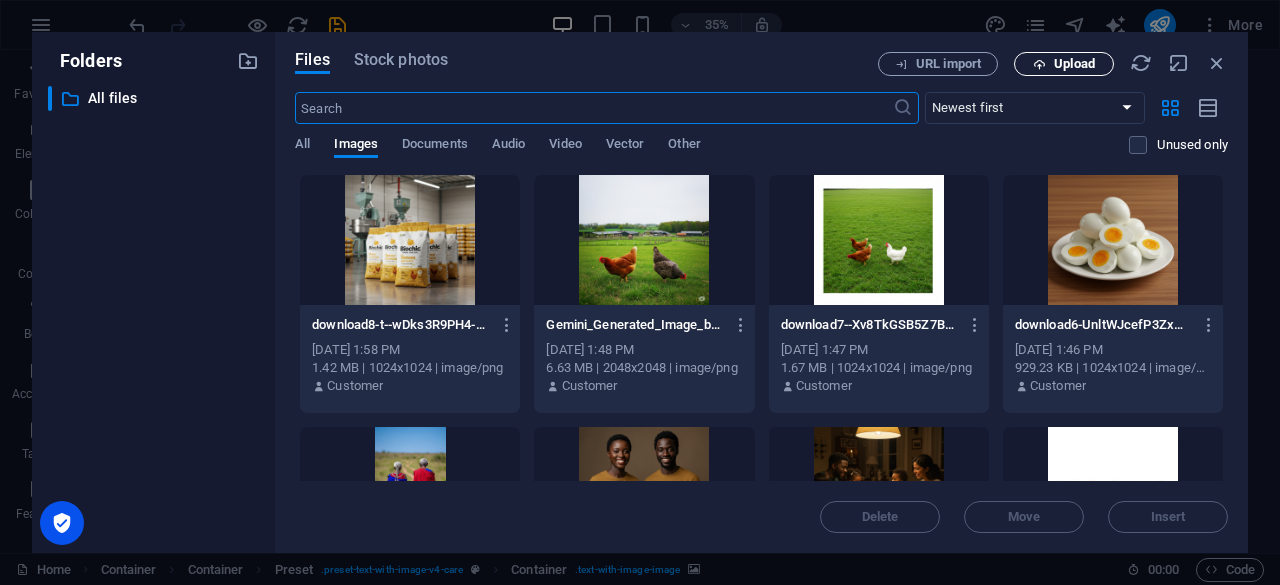 click on "Upload" at bounding box center (1074, 64) 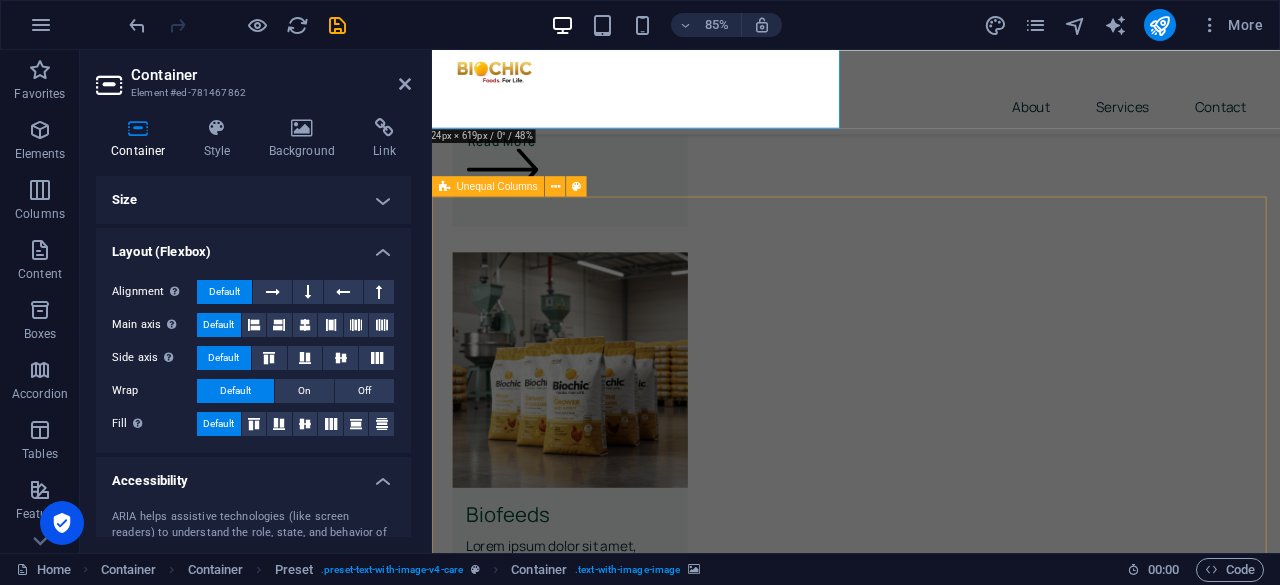 scroll, scrollTop: 4892, scrollLeft: 0, axis: vertical 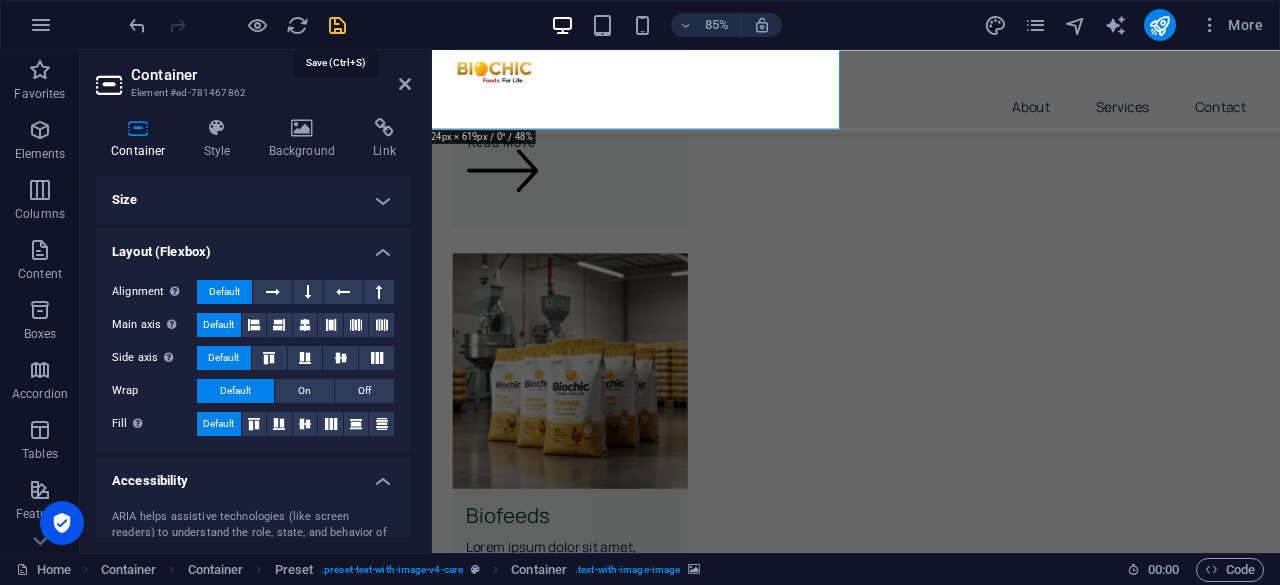 click at bounding box center (337, 25) 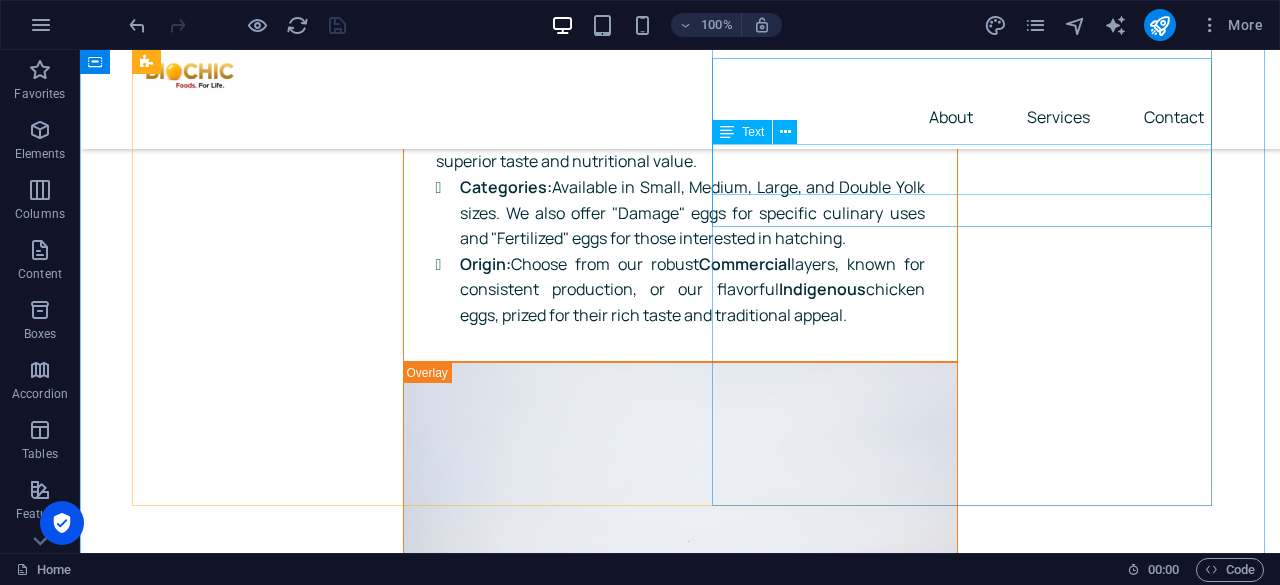 scroll, scrollTop: 7144, scrollLeft: 0, axis: vertical 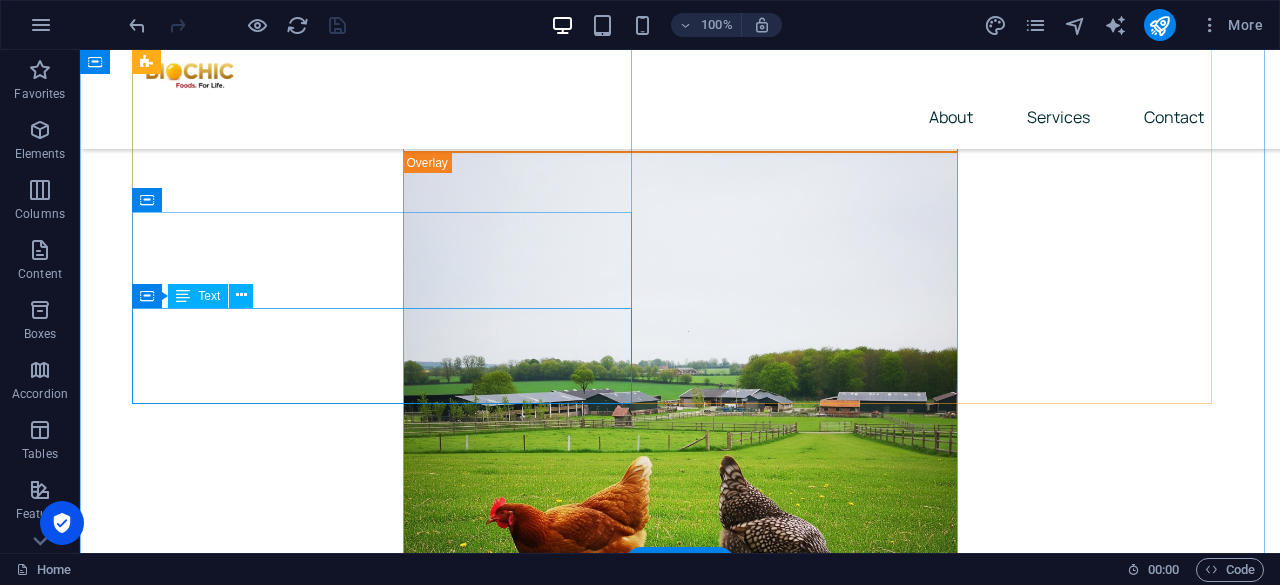 click on "15851 33rd St NW, Fairview, Montana 3620 Southpark Dr, Jackson, Wyoming 2100 69th Ave, Greeley, Colorado" at bounding box center (390, 6751) 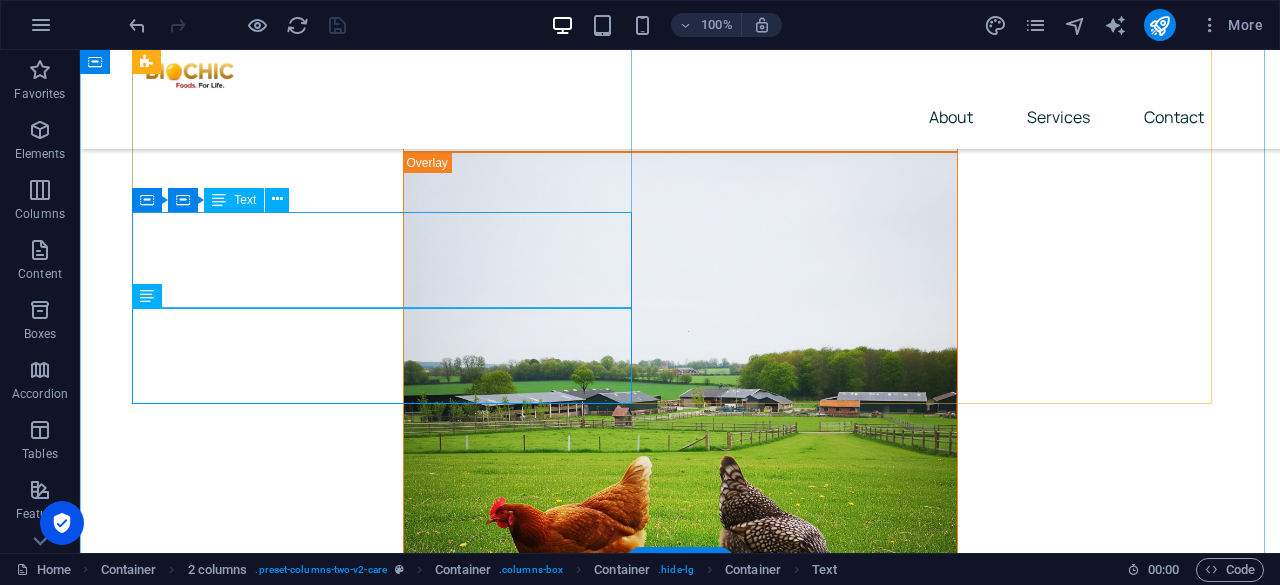 click on "760 Amarillo Ave Pahrump, Nevada 29356 Vera St, Gold Beach, Oregon 4950 N Bradley St, Garden City, Idaho" at bounding box center [390, 6652] 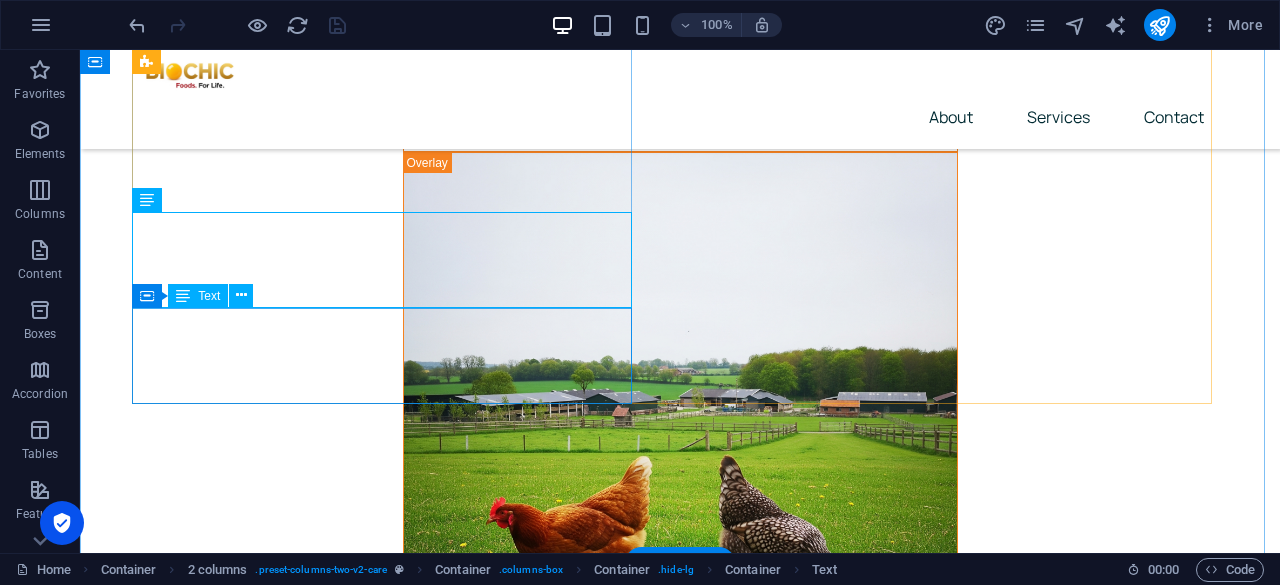 click on "15851 33rd St NW, Fairview, Montana 3620 Southpark Dr, Jackson, Wyoming 2100 69th Ave, Greeley, Colorado" at bounding box center [390, 6751] 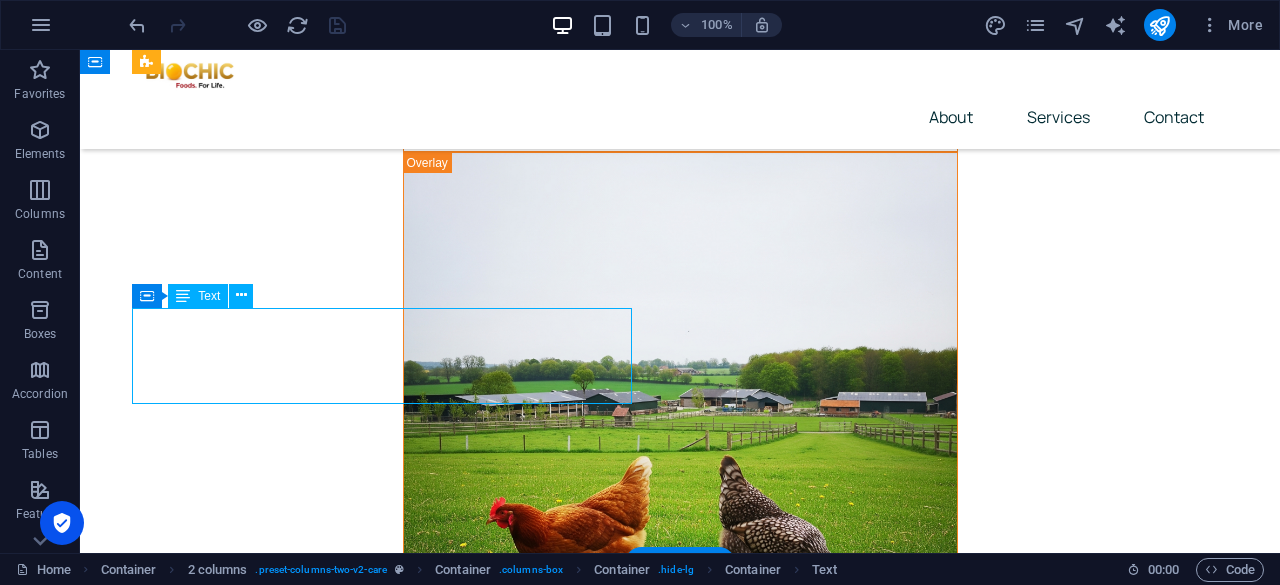 click on "15851 33rd St NW, Fairview, Montana 3620 Southpark Dr, Jackson, Wyoming 2100 69th Ave, Greeley, Colorado" at bounding box center [390, 6751] 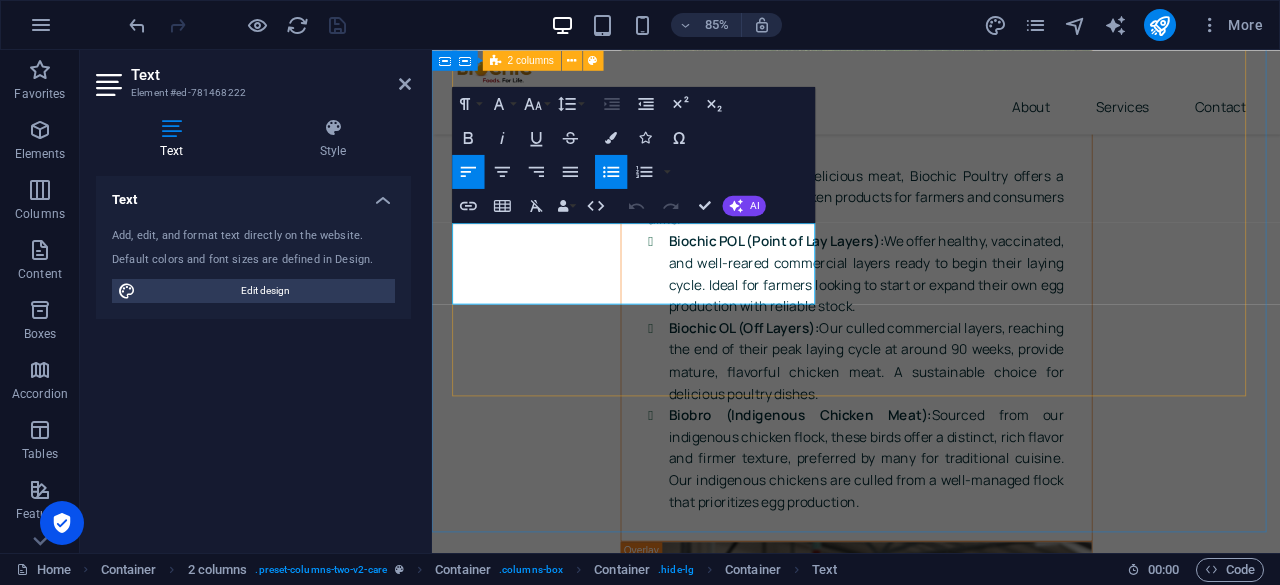 click on "760 Amarillo Ave Pahrump, Nevada 29356 Vera St, Gold Beach, Oregon 4950 N Bradley St, Garden City, Idaho 15851 33rd St NW, Fairview, Montana 3620 Southpark Dr, Jackson, Wyoming 2100 69th Ave, Greeley, Colorado Visit our locations It is a long established fact that a reader will be distracted by the readable content of a page when looking at its. Visit our locations It is a long established fact that a reader will be distracted by the readable content of a page when looking at its.
760 Amarillo Ave Pahrump, Nevada
29356 Vera St, Gold Beach, Oregon
4950 N Bradley St, Garden City, Idaho
15851 33rd St NW, Fairview, Montana
3620 Southpark Dr, Jackson, Wyoming
2100 69th Ave, Greeley, Colorado" at bounding box center [931, 6062] 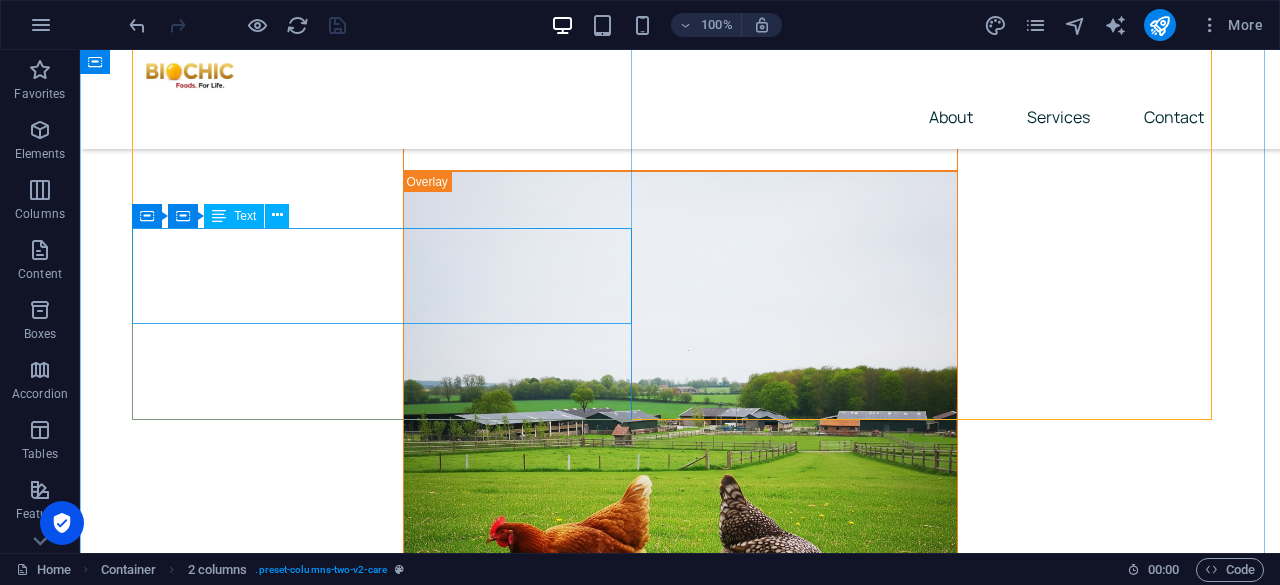 scroll, scrollTop: 7129, scrollLeft: 0, axis: vertical 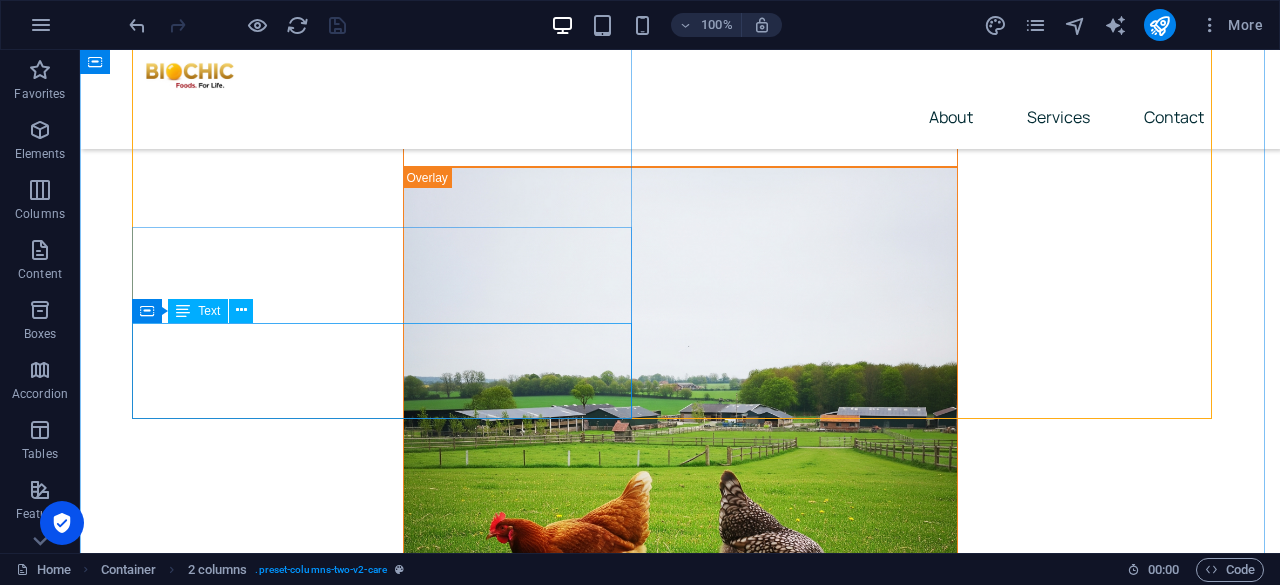 click on "15851 33rd St NW, Fairview, Montana 3620 Southpark Dr, Jackson, Wyoming 2100 69th Ave, Greeley, Colorado" at bounding box center (390, 6766) 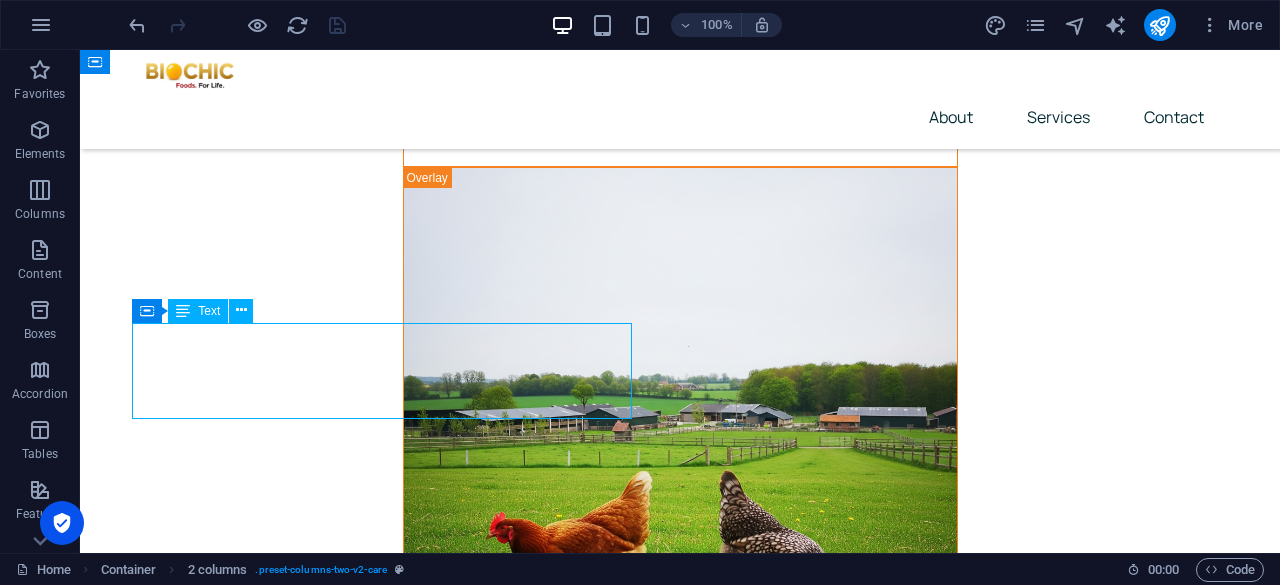 click on "15851 33rd St NW, Fairview, Montana 3620 Southpark Dr, Jackson, Wyoming 2100 69th Ave, Greeley, Colorado" at bounding box center (390, 6766) 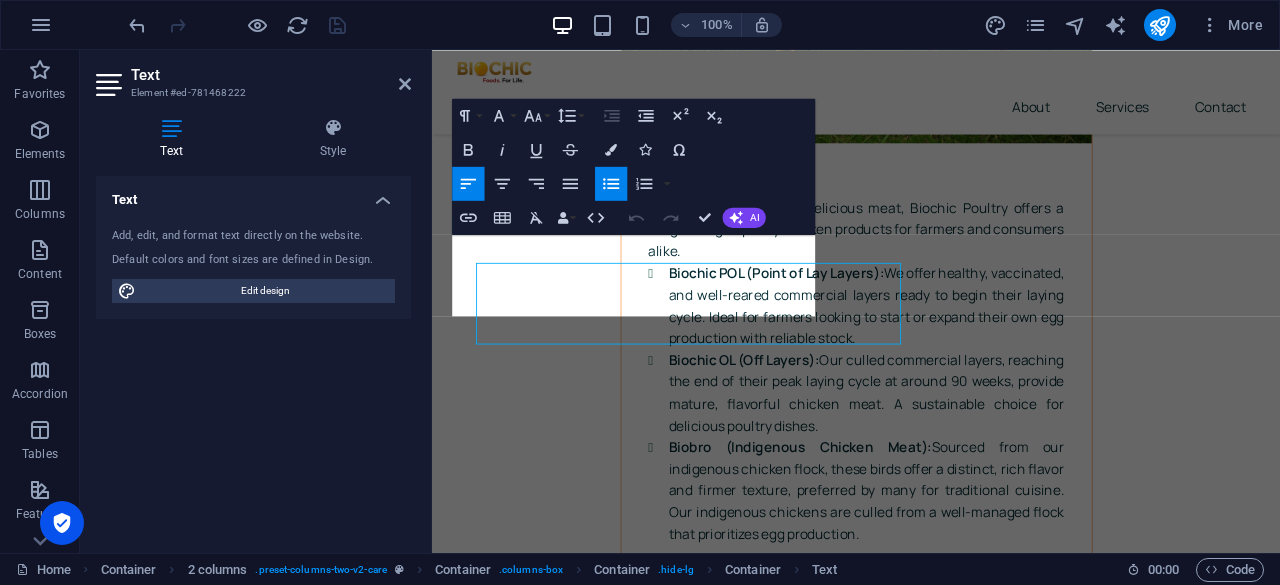 scroll, scrollTop: 7152, scrollLeft: 0, axis: vertical 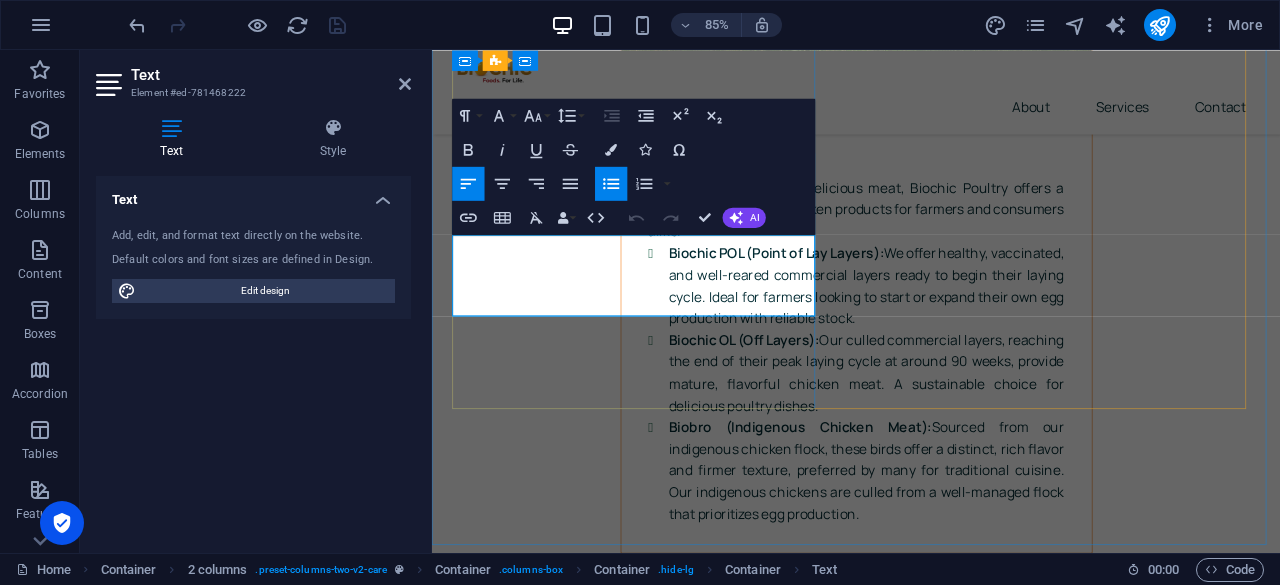 click on "2100 69th Ave, Greeley, Colorado" at bounding box center [685, 6199] 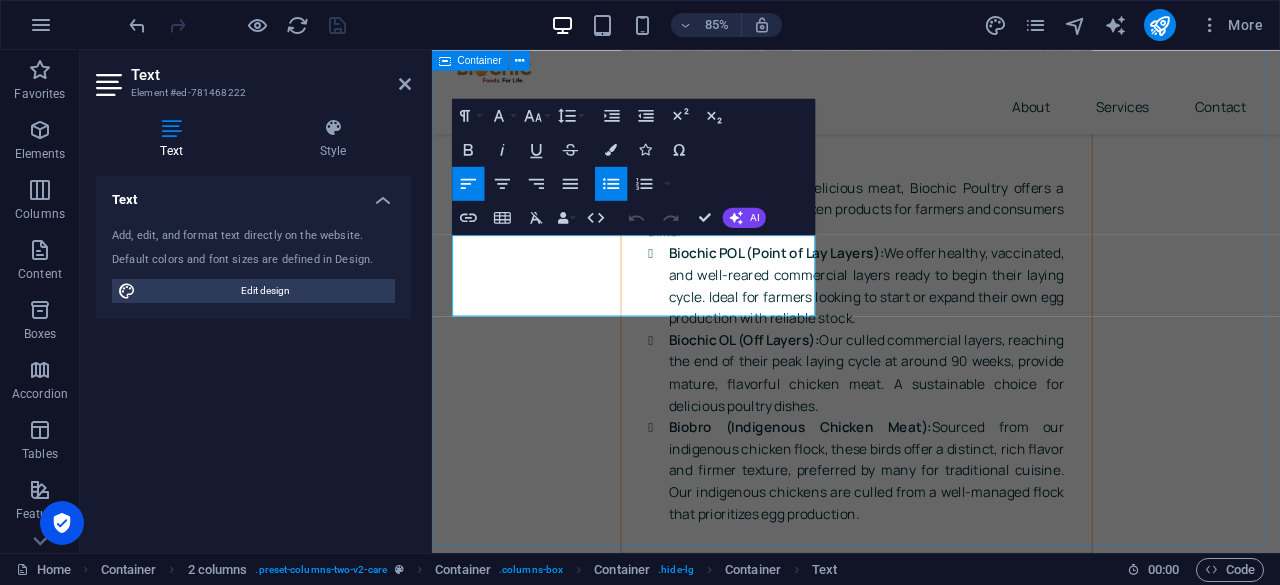 drag, startPoint x: 748, startPoint y: 359, endPoint x: 450, endPoint y: 285, distance: 307.05048 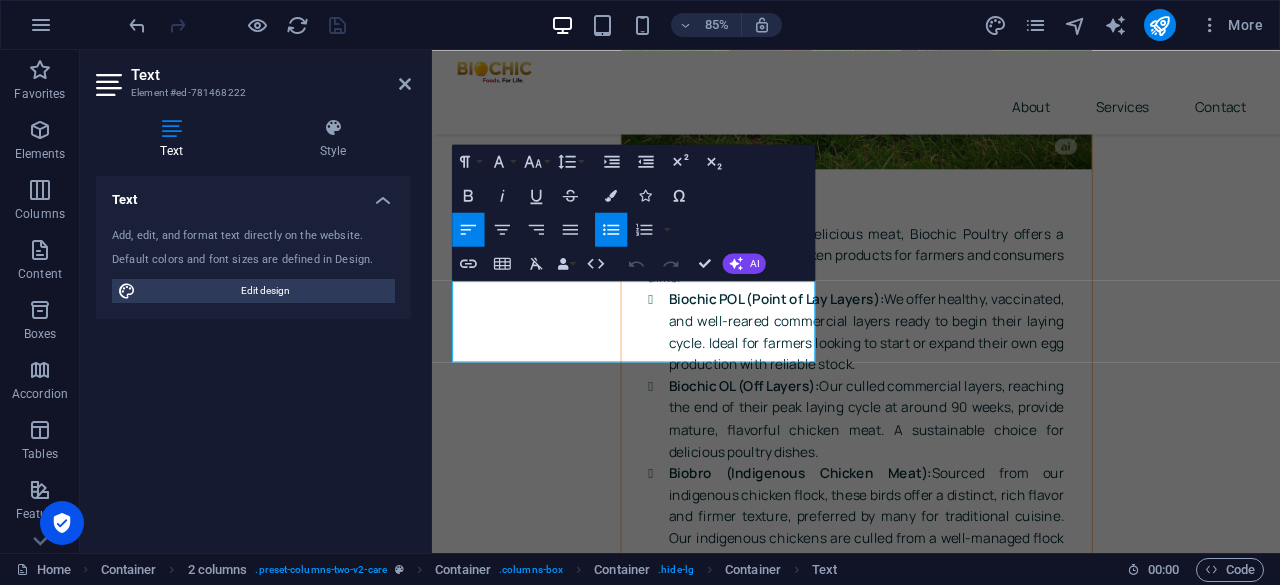 scroll, scrollTop: 7098, scrollLeft: 0, axis: vertical 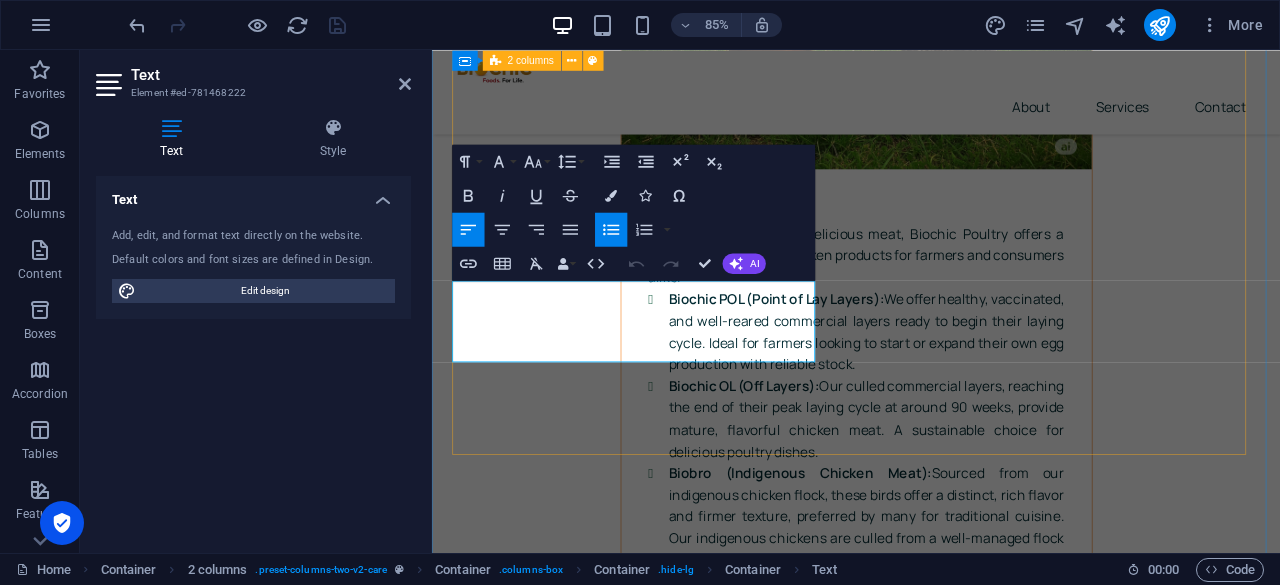 click on "760 Amarillo Ave Pahrump, Nevada 29356 Vera St, Gold Beach, Oregon 4950 N Bradley St, Garden City, Idaho 15851 33rd St NW, Fairview, Montana 3620 Southpark Dr, Jackson, Wyoming 2100 69th Ave, Greeley, Colorado Visit our locations It is a long established fact that a reader will be distracted by the readable content of a page when looking at its. Visit our locations It is a long established fact that a reader will be distracted by the readable content of a page when looking at its.
760 Amarillo Ave Pahrump, Nevada
29356 Vera St, Gold Beach, Oregon
4950 N Bradley St, Garden City, Idaho
15851 33rd St NW, Fairview, Montana
3620 Southpark Dr, Jackson, Wyoming
2100 69th Ave, Greeley, Colorado" at bounding box center (931, 6130) 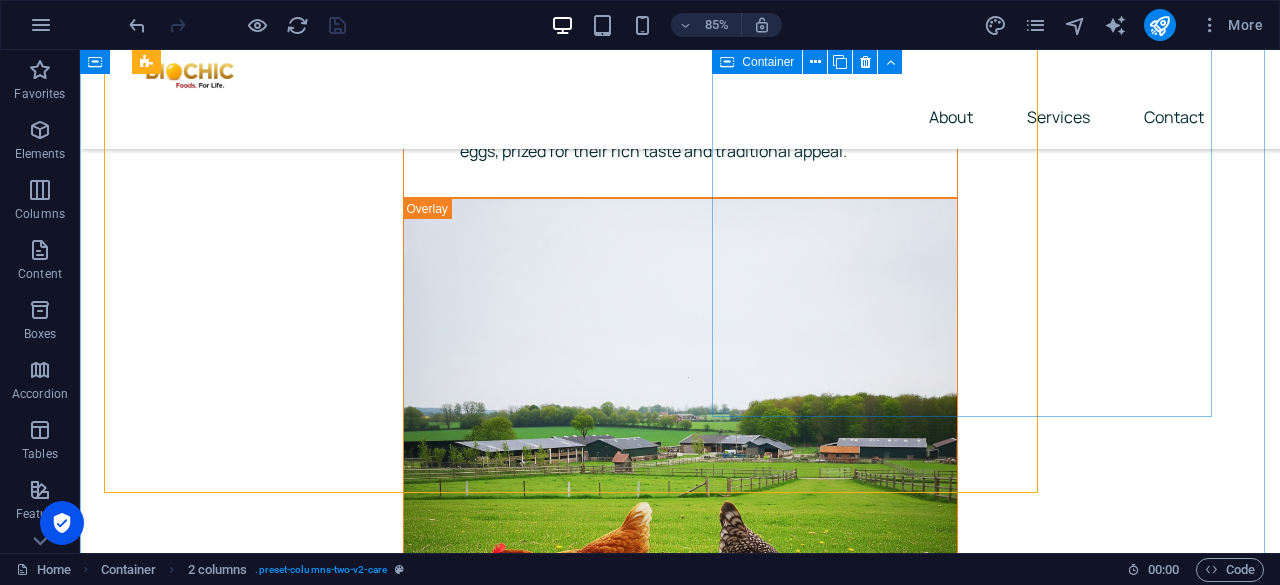 scroll, scrollTop: 7130, scrollLeft: 0, axis: vertical 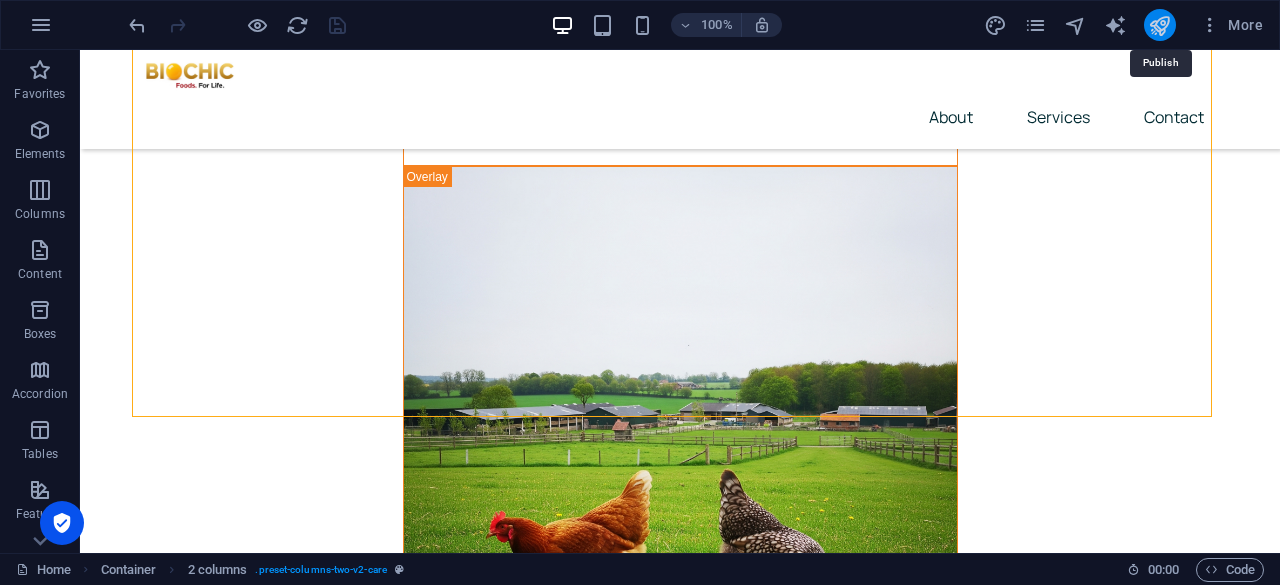 click at bounding box center [1159, 25] 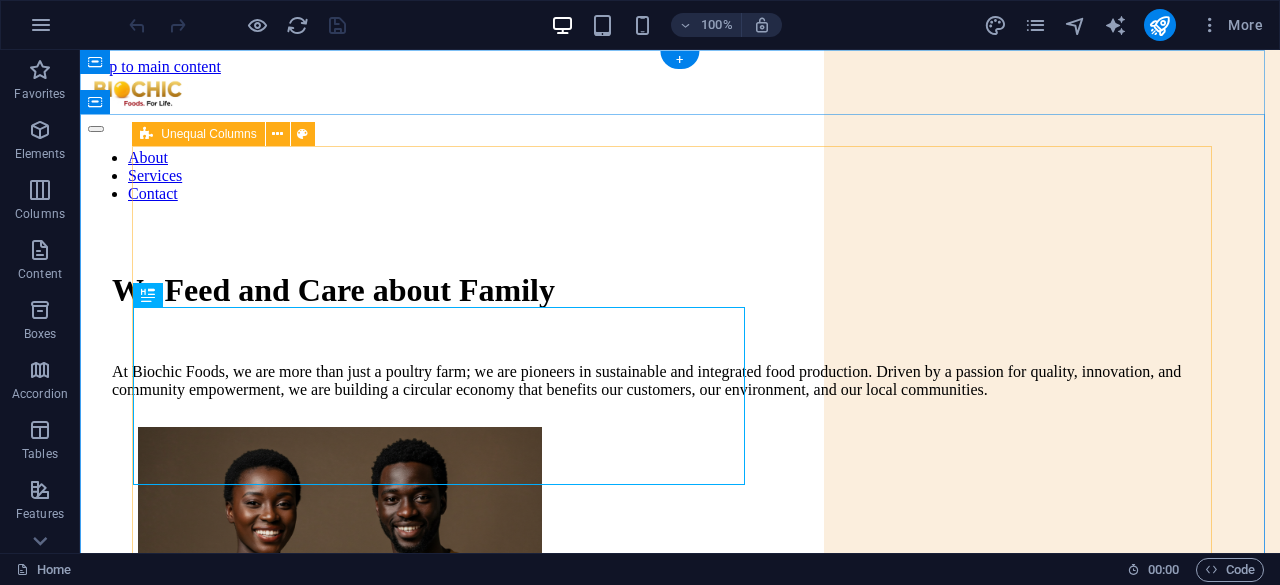 scroll, scrollTop: 0, scrollLeft: 0, axis: both 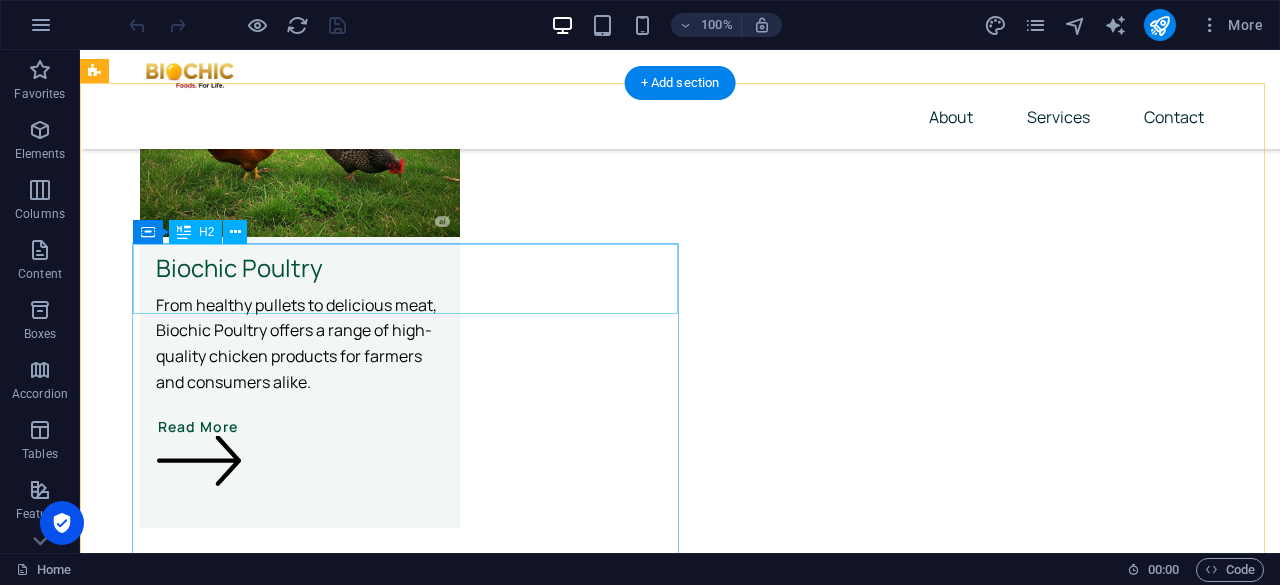click on "How it works" at bounding box center [644, 5145] 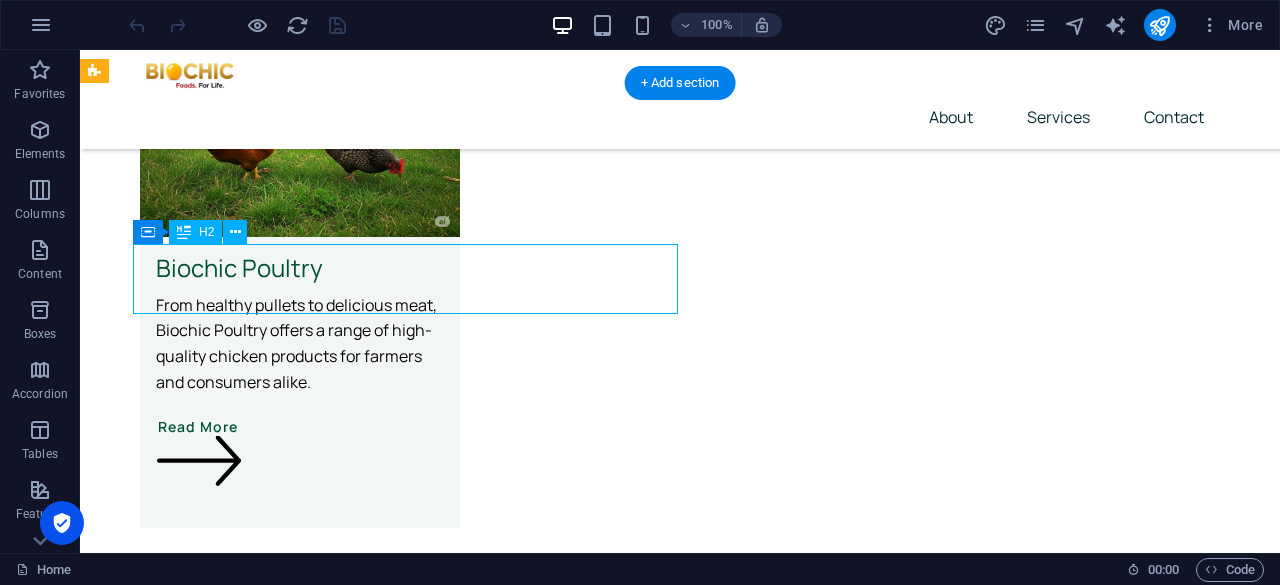 click on "How it works" at bounding box center [644, 5145] 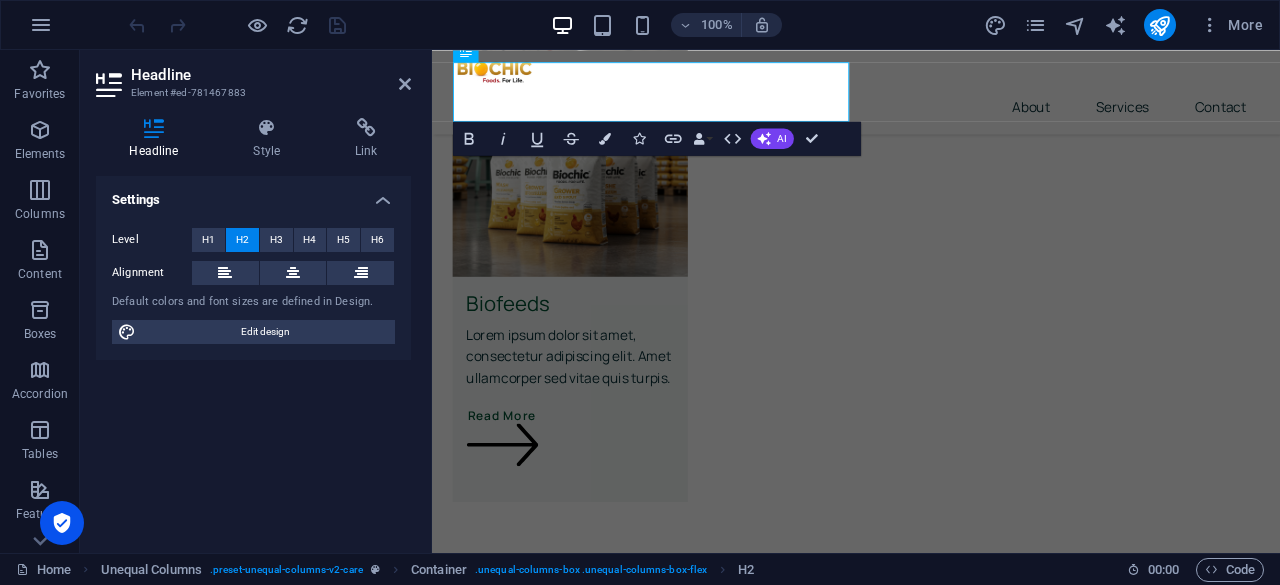 scroll, scrollTop: 5212, scrollLeft: 0, axis: vertical 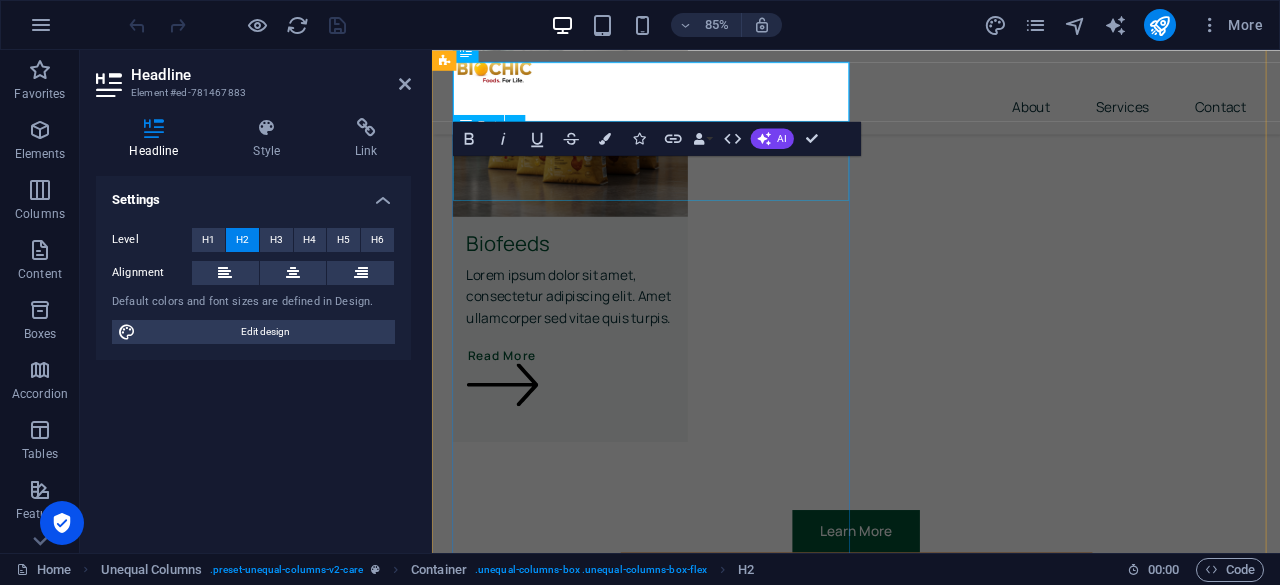 click on "Lorem Ipsum available, but the majority have suffered alteration in some form, by injected humor, or randomized words which don't look even slightly believable." at bounding box center [931, 4589] 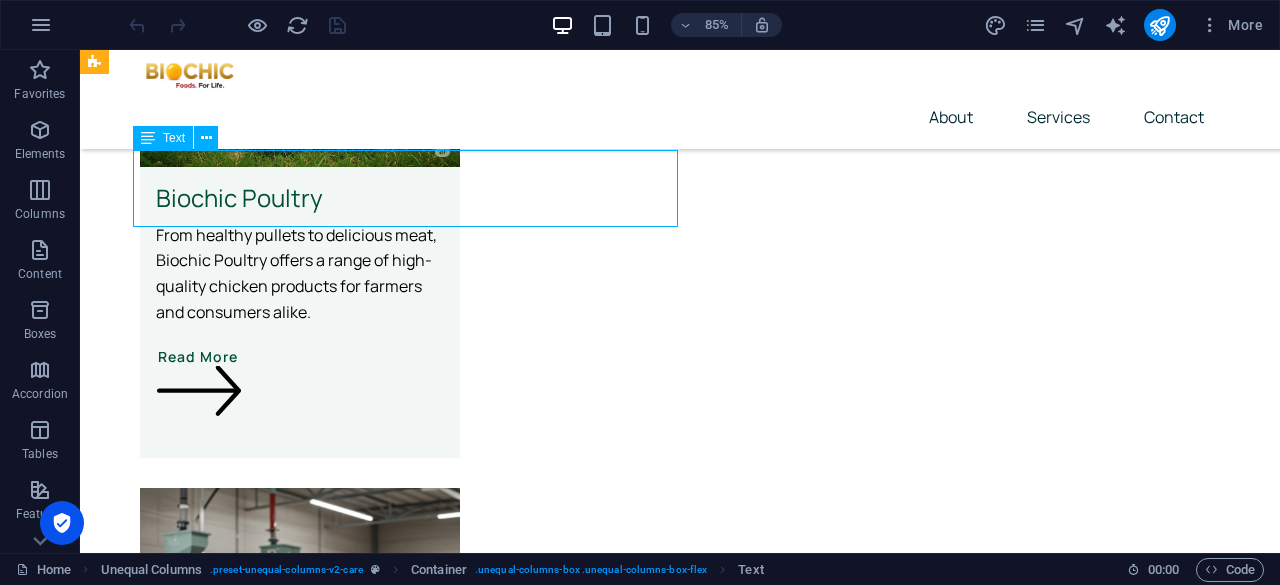 scroll, scrollTop: 5322, scrollLeft: 0, axis: vertical 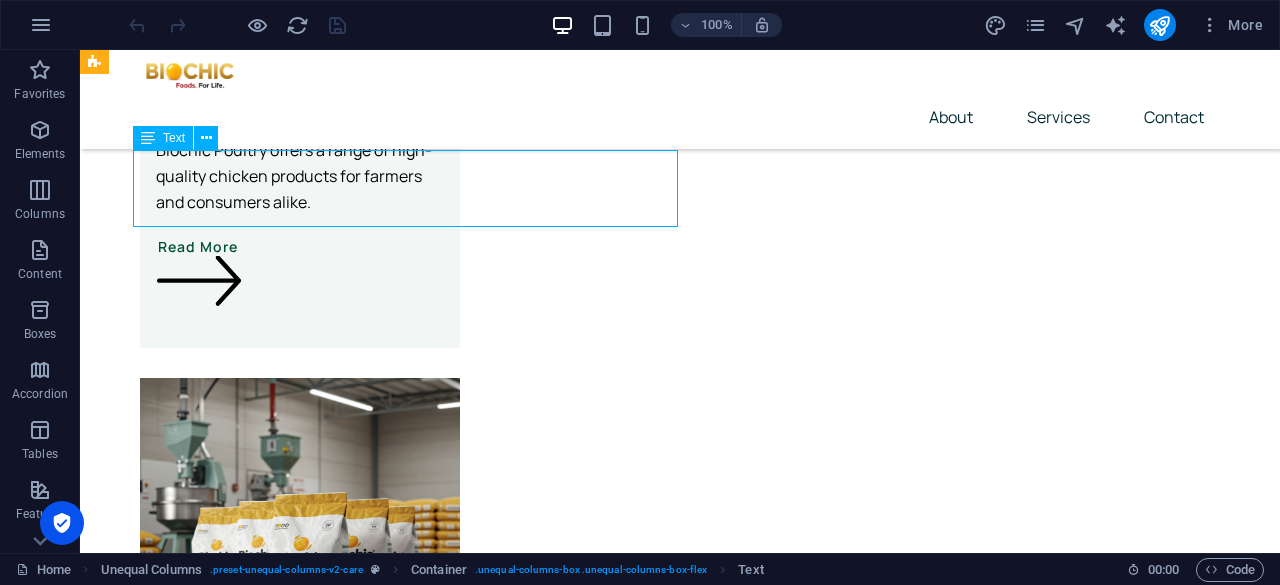click on "Lorem Ipsum available, but the majority have suffered alteration in some form, by injected humor, or randomized words which don't look even slightly believable." at bounding box center [644, 5041] 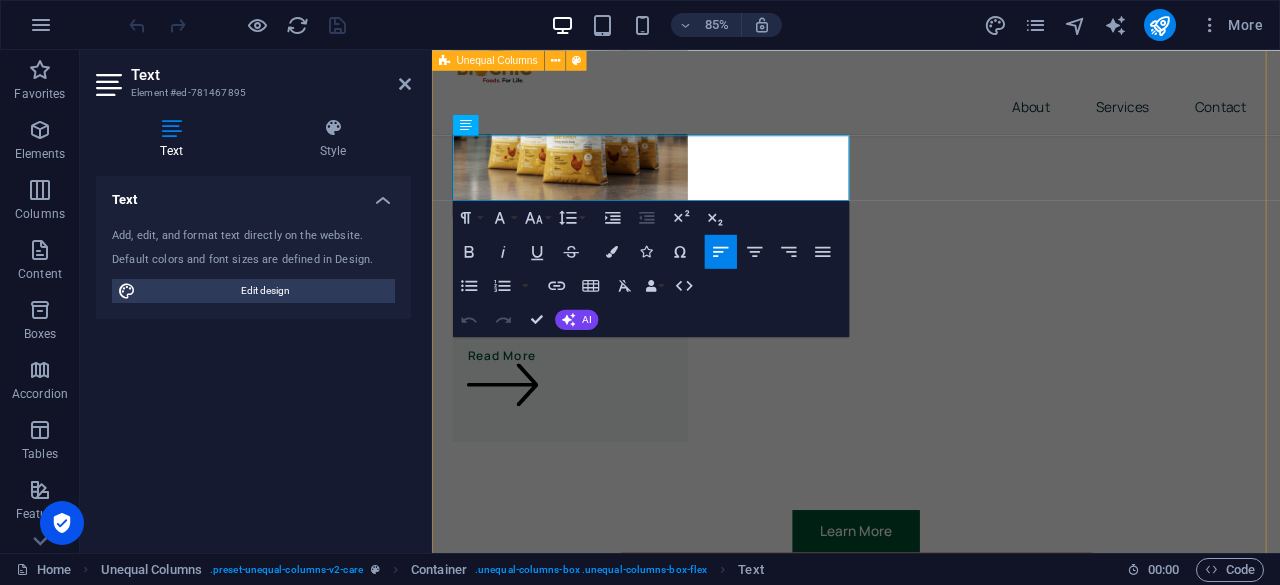 drag, startPoint x: 718, startPoint y: 215, endPoint x: 447, endPoint y: 168, distance: 275.04544 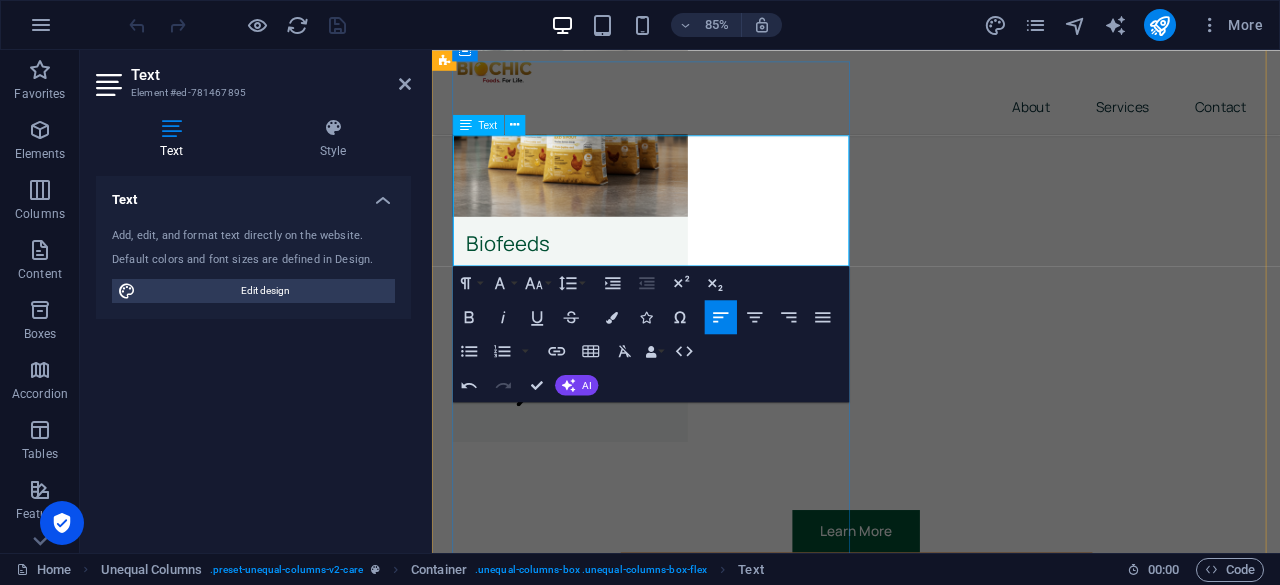 drag, startPoint x: 626, startPoint y: 167, endPoint x: 598, endPoint y: 179, distance: 30.463093 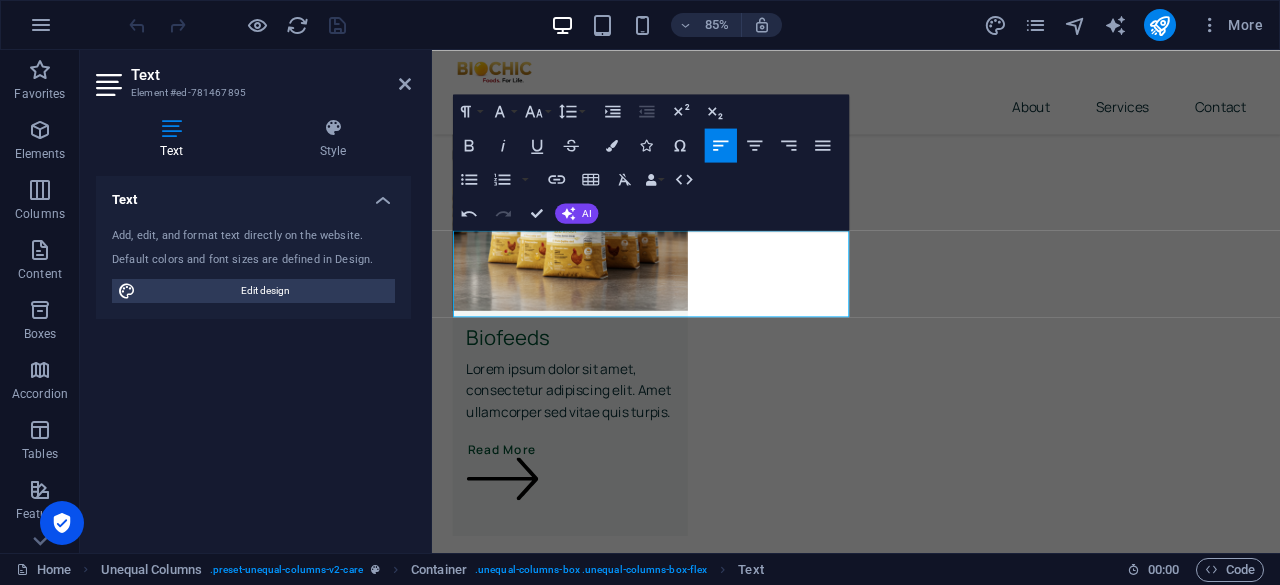 scroll, scrollTop: 5100, scrollLeft: 0, axis: vertical 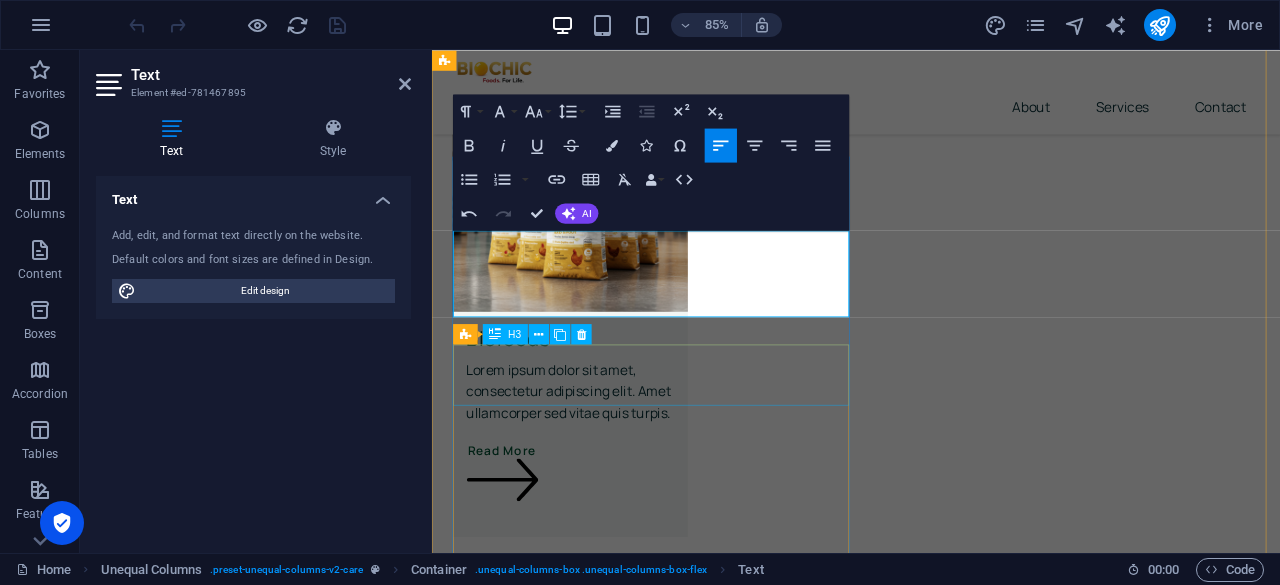 click on "1. Evaluation & Diagnosis" at bounding box center [931, 4795] 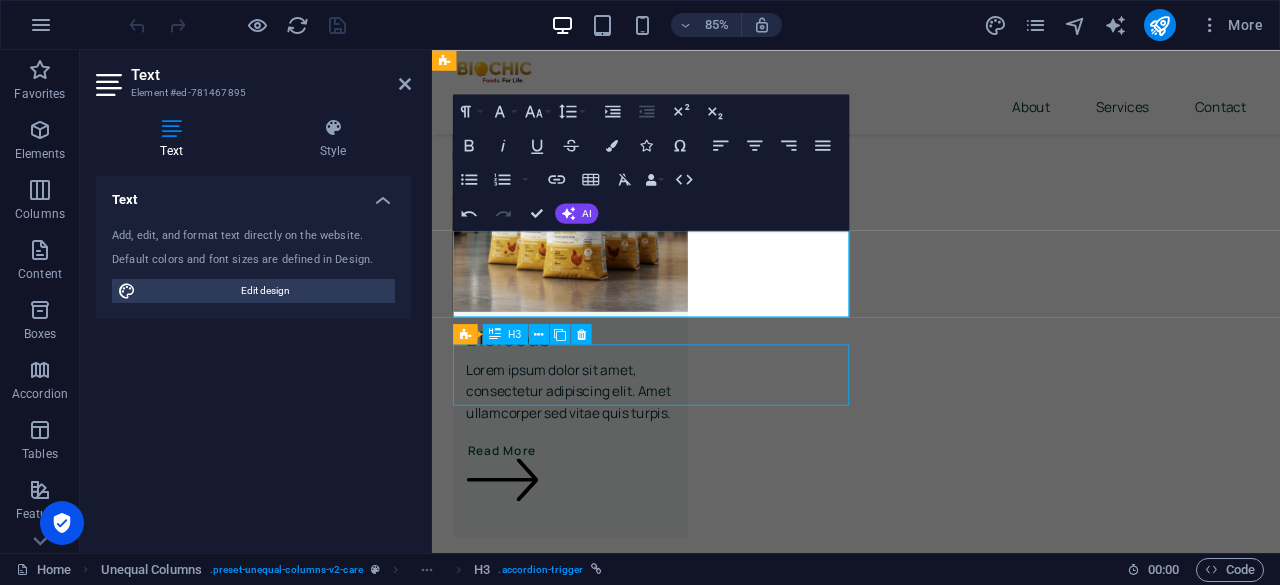 scroll, scrollTop: 5210, scrollLeft: 0, axis: vertical 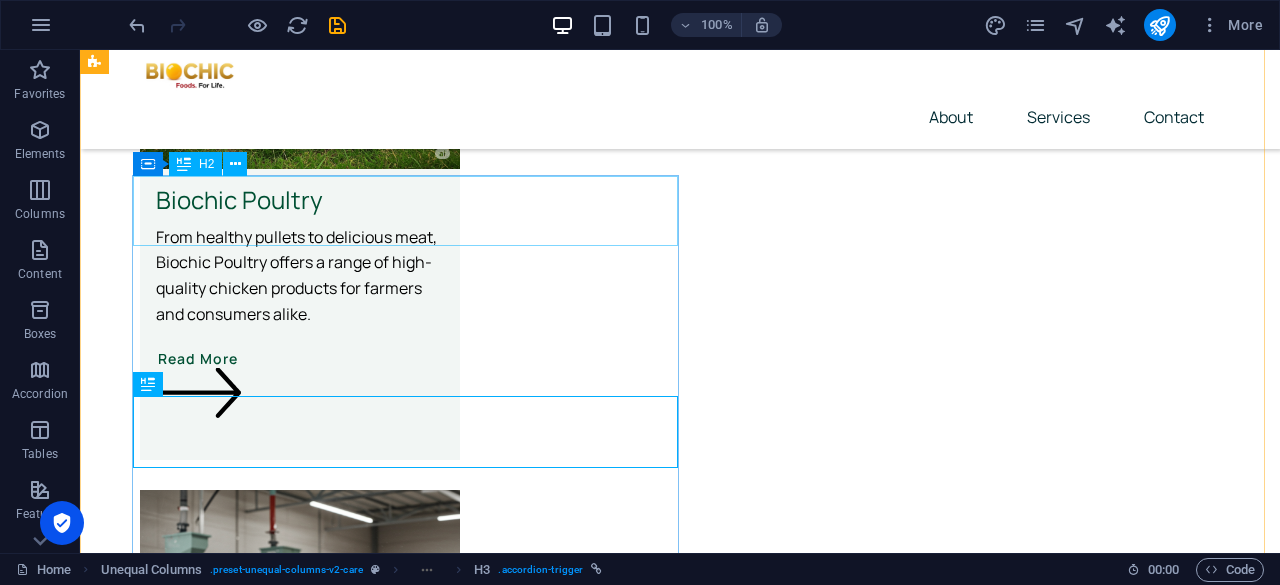 click on "How it works" at bounding box center [644, 5077] 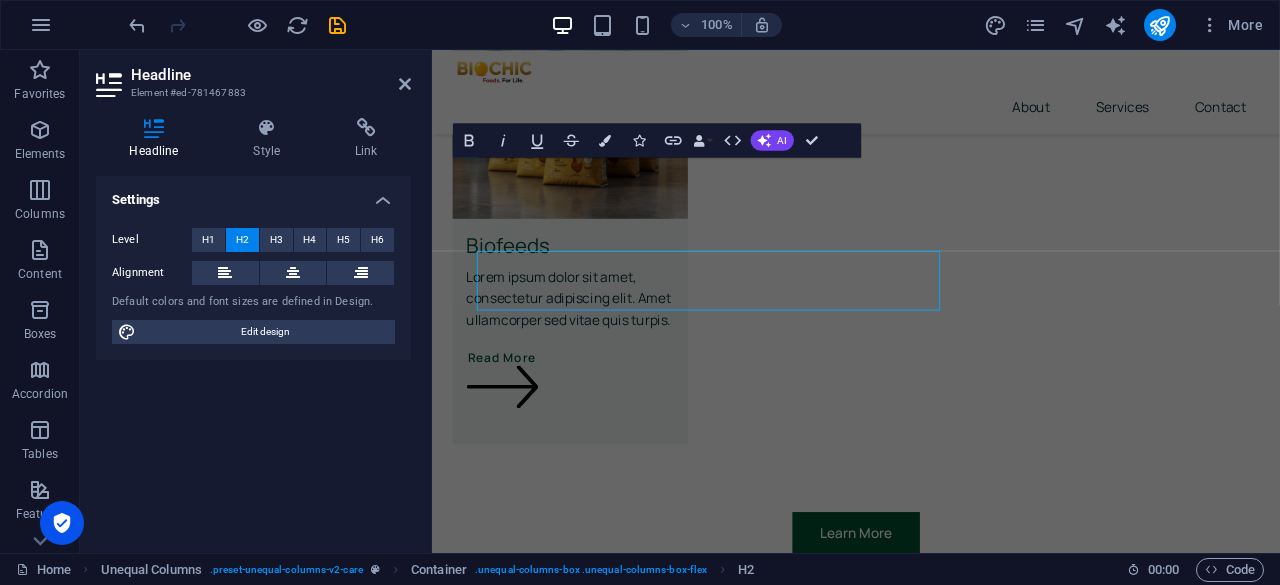 scroll, scrollTop: 5100, scrollLeft: 0, axis: vertical 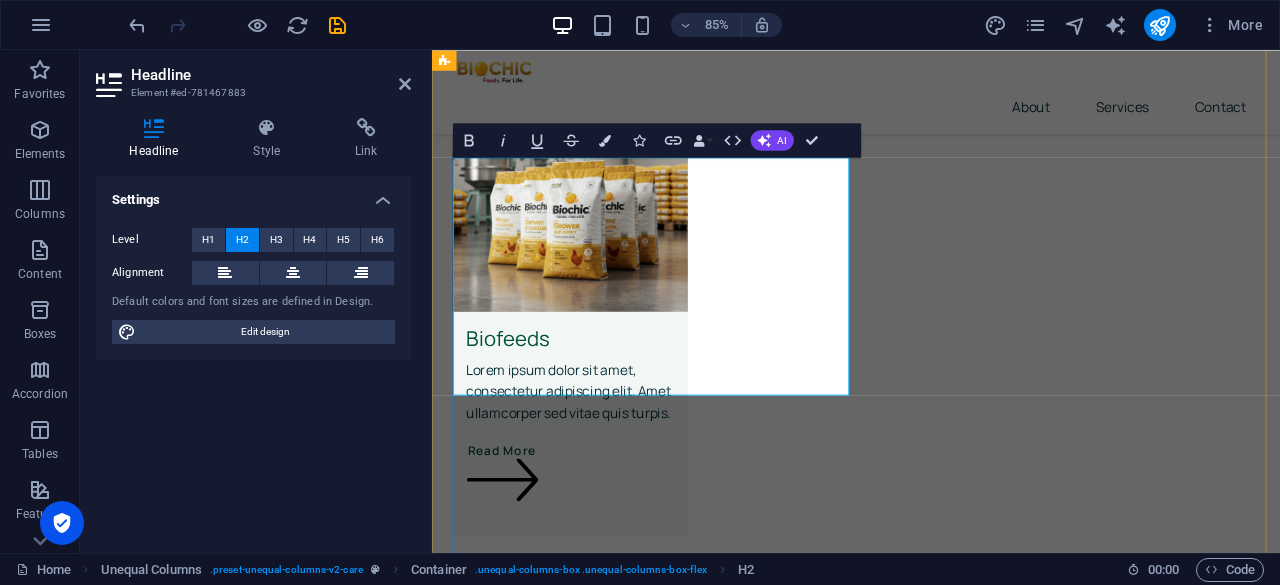 drag, startPoint x: 694, startPoint y: 425, endPoint x: 675, endPoint y: 301, distance: 125.4472 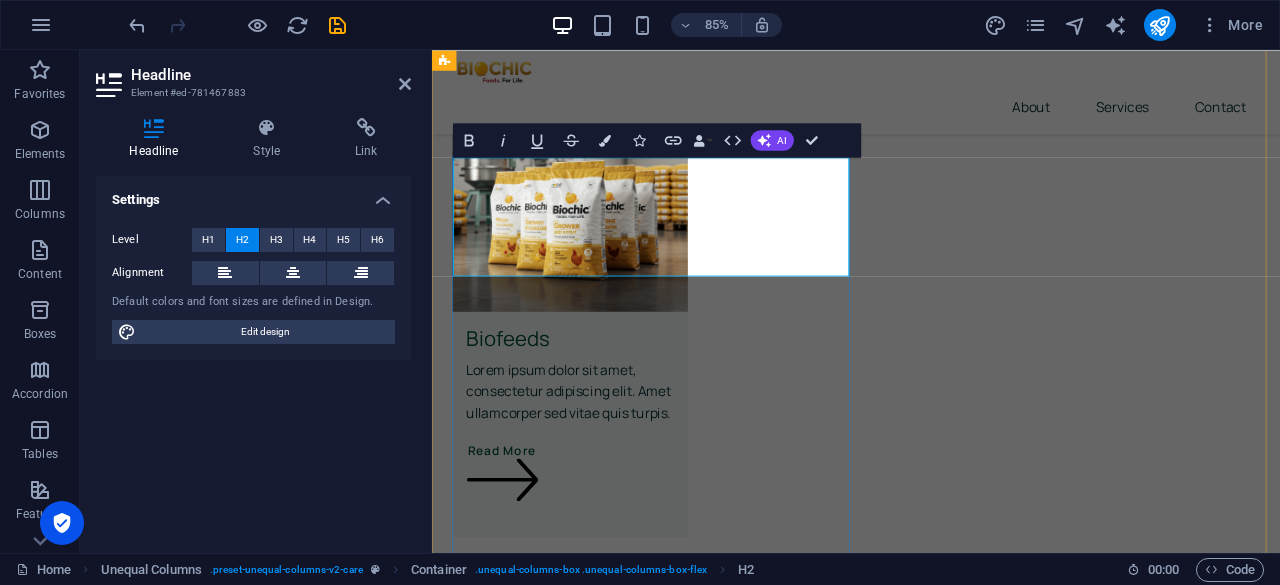 type 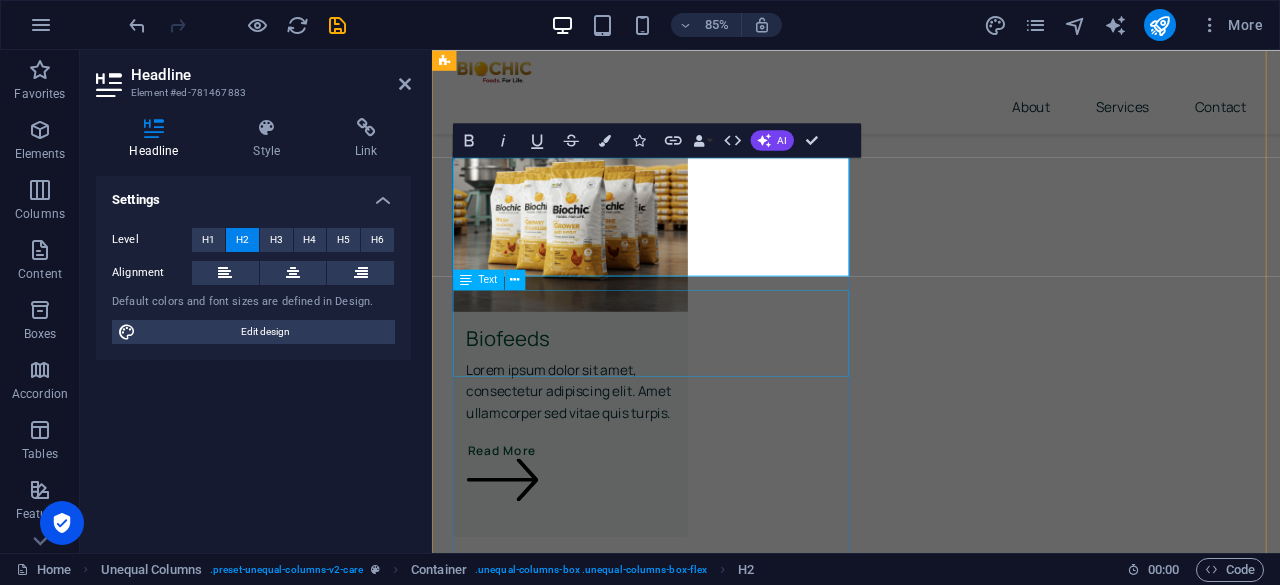 click on "At Biochic, we are committed to providing high-quality chicken meat and eggs through a transparent, ethical, and efficient process. Our approach ensures the health and welfare of our poultry, resulting in superior products for our customers." at bounding box center [931, 4701] 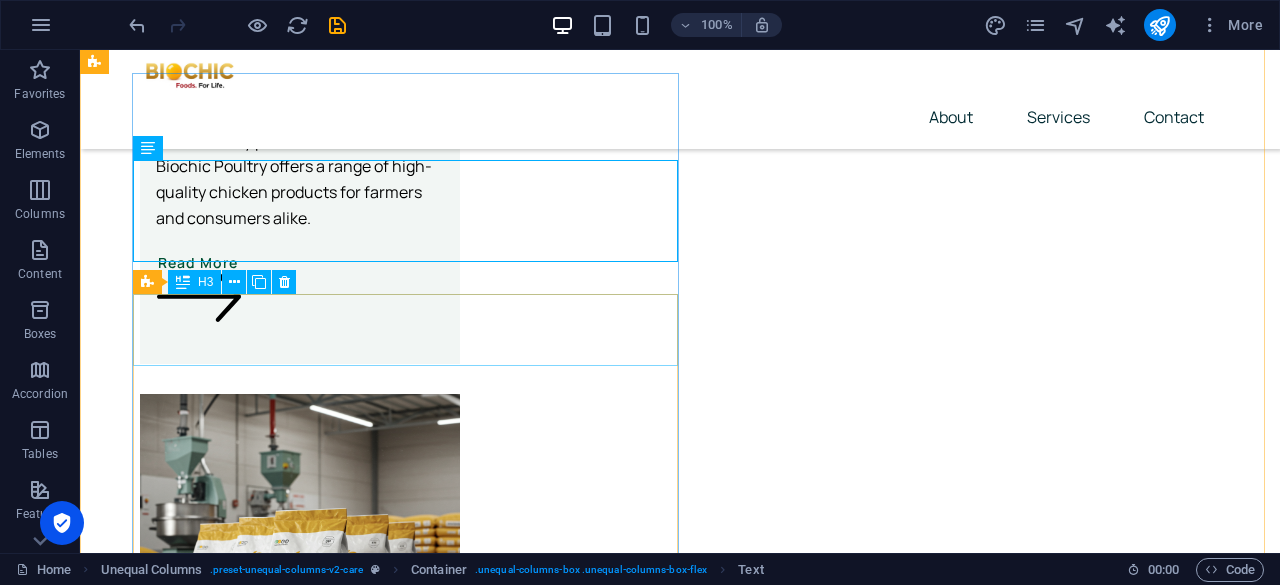 scroll, scrollTop: 5325, scrollLeft: 0, axis: vertical 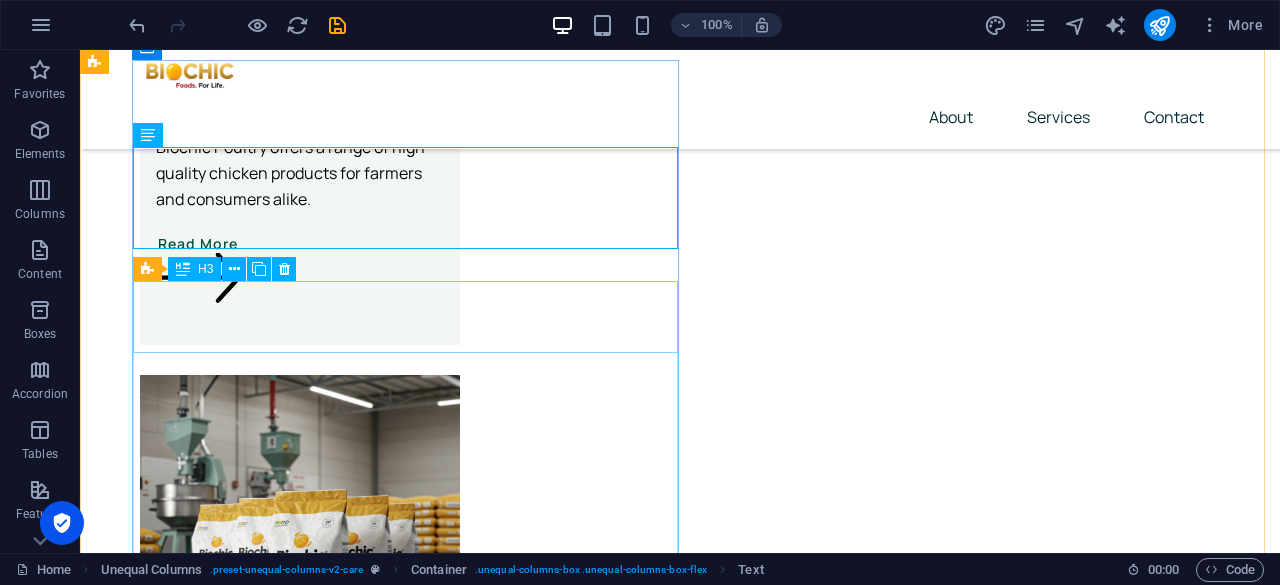 click on "1. Evaluation & Diagnosis" at bounding box center (644, 5132) 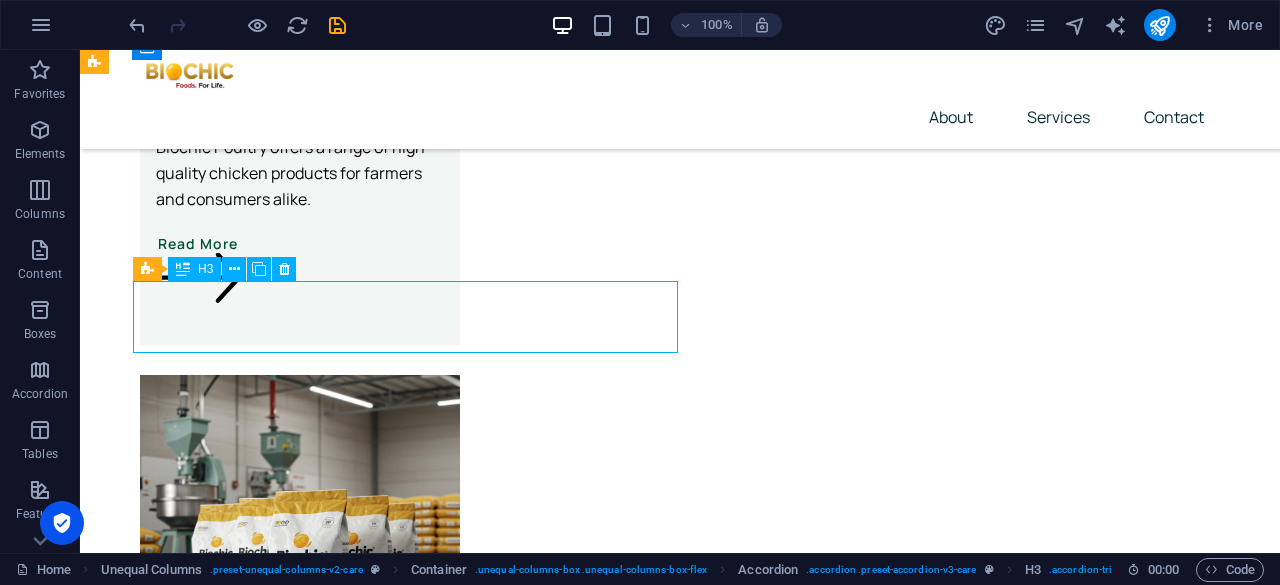 click on "1. Evaluation & Diagnosis" at bounding box center [644, 5132] 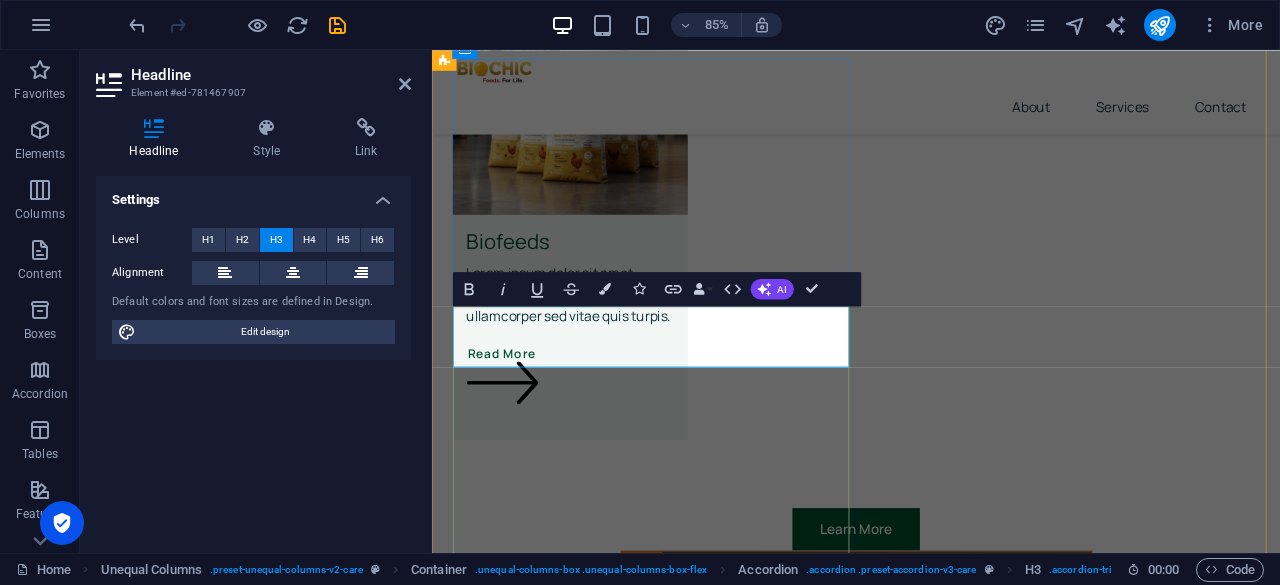 click on "1. Evaluation & Diagnosis" at bounding box center (931, 4680) 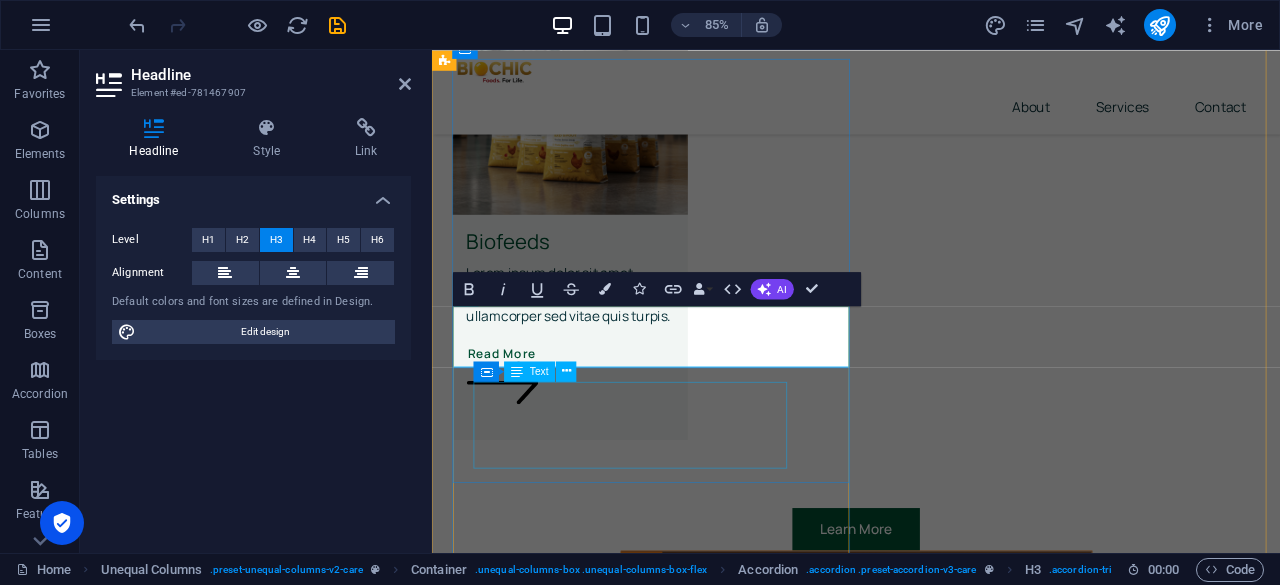 click on "Lorem ipsum dolor sit amet, consectetur adipiscing elit. Sed et ut amet, sed in amet. Faucibus sit cursus dis sollicitudin. Viverra est amet, cras curabitur volutpat porttitor lacus." at bounding box center (907, 4759) 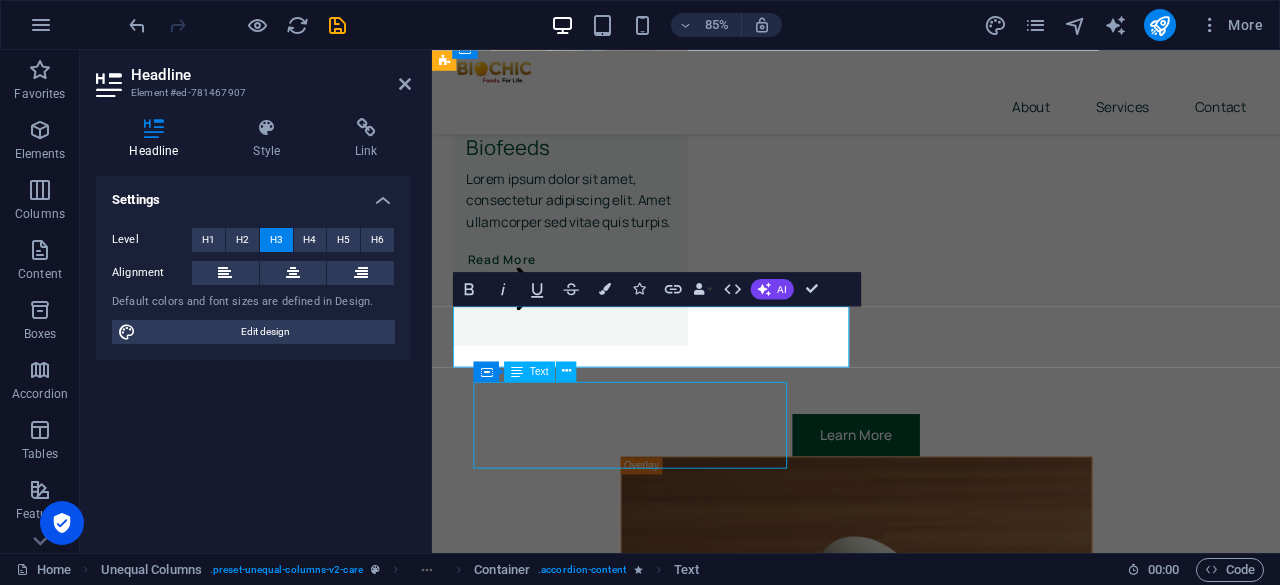 click on "Lorem ipsum dolor sit amet, consectetur adipiscing elit. Sed et ut amet, sed in amet. Faucibus sit cursus dis sollicitudin. Viverra est amet, cras curabitur volutpat porttitor lacus." at bounding box center [907, 4649] 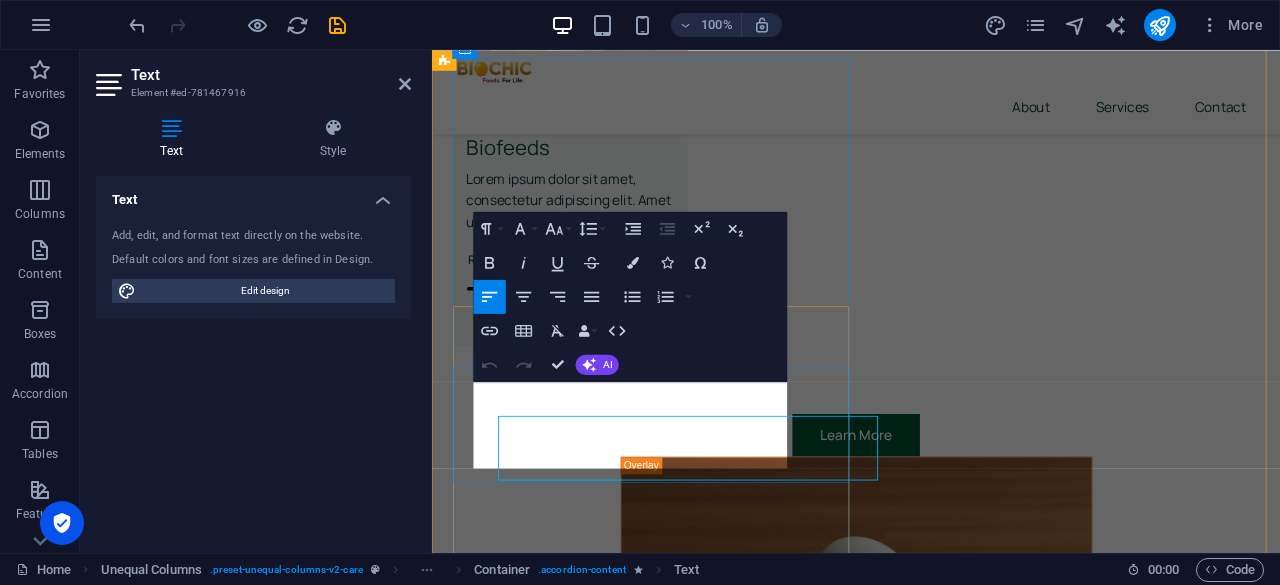scroll, scrollTop: 5215, scrollLeft: 0, axis: vertical 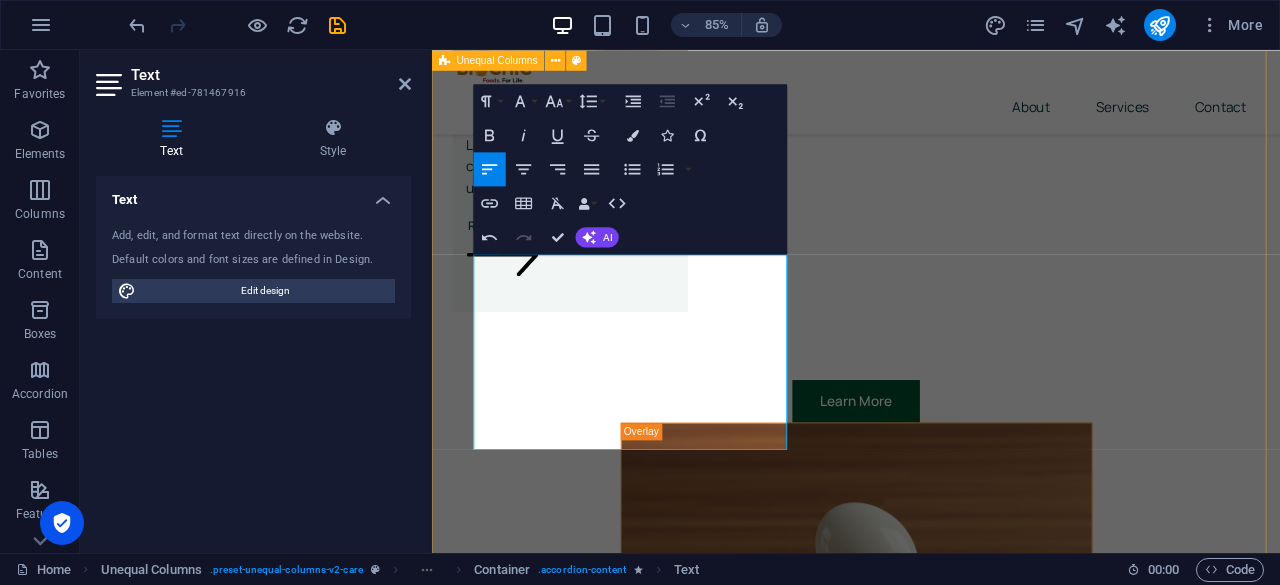 click on "Three-Step Process. At [GEOGRAPHIC_DATA], we are committed to providing high-quality chicken meat and eggs through a transparent, ethical, and efficient process. Our approach ensures the health and welfare of our poultry, resulting in superior products for our customers. 1. Sustainable Rearing and Farming Our process begins with responsible farming practices. We raise healthy chicks in a nurturing environment, utilizing sustainable methods that prioritize animal welfare. Our chickens are provided with ample space to roam, access to natural sunlight, and a balanced diet free from unnecessary additives. This ensures the vitality of our flocks and forms the foundation for high-quality produce. 2. Weekly Care Plan Lorem ipsum dolor sit amet, consectetur adipiscing elit. Sed et ut amet, sed in amet. Faucibus sit cursus dis sollicitudin. Viverra est amet, cras curabitur volutpat porttitor lacus. 3. Start of the Care Journey" at bounding box center (931, 4908) 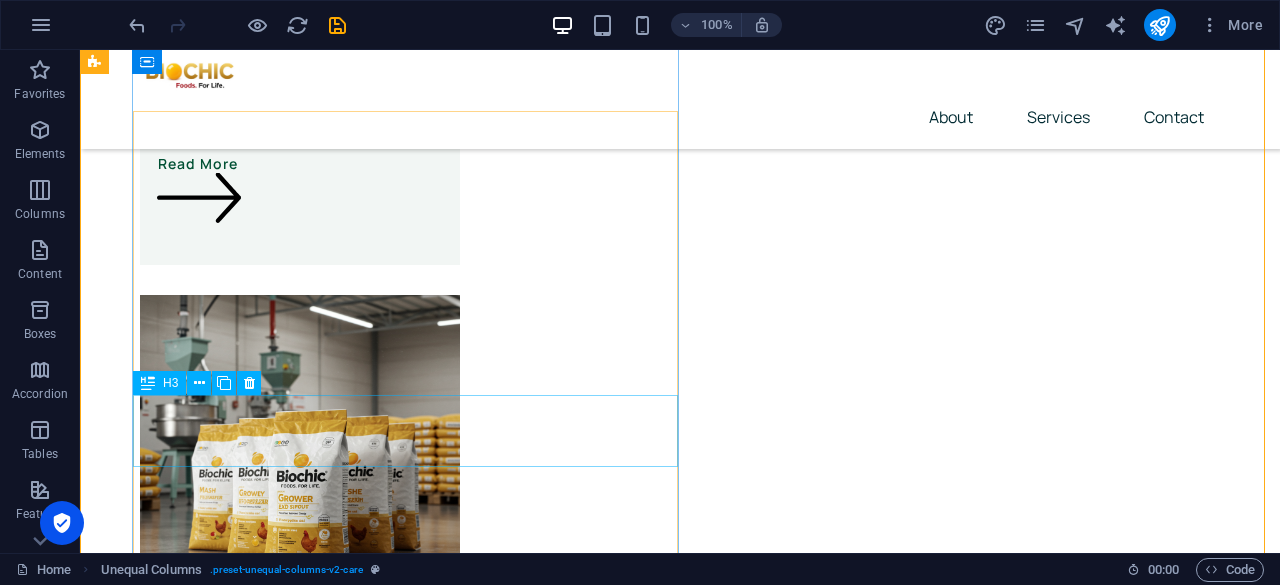 scroll, scrollTop: 5520, scrollLeft: 0, axis: vertical 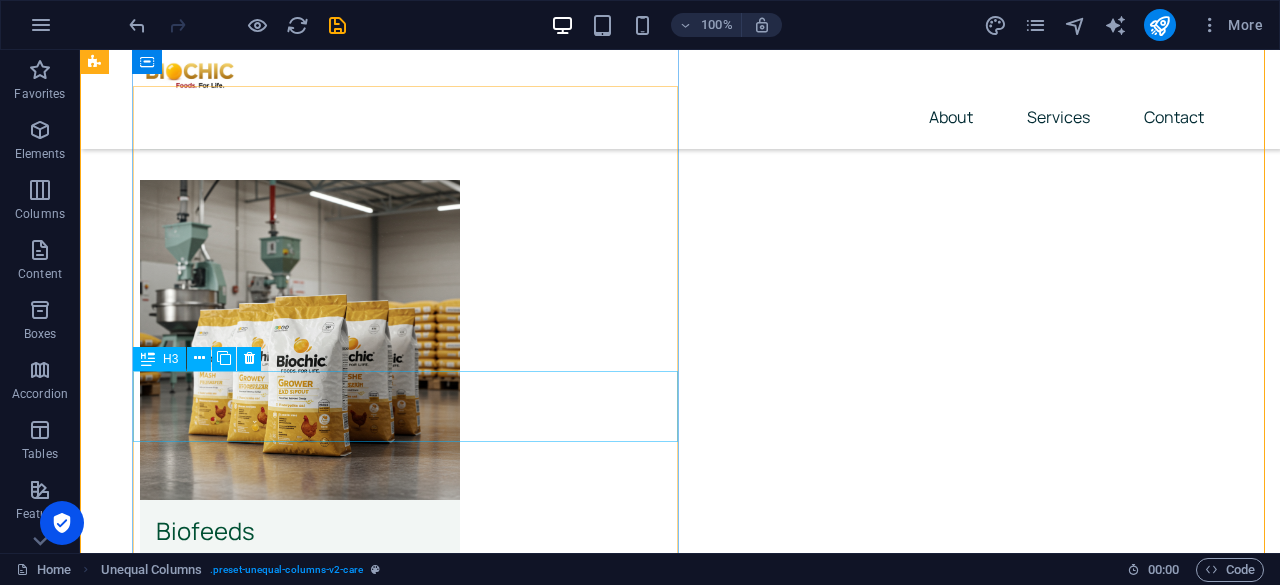 click on "2. Weekly Care Plan" at bounding box center (644, 5121) 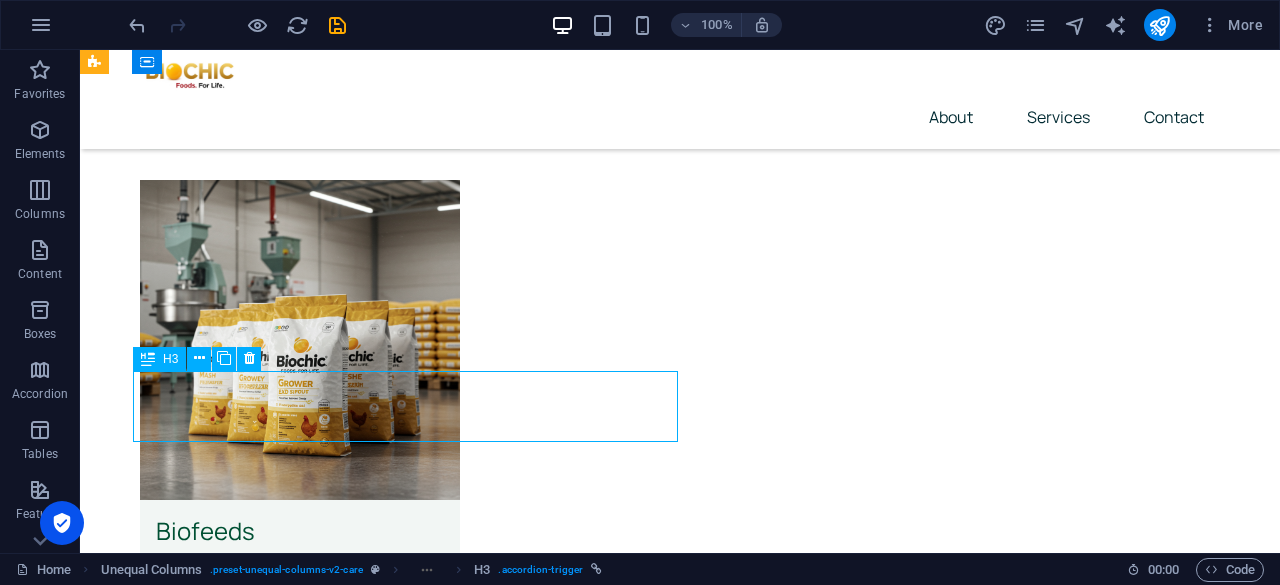 click on "2. Weekly Care Plan" at bounding box center [644, 5121] 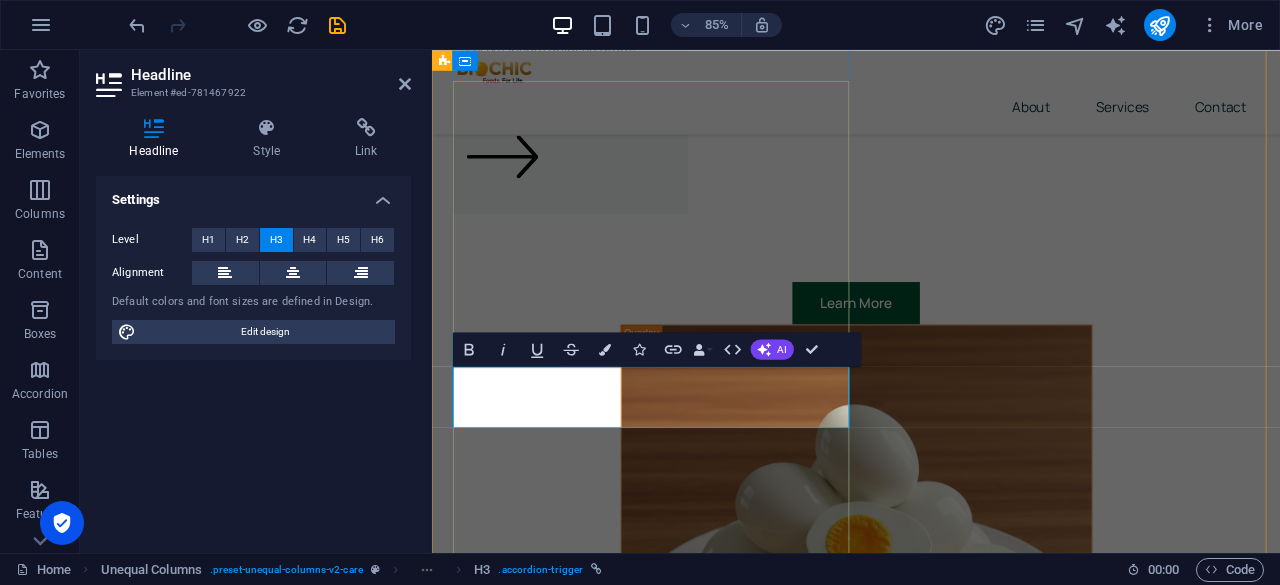 click on "2. Weekly Care Plan" at bounding box center [931, 4624] 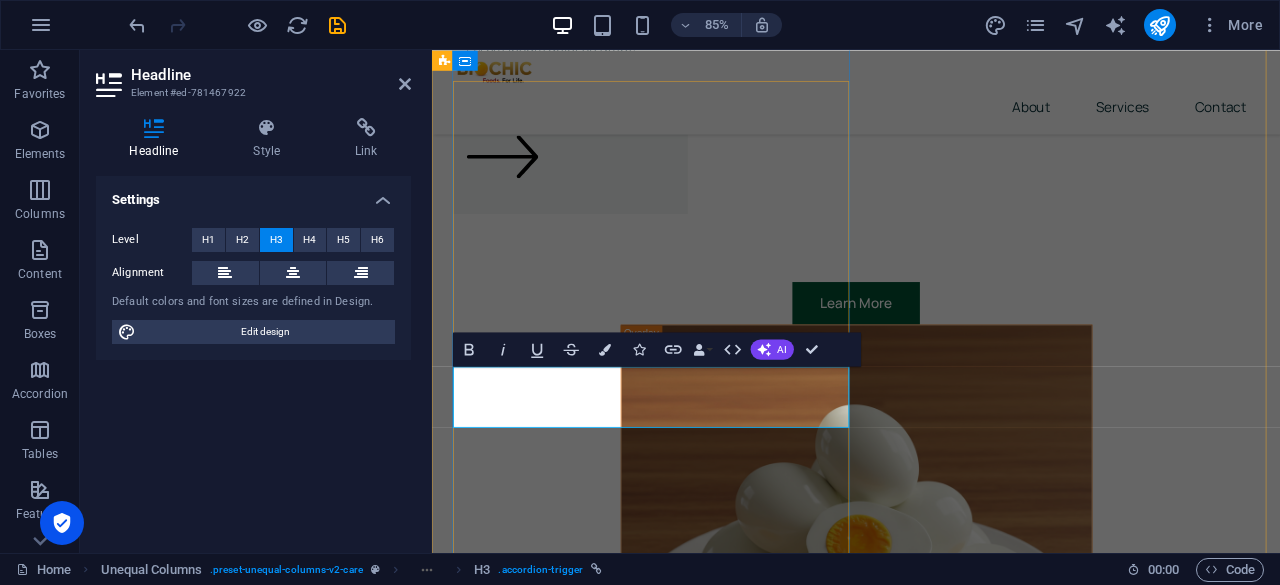click on "2. Weekly Care Plan" at bounding box center [931, 4624] 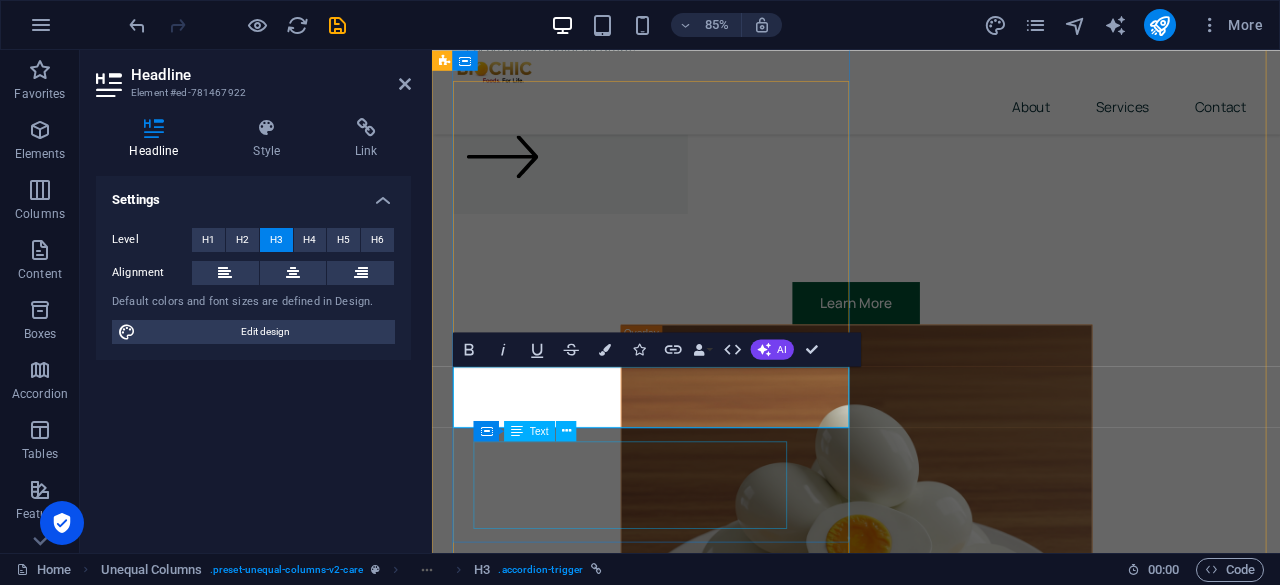 click on "Lorem ipsum dolor sit amet, consectetur adipiscing elit. Sed et ut amet, sed in amet. Faucibus sit cursus dis sollicitudin. Viverra est amet, cras curabitur volutpat porttitor lacus." at bounding box center [907, 4703] 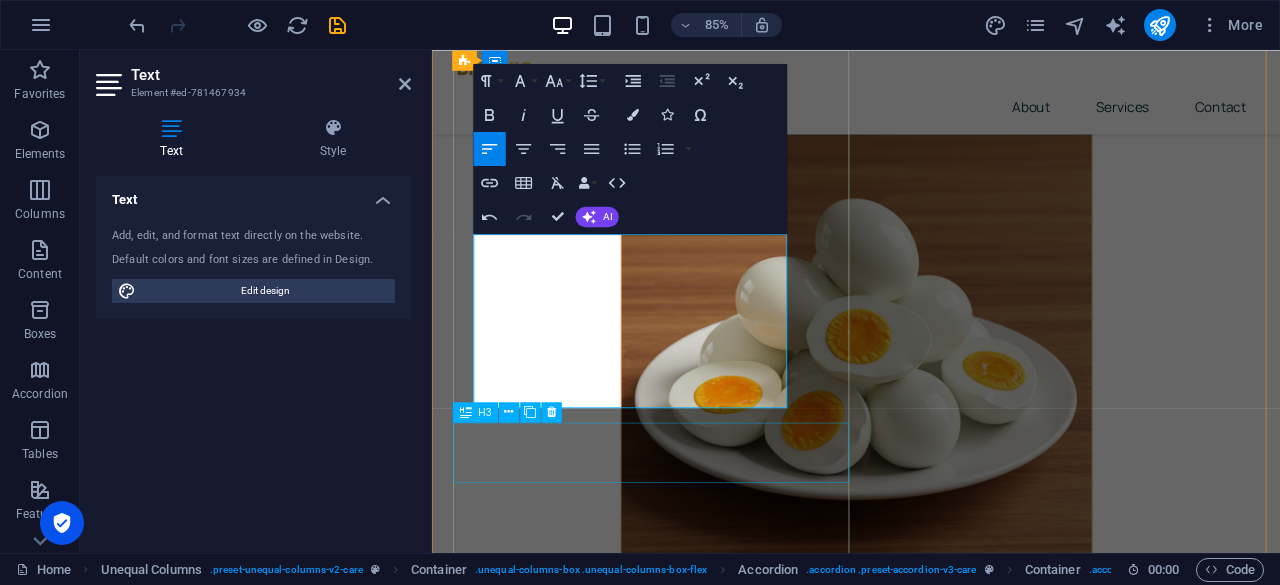 scroll, scrollTop: 5724, scrollLeft: 0, axis: vertical 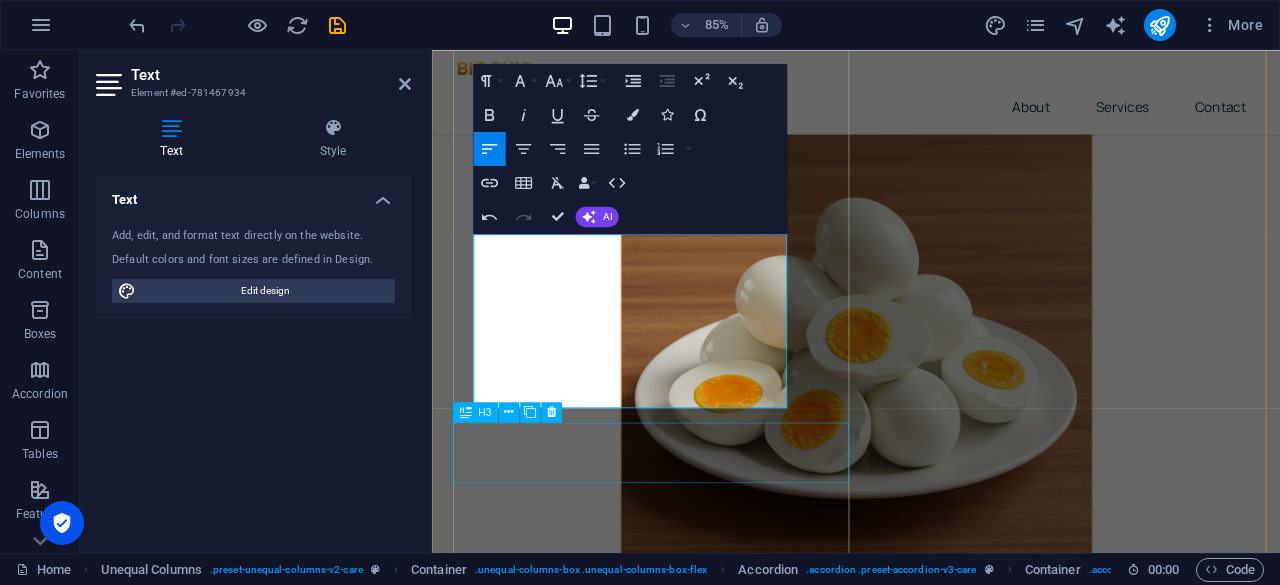 click on "3. Start of the Care Journey" at bounding box center (931, 4590) 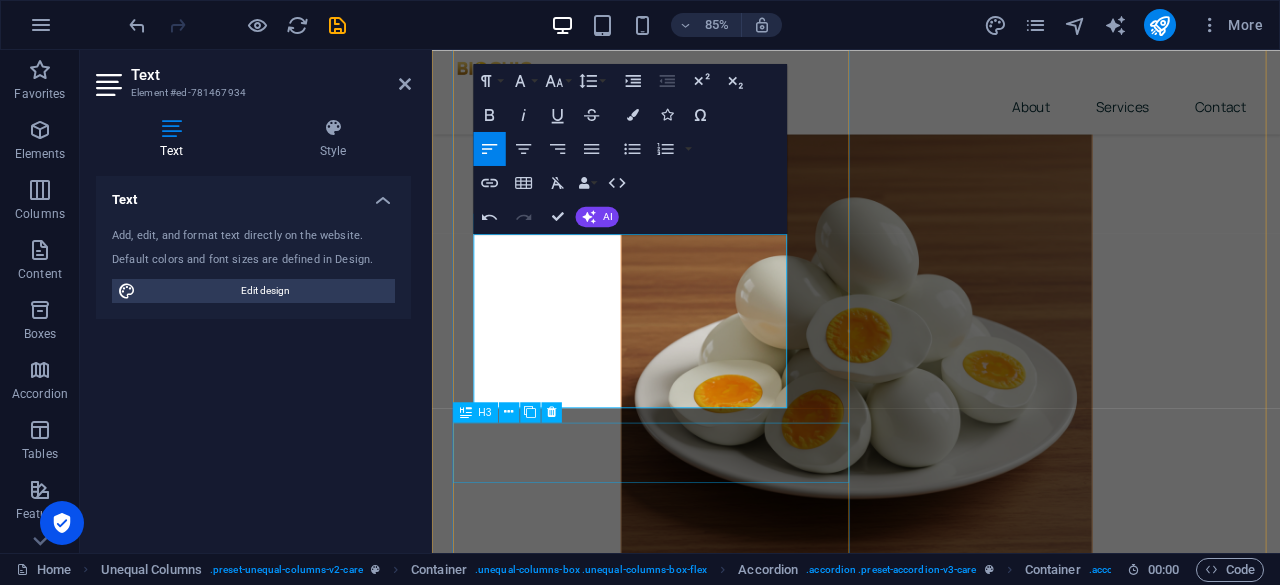 click on "3. Start of the Care Journey" at bounding box center [931, 4590] 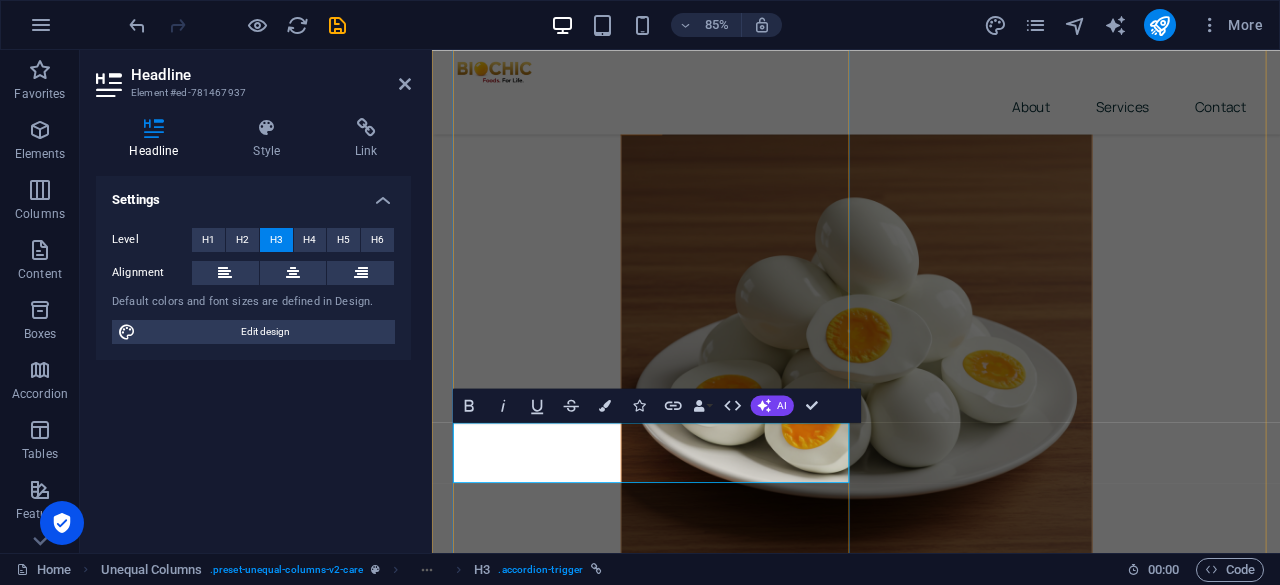 click on "3. Start of the Care Journey" at bounding box center (931, 4590) 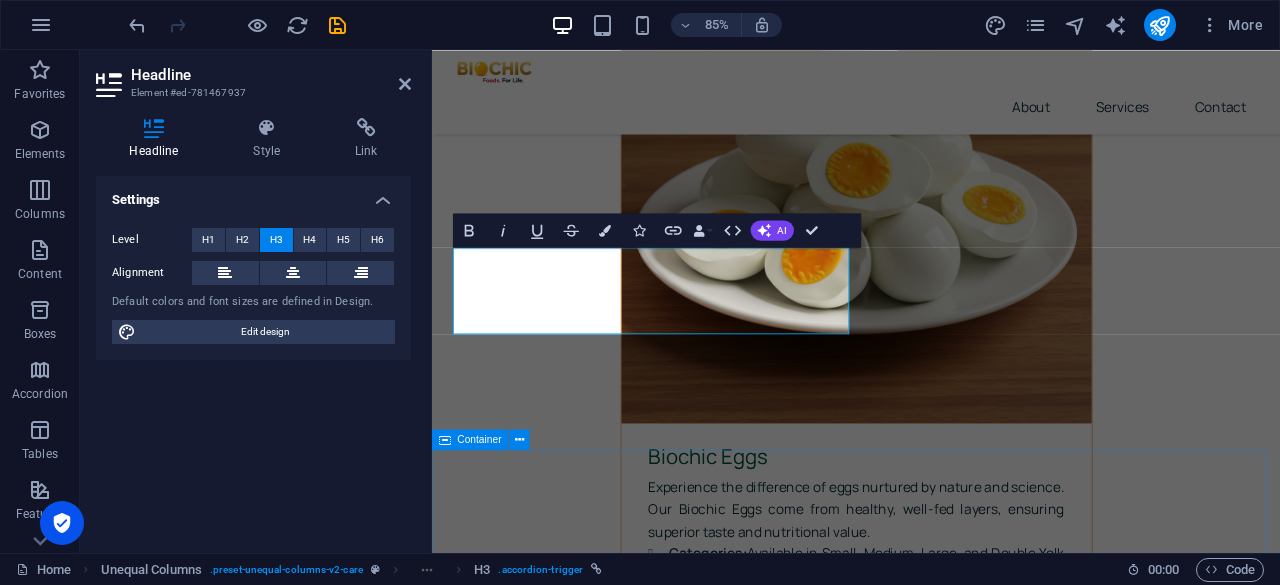 scroll, scrollTop: 5930, scrollLeft: 0, axis: vertical 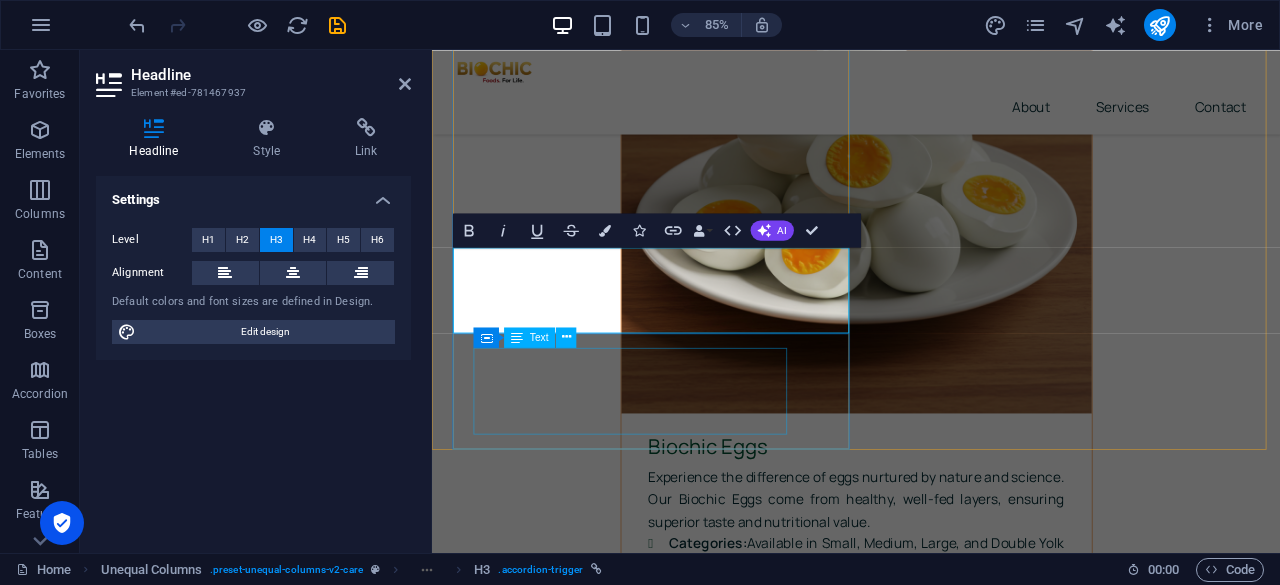 click on "Lorem ipsum dolor sit amet, consectetur adipiscing elit. Sed et ut amet, sed in amet. Faucibus sit cursus dis sollicitudin. Viverra est amet, cras curabitur volutpat porttitor lacus." at bounding box center [907, 4462] 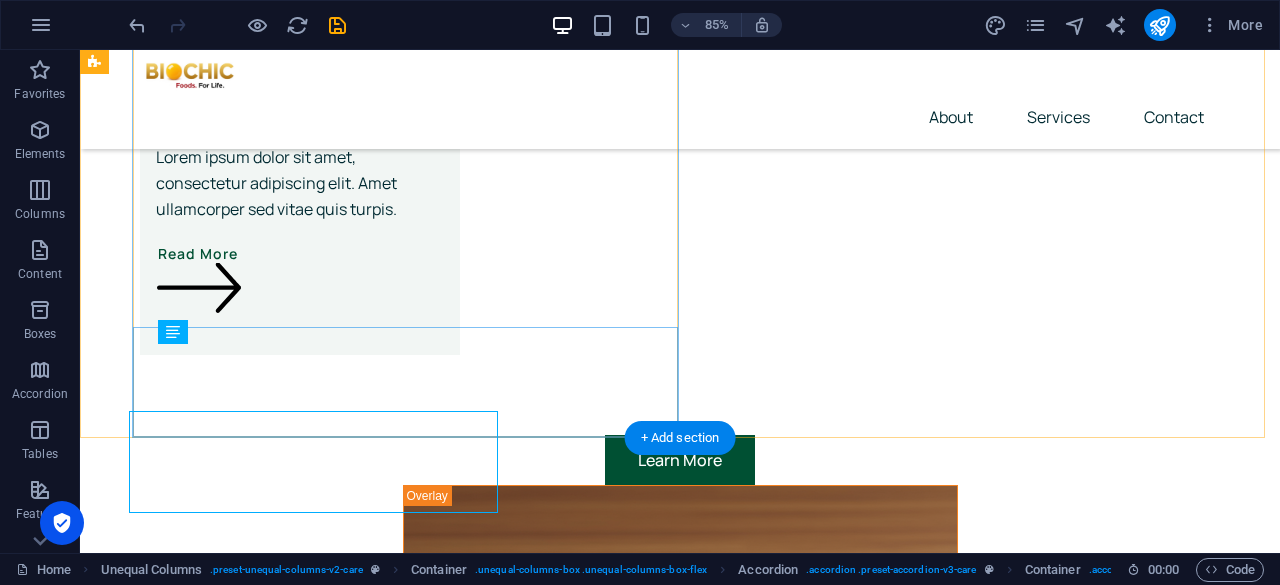 scroll, scrollTop: 5919, scrollLeft: 0, axis: vertical 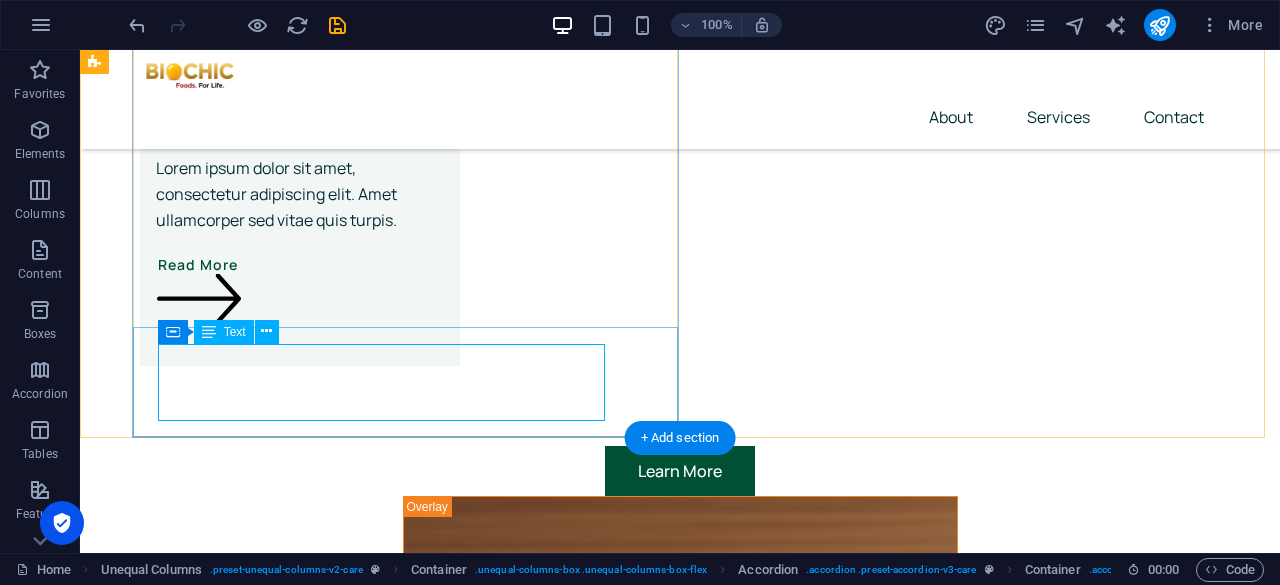 click on "Lorem ipsum dolor sit amet, consectetur adipiscing elit. Sed et ut amet, sed in amet. Faucibus sit cursus dis sollicitudin. Viverra est amet, cras curabitur volutpat porttitor lacus." at bounding box center (620, 4984) 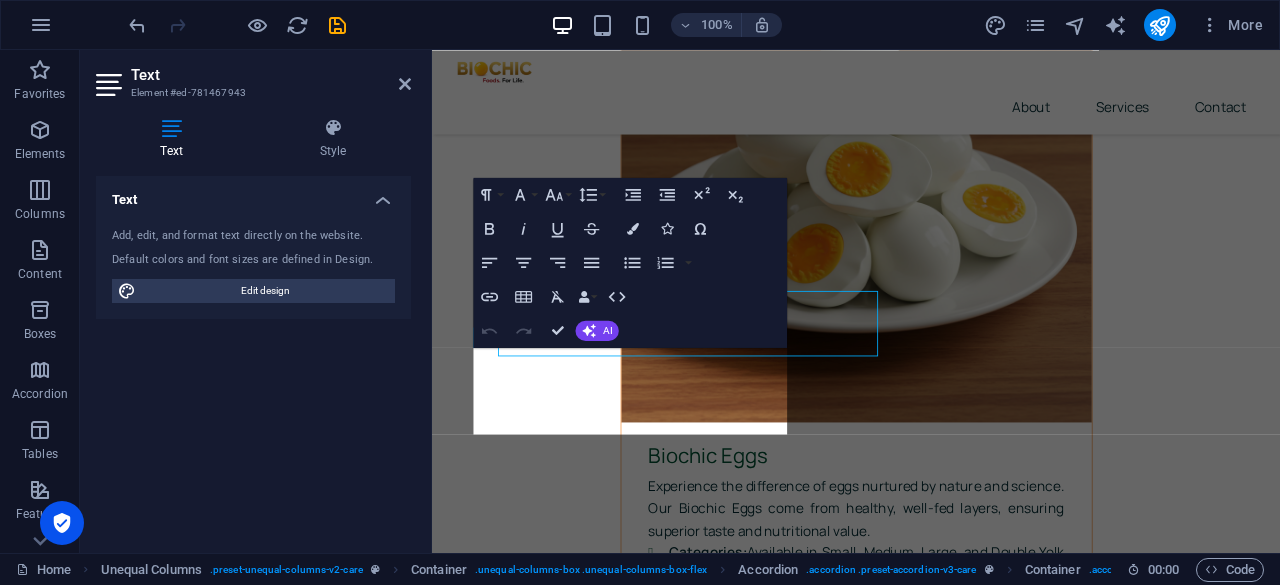 scroll, scrollTop: 5930, scrollLeft: 0, axis: vertical 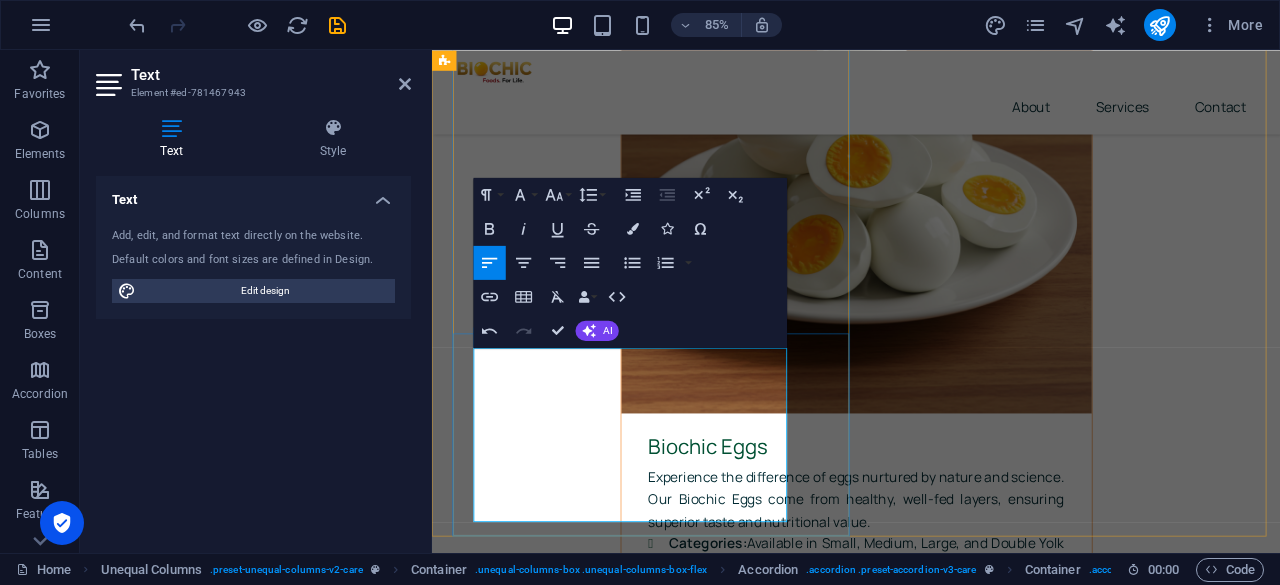 click on "The final stage is delivering our fresh products directly to you. Our eggs and meat are carefully packed and transported using efficient logistics to maintain optimal freshness. We are dedicated to ensuring a seamless experience from our farm to your table, prioritizing customer satisfaction by providing consistently high-quality chicken products." at bounding box center [907, 4488] 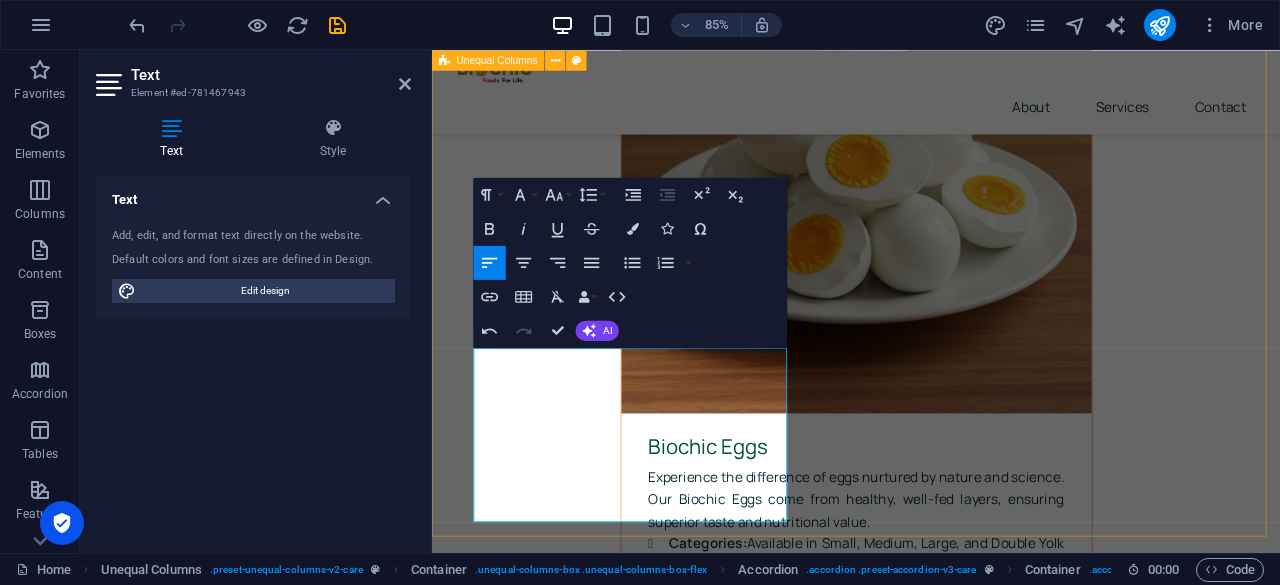 click on "Three-Step Process. At [GEOGRAPHIC_DATA], we are committed to providing high-quality chicken meat and eggs through a transparent, ethical, and efficient process. Our approach ensures the health and welfare of our poultry, resulting in superior products for our customers. 1. Sustainable Rearing and Farming Our process begins with responsible farming practices. We raise healthy chicks in a nurturing environment, utilizing sustainable methods that prioritize animal welfare. Our chickens are provided with ample space to roam, access to natural sunlight, and a balanced diet free from unnecessary additives. This ensures the vitality of our flocks and forms the foundation for high-quality produce. 2. Ethical Egg and Meat Production 3. Fresh Delivery and Customer Satisfaction" at bounding box center (931, 4394) 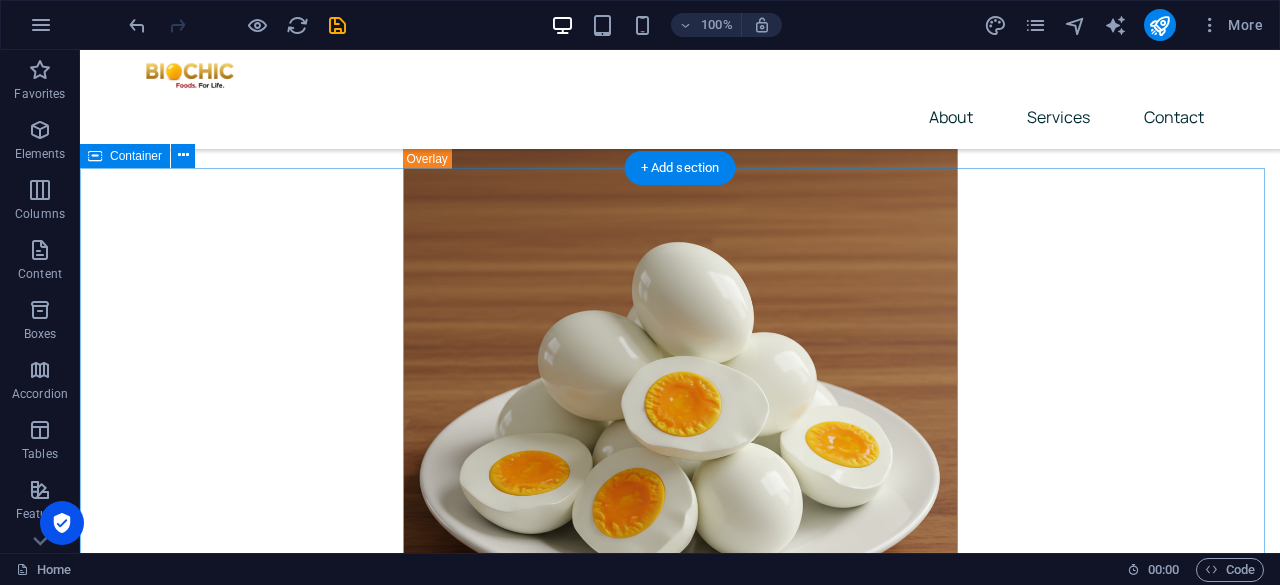 scroll, scrollTop: 6266, scrollLeft: 0, axis: vertical 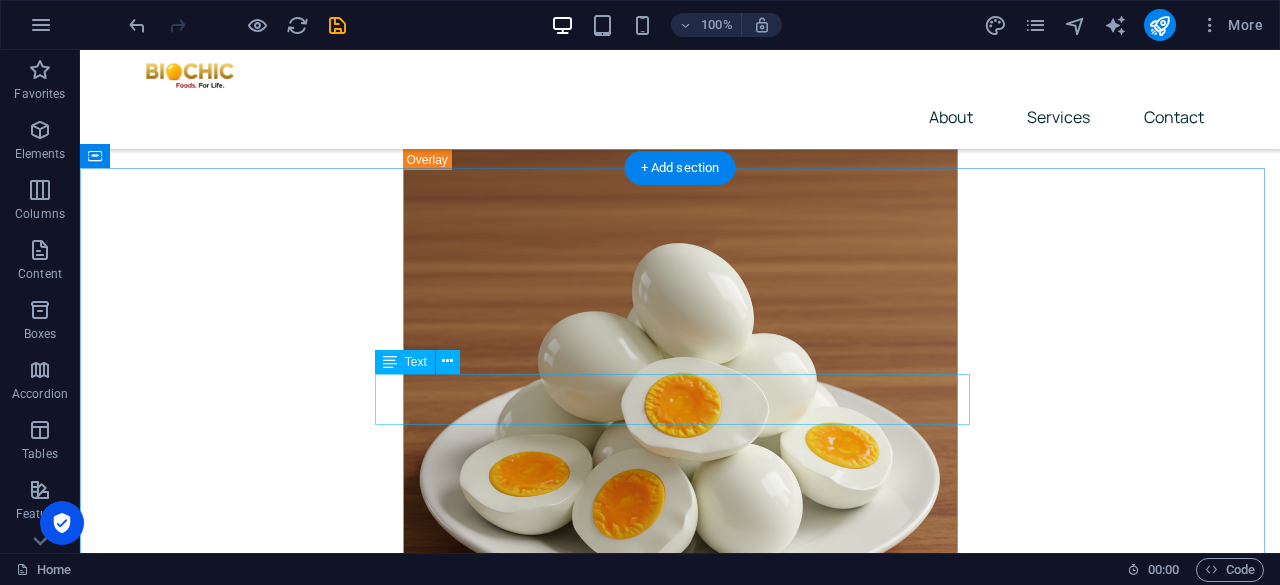 click on "Lorem ipsum dolor sit amet, consectetur adipiscing elit. Consectetur auctor id viverra nunc, ultrices convallis sit ultrices. [PERSON_NAME] sollicitudin consequat, at purus." at bounding box center (680, 5570) 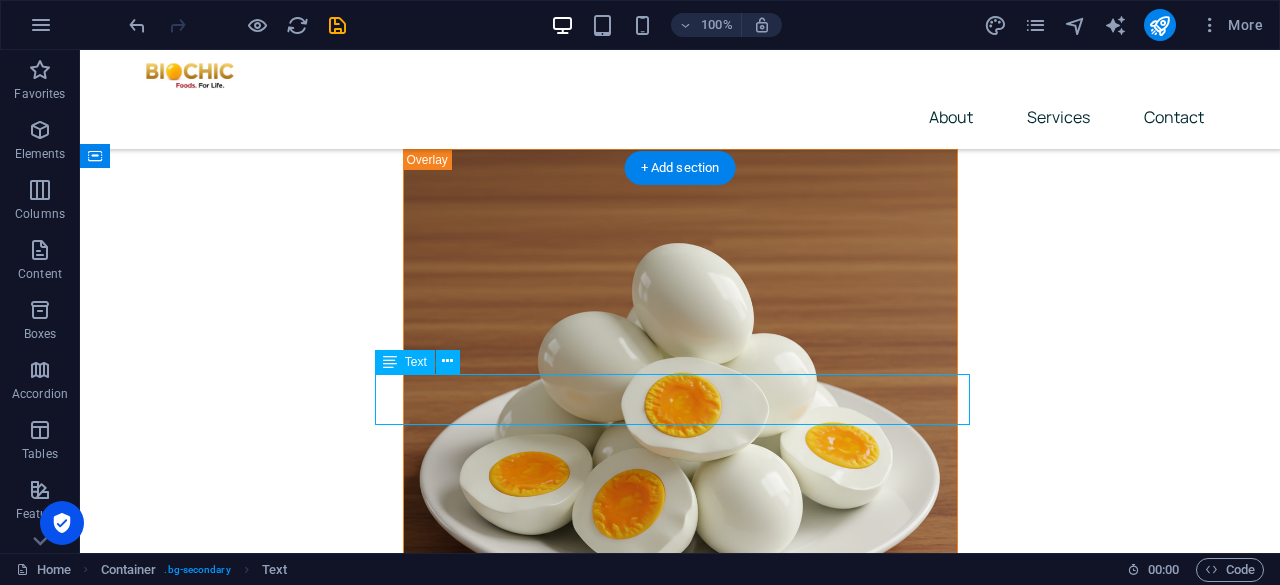 click on "Lorem ipsum dolor sit amet, consectetur adipiscing elit. Consectetur auctor id viverra nunc, ultrices convallis sit ultrices. [PERSON_NAME] sollicitudin consequat, at purus." at bounding box center (680, 5570) 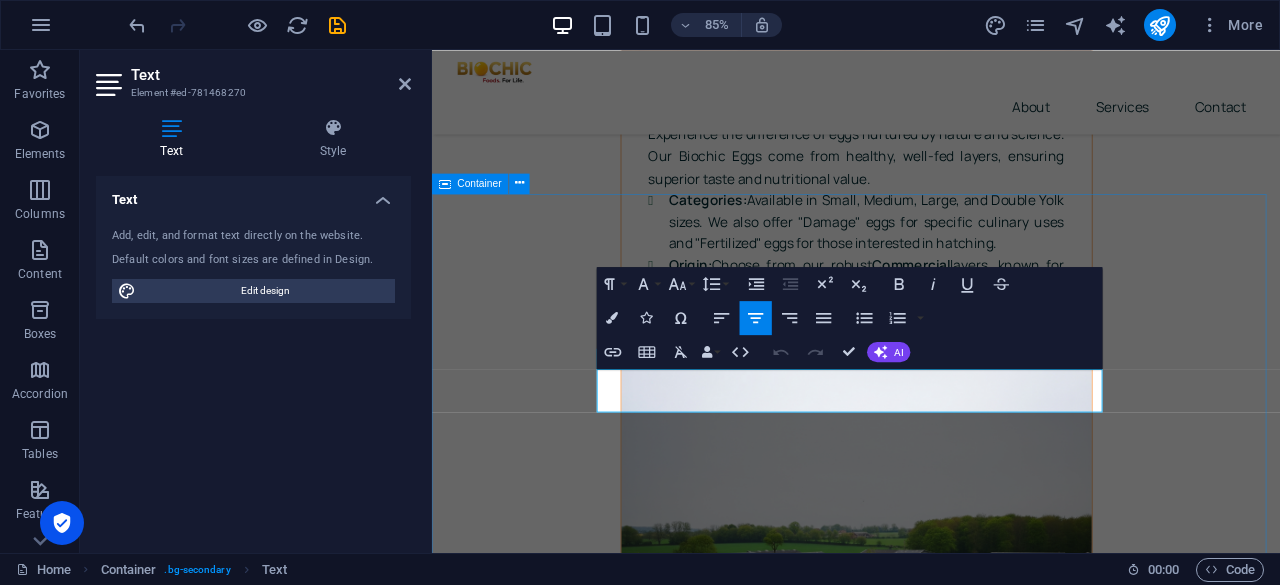 drag, startPoint x: 637, startPoint y: 440, endPoint x: 1222, endPoint y: 463, distance: 585.45197 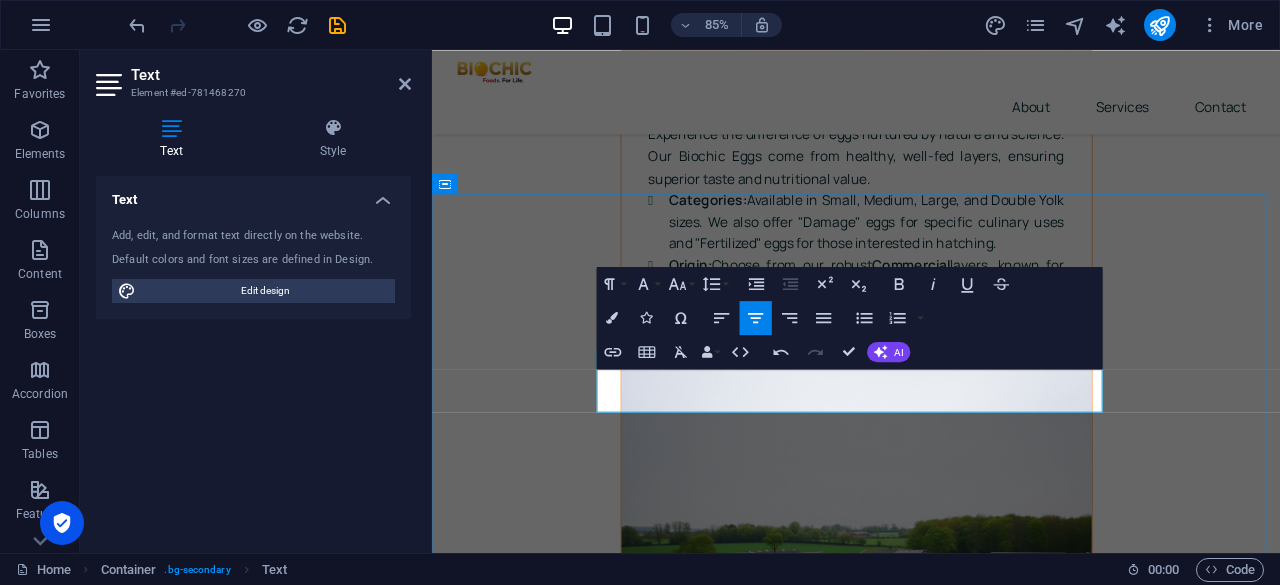 type 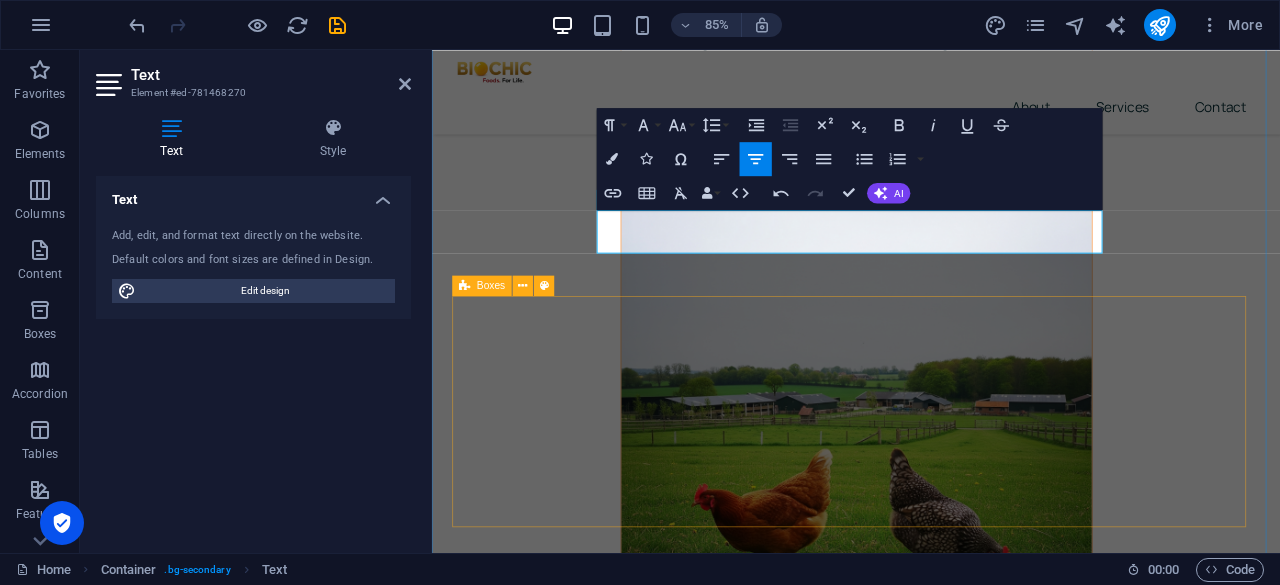 scroll, scrollTop: 6524, scrollLeft: 0, axis: vertical 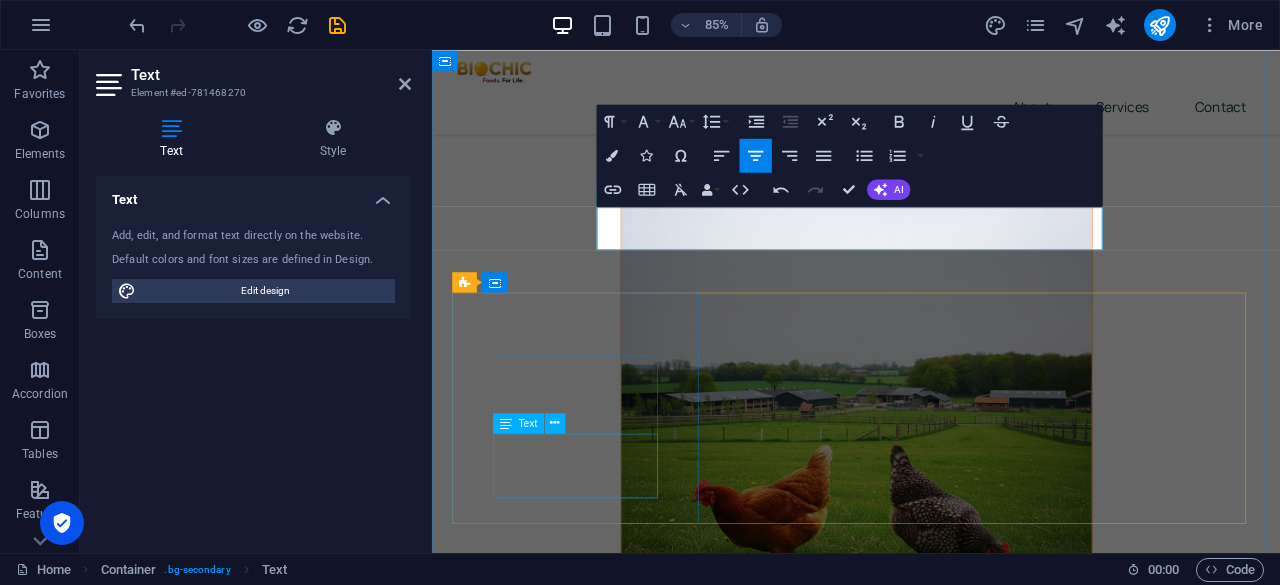 click on "Lorem ipsum dolor sit amet, consectetur adipiscing elit." at bounding box center (603, 5106) 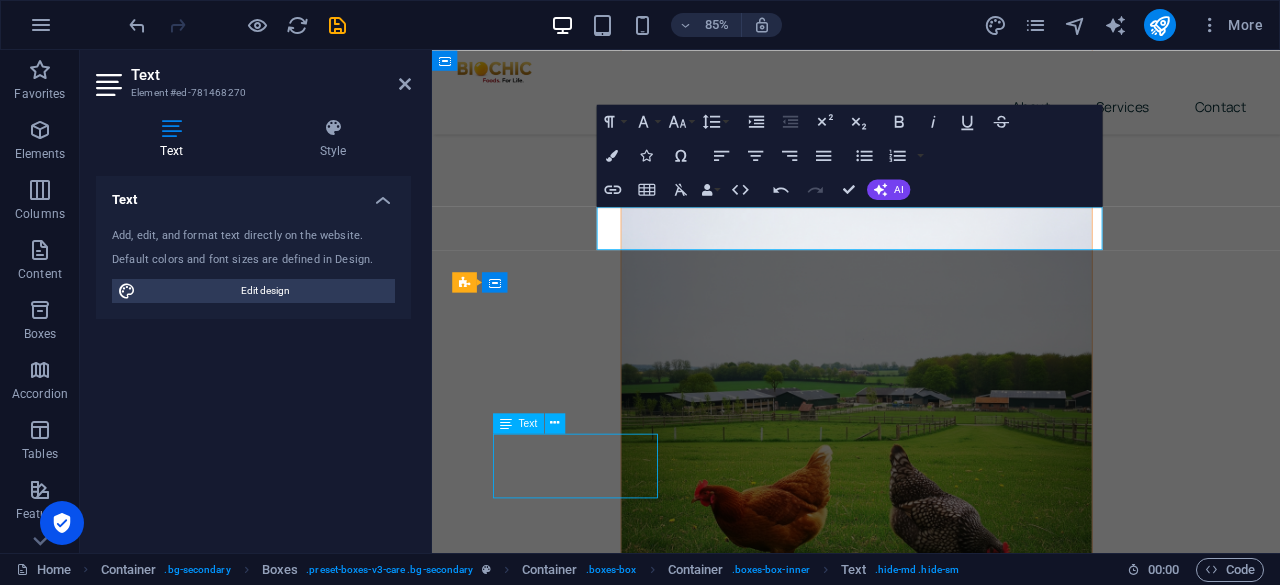 click on "Lorem ipsum dolor sit amet, consectetur adipiscing elit." at bounding box center (603, 5106) 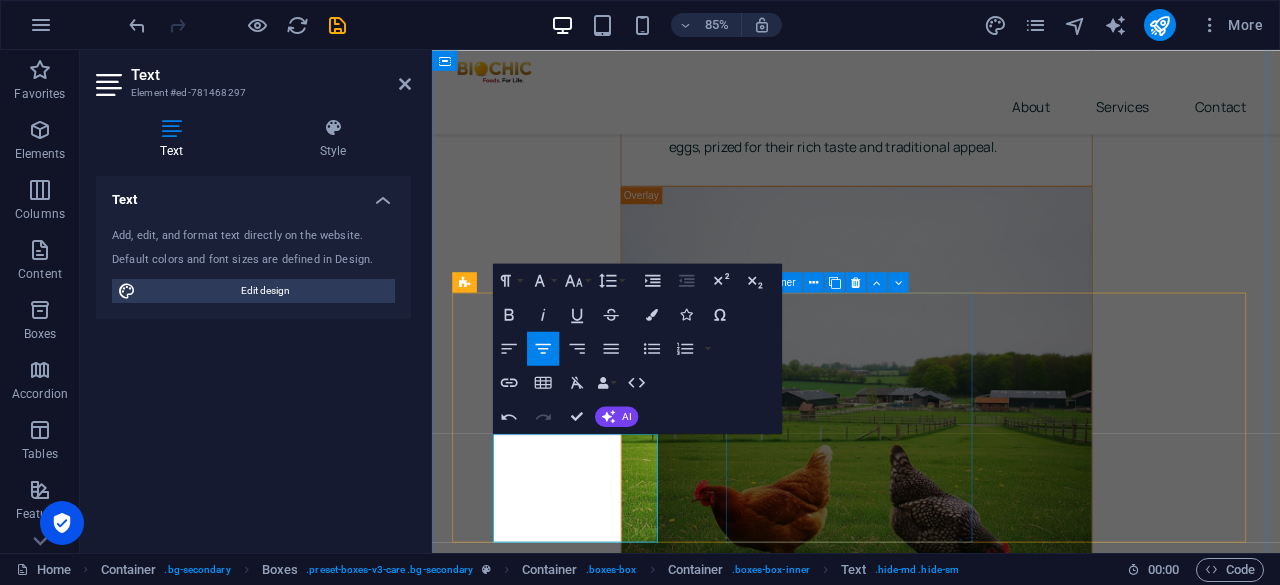 click on "Drop-in lab services at our offices Lorem ipsum dolor sit amet, consectetur adipiscing elit." at bounding box center (603, 5348) 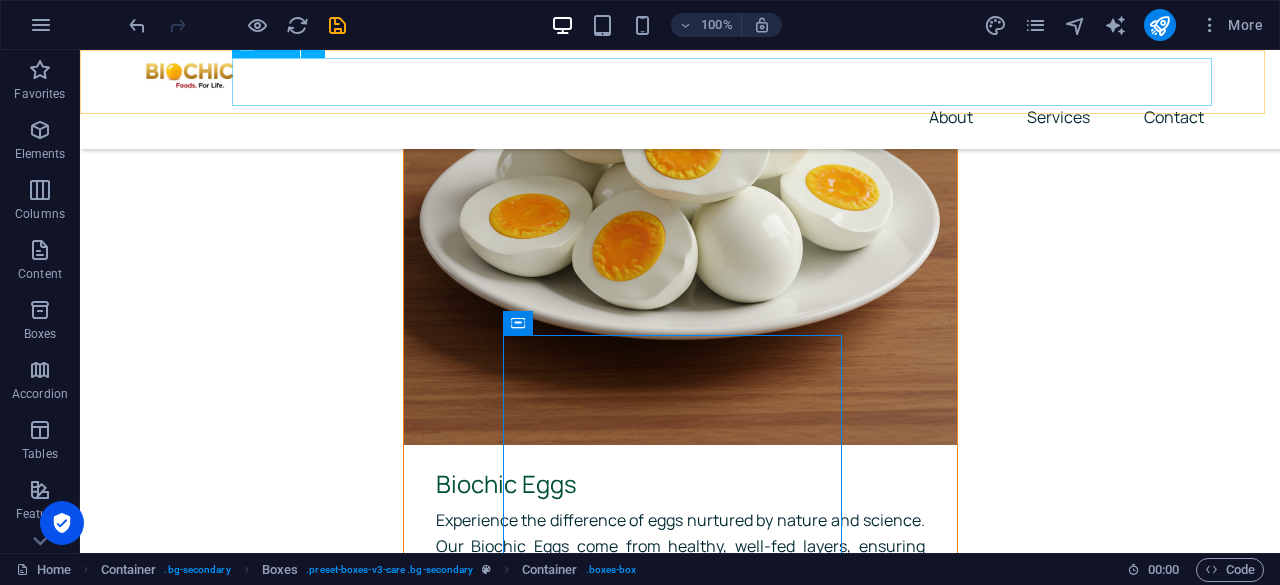 scroll, scrollTop: 6406, scrollLeft: 0, axis: vertical 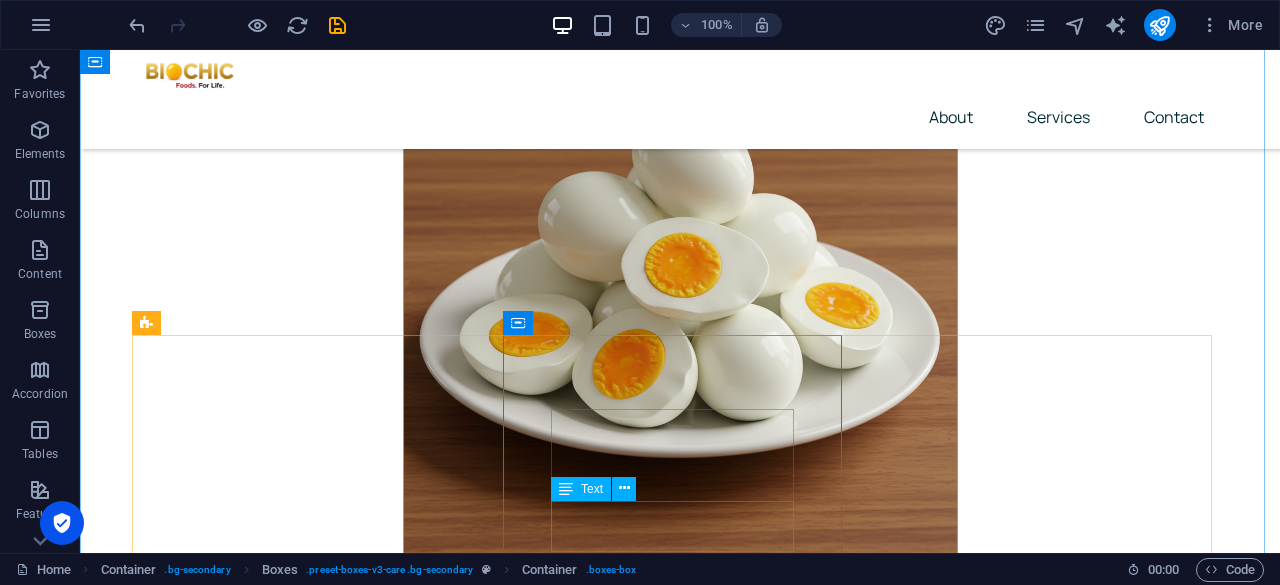 click on "Lorem ipsum dolor sit amet, consectetur adipiscing elit." at bounding box center [309, 5980] 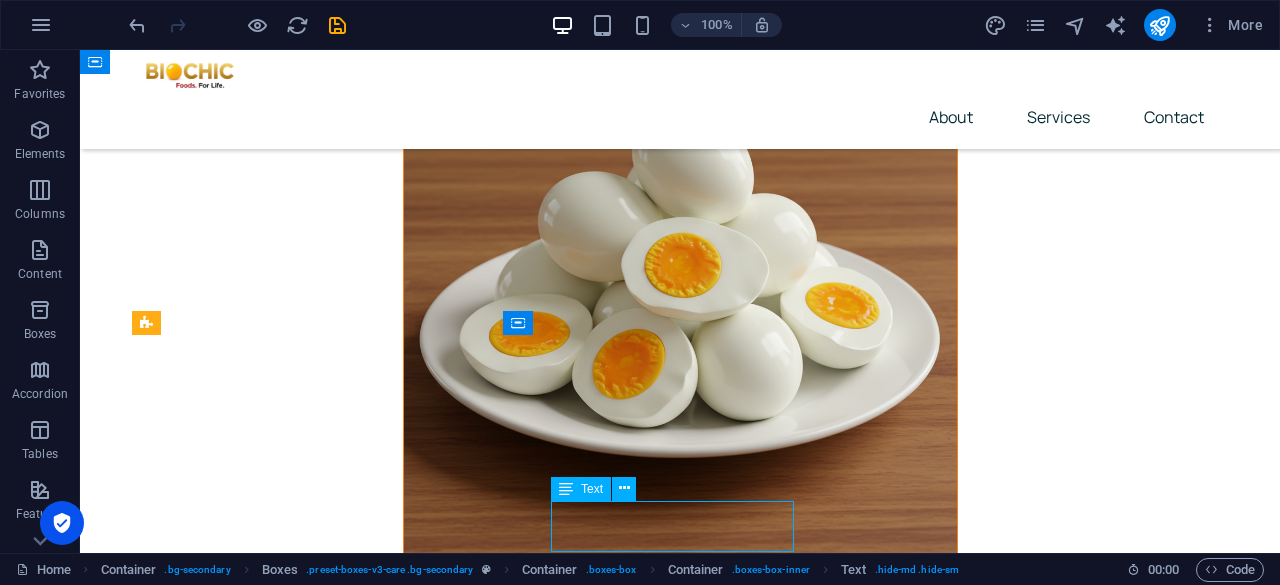 click on "Lorem ipsum dolor sit amet, consectetur adipiscing elit." at bounding box center (309, 5980) 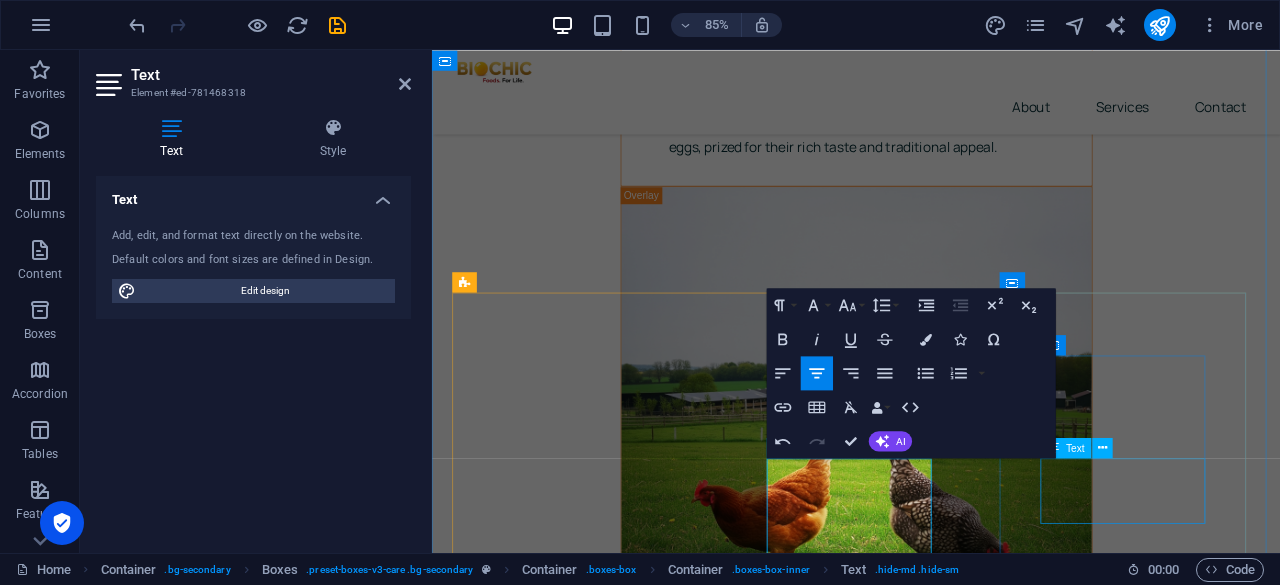 click on "Lorem ipsum dolor sit amet, consectetur adipiscing elit." at bounding box center [603, 5810] 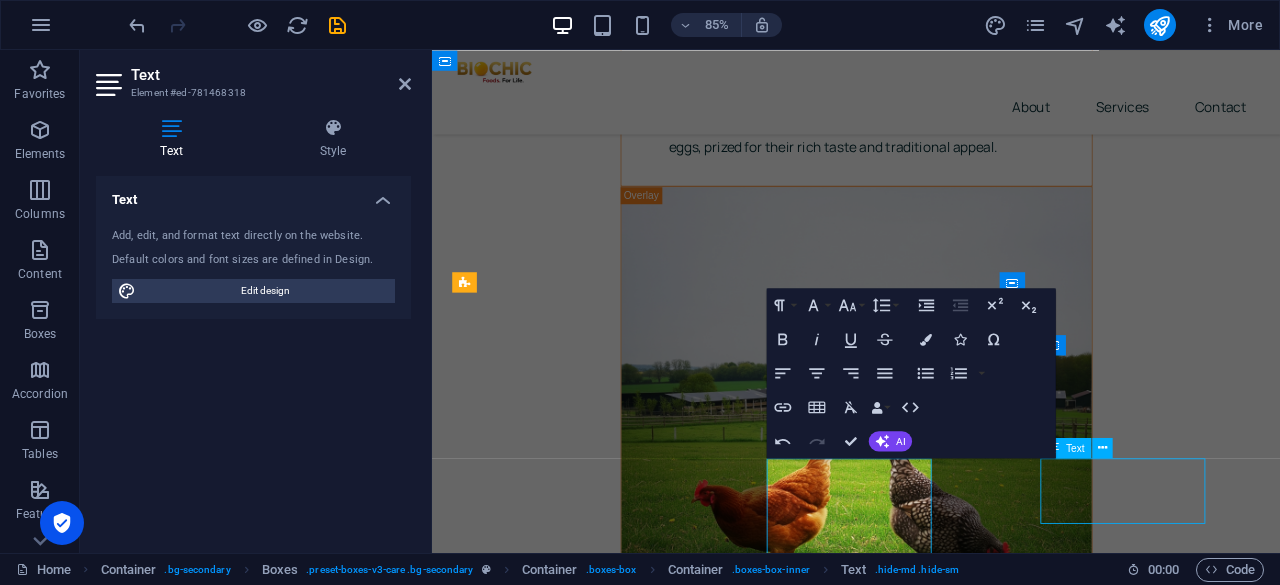 scroll, scrollTop: 6406, scrollLeft: 0, axis: vertical 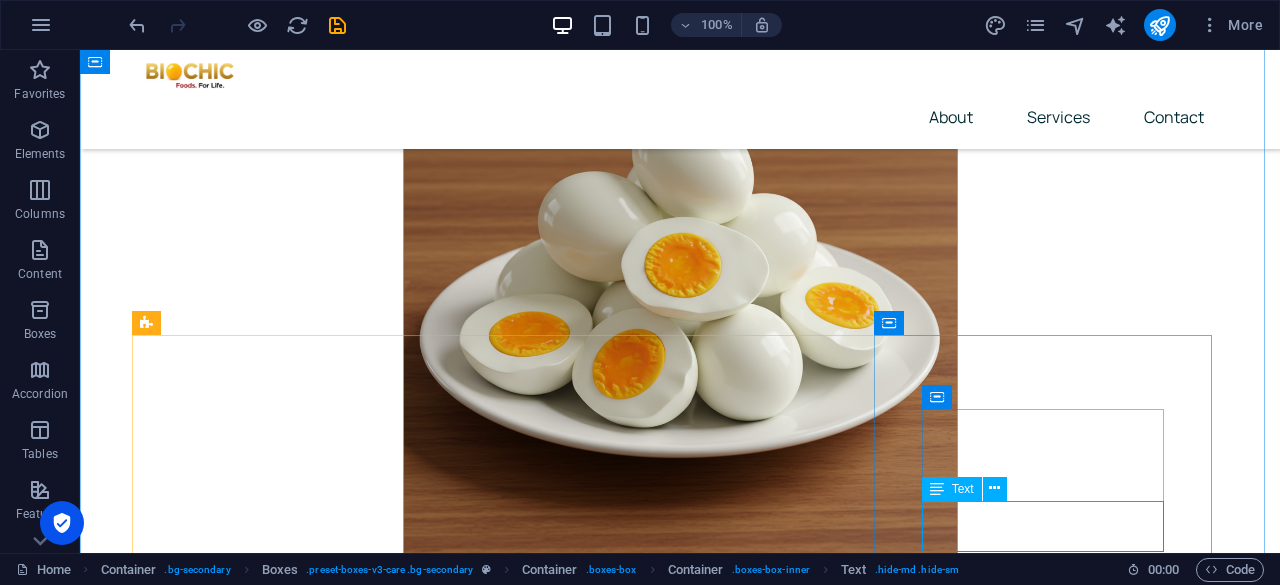 click on "Lorem ipsum dolor sit amet, consectetur adipiscing elit." at bounding box center (309, 6290) 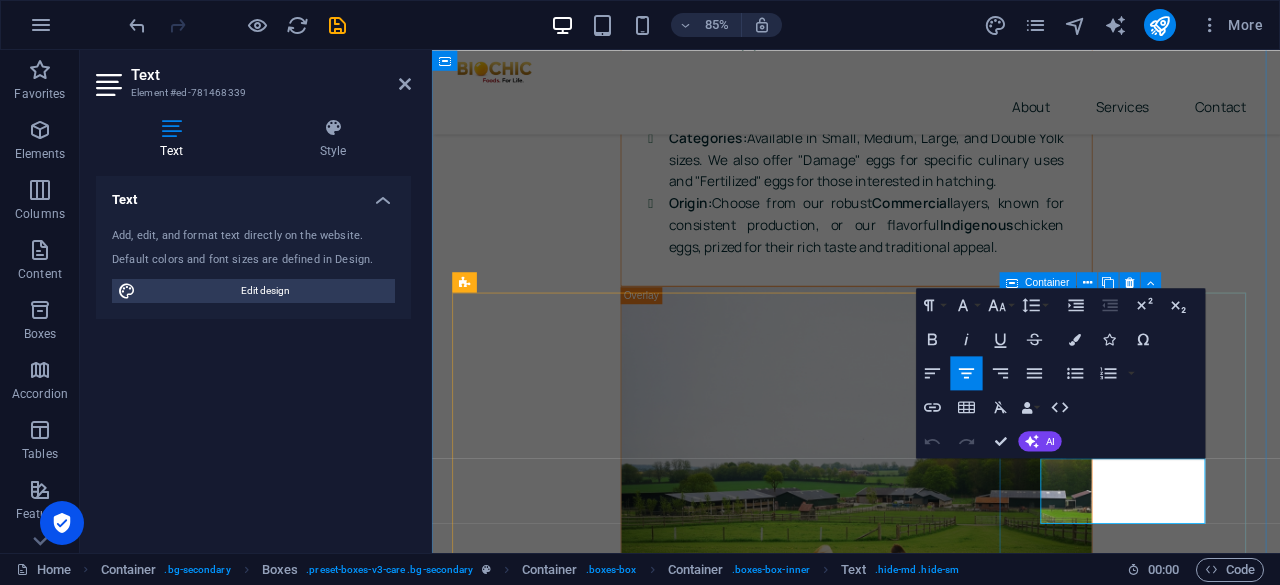 scroll, scrollTop: 6524, scrollLeft: 0, axis: vertical 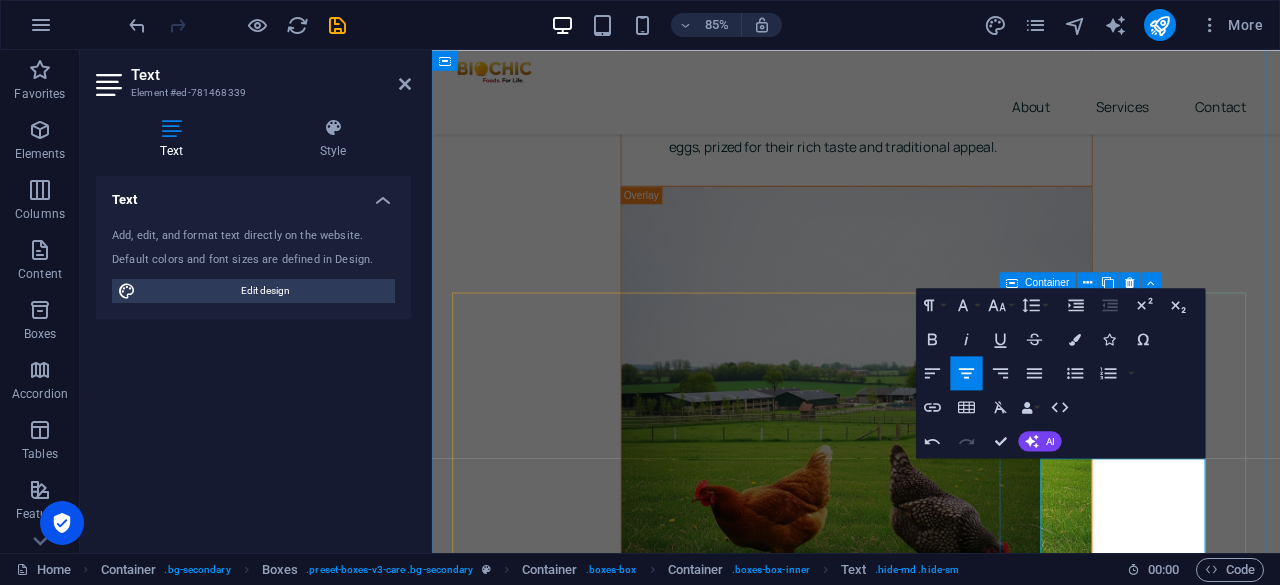 click on "6 convenient locations nationwide Our chickens are raised with  care and respect in spacious, natural environments , reflecting our commitment to animal welfare and sustainable farming." at bounding box center [603, 5764] 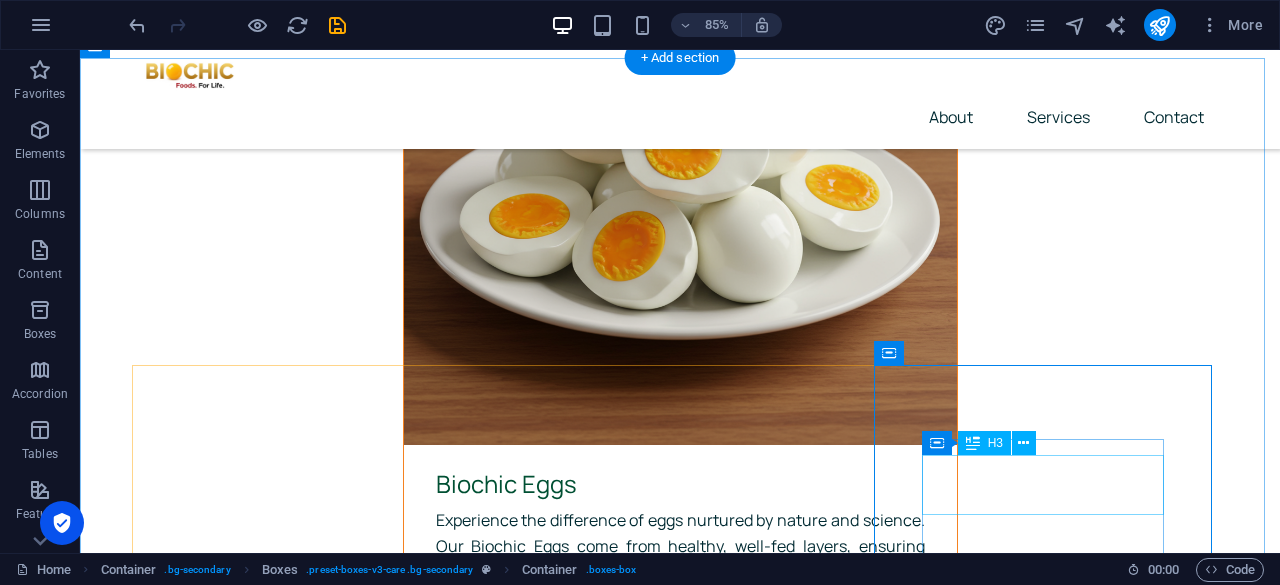 scroll, scrollTop: 6376, scrollLeft: 0, axis: vertical 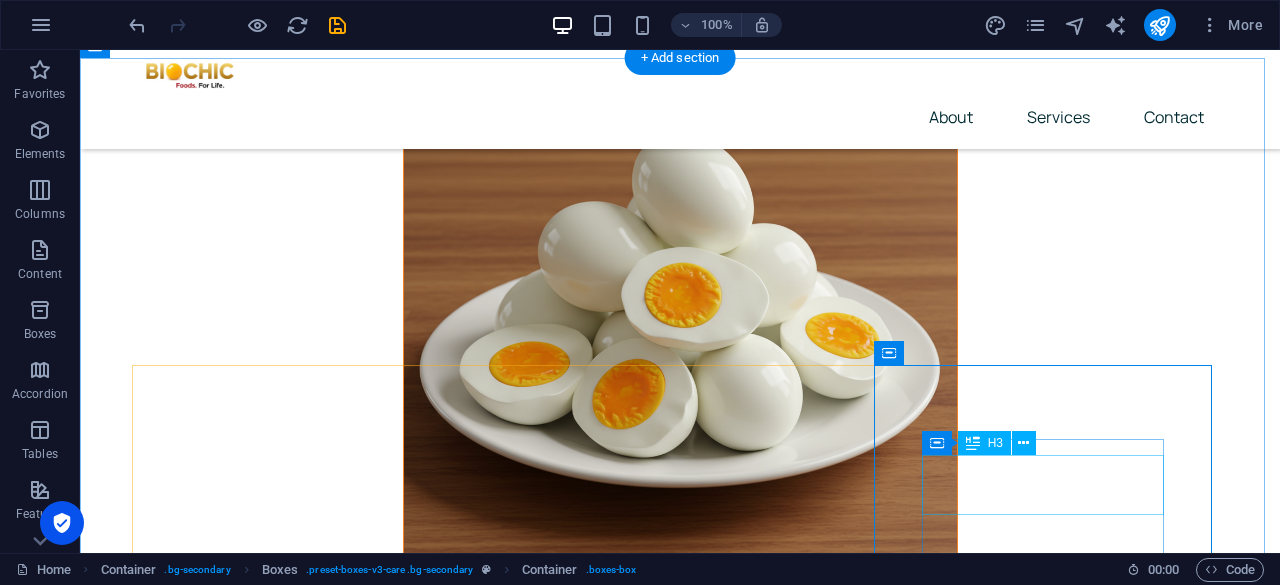 click on "6 convenient locations nationwide" at bounding box center (309, 6249) 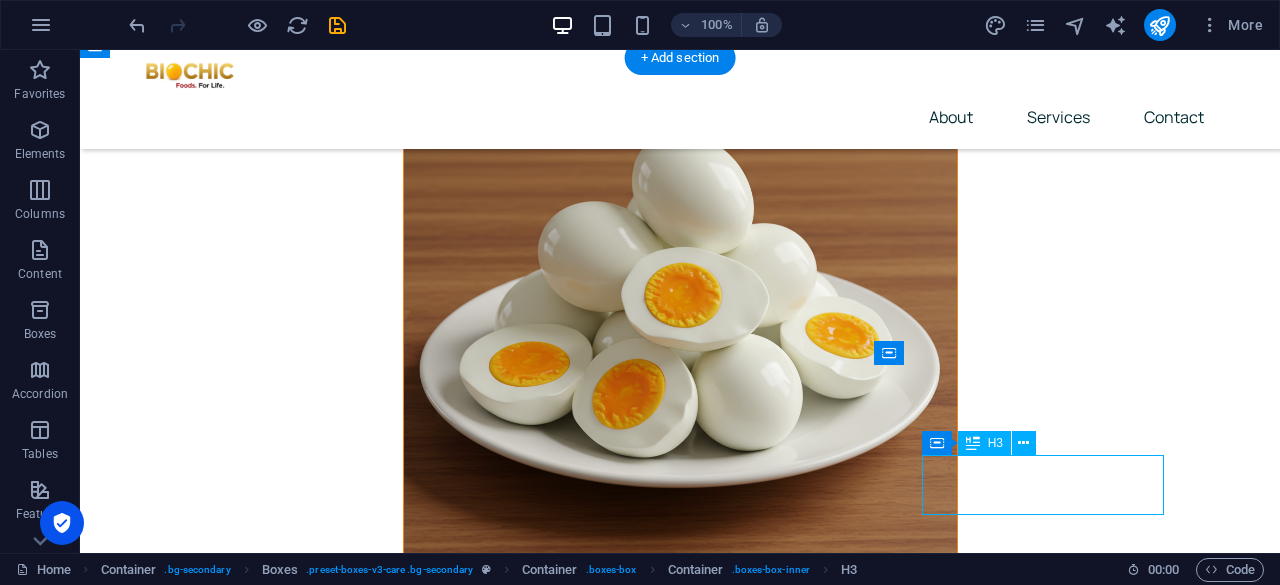 click on "6 convenient locations nationwide" at bounding box center (309, 6249) 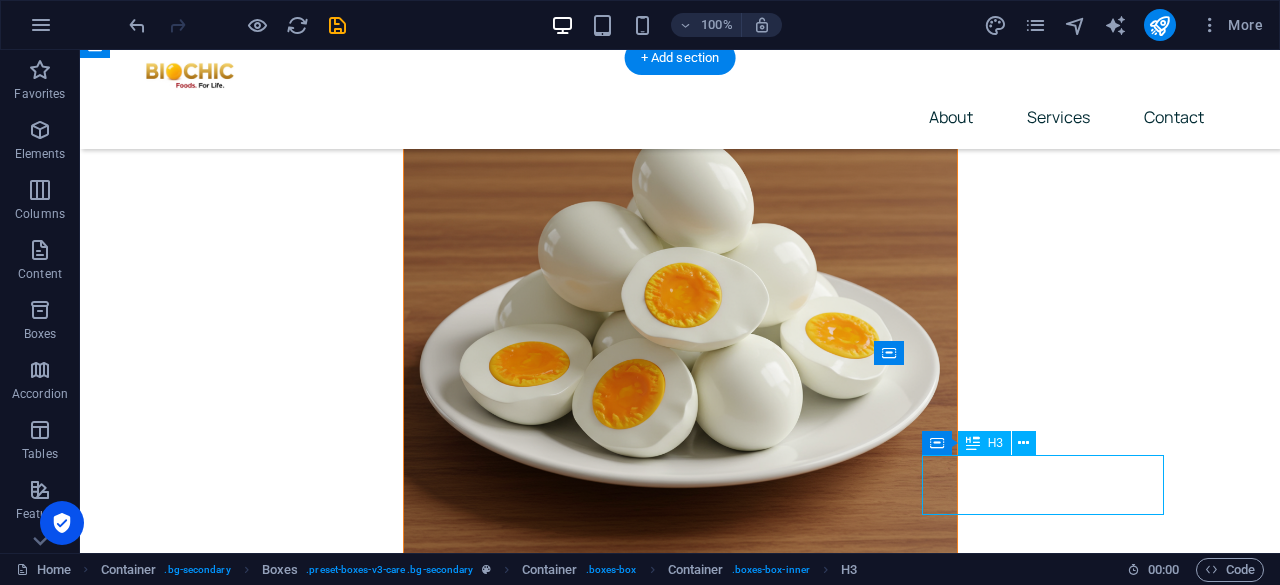 scroll, scrollTop: 6442, scrollLeft: 0, axis: vertical 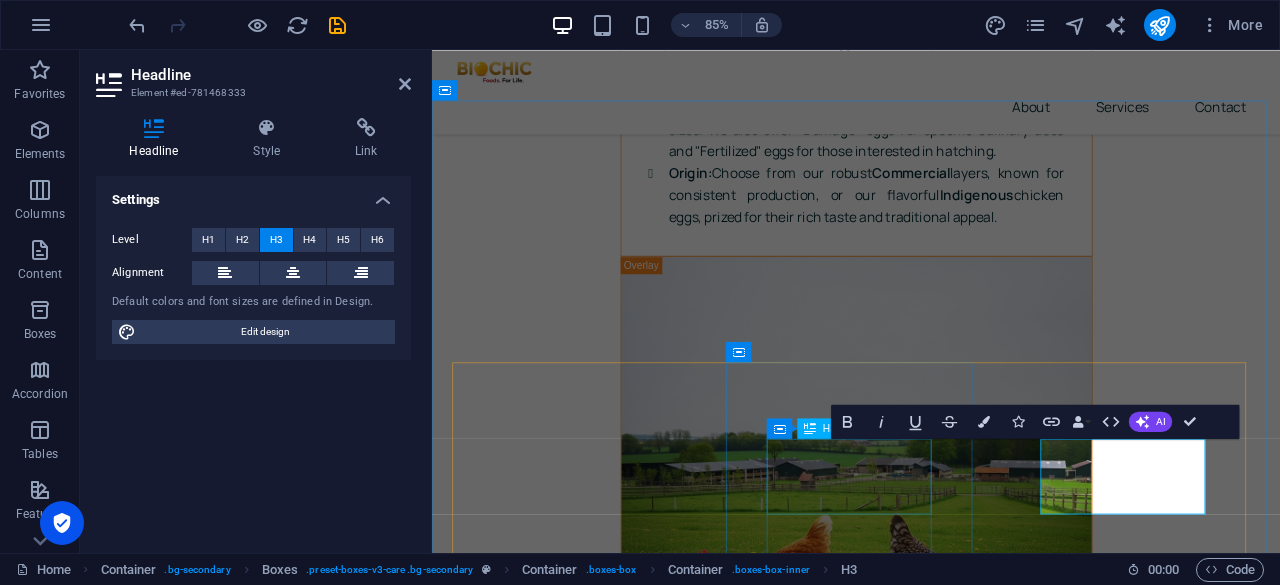 click on "Drop-in lab services at our offices" at bounding box center [603, 5428] 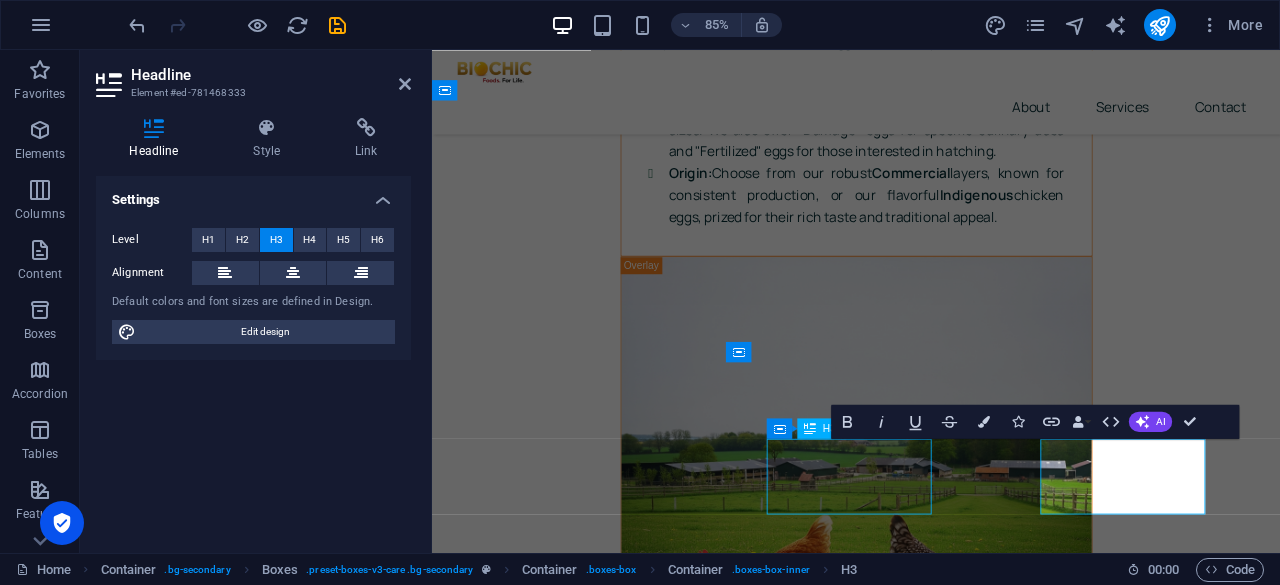 click on "Drop-in lab services at our offices" at bounding box center (603, 5428) 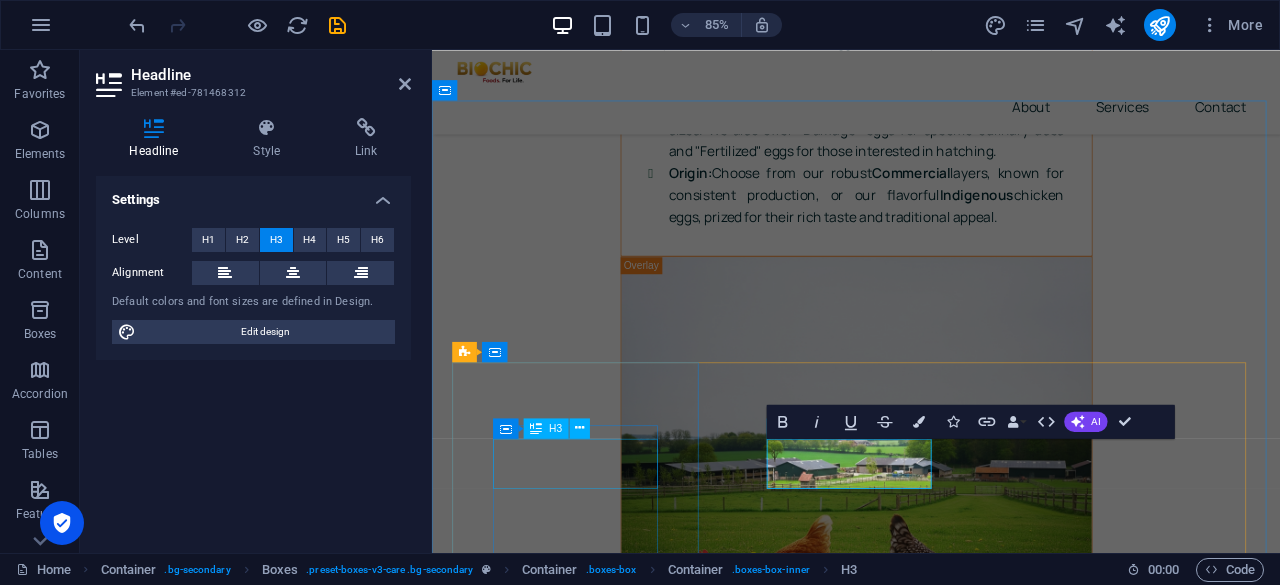 click on "Same/next-day  appointments" at bounding box center [603, 5105] 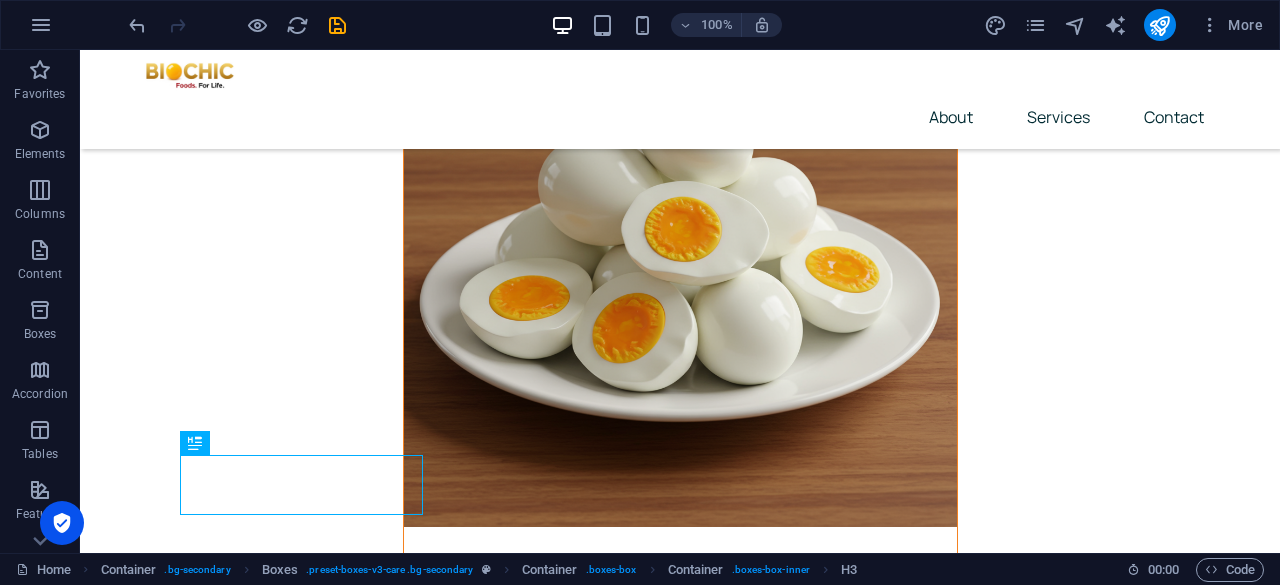 scroll, scrollTop: 6376, scrollLeft: 0, axis: vertical 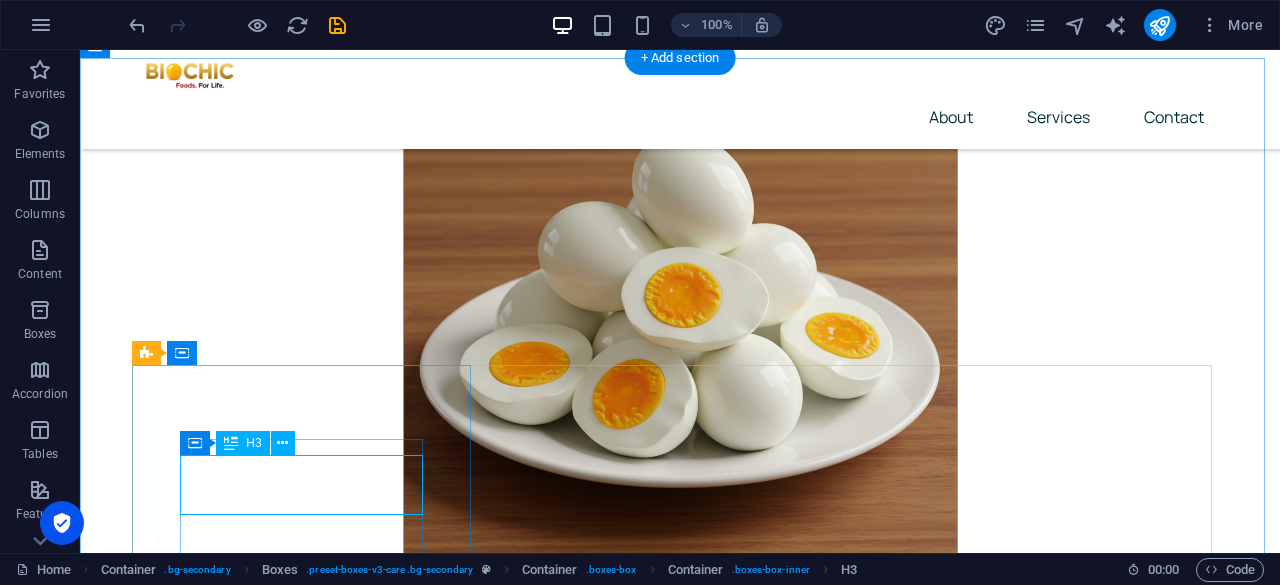 click on "Same/next-day  appointments" at bounding box center (309, 5630) 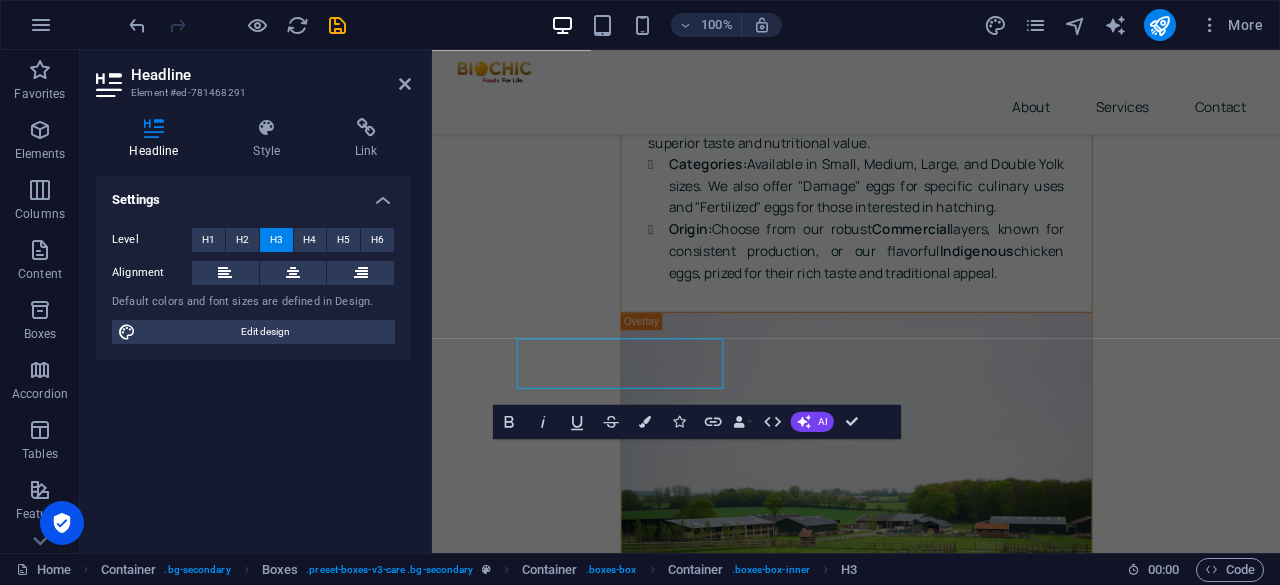 scroll, scrollTop: 6442, scrollLeft: 0, axis: vertical 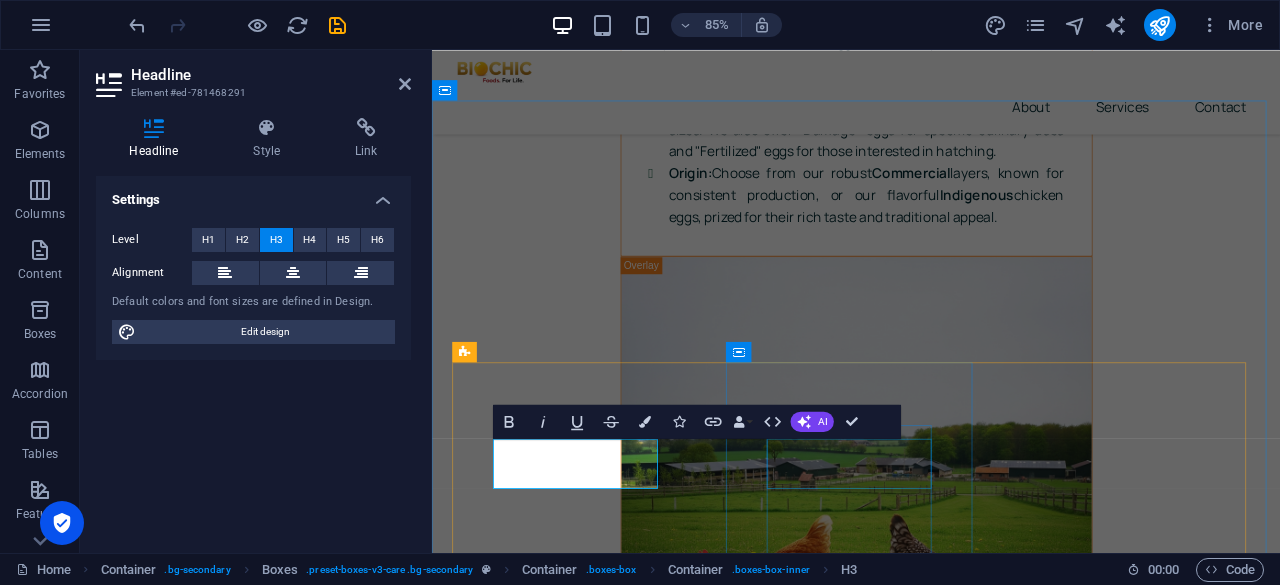 click on "Uncompromising Quality Control" at bounding box center (603, 5414) 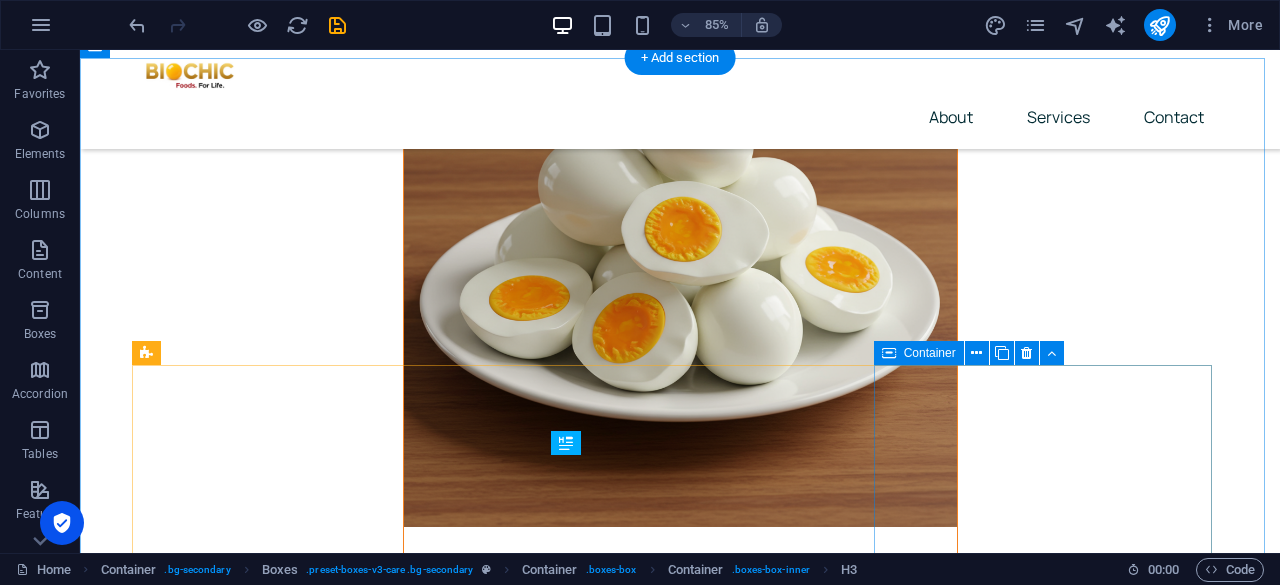 scroll, scrollTop: 6376, scrollLeft: 0, axis: vertical 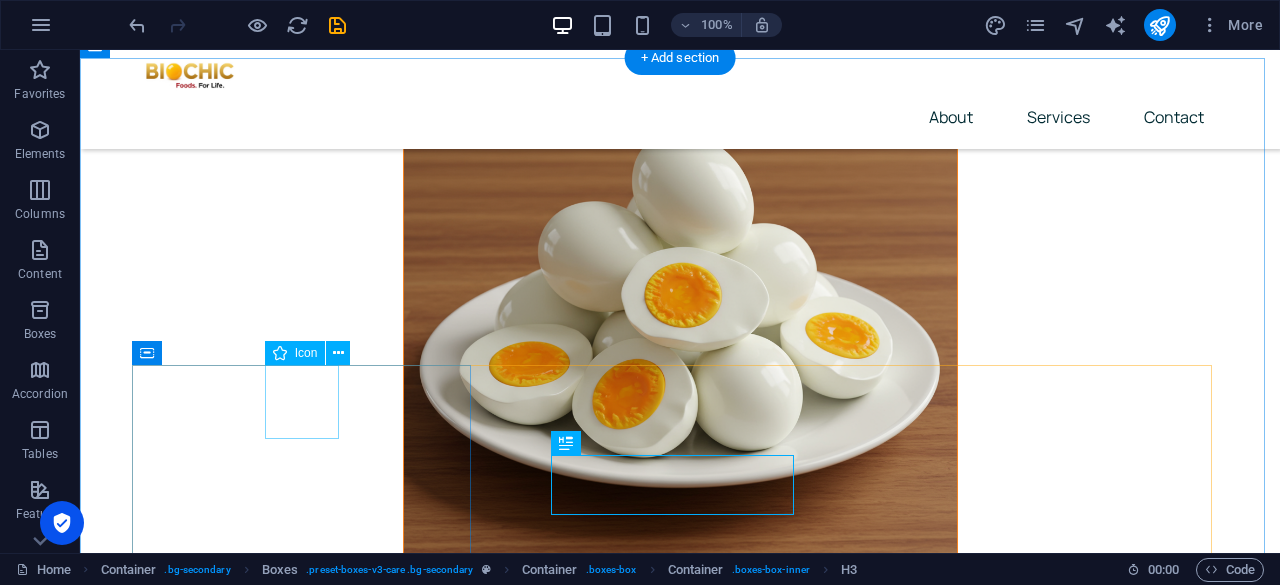 click at bounding box center [309, 5547] 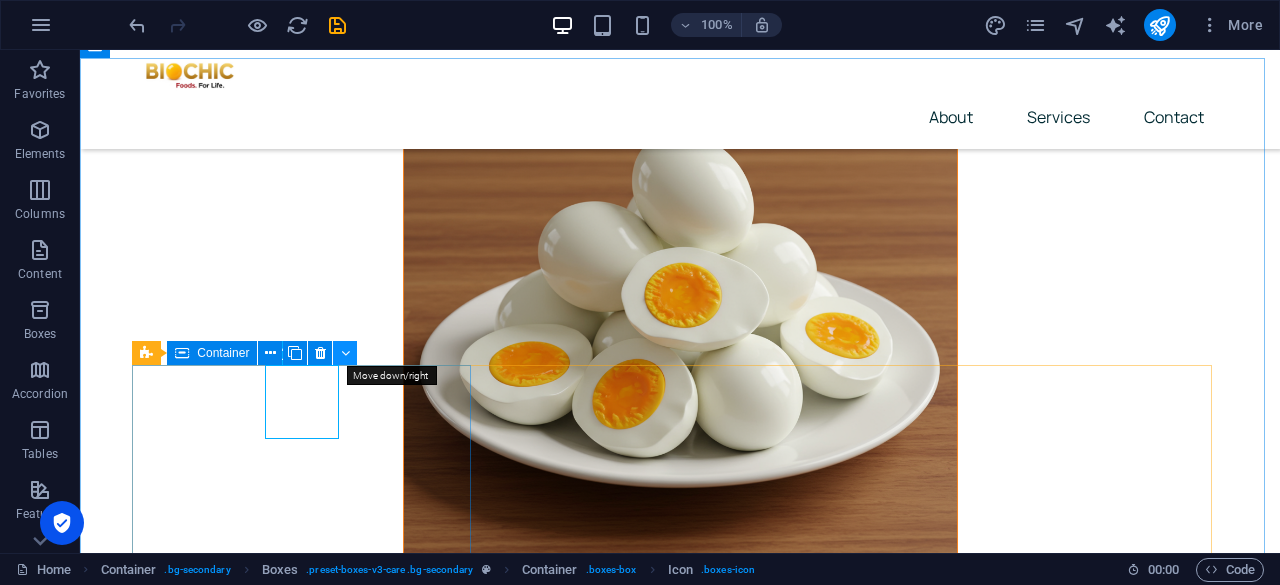 click at bounding box center [345, 353] 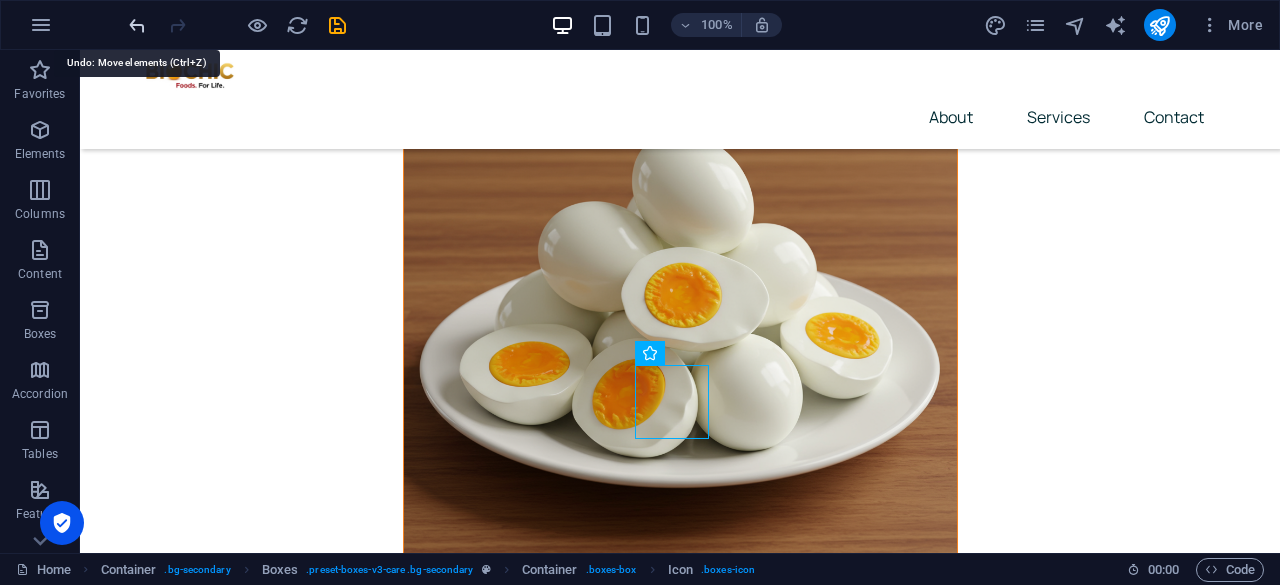 click at bounding box center (137, 25) 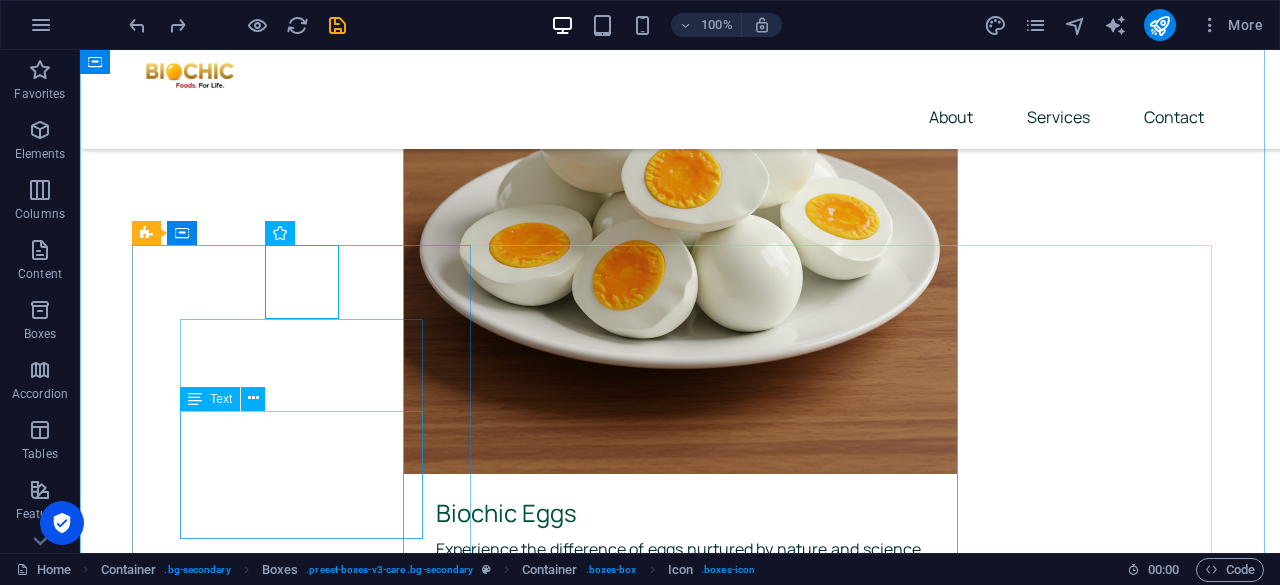 scroll, scrollTop: 6496, scrollLeft: 0, axis: vertical 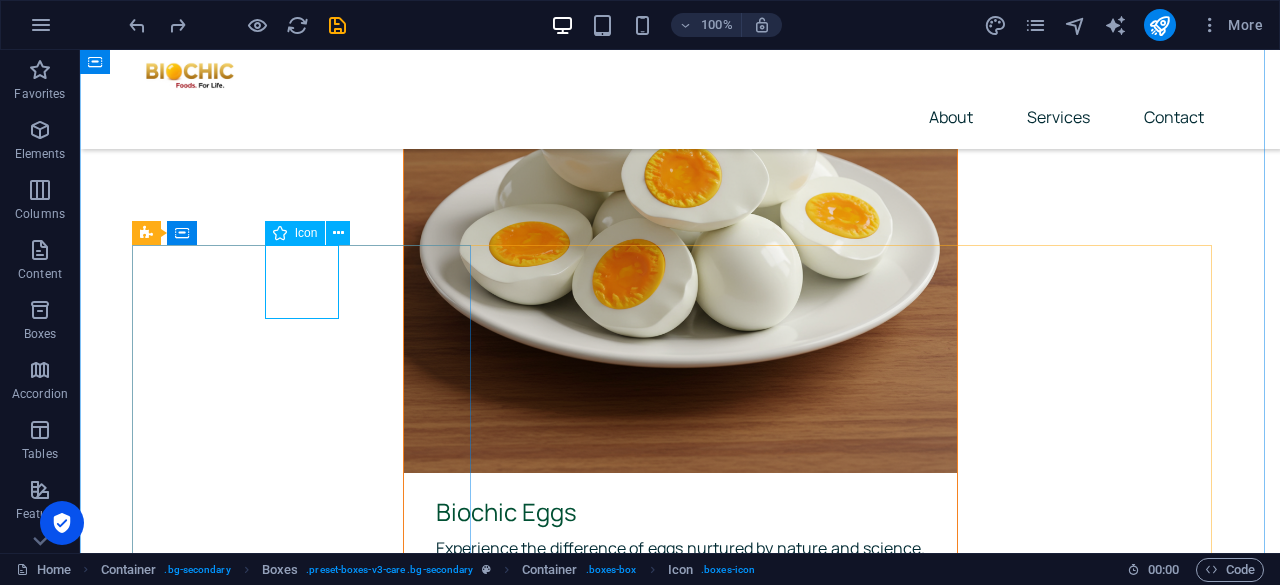 click at bounding box center (309, 5427) 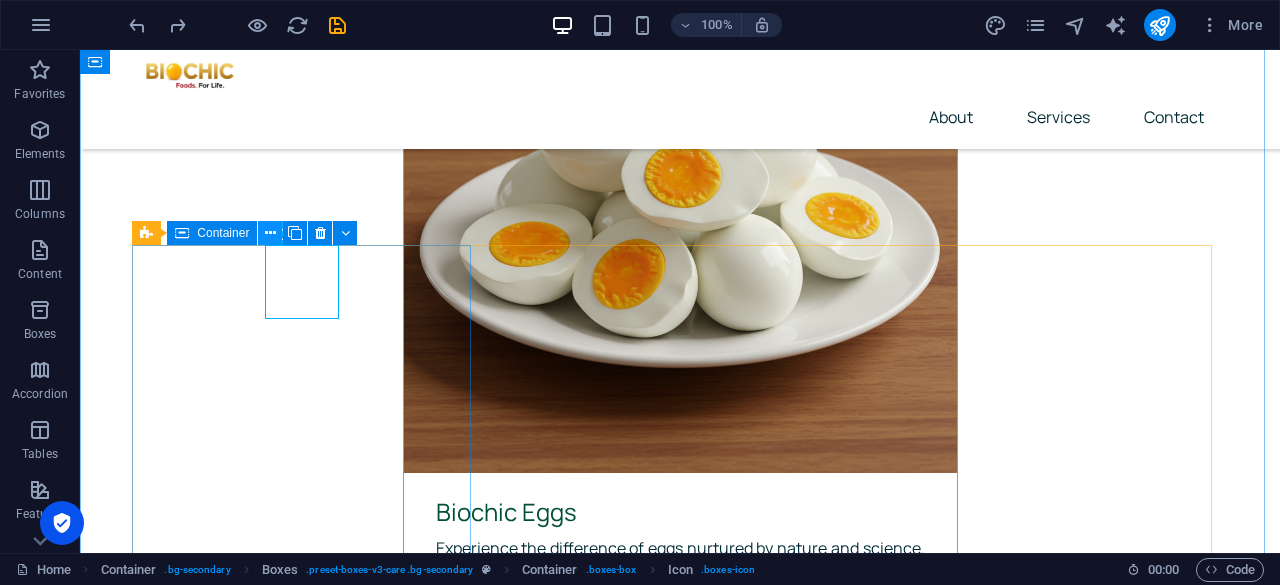 click at bounding box center [270, 233] 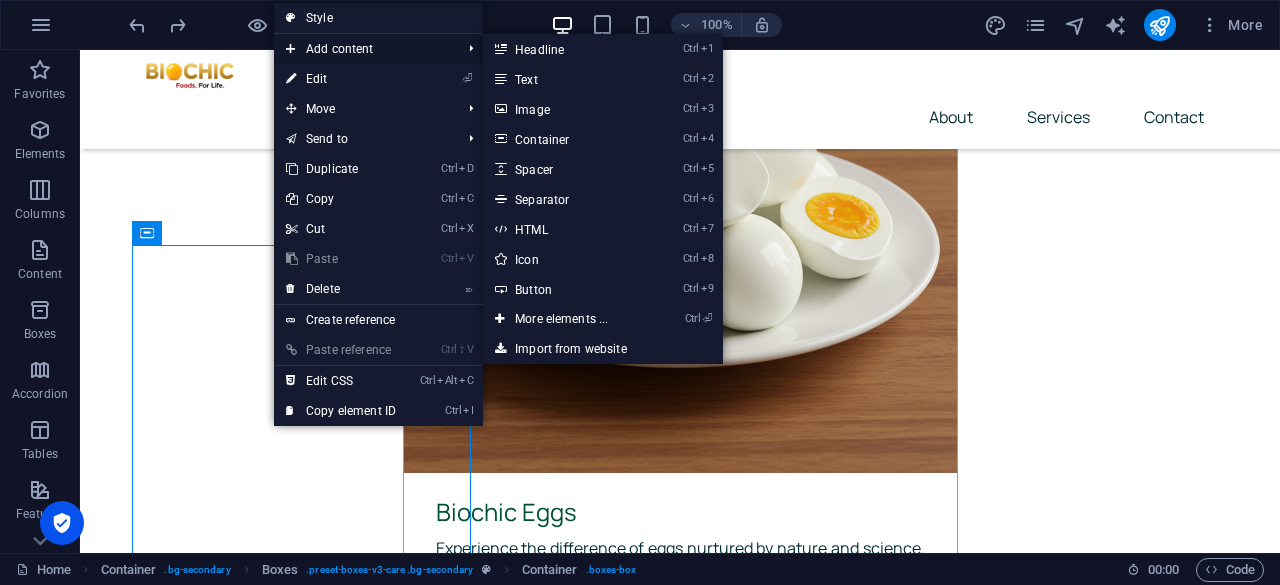 click on "Add content" at bounding box center [363, 49] 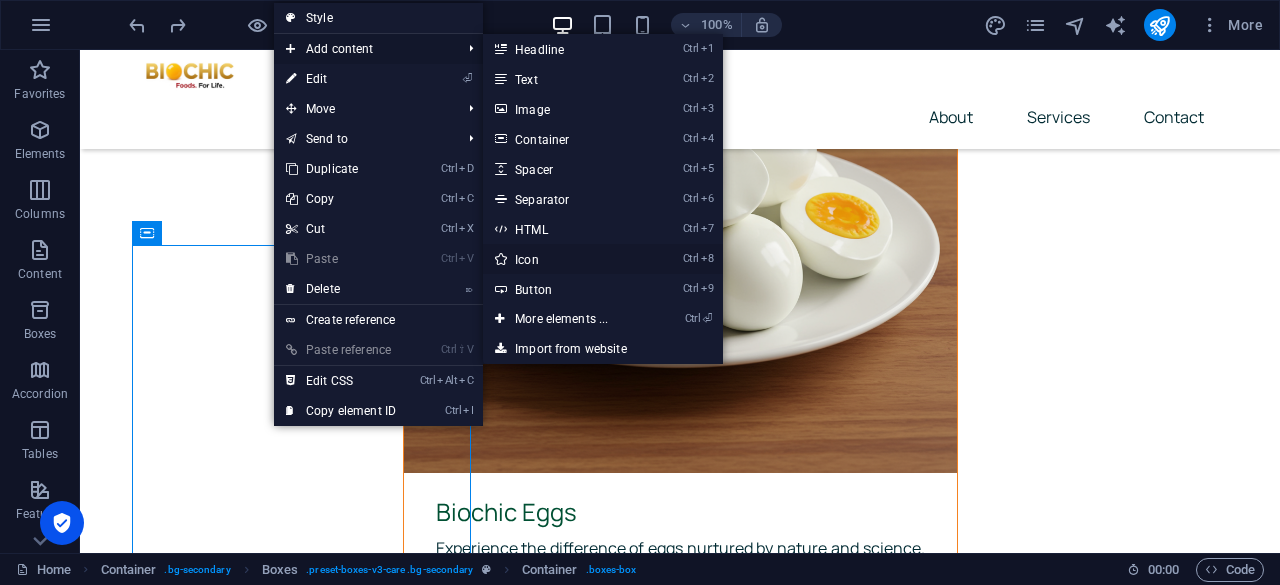 click on "Ctrl 8  Icon" at bounding box center (565, 259) 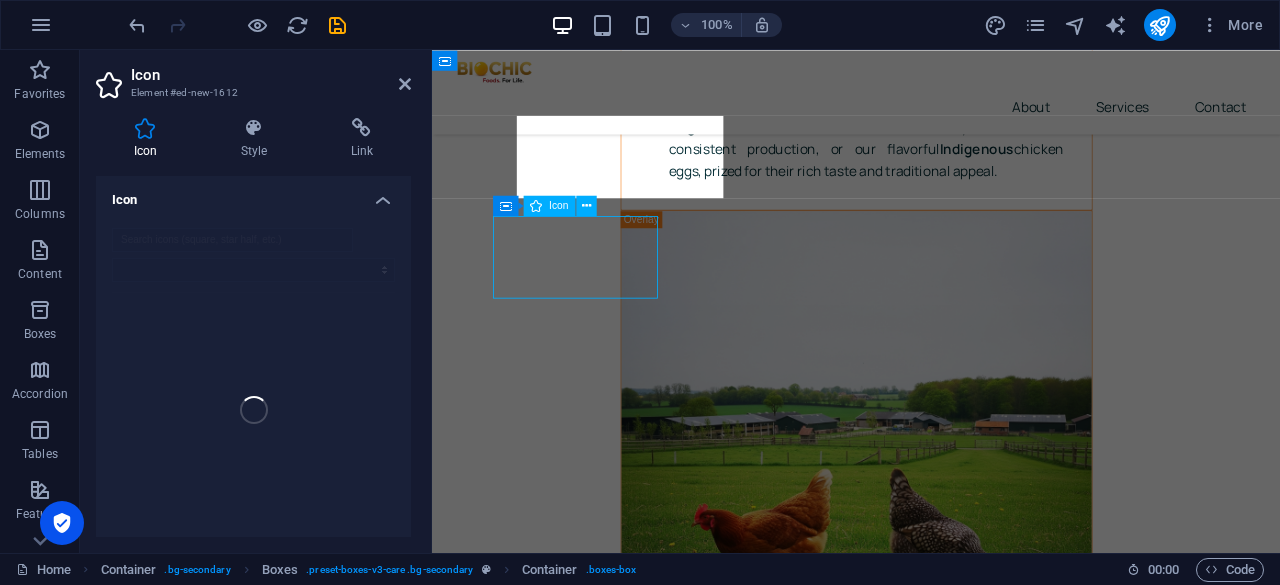 scroll, scrollTop: 6614, scrollLeft: 0, axis: vertical 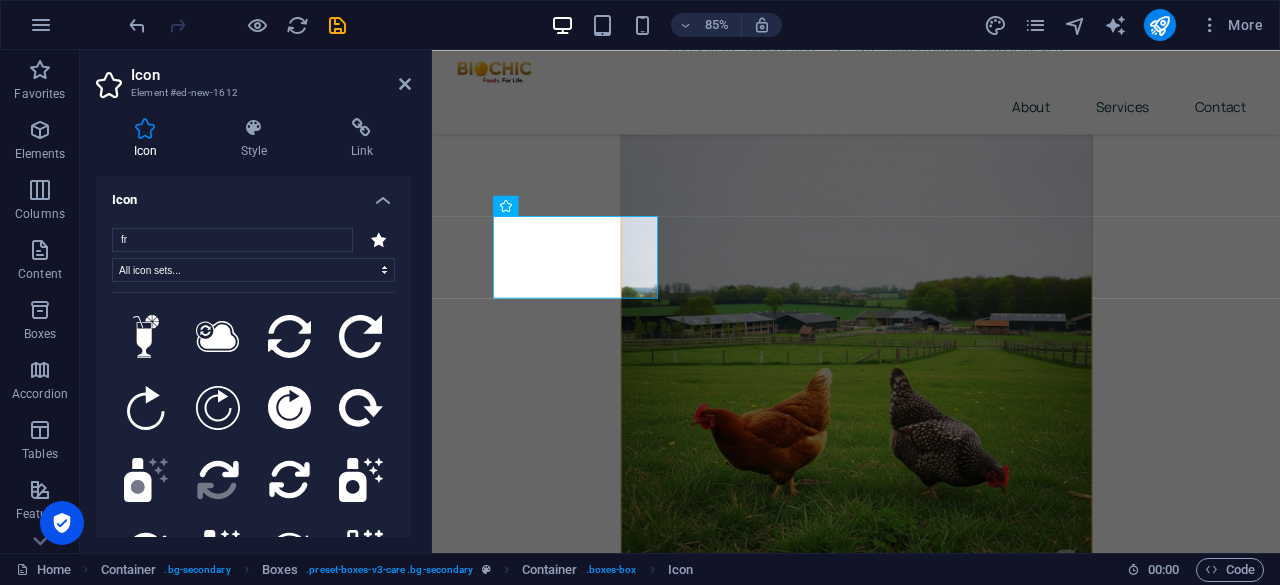 type on "f" 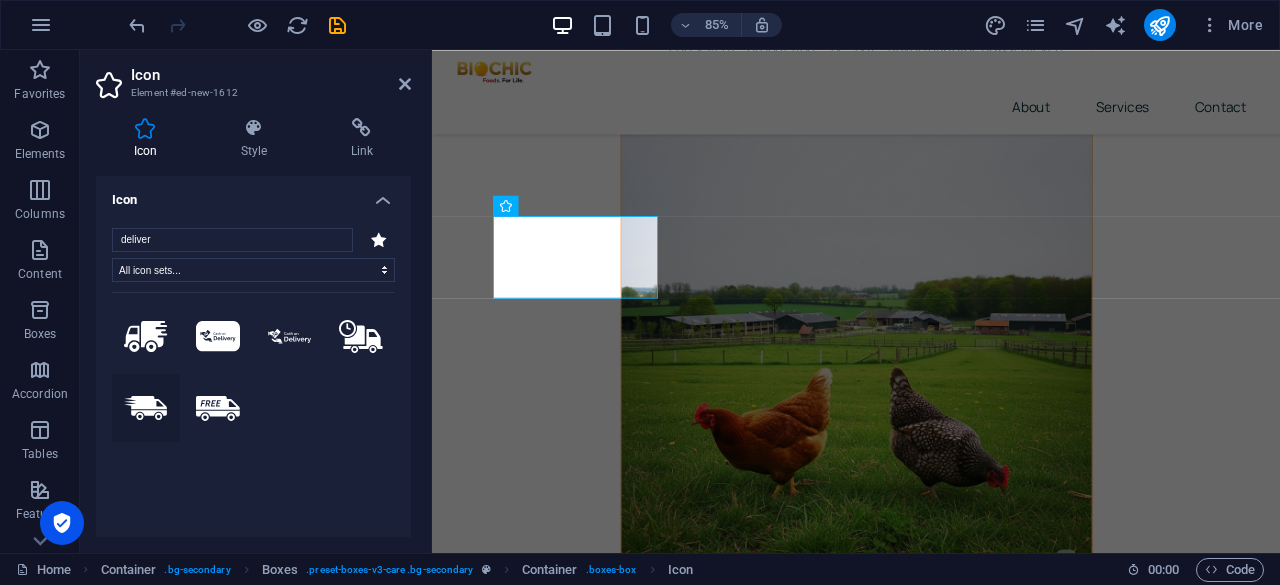 type on "deliver" 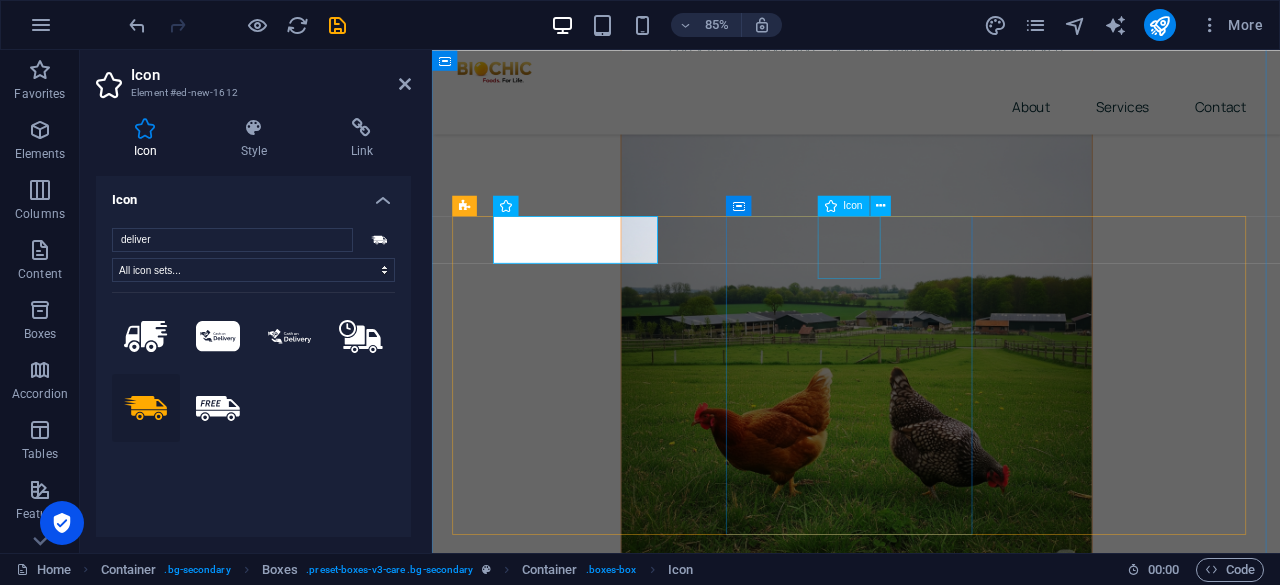 click at bounding box center [603, 5223] 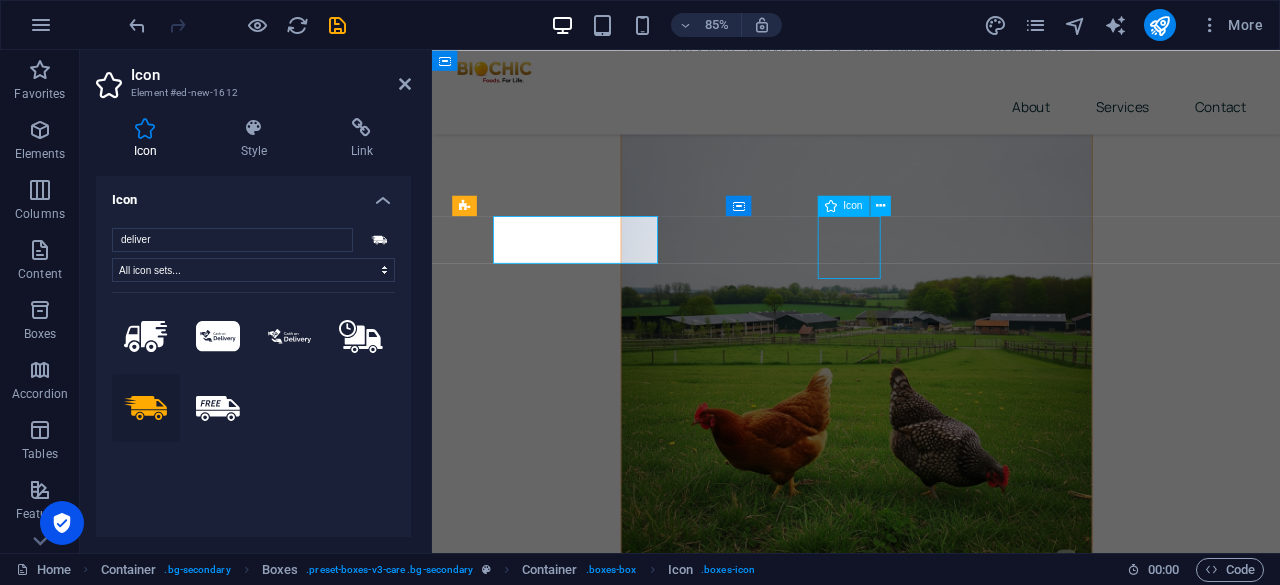 scroll, scrollTop: 6496, scrollLeft: 0, axis: vertical 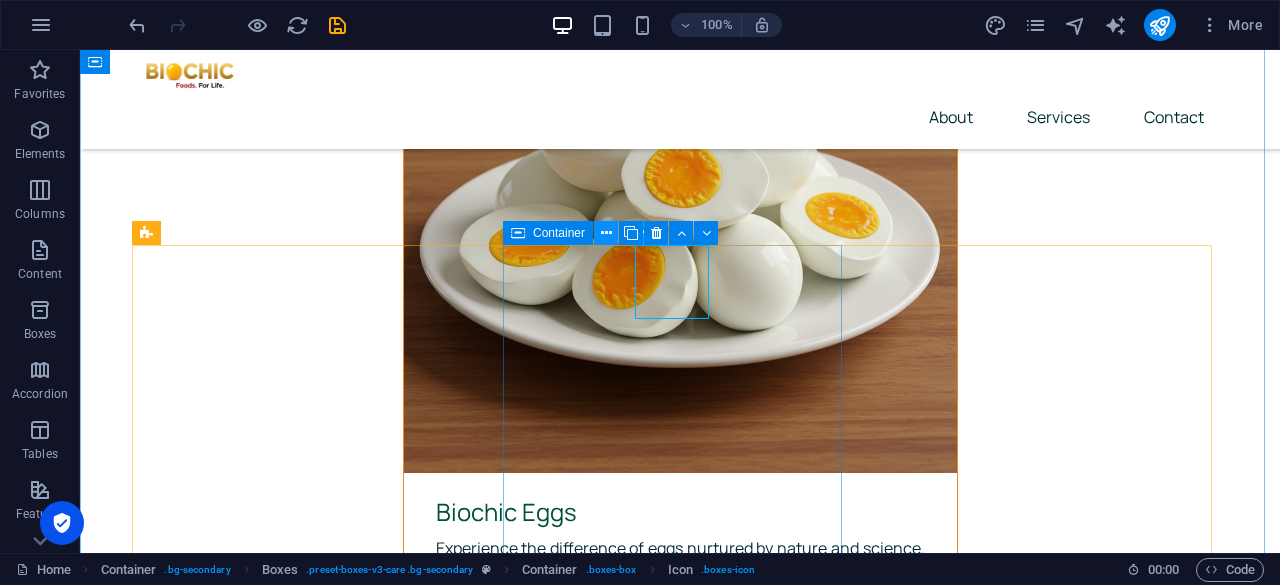 click at bounding box center (606, 233) 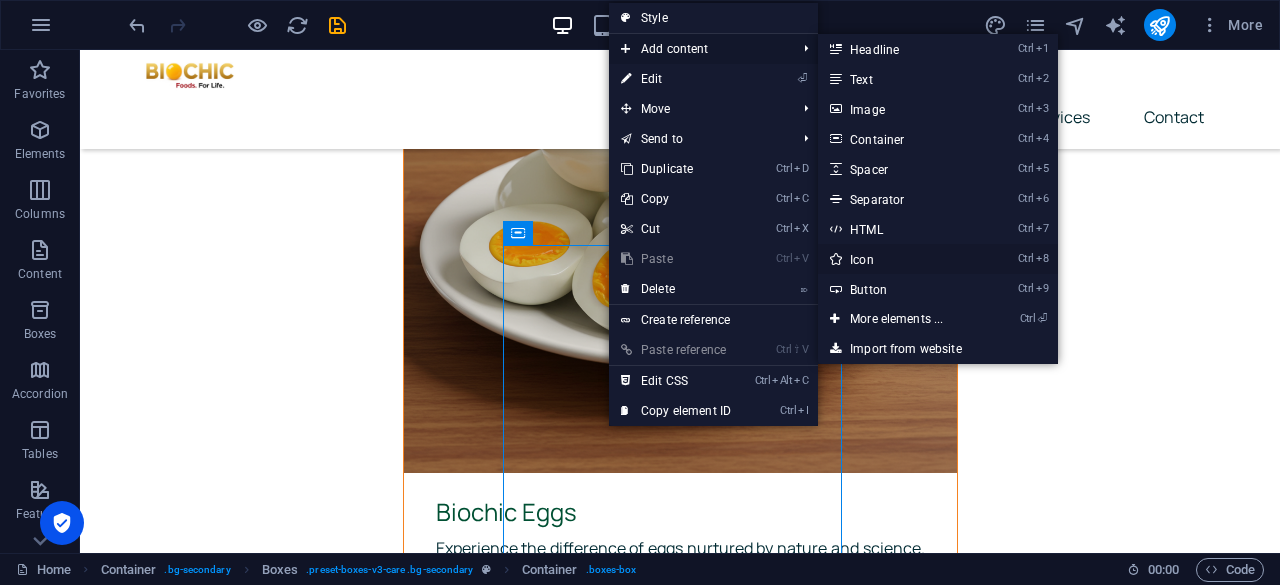 click on "Ctrl 8  Icon" at bounding box center [900, 259] 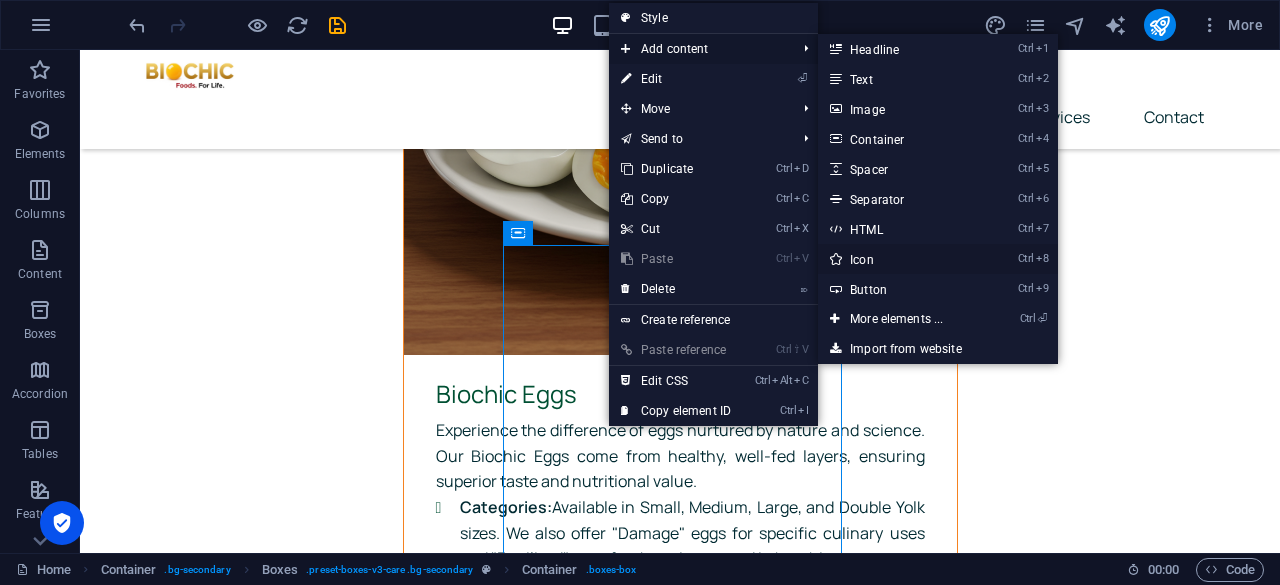 select on "xMidYMid" 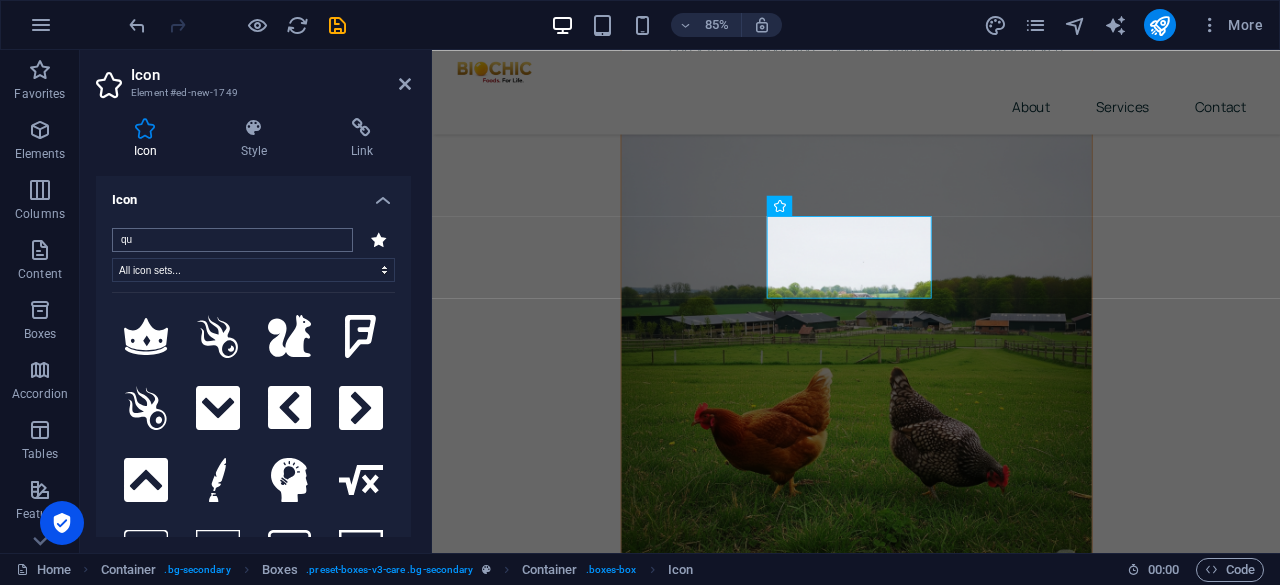 type on "q" 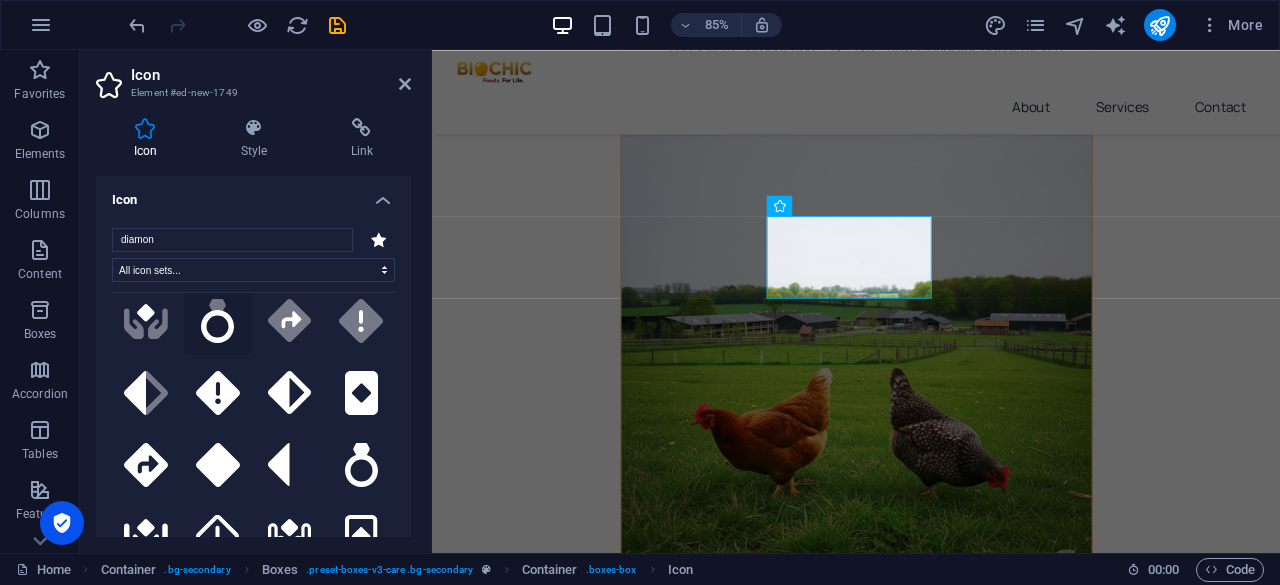 scroll, scrollTop: 0, scrollLeft: 0, axis: both 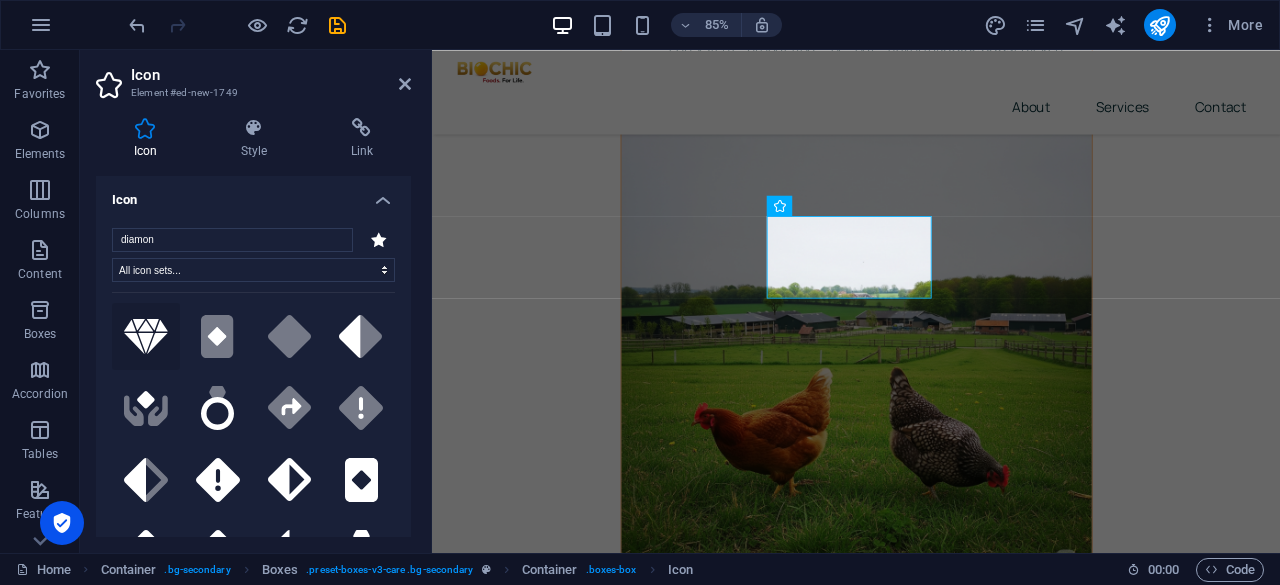 type on "diamon" 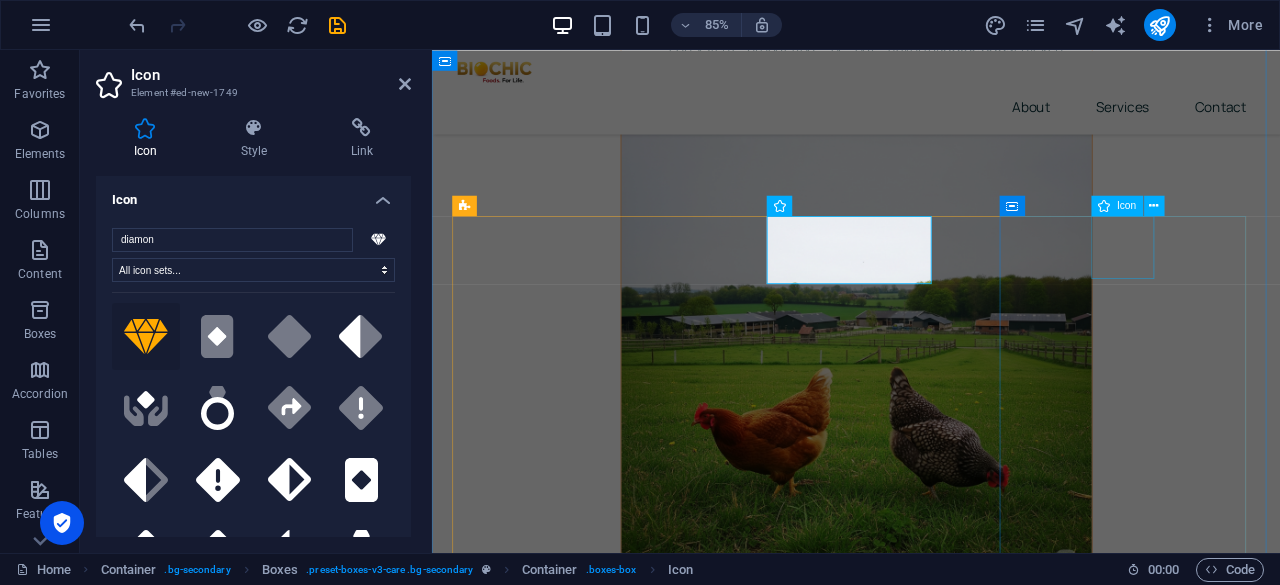 click at bounding box center (603, 5646) 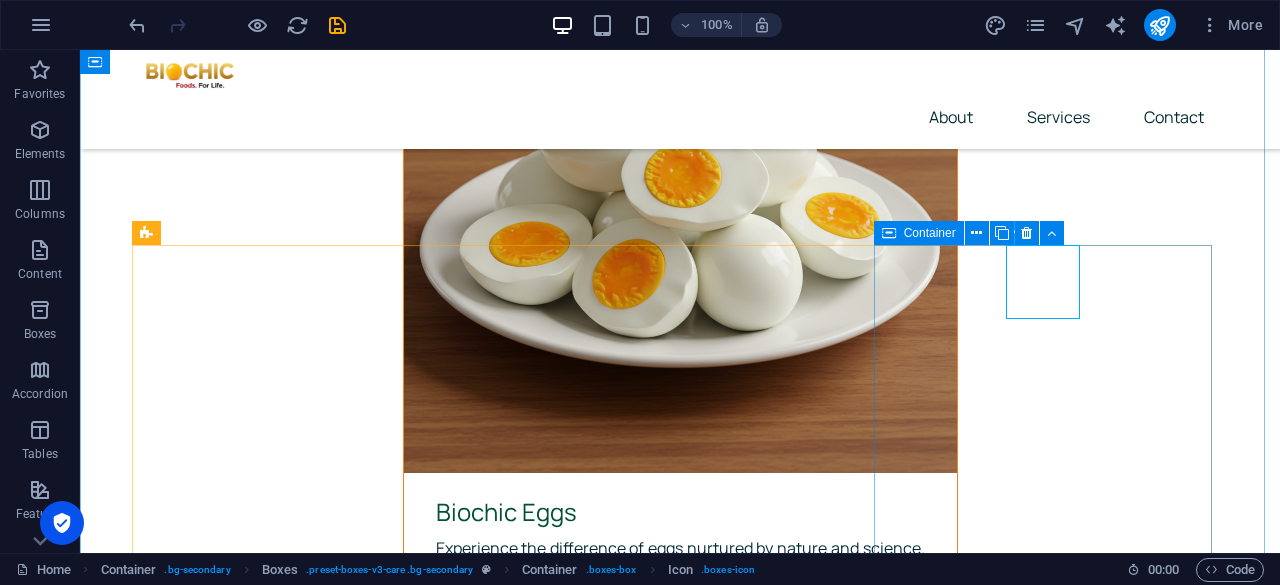 scroll, scrollTop: 6614, scrollLeft: 0, axis: vertical 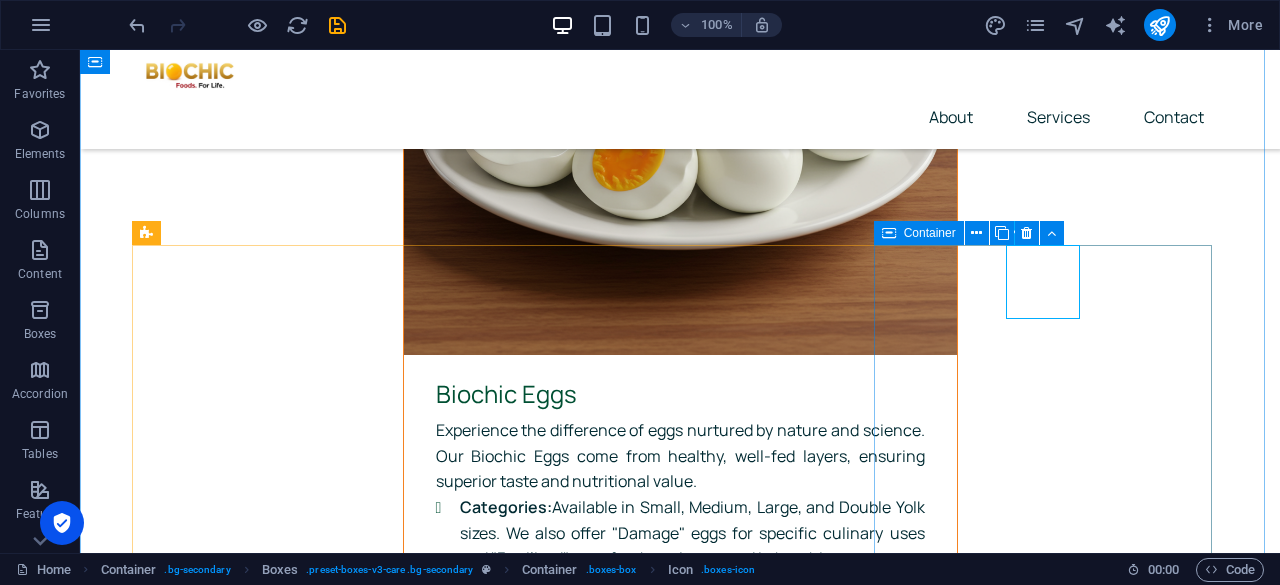 select on "xMidYMid" 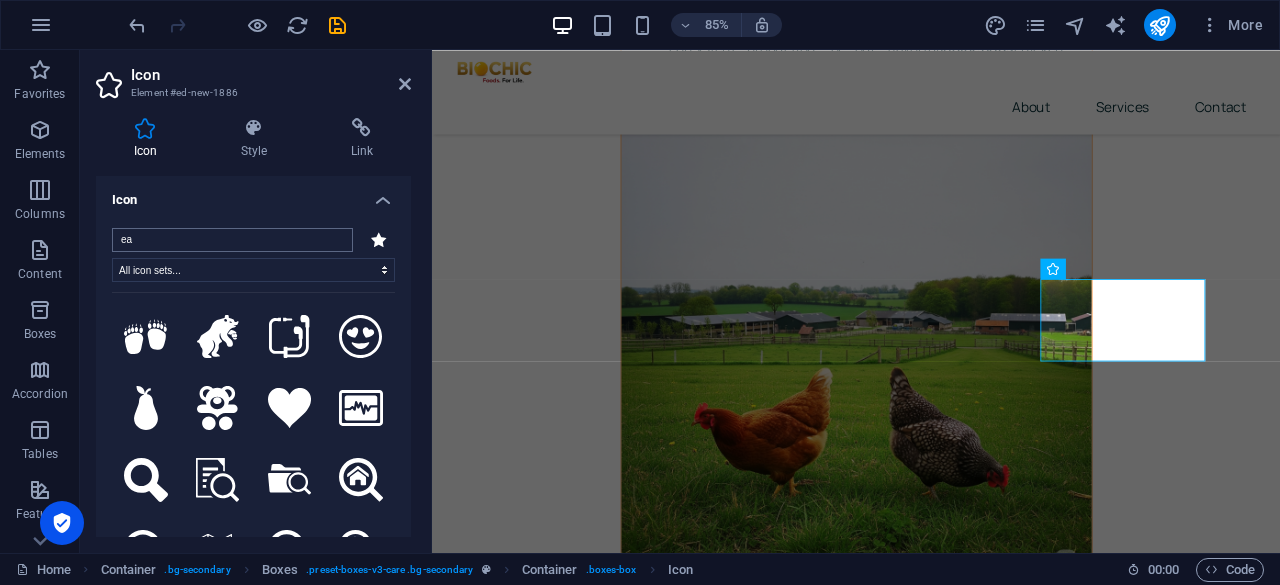 type on "e" 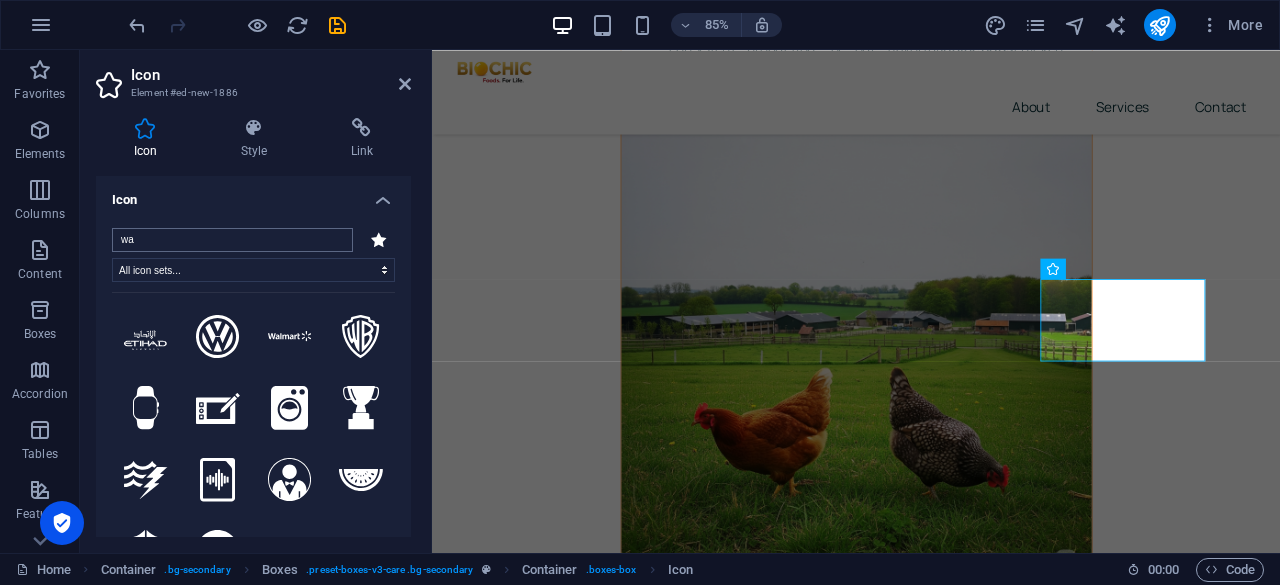 type on "w" 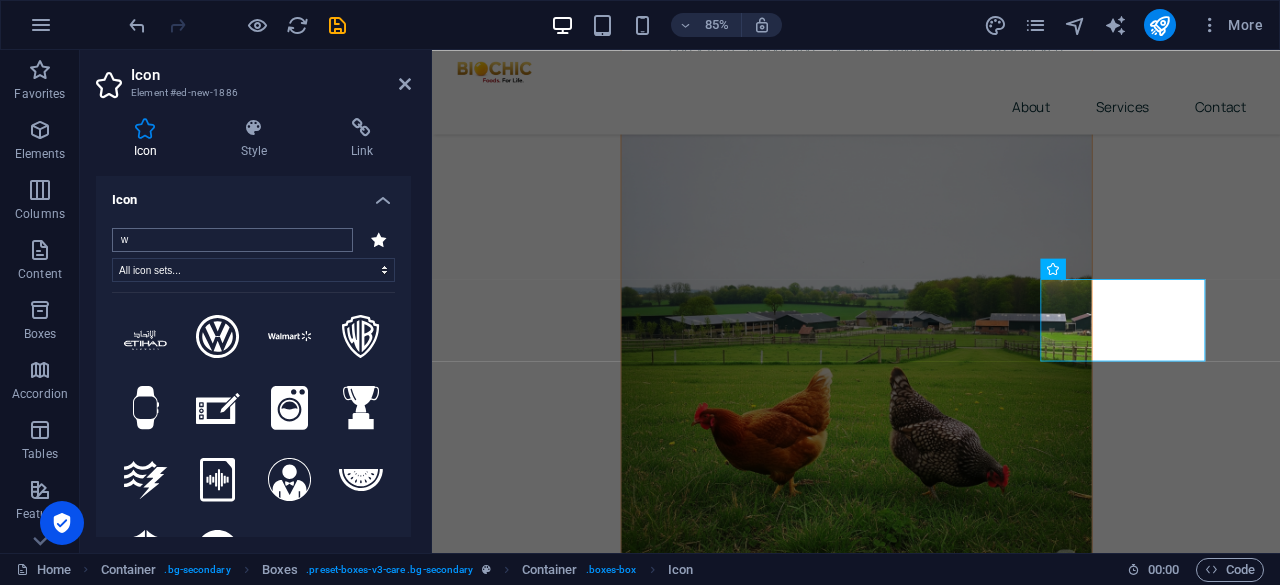 type 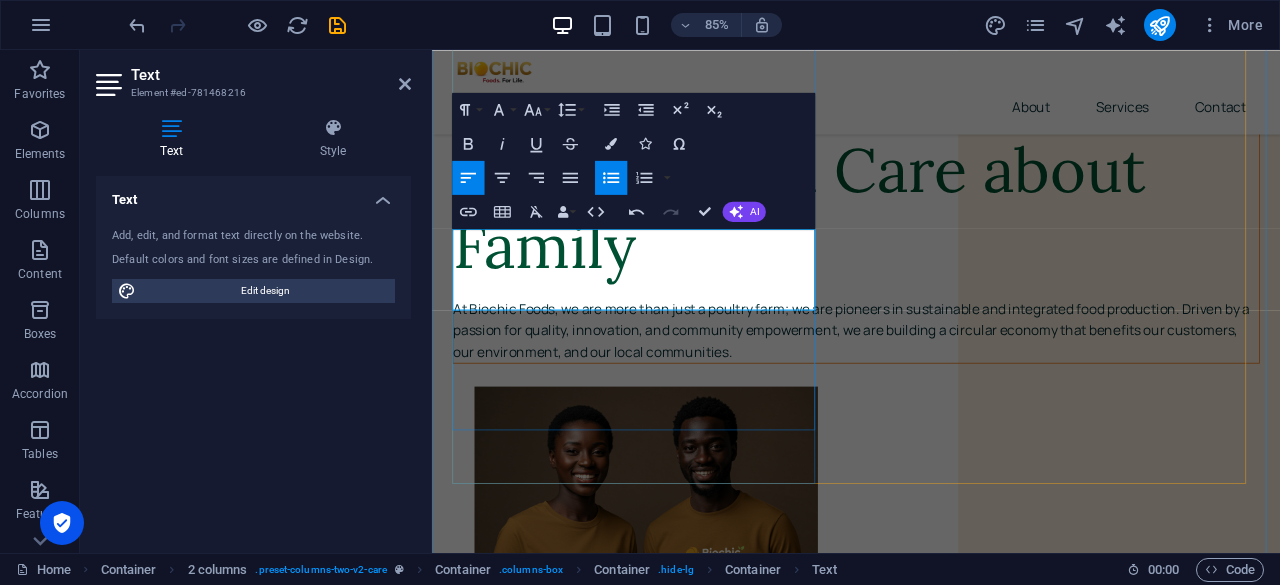 scroll, scrollTop: 7650, scrollLeft: 0, axis: vertical 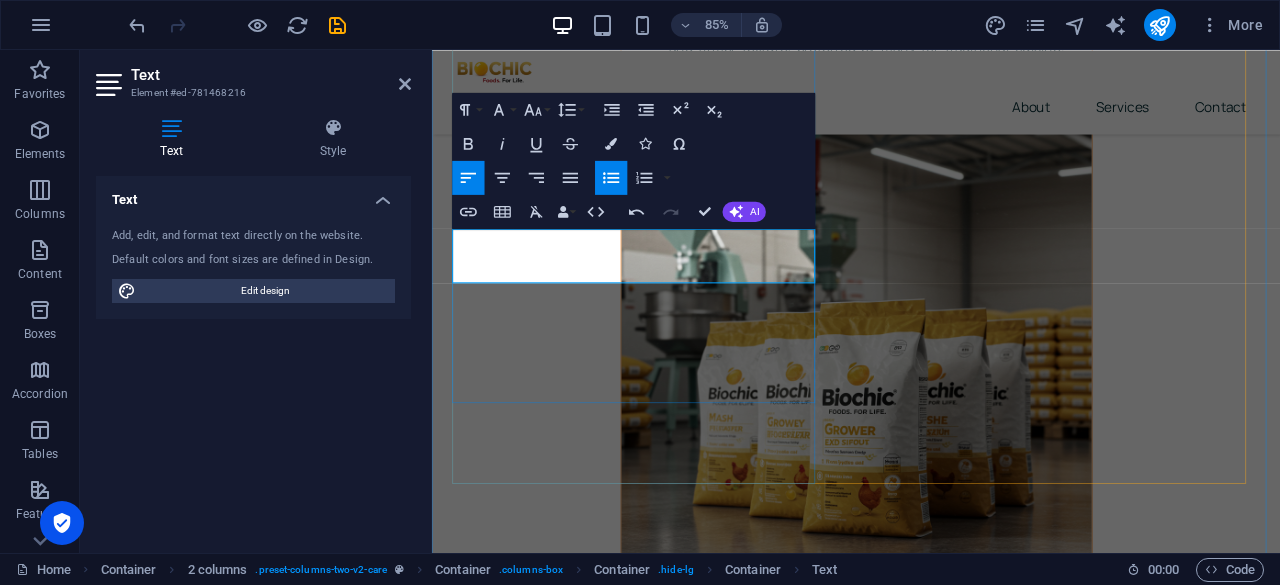 click on "Olooloitikosh, Kipeto Road, Kipeto, Kajiado" at bounding box center (685, 5976) 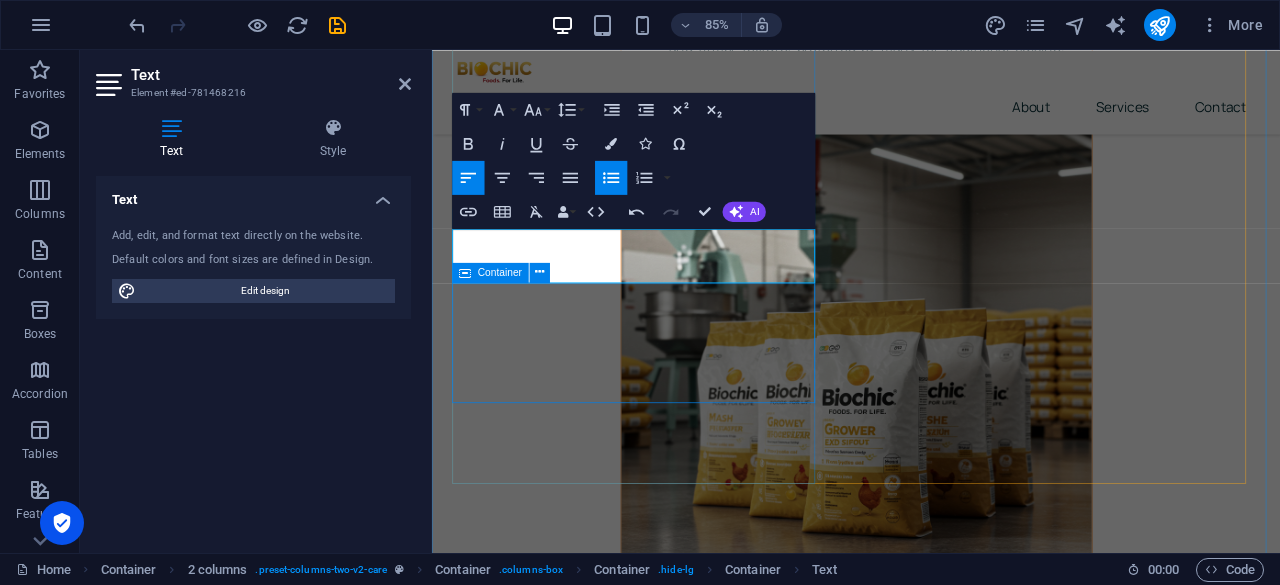 click on "Drop content here or  Add elements  Paste clipboard" at bounding box center [673, 6080] 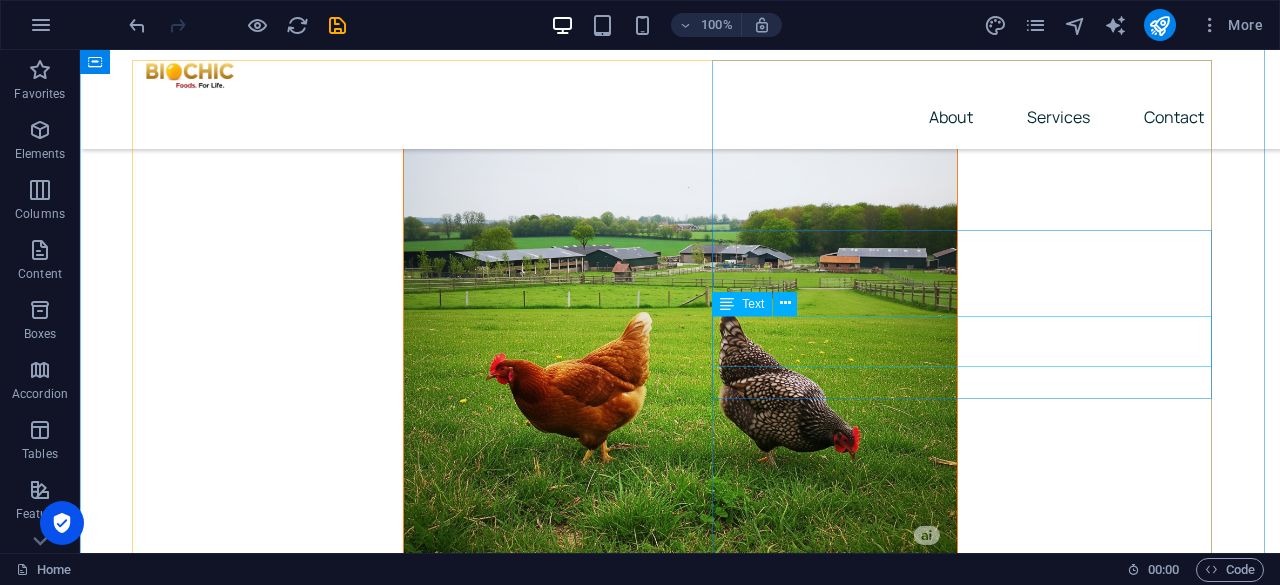scroll, scrollTop: 7337, scrollLeft: 0, axis: vertical 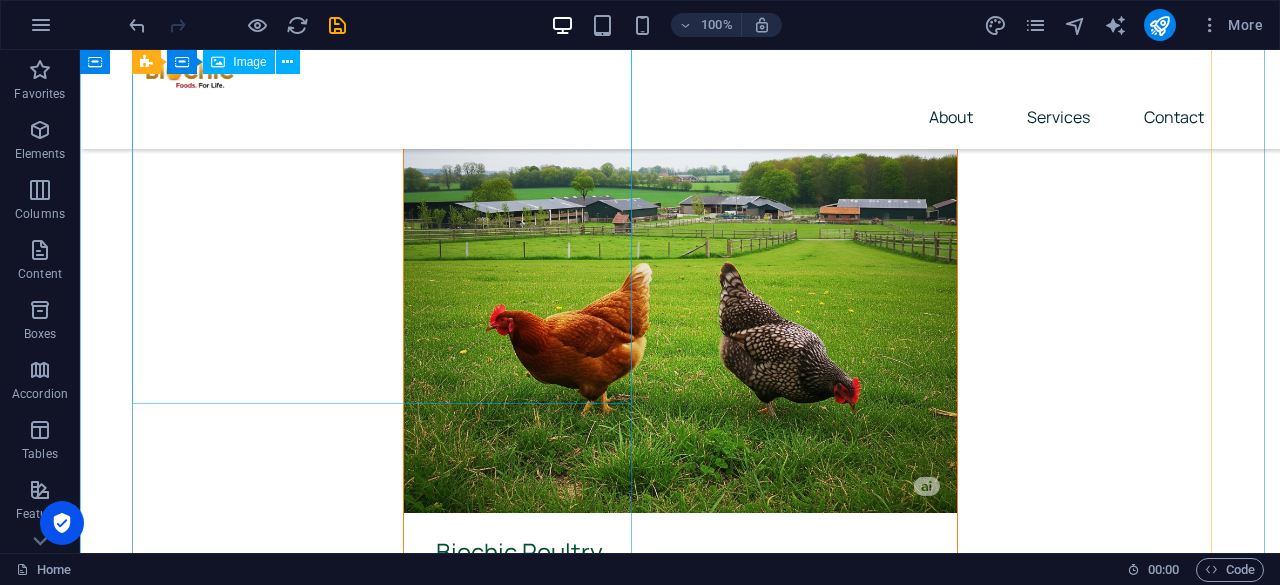click at bounding box center (390, 6254) 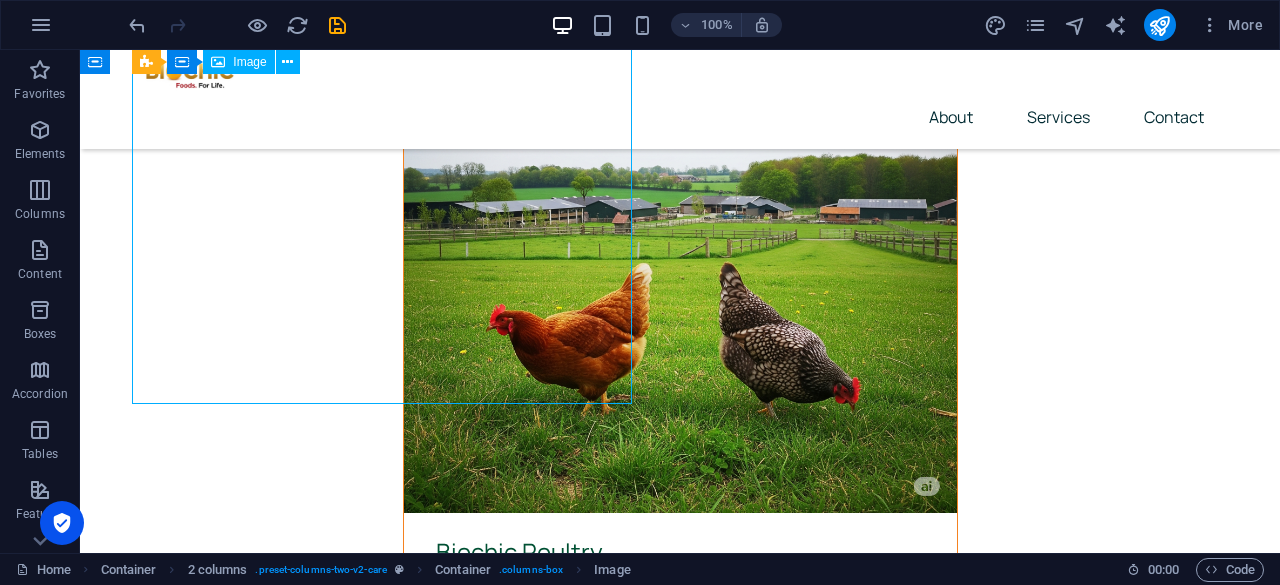 click at bounding box center [390, 6254] 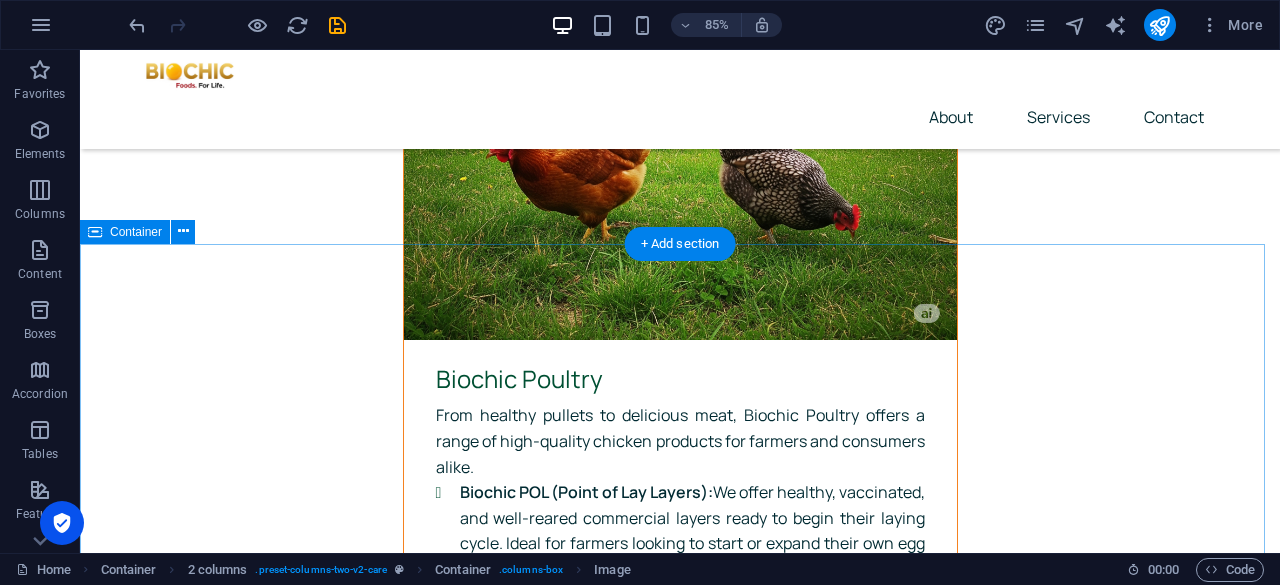 scroll, scrollTop: 6962, scrollLeft: 0, axis: vertical 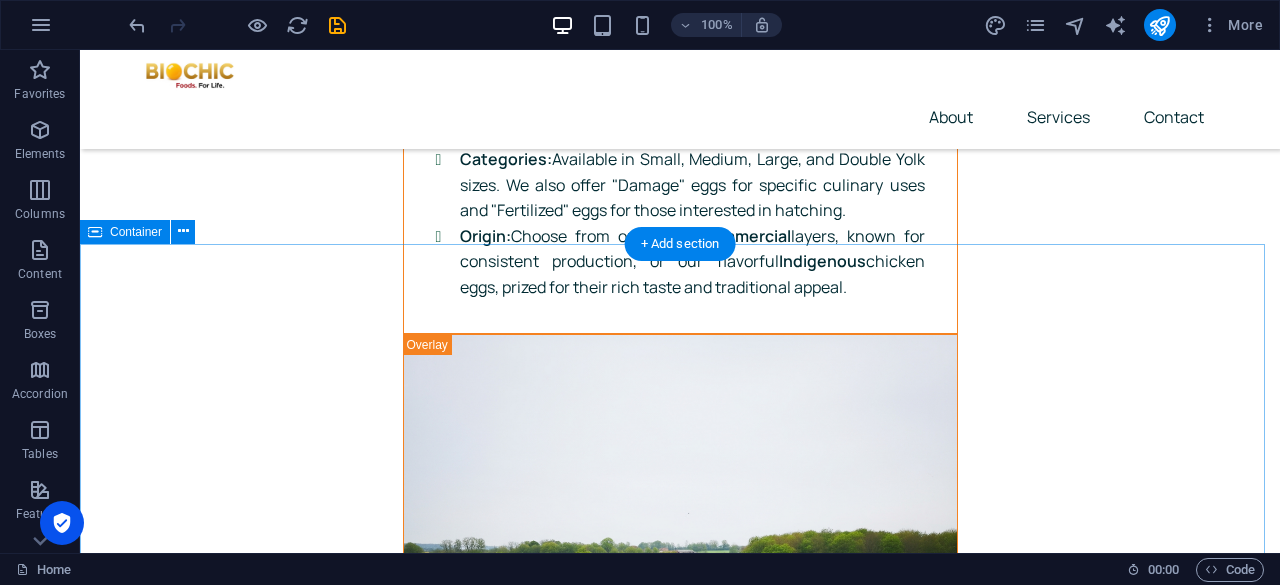 click on "Pipeline Road, Bwerere House, Kiserian Olooloitikosh, Kipeto Road, Biochic, Kajiado Drop content here or  Add elements  Paste clipboard Visit our locations It is a long established fact that a reader will be distracted by the readable content of a page when looking at its. Visit our locations It is a long established fact that a reader will be distracted by the readable content of a page when looking at its.
760 Amarillo Ave Pahrump, Nevada
29356 Vera St, Gold Beach, Oregon
4950 N Bradley St, Garden City, Idaho
15851 33rd St NW, Fairview, Montana
3620 Southpark Dr, Jackson, Wyoming
2100 69th Ave, Greeley, Colorado" at bounding box center (680, 6612) 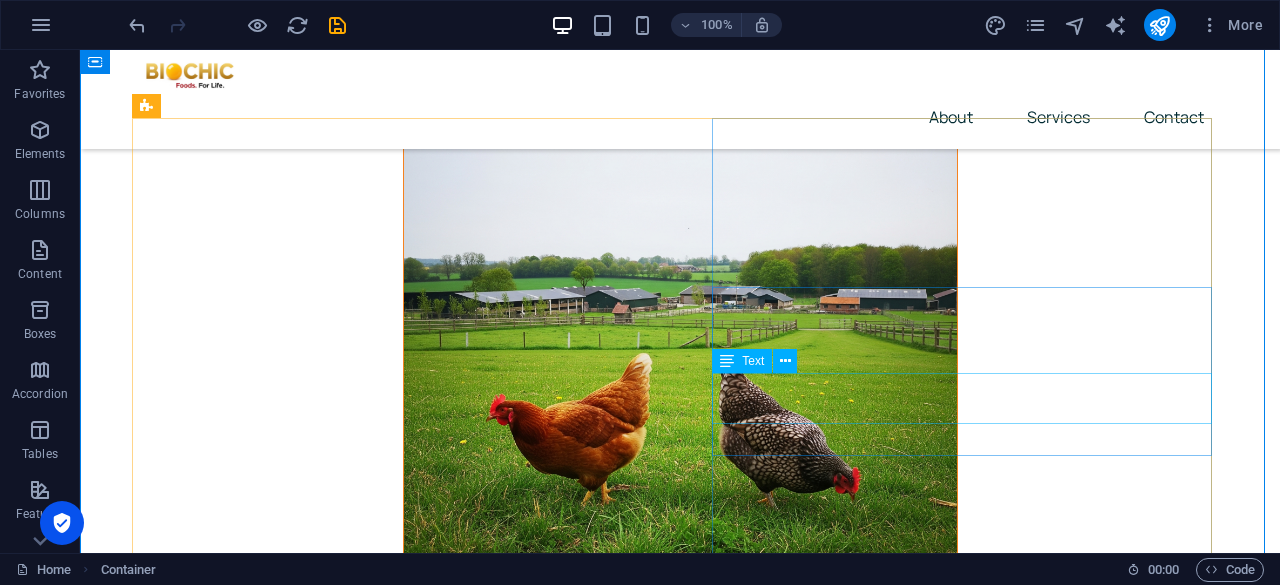 scroll, scrollTop: 7248, scrollLeft: 0, axis: vertical 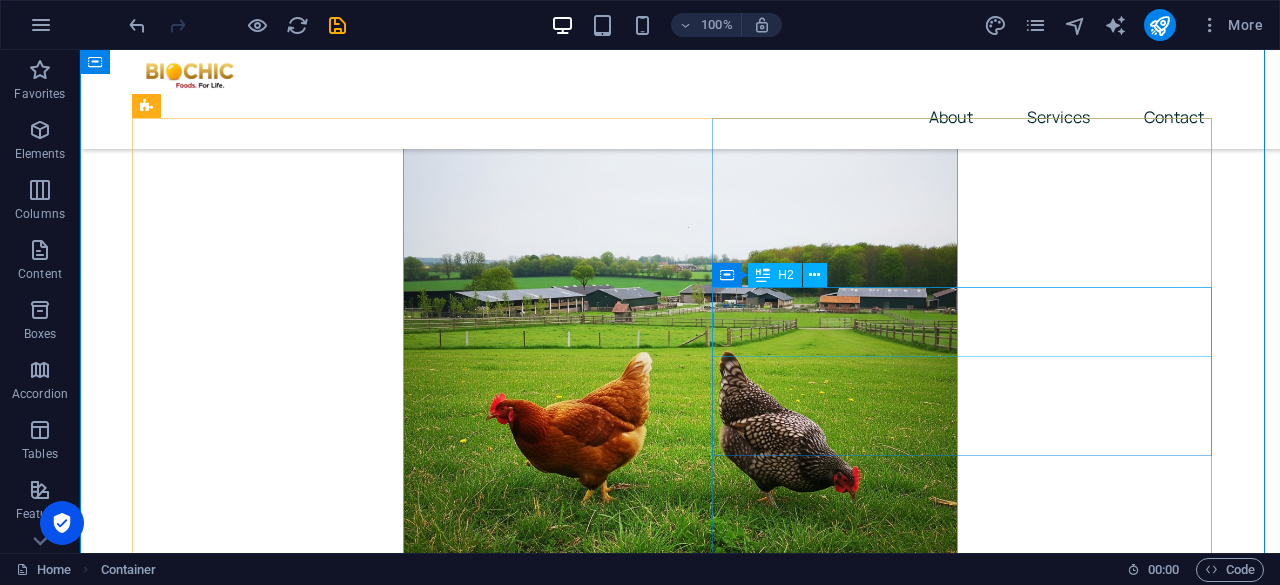 click on "Visit our locations" at bounding box center [390, 6427] 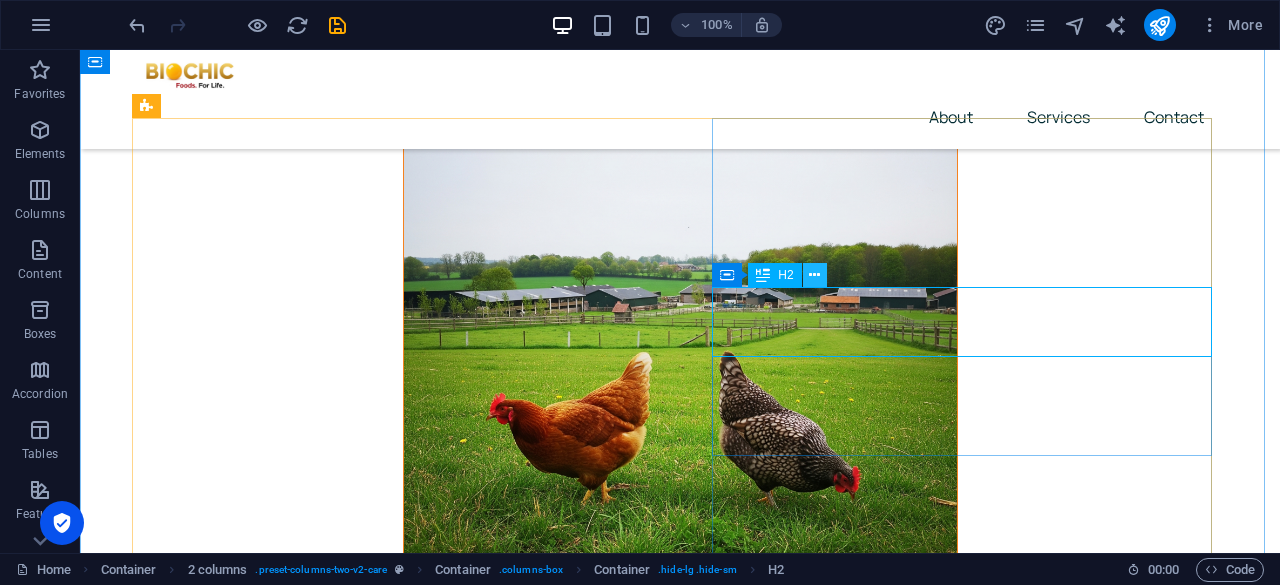 click at bounding box center [814, 275] 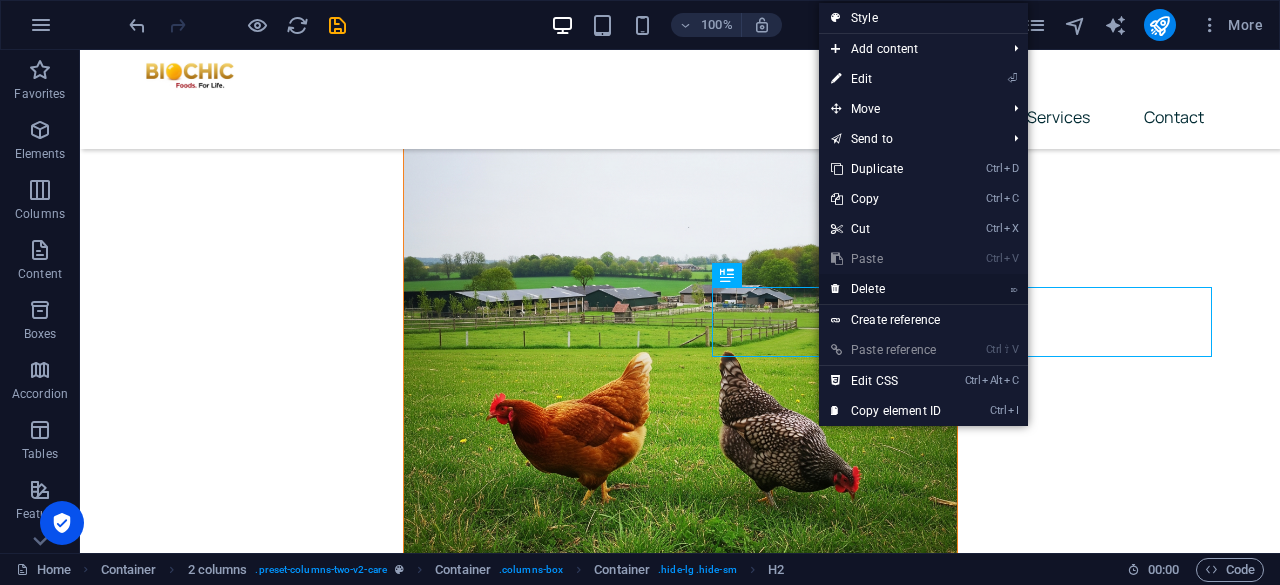 click on "⌦  Delete" at bounding box center (886, 289) 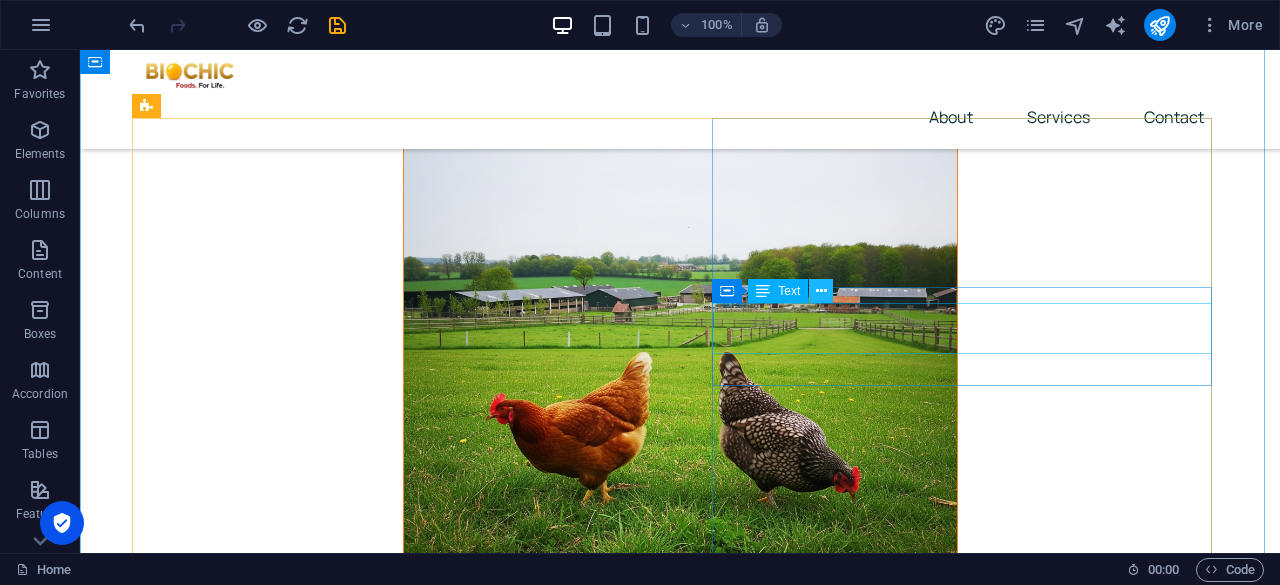 click at bounding box center (821, 291) 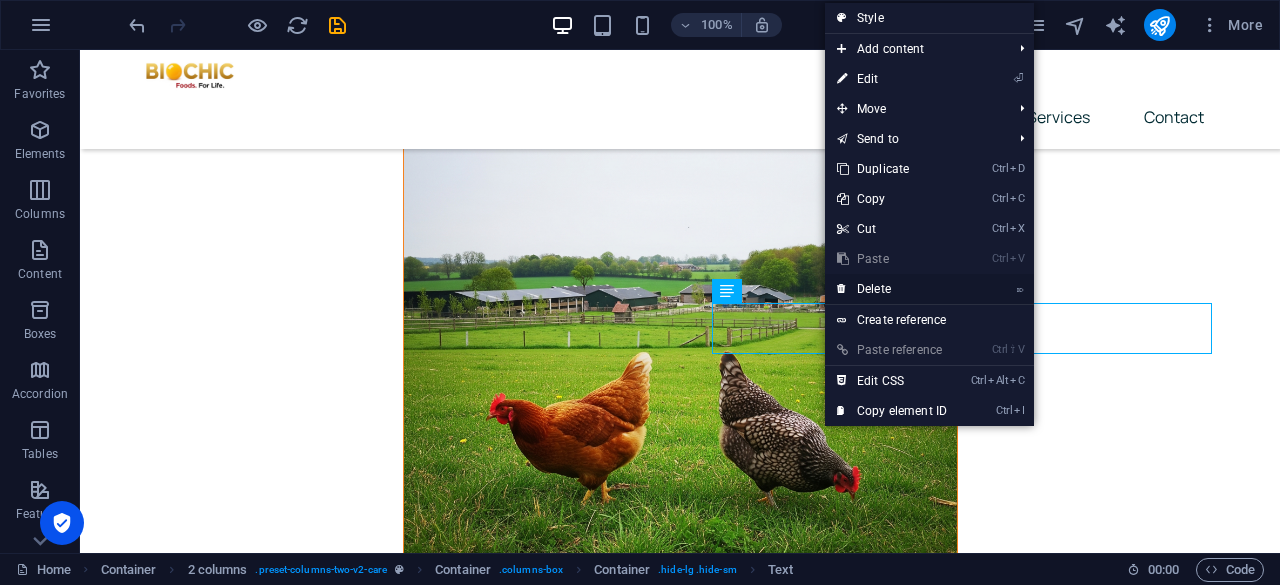 click on "⌦  Delete" at bounding box center [892, 289] 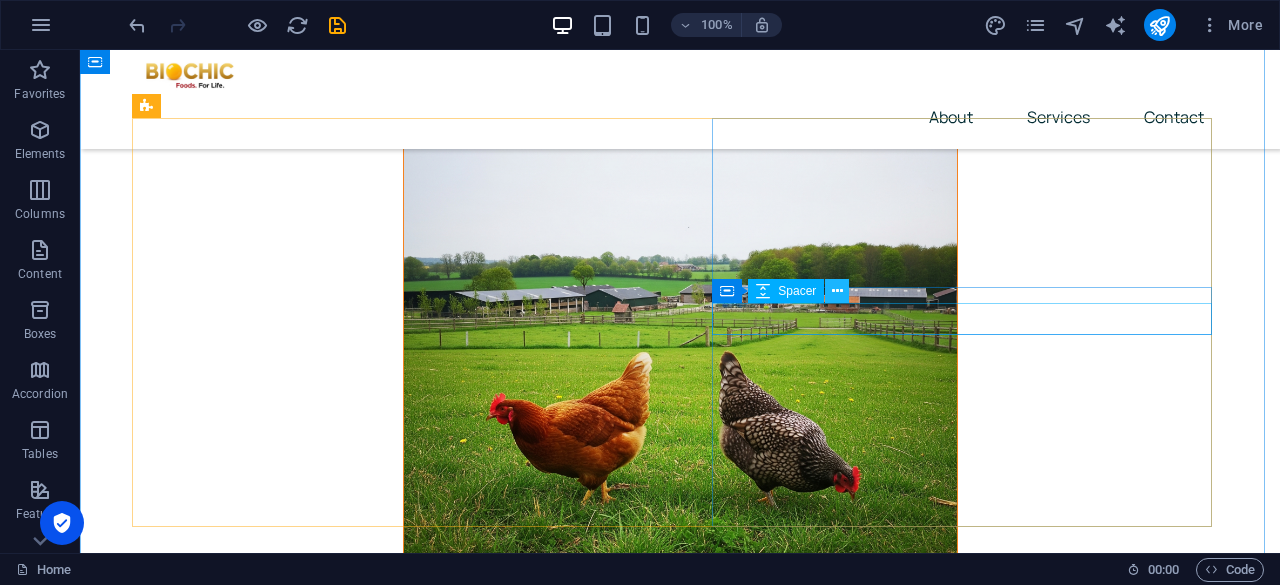 click at bounding box center [837, 291] 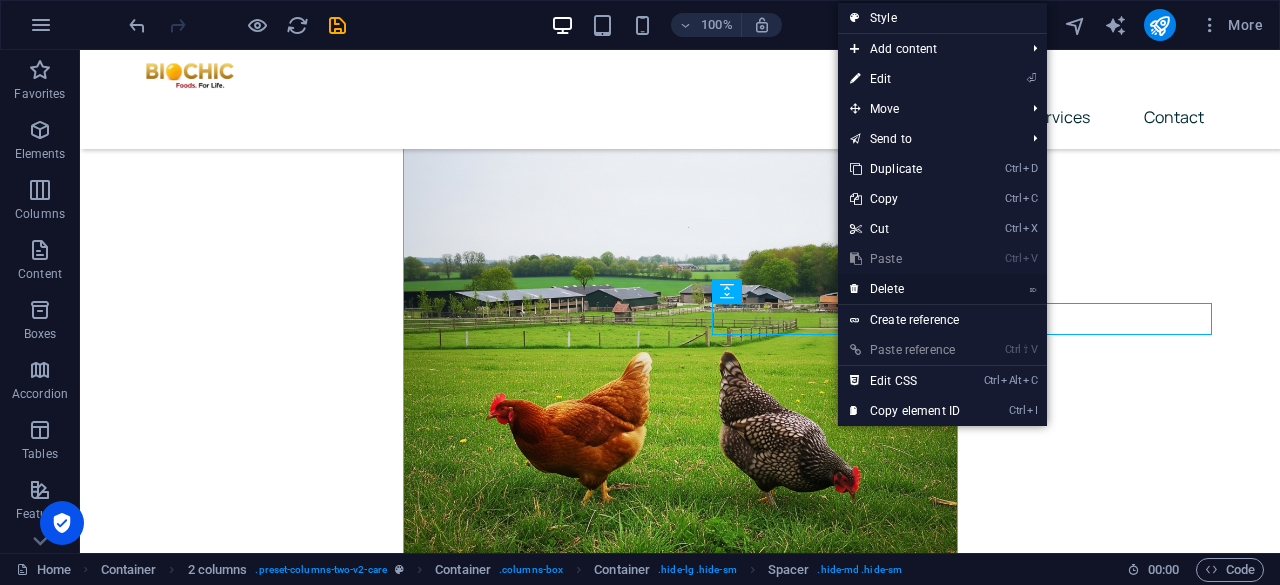 click on "⌦  Delete" at bounding box center [905, 289] 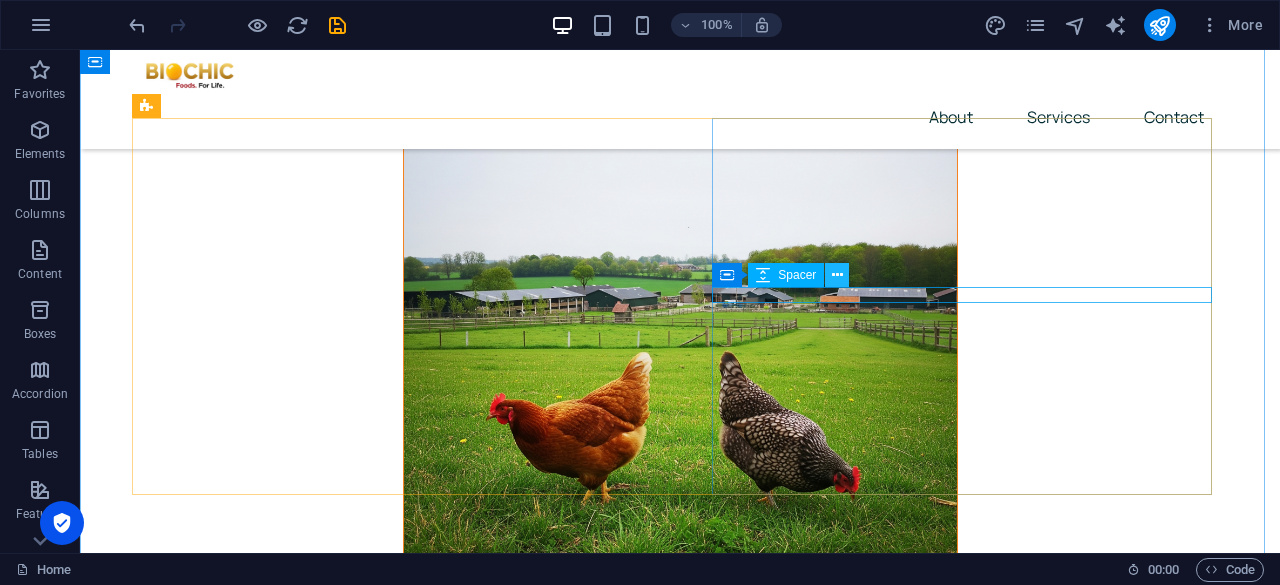 click at bounding box center [837, 275] 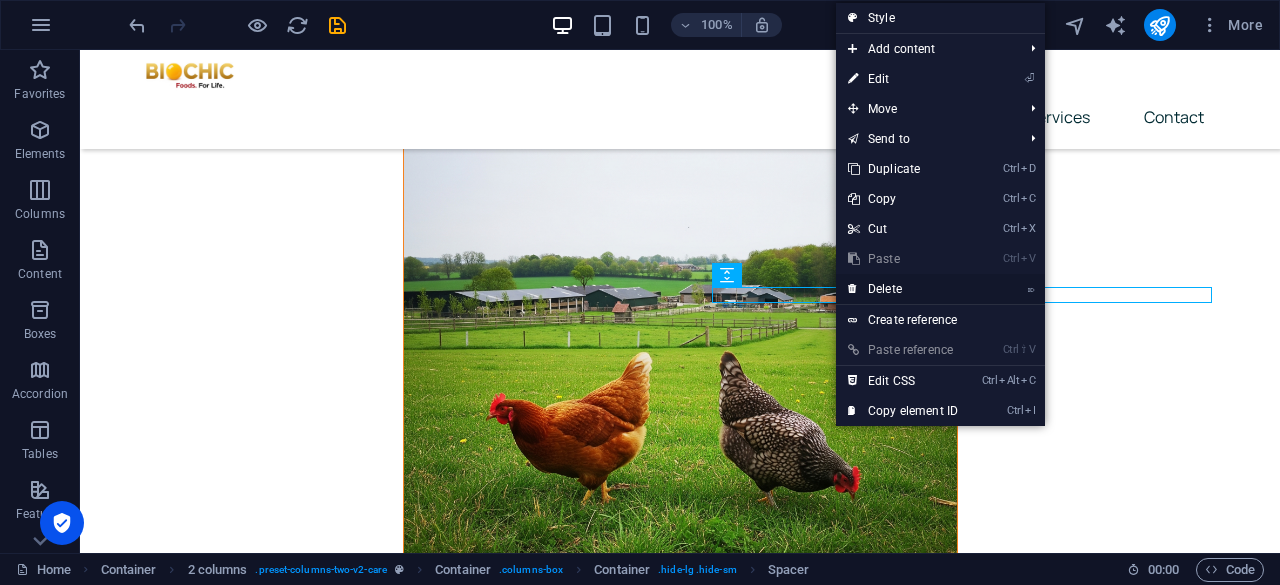 click on "⌦  Delete" at bounding box center [903, 289] 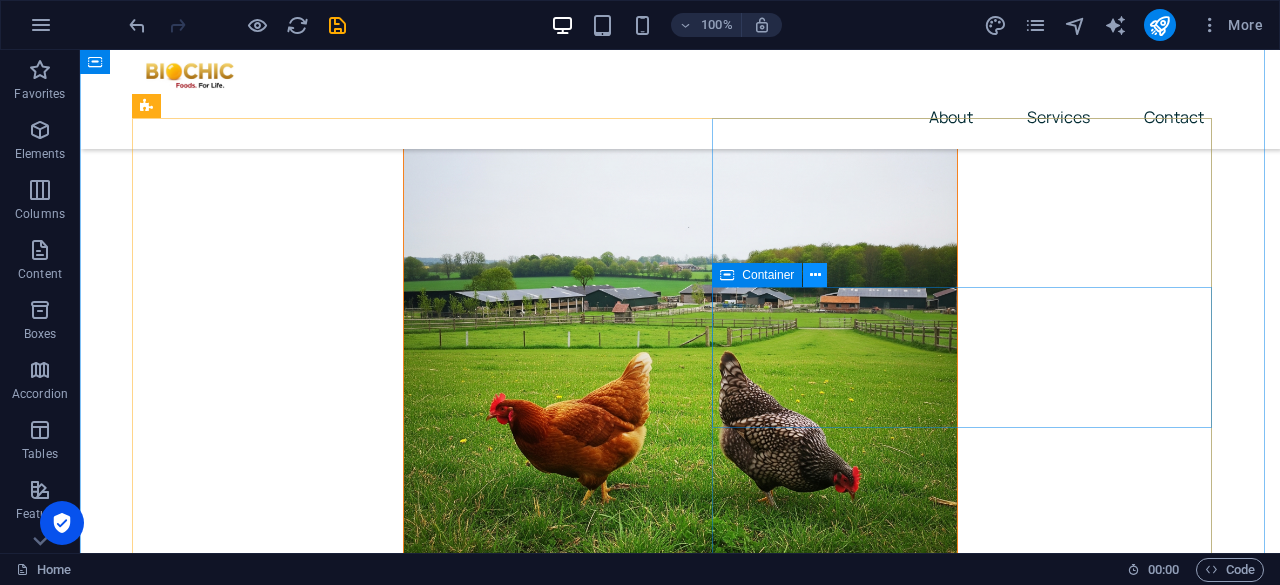 click at bounding box center [815, 275] 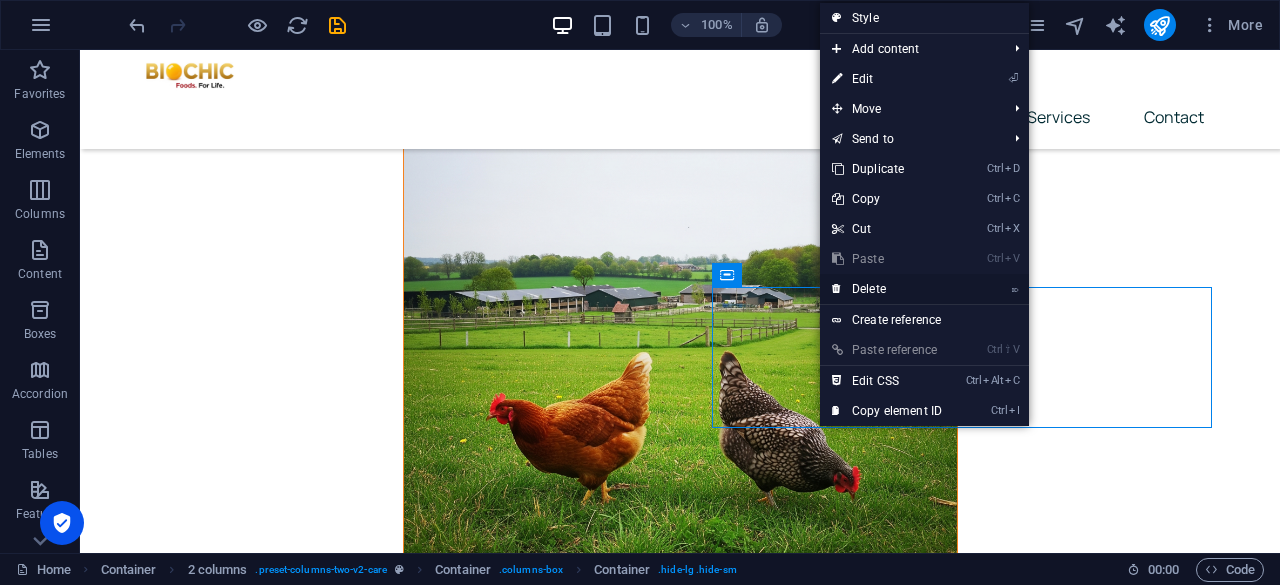 click on "⌦  Delete" at bounding box center (887, 289) 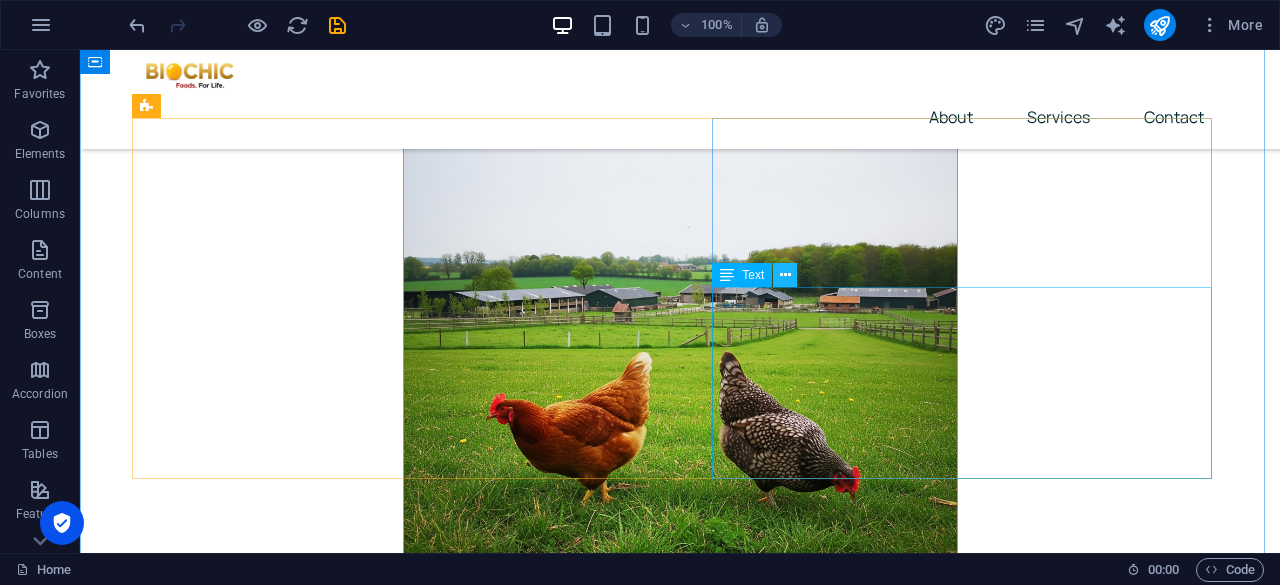 click at bounding box center (785, 275) 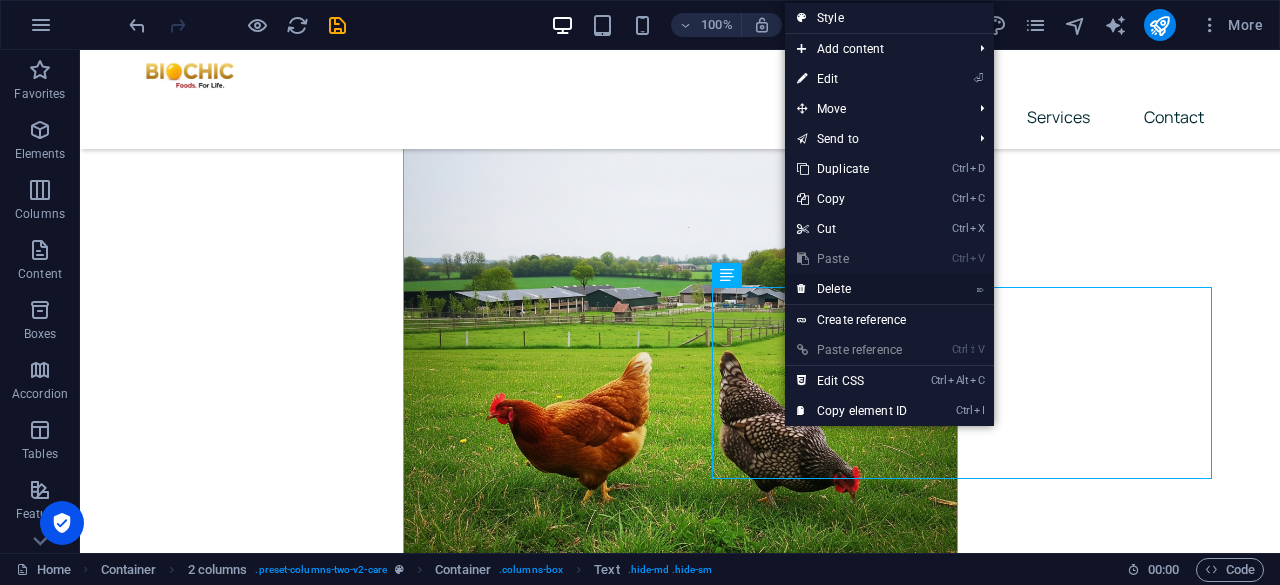 click on "⌦  Delete" at bounding box center (852, 289) 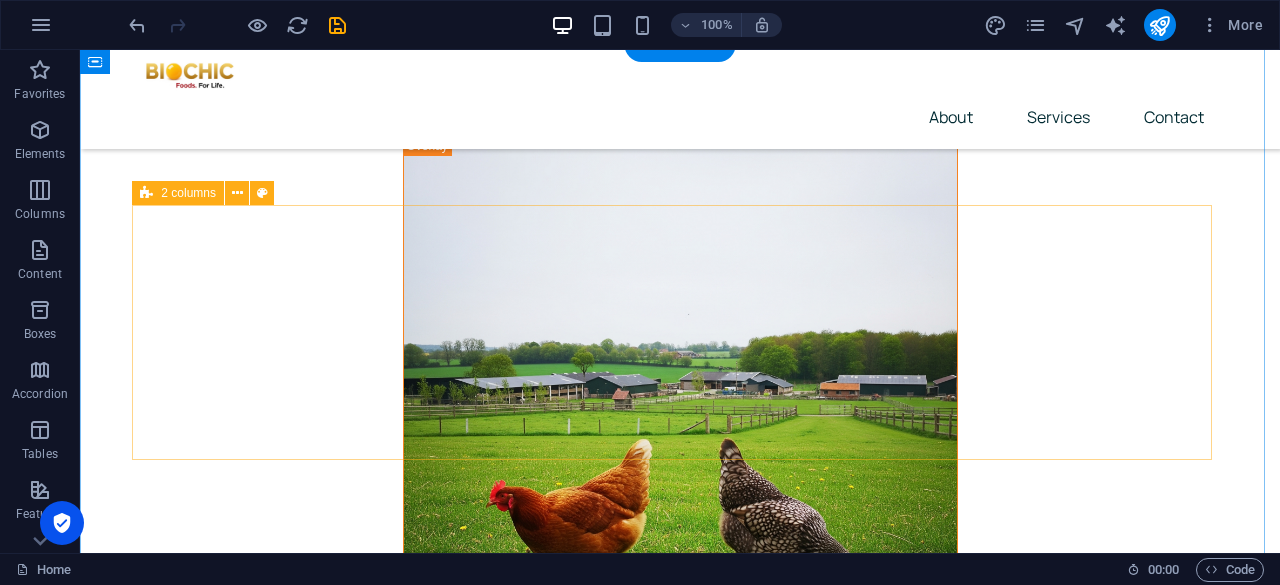 scroll, scrollTop: 7154, scrollLeft: 0, axis: vertical 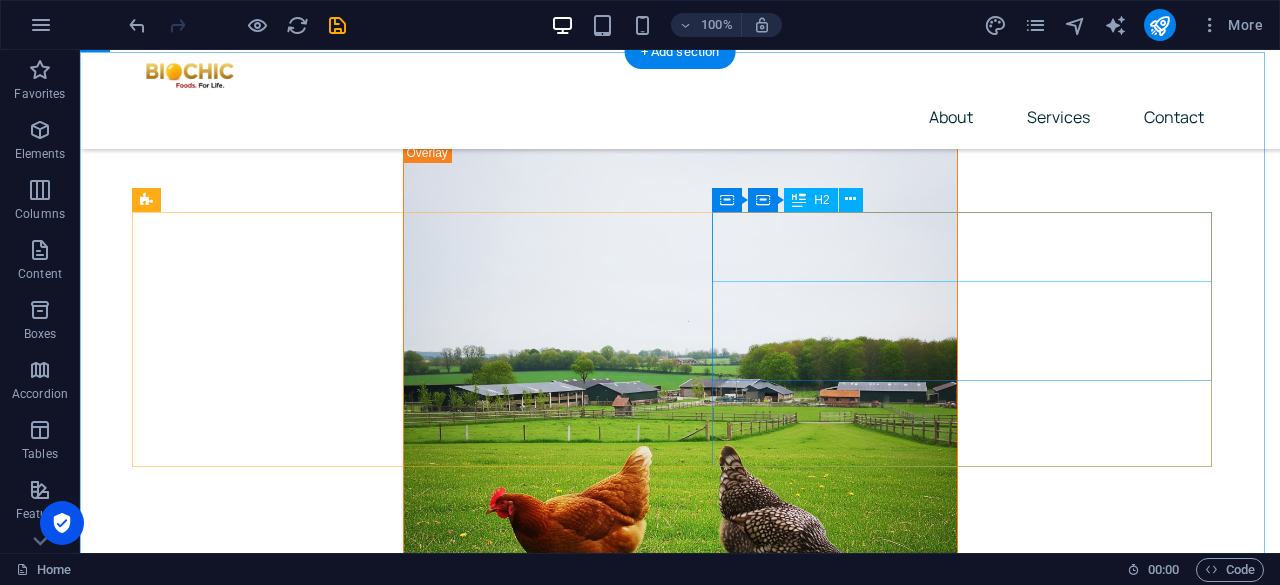 click on "Visit our locations" at bounding box center (390, 6352) 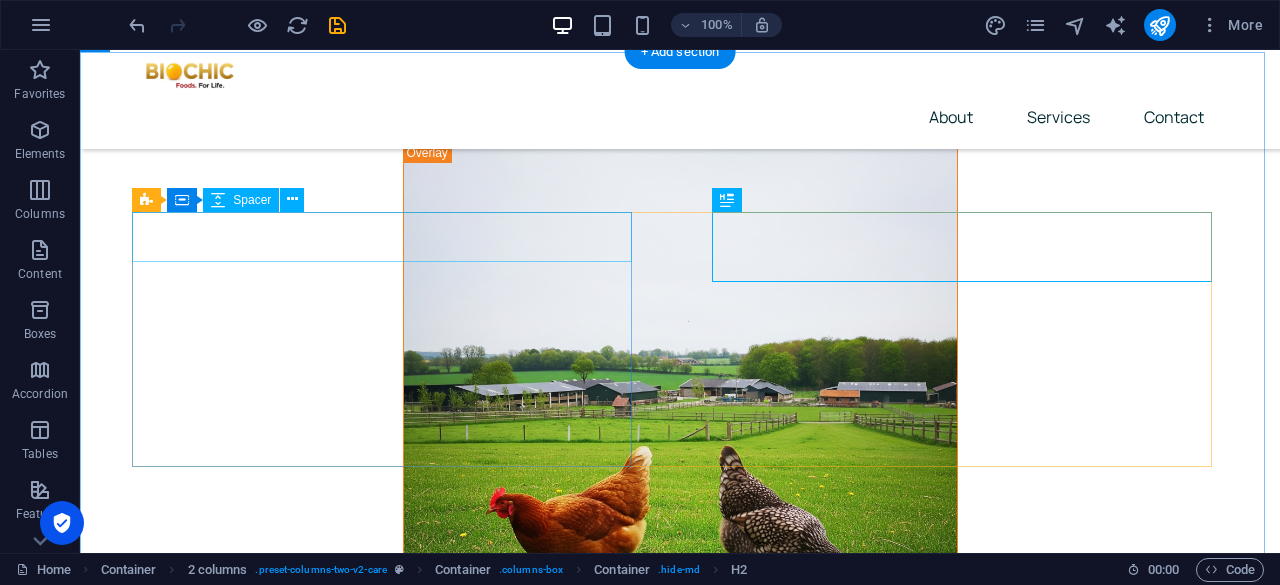 drag, startPoint x: 928, startPoint y: 255, endPoint x: 516, endPoint y: 234, distance: 412.53485 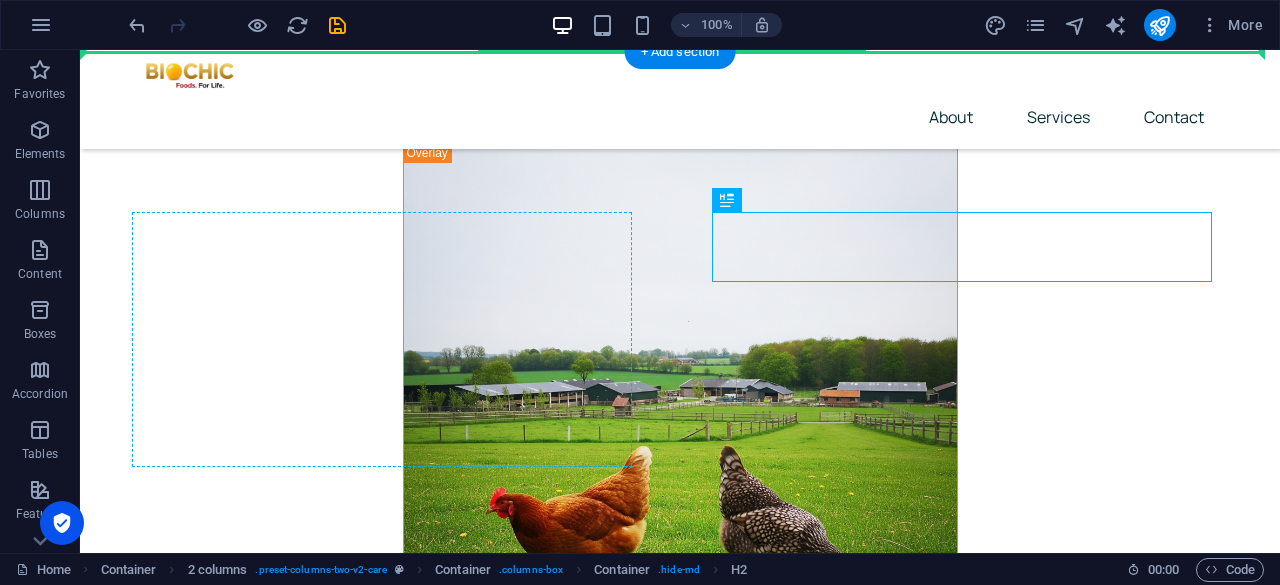 drag, startPoint x: 825, startPoint y: 228, endPoint x: 445, endPoint y: 236, distance: 380.0842 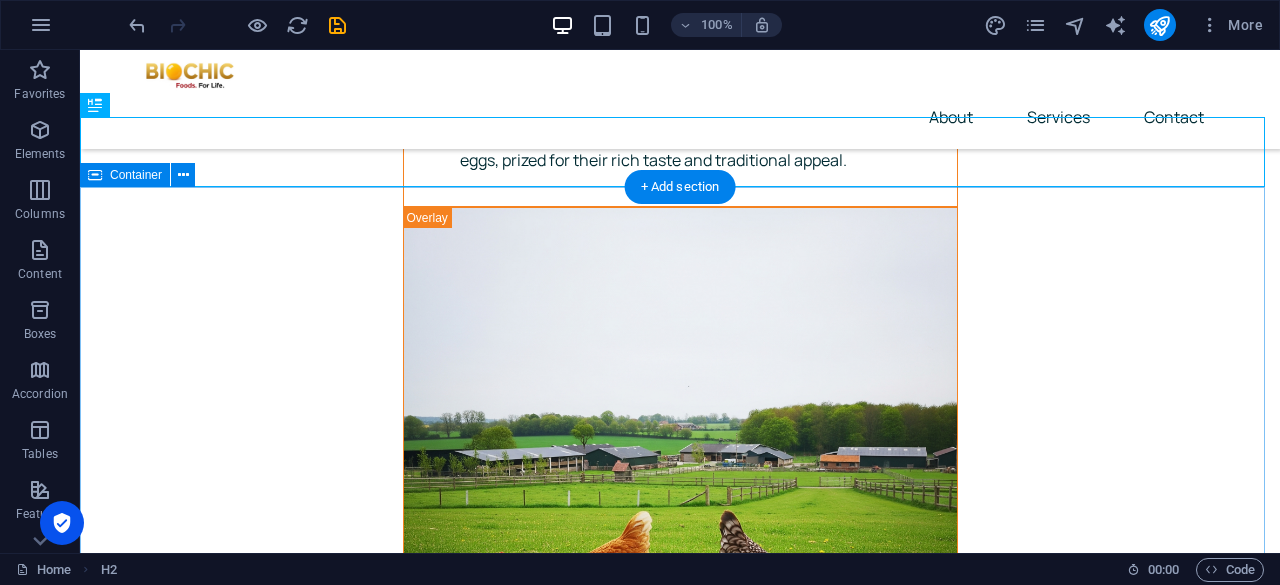 scroll, scrollTop: 7088, scrollLeft: 0, axis: vertical 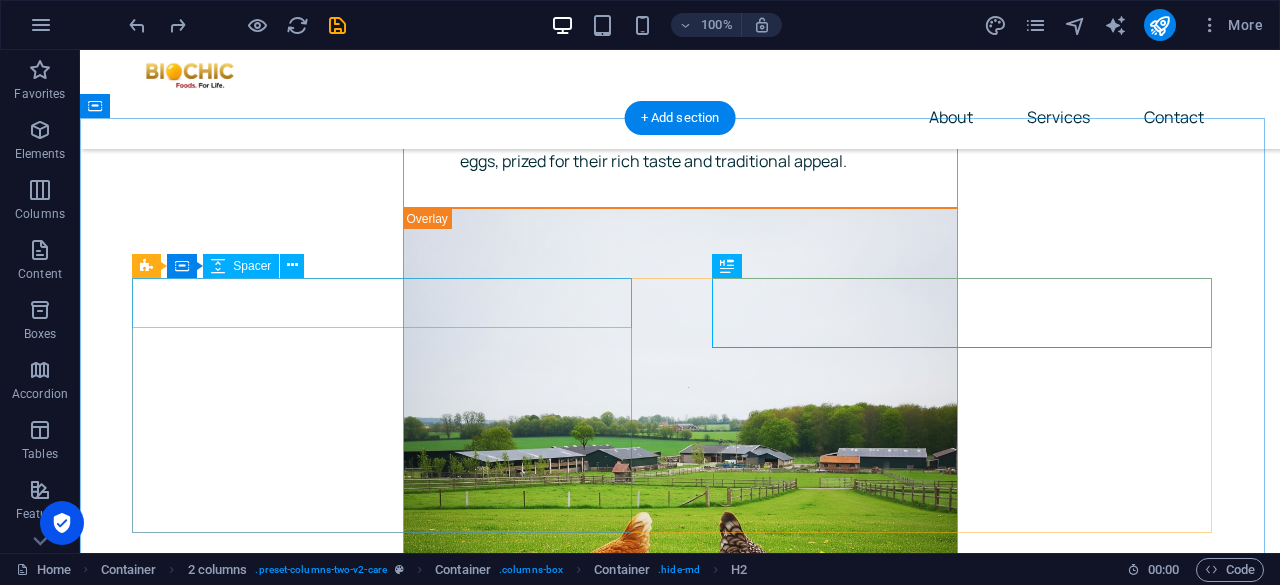 click at bounding box center [390, 6078] 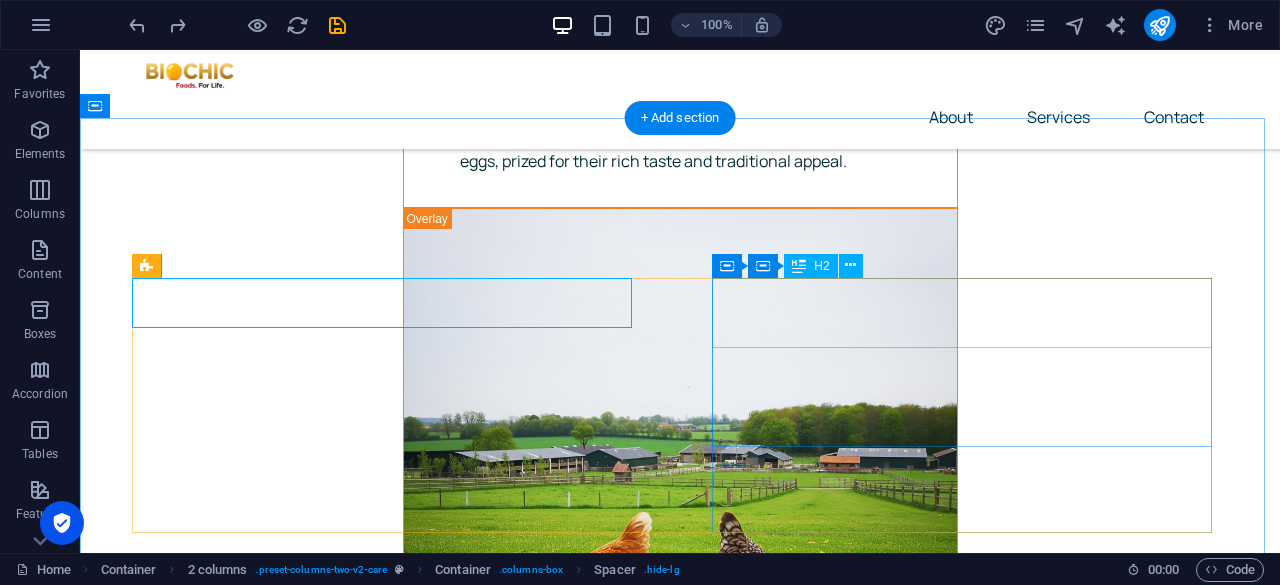 click on "Visit our locations" at bounding box center (390, 6418) 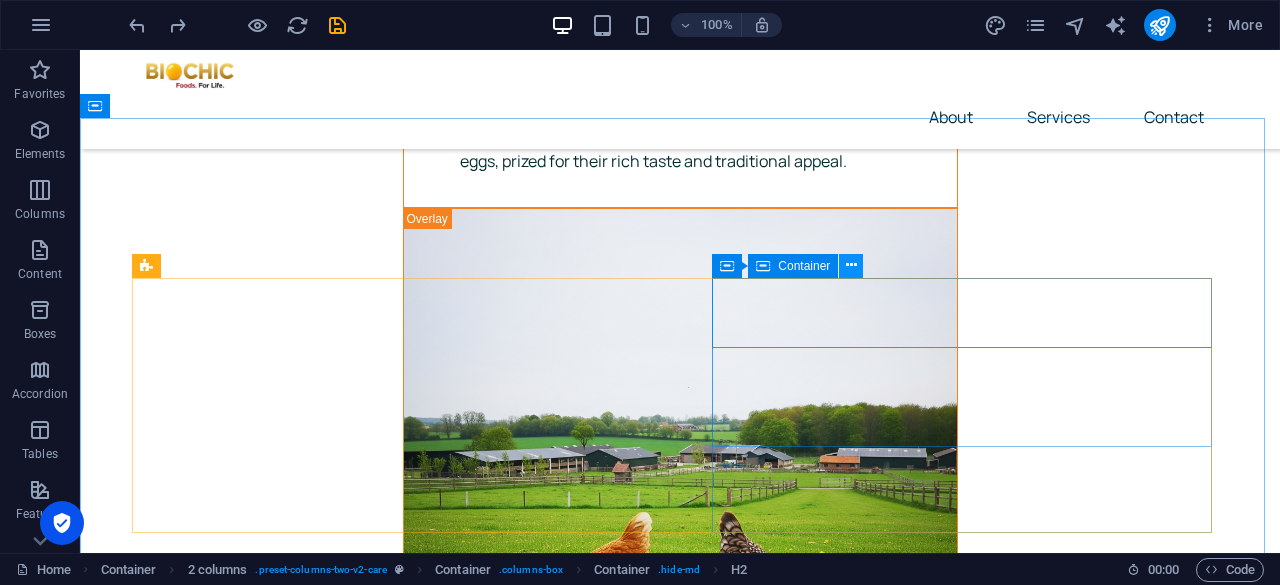 click at bounding box center [851, 265] 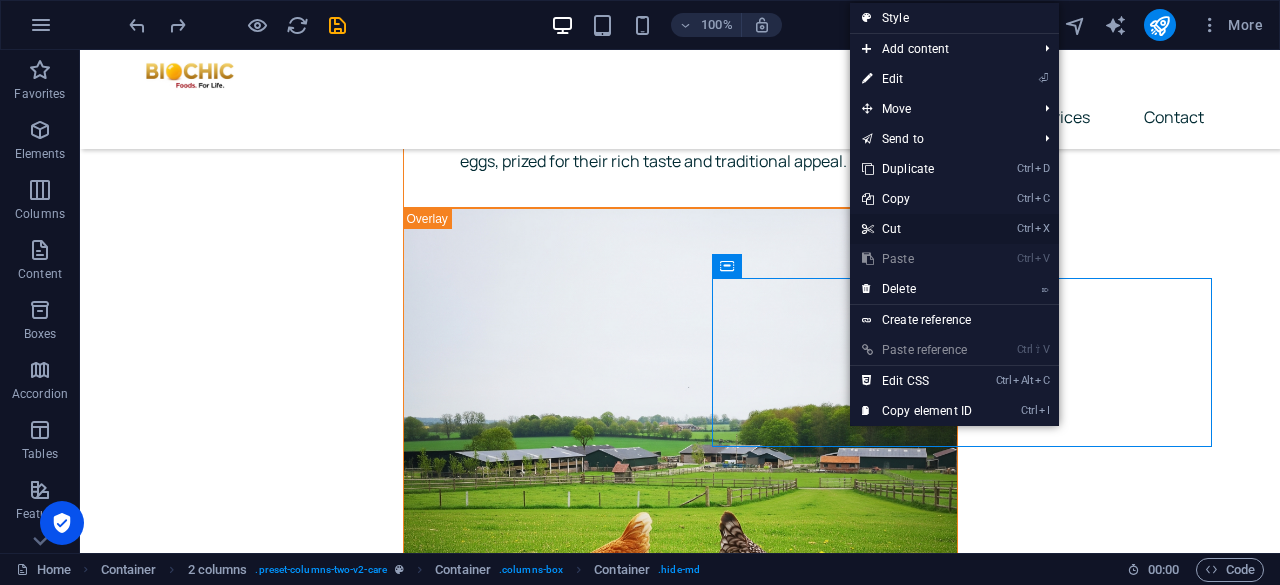 click on "Ctrl X  Cut" at bounding box center [917, 229] 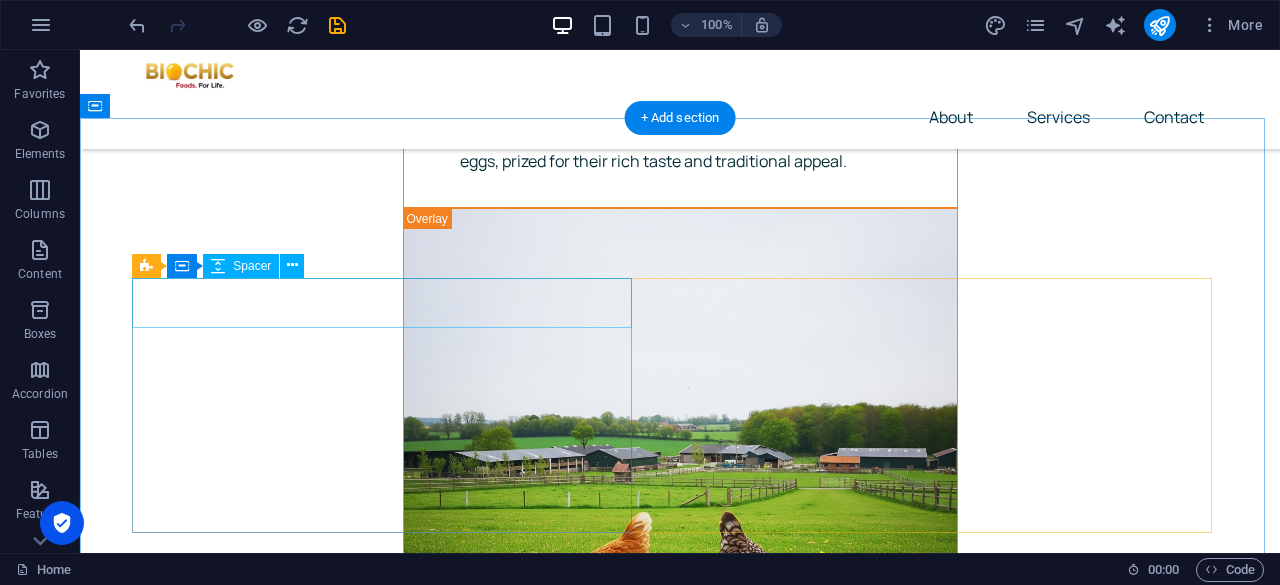 click at bounding box center [390, 6078] 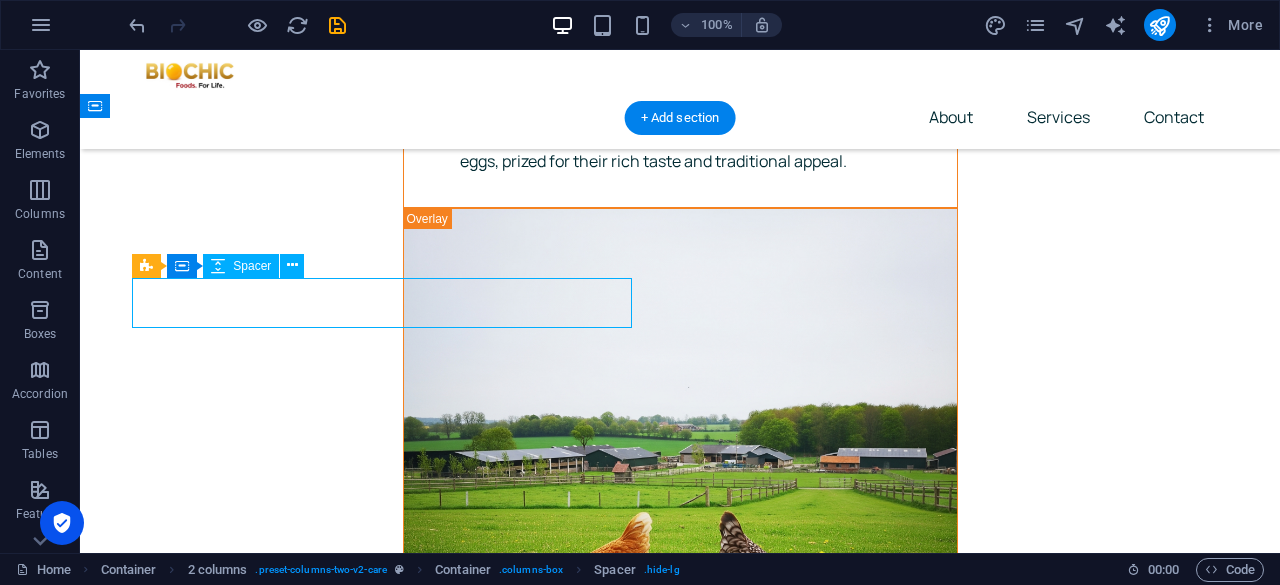 click at bounding box center (390, 6078) 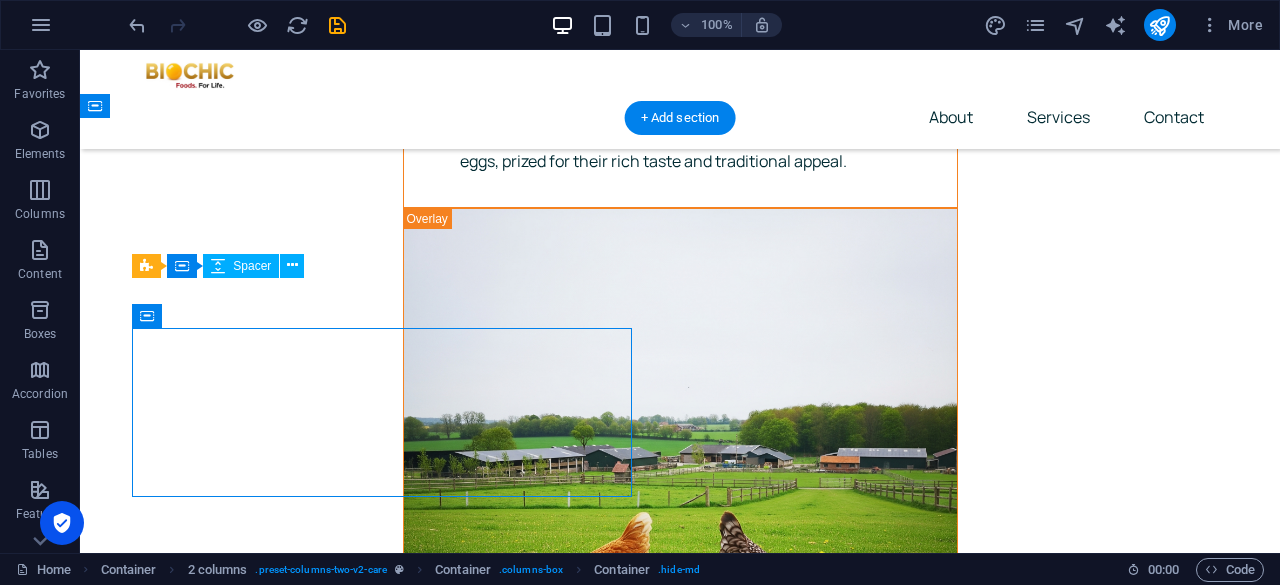 click at bounding box center [390, 6078] 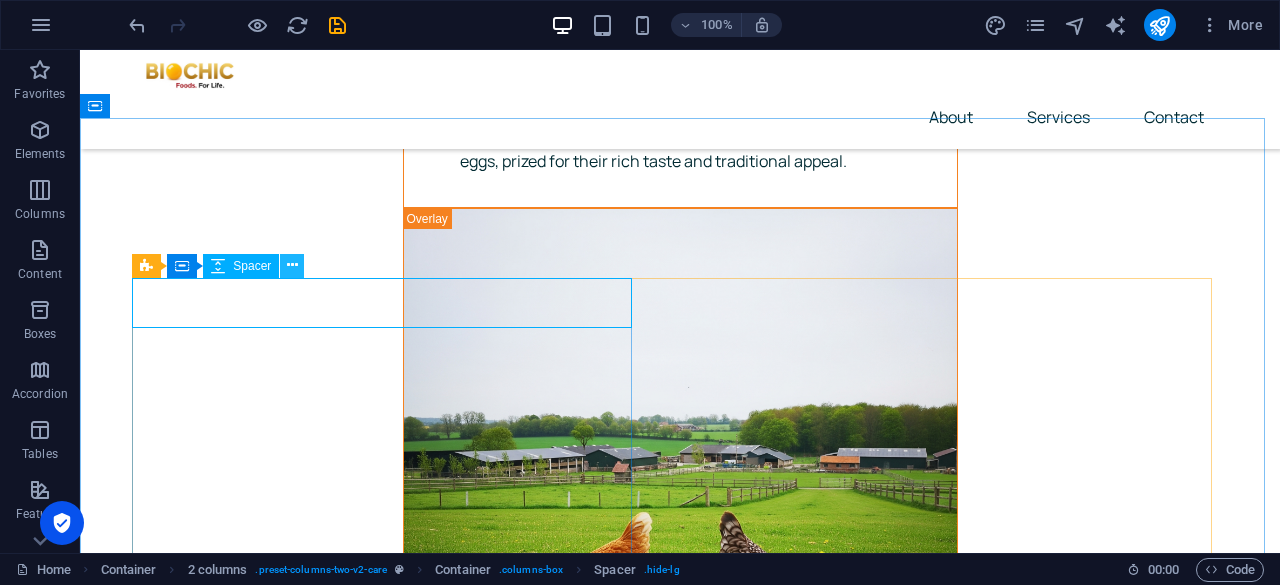 click at bounding box center (292, 265) 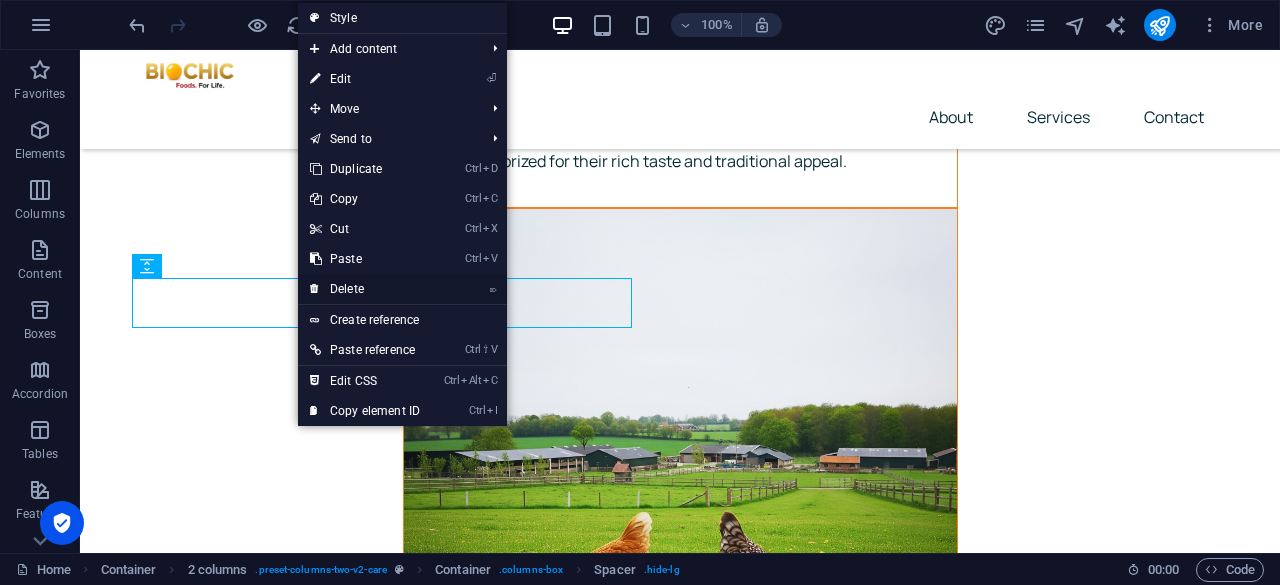 click on "⌦  Delete" at bounding box center [365, 289] 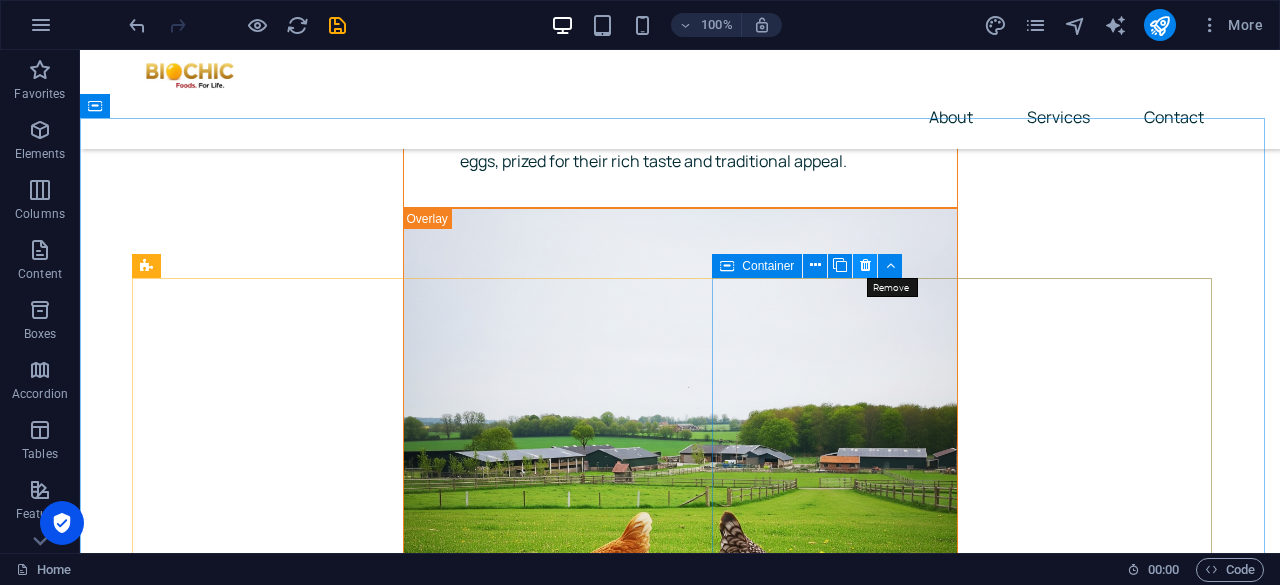 click at bounding box center [865, 266] 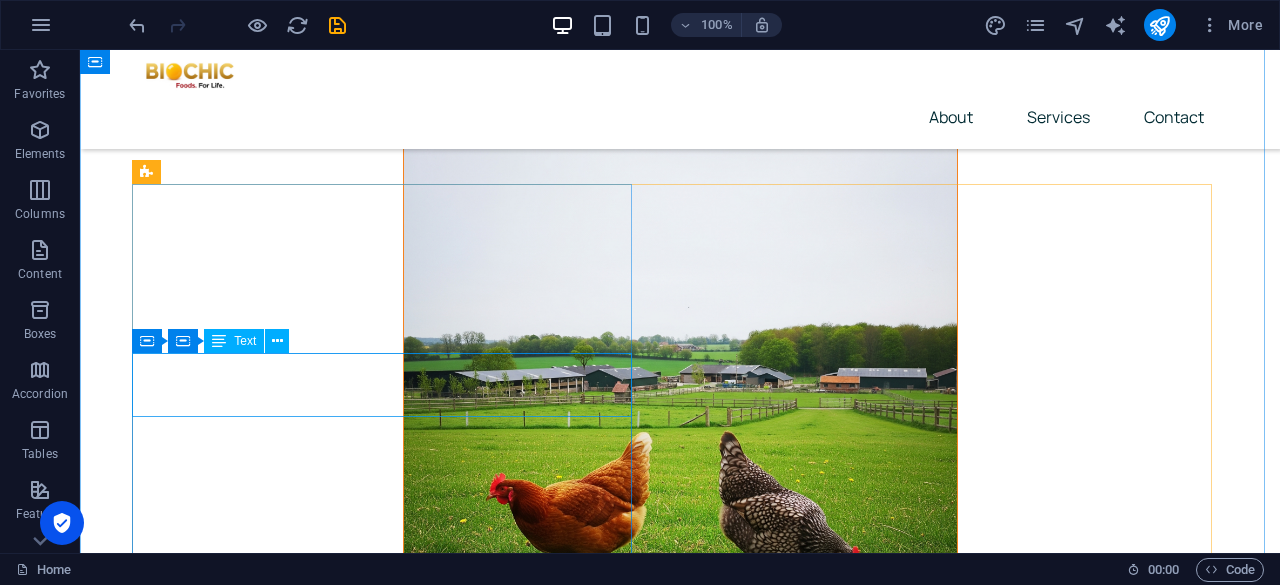 scroll, scrollTop: 7167, scrollLeft: 0, axis: vertical 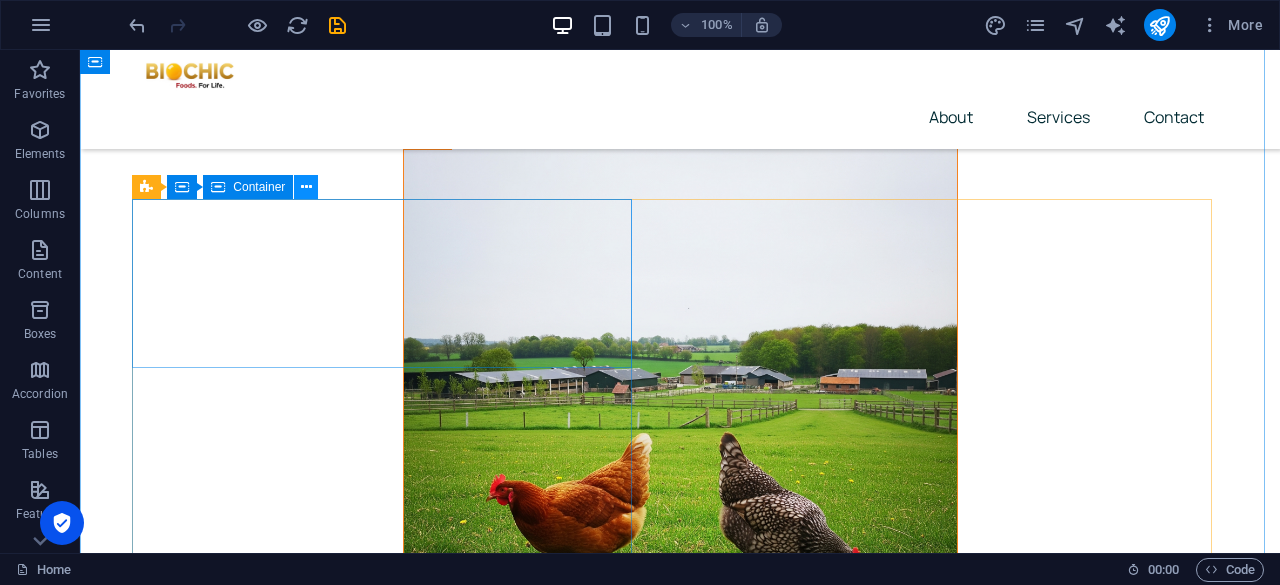 click at bounding box center (306, 187) 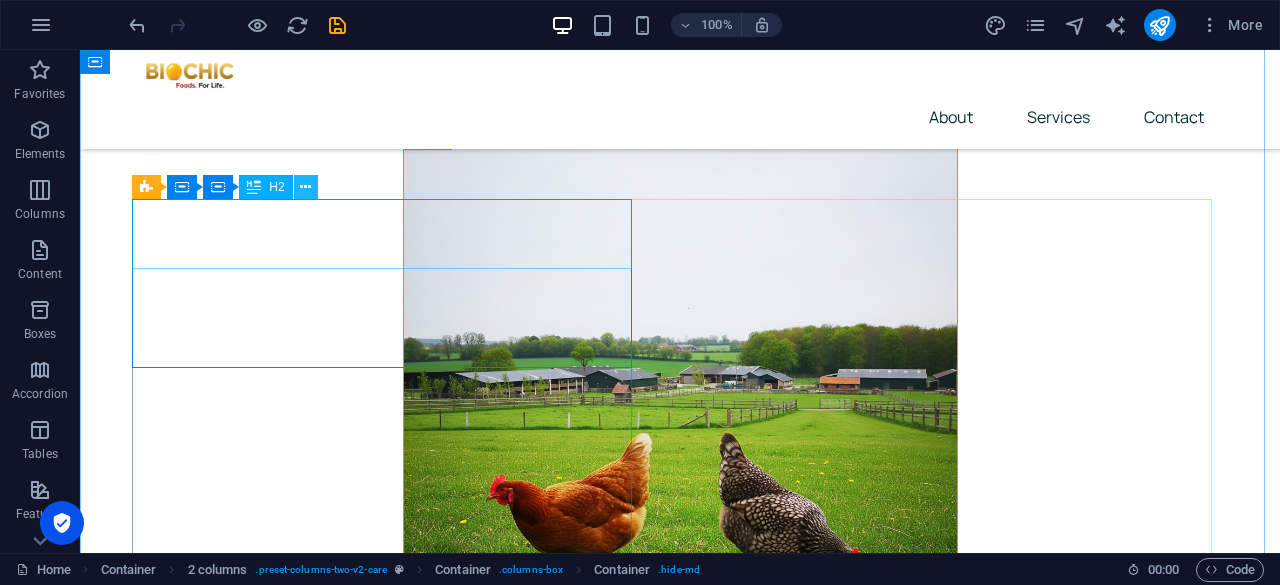 click at bounding box center [305, 187] 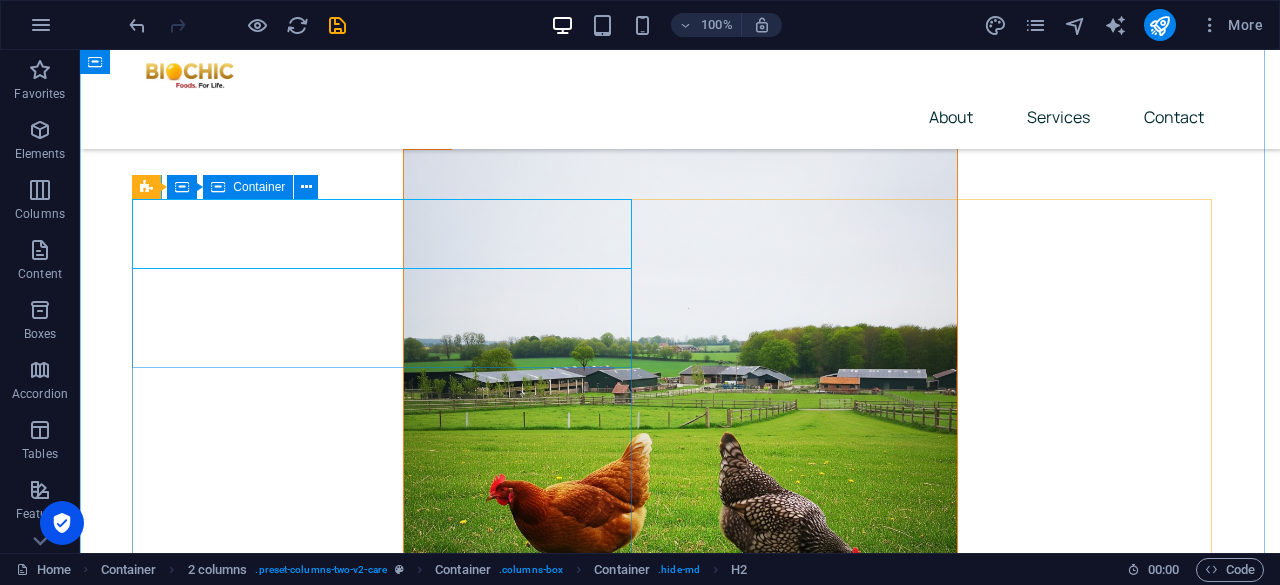 click at bounding box center [218, 187] 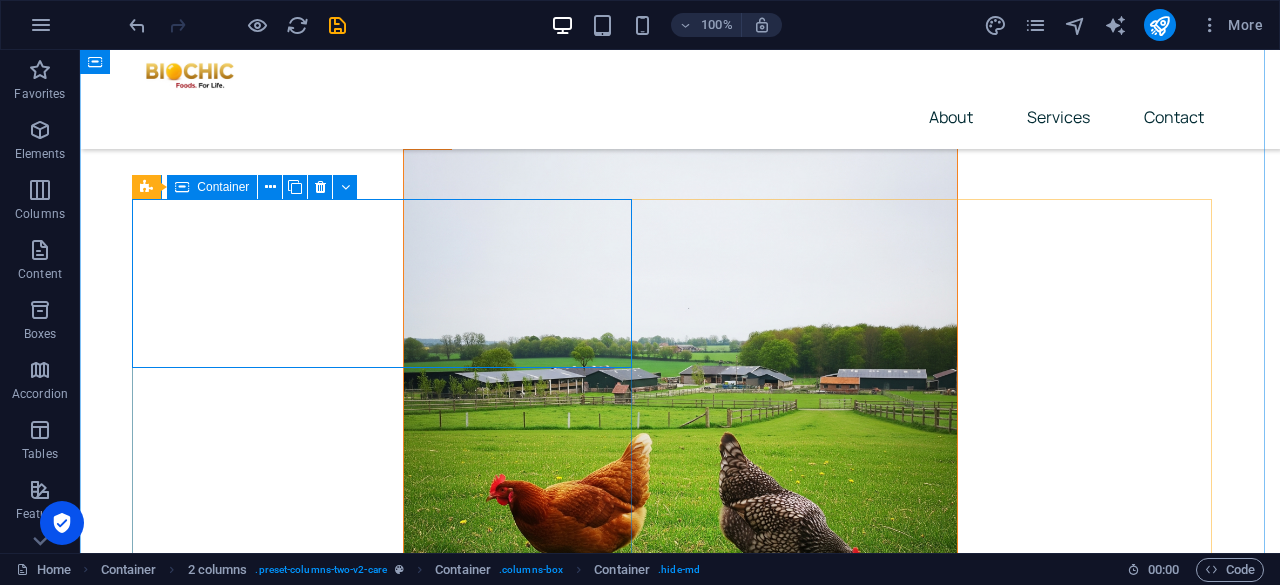 click at bounding box center [182, 187] 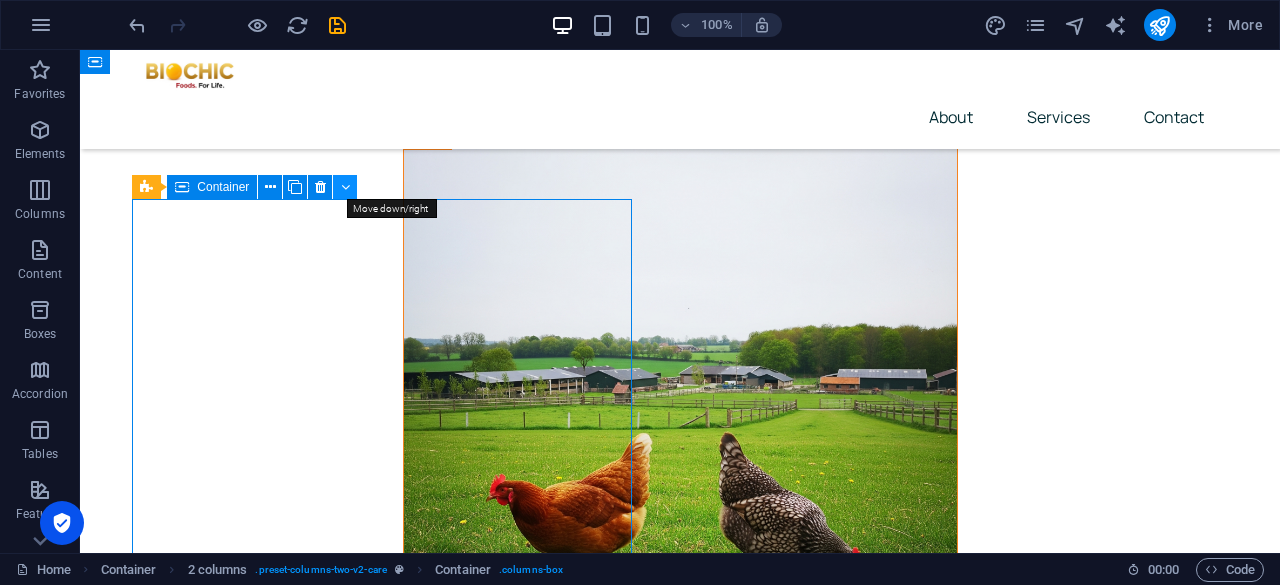 click at bounding box center [345, 187] 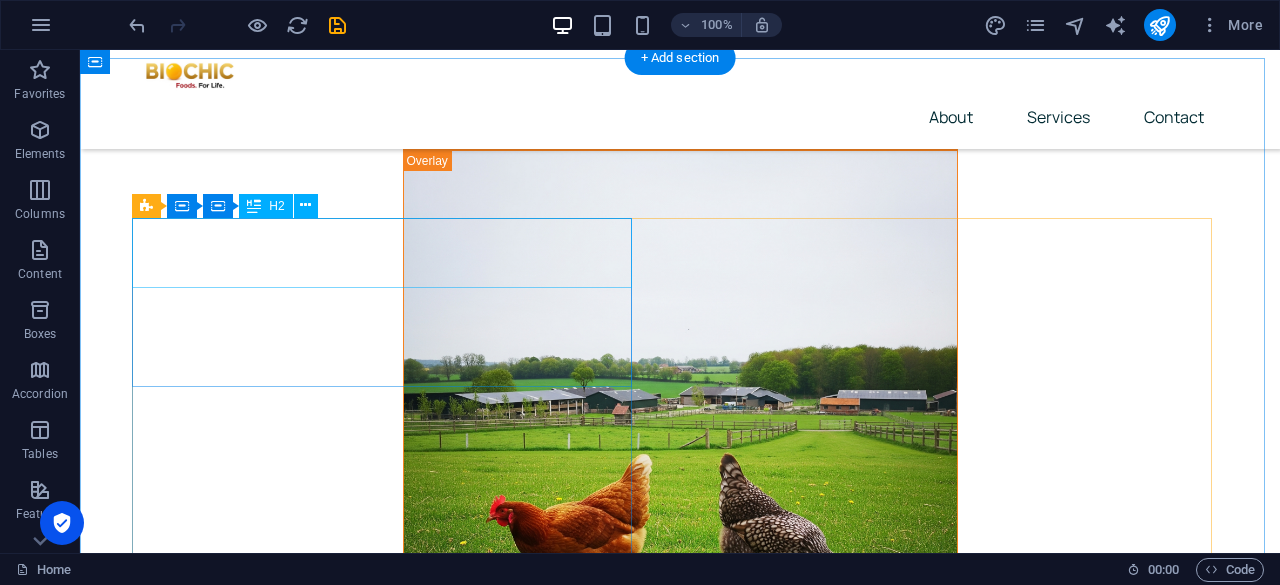 scroll, scrollTop: 7145, scrollLeft: 0, axis: vertical 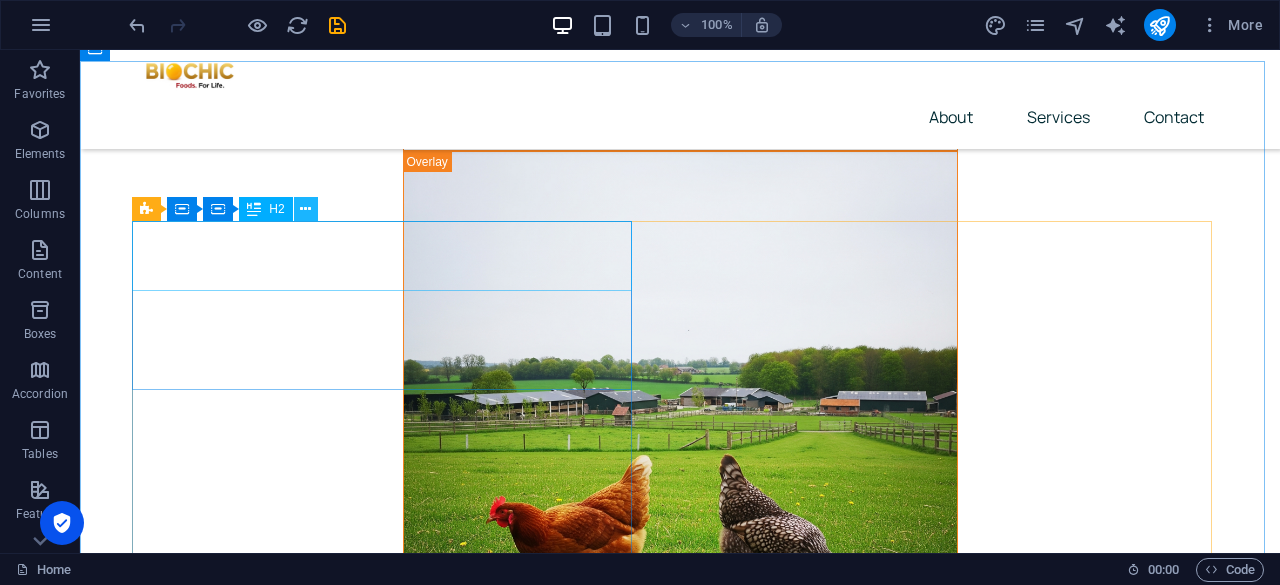 click at bounding box center [305, 209] 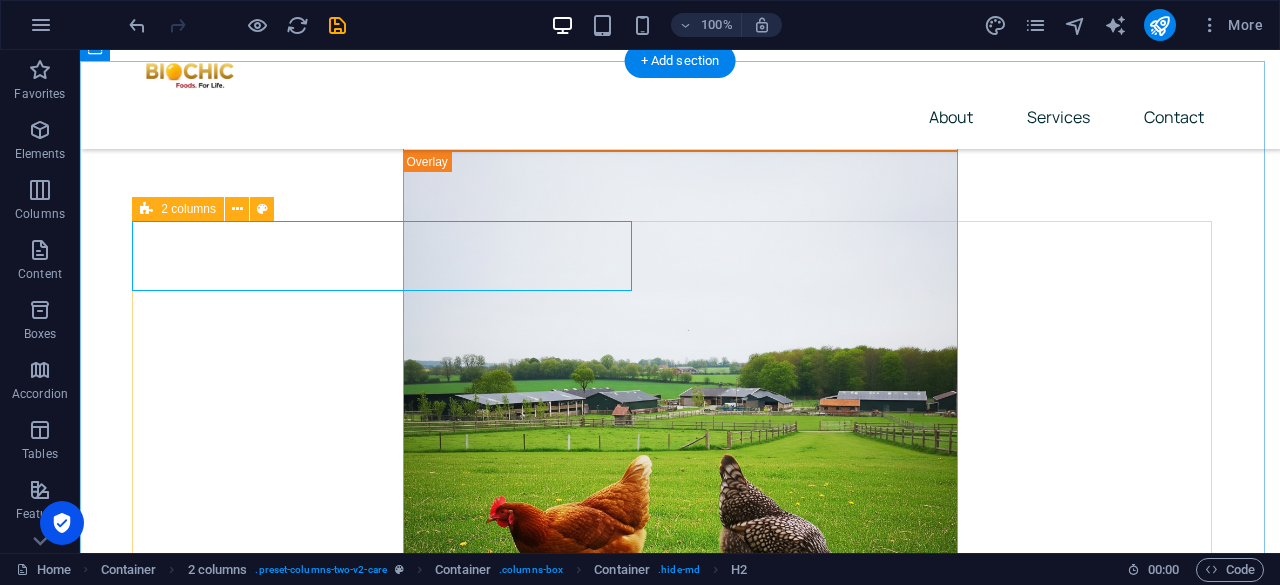 click on "Visit our locations It is a long established fact that a reader will be distracted by the readable content of a page when looking at its. Pipeline Road, Bwerere House, Kiserian Olooloitikosh, Kipeto Road, Biochic, Kajiado Drop content here or  Add elements  Paste clipboard" at bounding box center [680, 6200] 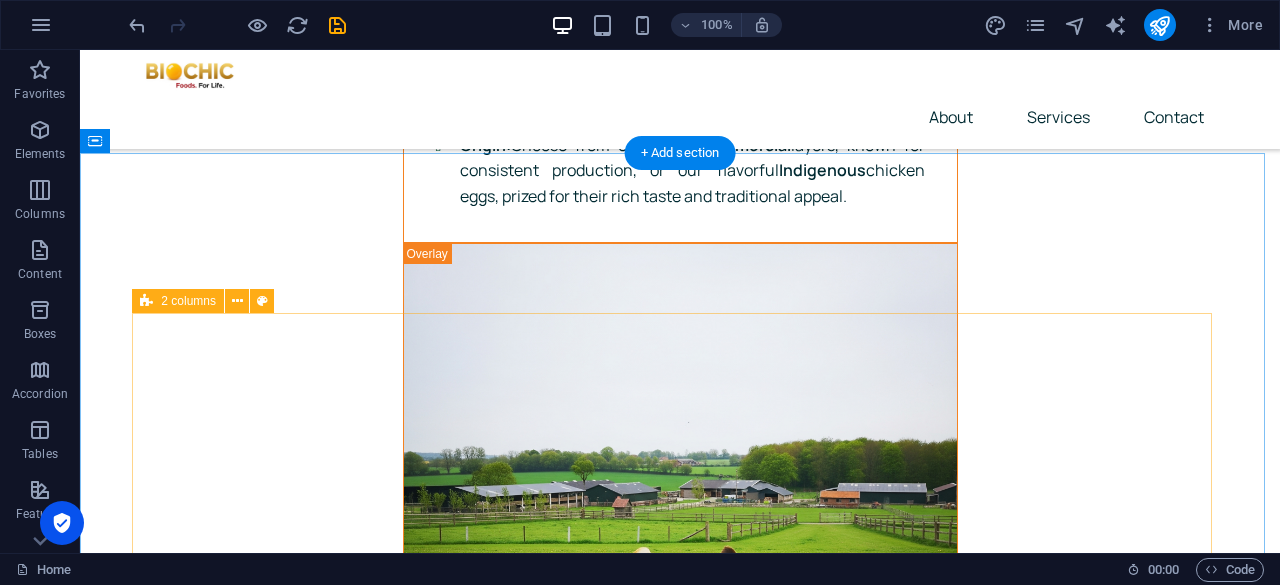 scroll, scrollTop: 7052, scrollLeft: 0, axis: vertical 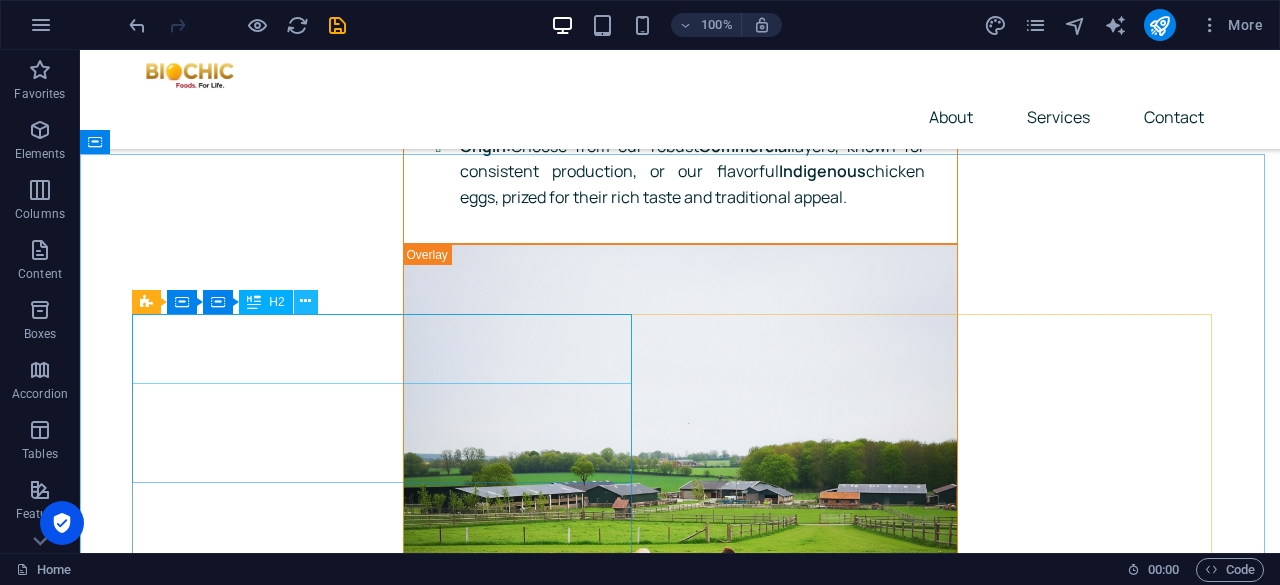 click at bounding box center (305, 301) 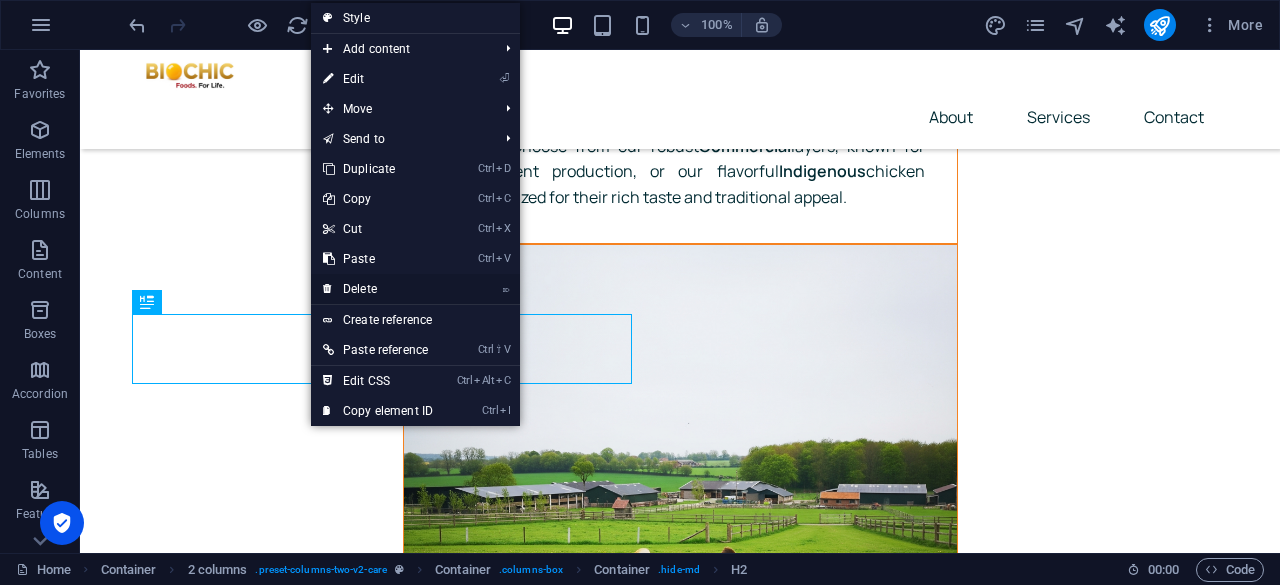 click on "⌦  Delete" at bounding box center (378, 289) 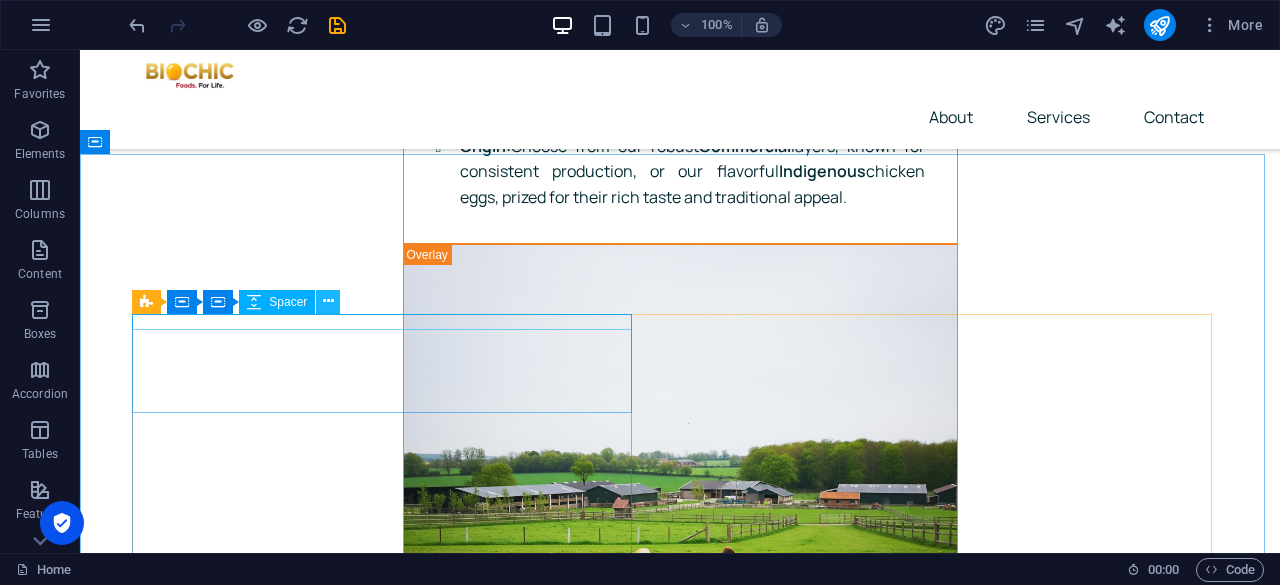 click at bounding box center (328, 301) 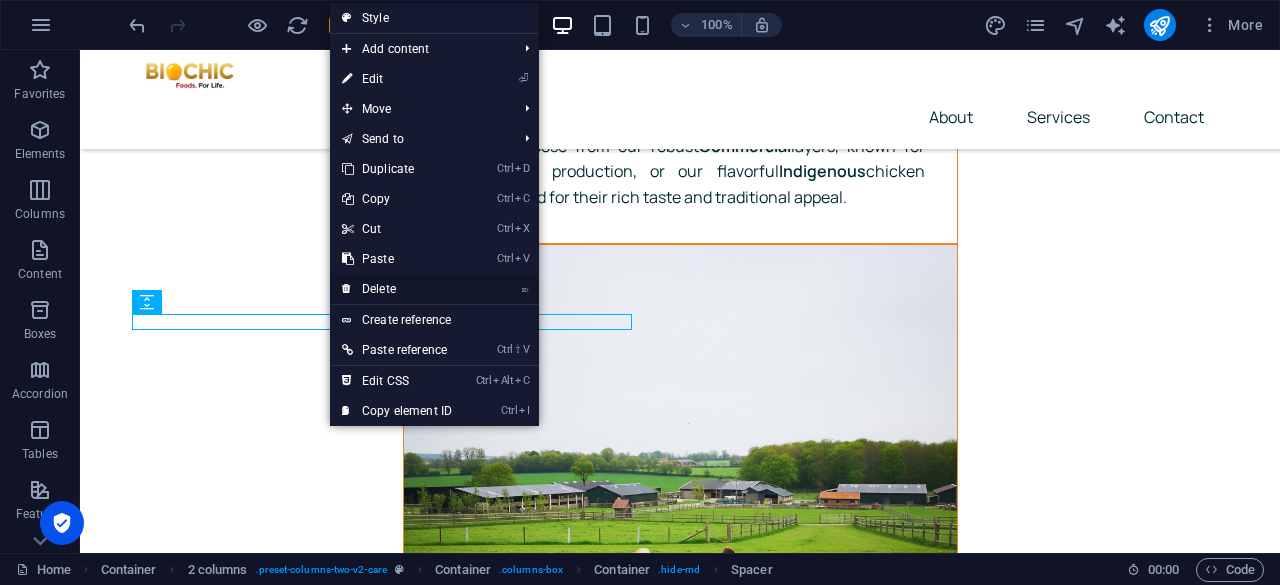 click on "⌦  Delete" at bounding box center [397, 289] 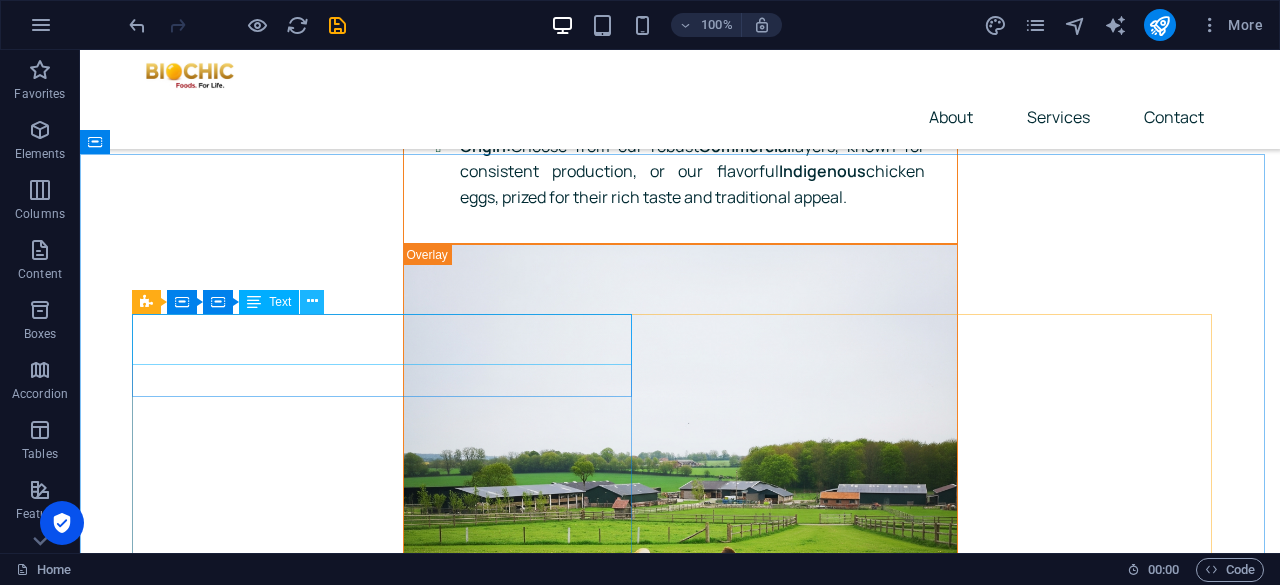 click at bounding box center [312, 301] 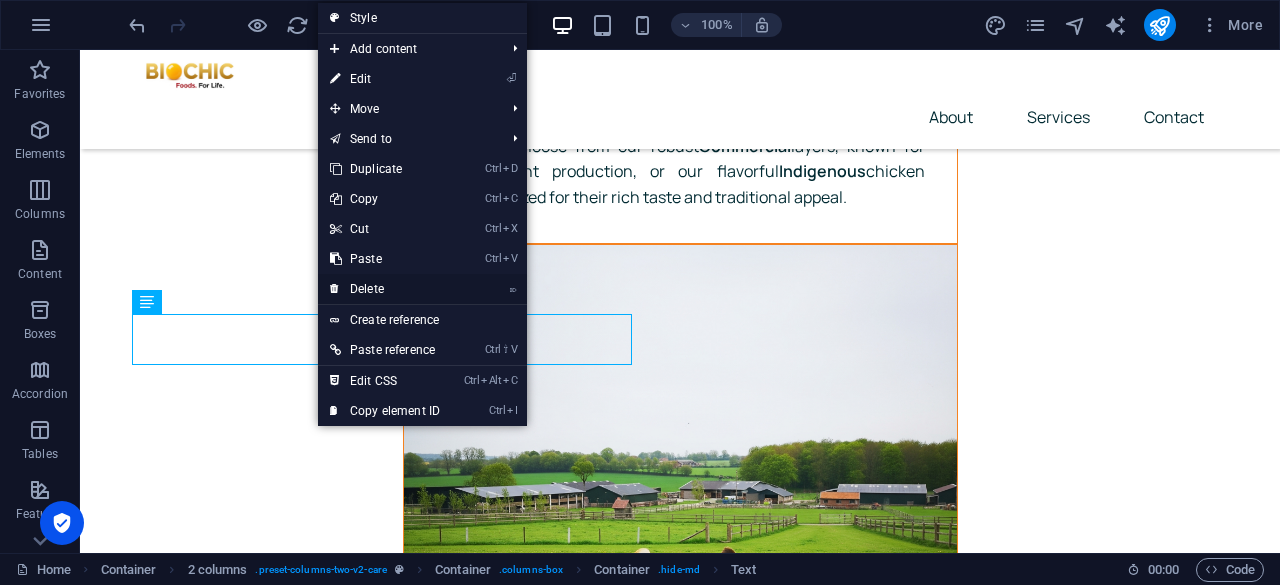click on "⌦  Delete" at bounding box center (385, 289) 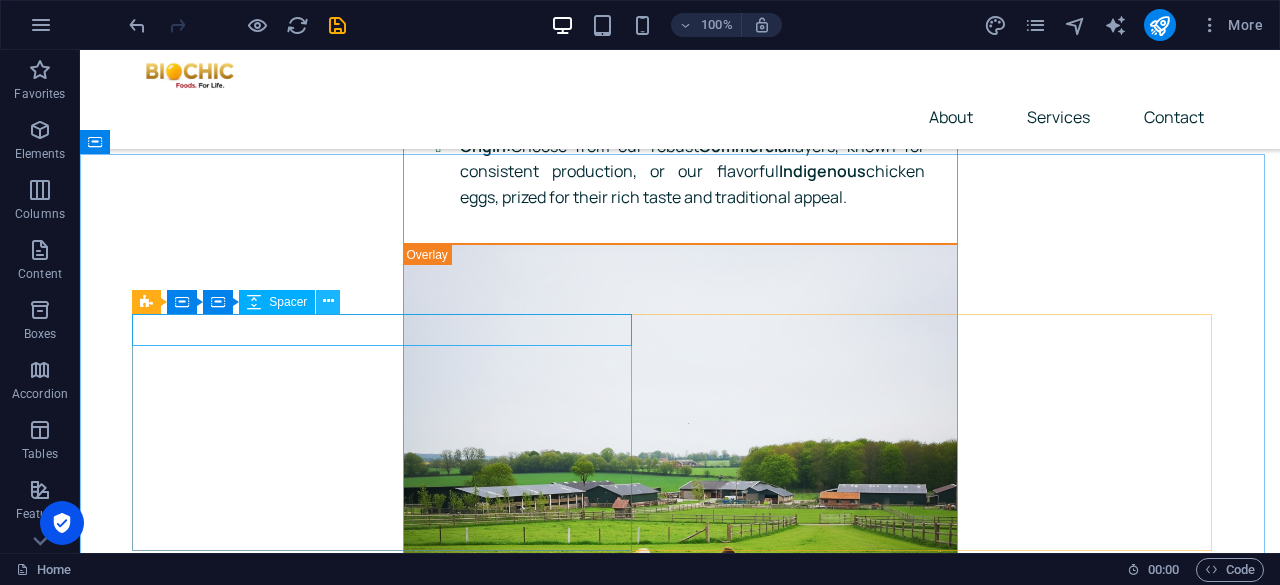 click at bounding box center [328, 302] 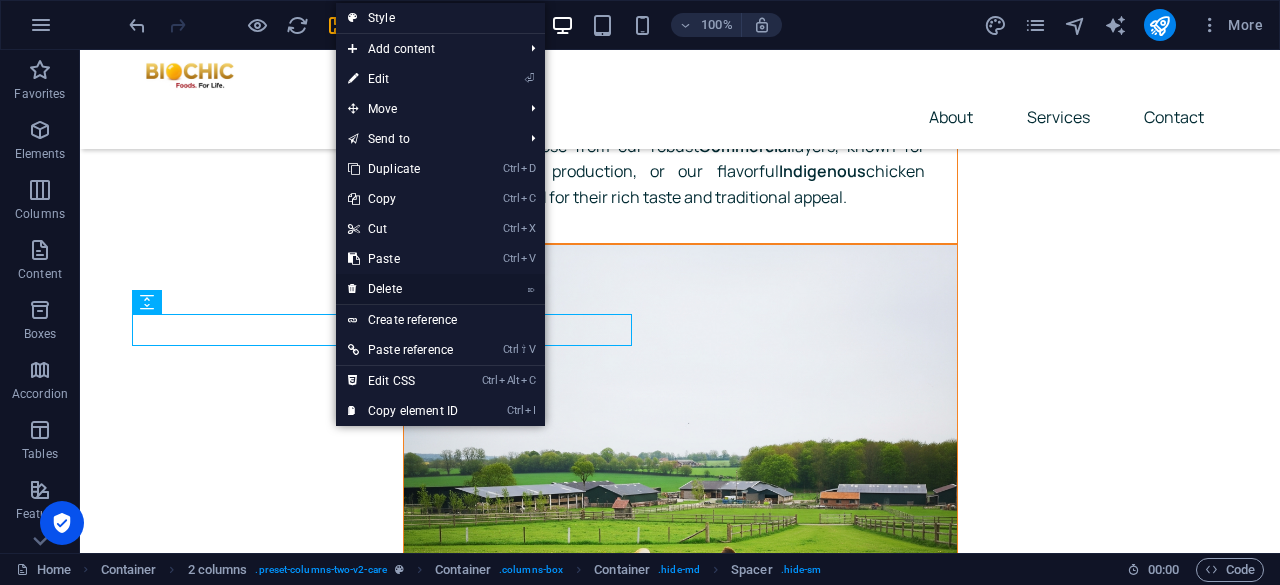 click on "⌦  Delete" at bounding box center [403, 289] 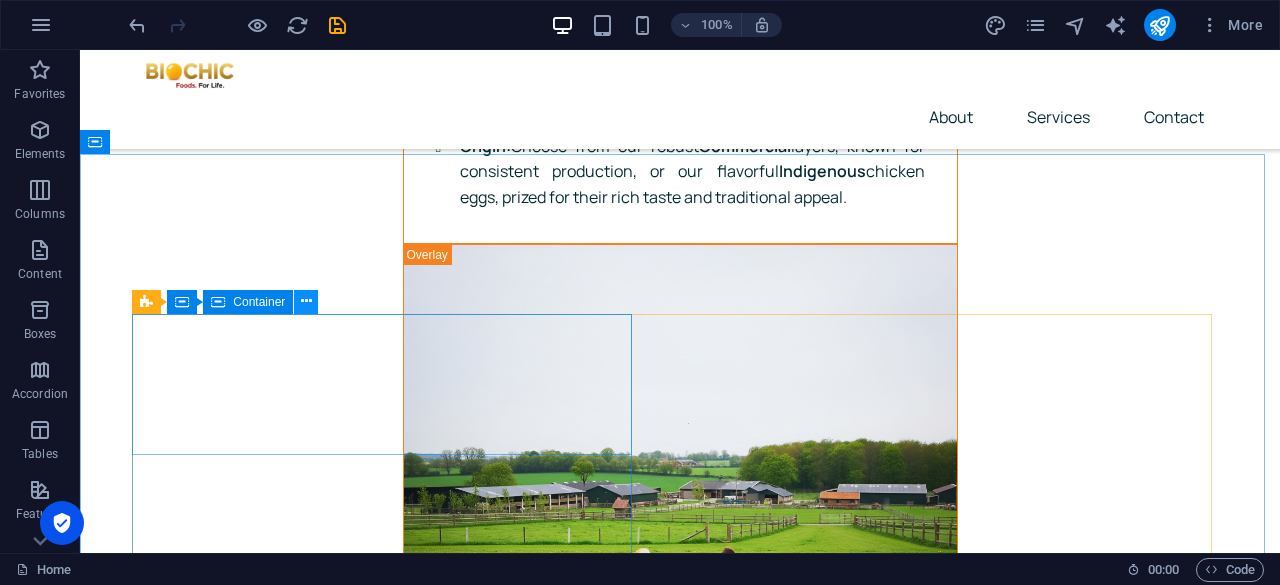 click at bounding box center (306, 301) 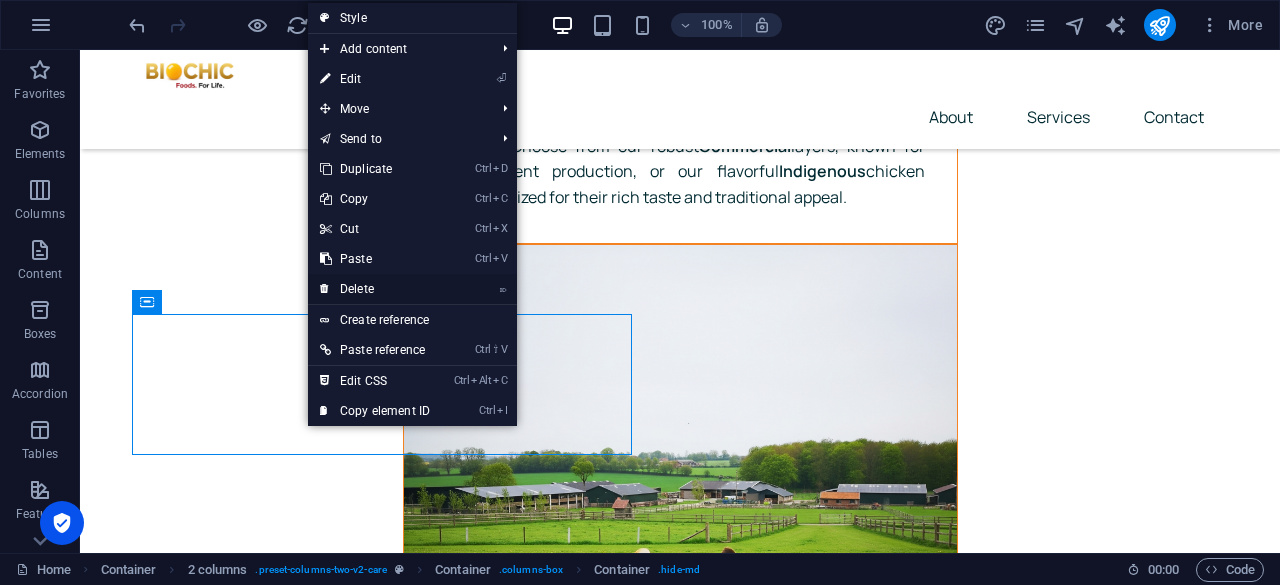 click on "⌦  Delete" at bounding box center [375, 289] 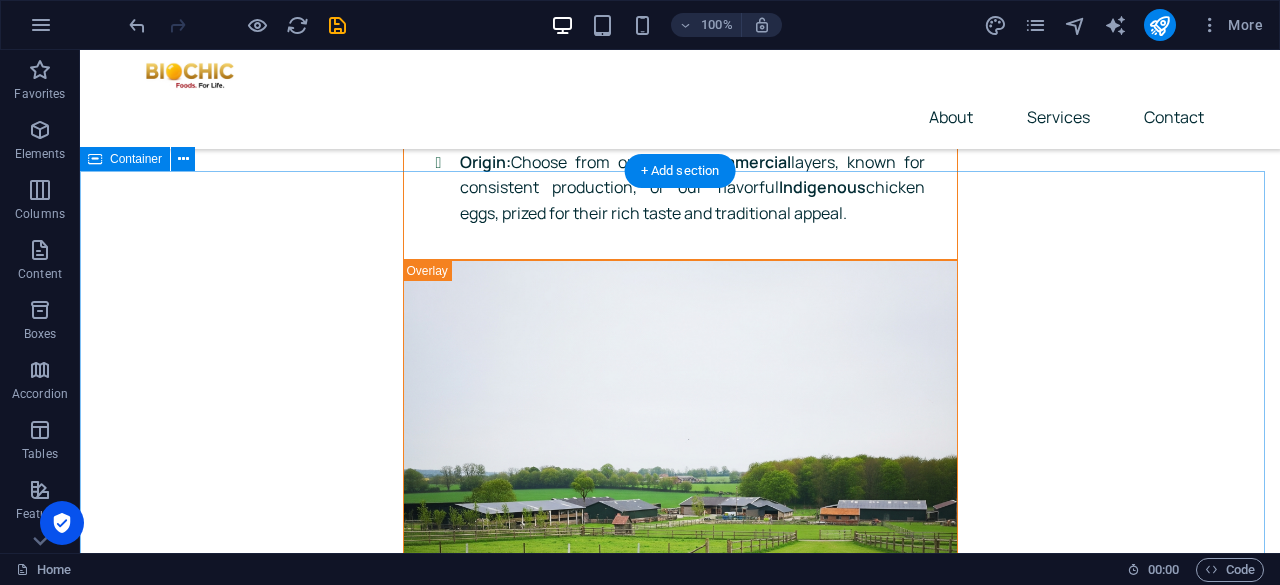 scroll, scrollTop: 7033, scrollLeft: 0, axis: vertical 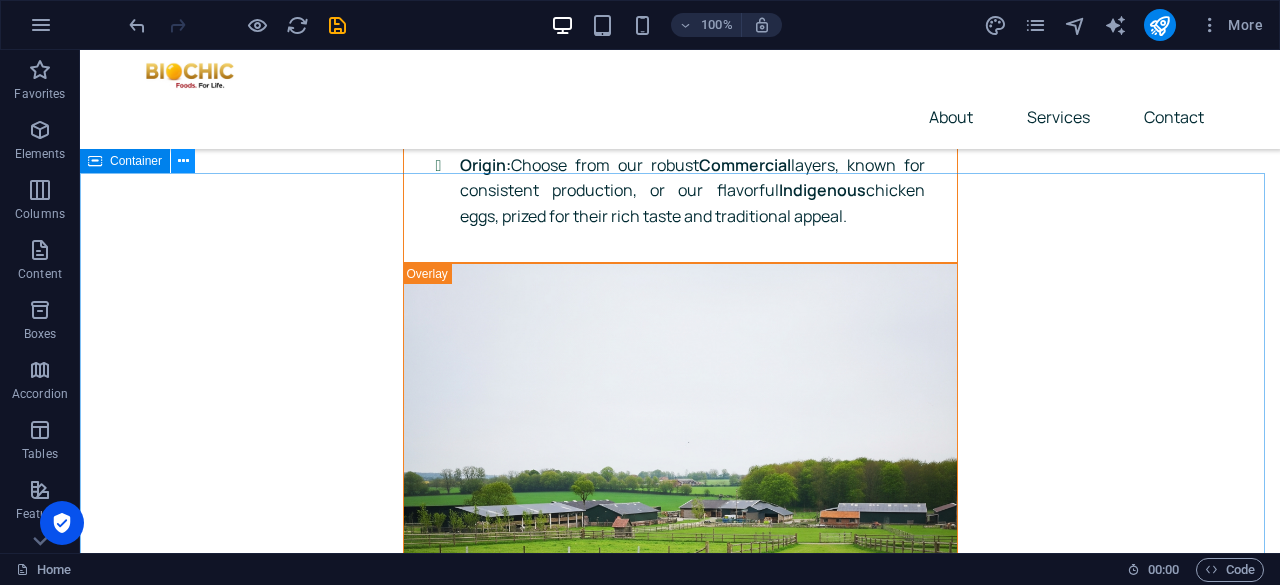 click at bounding box center (183, 161) 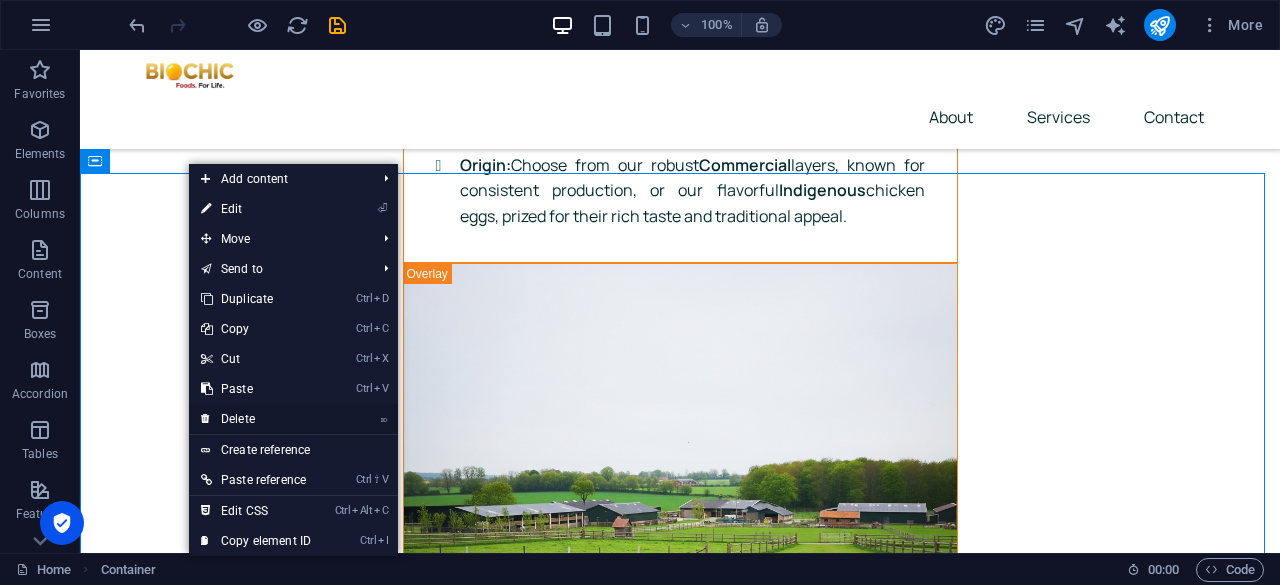 click on "⌦  Delete" at bounding box center (256, 419) 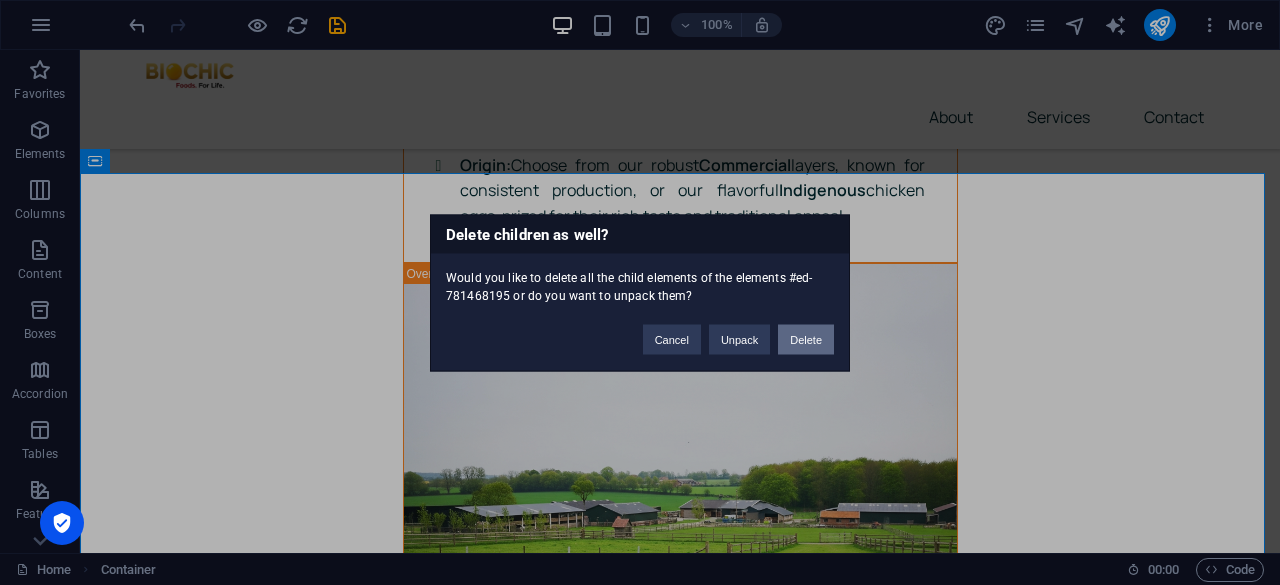 click on "Delete" at bounding box center [806, 339] 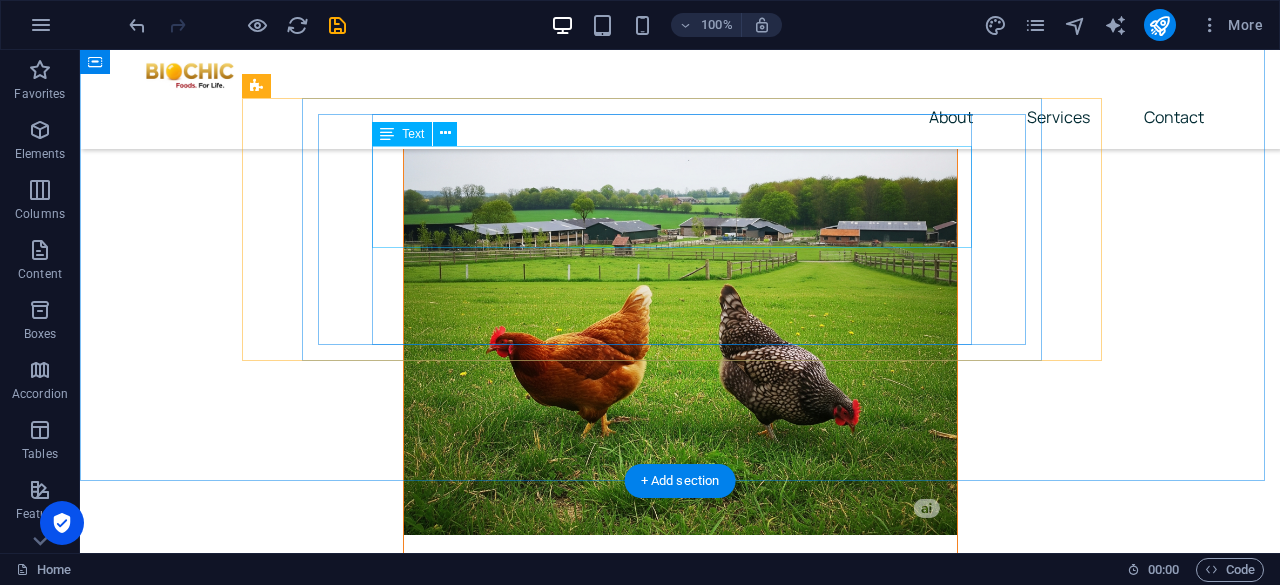 scroll, scrollTop: 7314, scrollLeft: 0, axis: vertical 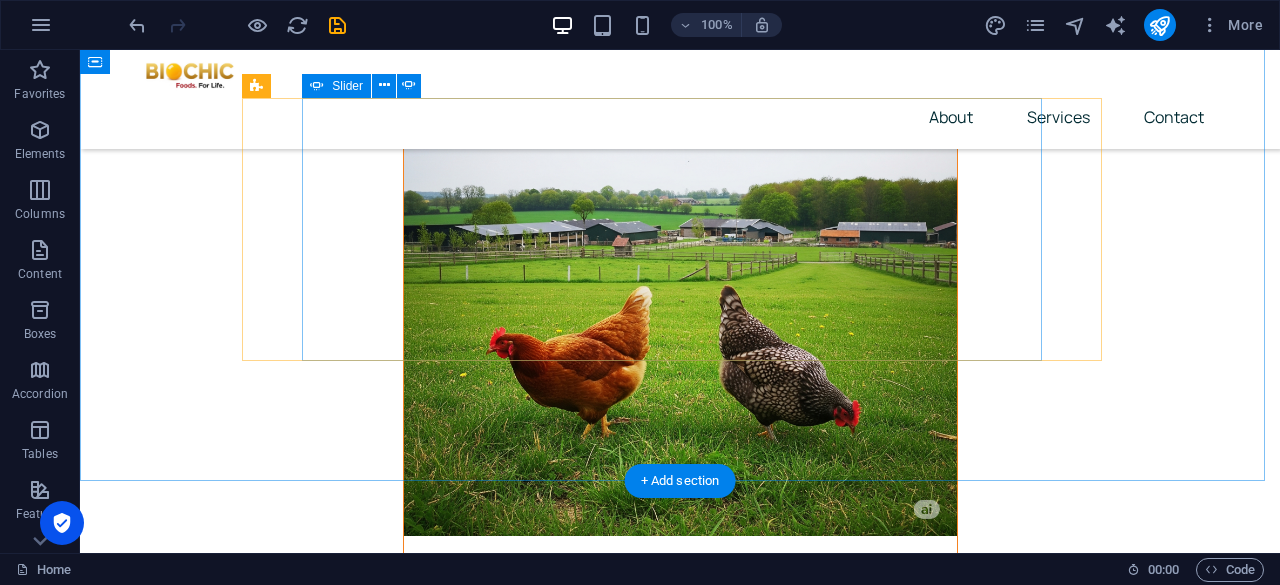 click at bounding box center (570, 6986) 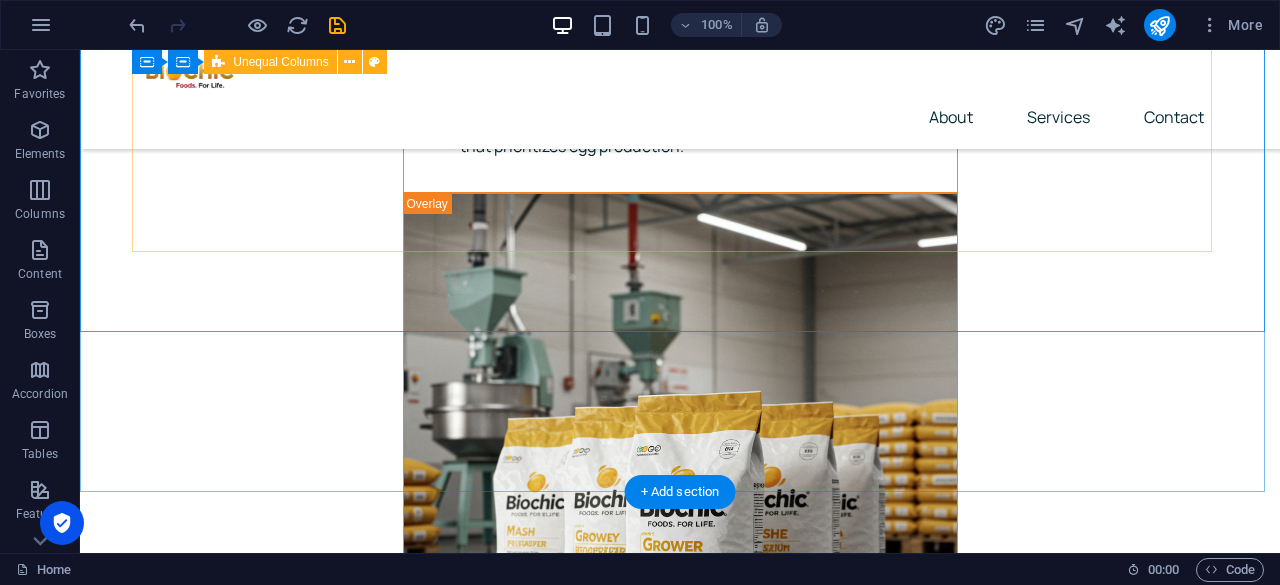 scroll, scrollTop: 8162, scrollLeft: 0, axis: vertical 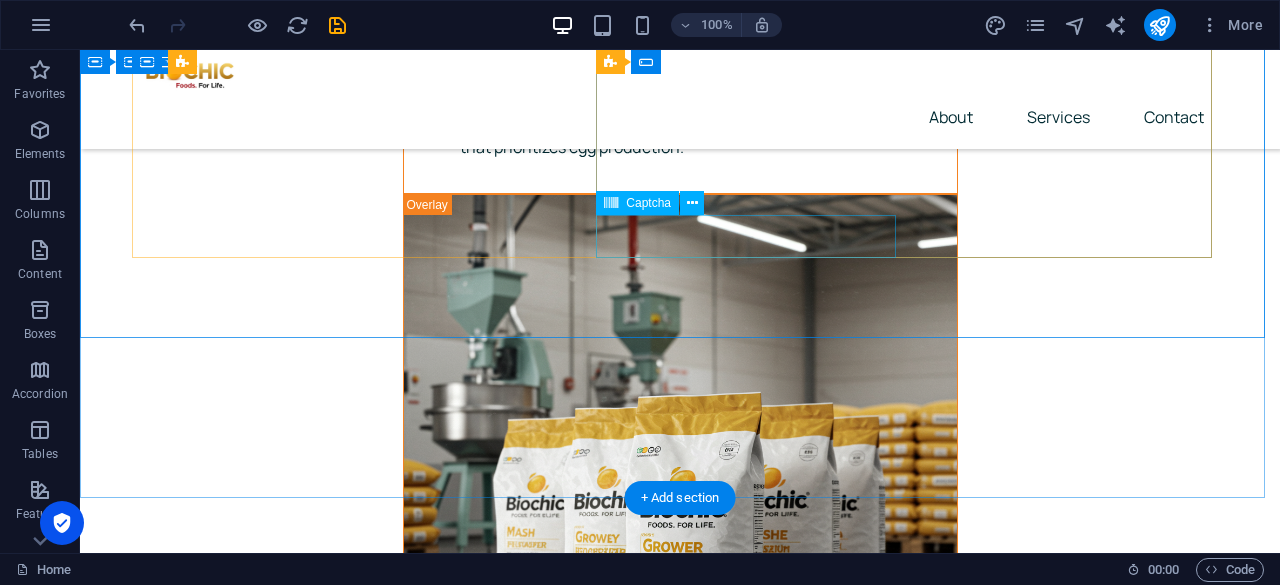 click on "Unreadable? Regenerate" at bounding box center (406, 7253) 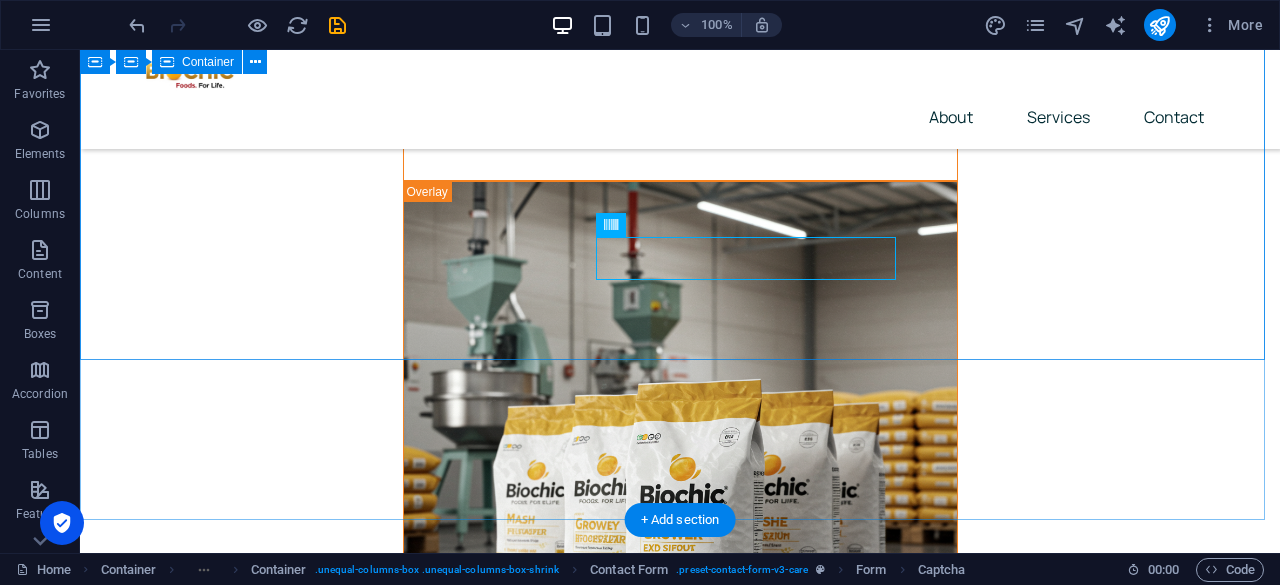 scroll, scrollTop: 8177, scrollLeft: 0, axis: vertical 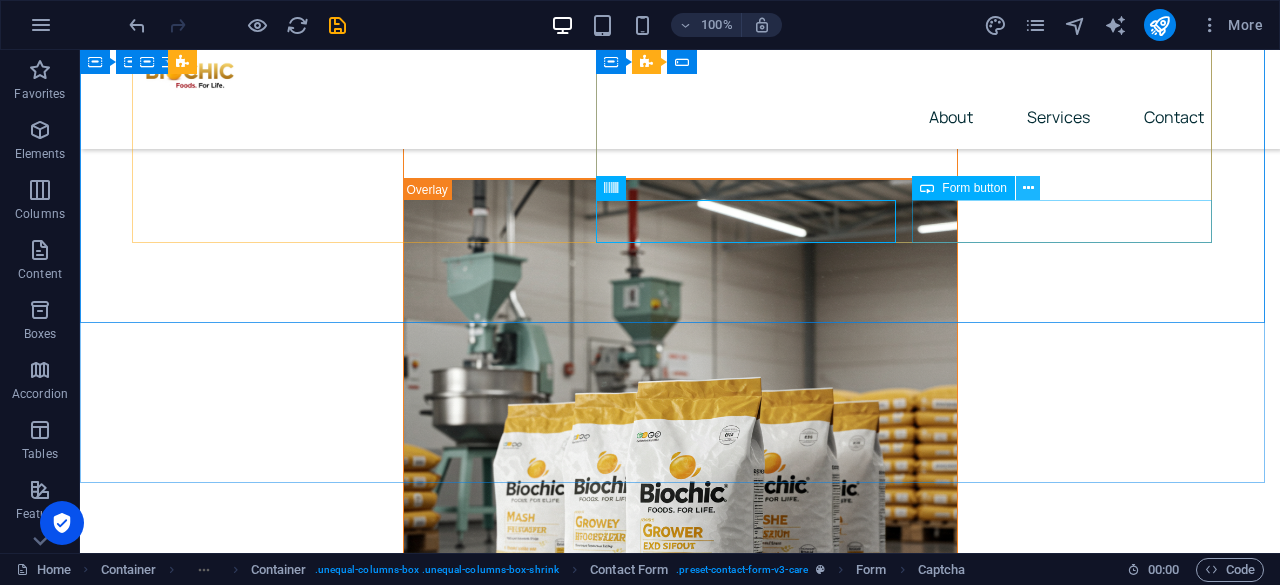 click at bounding box center [1028, 188] 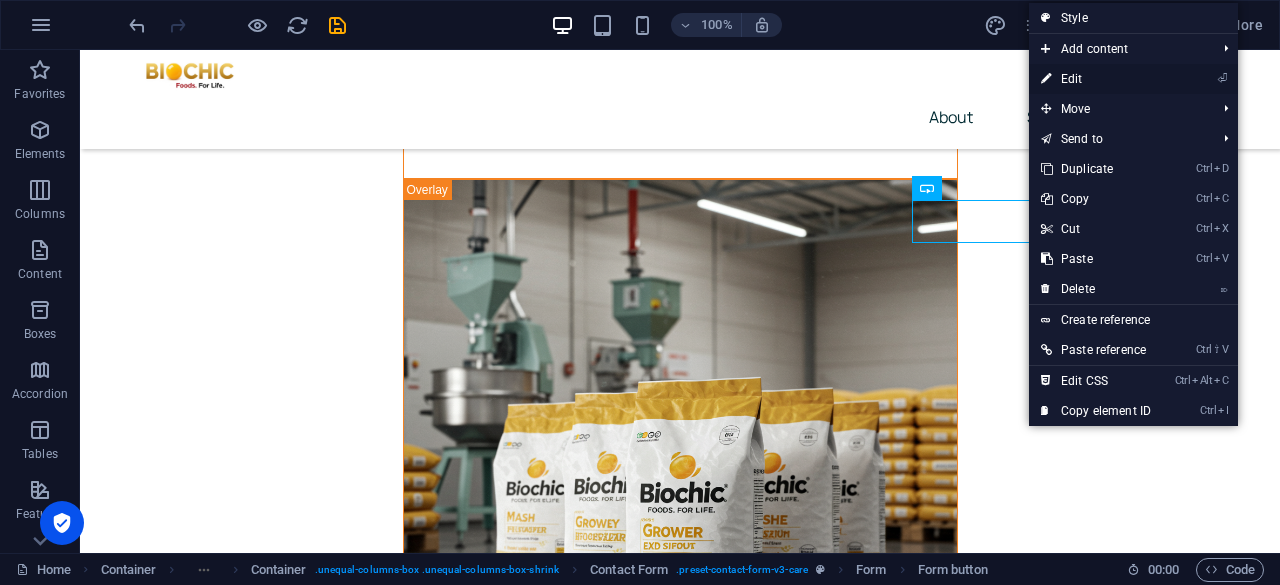 click on "⏎  Edit" at bounding box center (1096, 79) 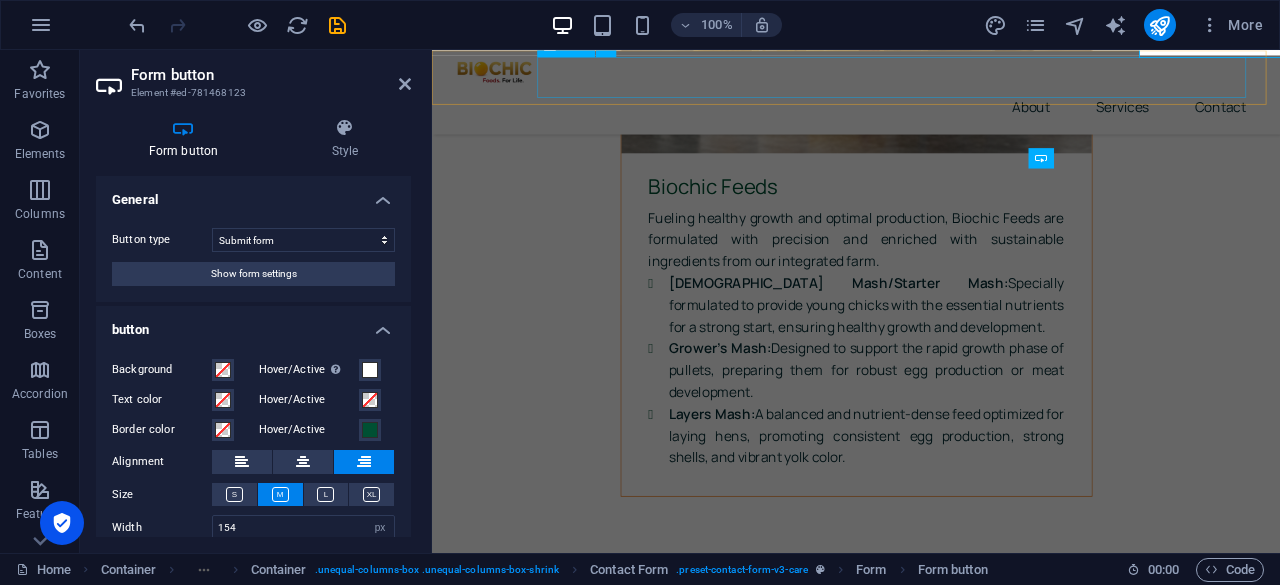 scroll, scrollTop: 8362, scrollLeft: 0, axis: vertical 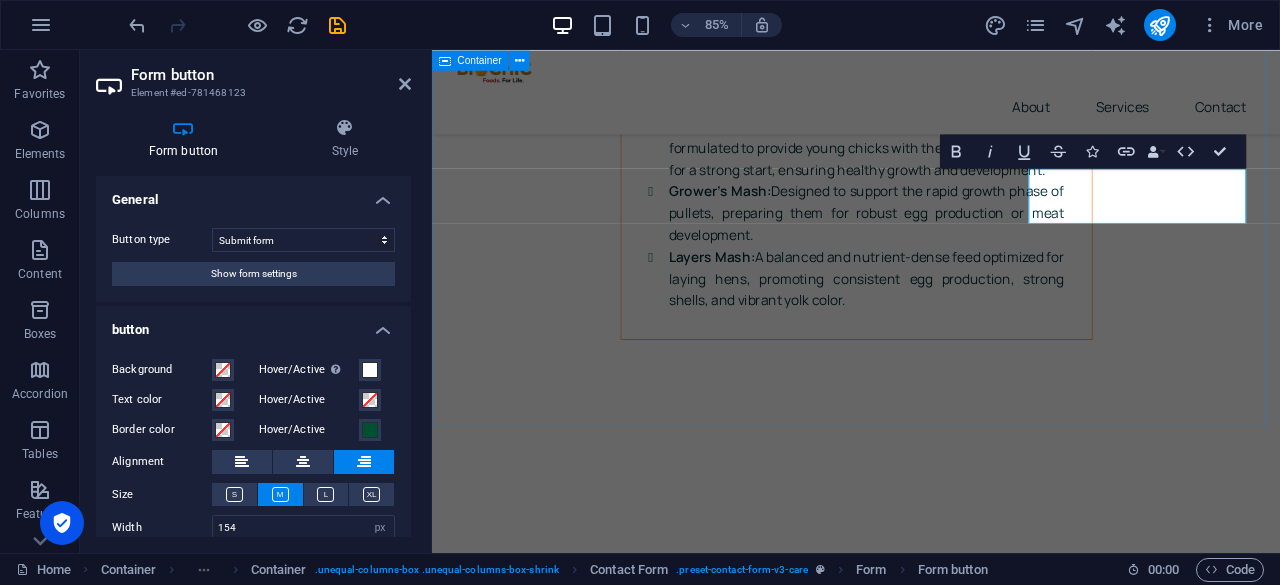 click on "Send us a message   I have read and understand the privacy policy. Unreadable? Regenerate Submit" at bounding box center [931, 6317] 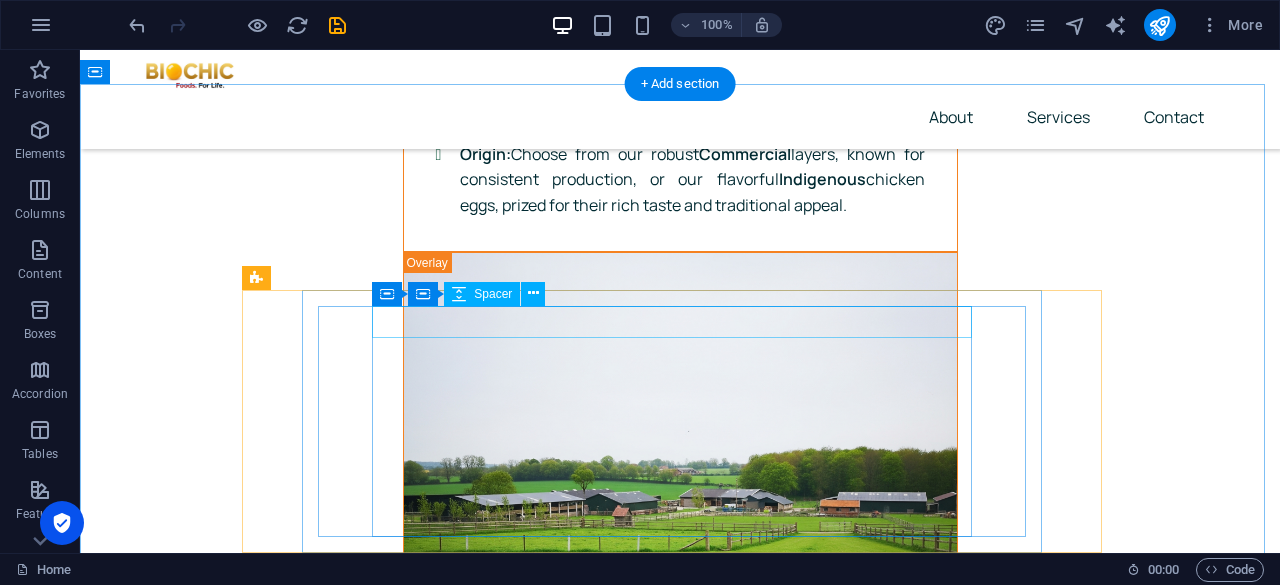 scroll, scrollTop: 7143, scrollLeft: 0, axis: vertical 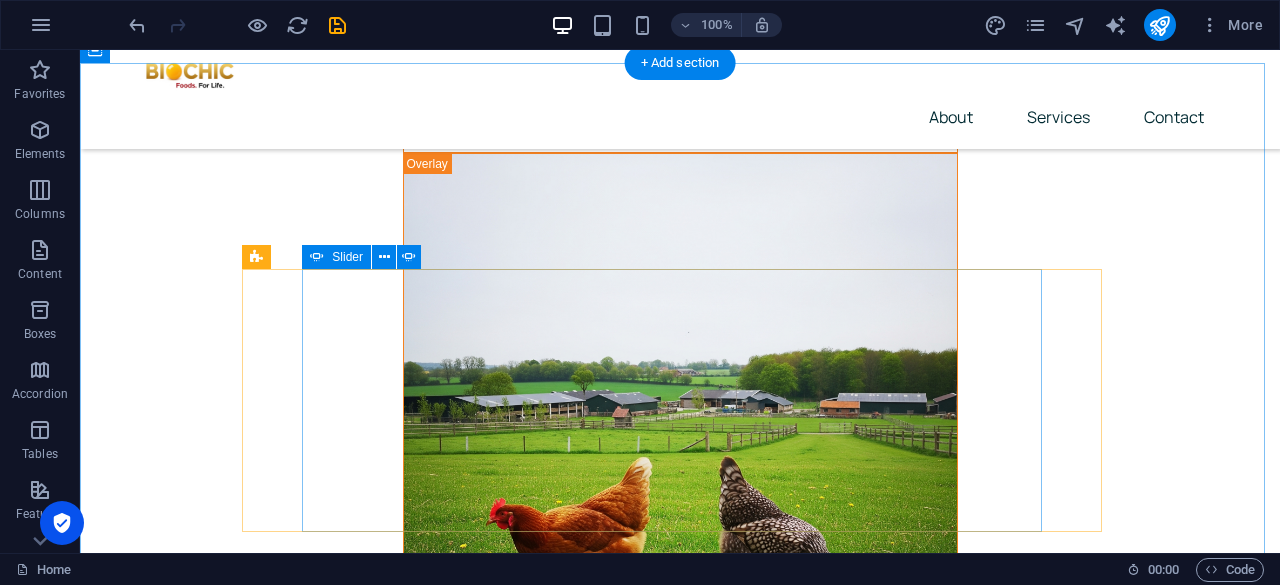 click at bounding box center (570, 7157) 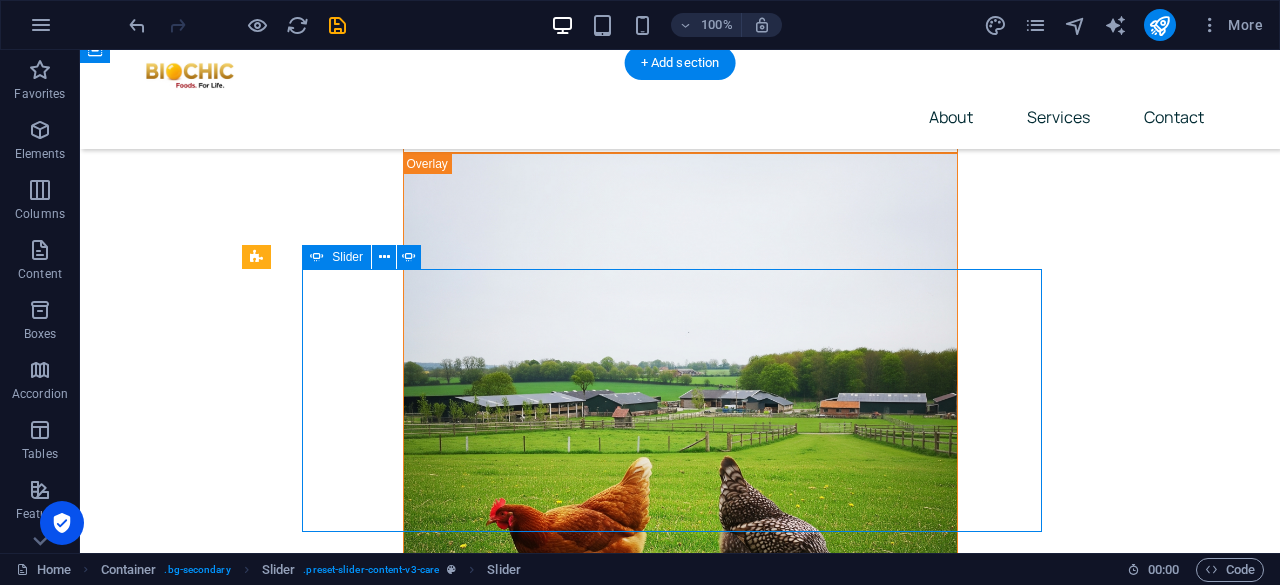 click at bounding box center (570, 7157) 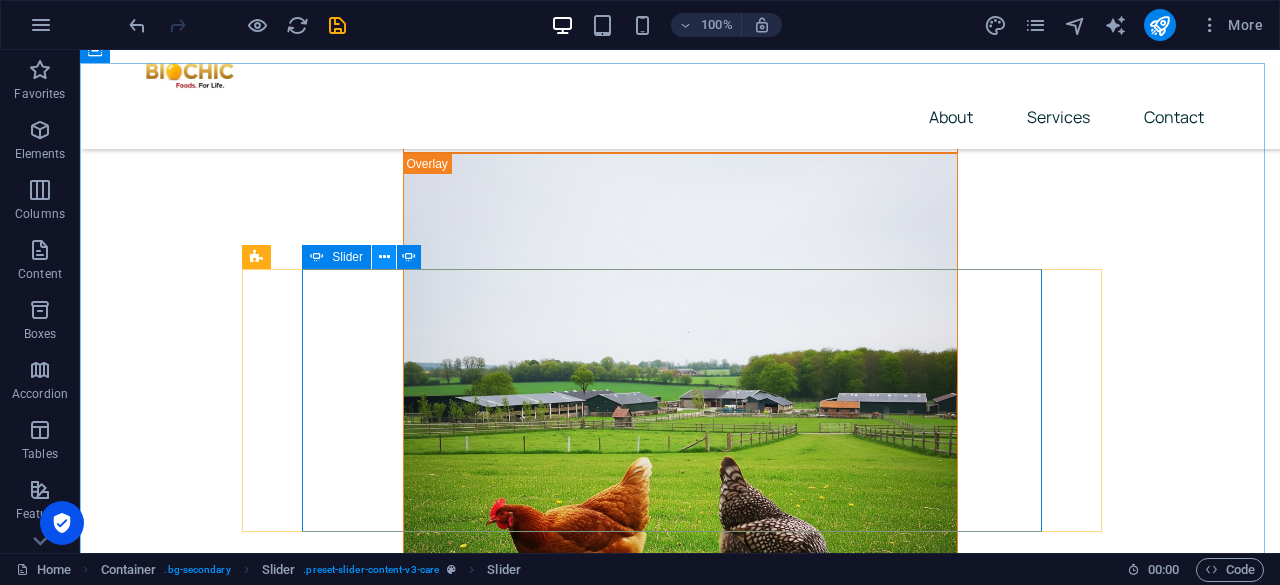 click at bounding box center [384, 257] 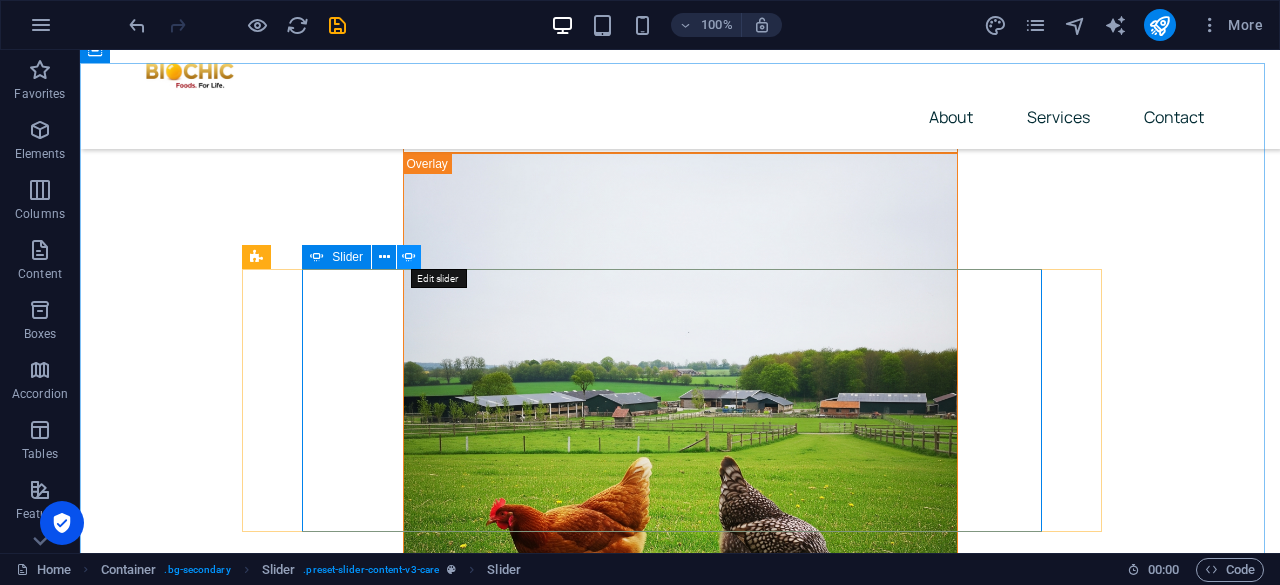 click at bounding box center (409, 257) 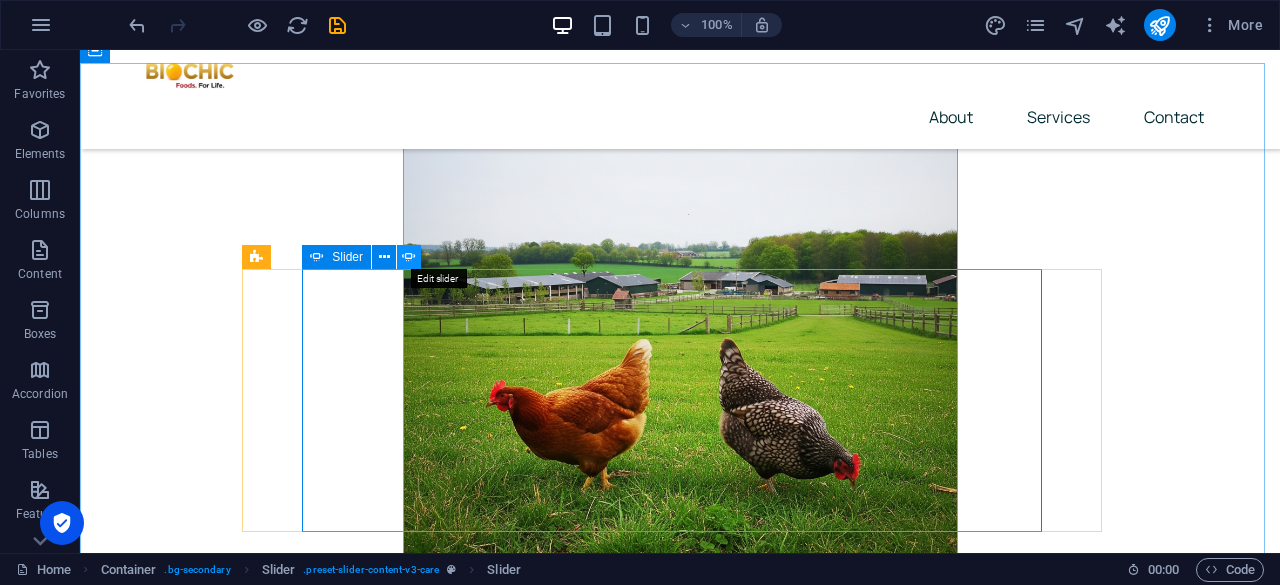 select on "ms" 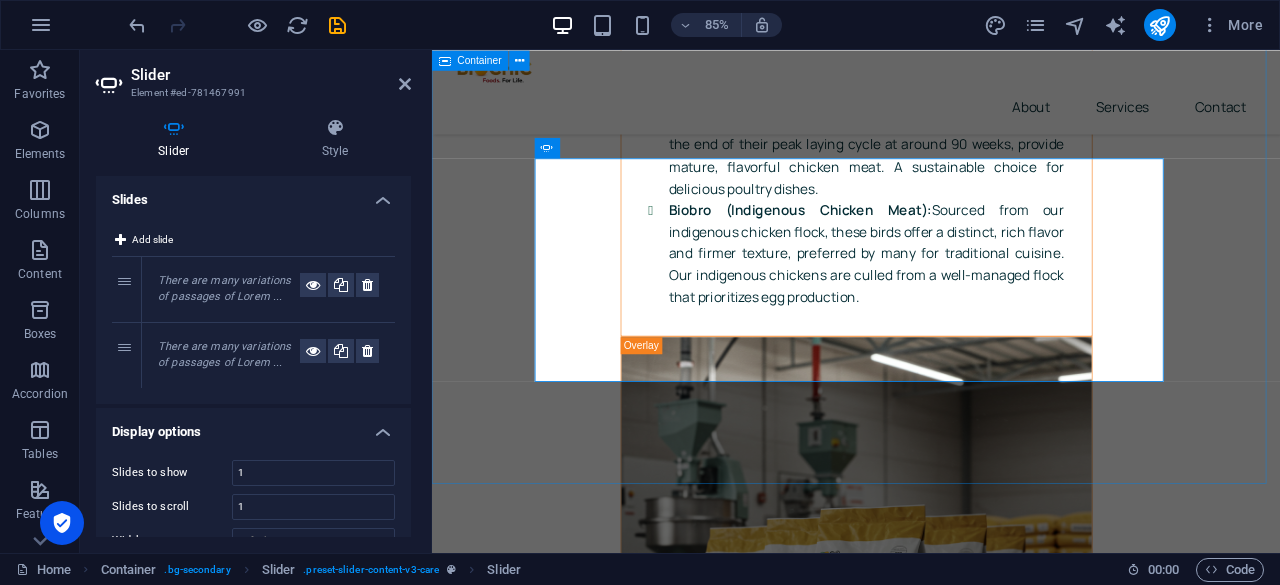 scroll, scrollTop: 7409, scrollLeft: 0, axis: vertical 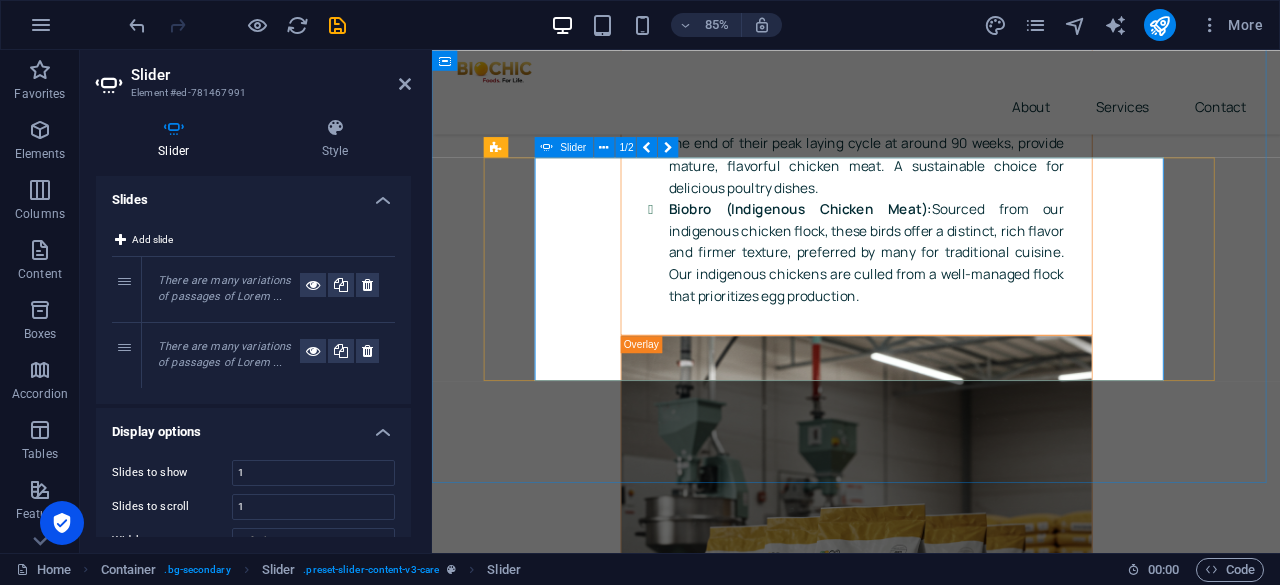 click at bounding box center (886, 6513) 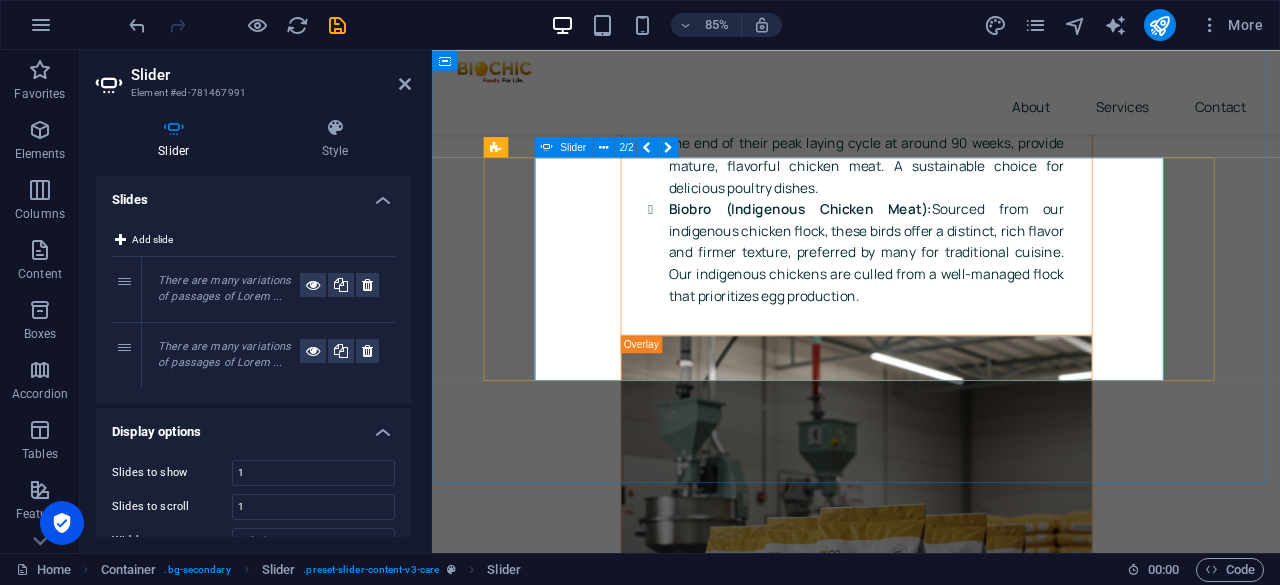 click at bounding box center [886, 6513] 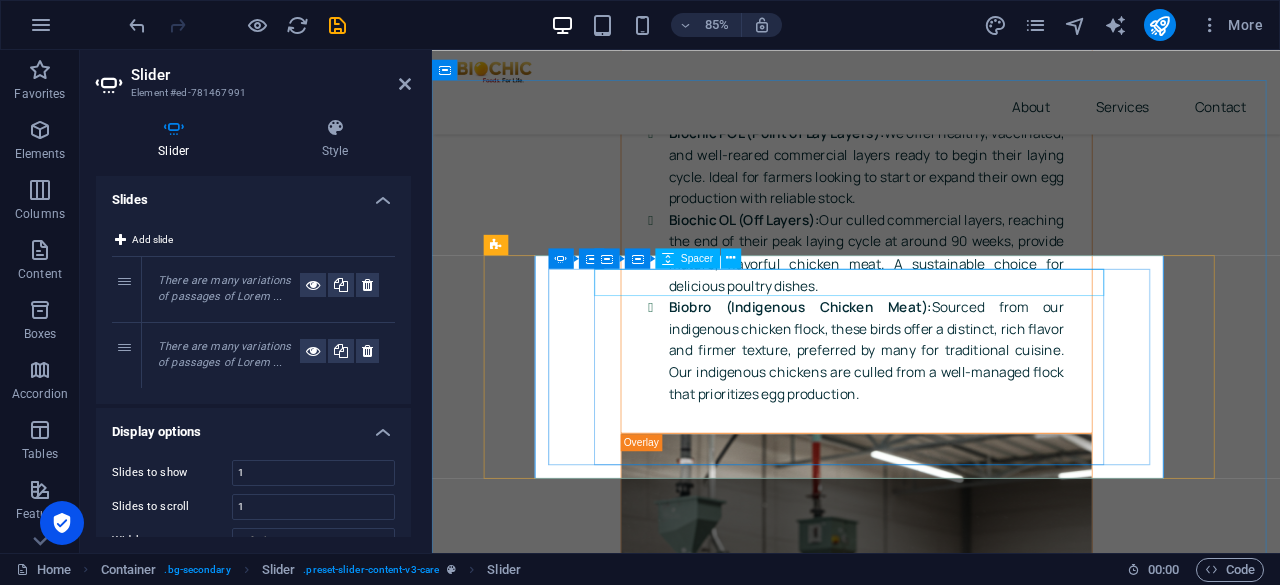 scroll, scrollTop: 7291, scrollLeft: 0, axis: vertical 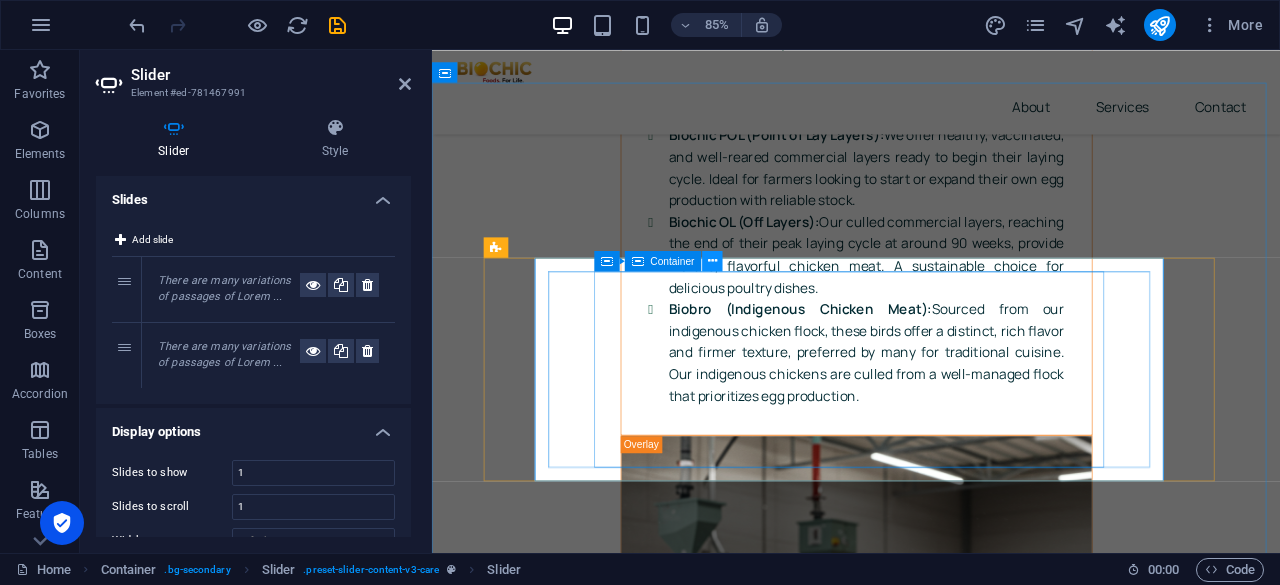 click at bounding box center [712, 261] 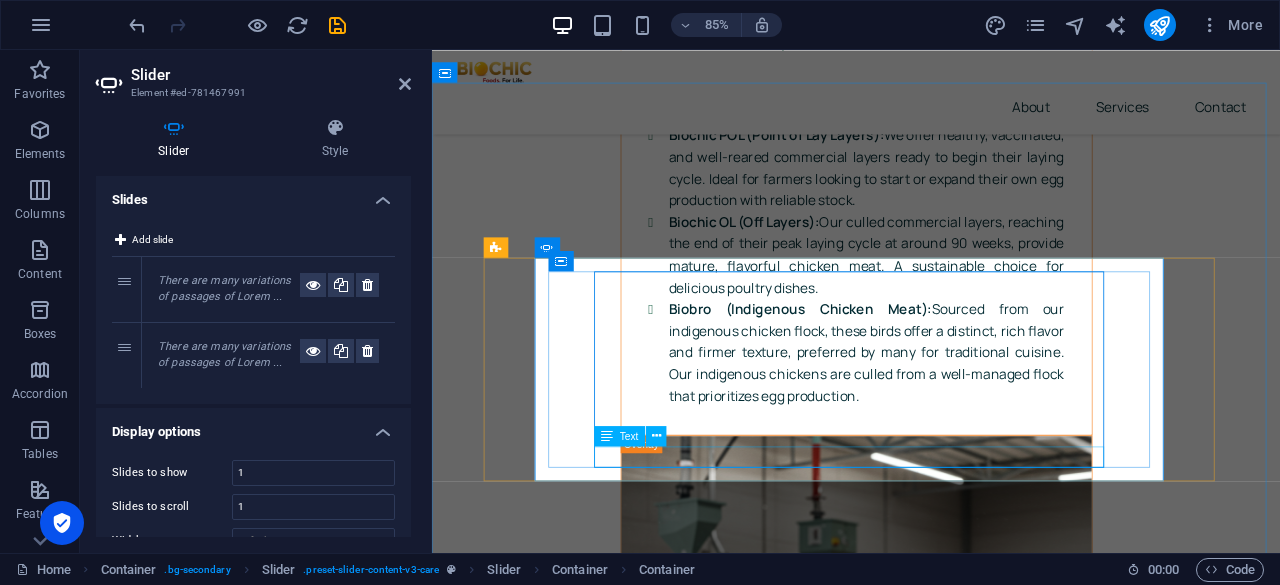 click on "Patient" at bounding box center [92, 6056] 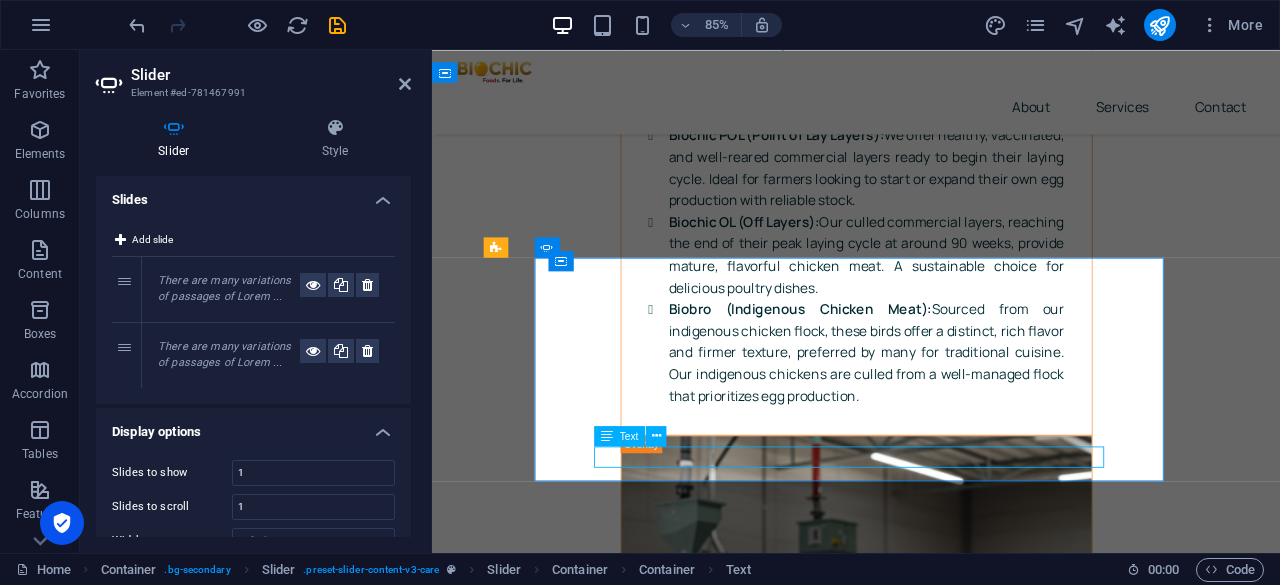 click on "Patient" at bounding box center (92, 6056) 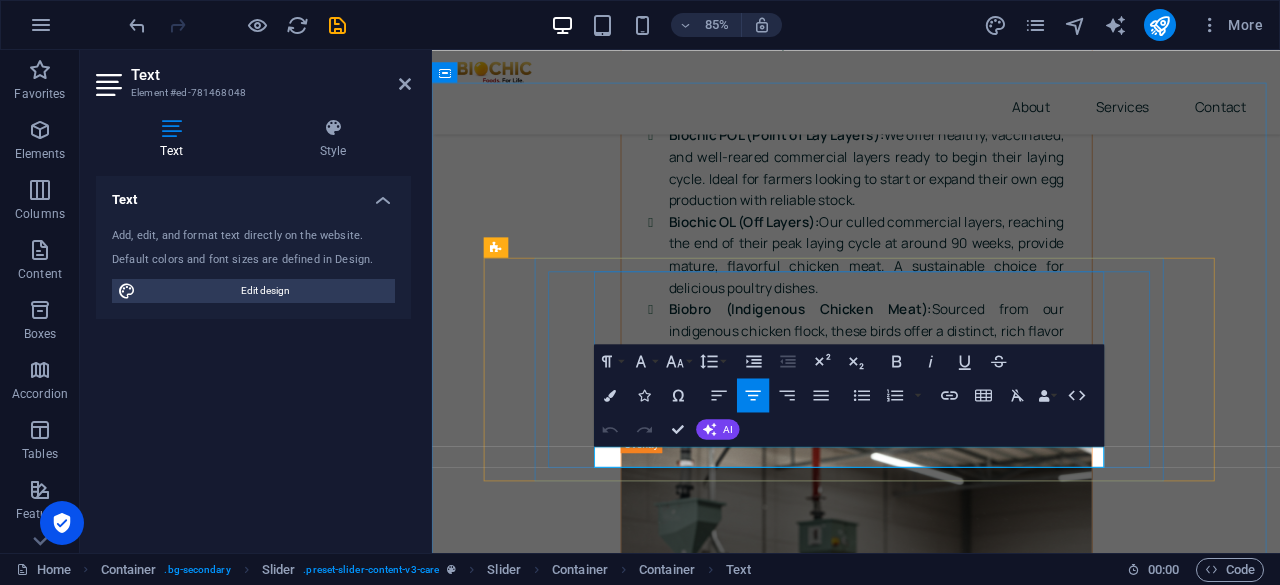drag, startPoint x: 951, startPoint y: 531, endPoint x: 879, endPoint y: 531, distance: 72 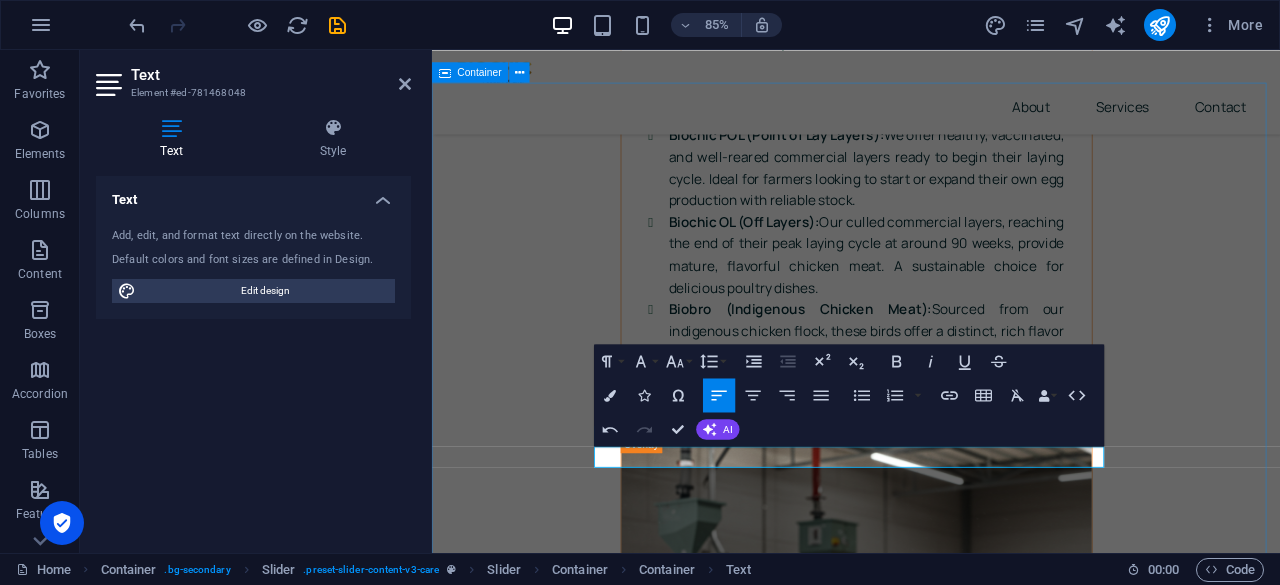 click on "What our clients say There are many variations of passages of Lorem Ipsum available, but the majority have suffered alteration in some form, by injected humor, or randomized words which don't look even slightly believable. It is a long established fact that a reader will be distracted by the readable content of a page when looking at its layout.  Jonathan Makenzie Patient There are many variations of passages of Lorem Ipsum available, but the majority have suffered alteration in some form, by injected humor, or randomized words which don't look even slightly believable. It is a long established fact that a reader will be distracted by the readable content of a page when looking at its layout.  Mary-Jane White Eggs Wholeseller Jonathan Makenzie Patient Mary-Jane White Patient" at bounding box center [931, 6041] 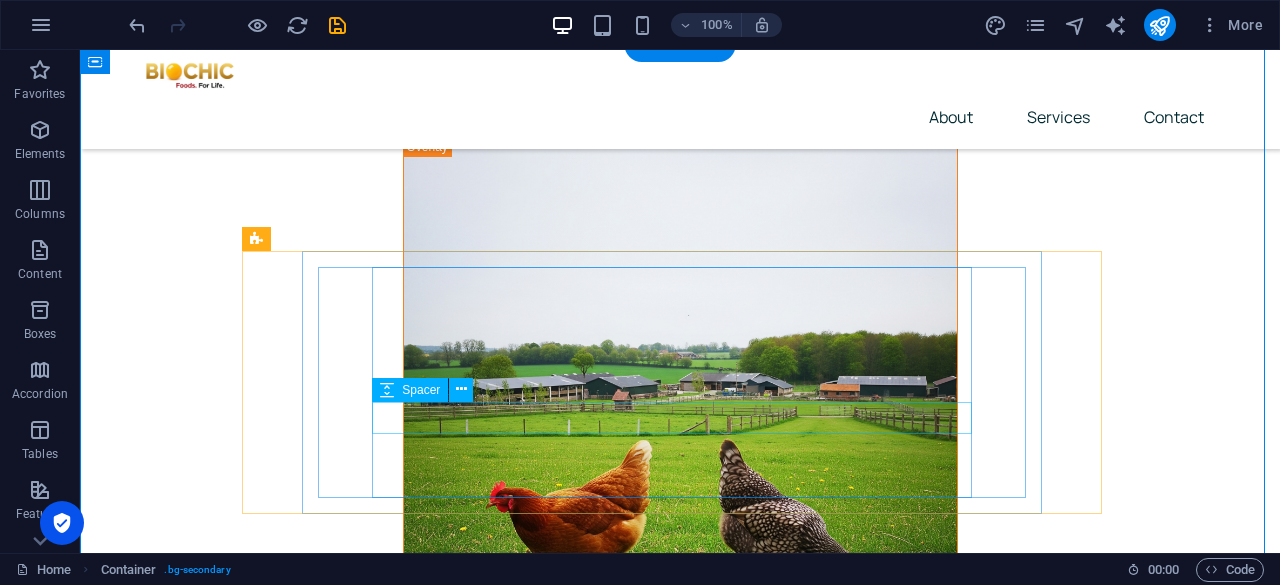 scroll, scrollTop: 7161, scrollLeft: 0, axis: vertical 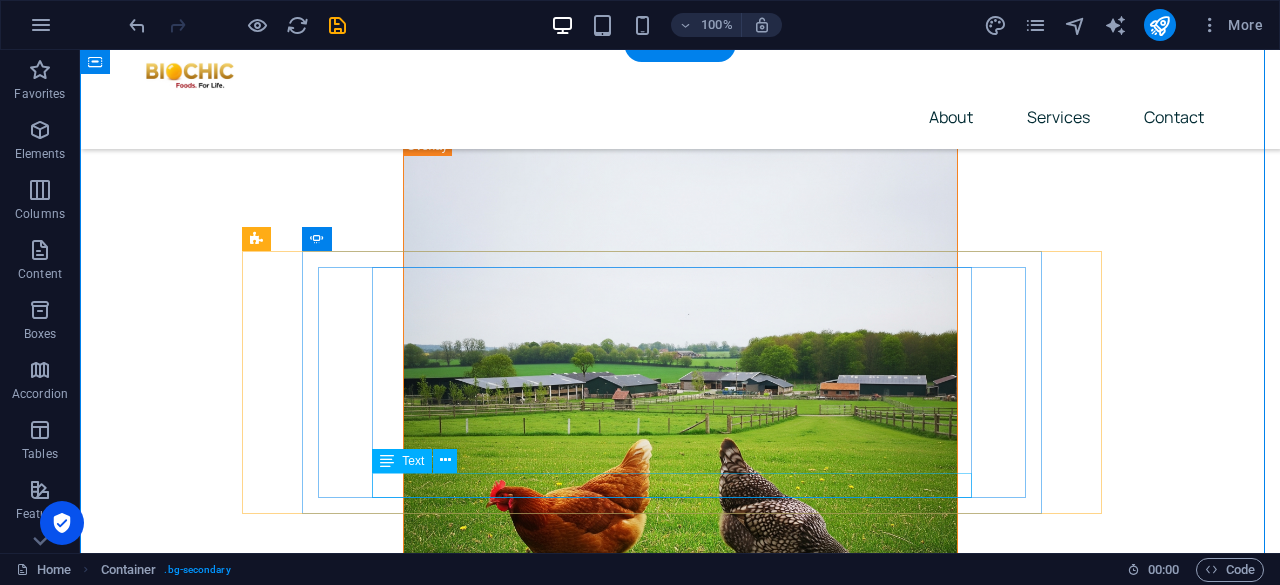 click on "Eggs Wholeseller" at bounding box center [-224, 6564] 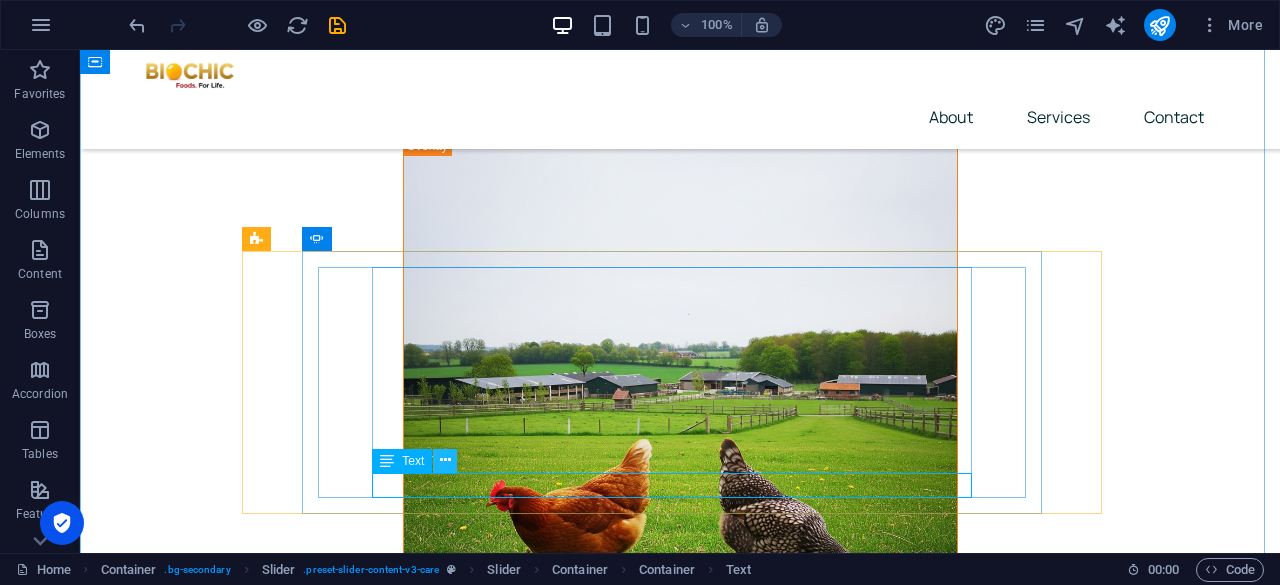 click at bounding box center [445, 460] 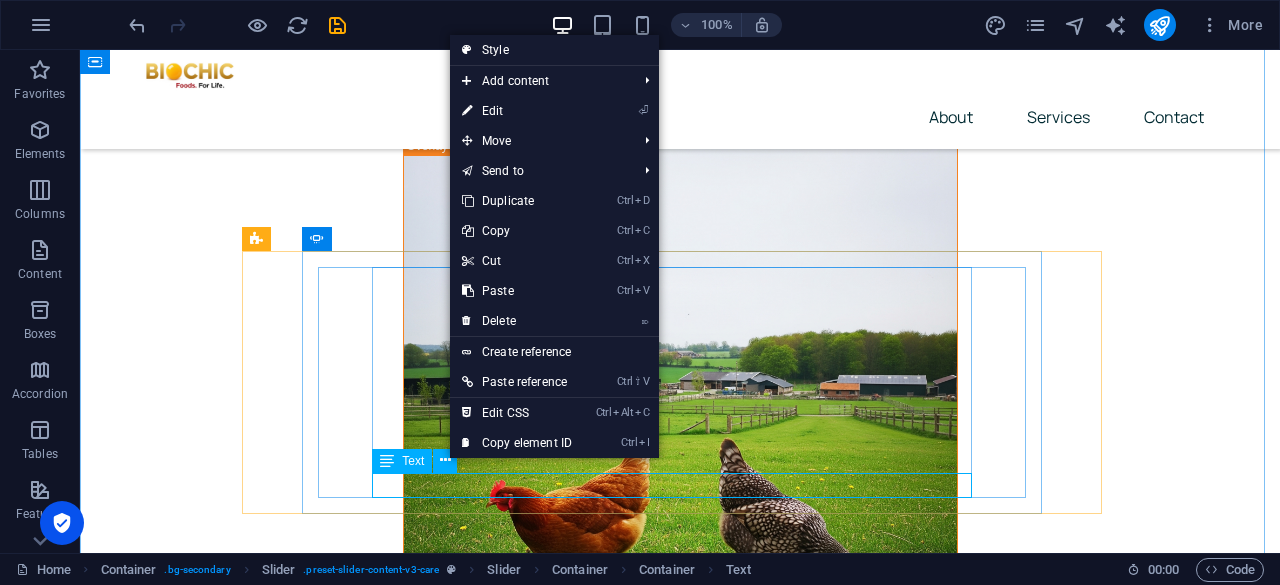click at bounding box center (387, 461) 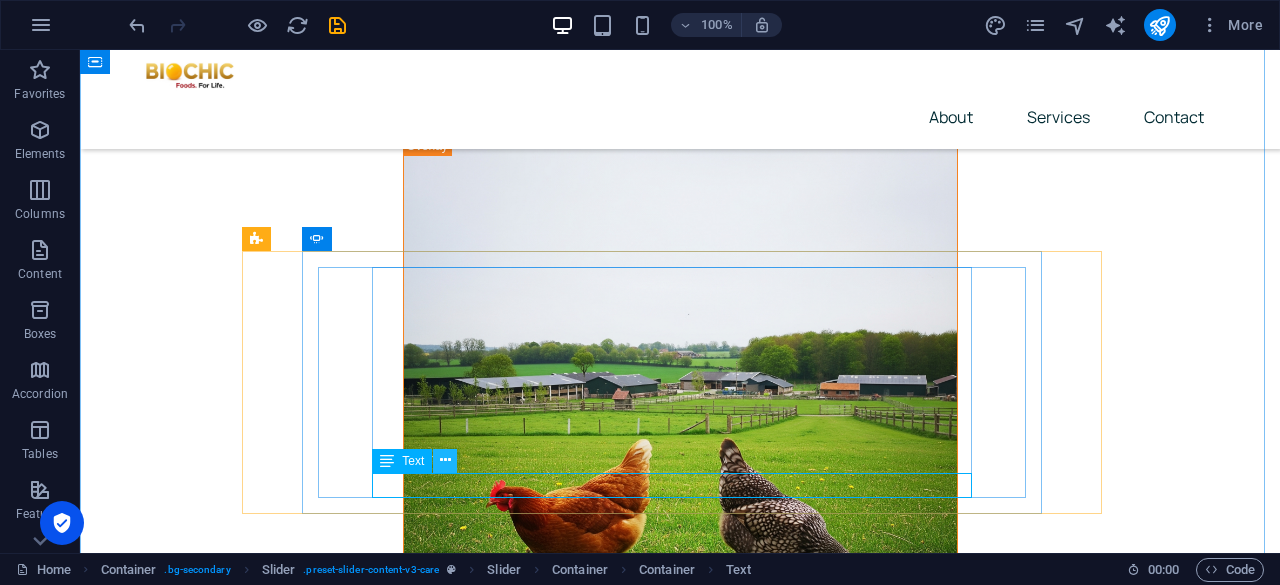 click at bounding box center [445, 460] 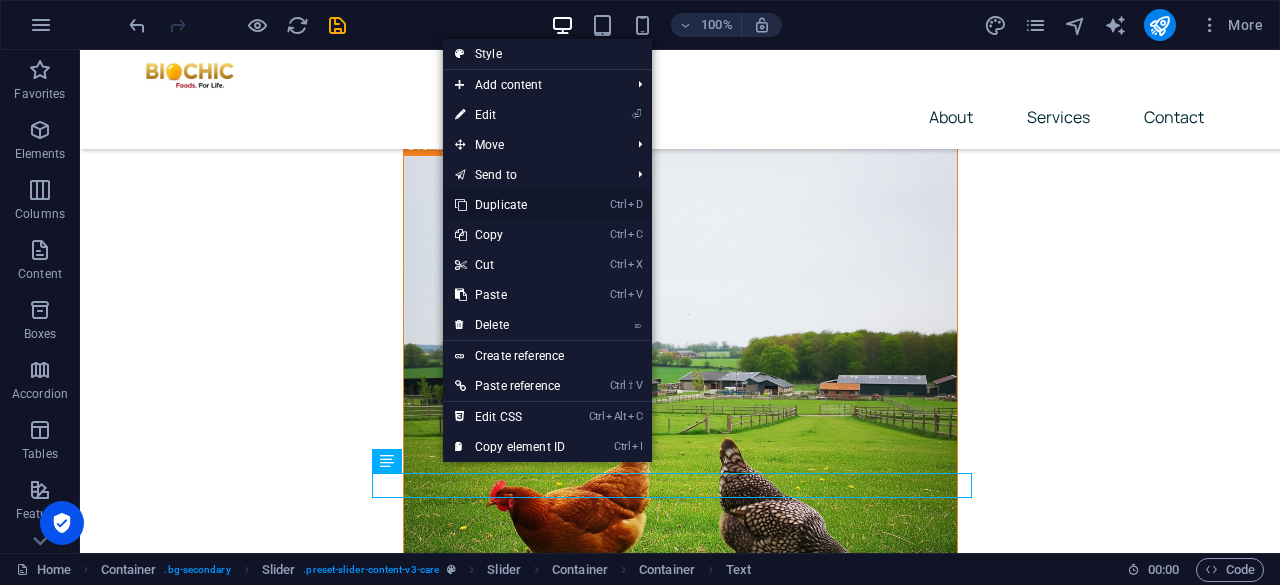 click on "Ctrl D  Duplicate" at bounding box center (510, 205) 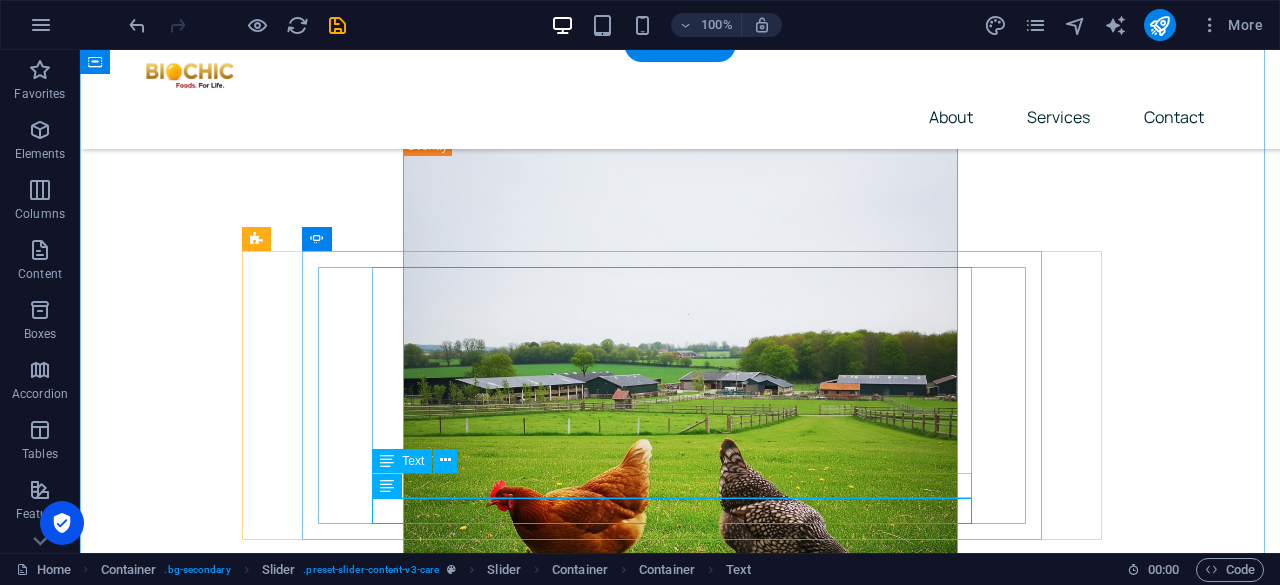 click on "Eggs Wholeseller" at bounding box center [-224, 6564] 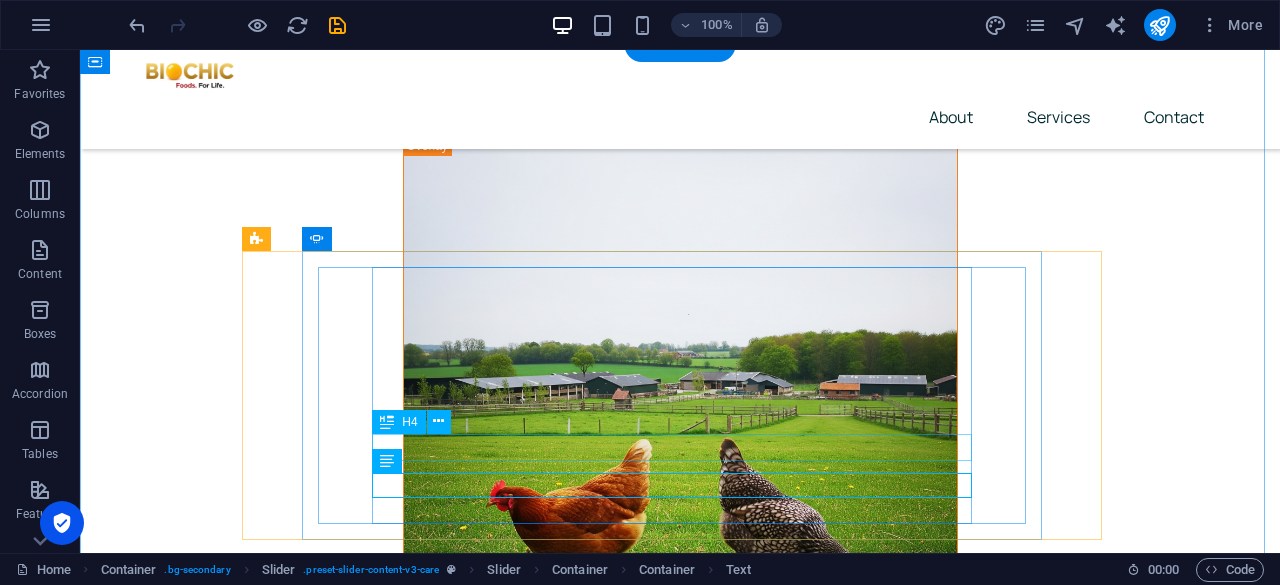 click on "Mary-Jane White" at bounding box center (-224, 6525) 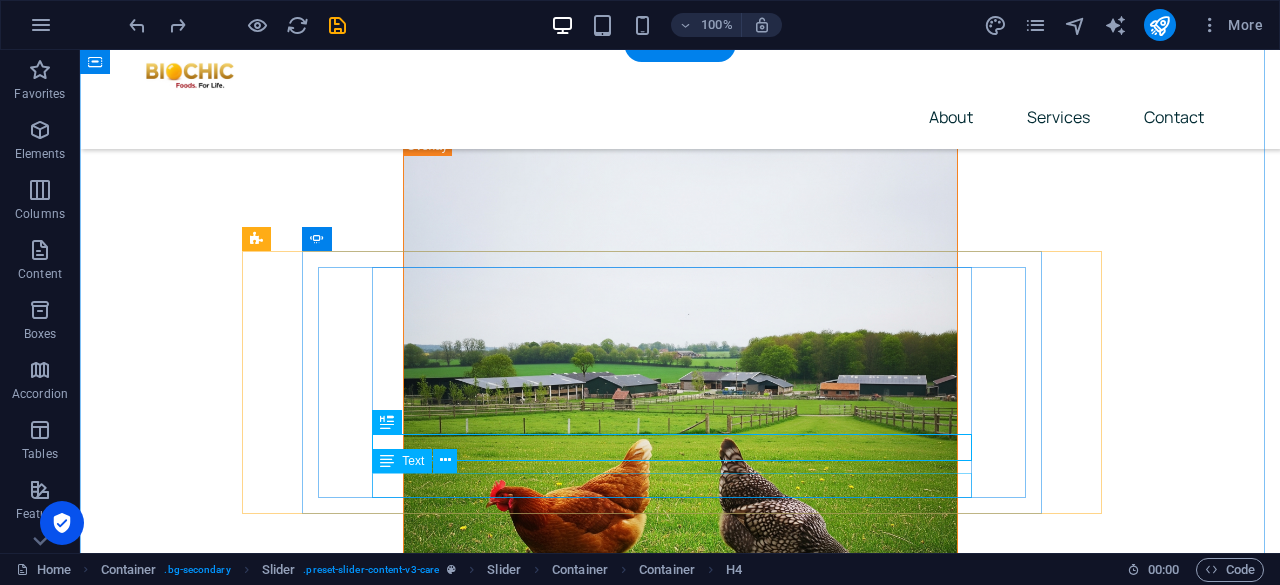 click on "Patient" at bounding box center [-224, 6564] 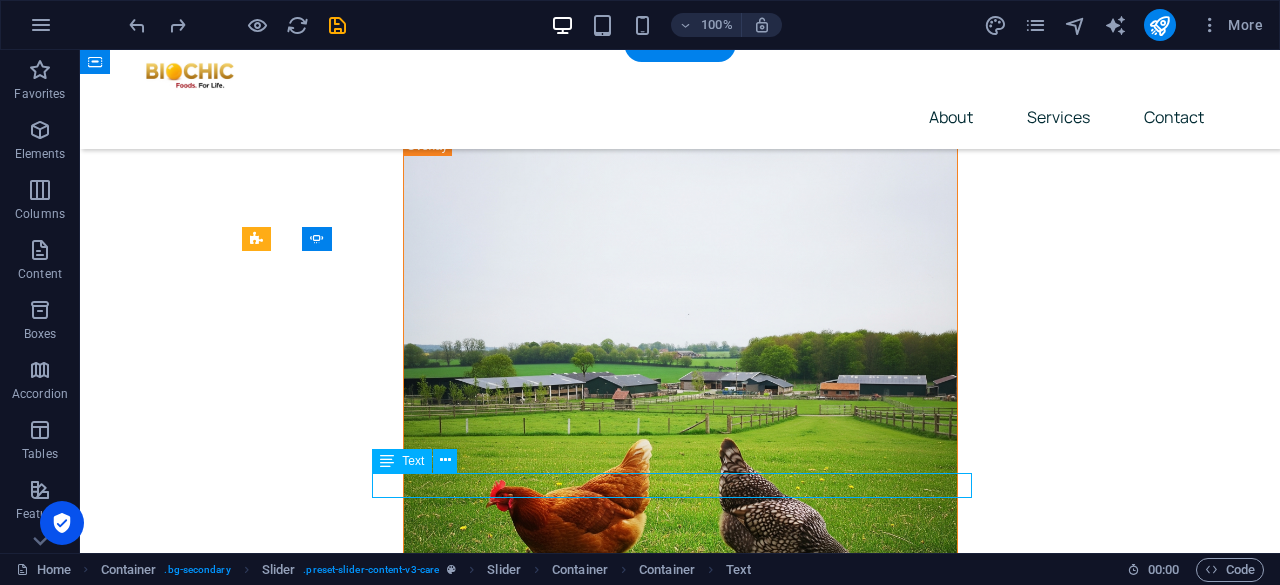 click on "Patient" at bounding box center (-224, 6564) 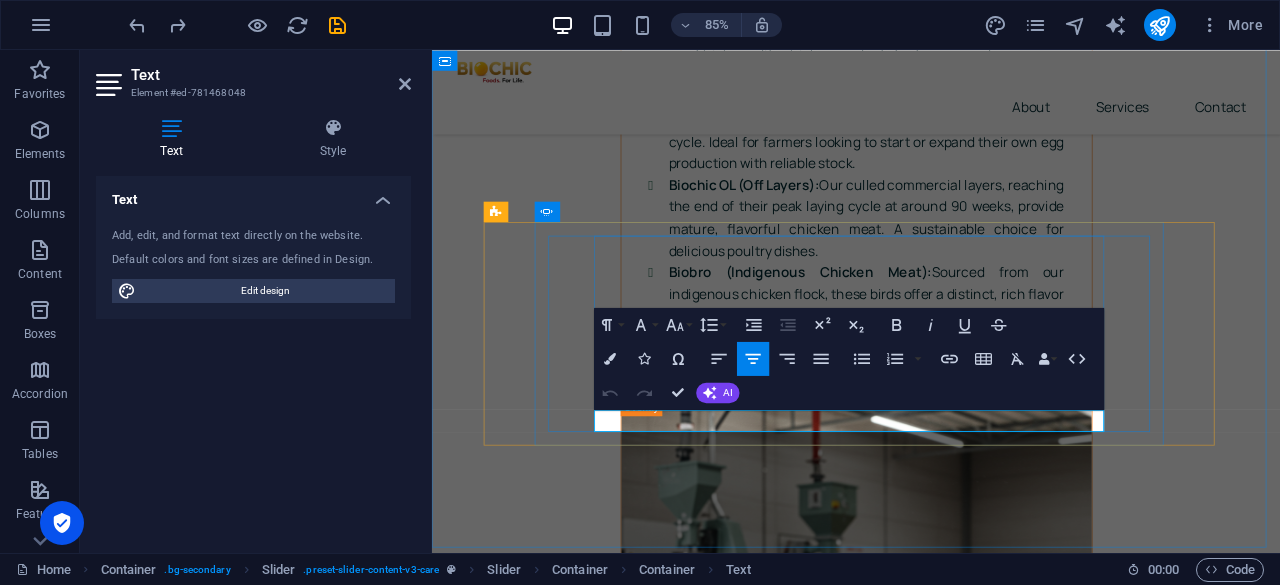 click on "Patient" at bounding box center (92, 6013) 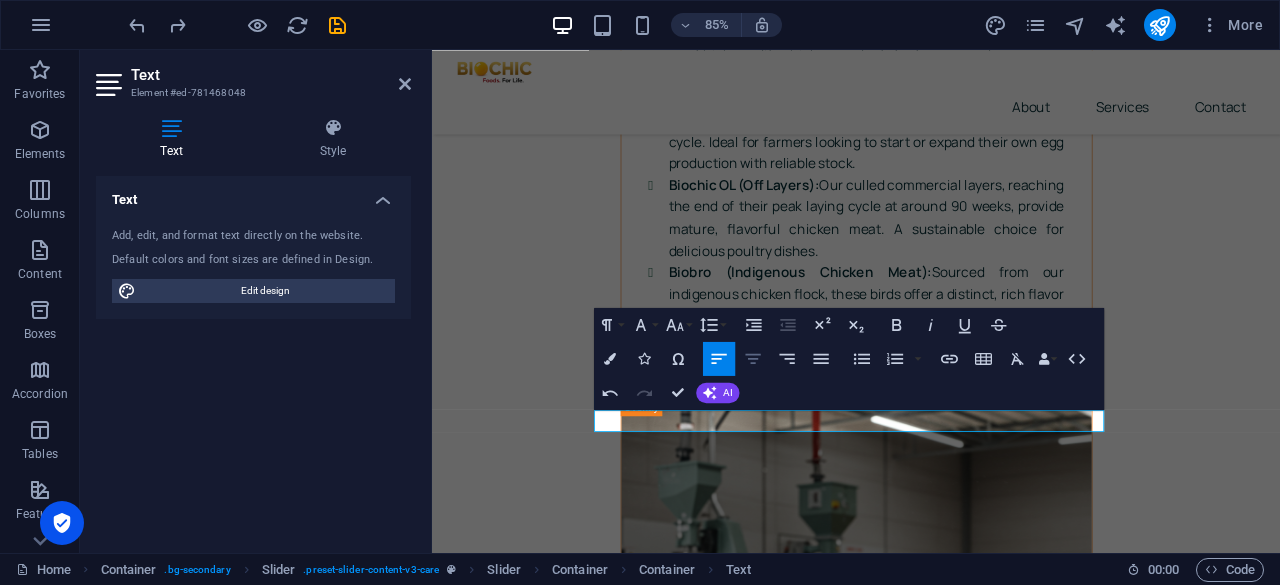 click 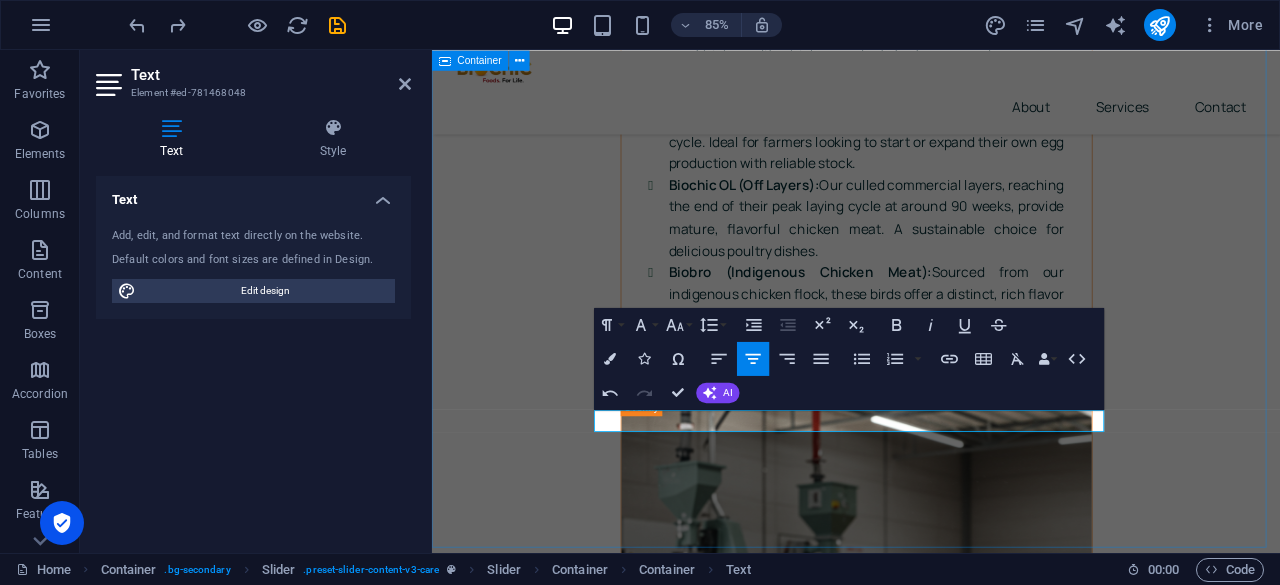 click on "What our clients say There are many variations of passages of Lorem Ipsum available, but the majority have suffered alteration in some form, by injected humor, or randomized words which don't look even slightly believable. It is a long established fact that a reader will be distracted by the readable content of a page when looking at its layout.  Jonathan Makenzie Patient There are many variations of passages of Lorem Ipsum available, but the majority have suffered alteration in some form, by injected humor, or randomized words which don't look even slightly believable. It is a long established fact that a reader will be distracted by the readable content of a page when looking at its layout.  Mary-Jane White Eggs Whole Seller Jonathan Makenzie Patient Mary-Jane White Patient" at bounding box center [931, 5998] 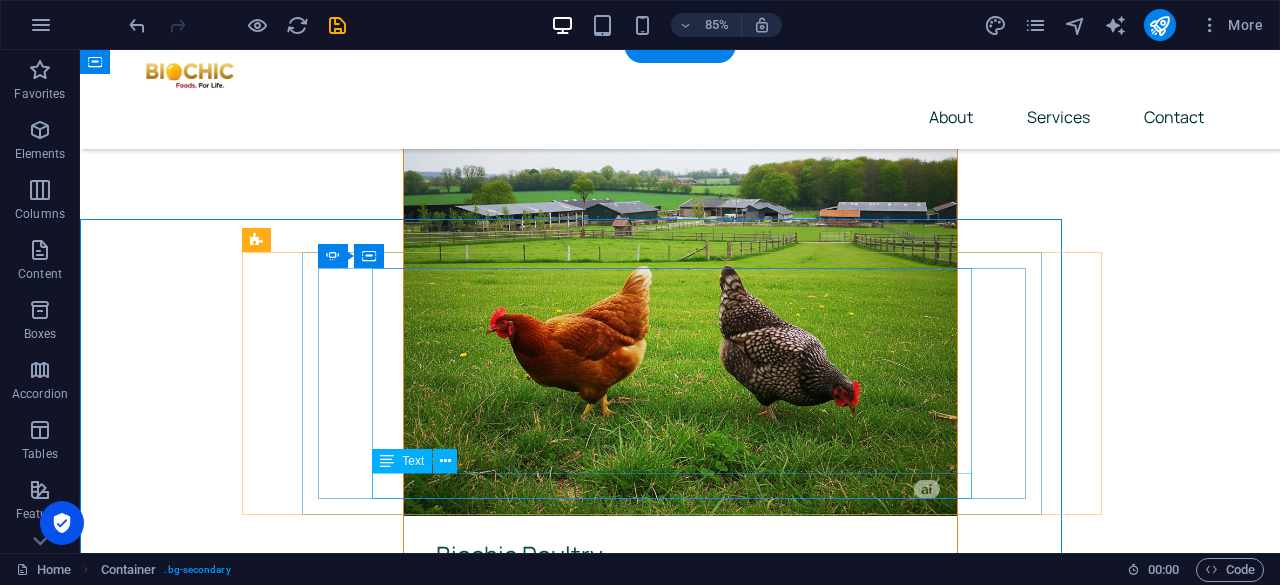 scroll, scrollTop: 7160, scrollLeft: 0, axis: vertical 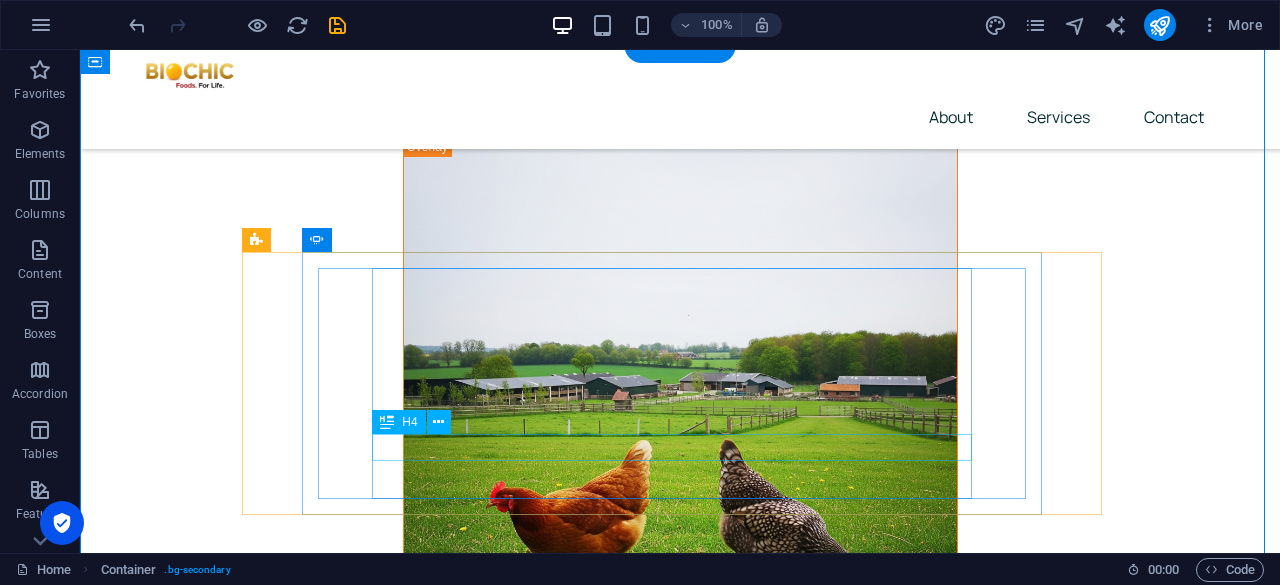 click on "[PERSON_NAME]" at bounding box center (-224, 6526) 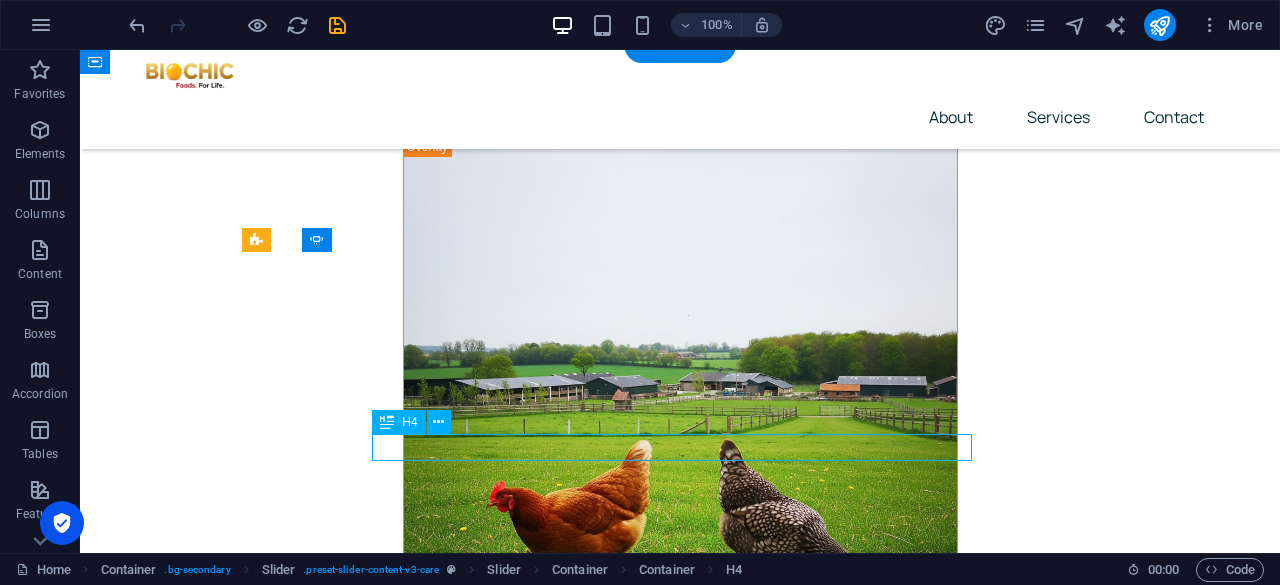 click on "[PERSON_NAME]" at bounding box center (-224, 6526) 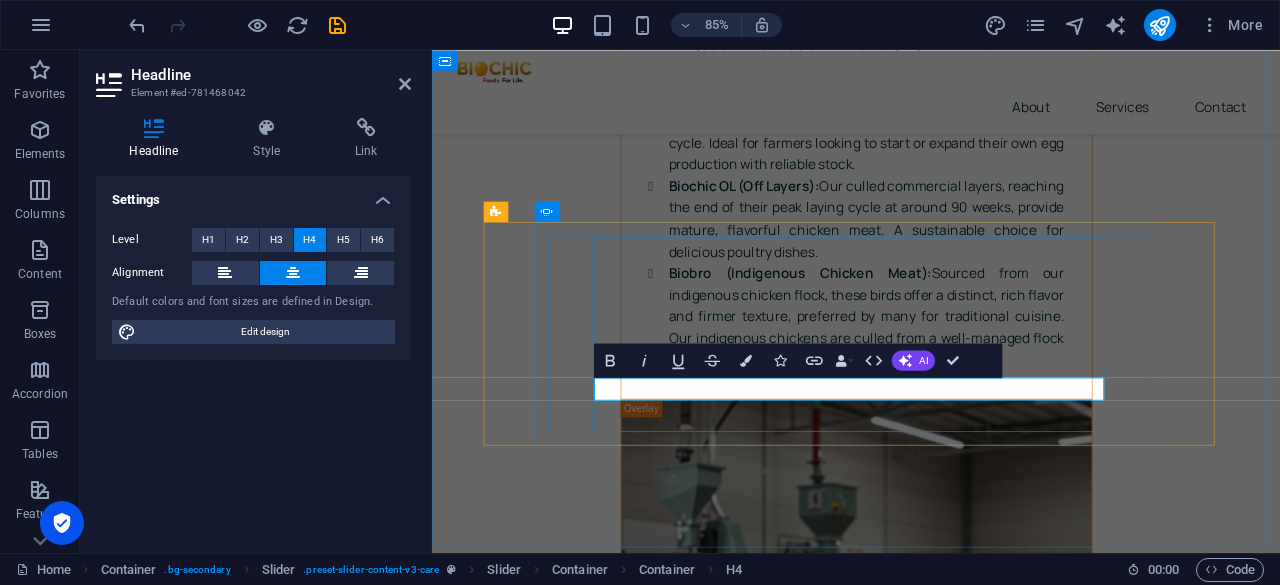 click on "[PERSON_NAME]" at bounding box center (92, 5974) 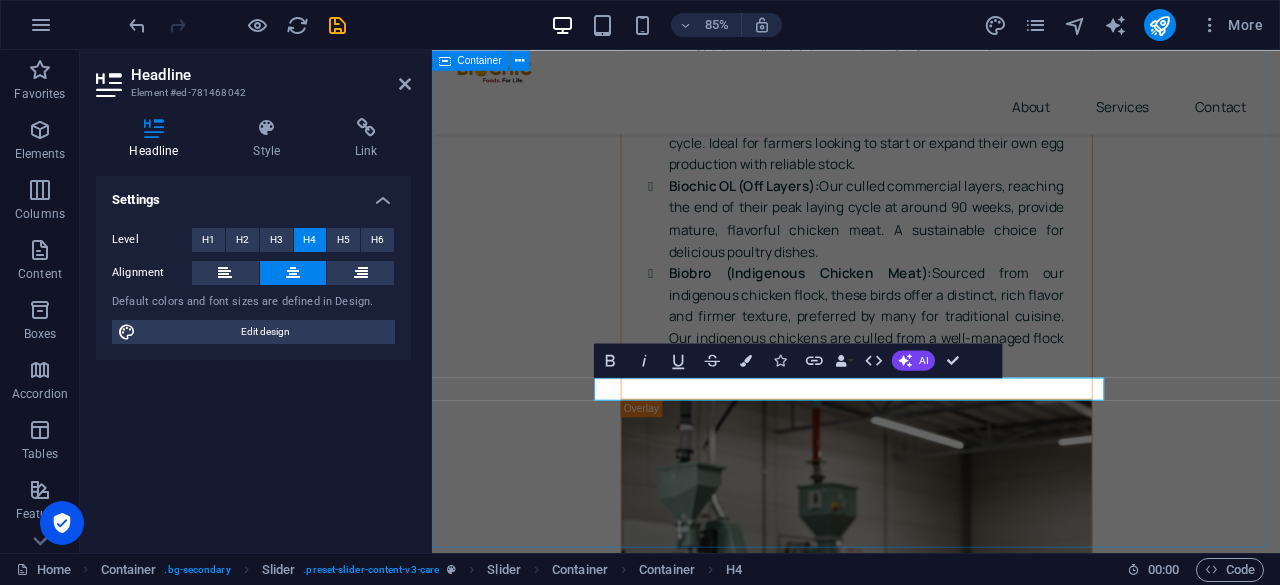 click on "What our clients say There are many variations of passages of Lorem Ipsum available, but the majority have suffered alteration in some form, by injected humor, or randomized words which don't look even slightly believable. It is a long established fact that a reader will be distracted by the readable content of a page when looking at its layout.  Jonathan Makenzie Patient There are many variations of passages of Lorem Ipsum available, but the majority have suffered alteration in some form, by injected humor, or randomized words which don't look even slightly believable. It is a long established fact that a reader will be distracted by the readable content of a page when looking at its layout.  Mary-Ann Mwangi Eggs Whole Seller Jonathan Makenzie Patient Mary-Jane White Eggs Whole Seller" at bounding box center (931, 5999) 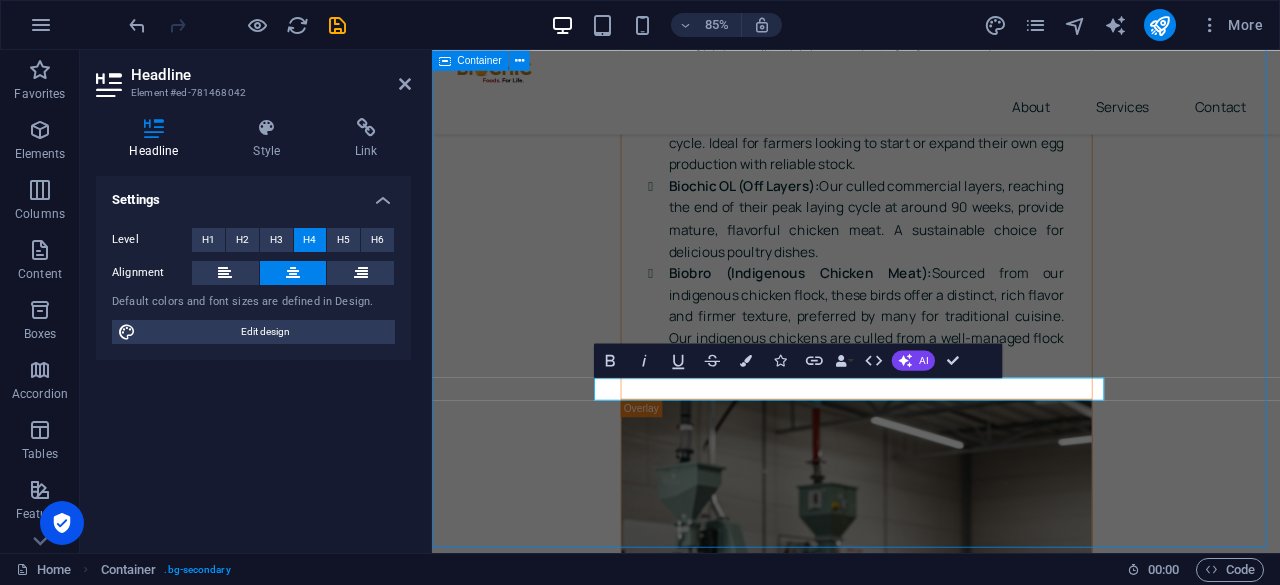 scroll, scrollTop: 7160, scrollLeft: 0, axis: vertical 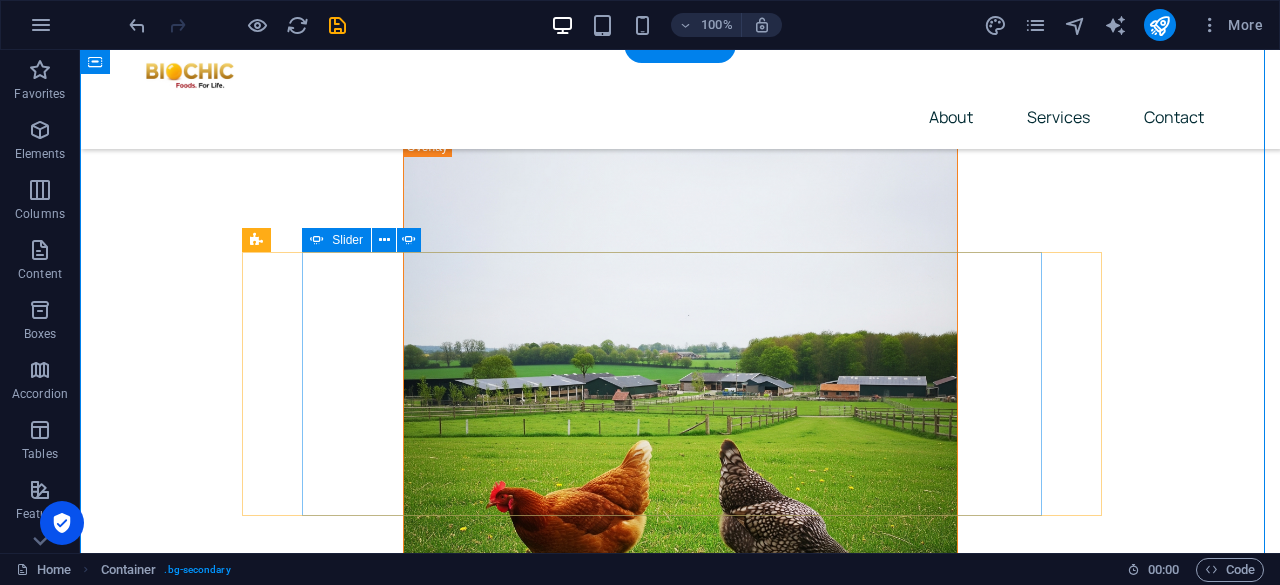 click at bounding box center [570, 7140] 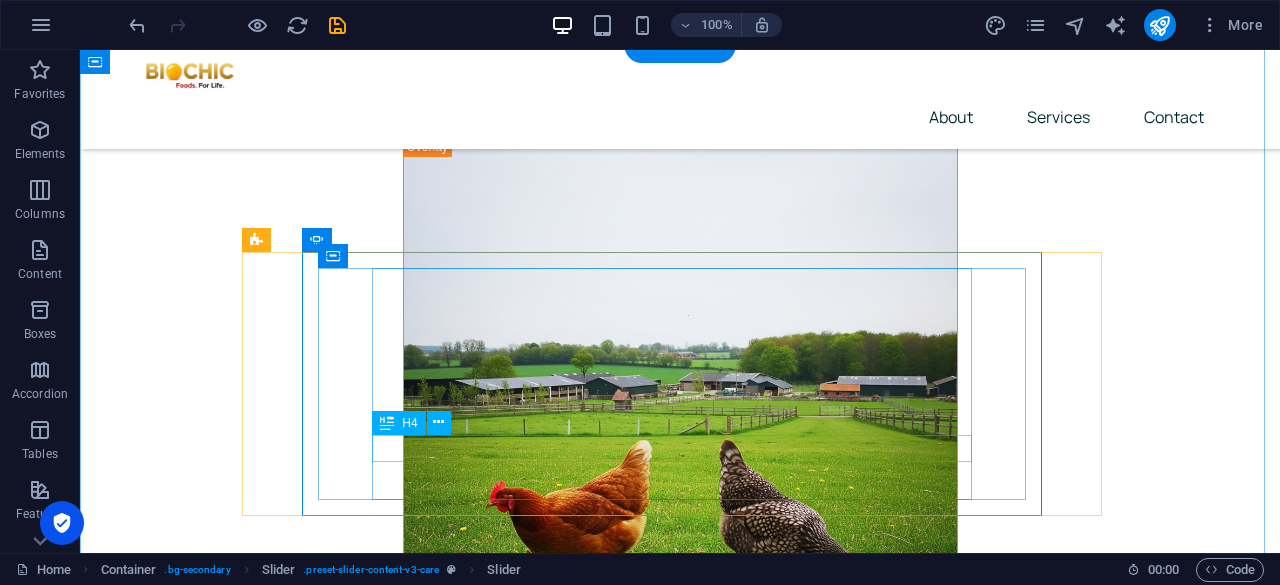 click on "[PERSON_NAME]" at bounding box center [-964, 6789] 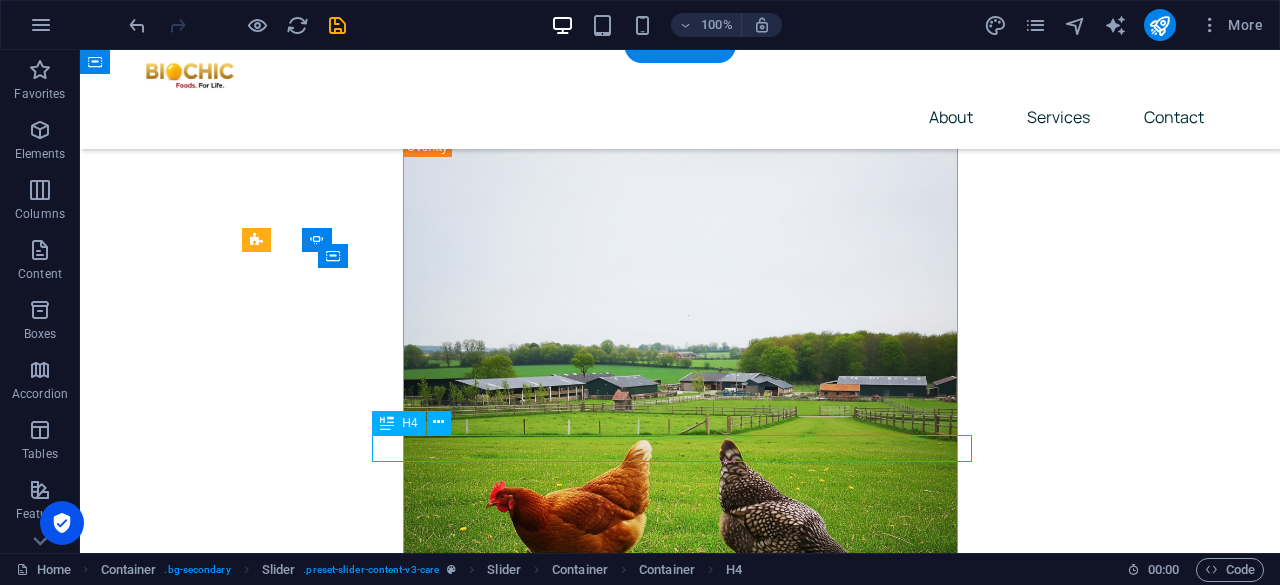 click on "[PERSON_NAME]" at bounding box center (-964, 6789) 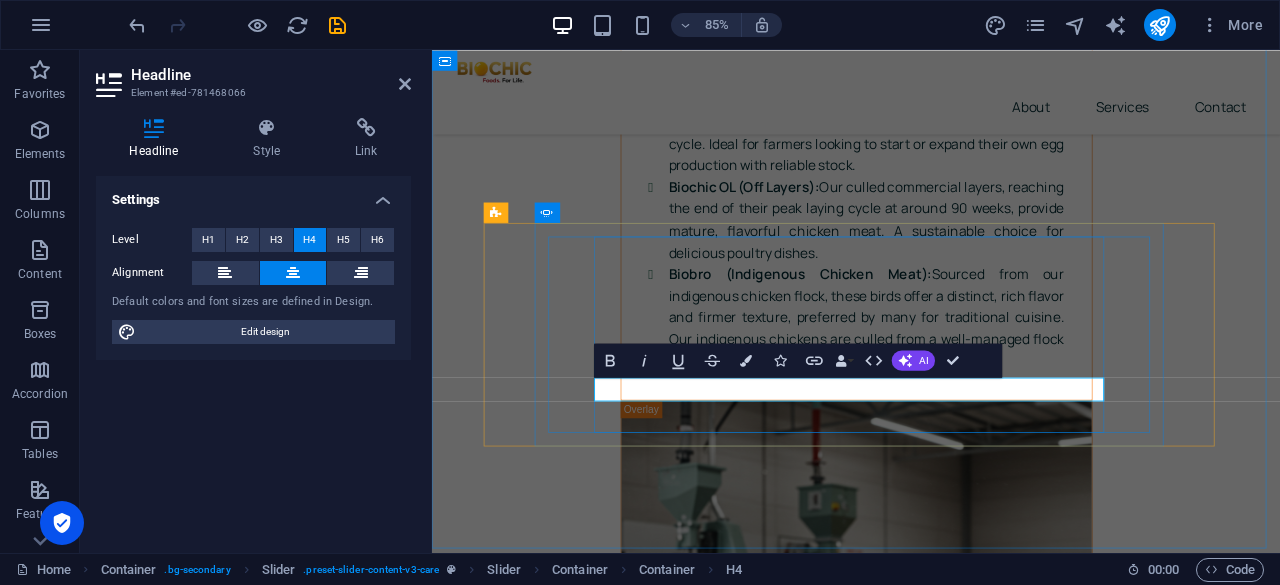 click on "[PERSON_NAME]" at bounding box center (-648, 6239) 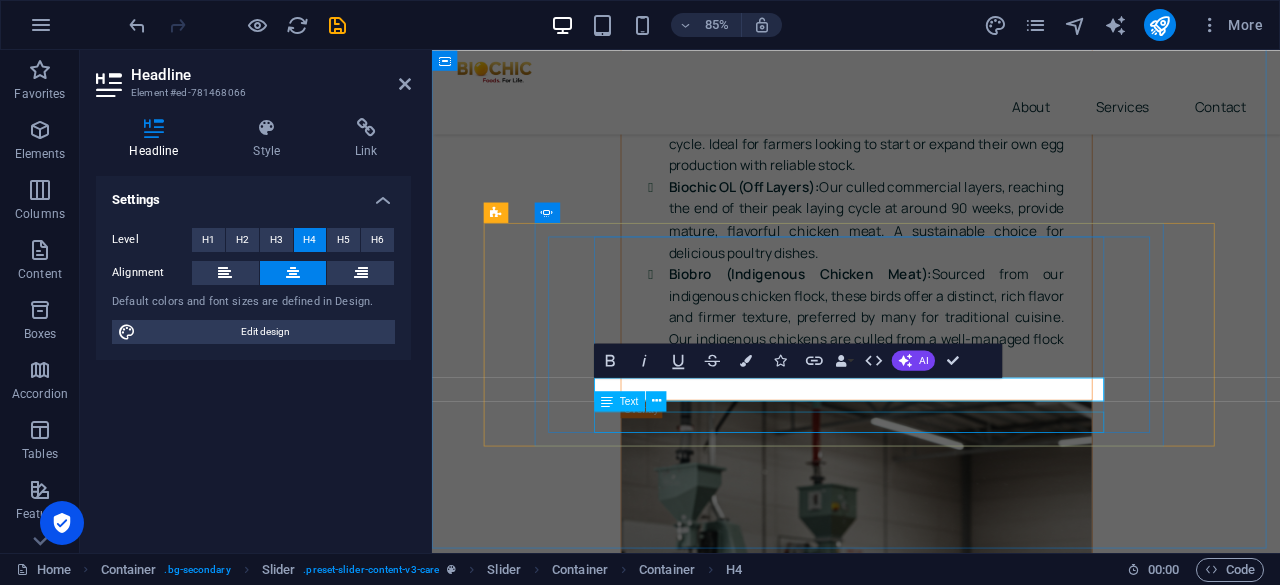 click on "Patient" at bounding box center (-648, 6278) 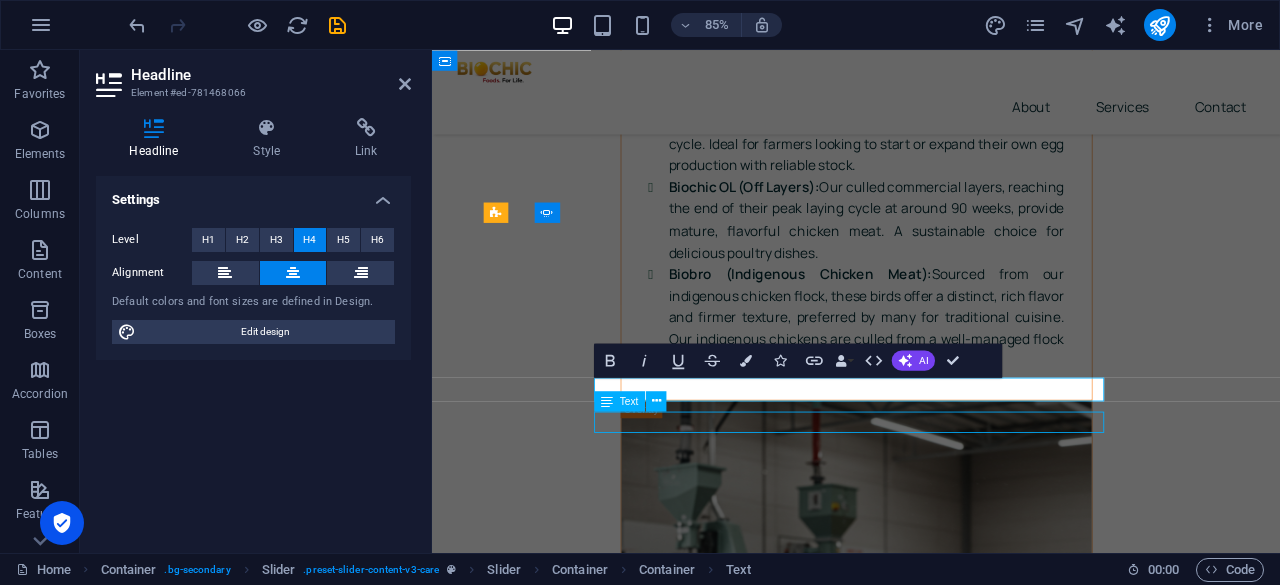 click on "Patient" at bounding box center [-648, 6278] 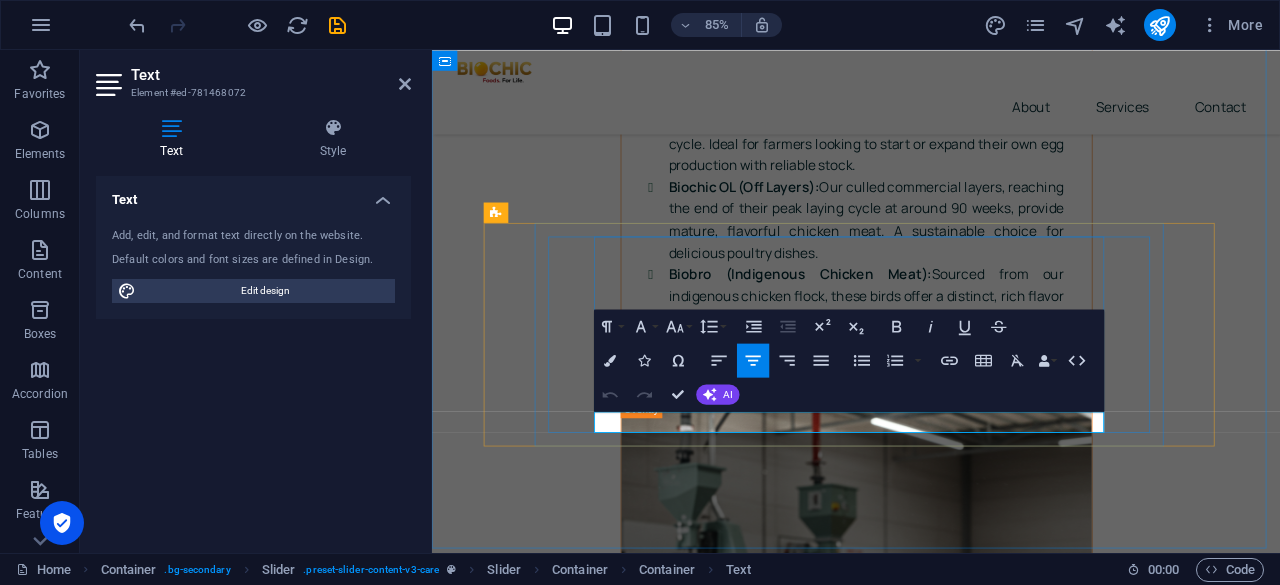 type 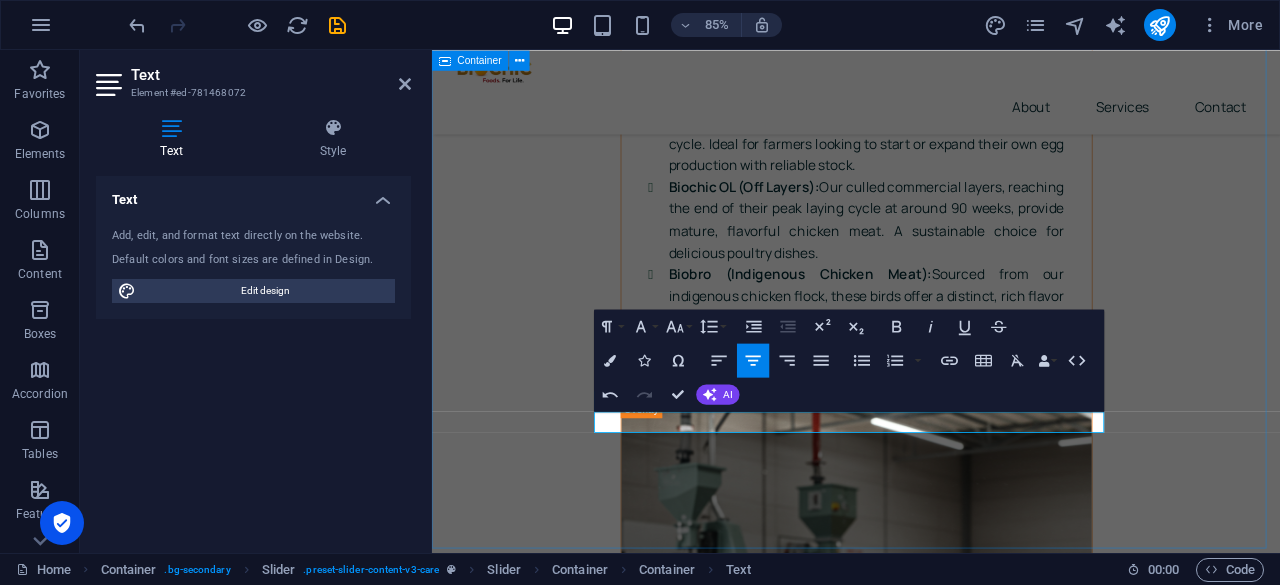 click on "What our clients say There are many variations of passages of Lorem Ipsum available, but the majority have suffered alteration in some form, by injected humor, or randomized words which don't look even slightly believable. It is a long established fact that a reader will be distracted by the readable content of a page when looking at its layout.  Jonathan Mwilu Patient There are many variations of passages of Lorem Ipsum available, but the majority have suffered alteration in some form, by injected humor, or randomized words which don't look even slightly believable. It is a long established fact that a reader will be distracted by the readable content of a page when looking at its layout.  Mary-Ann Mwangi Eggs Whole Seller Jonathan Mwilu Butchery Owner Mary-Ann Mwangi Eggs Whole Seller" at bounding box center (931, 6000) 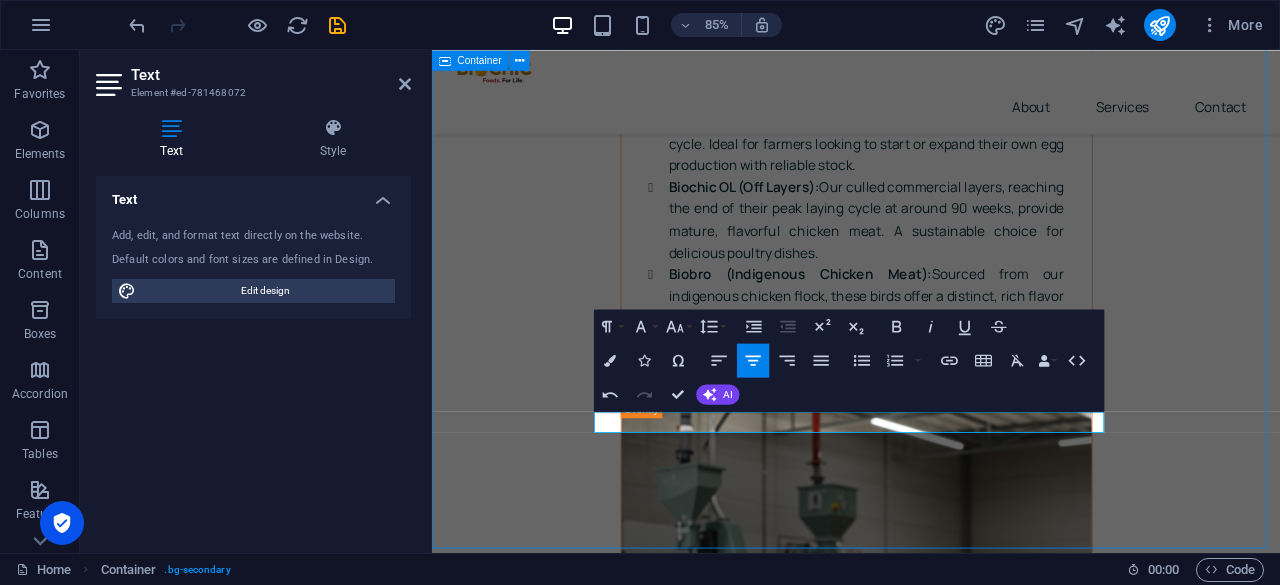 scroll, scrollTop: 7159, scrollLeft: 0, axis: vertical 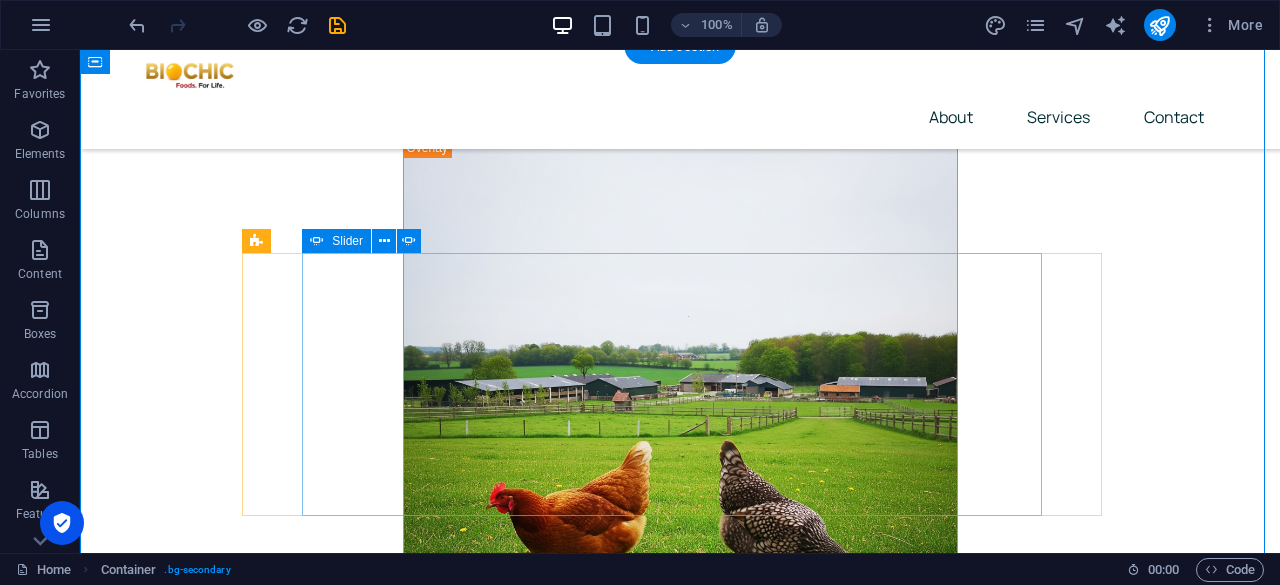 click at bounding box center (570, 7141) 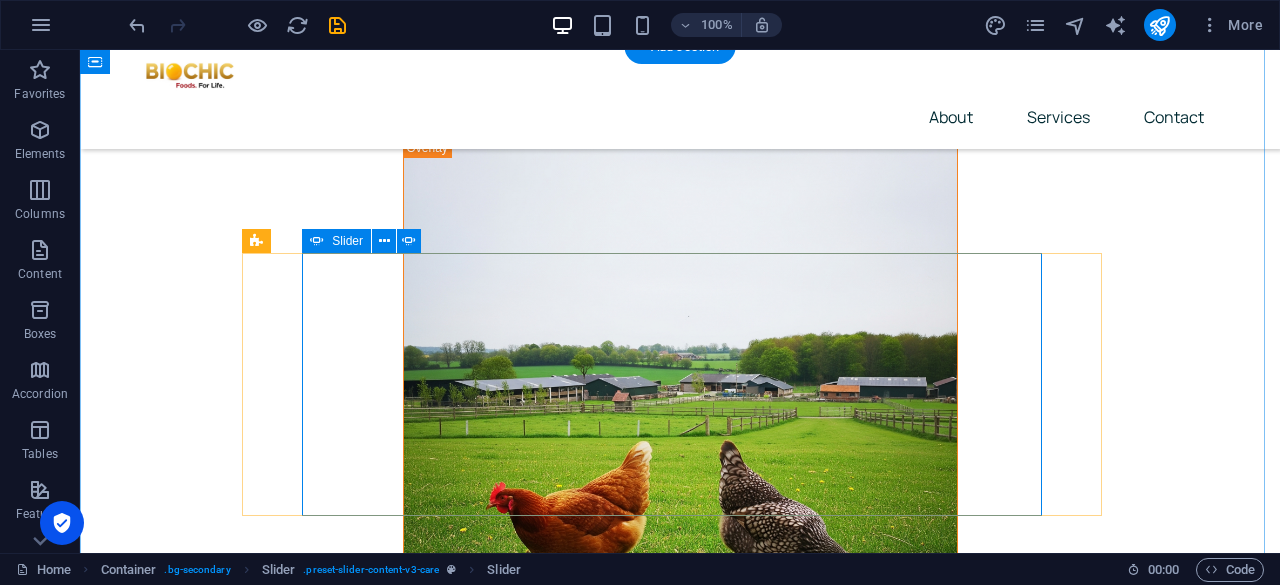 click on "There are many variations of passages of Lorem Ipsum available, but the majority have suffered alteration in some form, by injected humor, or randomized words which don't look even slightly believable. It is a long established fact that a reader will be distracted by the readable content of a page when looking at its layout.  Jonathan Mwilu Butchery Owner There are many variations of passages of Lorem Ipsum available, but the majority have suffered alteration in some form, by injected humor, or randomized words which don't look even slightly believable. It is a long established fact that a reader will be distracted by the readable content of a page when looking at its layout.  Mary-Ann Mwangi Eggs Whole Seller Jonathan Mwilu Butchery Owner Mary-Ann Mwangi Eggs Whole Seller" at bounding box center (570, 6594) 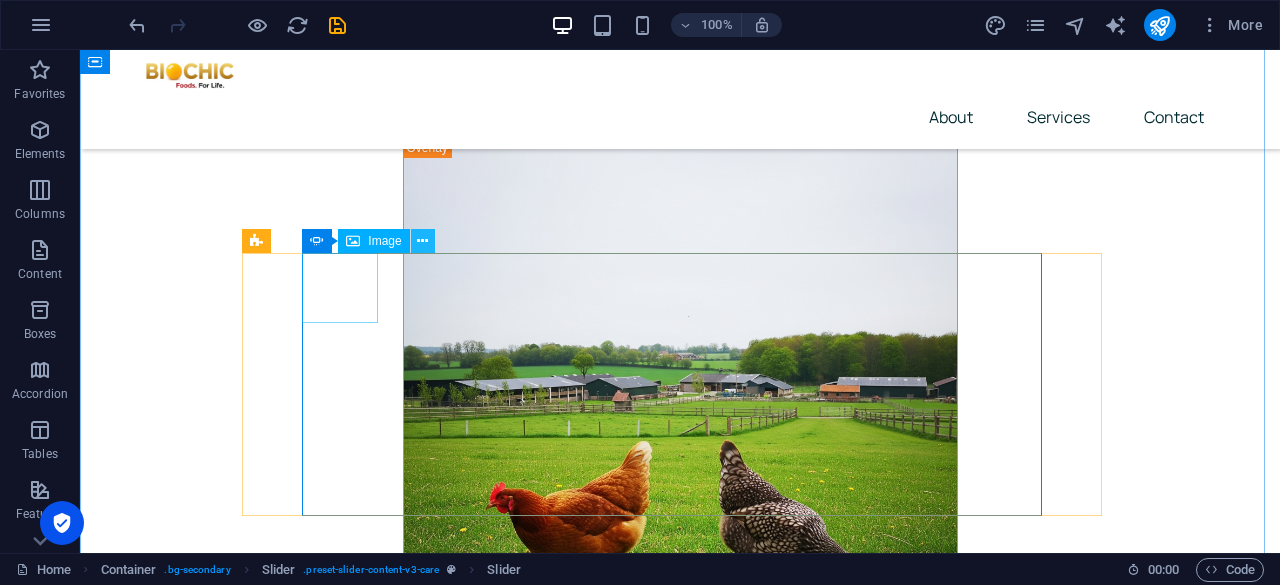 click at bounding box center [422, 241] 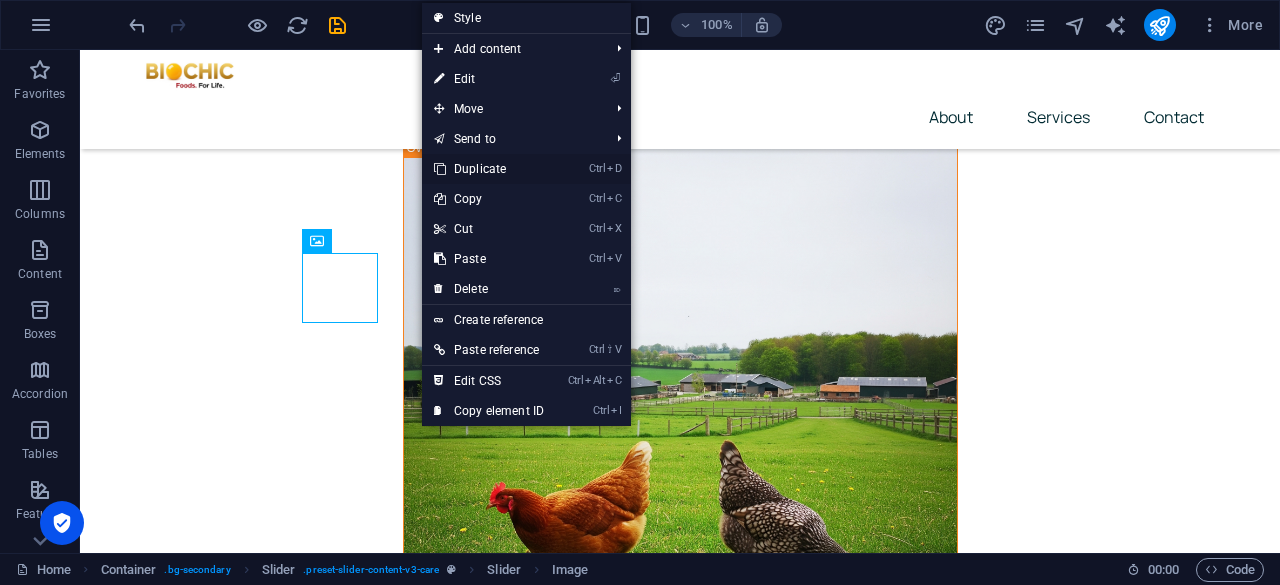 click on "Ctrl D  Duplicate" at bounding box center (489, 169) 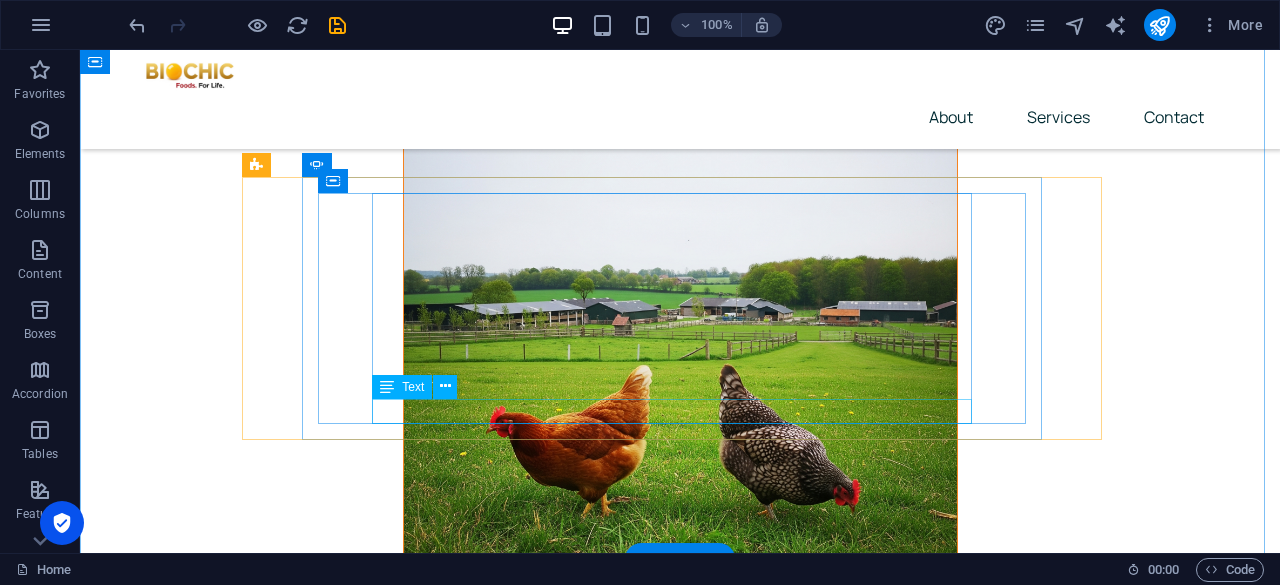 scroll, scrollTop: 7234, scrollLeft: 0, axis: vertical 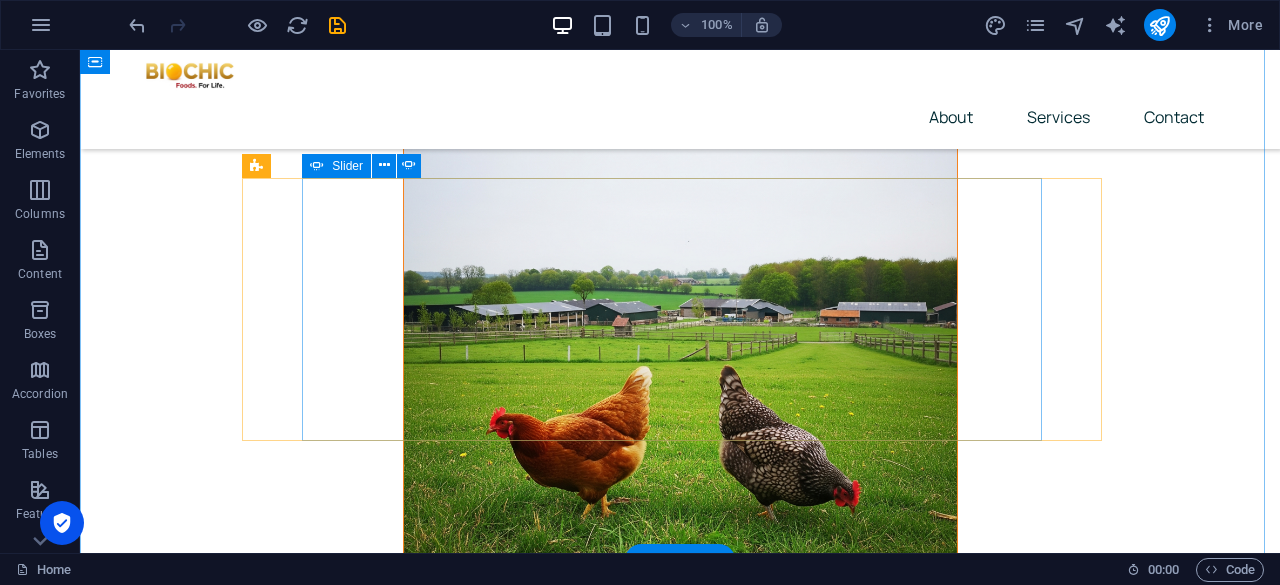 click at bounding box center [570, 7066] 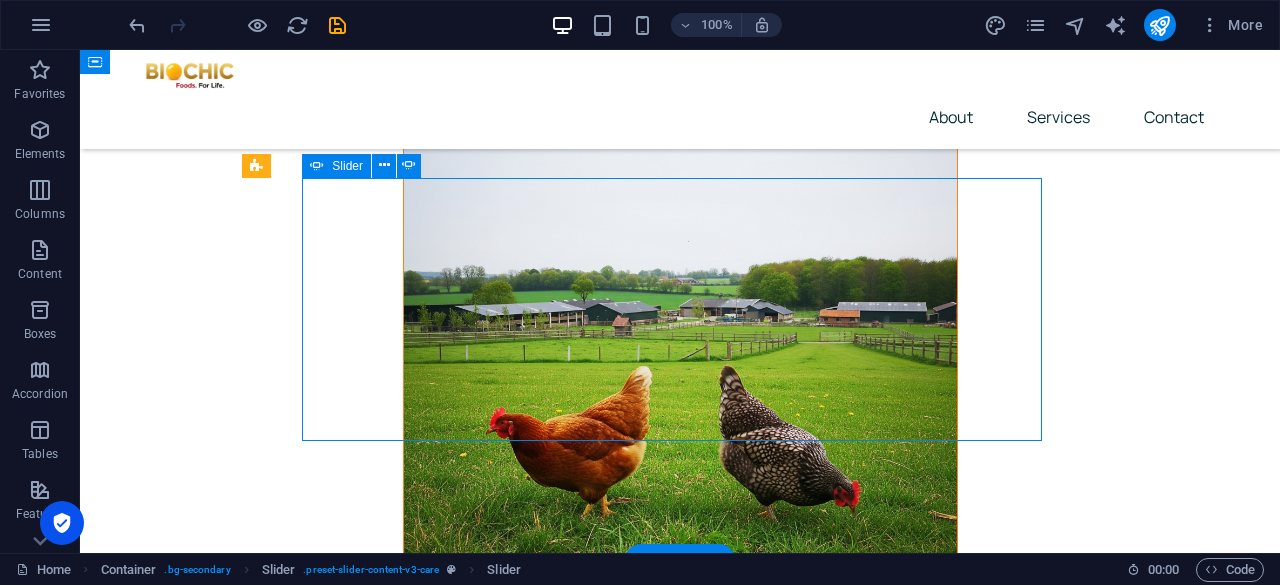 click at bounding box center (570, 7066) 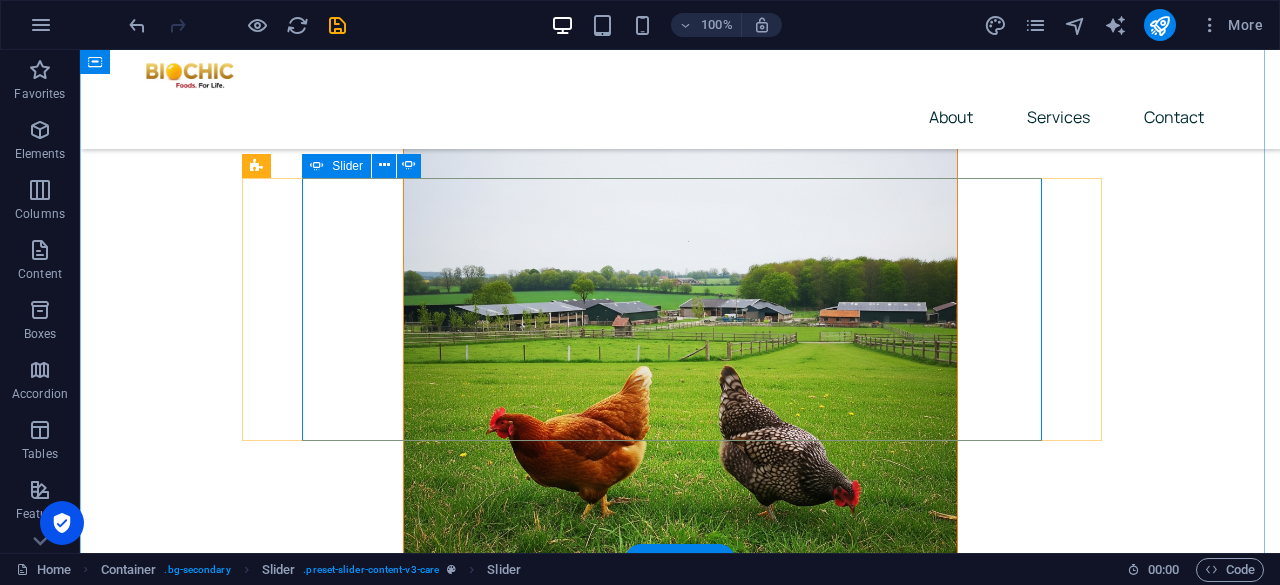 click on "There are many variations of passages of Lorem Ipsum available, but the majority have suffered alteration in some form, by injected humor, or randomized words which don't look even slightly believable. It is a long established fact that a reader will be distracted by the readable content of a page when looking at its layout.  Jonathan Mwilu Butchery Owner There are many variations of passages of Lorem Ipsum available, but the majority have suffered alteration in some form, by injected humor, or randomized words which don't look even slightly believable. It is a long established fact that a reader will be distracted by the readable content of a page when looking at its layout.  Mary-Ann Mwangi Eggs Whole Seller Jonathan Mwilu Butchery Owner Mary-Ann Mwangi Eggs Whole Seller" at bounding box center [570, 6519] 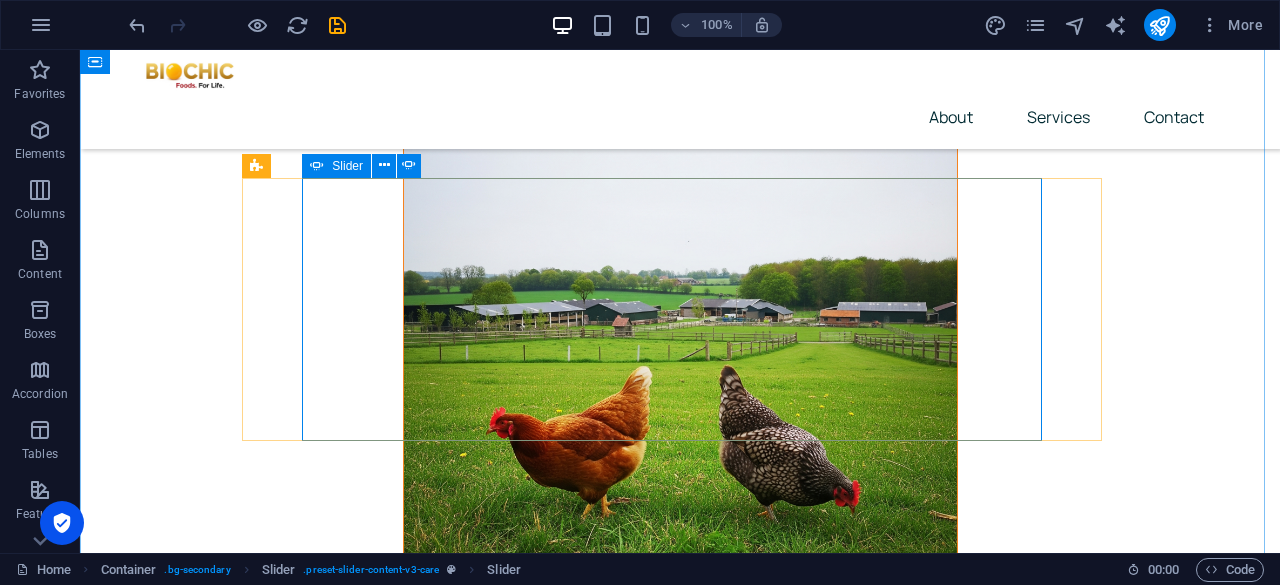 click at bounding box center [317, 166] 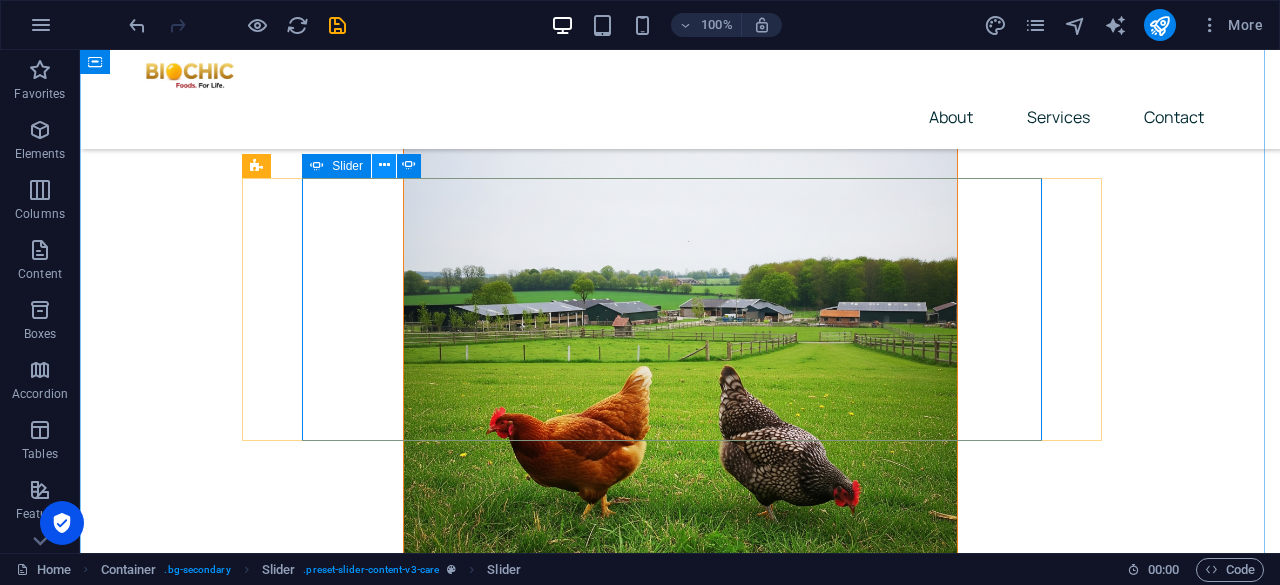 click at bounding box center [384, 165] 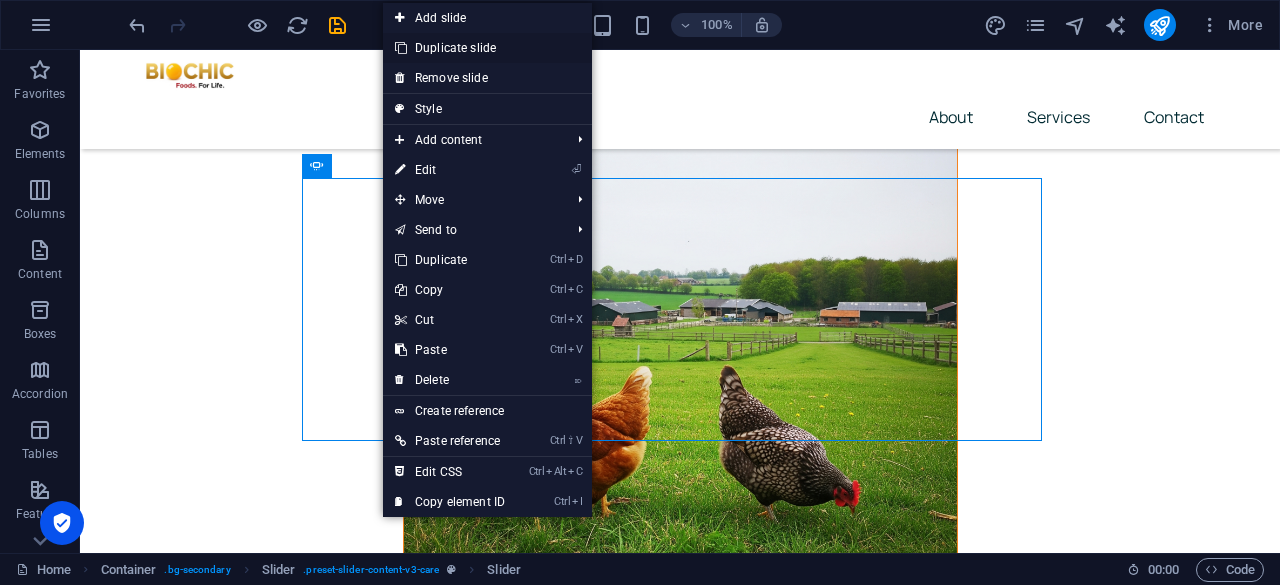 click on "Duplicate slide" at bounding box center (487, 48) 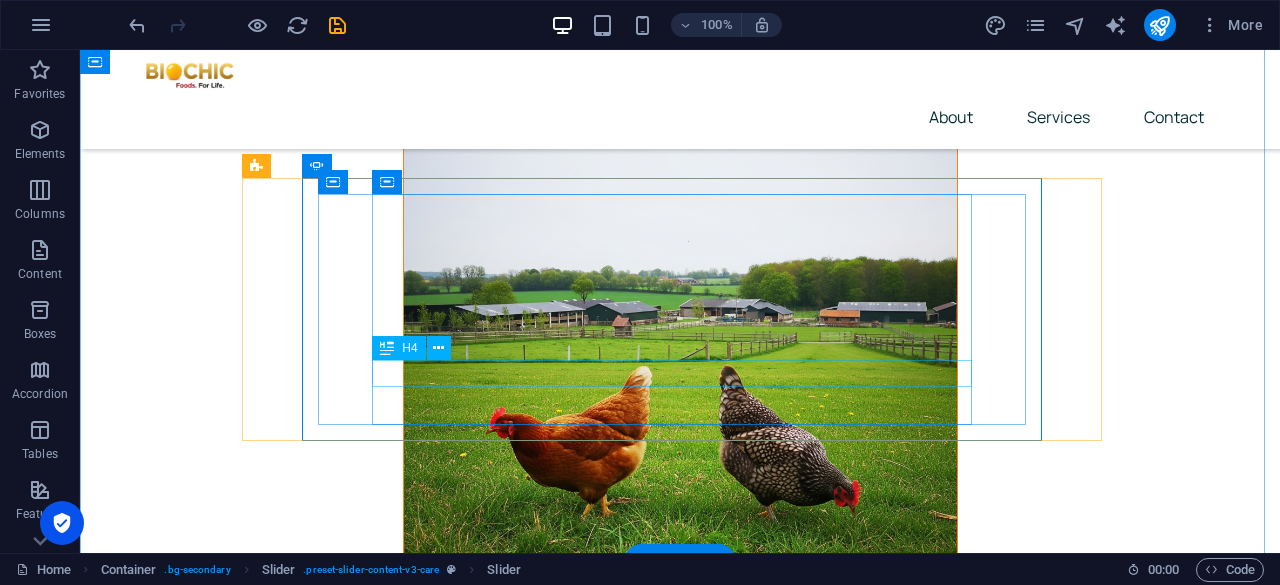 click on "[PERSON_NAME]" at bounding box center (-964, 6715) 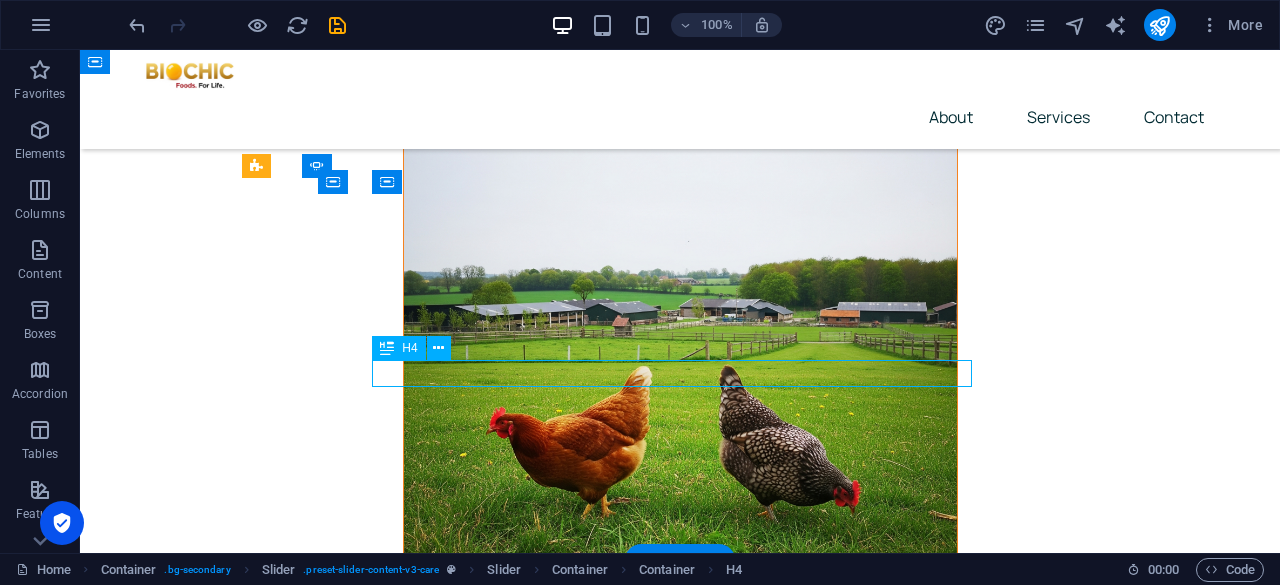 click on "[PERSON_NAME]" at bounding box center [-964, 6715] 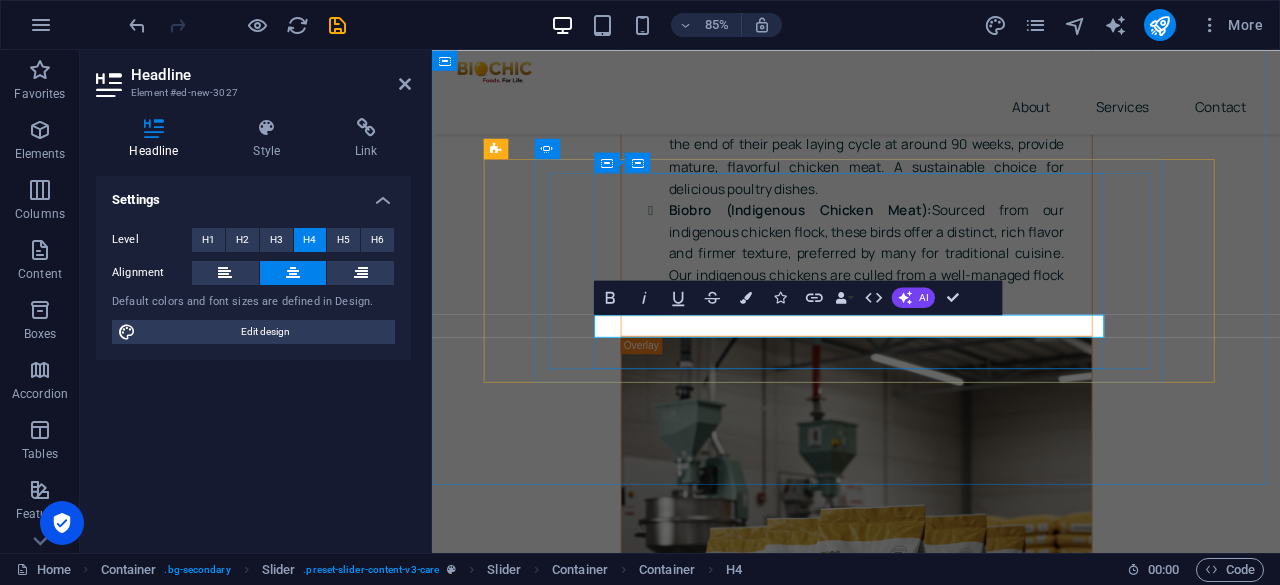click on "[PERSON_NAME]" at bounding box center (-648, 6164) 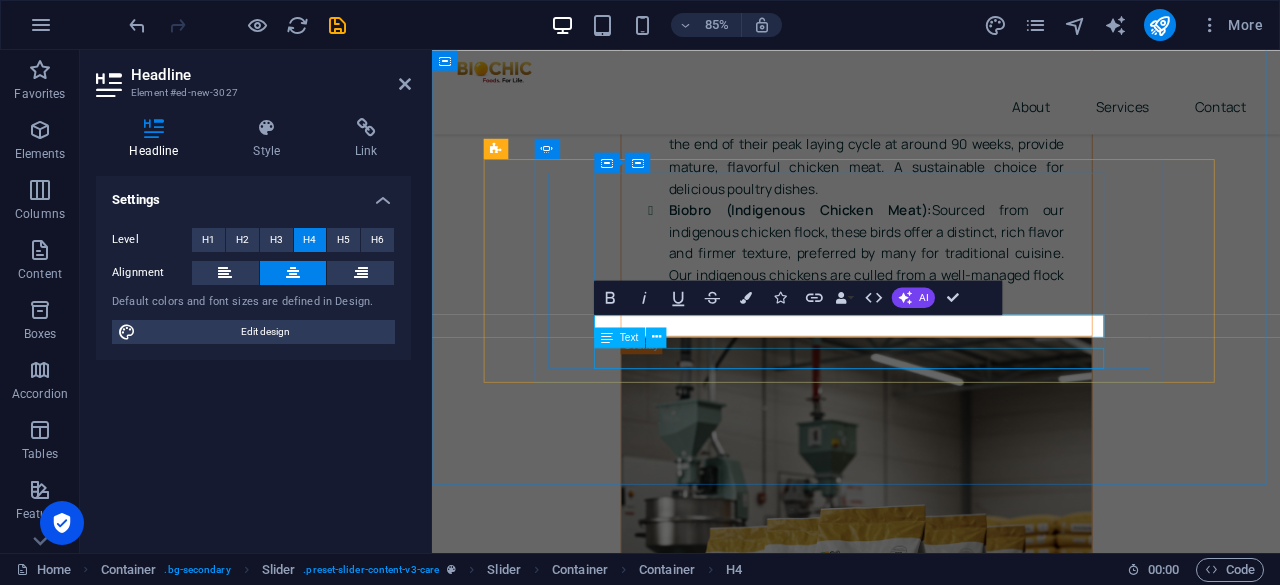 click on "Eggs Whole Seller" at bounding box center (-648, 6203) 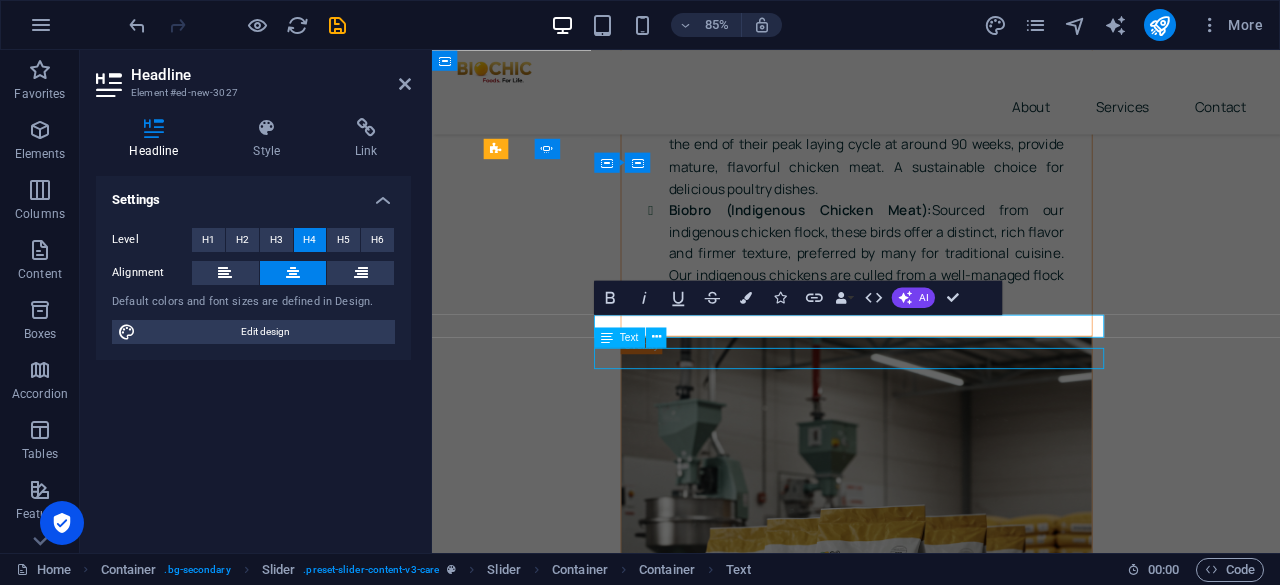 scroll, scrollTop: 7234, scrollLeft: 0, axis: vertical 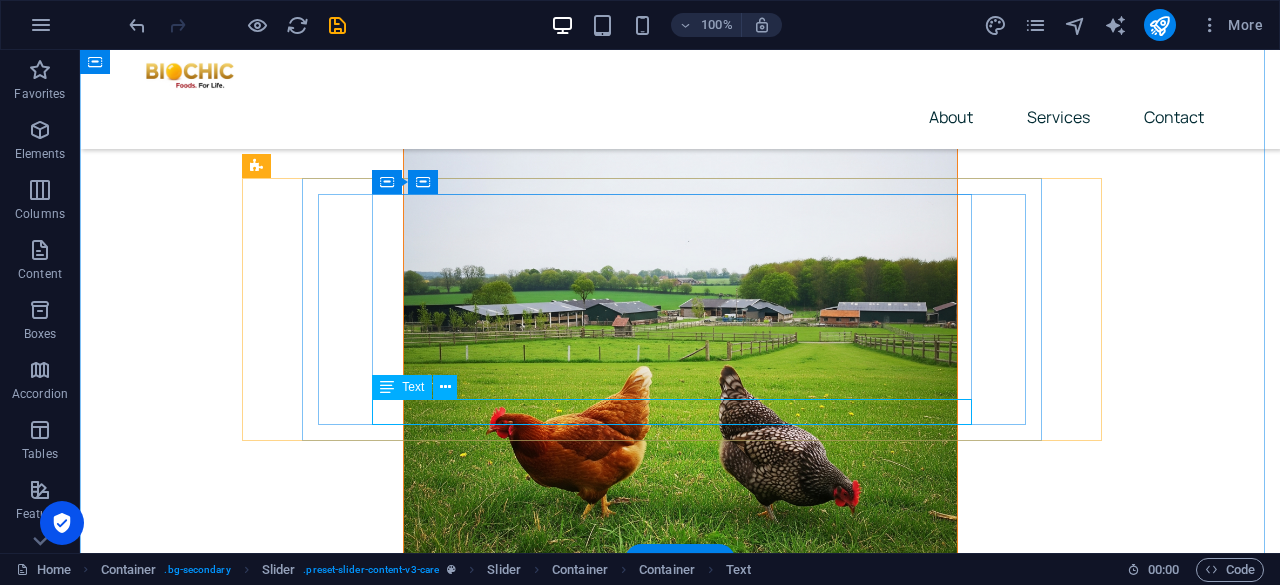 click on "Eggs Whole Seller" at bounding box center [-964, 6754] 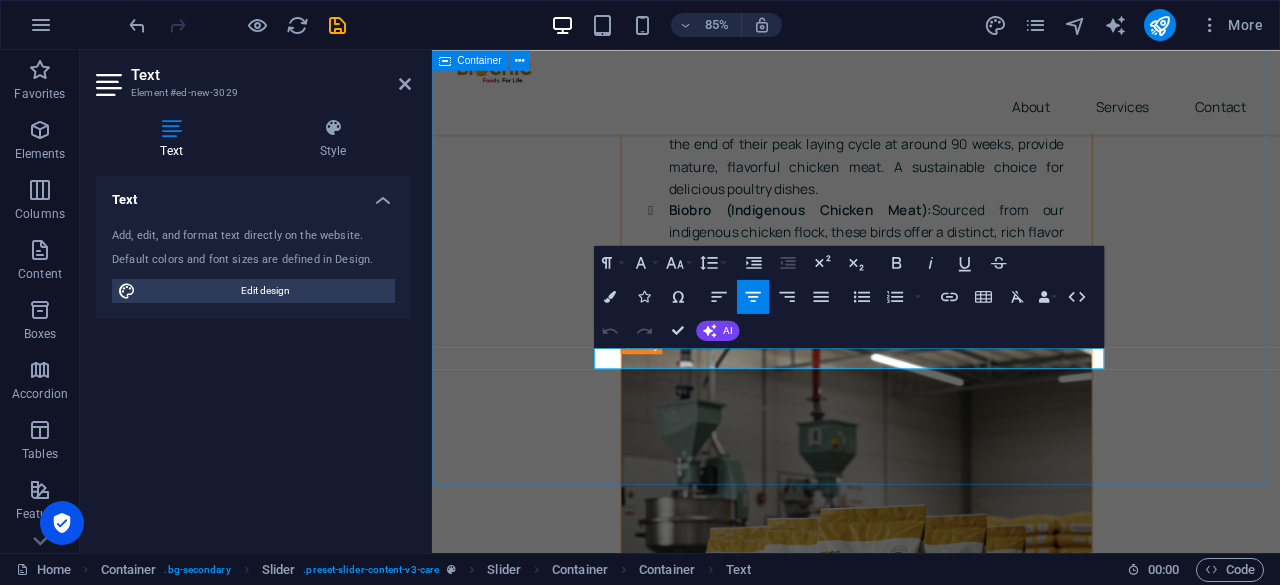 type 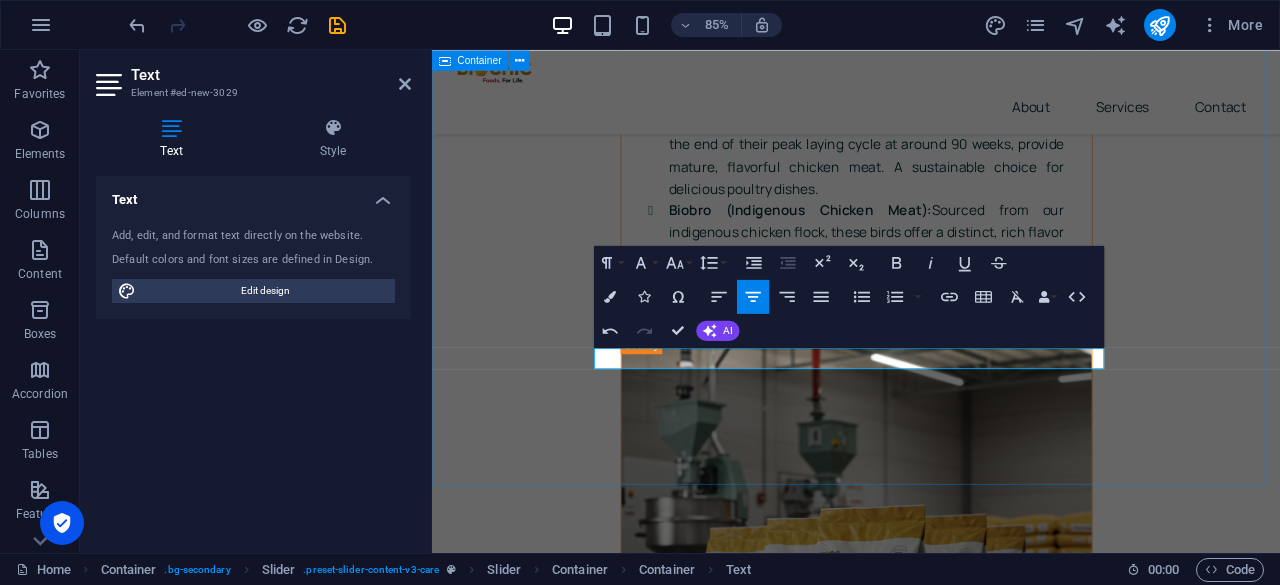 click on "What our clients say There are many variations of passages of Lorem Ipsum available, but the majority have suffered alteration in some form, by injected humor, or randomized words which don't look even slightly believable. It is a long established fact that a reader will be distracted by the readable content of a page when looking at its layout.  Jonathan Mwilu Butchery Owner There are many variations of passages of Lorem Ipsum available, but the majority have suffered alteration in some form, by injected humor, or randomized words which don't look even slightly believable. It is a long established fact that a reader will be distracted by the readable content of a page when looking at its layout.  Mary-Ann Mwangi Eggs Whole Seller Engineer Monirei Fruit Farmer Jonathan Mwilu Butchery Owner Mary-Ann Mwangi Eggs Whole Seller" at bounding box center [931, 6057] 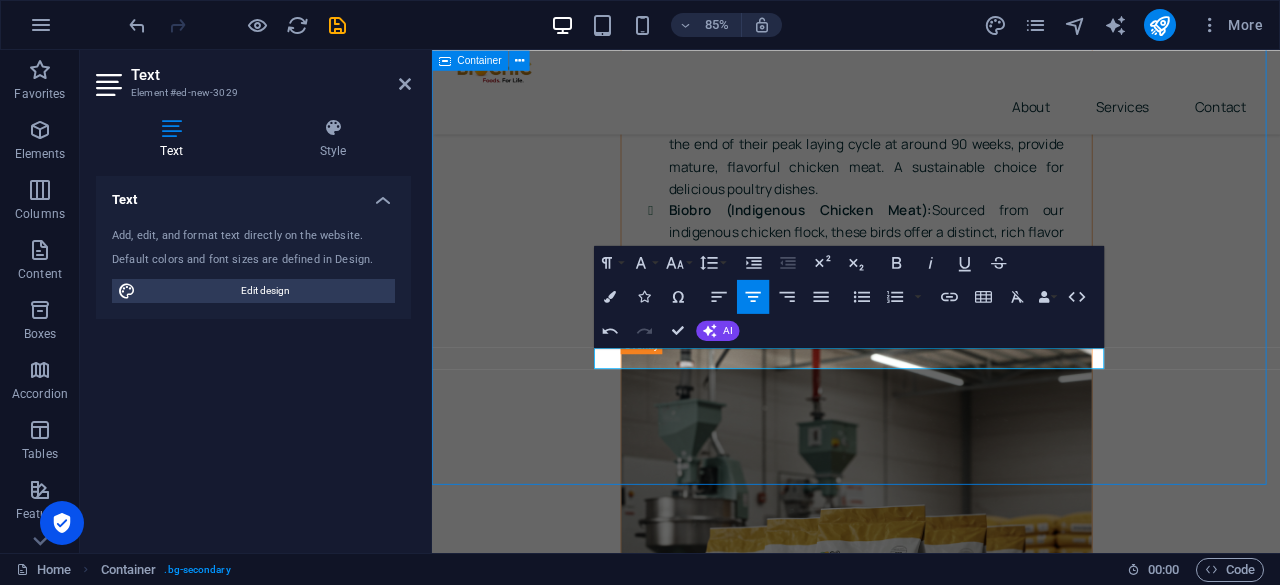 scroll, scrollTop: 7234, scrollLeft: 0, axis: vertical 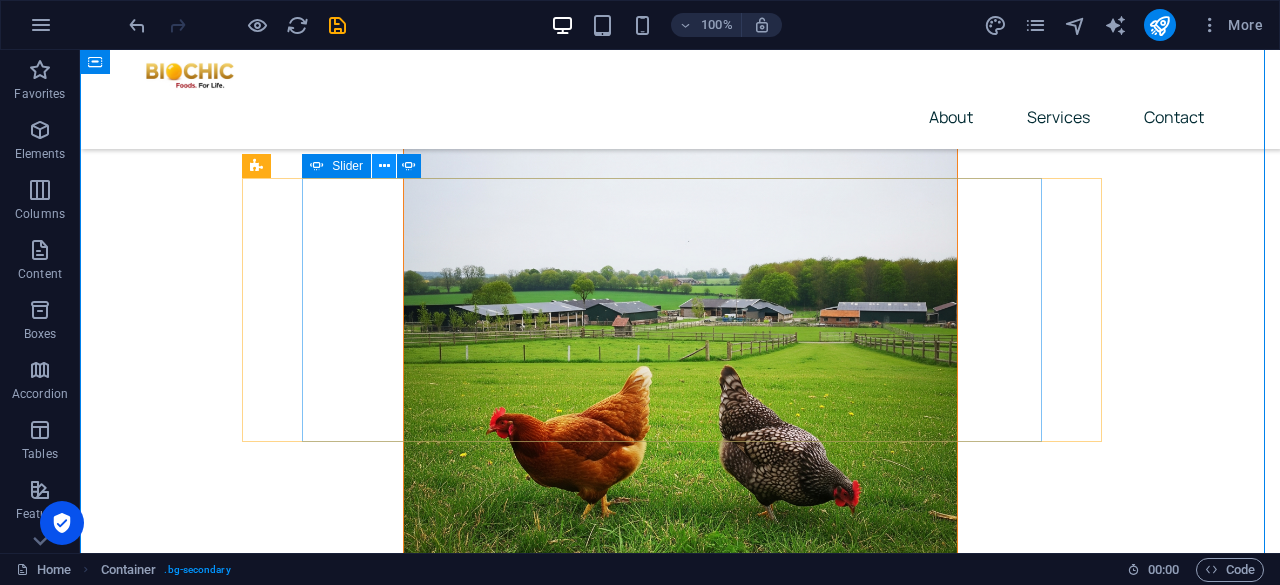 click at bounding box center [384, 166] 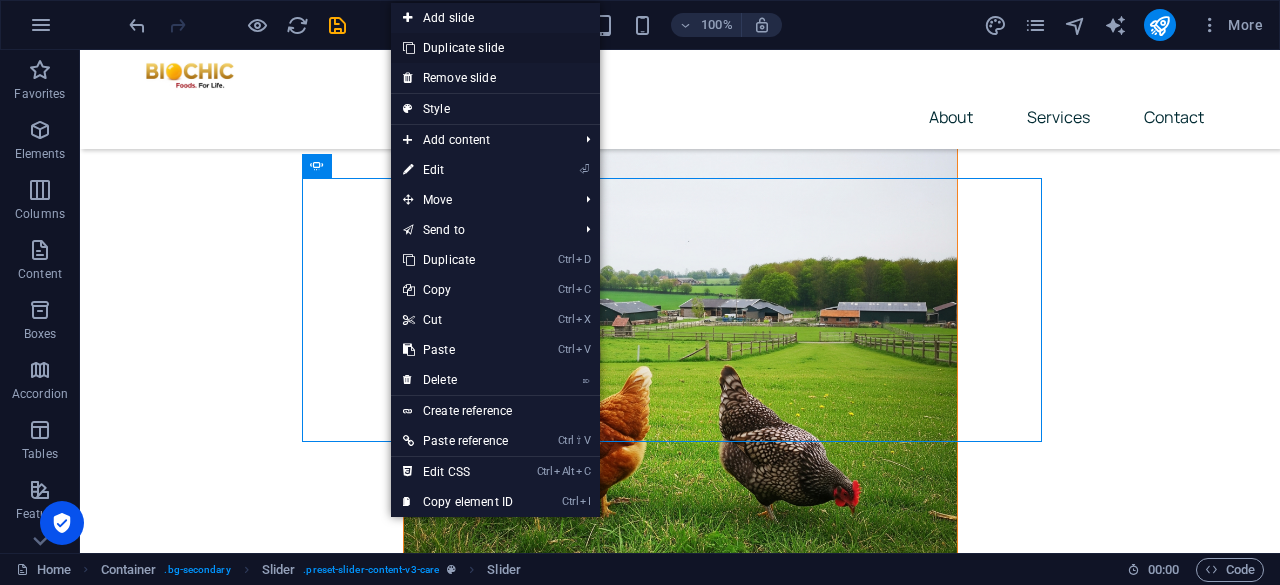 click on "Duplicate slide" at bounding box center (495, 48) 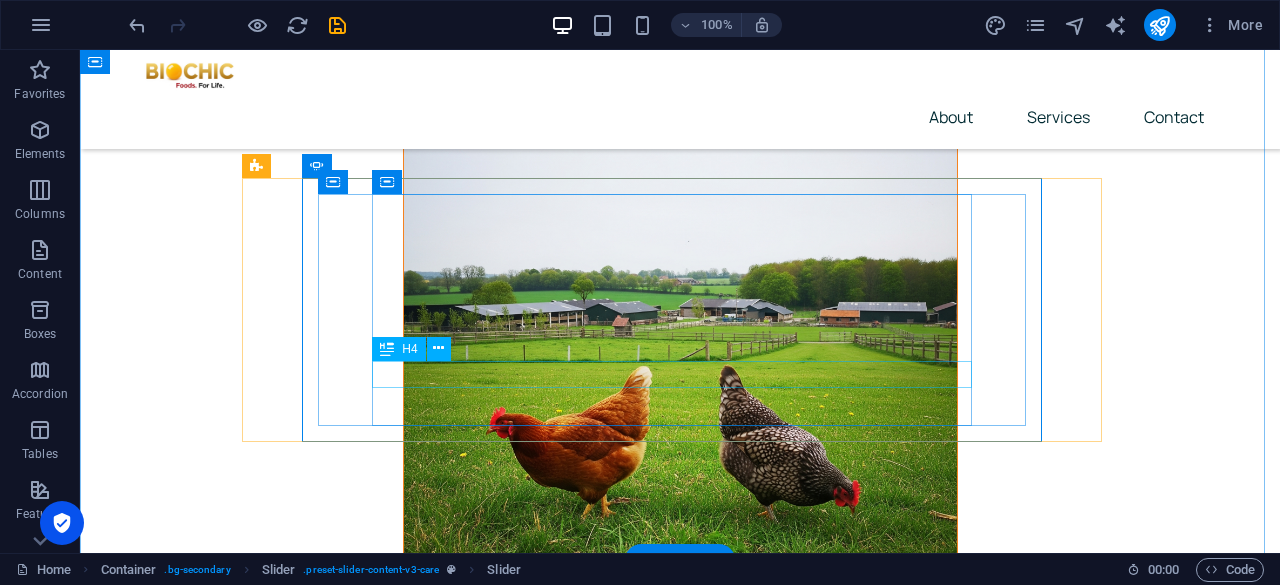 click on "Engineer Monirei" at bounding box center (-1704, 6978) 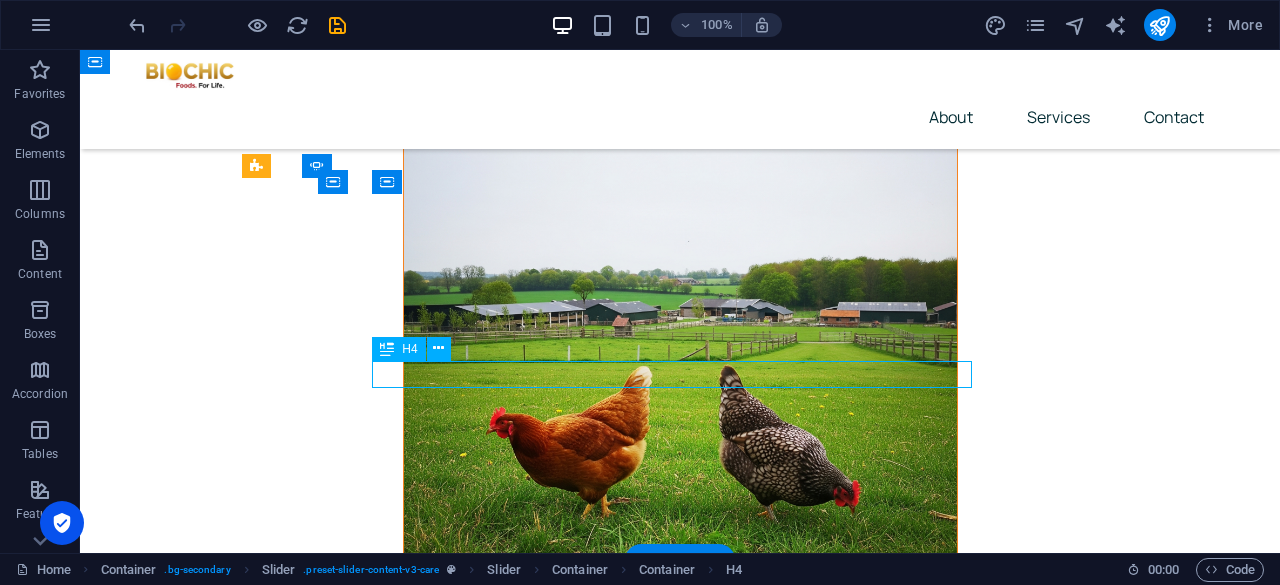 click on "Engineer Monirei" at bounding box center (-1704, 6978) 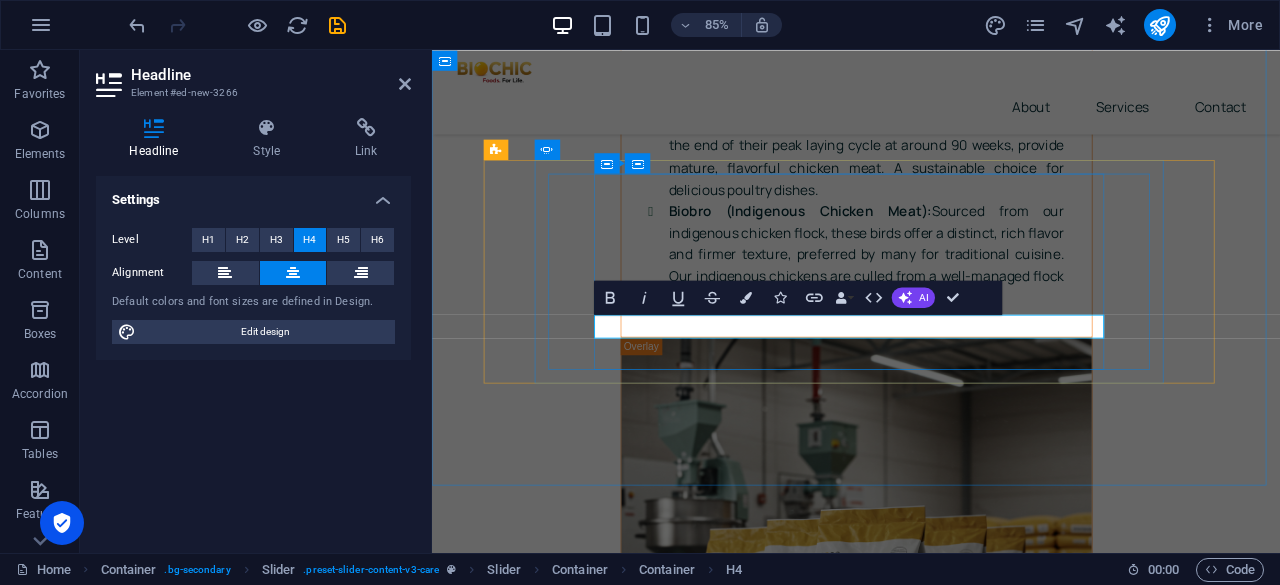 type 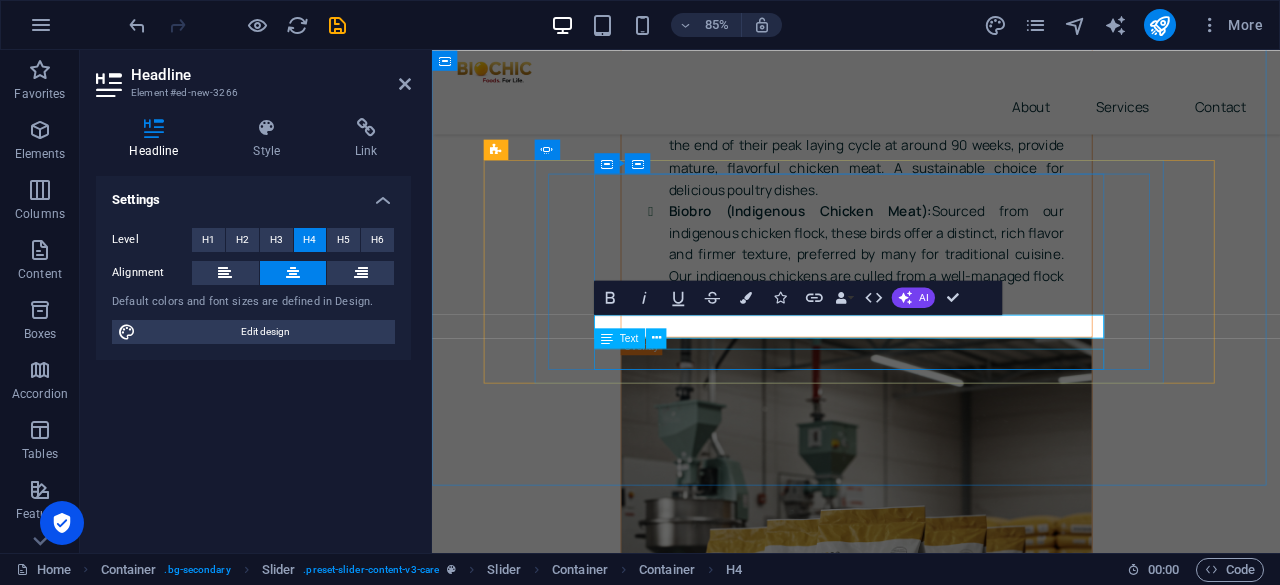 click on "Fruit Farmer" at bounding box center (-1388, 6467) 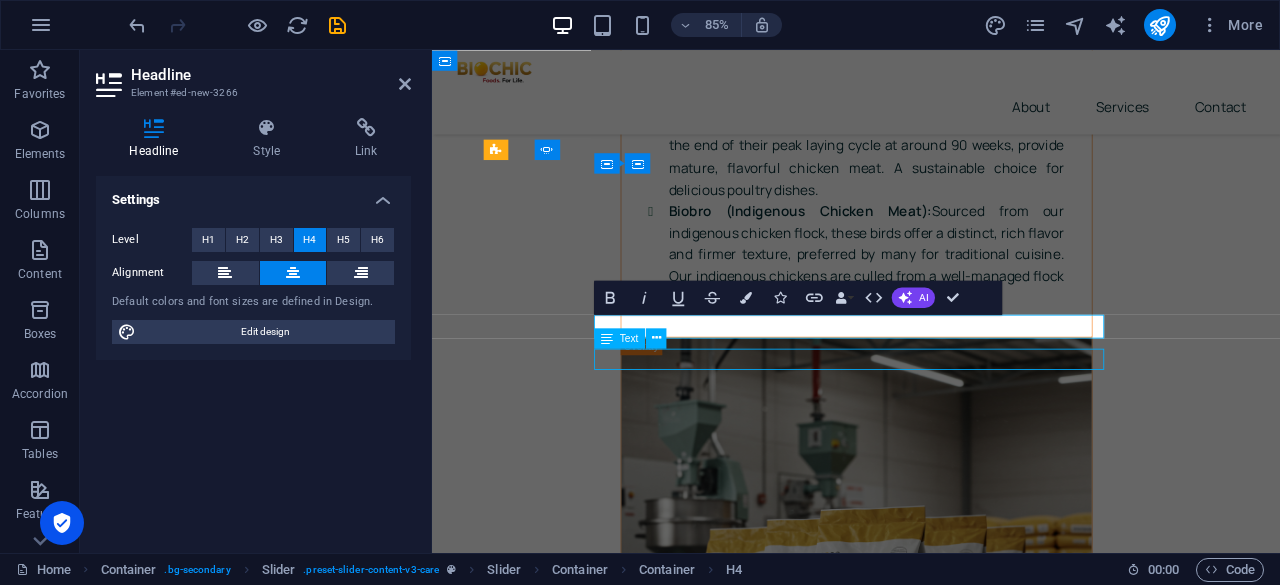 click on "Fruit Farmer" at bounding box center (-1388, 6467) 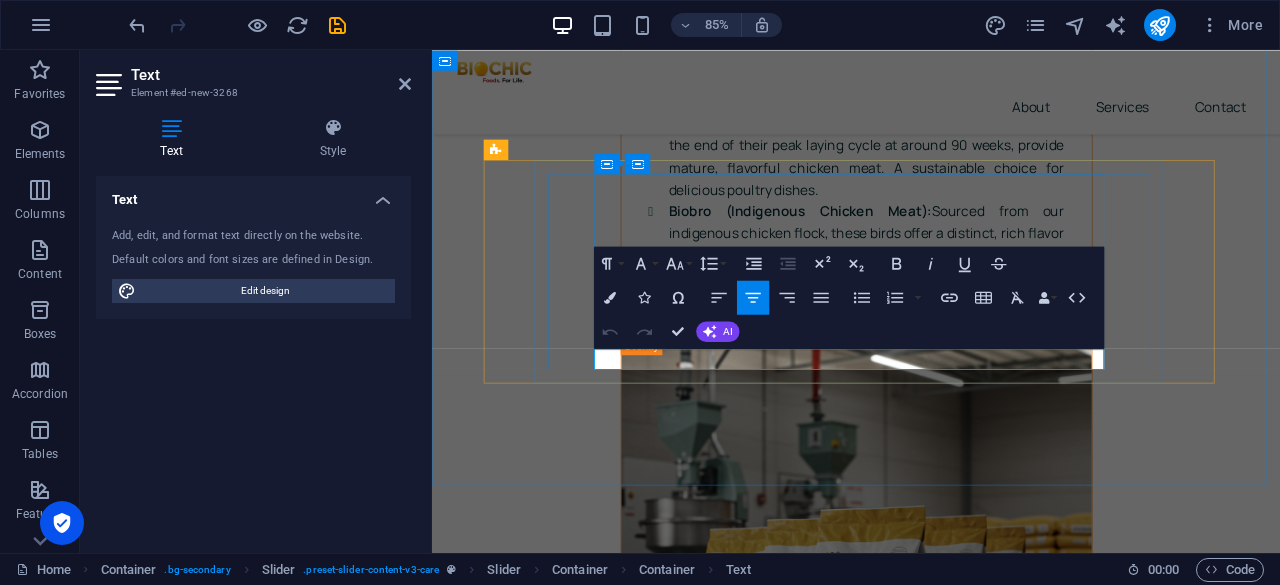 click on "Fruit Farmer" at bounding box center (-1388, 6467) 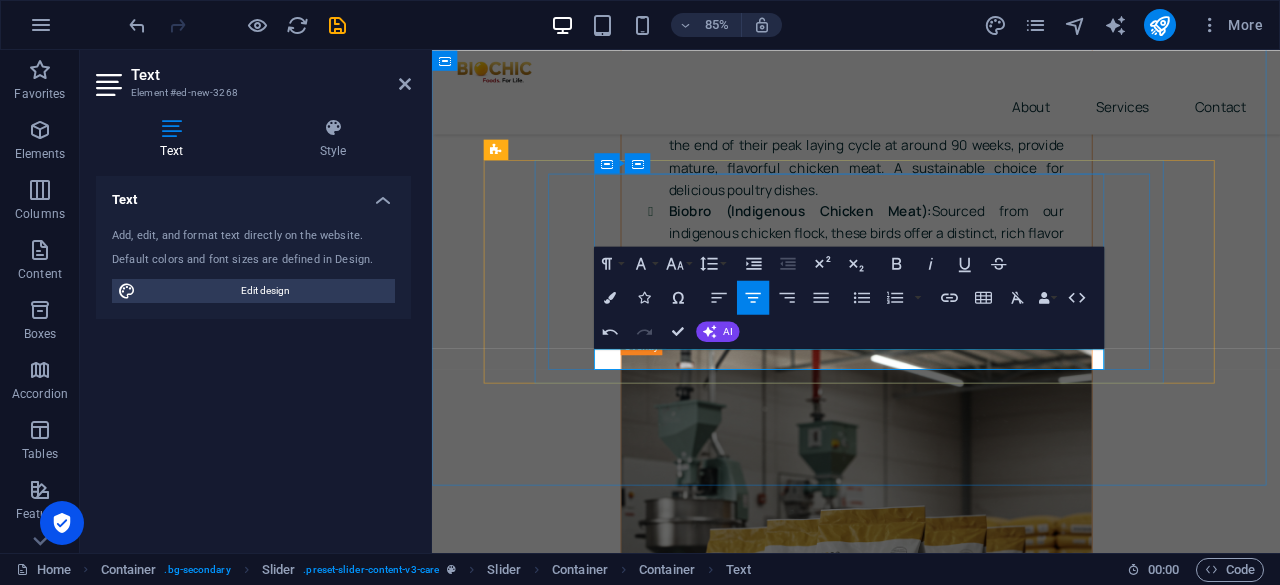 type 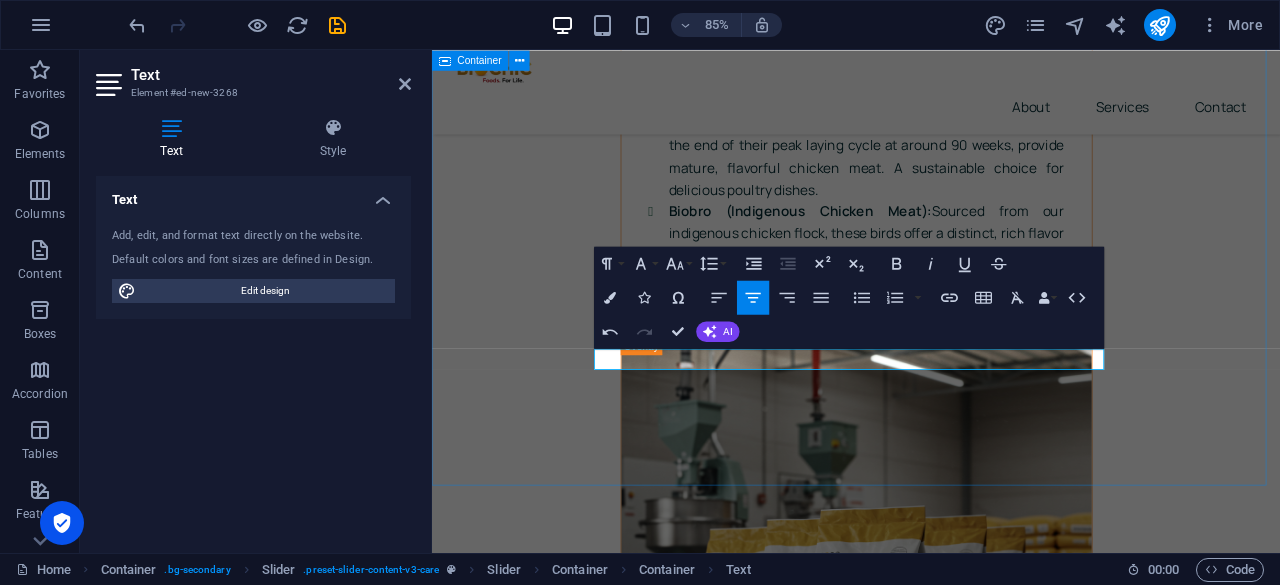 click on "What our clients say There are many variations of passages of Lorem Ipsum available, but the majority have suffered alteration in some form, by injected humor, or randomized words which don't look even slightly believable. It is a long established fact that a reader will be distracted by the readable content of a page when looking at its layout.  Jonathan Mwilu Butchery Owner There are many variations of passages of Lorem Ipsum available, but the majority have suffered alteration in some form, by injected humor, or randomized words which don't look even slightly believable. It is a long established fact that a reader will be distracted by the readable content of a page when looking at its layout.  Mary-Ann Mwangi Eggs Whole Seller Engineer Monirei Fruit Farmer Alice Kimani ​Chicken Feed Whole seller Jonathan Mwilu Butchery Owner Mary-Ann Mwangi Eggs Whole Seller" at bounding box center [931, 6189] 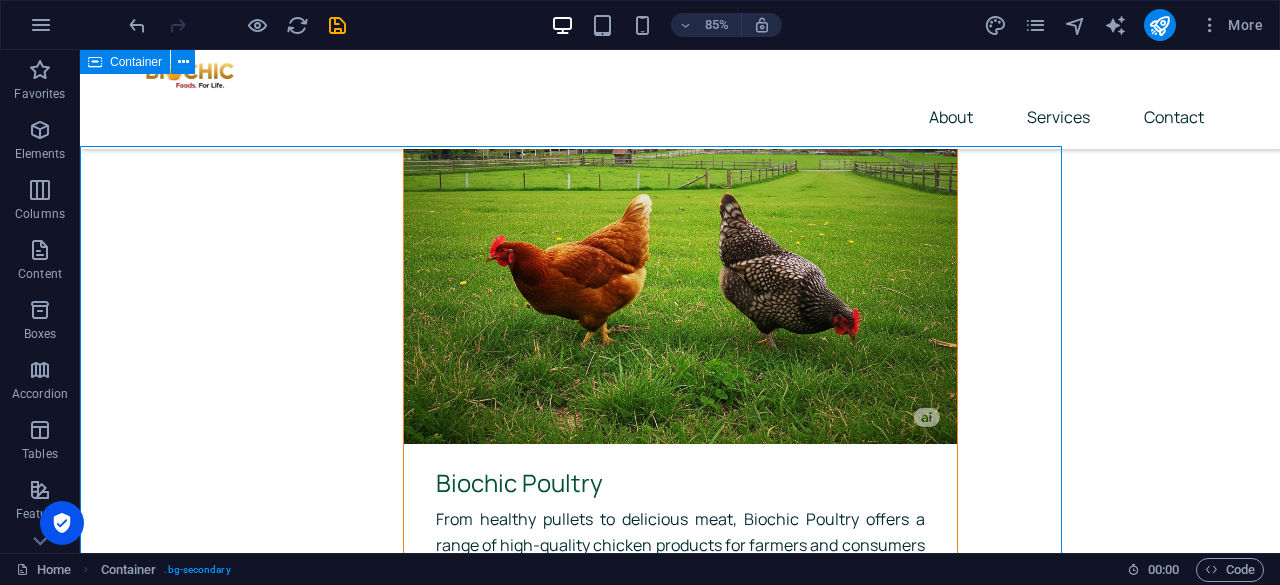 scroll, scrollTop: 7233, scrollLeft: 0, axis: vertical 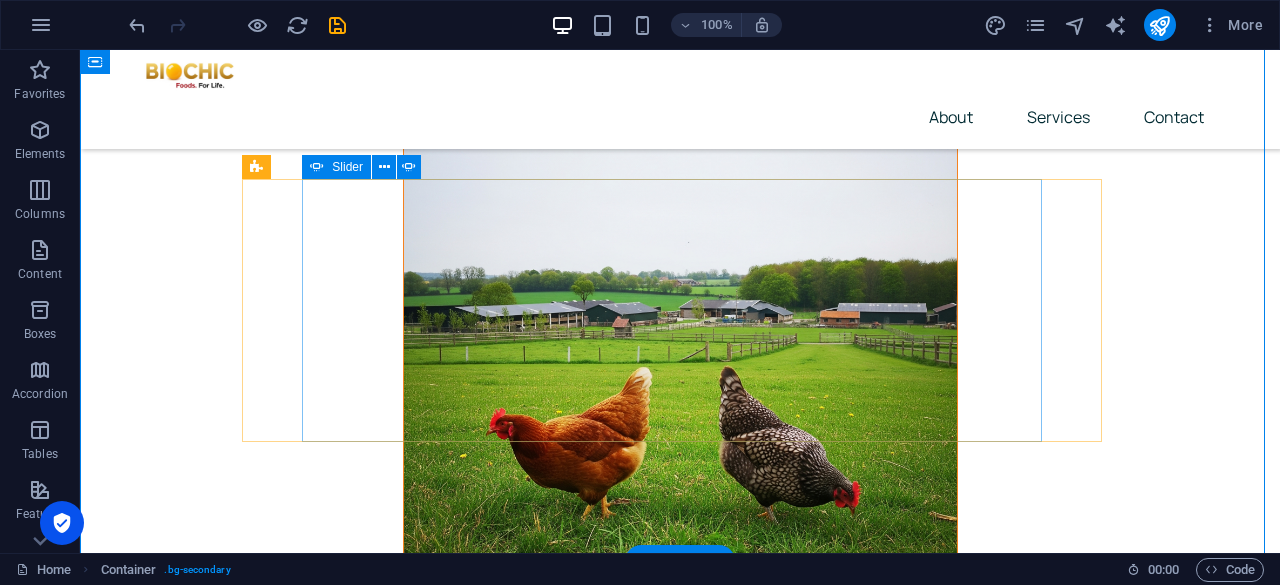 click at bounding box center [570, 5974] 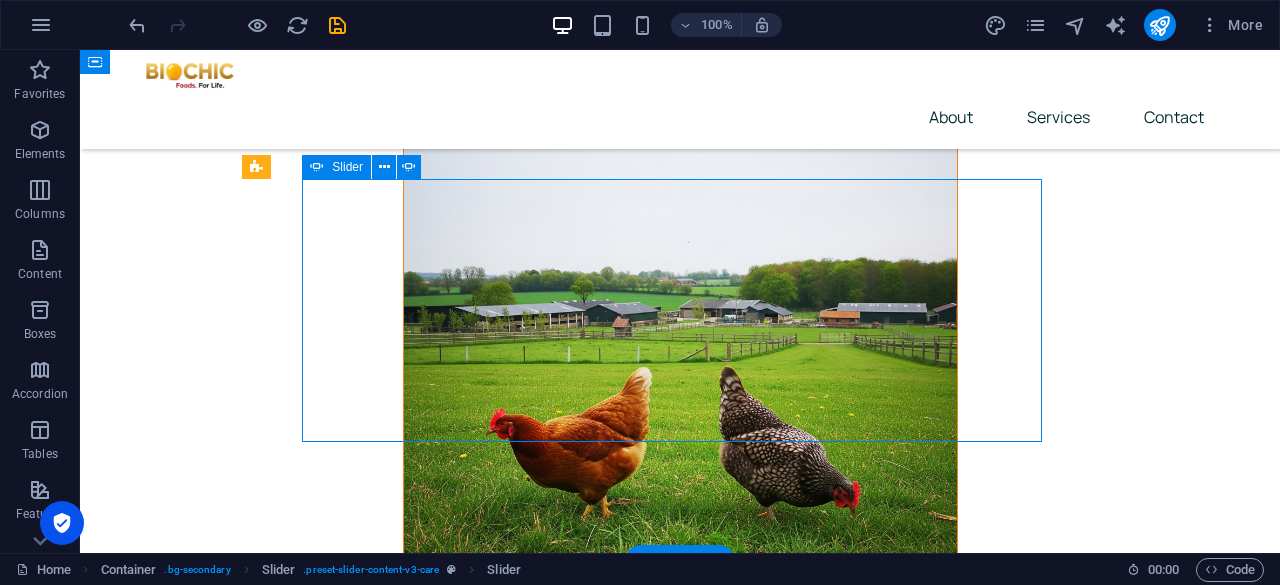 click at bounding box center [570, 5974] 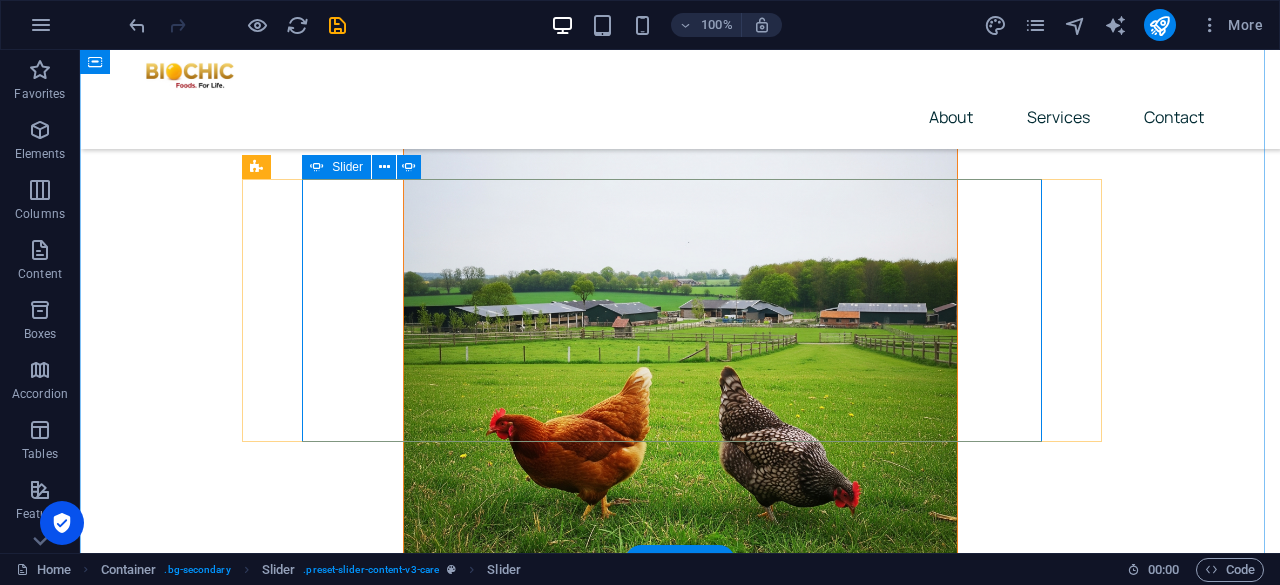 click at bounding box center [570, 7594] 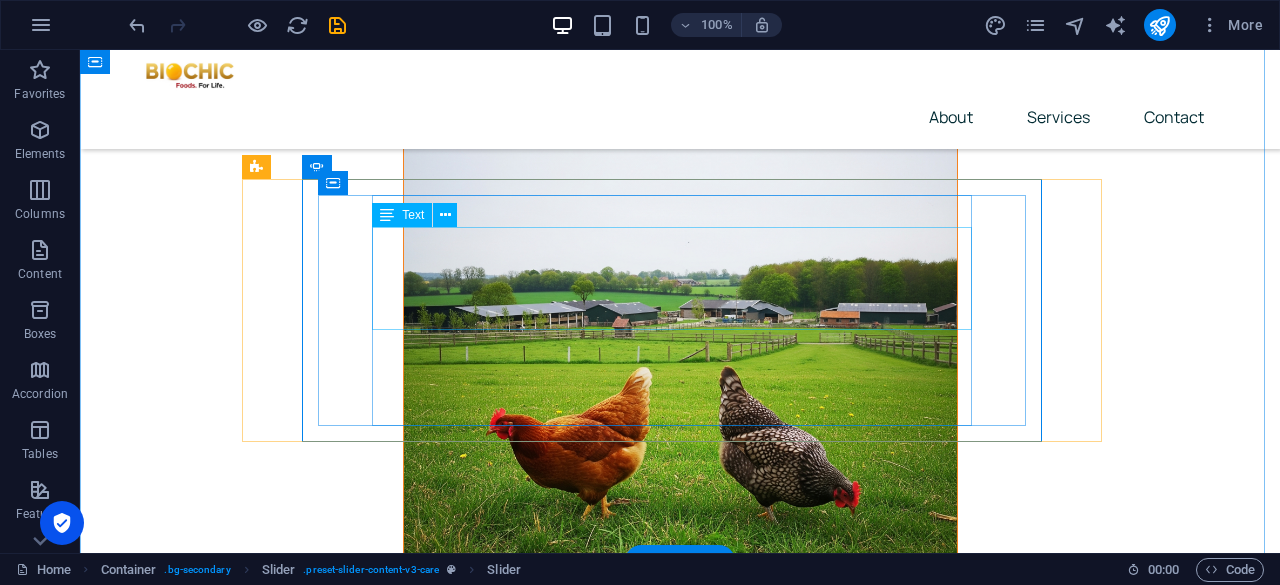 click on "There are many variations of passages of Lorem Ipsum available, but the majority have suffered alteration in some form, by injected humor, or randomized words which don't look even slightly believable. It is a long established fact that a reader will be distracted by the readable content of a page when looking at its layout." at bounding box center [-224, 6357] 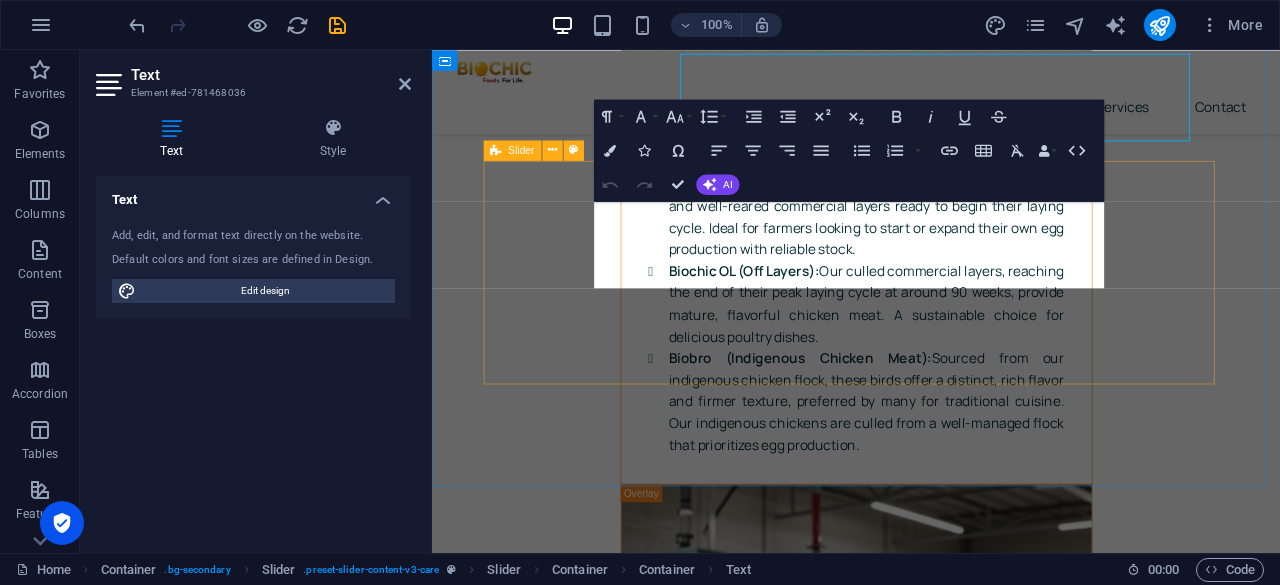 scroll, scrollTop: 7406, scrollLeft: 0, axis: vertical 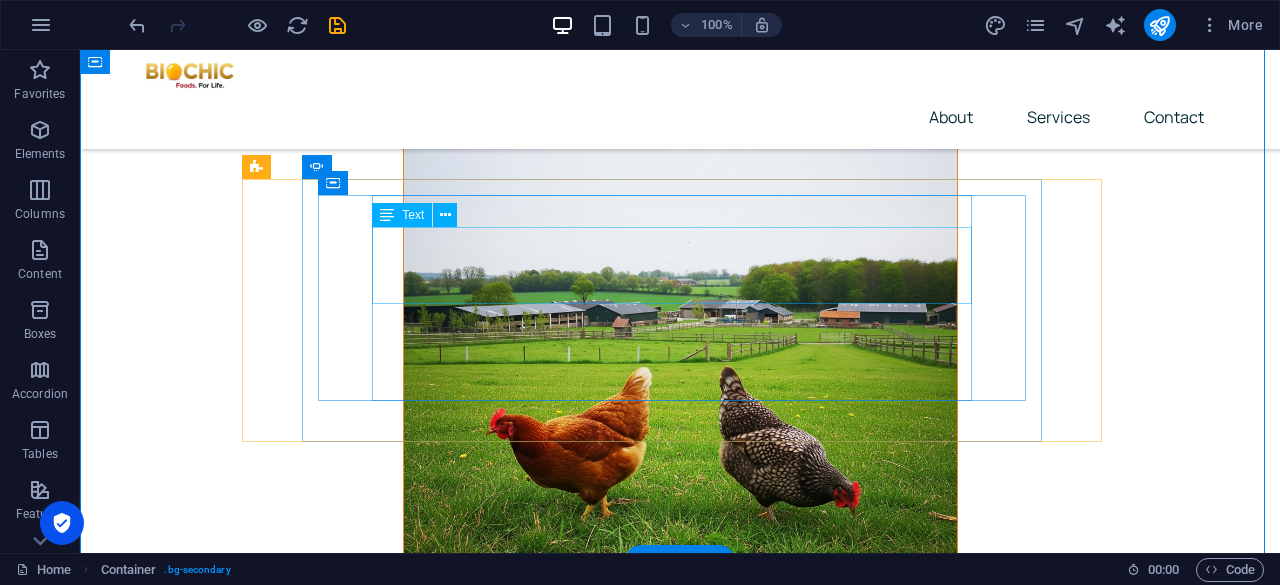 click on "Biochic's eggs are incredibly fresh! Their  same-day fresh delivery  means I get farm-fresh eggs that truly taste superior, unlike anything else. It’s a difference you can actually taste every morning." at bounding box center (-224, 6344) 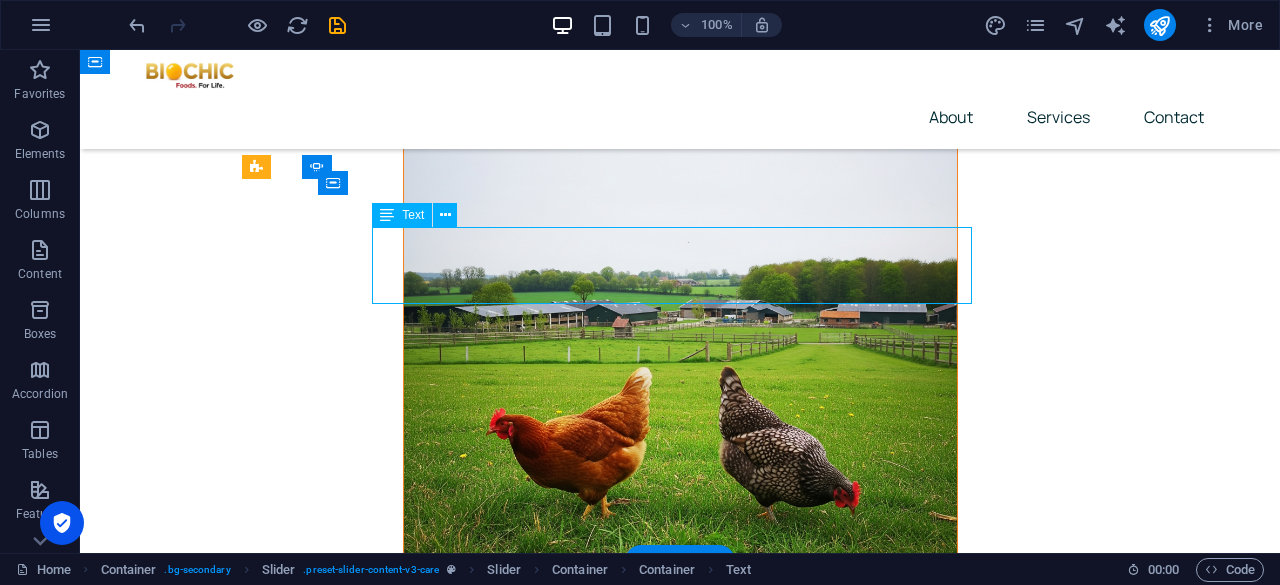 click on "Biochic's eggs are incredibly fresh! Their  same-day fresh delivery  means I get farm-fresh eggs that truly taste superior, unlike anything else. It’s a difference you can actually taste every morning." at bounding box center (-224, 6344) 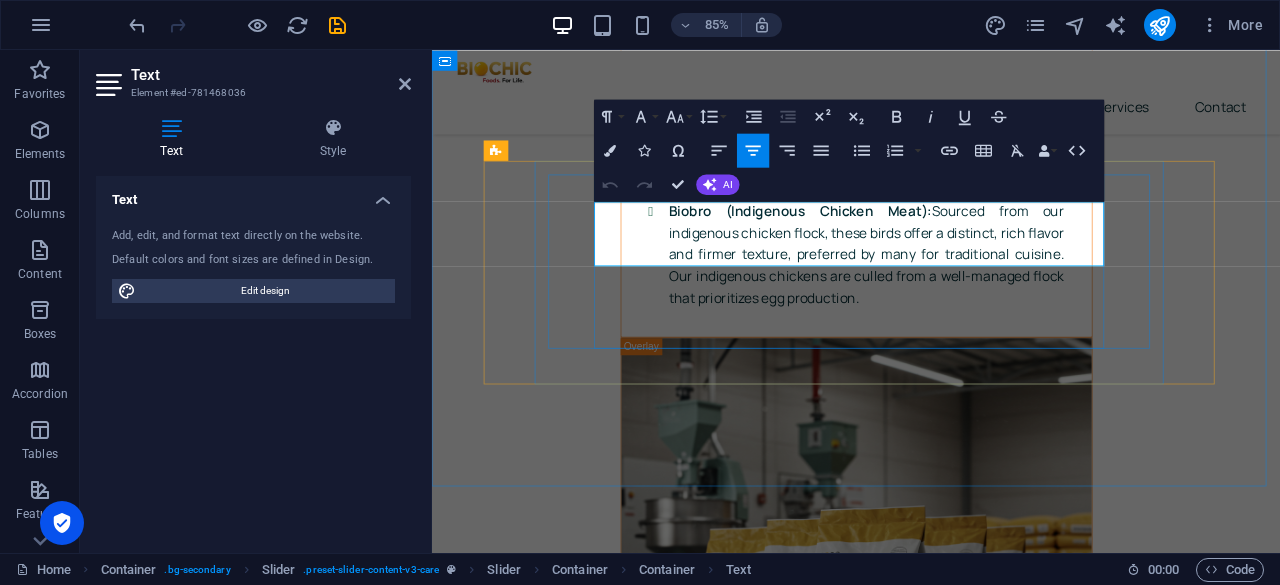 click on "Biochic's eggs are incredibly fresh! Their  same-day fresh delivery  means I get farm-fresh eggs that truly taste superior, unlike anything else. It’s a difference you can actually taste every morning." at bounding box center (92, 5792) 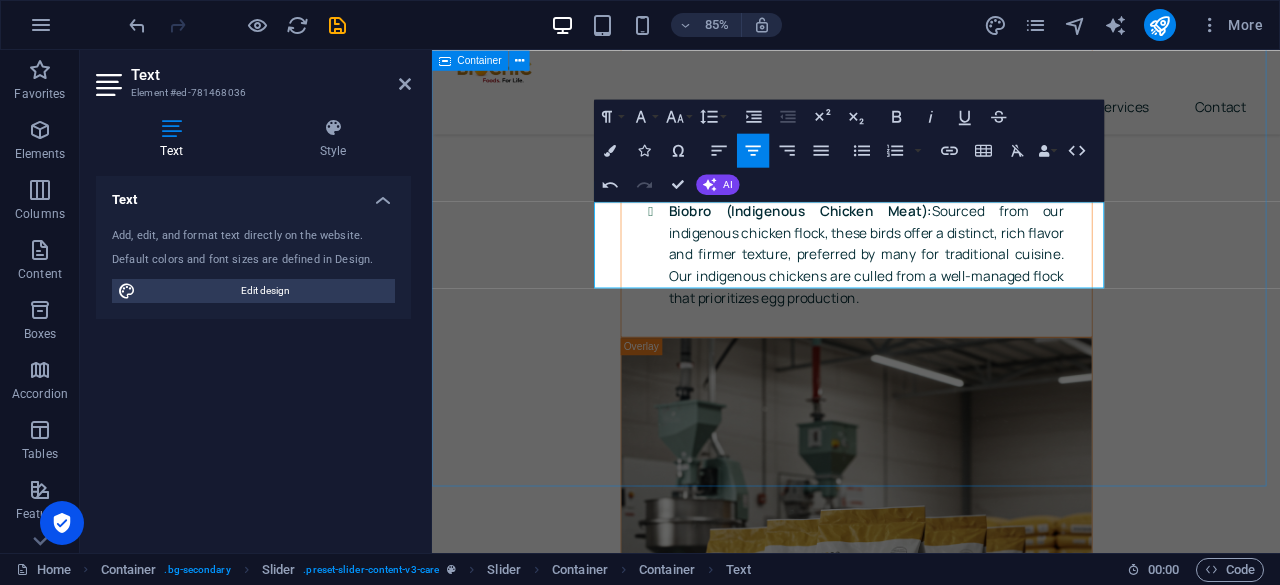 click on "What our clients say There are many variations of passages of Lorem Ipsum available, but the majority have suffered alteration in some form, by injected humor, or randomized words which don't look even slightly believable. It is a long established fact that a reader will be distracted by the readable content of a page when looking at its layout.  Jonathan Mwilu Butchery Owner Biochic's eggs are incredibly fresh! Their  same-day fresh delivery  means I get farm-fresh eggs that truly taste superior, unlike anything else. It’s a difference you can actually taste every morning. My family and my customers keep coming for more each day.  Mary-Ann Mwangi Eggs Whole Seller There are many variations of passages of Lorem Ipsum available, but the majority have suffered alteration in some form, by injected humor, or randomized words which don't look even slightly believable. It is a long established fact that a reader will be distracted by the readable content of a page when looking at its layout.  Engineer Monirei" at bounding box center [931, 6177] 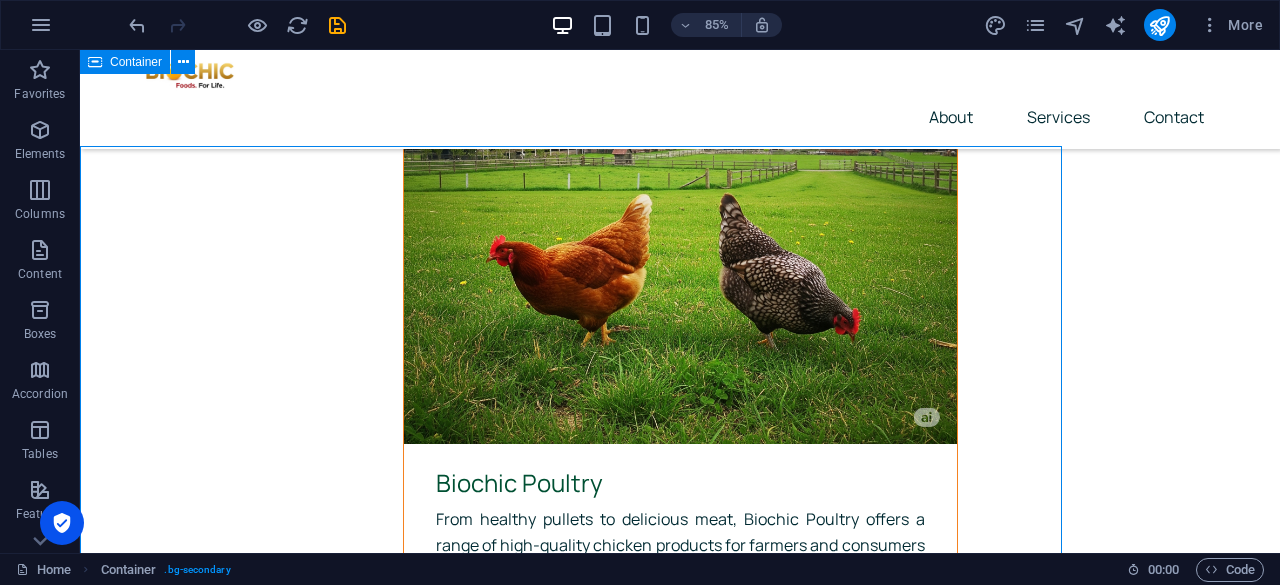 scroll, scrollTop: 7233, scrollLeft: 0, axis: vertical 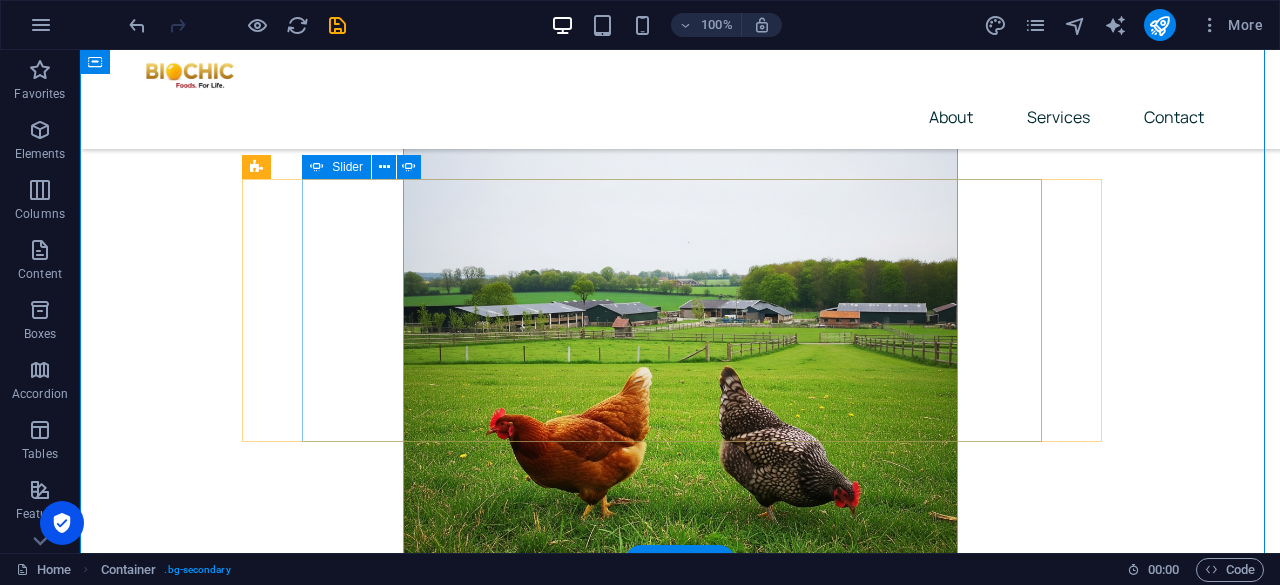 click at bounding box center [570, 7594] 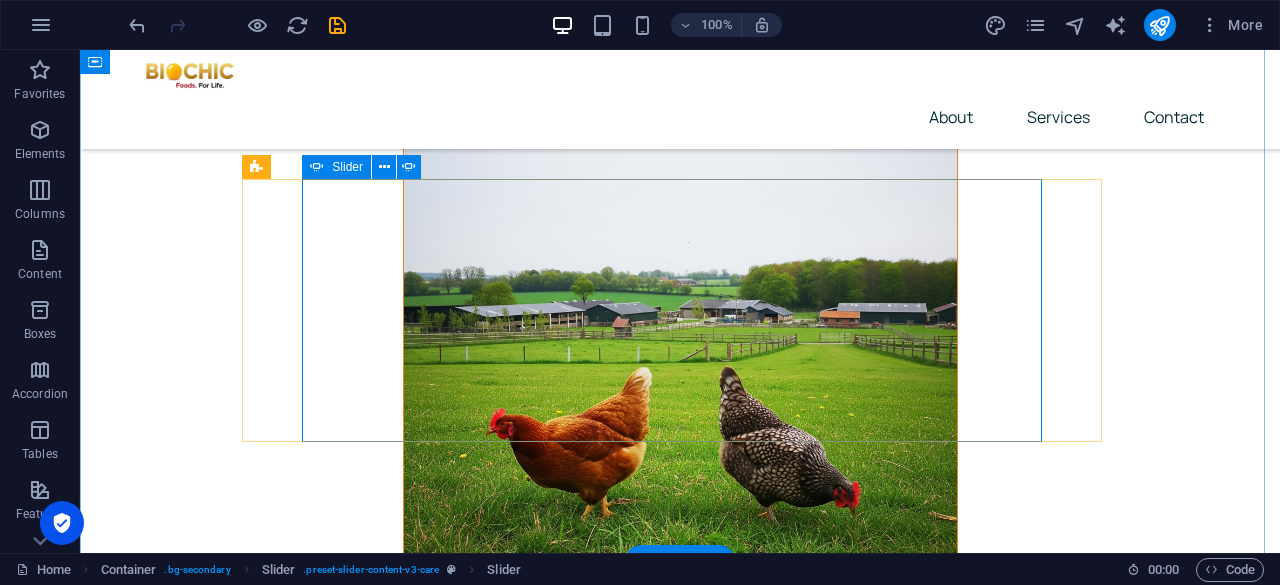click at bounding box center (570, 7594) 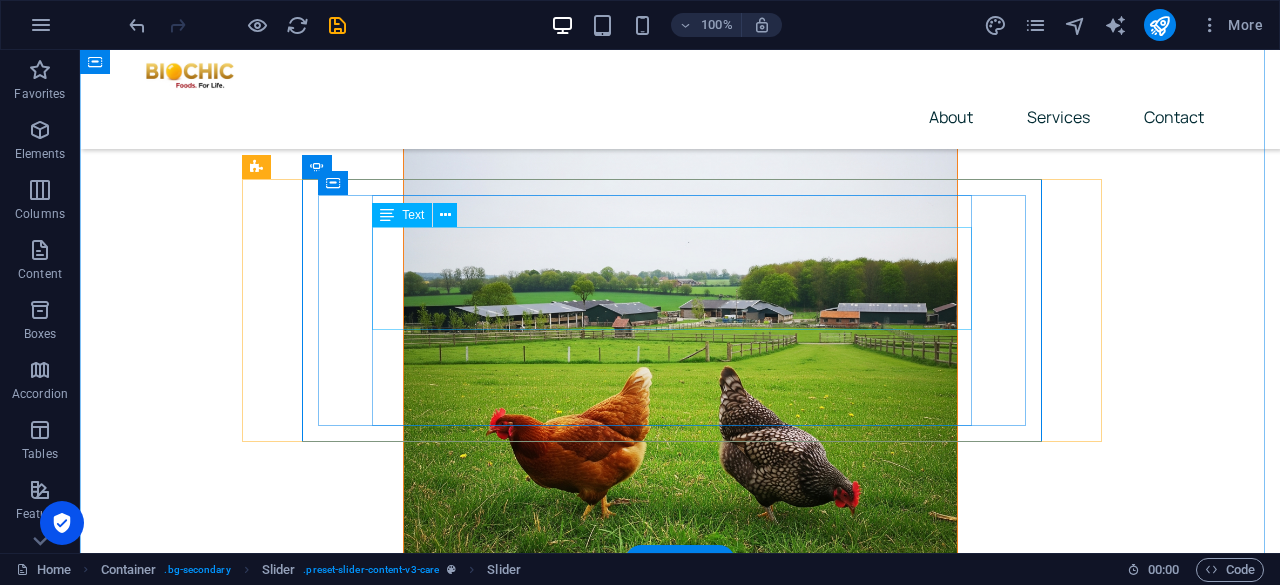 click on "There are many variations of passages of Lorem Ipsum available, but the majority have suffered alteration in some form, by injected humor, or randomized words which don't look even slightly believable. It is a long established fact that a reader will be distracted by the readable content of a page when looking at its layout." at bounding box center [-2444, 7146] 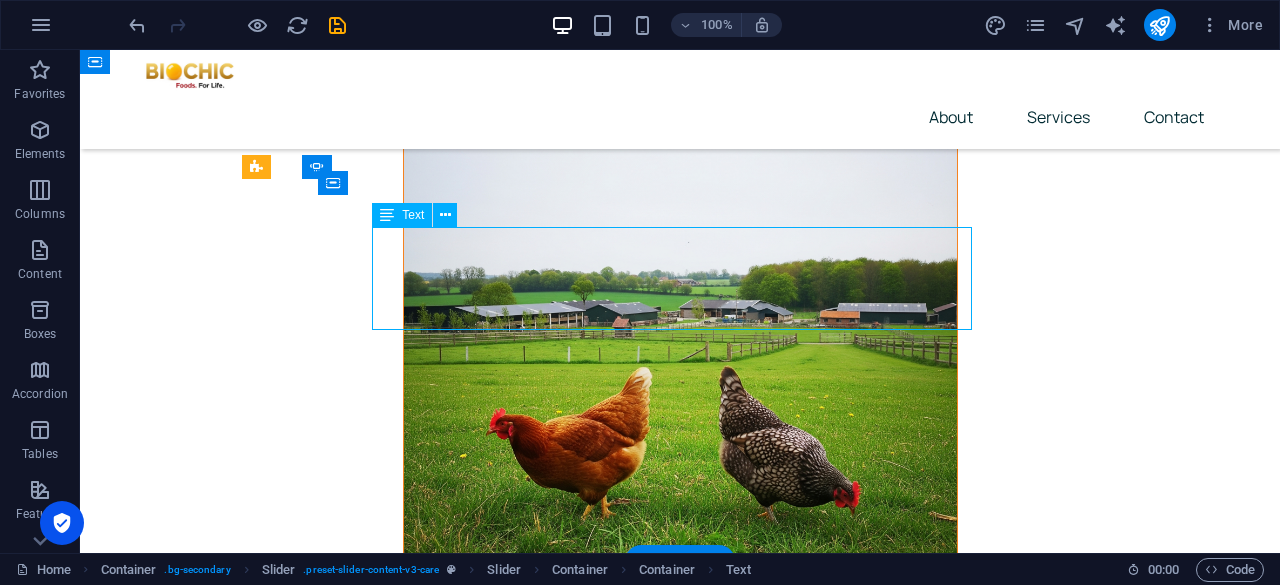 click on "There are many variations of passages of Lorem Ipsum available, but the majority have suffered alteration in some form, by injected humor, or randomized words which don't look even slightly believable. It is a long established fact that a reader will be distracted by the readable content of a page when looking at its layout." at bounding box center [-2444, 7146] 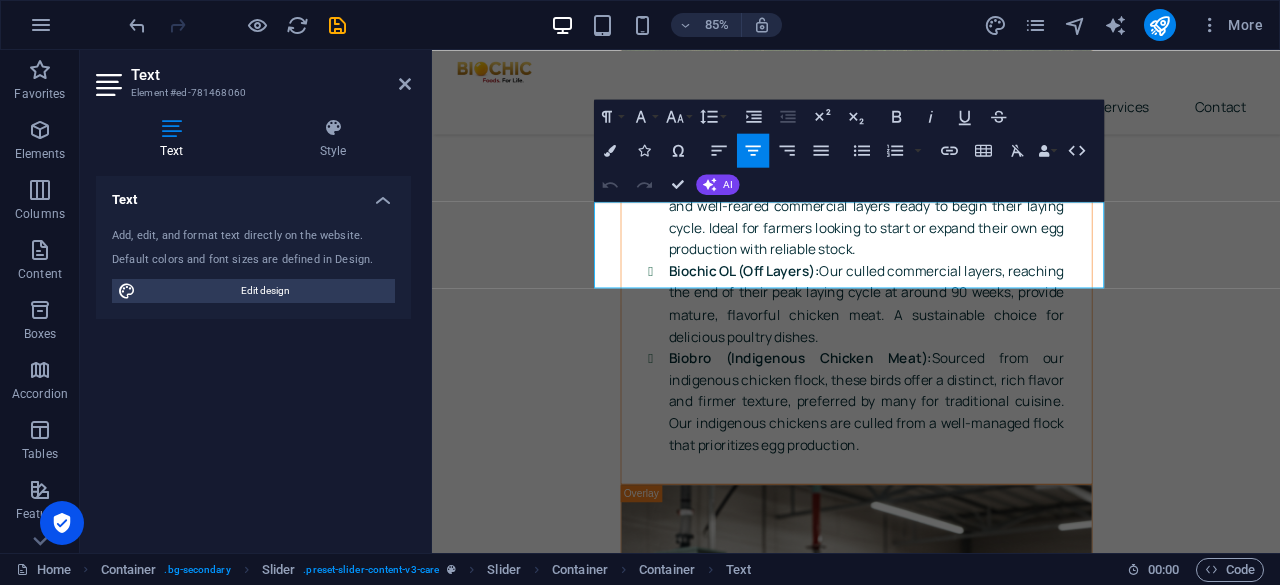 scroll, scrollTop: 7406, scrollLeft: 0, axis: vertical 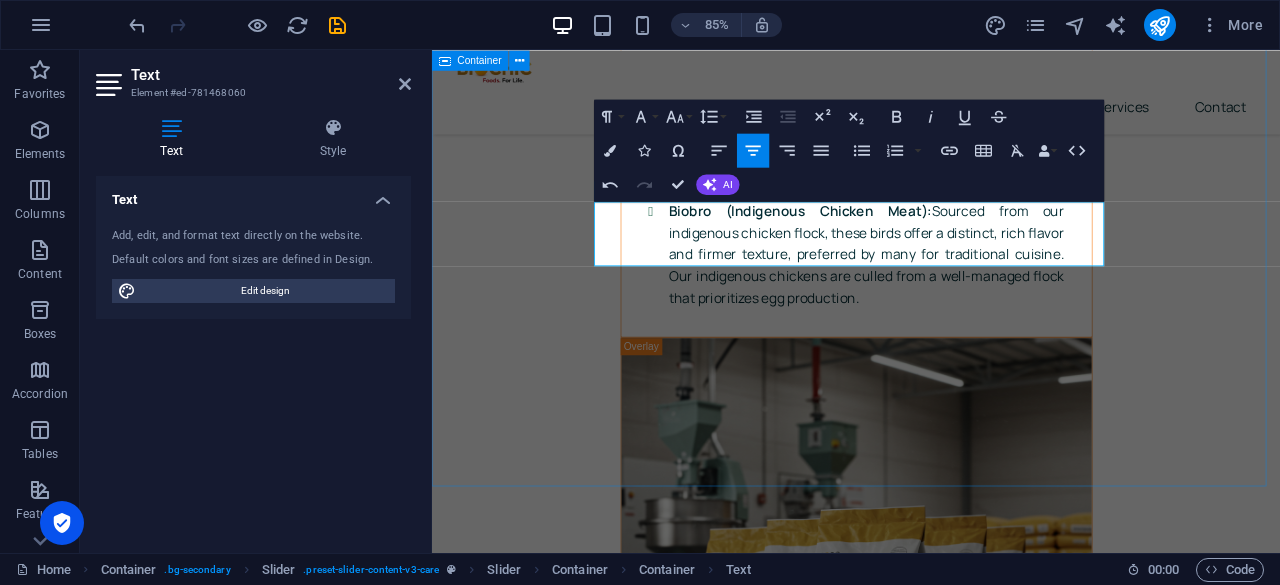 click on "What our clients say There are many variations of passages of Lorem Ipsum available, but the majority have suffered alteration in some form, by injected humor, or randomized words which don't look even slightly believable. It is a long established fact that a reader will be distracted by the readable content of a page when looking at its layout.  Jonathan Mwilu Butchery Owner Biochic's eggs are incredibly fresh! Their  same-day fresh delivery  means I get farm-fresh eggs that truly taste superior, unlike anything else. It’s a difference you can actually taste every morning. My family and my customers keep coming for more each day.  Mary-Ann Mwangi Eggs Whole Seller There are many variations of passages of Lorem Ipsum available, but the majority have suffered alteration in some form, by injected humor, or randomized words which don't look even slightly believable. It is a long established fact that a reader will be distracted by the readable content of a page when looking at its layout.  Engineer Monirei" at bounding box center [931, 6177] 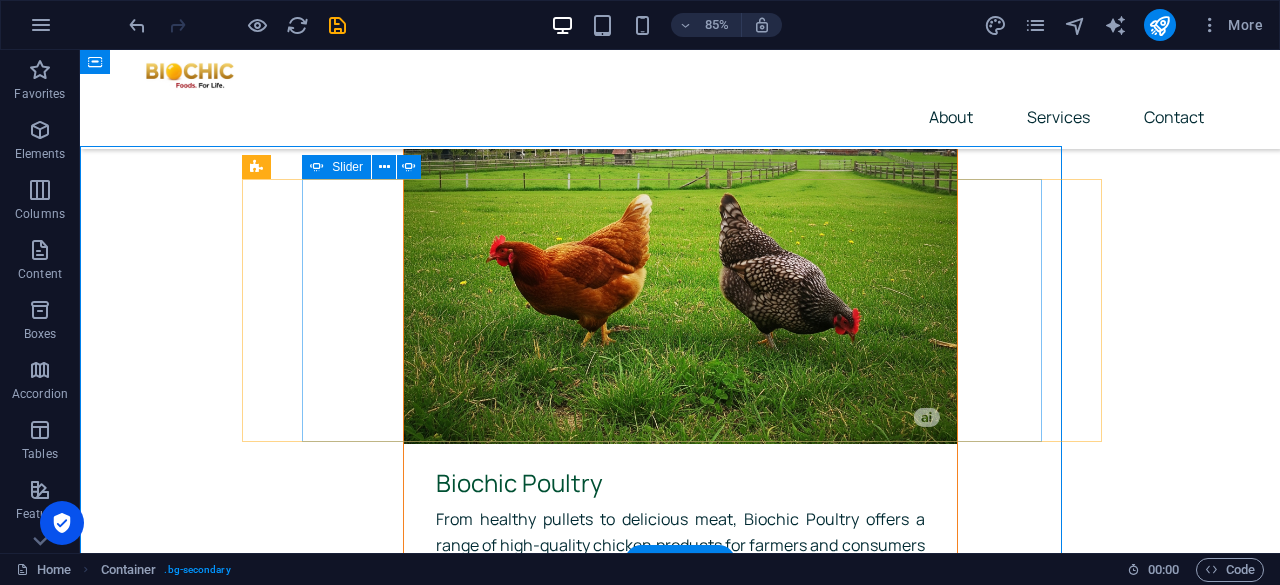 scroll, scrollTop: 7233, scrollLeft: 0, axis: vertical 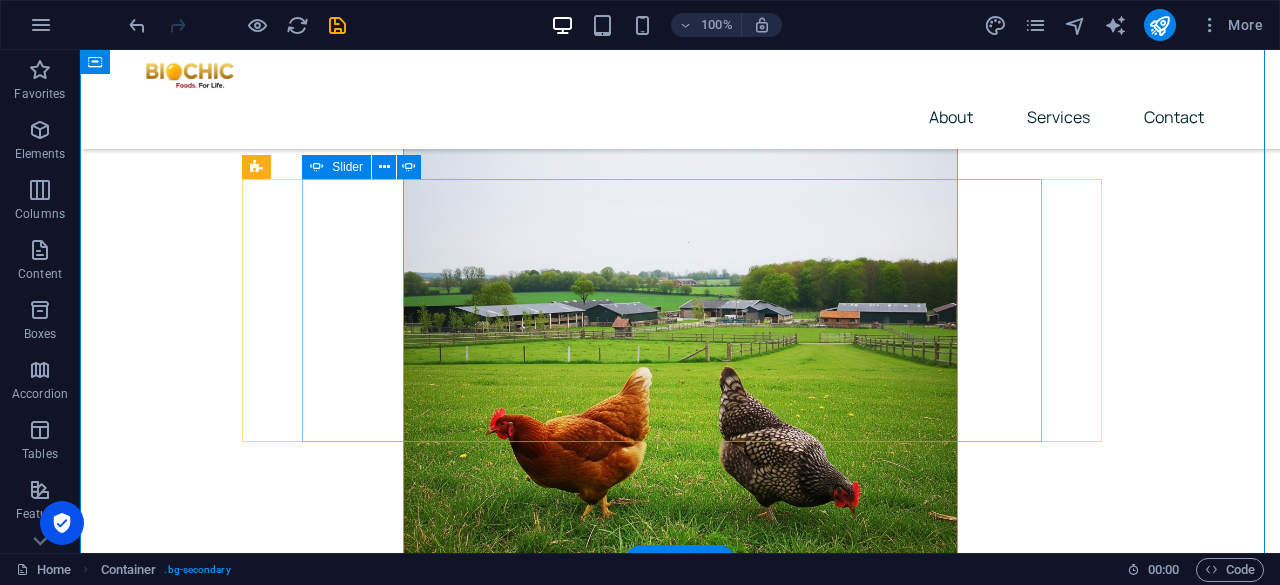 click at bounding box center (570, 7543) 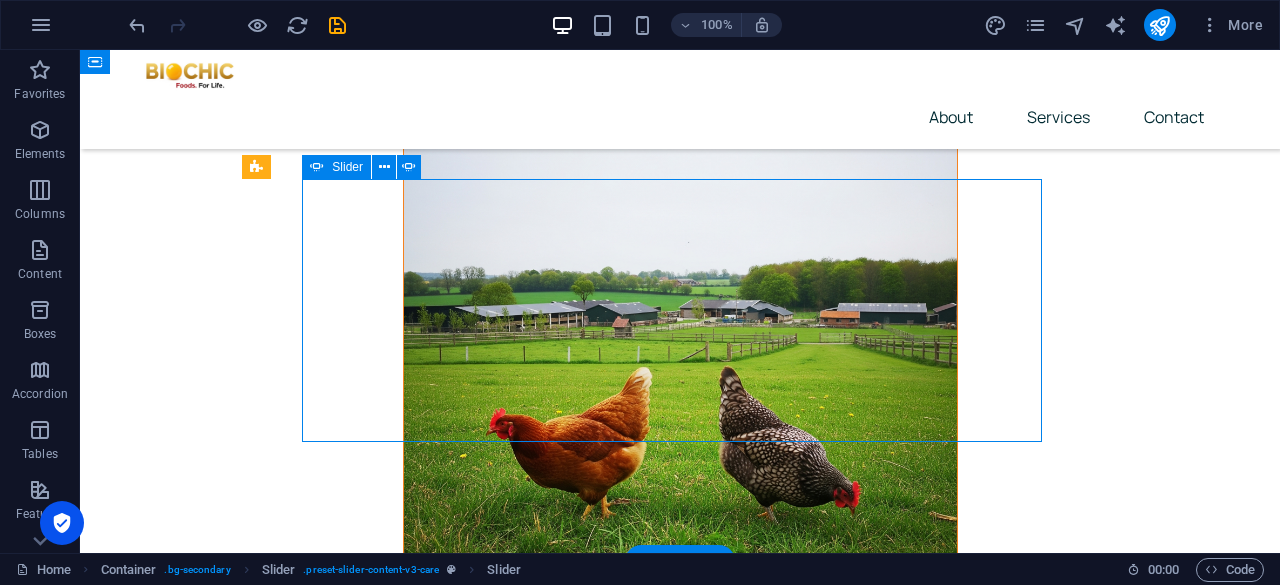 click at bounding box center (570, 7543) 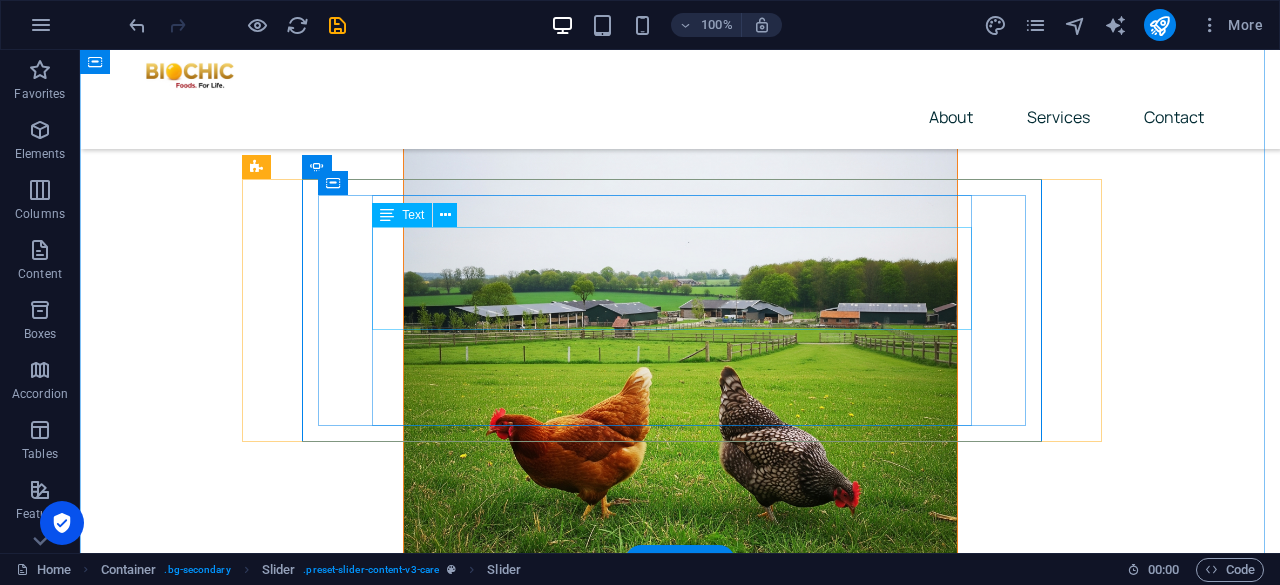 click on "There are many variations of passages of Lorem Ipsum available, but the majority have suffered alteration in some form, by injected humor, or randomized words which don't look even slightly believable. It is a long established fact that a reader will be distracted by the readable content of a page when looking at its layout." at bounding box center (-964, 6594) 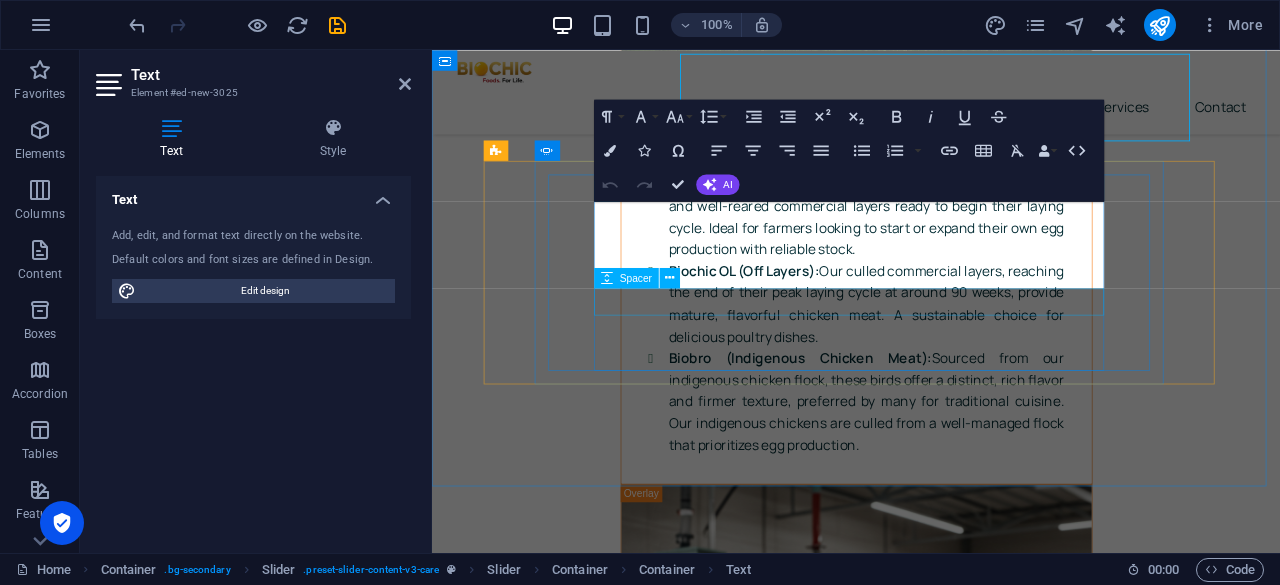 scroll, scrollTop: 7406, scrollLeft: 0, axis: vertical 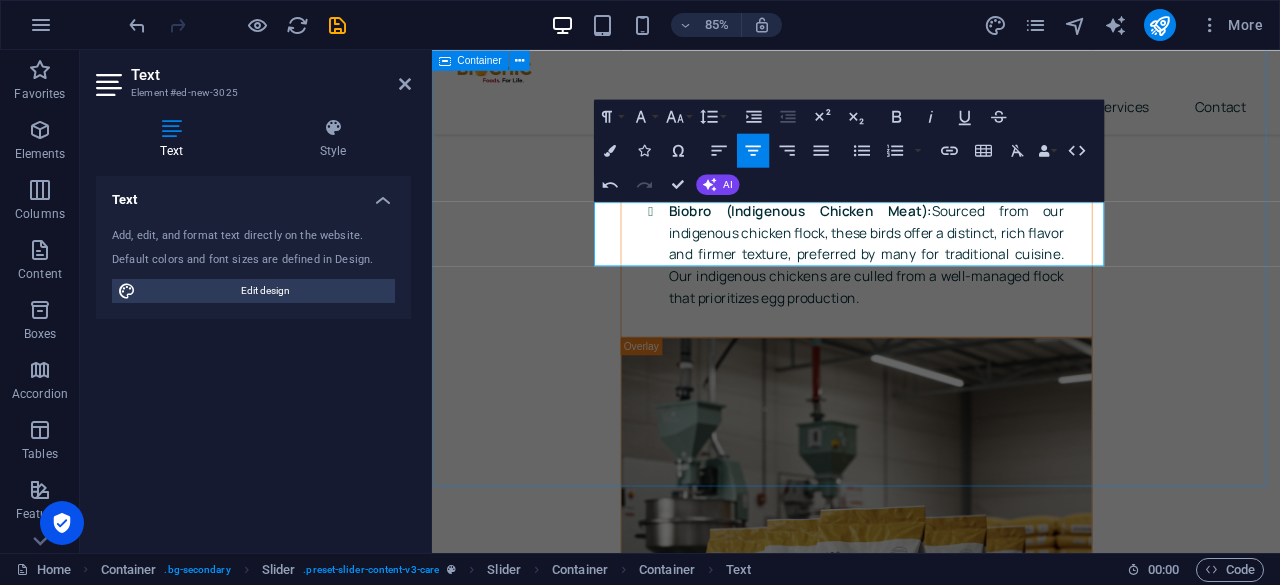 click on "What our clients say My customers consistently rave about Biochic's chicken meat! Its tenderness and rich flavor, clearly from their  ethical and sustainable rearing practices , make it a top seller. Sales have truly soared. Jonathan Mwilu Butchery Owner Biochic's eggs are incredibly fresh! Their  same-day fresh delivery  means I get farm-fresh eggs that truly taste superior, unlike anything else. It’s a difference you can actually taste every morning. My family and my customers keep coming for more each day.  Mary-Ann Mwangi Eggs Whole Seller Switching to Biochic feeds has transformed my operation. My chickens are significantly healthier, grow robustly, and egg production is up. Their  uncompromising quality control  in feed directly benefits my farm's profitability. Engineer Monirei Fruit Farmer Alice Kimani Chicken Feed Whole seller My customers consistently rave about Biochic's chicken meat! Its tenderness and rich flavor, clearly from their  ethical and sustainable rearing practices Jonathan Mwilu" at bounding box center (931, 6164) 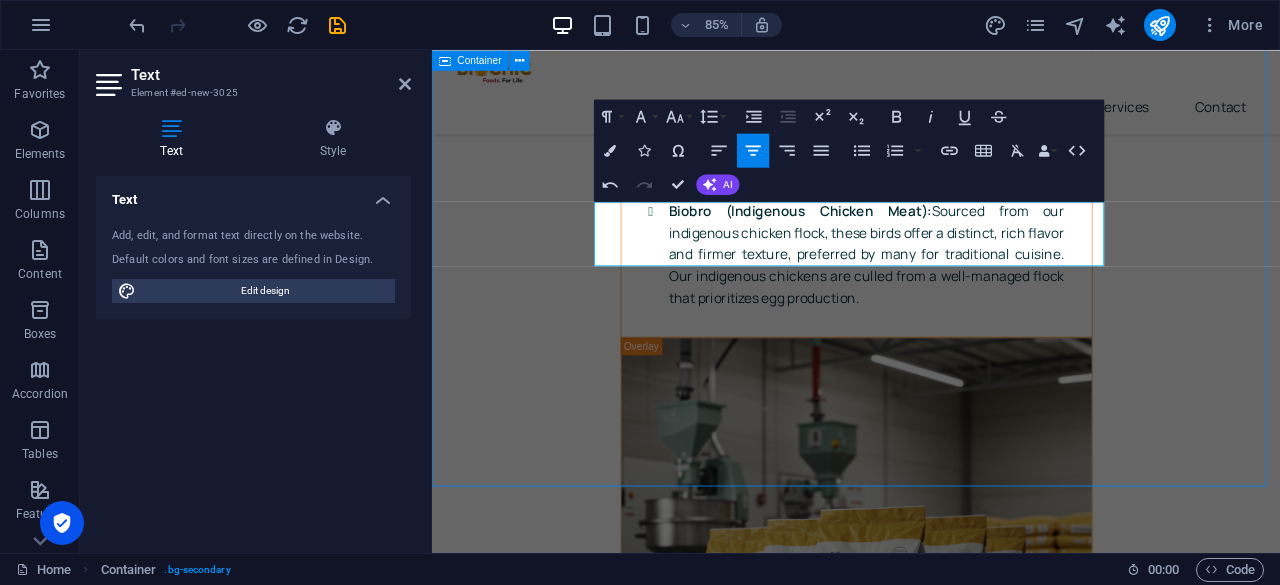 scroll, scrollTop: 7233, scrollLeft: 0, axis: vertical 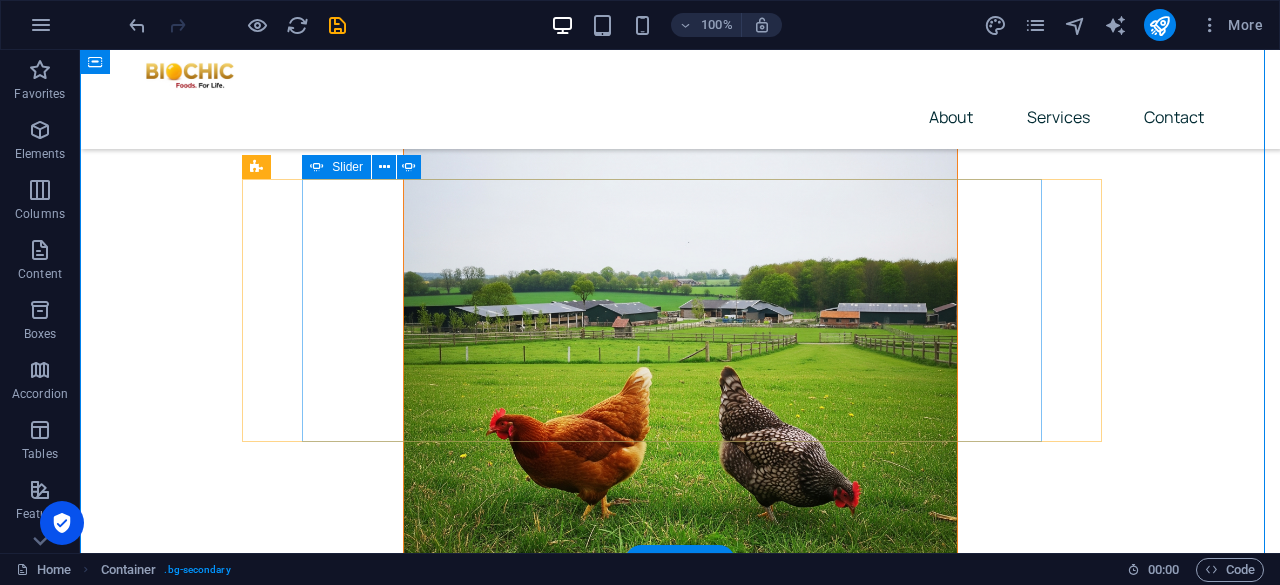 click at bounding box center [570, 7543] 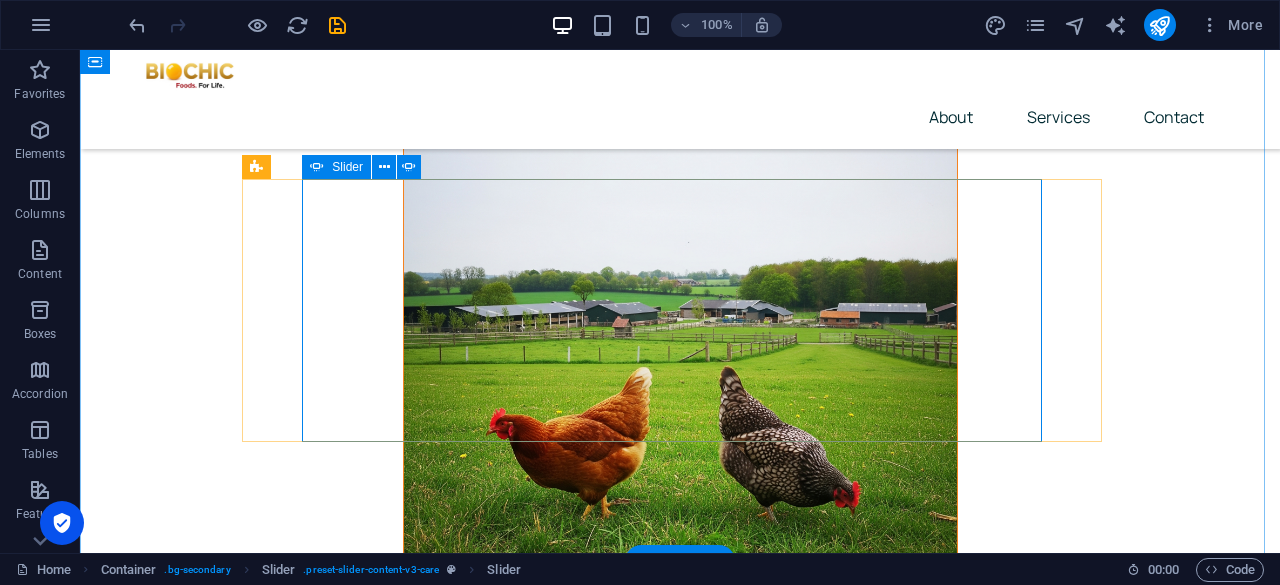 click at bounding box center (570, 5974) 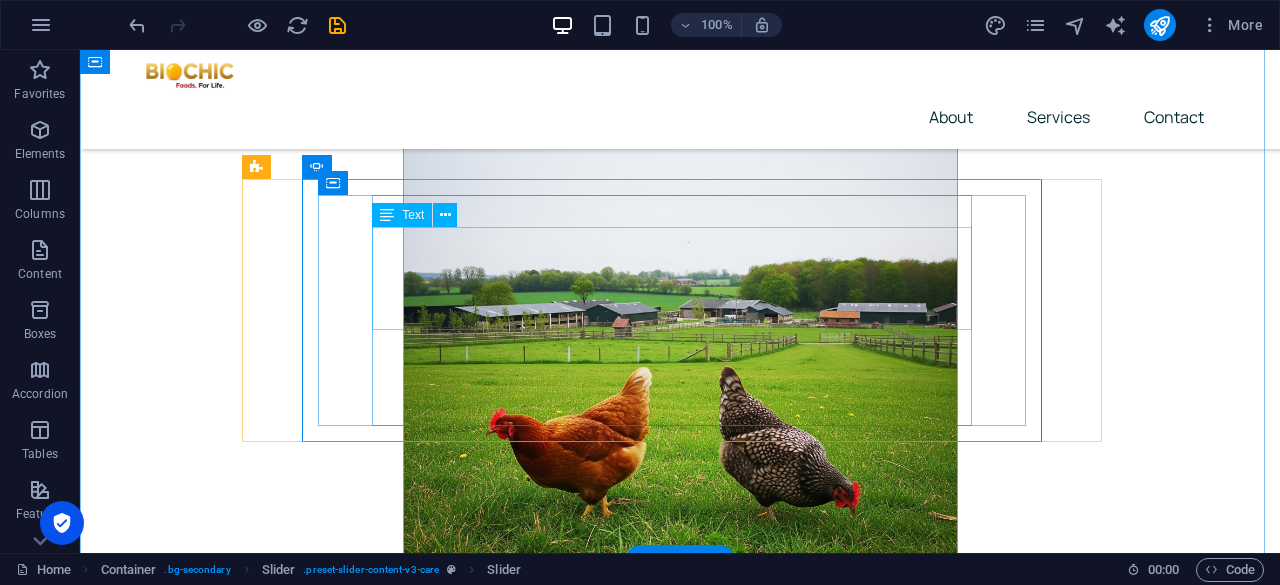 click on "There are many variations of passages of Lorem Ipsum available, but the majority have suffered alteration in some form, by injected humor, or randomized words which don't look even slightly believable. It is a long established fact that a reader will be distracted by the readable content of a page when looking at its layout." at bounding box center [-1704, 6857] 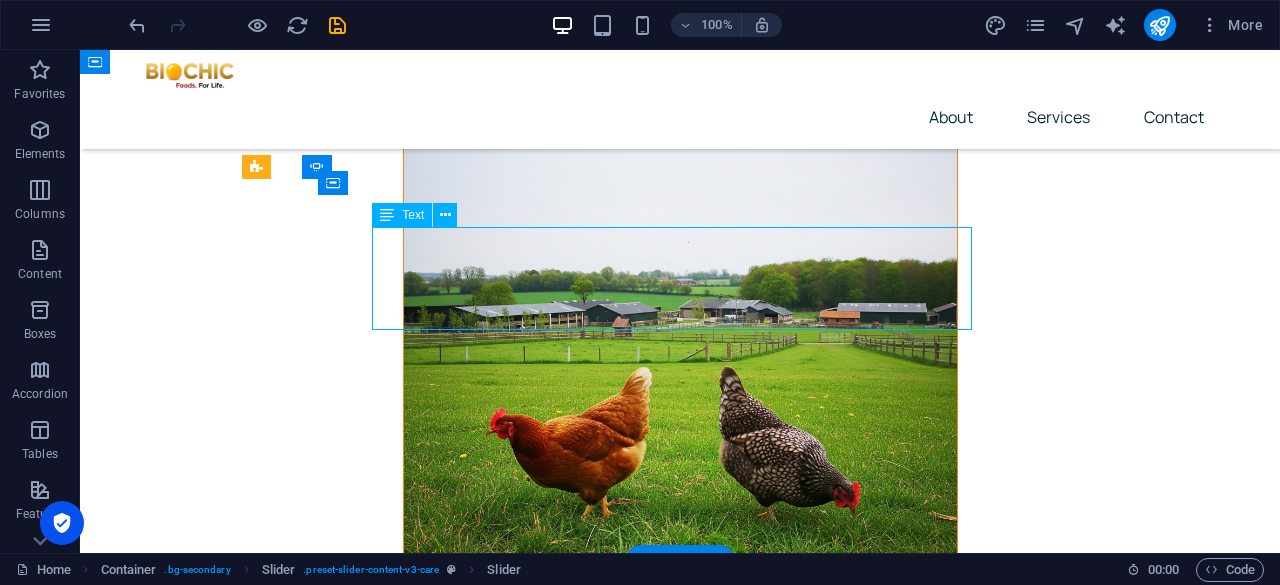 click on "There are many variations of passages of Lorem Ipsum available, but the majority have suffered alteration in some form, by injected humor, or randomized words which don't look even slightly believable. It is a long established fact that a reader will be distracted by the readable content of a page when looking at its layout." at bounding box center [-1704, 6857] 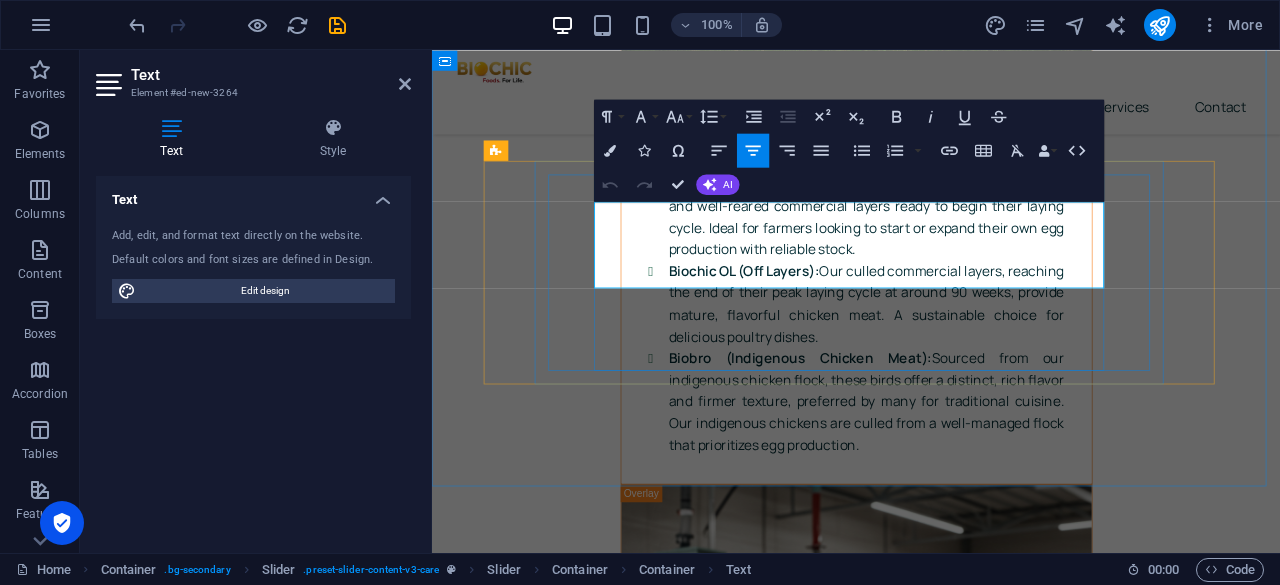 scroll, scrollTop: 7406, scrollLeft: 0, axis: vertical 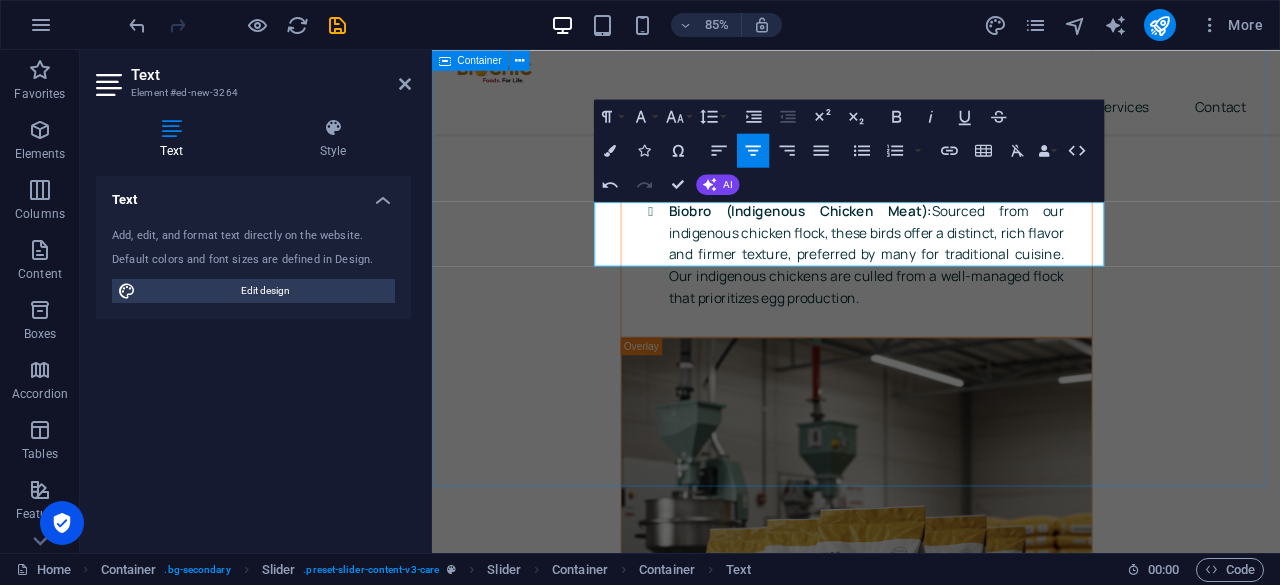 click on "What our clients say My customers consistently rave about Biochic's chicken meat! Its tenderness and rich flavor, clearly from their  ethical and sustainable rearing practices , make it a top seller. Sales have truly soared. Jonathan Mwilu Butchery Owner Biochic's eggs are incredibly fresh! Their  same-day fresh delivery  means I get farm-fresh eggs that truly taste superior, unlike anything else. It’s a difference you can actually taste every morning. My family and my customers keep coming for more each day.  Mary-Ann Mwangi Eggs Whole Seller Switching to Biochic feeds has transformed my operation. My chickens are significantly healthier, grow robustly, and egg production is up. Their  uncompromising quality control  in feed directly benefits my farm's profitability. Engineer Monirei Fruit Farmer Switching to Biochic feeds has transformed my operation. My chickens are significantly healthier, grow robustly, and egg production is up. Their  uncompromising quality control Alice Kimani Jonathan Mwilu" at bounding box center [931, 6164] 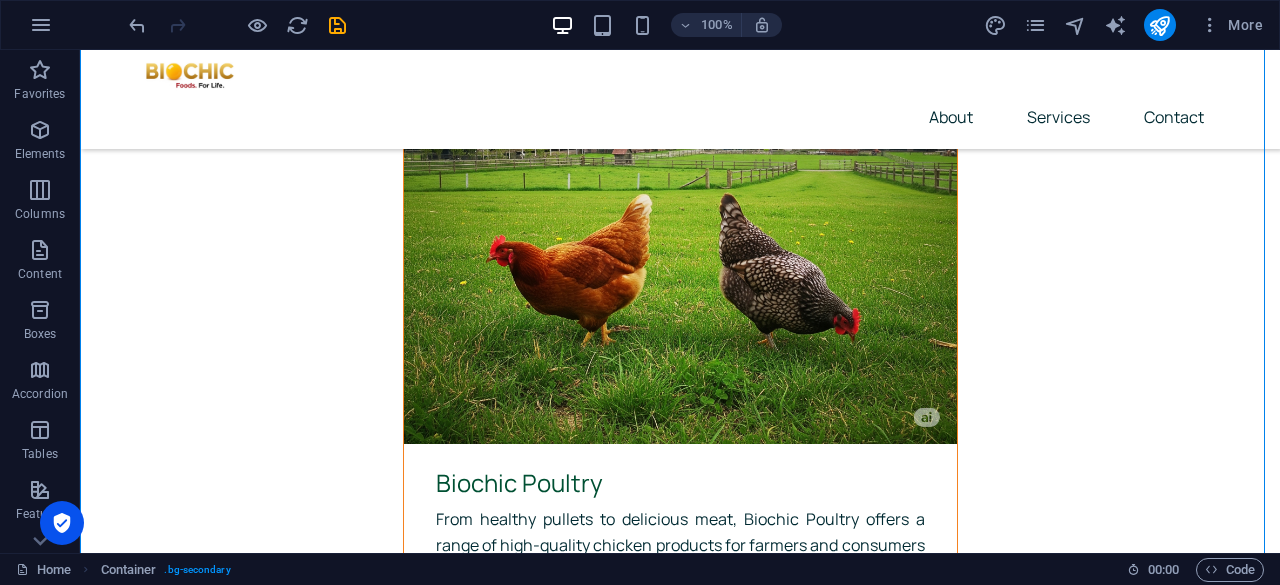 scroll, scrollTop: 7233, scrollLeft: 0, axis: vertical 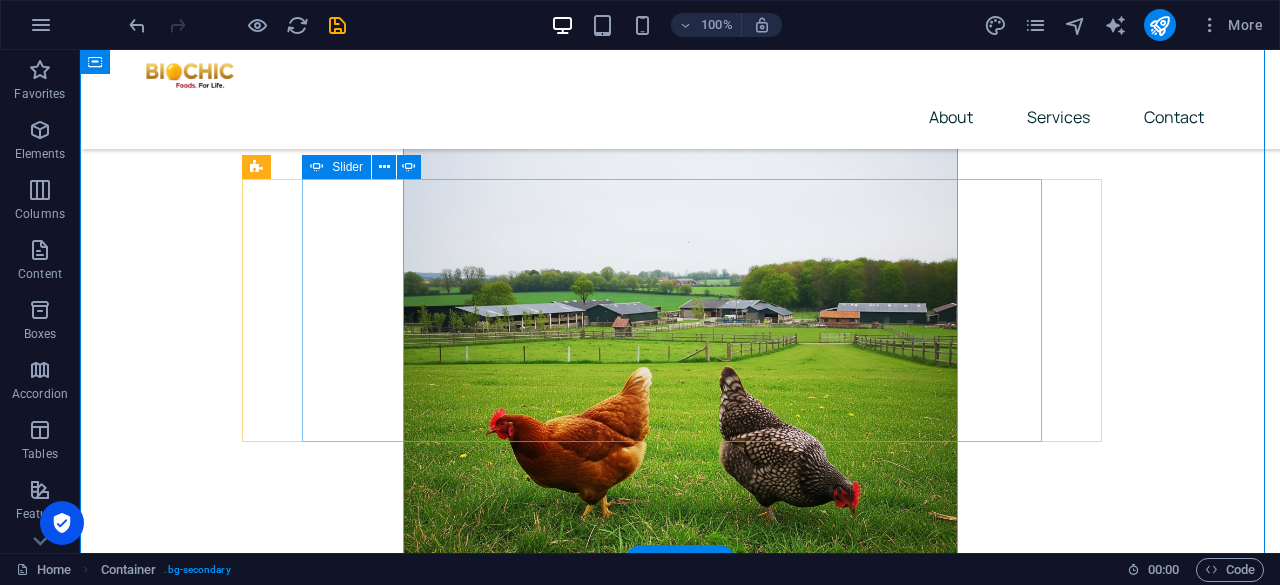 click at bounding box center (570, 5974) 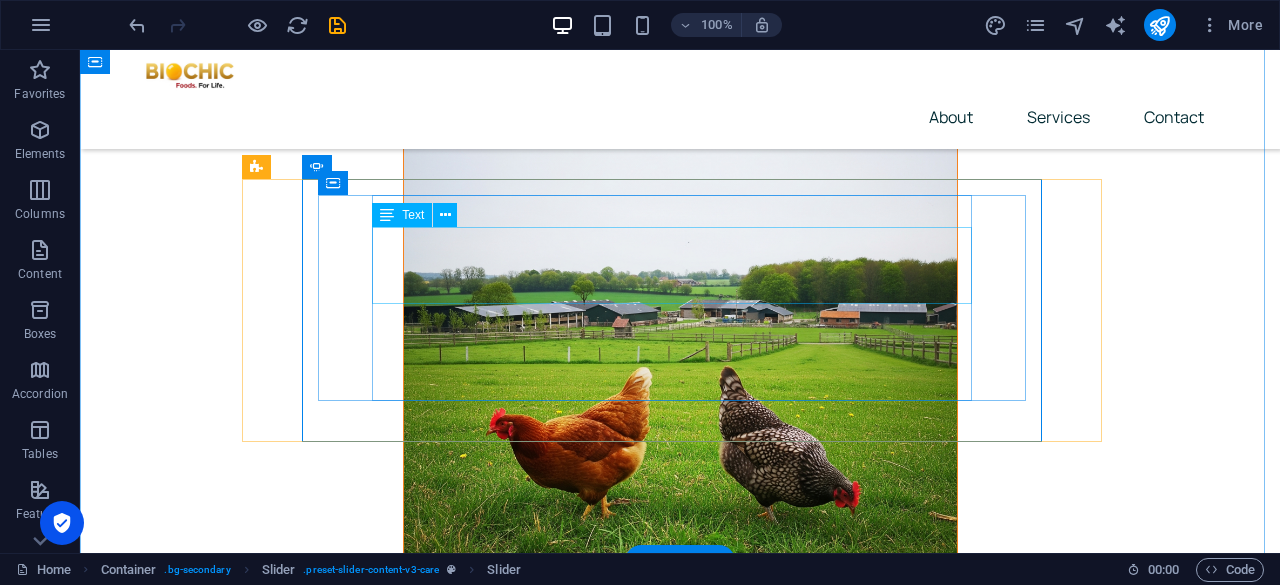 click on "Switching to Biochic feeds has transformed my operation. My chickens are significantly healthier, grow robustly, and egg production is up. Their  uncompromising quality control  in feed directly benefits my farm's profitability." at bounding box center [-964, 6594] 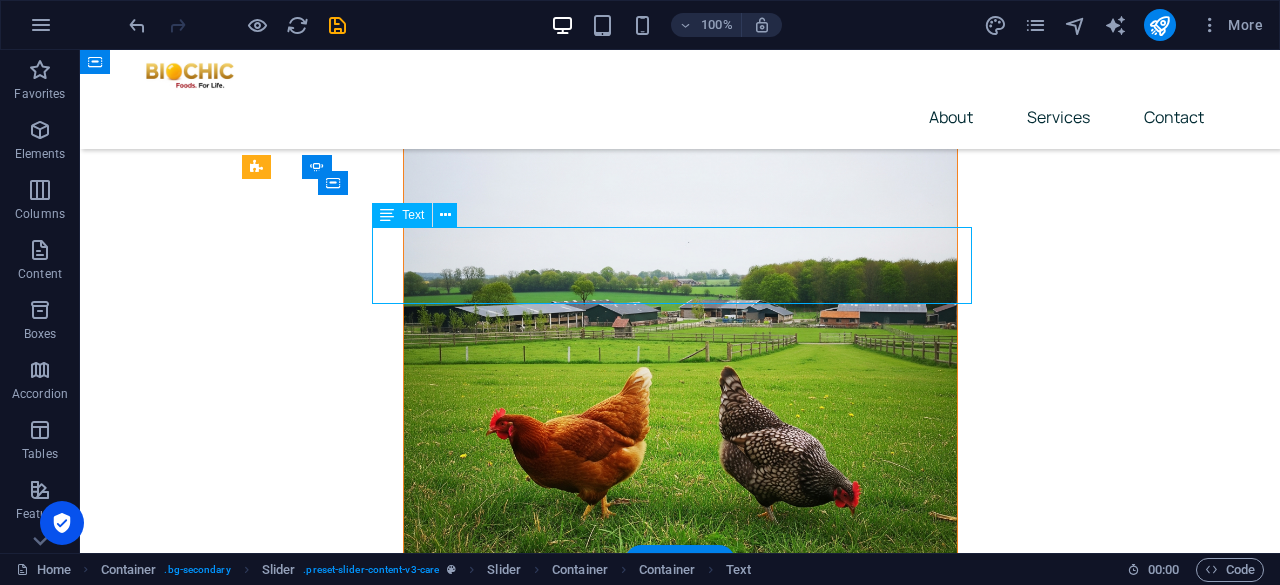 click on "Switching to Biochic feeds has transformed my operation. My chickens are significantly healthier, grow robustly, and egg production is up. Their  uncompromising quality control  in feed directly benefits my farm's profitability." at bounding box center (-964, 6594) 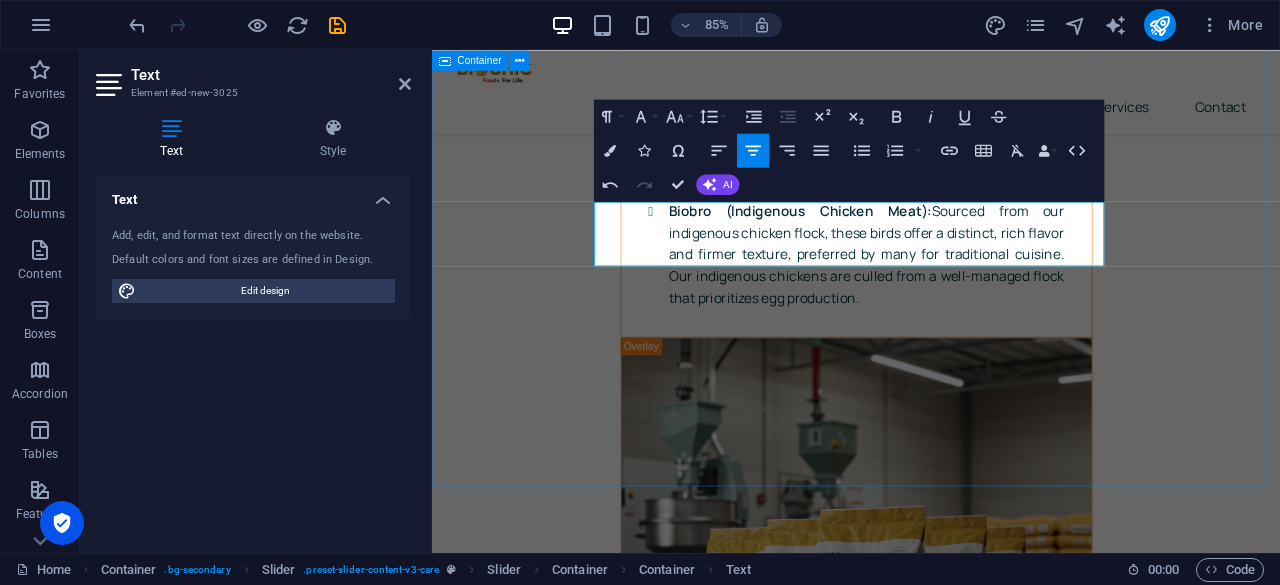 click on "What our clients say My customers consistently rave about Biochic's chicken meat! Its tenderness and rich flavor, clearly from their  ethical and sustainable rearing practices , make it a top seller. Sales have truly soared. Jonathan Mwilu Butchery Owner Biochic's eggs are incredibly fresh! Their  same-day fresh delivery  means I get farm-fresh eggs that truly taste superior, unlike anything else. It’s a difference you can actually taste every morning. My family and my customers keep coming for more each day.  Mary-Ann Mwangi Eggs Whole Seller Biochic's organic manure has revitalized my orchard. My fruit trees are flourishing, producing bigger, healthier, and more abundant fruits. It's been an incredible boost for my sustainable farming practices. Engineer Monirei Fruit Farmer Switching to Biochic feeds has transformed my operation. My chickens are significantly healthier, grow robustly, and egg production is up. Their  uncompromising quality control  in feed directly benefits my farm's profitability." at bounding box center (931, 6151) 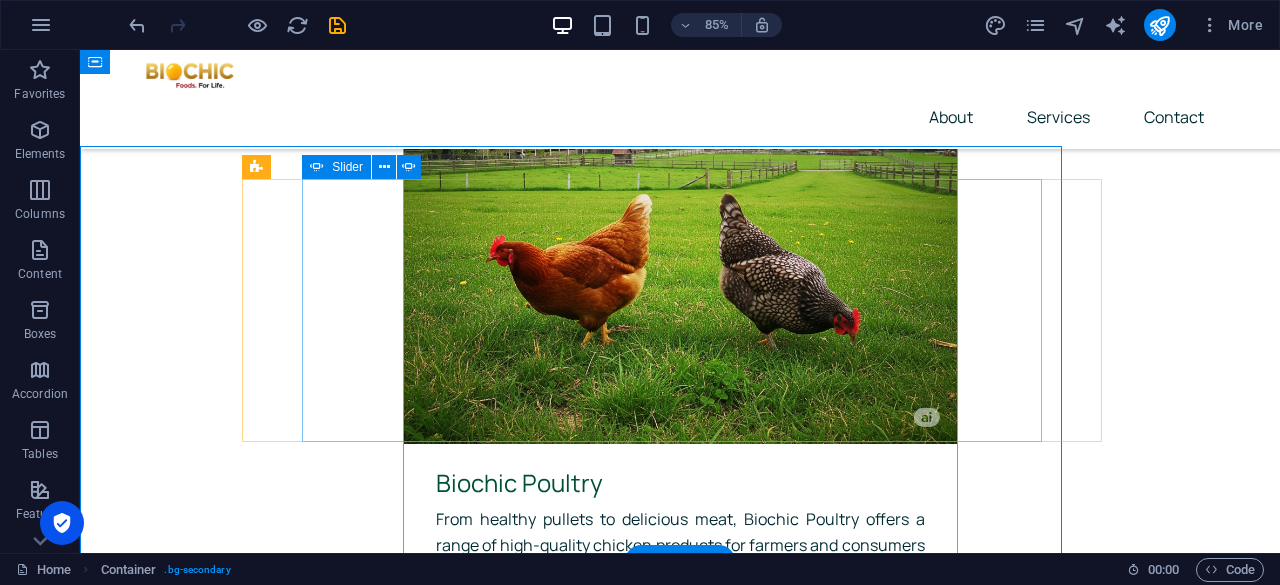 scroll, scrollTop: 7233, scrollLeft: 0, axis: vertical 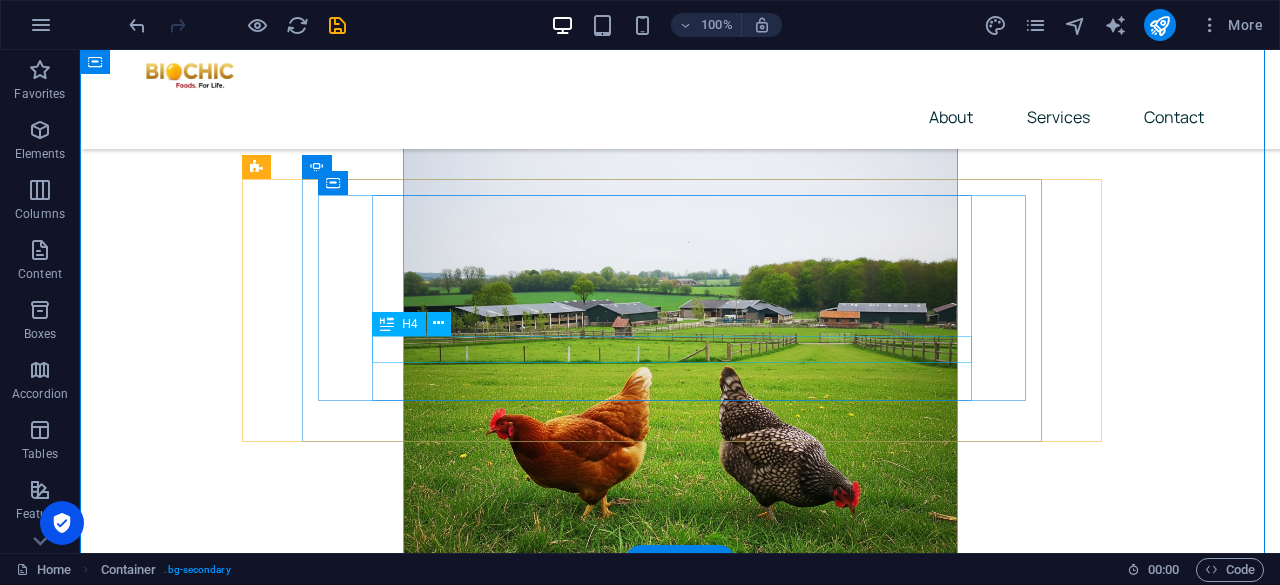 click on "Engineer Monirei" at bounding box center (-964, 6665) 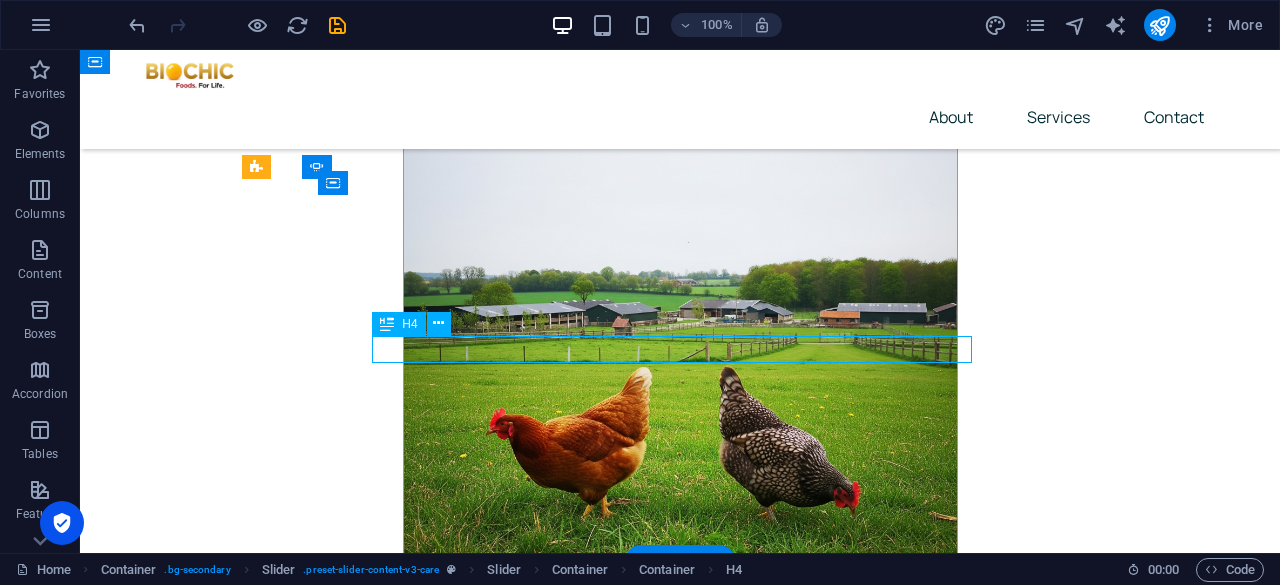 click on "Engineer Monirei" at bounding box center (-964, 6665) 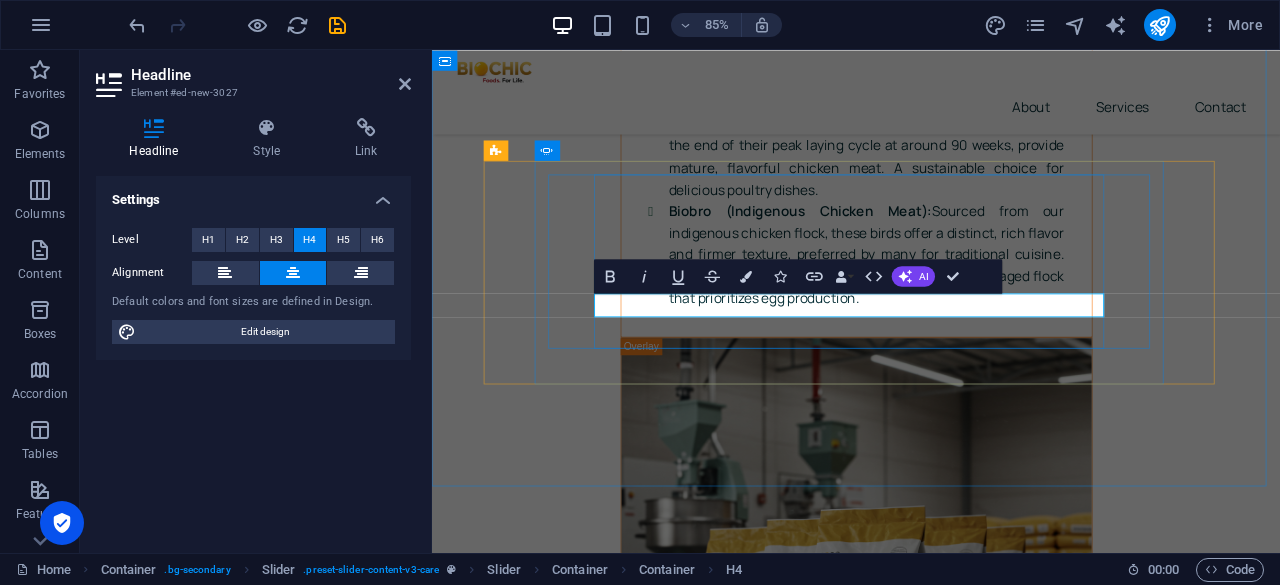 click on "Engineer Monirei" at bounding box center (-648, 6113) 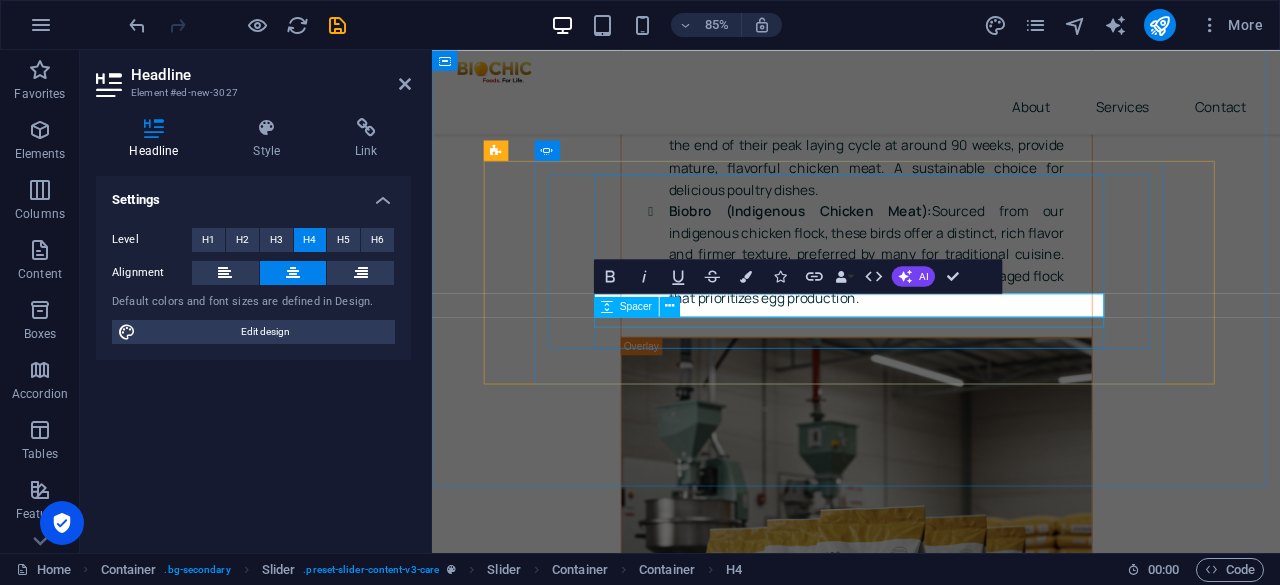 type 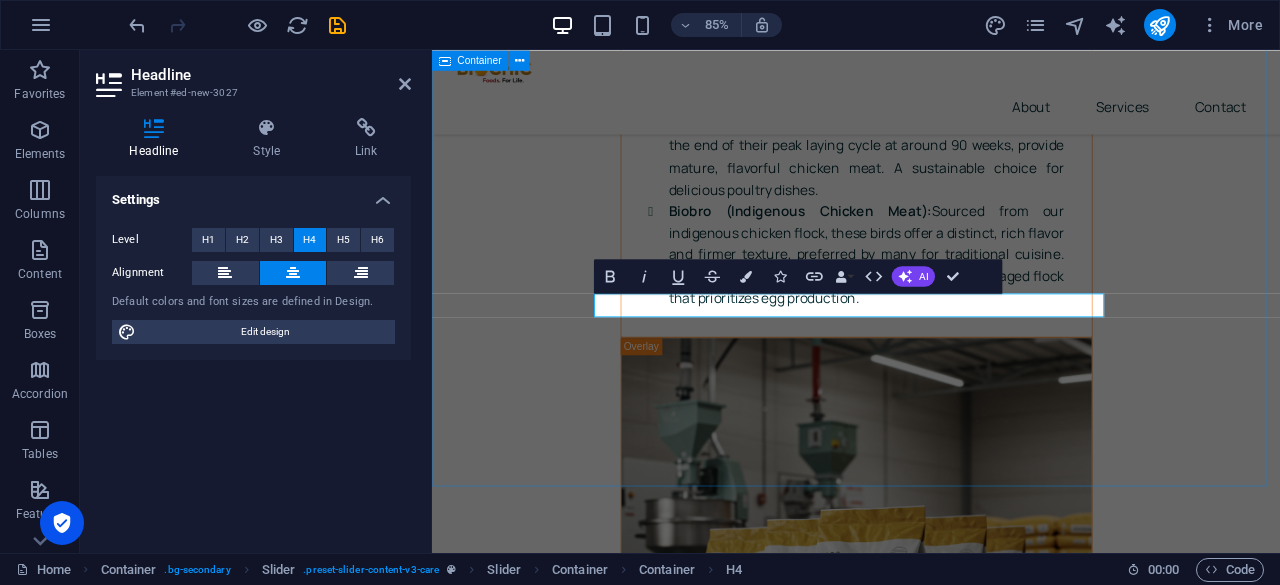 click on "What our clients say My customers consistently rave about Biochic's chicken meat! Its tenderness and rich flavor, clearly from their  ethical and sustainable rearing practices , make it a top seller. Sales have truly soared. [PERSON_NAME] Owner Biochic's eggs are incredibly fresh! Their  same-day fresh delivery  means I get farm-fresh eggs that truly taste superior, unlike anything else. It’s a difference you can actually taste every morning. My family and my customers keep coming for more each day.  [PERSON_NAME] Eggs Whole Seller Biochic's organic manure has revitalized my orchard. My fruit trees are flourishing, producing bigger, healthier, and more abundant fruits. It's been an incredible boost for my sustainable farming practices. Eng. Monirei Fruit Farmer Switching to Biochic feeds has transformed my operation. My chickens are significantly healthier, grow robustly, and egg production is up. Their  uncompromising quality control  in feed directly benefits my farm's profitability." at bounding box center [931, 6151] 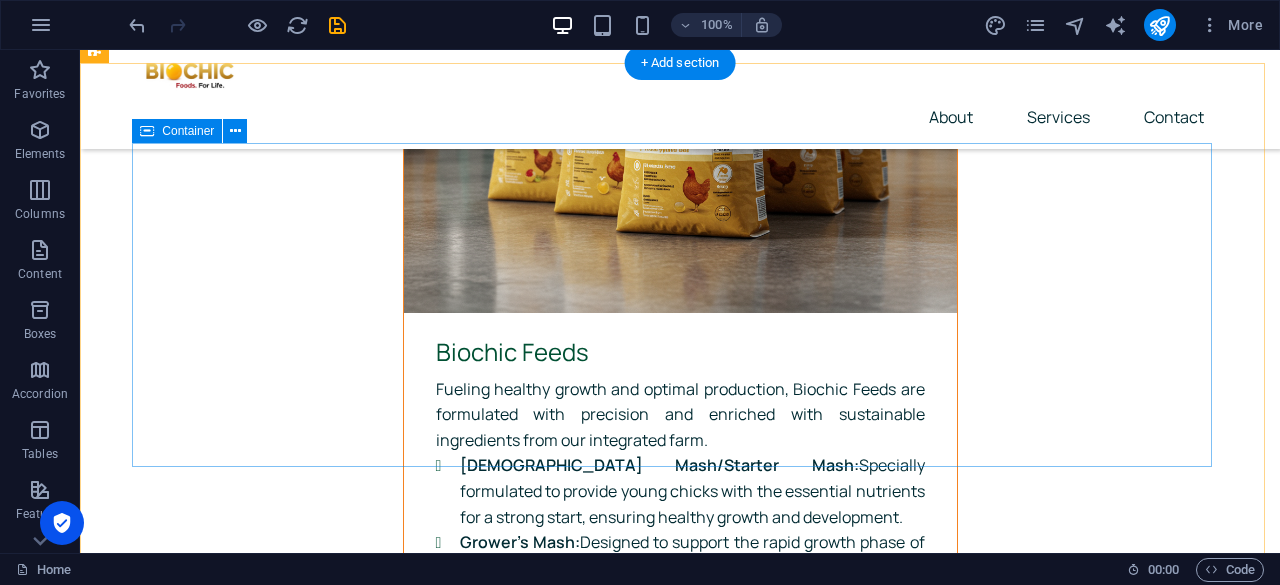 scroll, scrollTop: 8597, scrollLeft: 0, axis: vertical 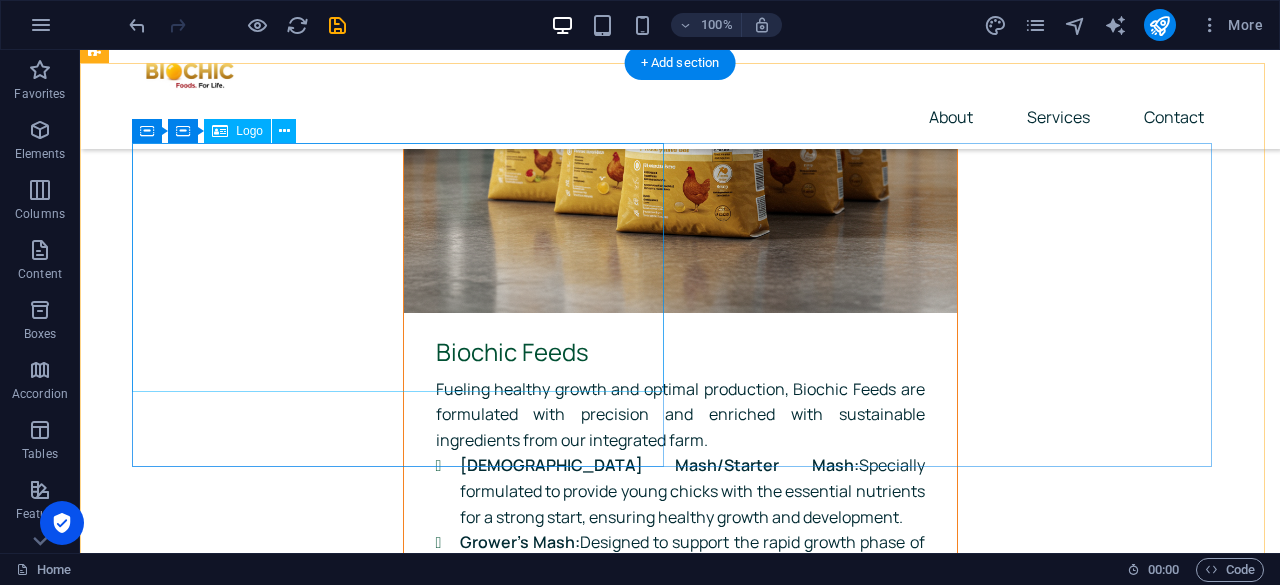 click at bounding box center (406, 7734) 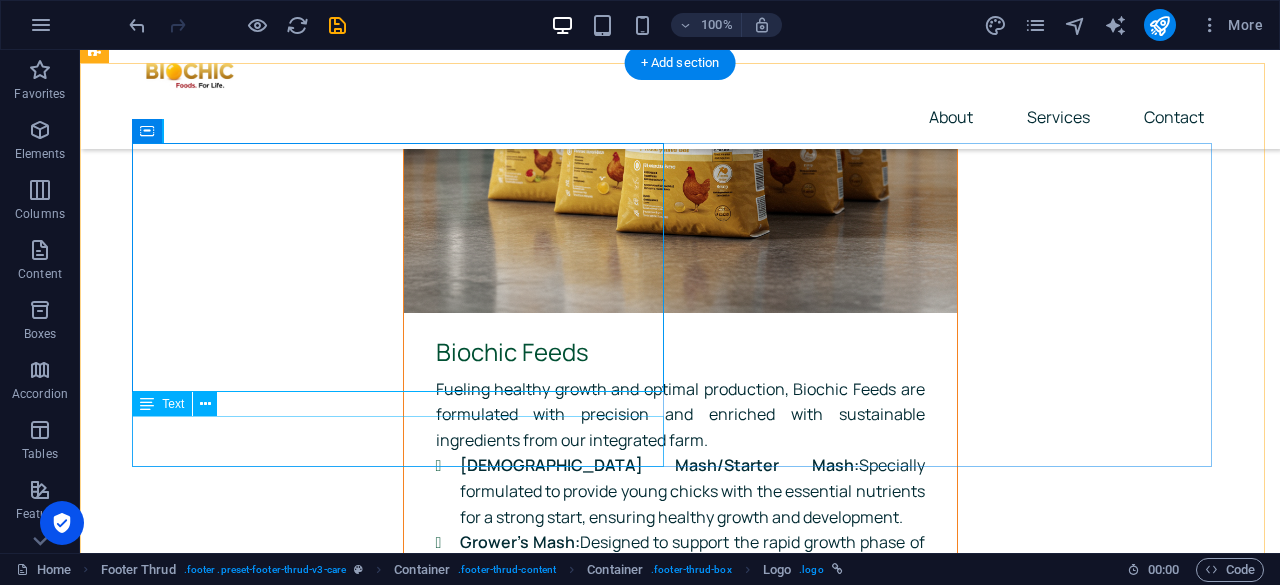 click on "It is a long established fact that a reader will be distracted by the readable content of a page when looking at its layout" at bounding box center (406, 7908) 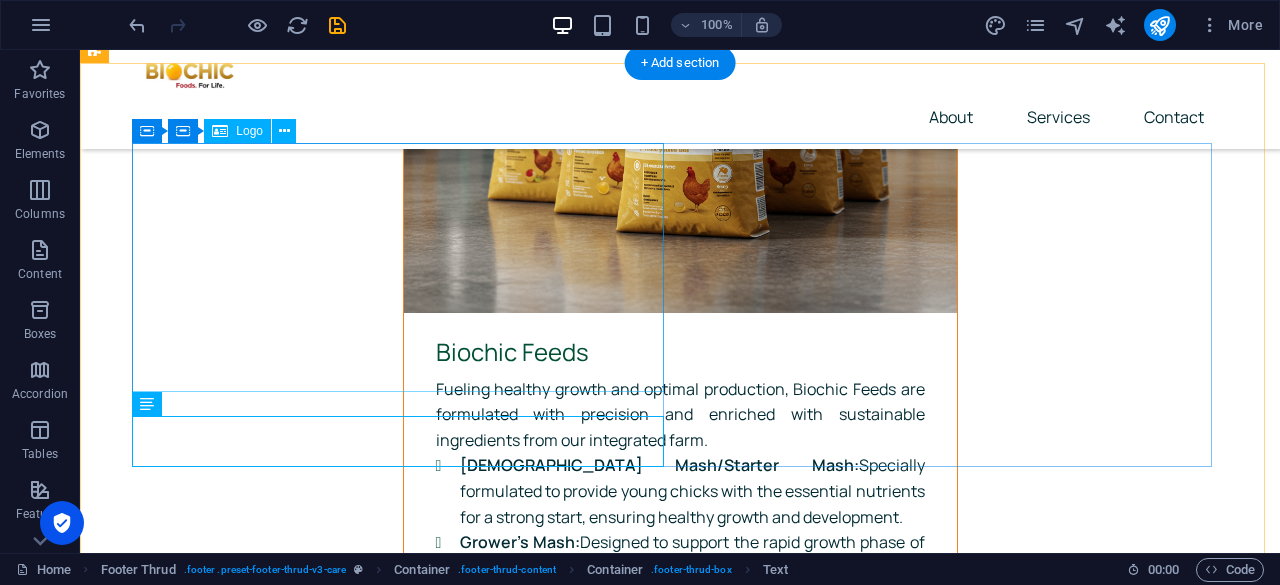 click at bounding box center [406, 7734] 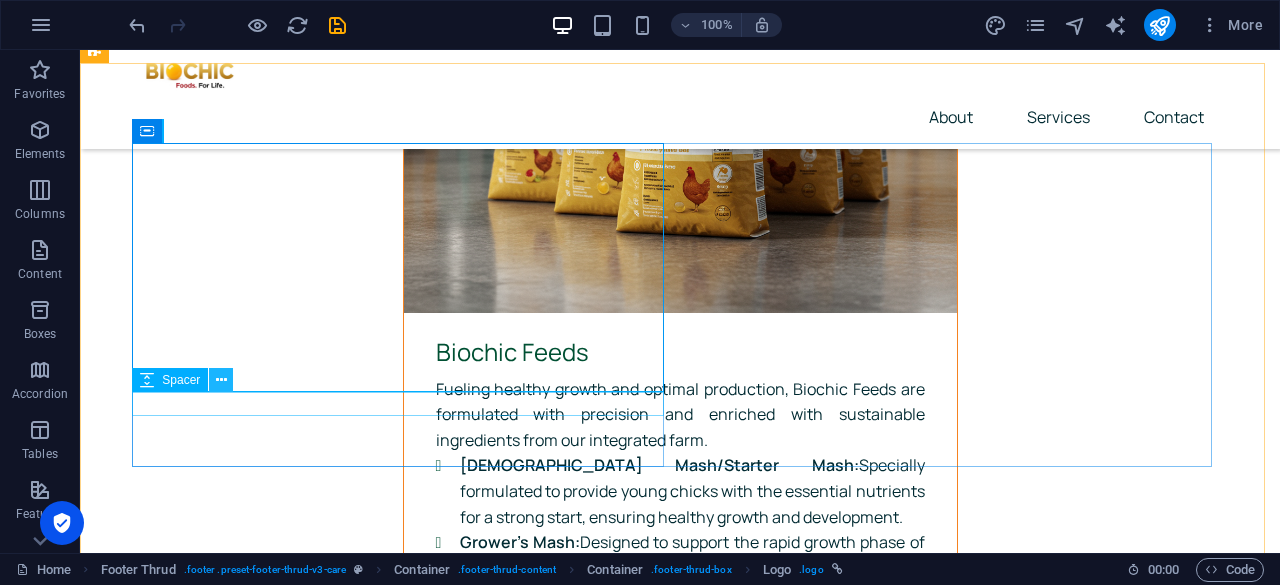 click at bounding box center [221, 380] 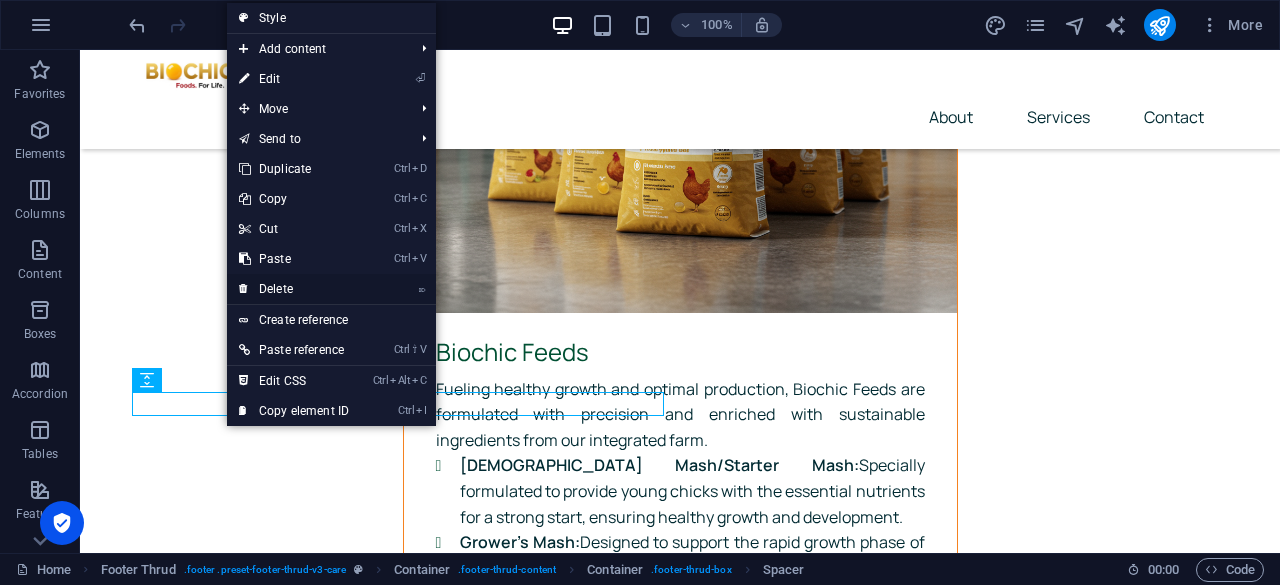 click on "⌦  Delete" at bounding box center (294, 289) 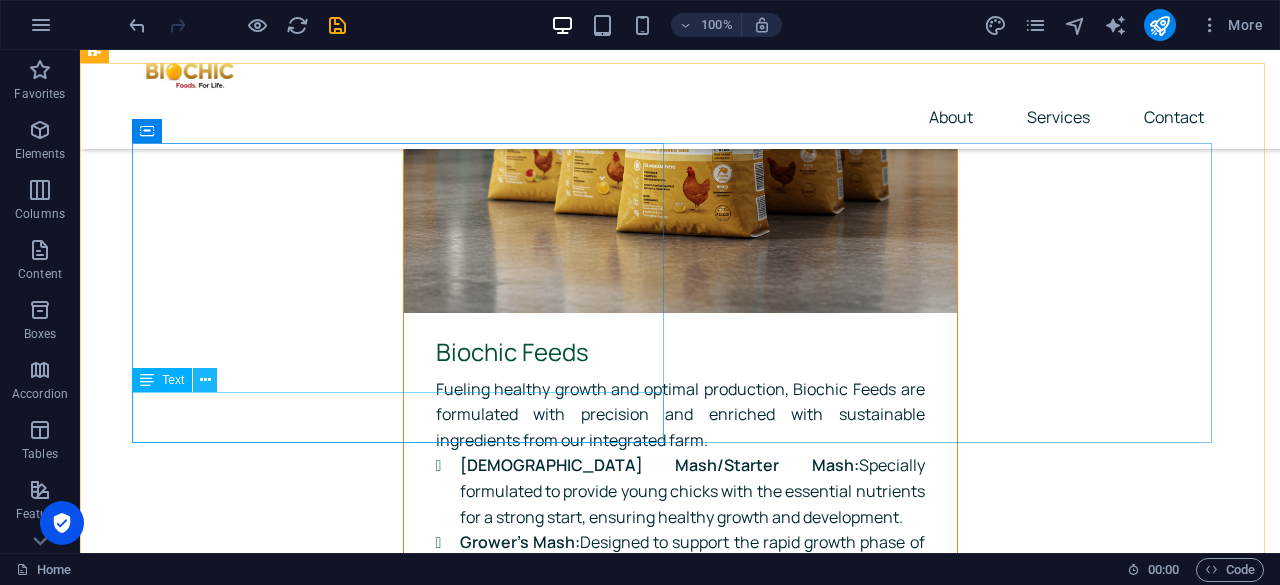 click at bounding box center [205, 380] 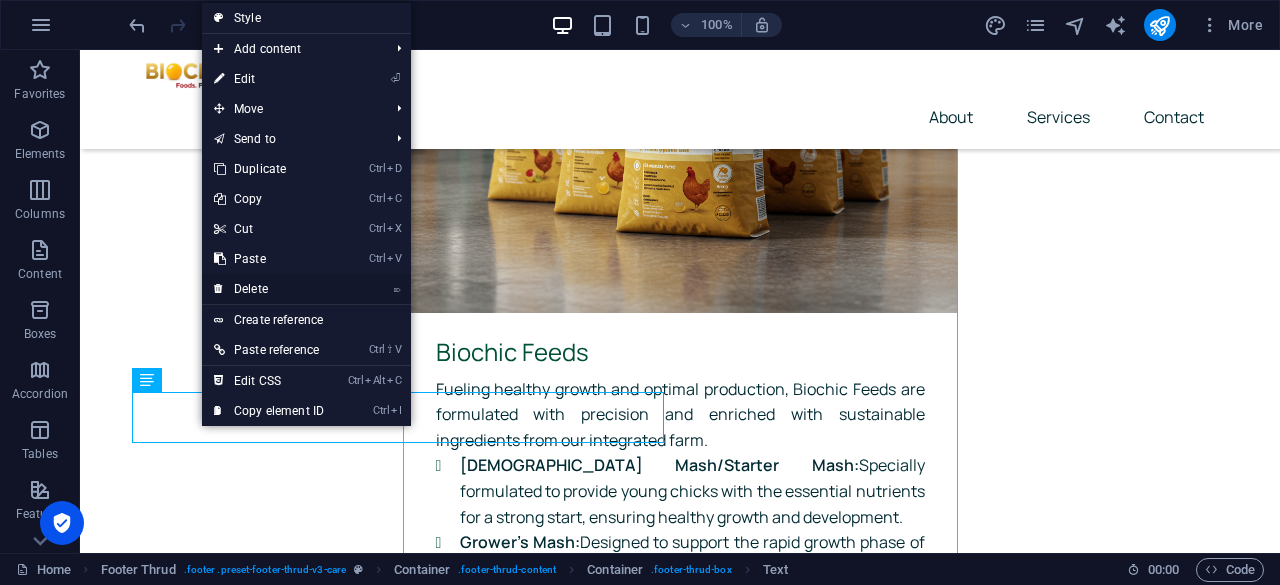 click on "⌦  Delete" at bounding box center [269, 289] 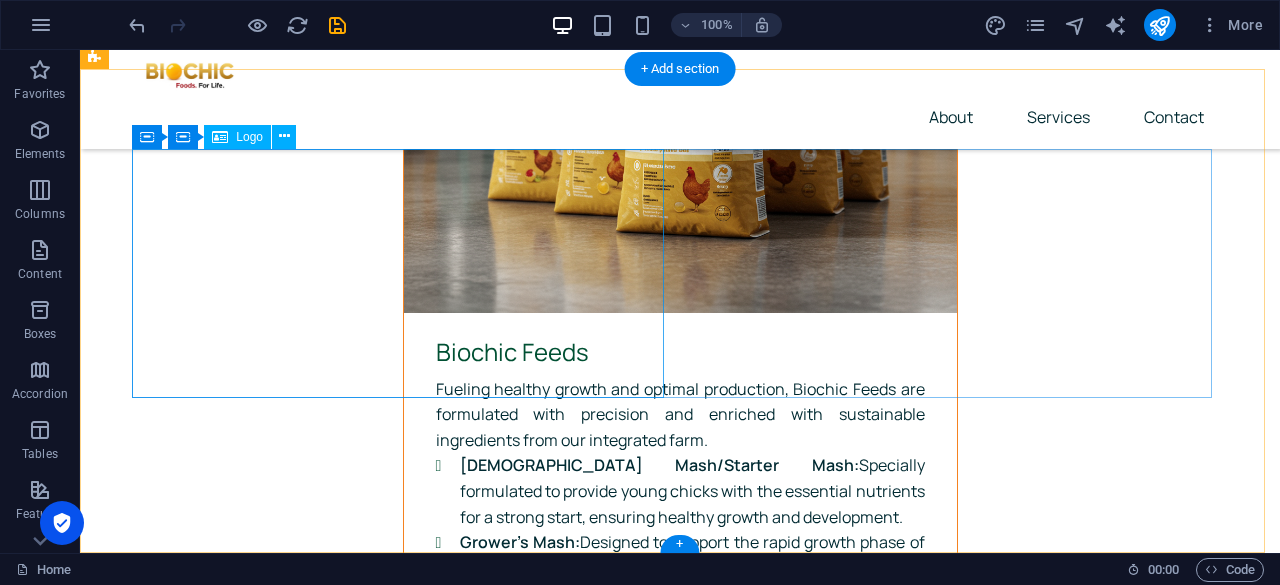 scroll, scrollTop: 8592, scrollLeft: 0, axis: vertical 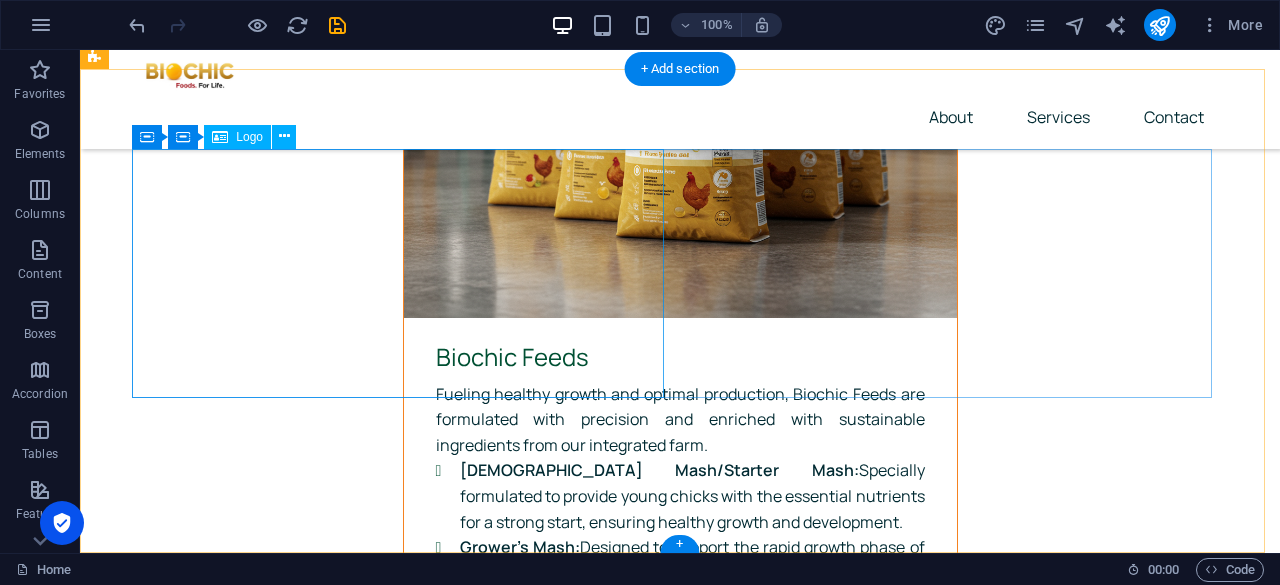 click at bounding box center (406, 7739) 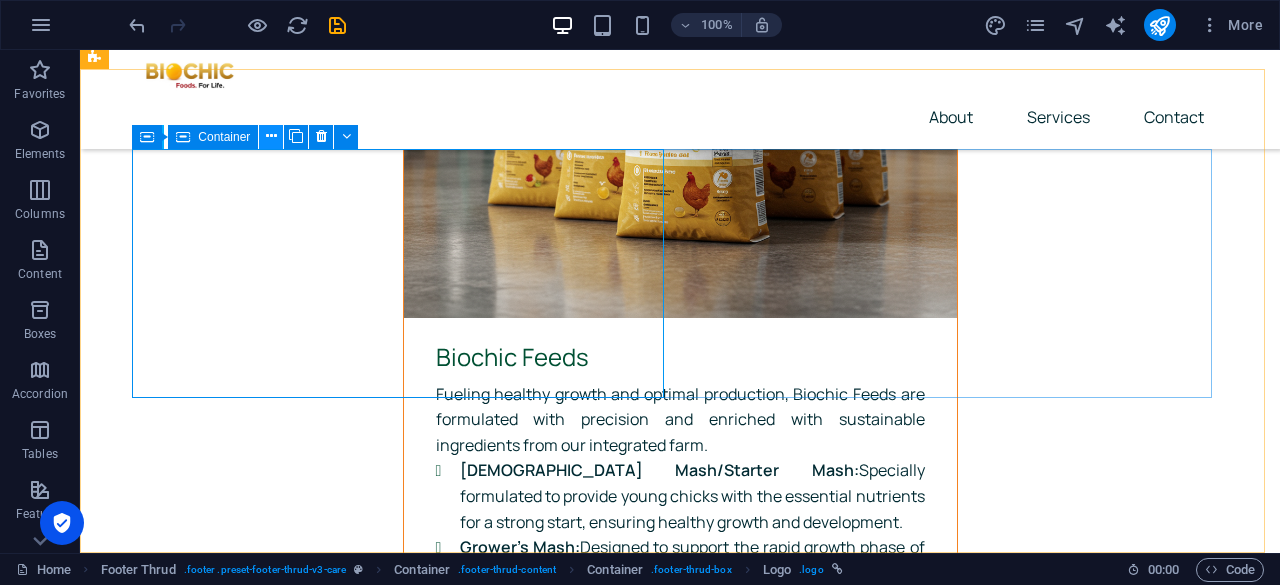 click at bounding box center (271, 136) 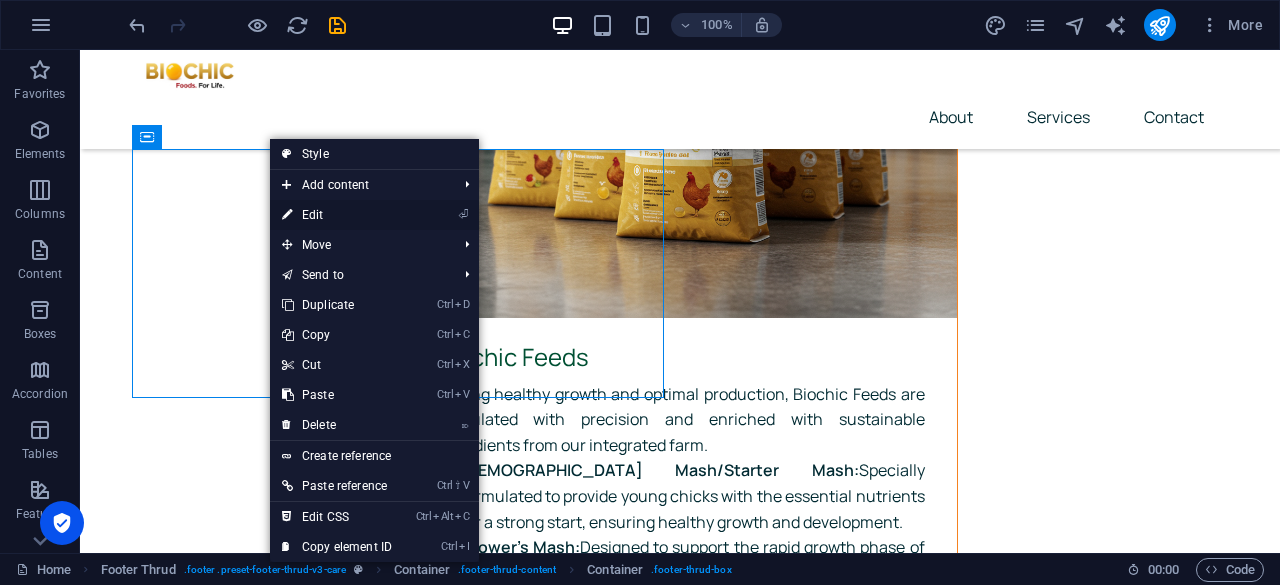 click on "⏎  Edit" at bounding box center (337, 215) 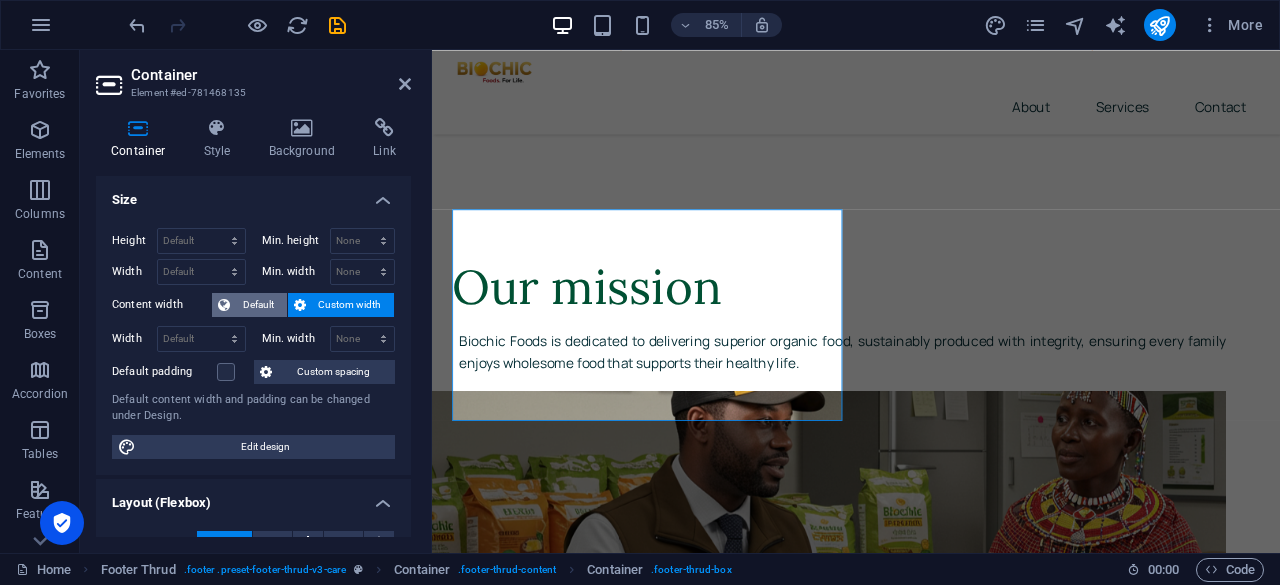 click on "Default" at bounding box center [258, 305] 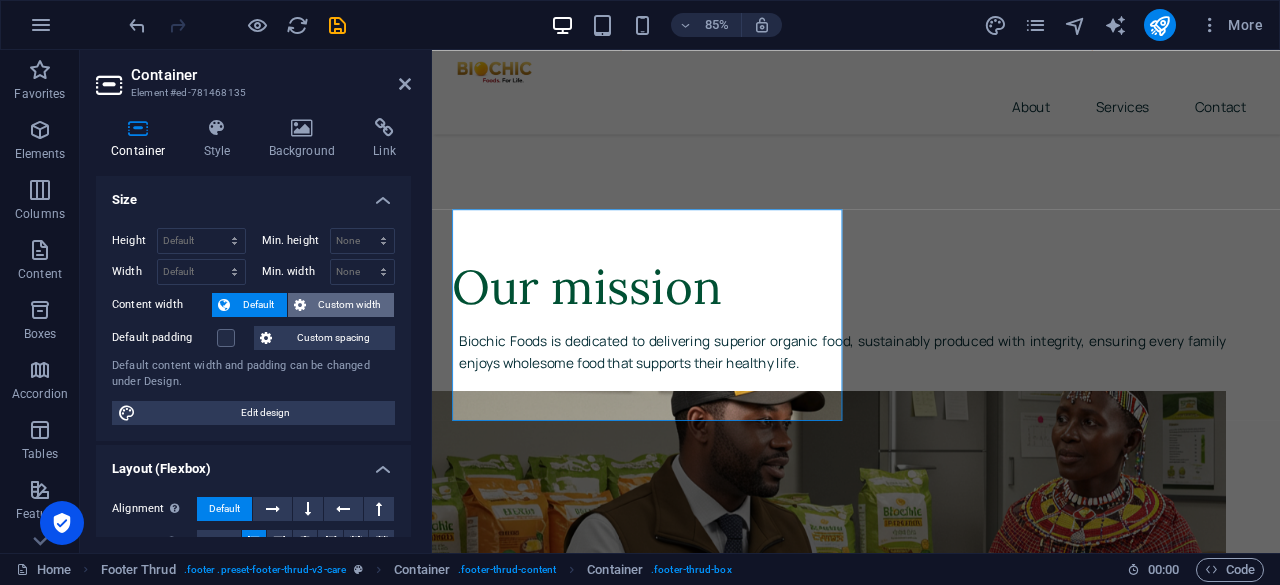 click on "Custom width" at bounding box center [350, 305] 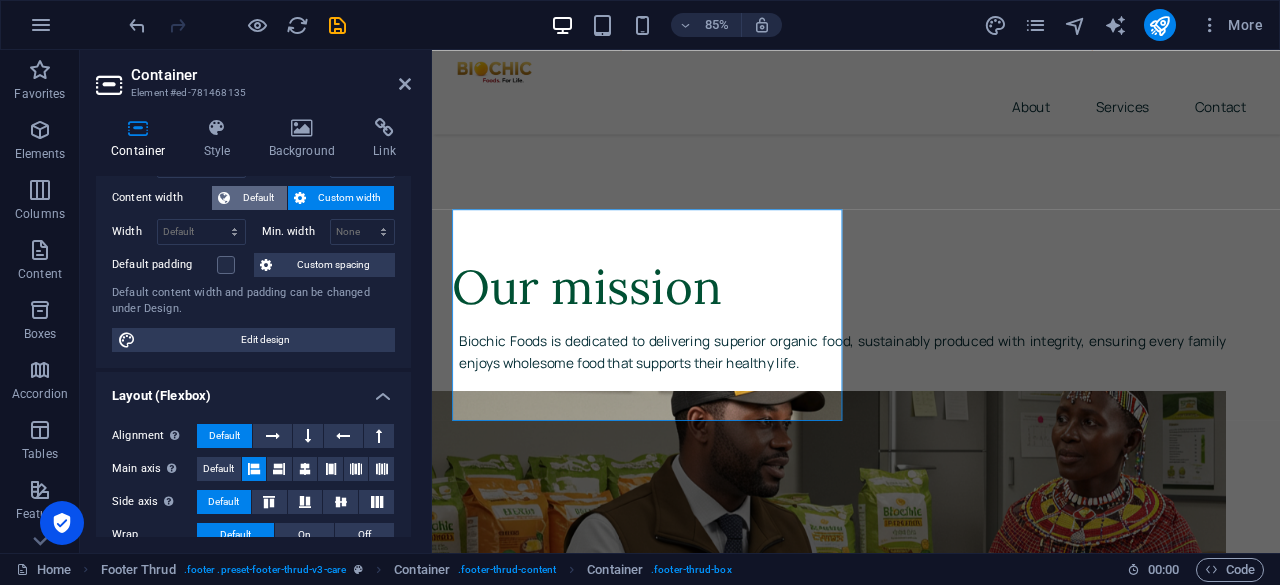 scroll, scrollTop: 108, scrollLeft: 0, axis: vertical 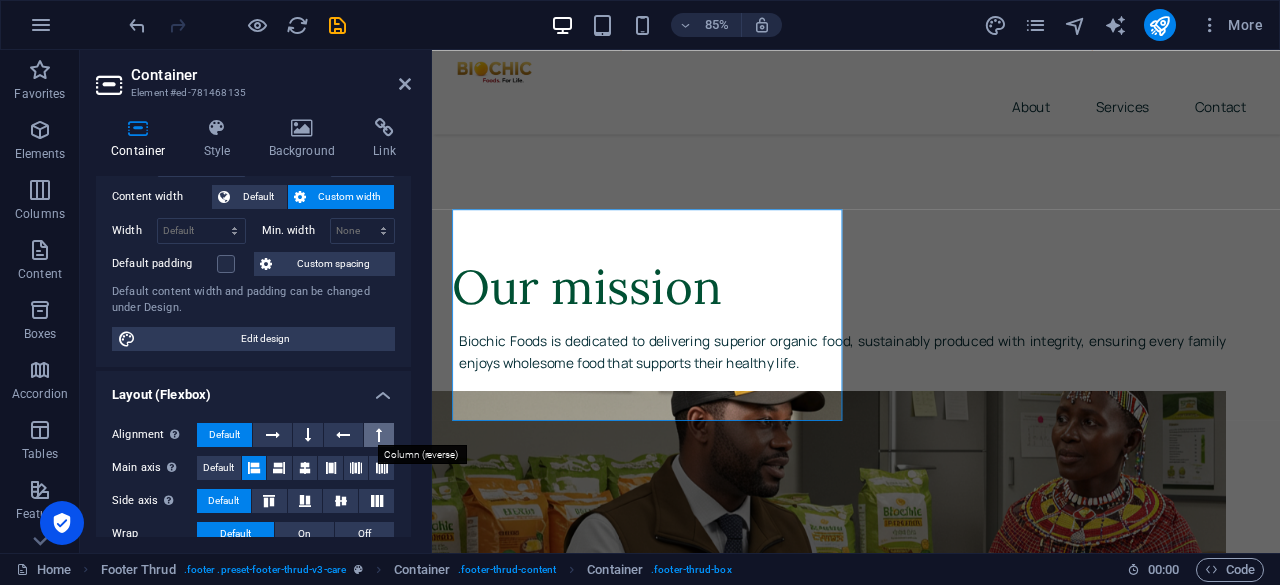 click at bounding box center [379, 435] 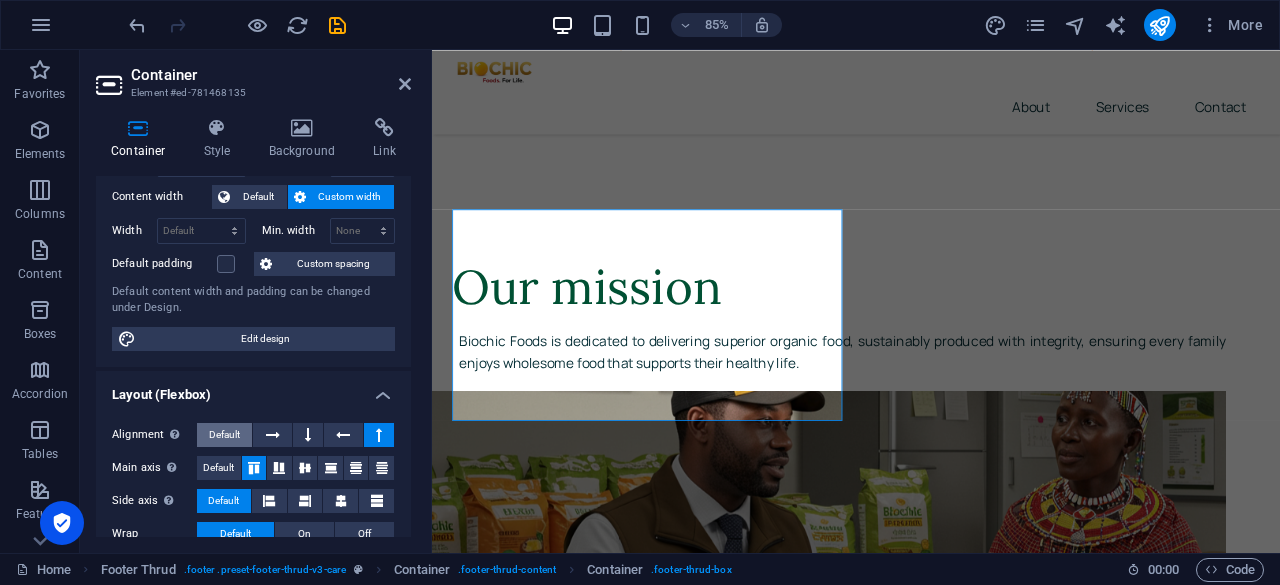 click on "Default" at bounding box center [224, 435] 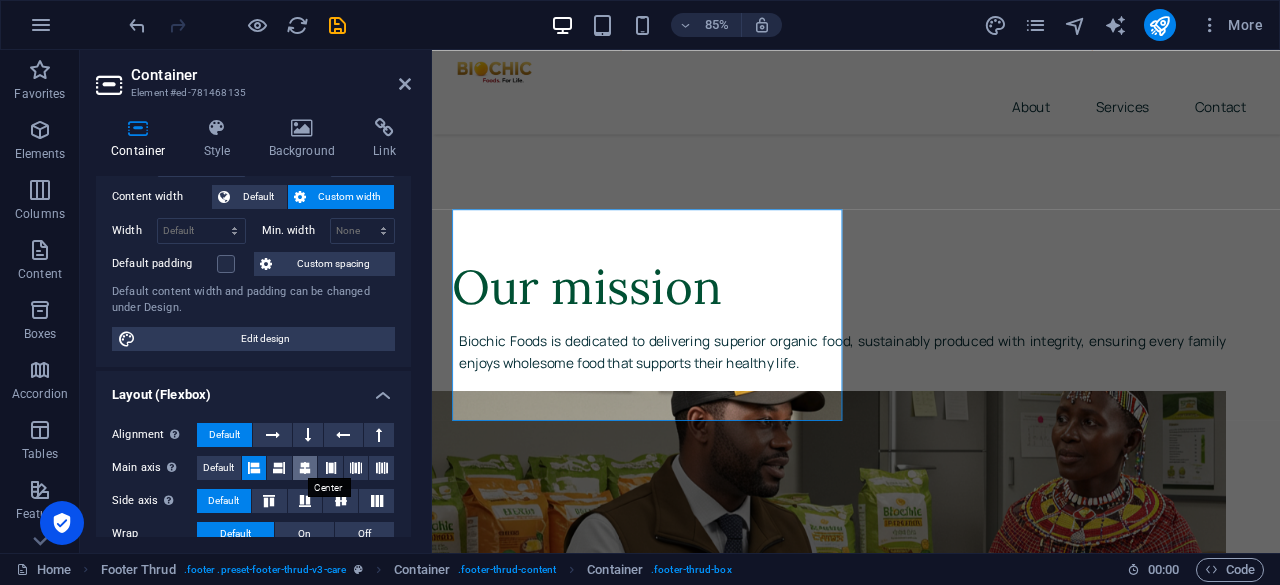 click at bounding box center [305, 468] 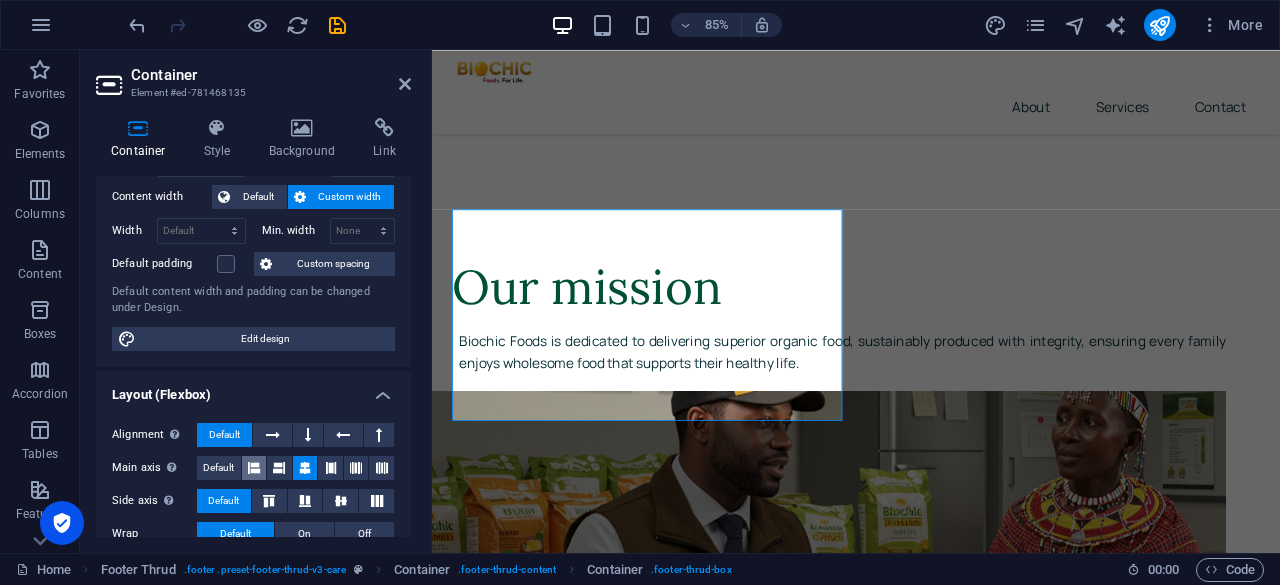 click at bounding box center (254, 468) 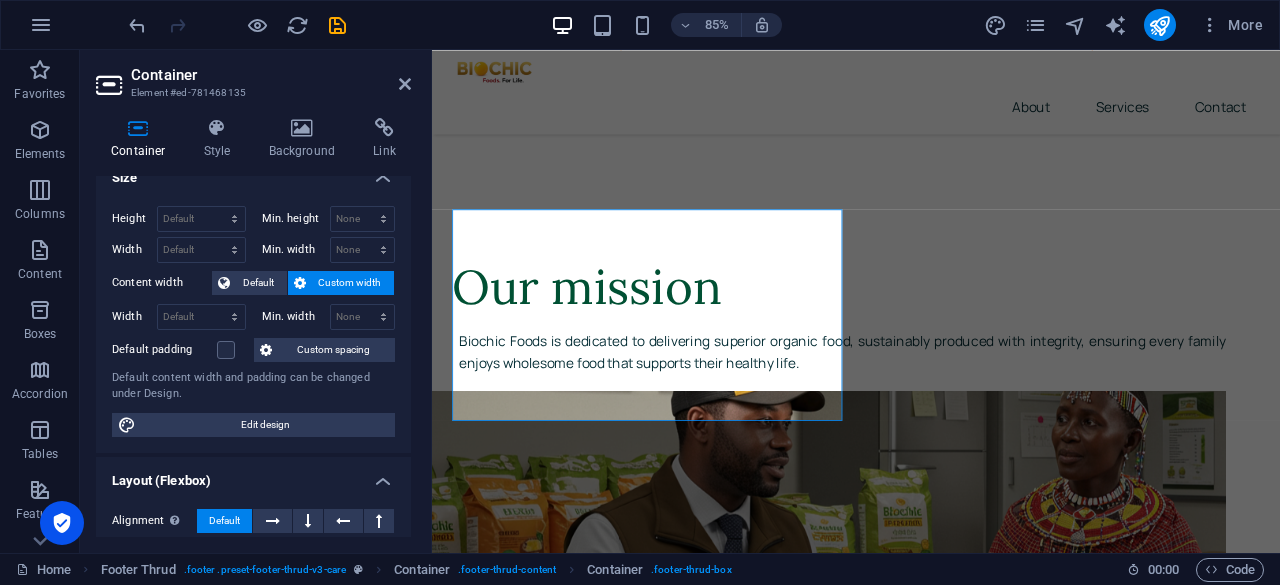 scroll, scrollTop: 18, scrollLeft: 0, axis: vertical 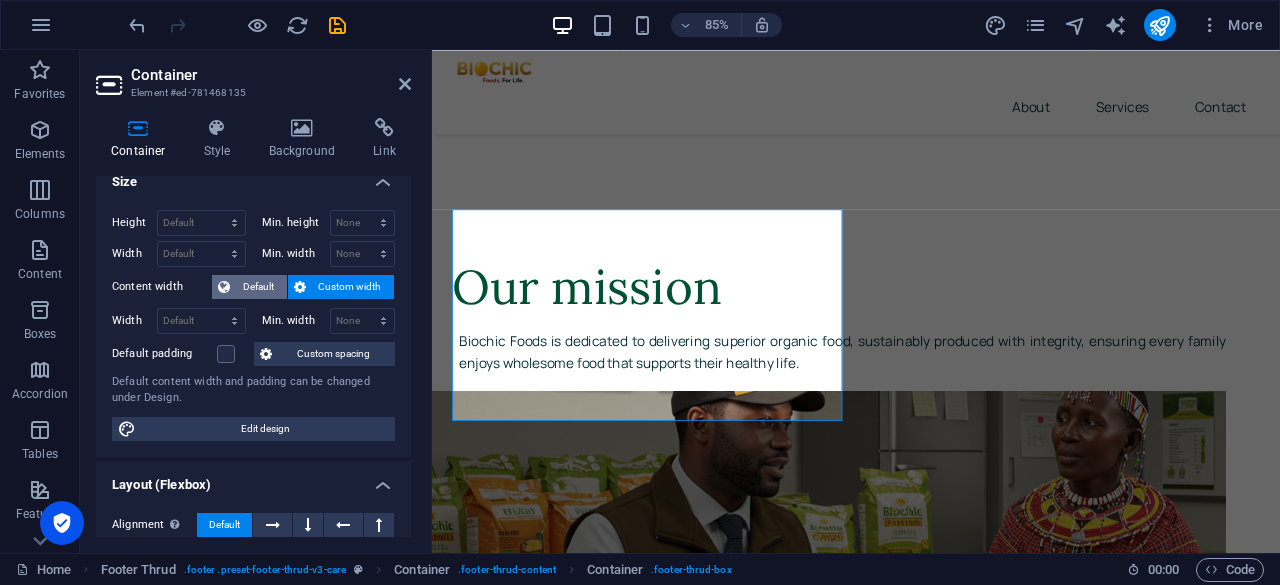 click on "Default" at bounding box center (258, 287) 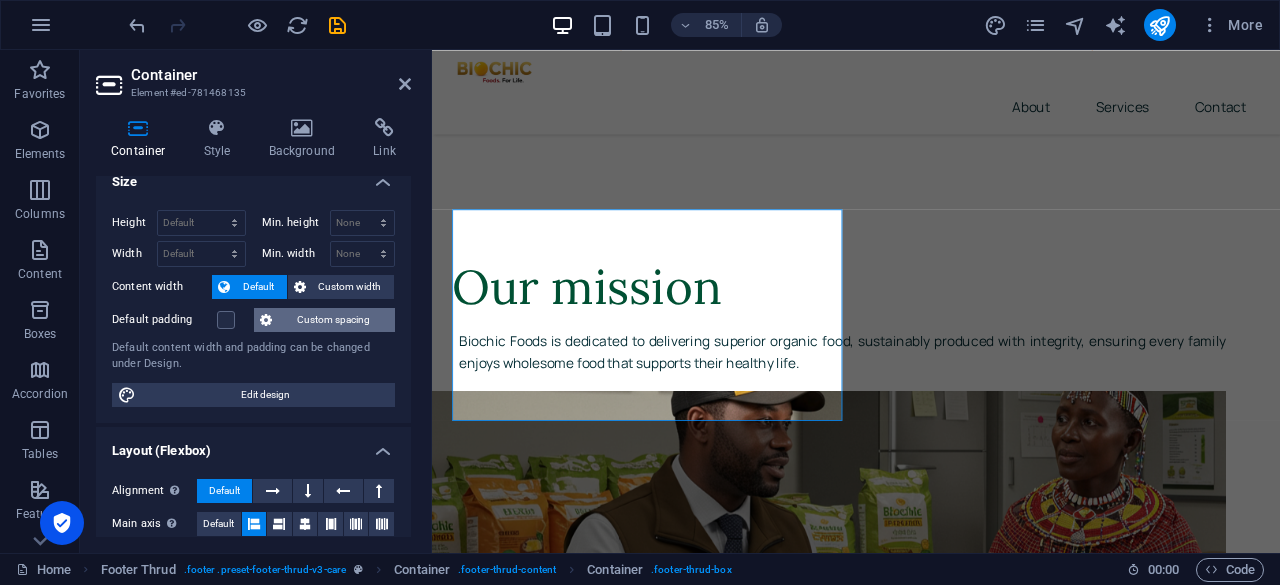 click on "Custom spacing" at bounding box center (333, 320) 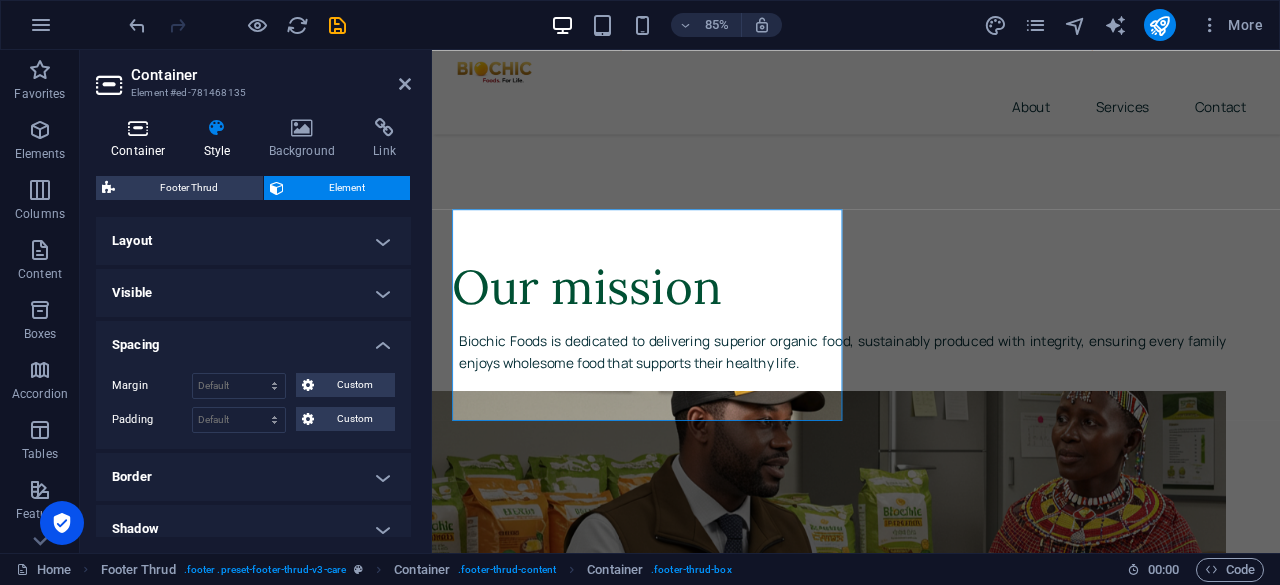 click at bounding box center [138, 128] 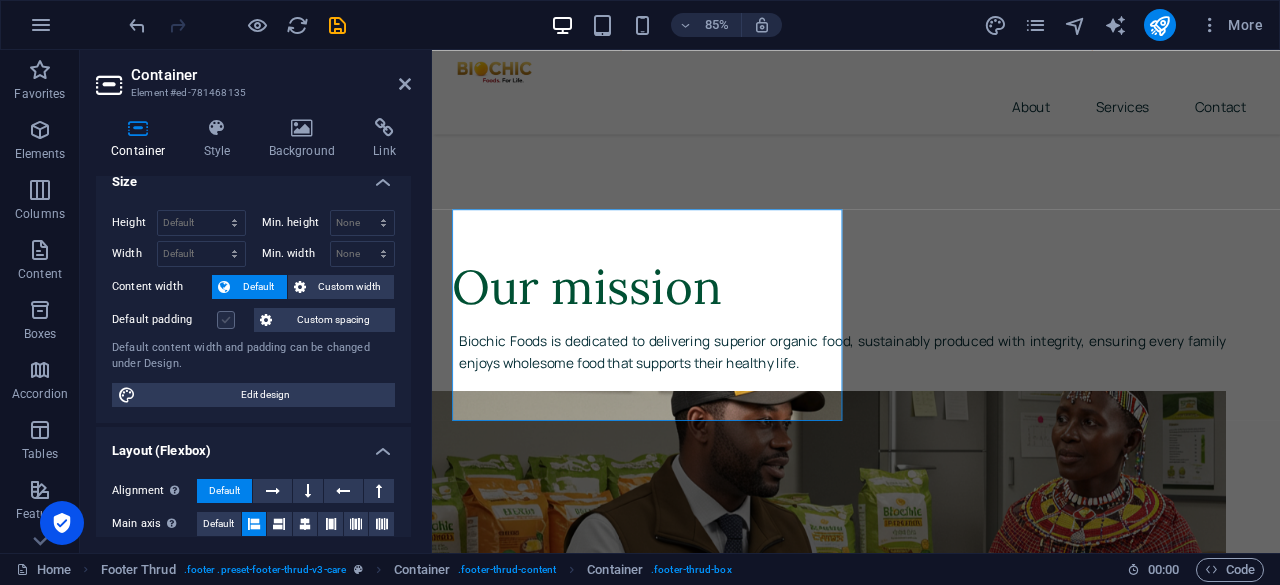 click at bounding box center [226, 320] 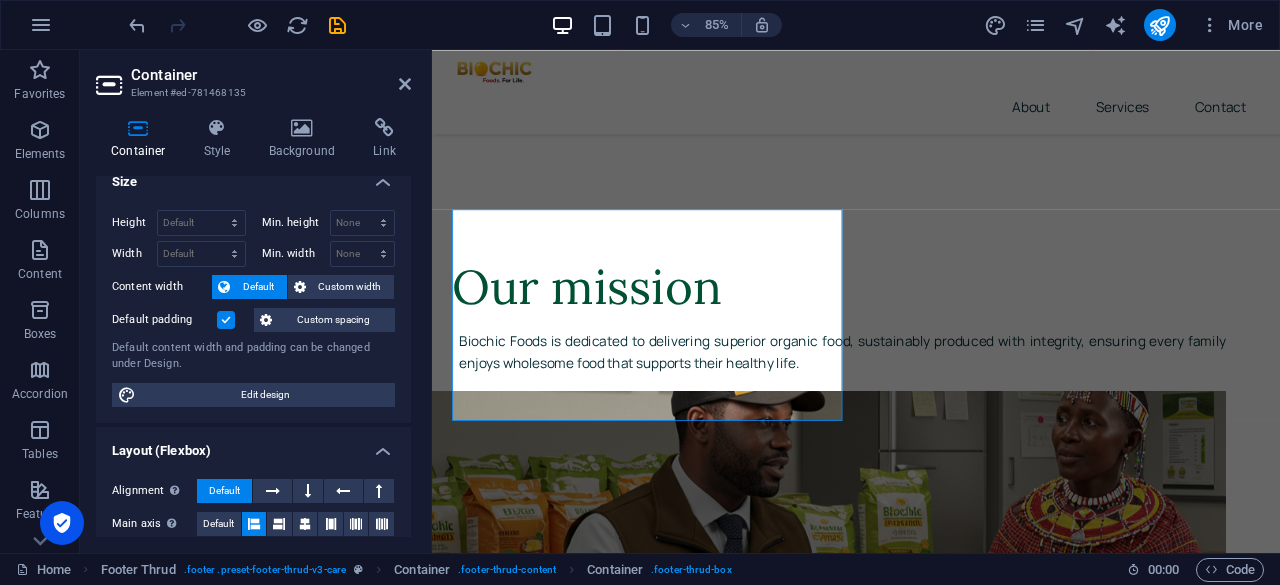 click at bounding box center [226, 320] 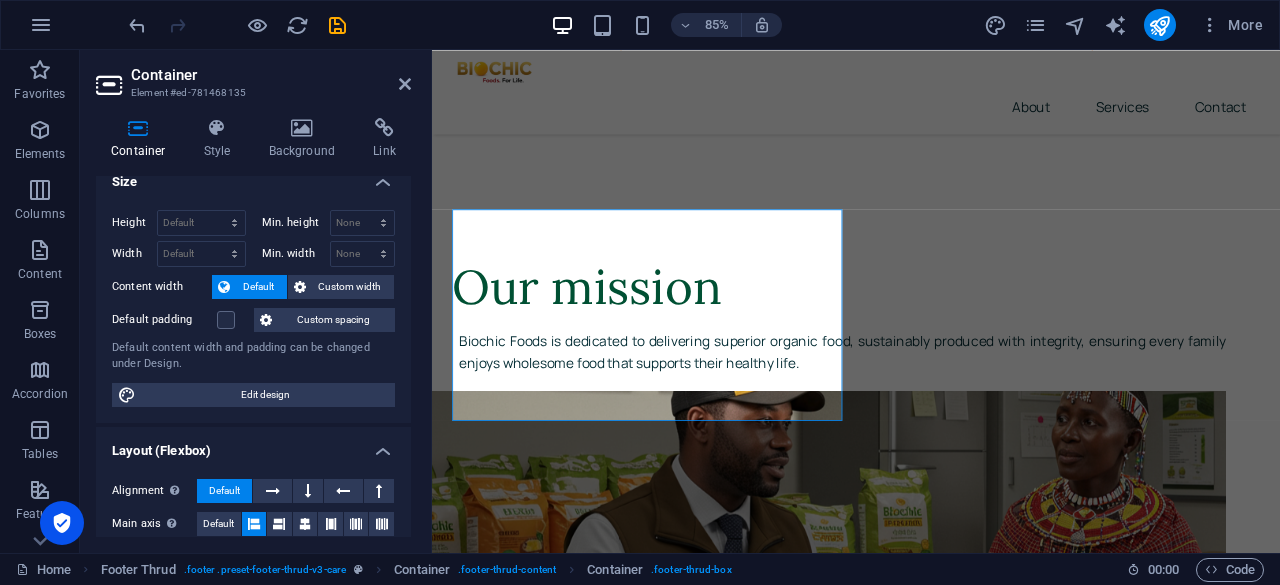 scroll, scrollTop: 0, scrollLeft: 0, axis: both 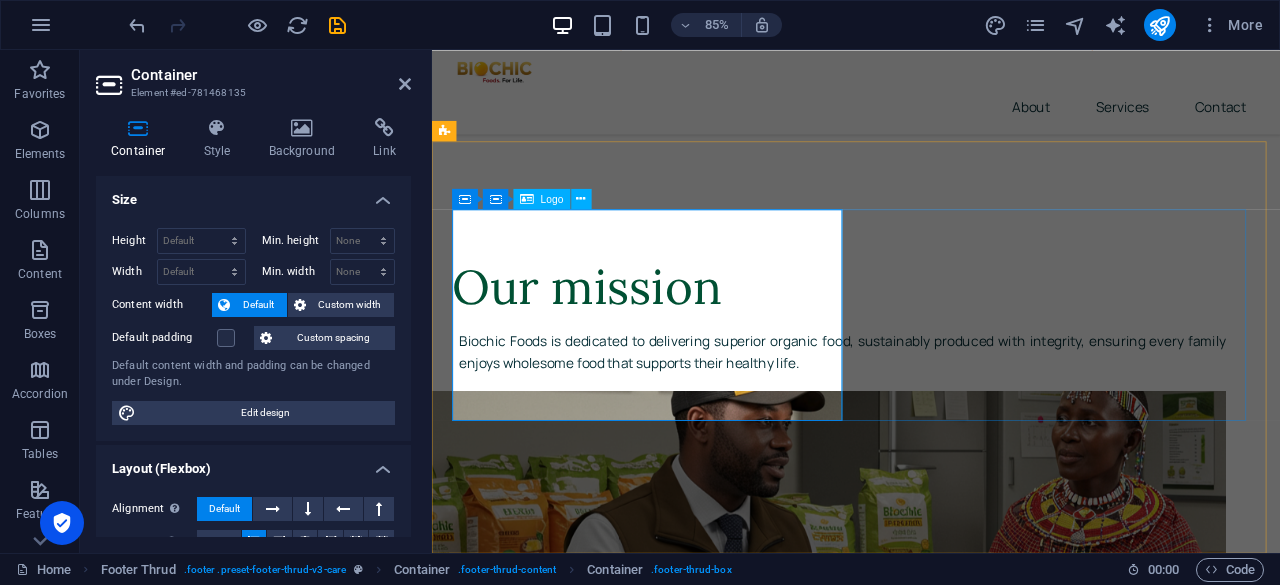 click at bounding box center (689, 7254) 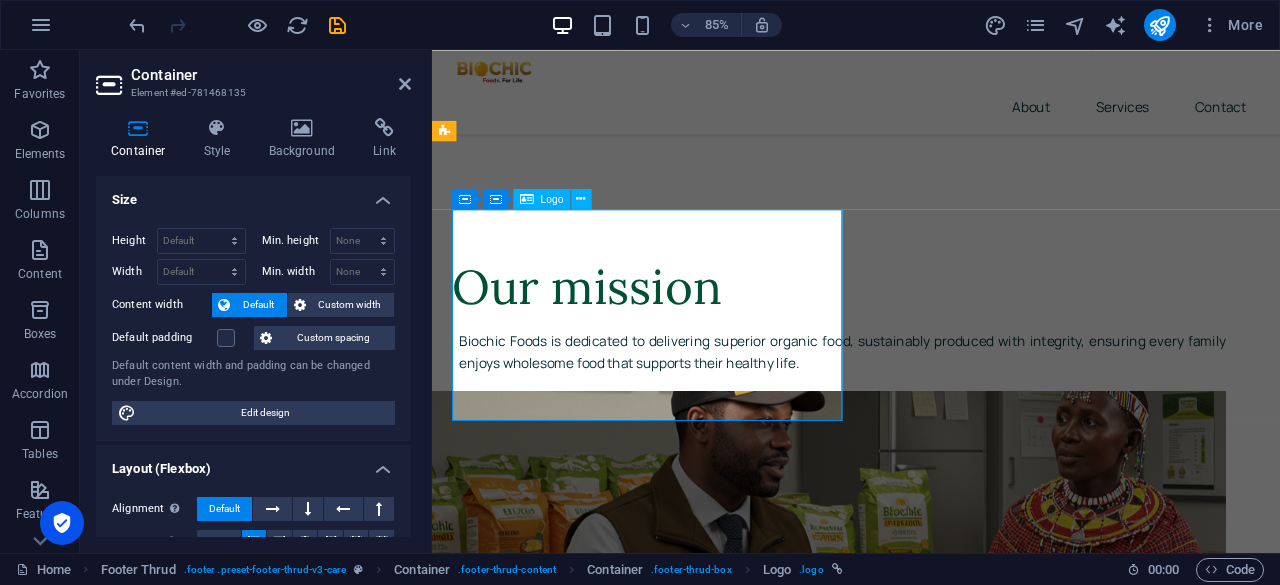 click at bounding box center (689, 7254) 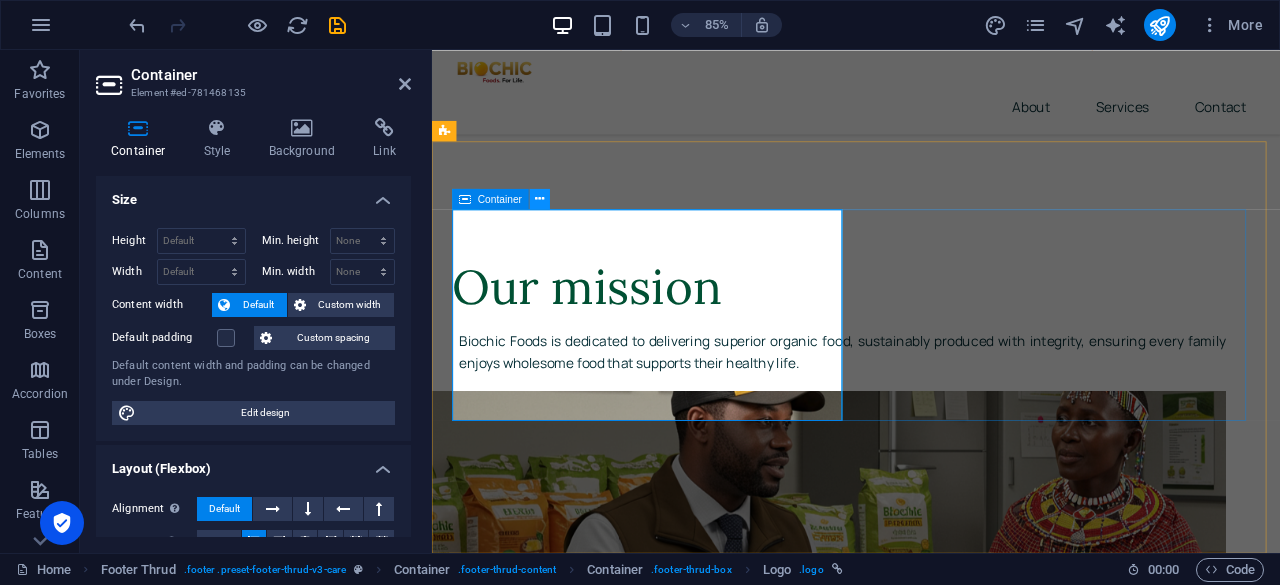 click at bounding box center [539, 199] 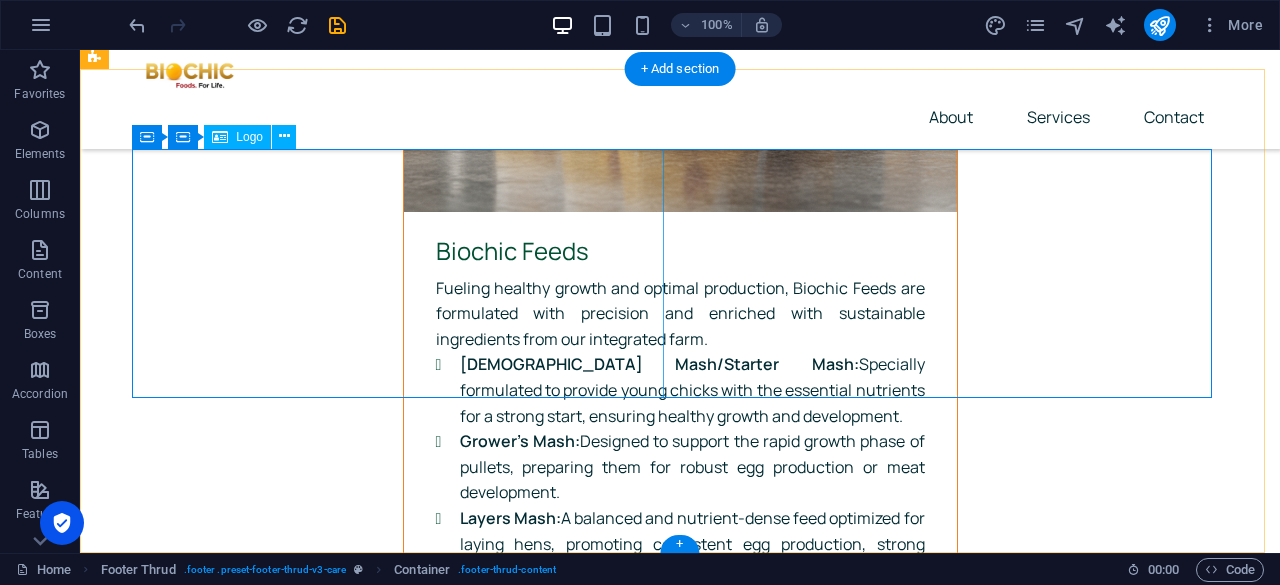 scroll, scrollTop: 8592, scrollLeft: 0, axis: vertical 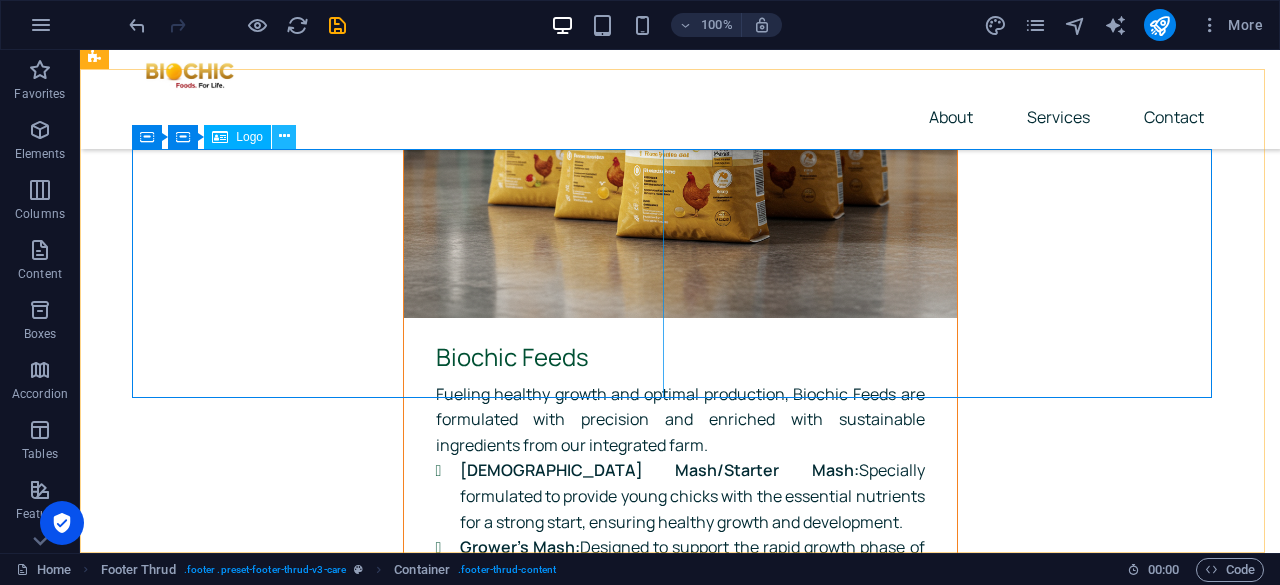 click at bounding box center (284, 136) 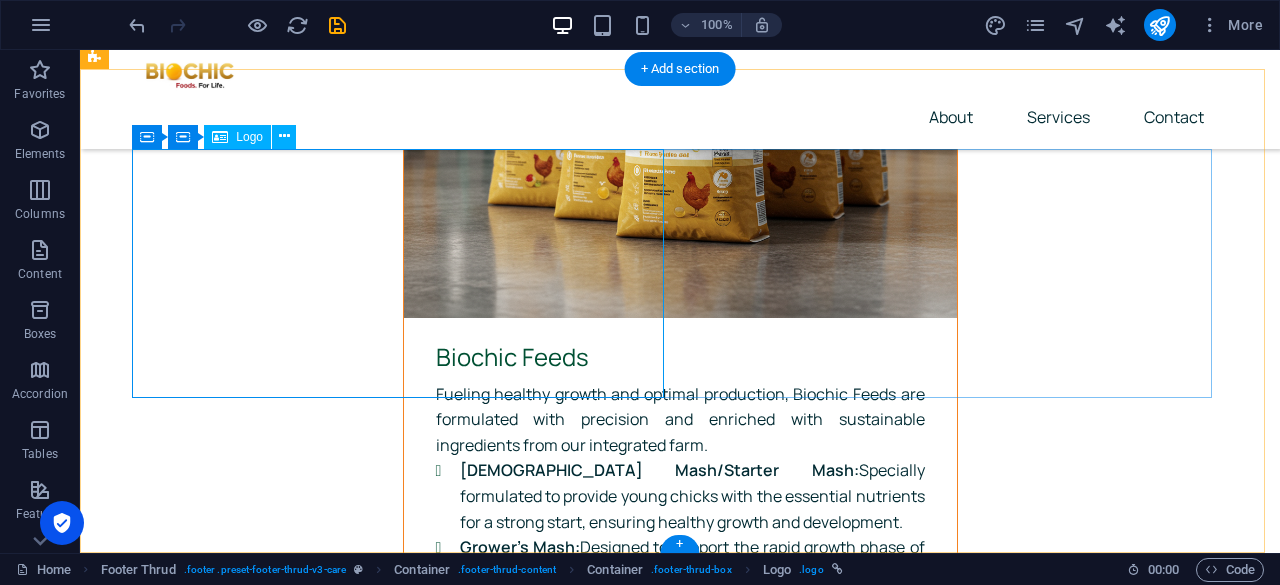 click at bounding box center [406, 7739] 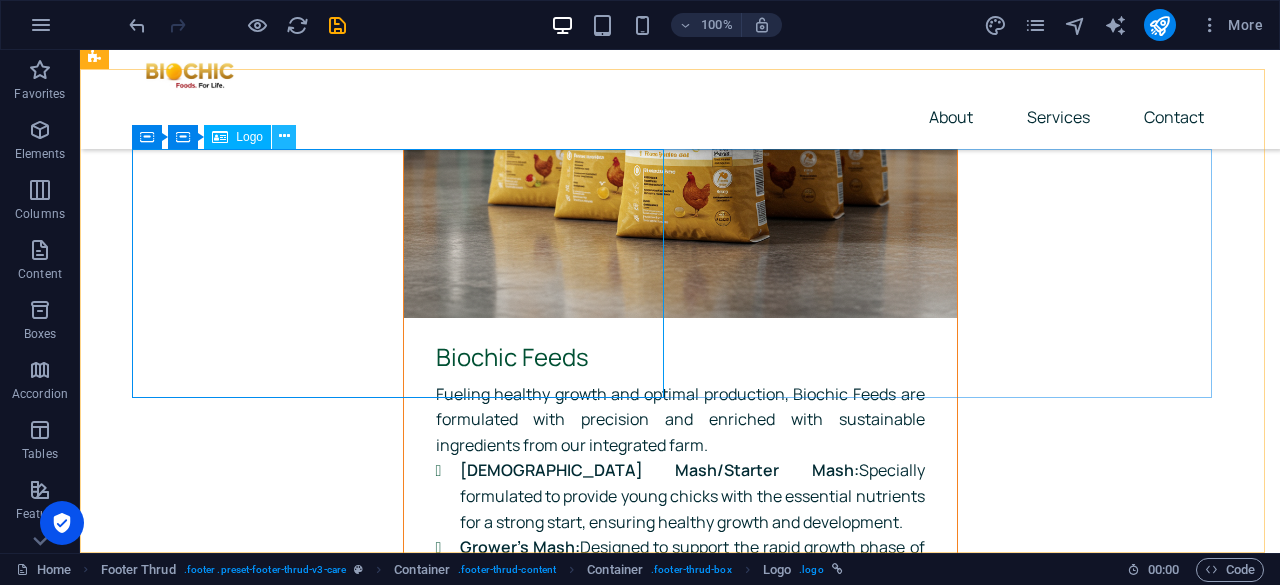 click at bounding box center [284, 136] 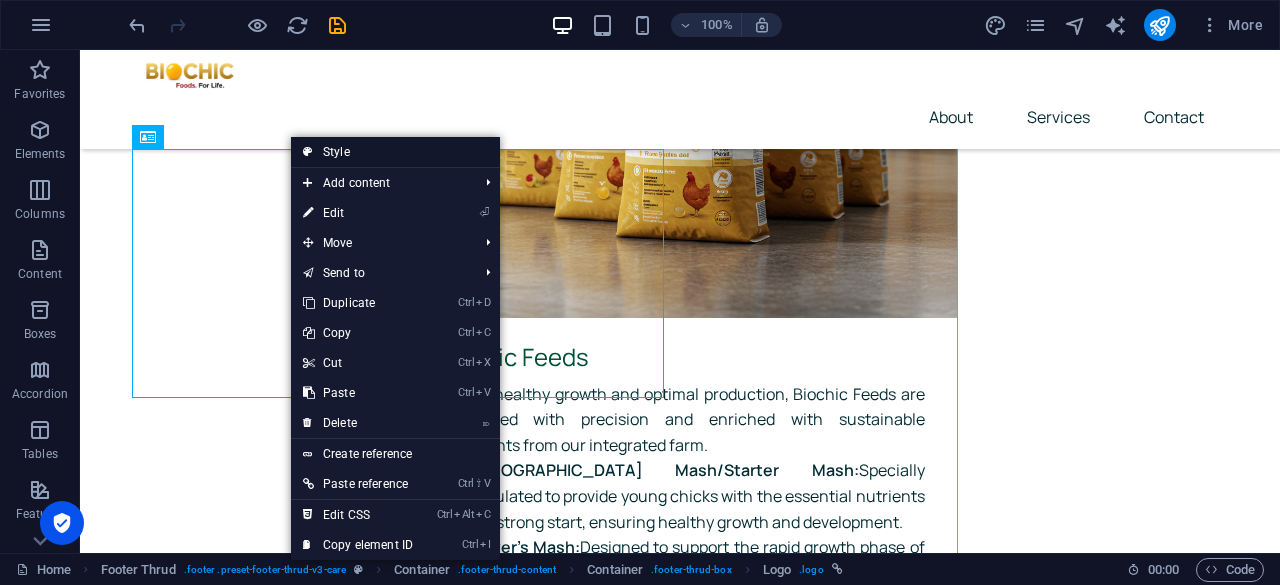 click on "Style" at bounding box center [395, 152] 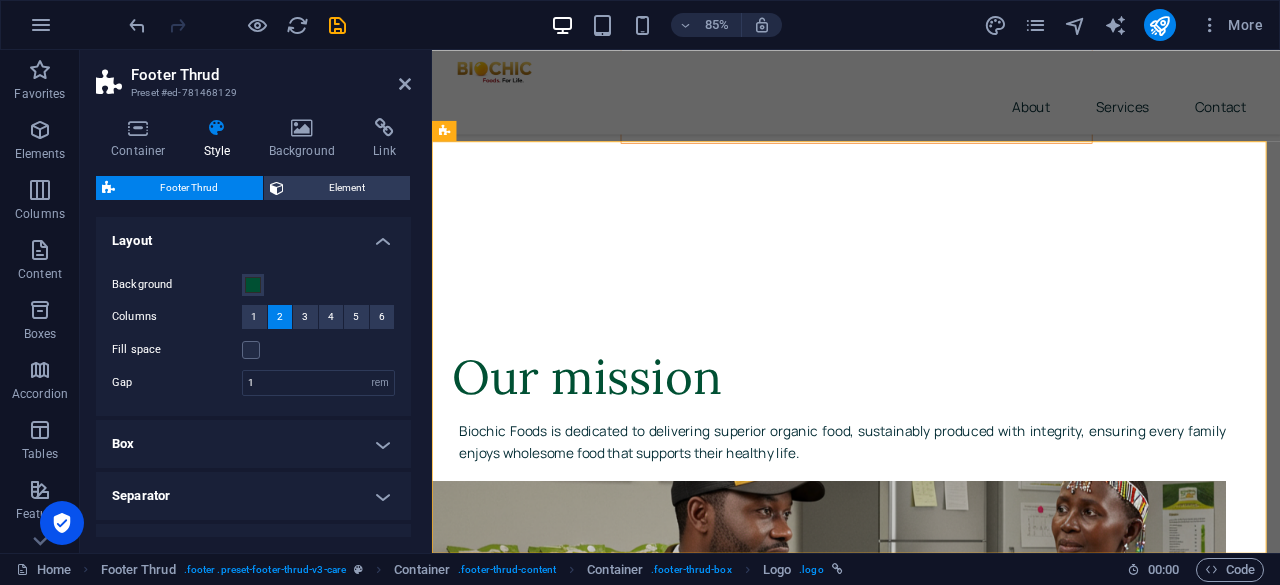 scroll, scrollTop: 8698, scrollLeft: 0, axis: vertical 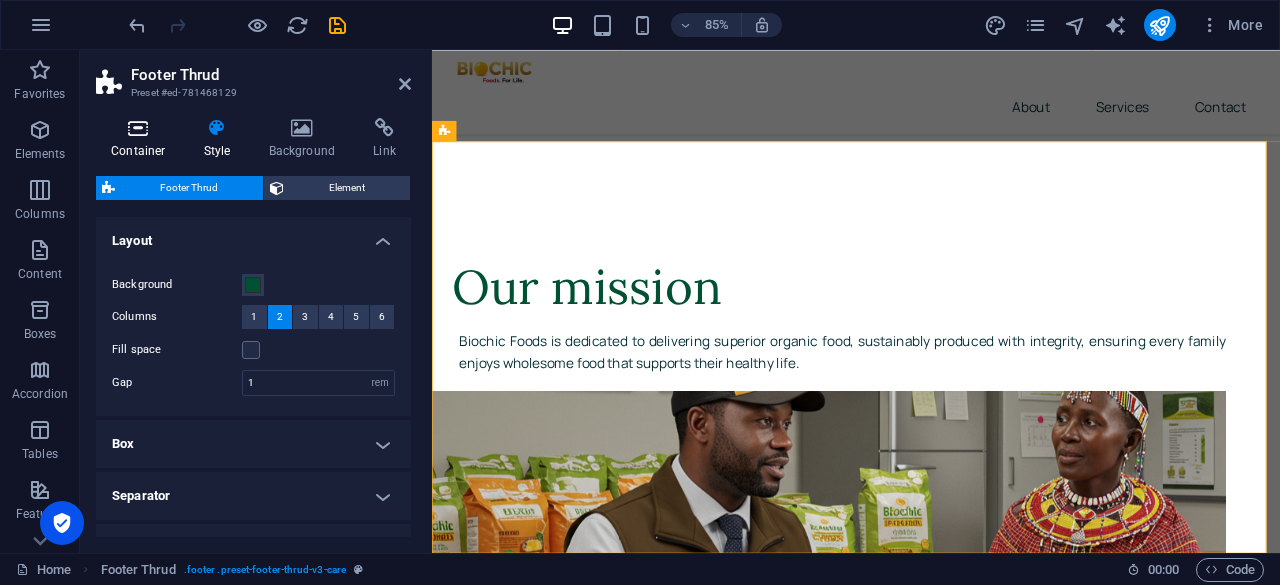 click at bounding box center (138, 128) 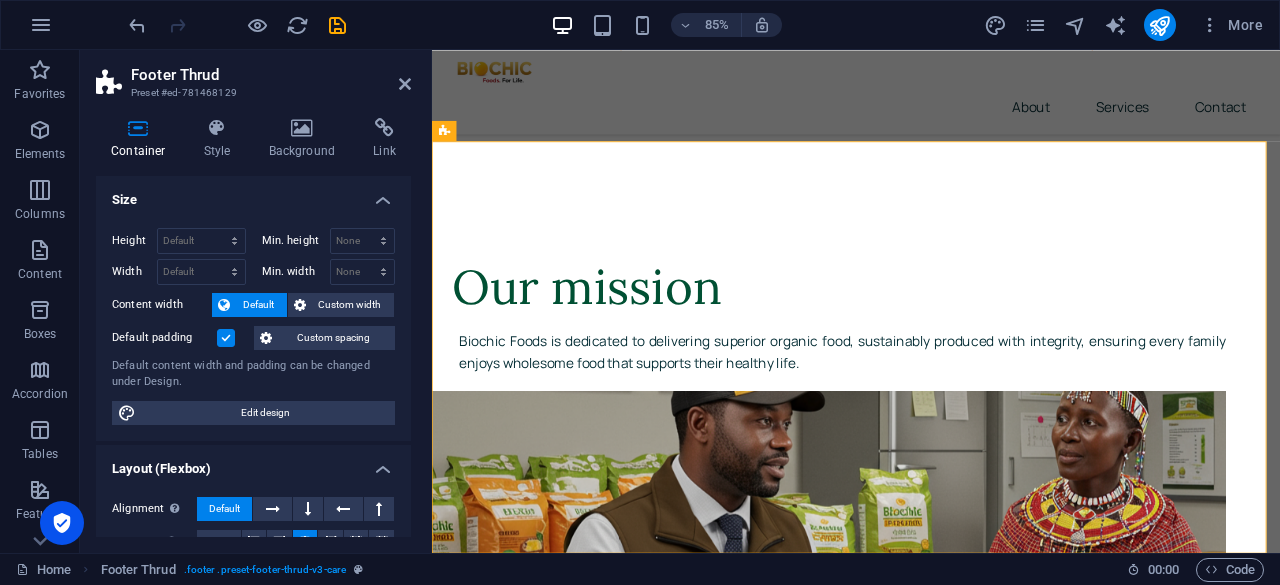click at bounding box center (226, 338) 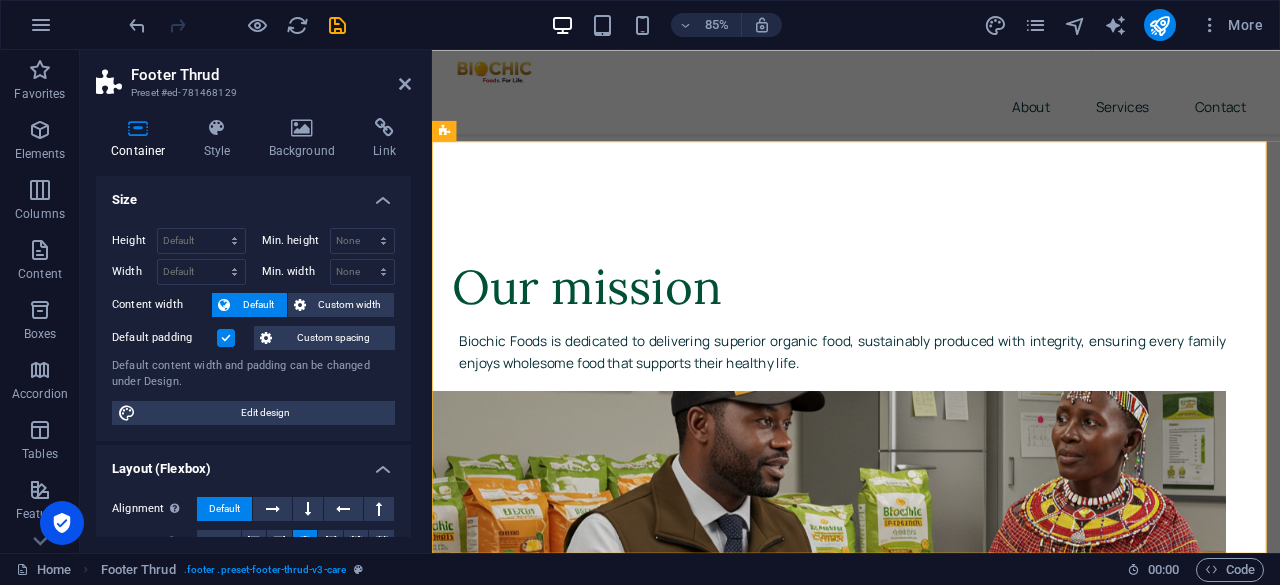 click on "Default padding" at bounding box center (0, 0) 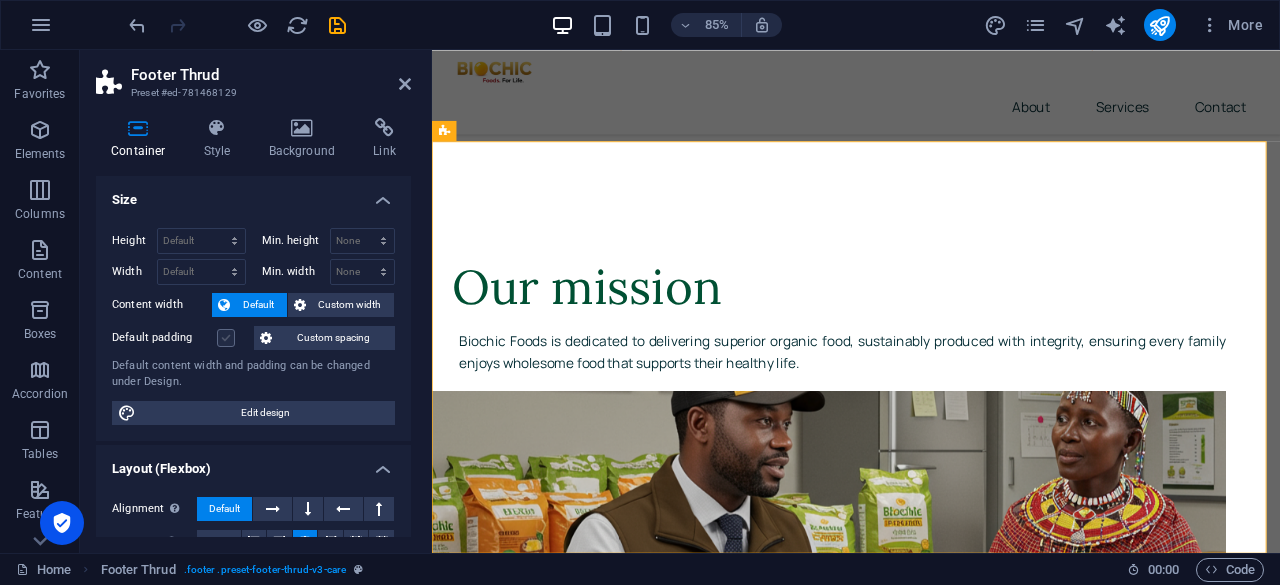 scroll, scrollTop: 8538, scrollLeft: 0, axis: vertical 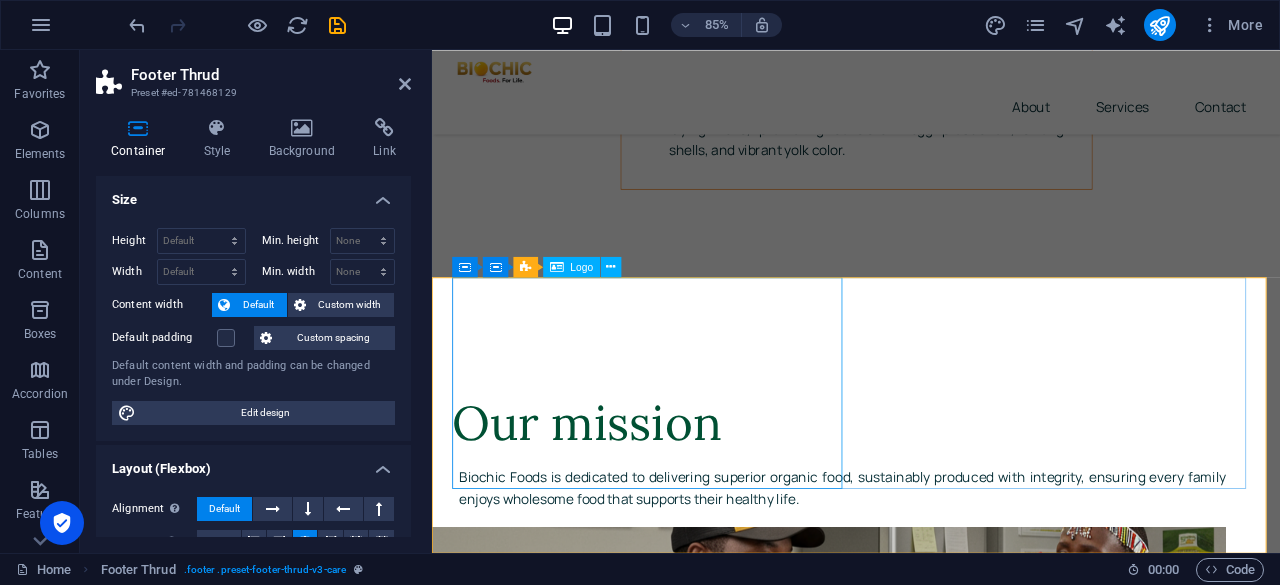 click at bounding box center [689, 7334] 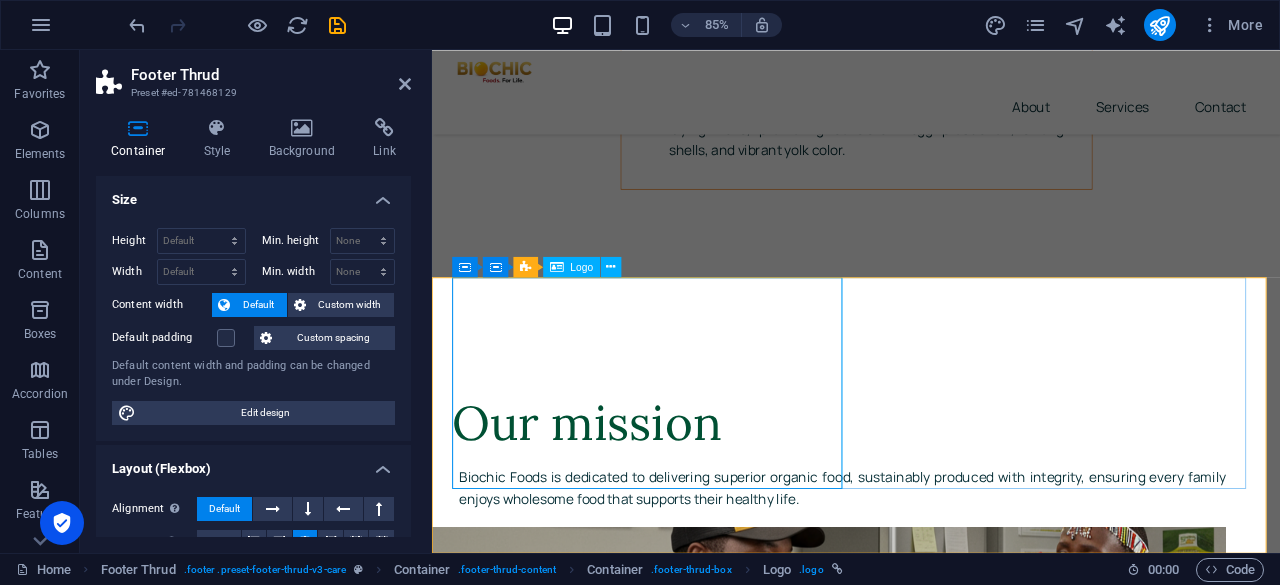 click on "Logo" at bounding box center [582, 267] 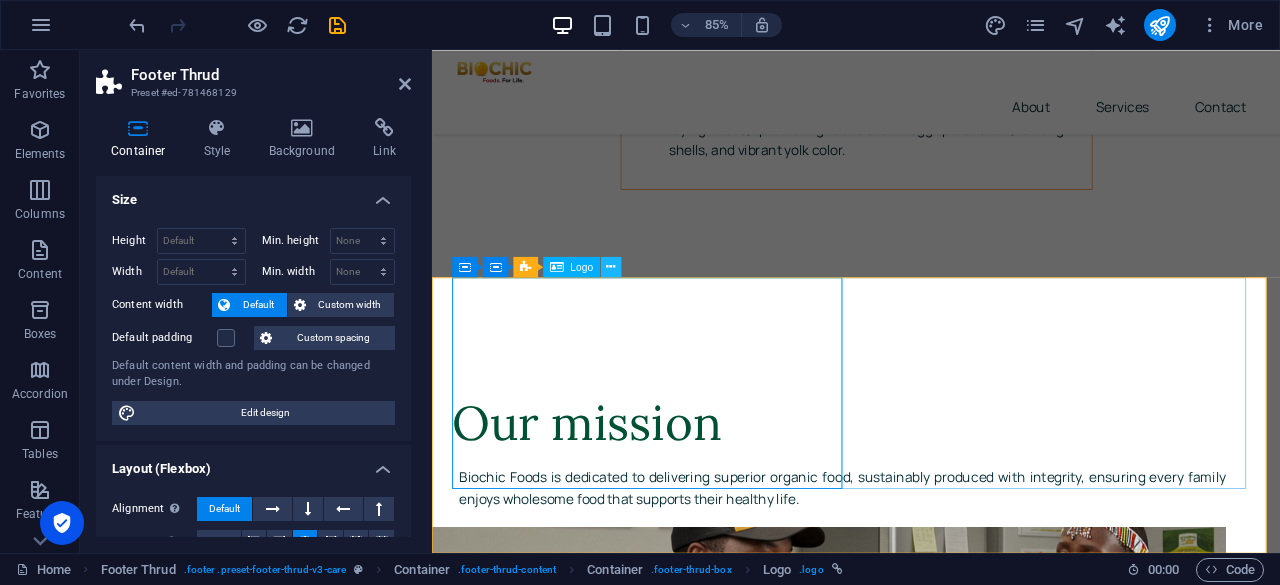 click at bounding box center [610, 267] 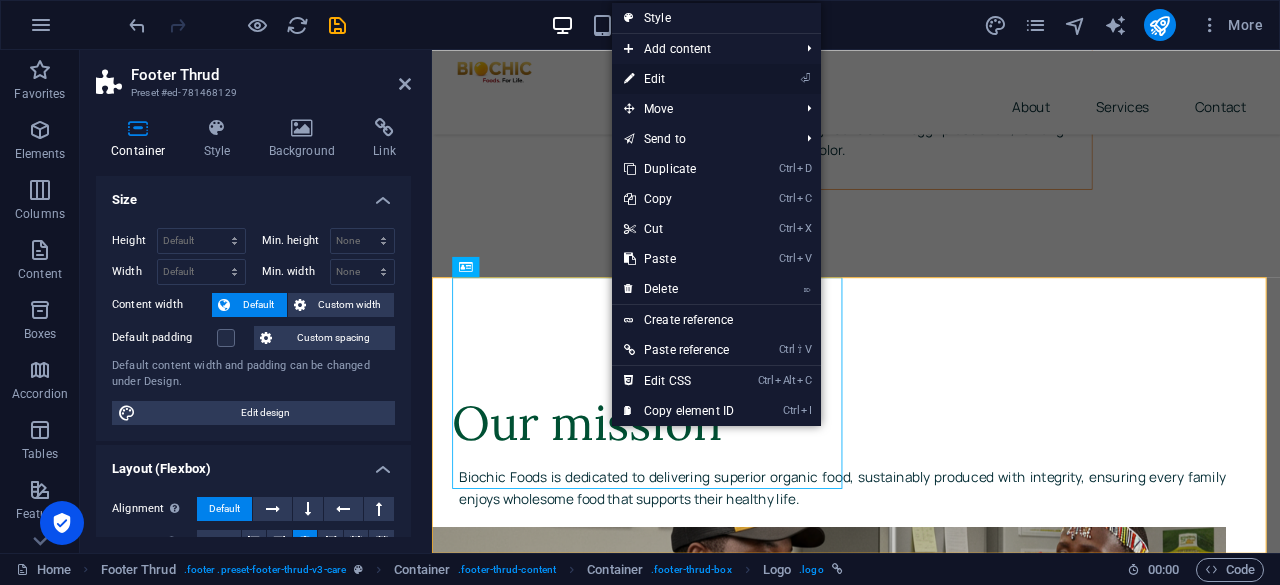 click on "⏎  Edit" at bounding box center [679, 79] 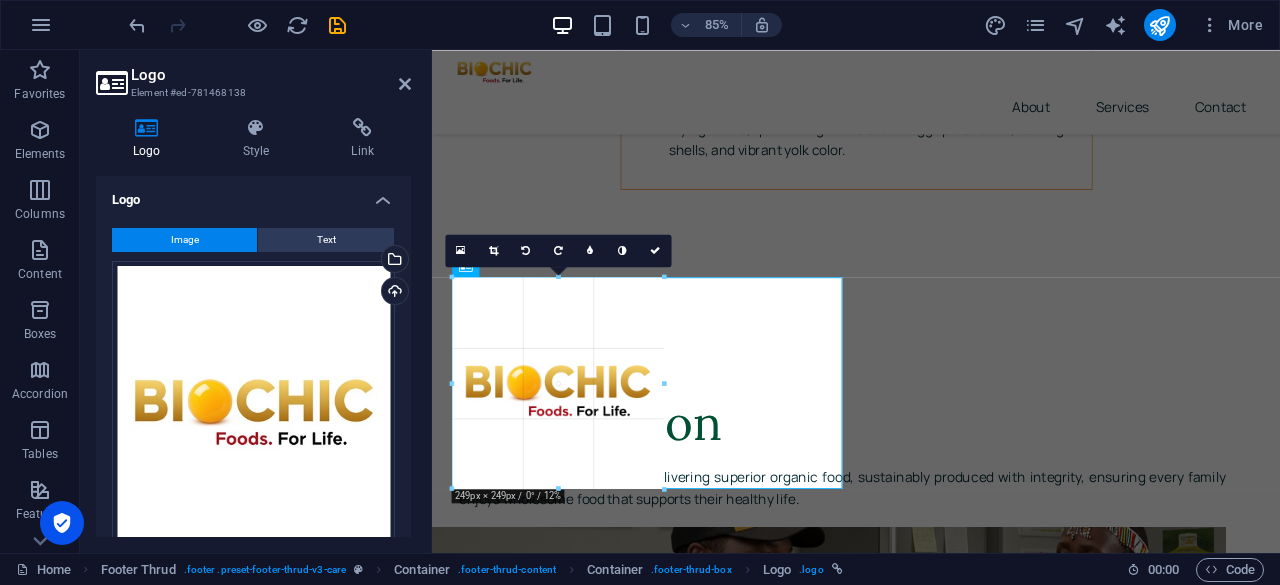 drag, startPoint x: 661, startPoint y: 489, endPoint x: 662, endPoint y: 449, distance: 40.012497 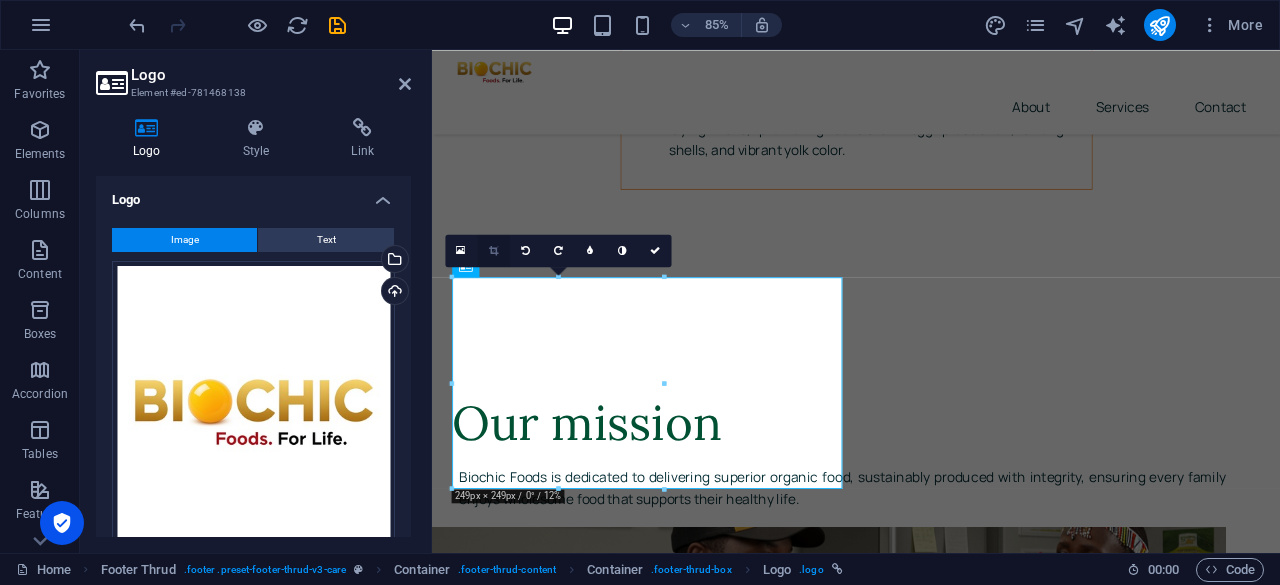 click at bounding box center (493, 251) 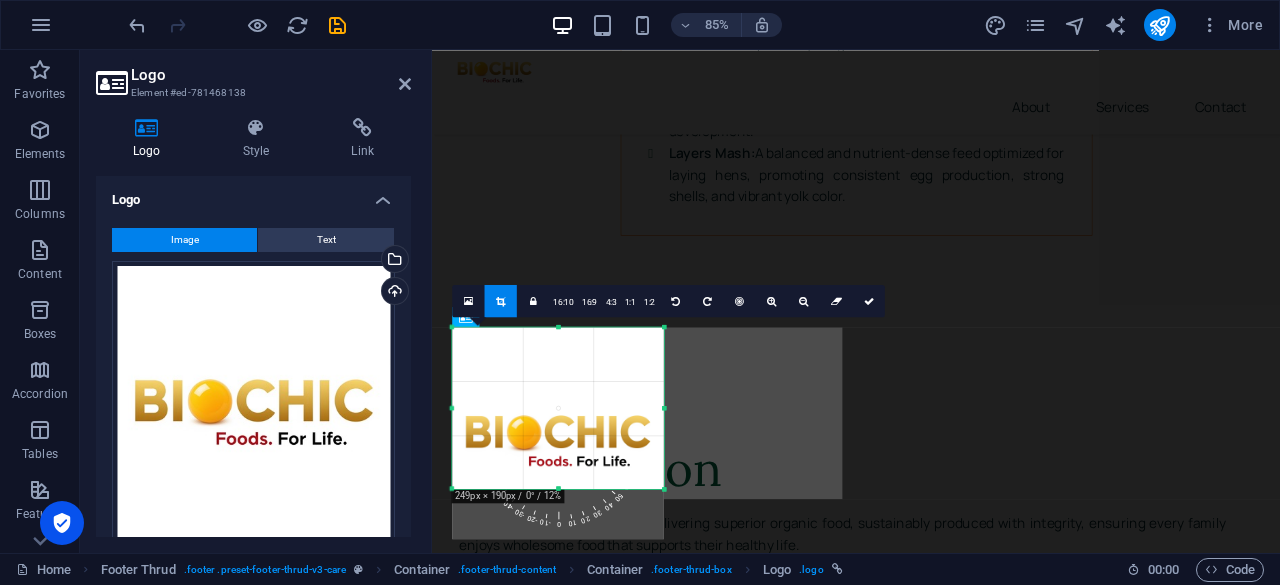 scroll, scrollTop: 8474, scrollLeft: 0, axis: vertical 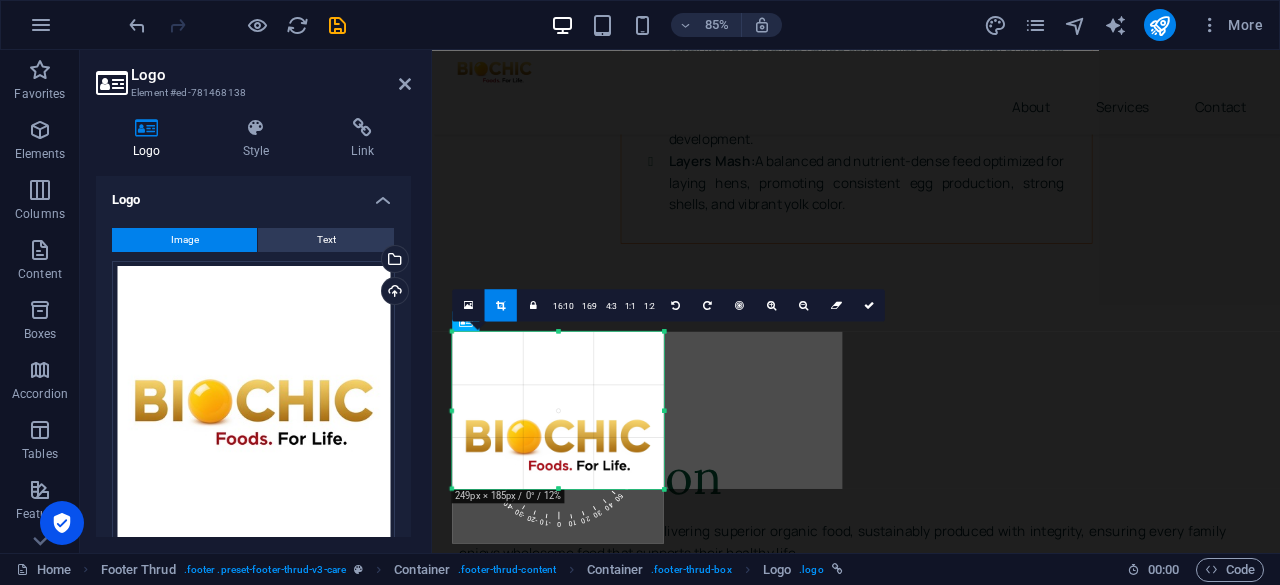 drag, startPoint x: 560, startPoint y: 488, endPoint x: 562, endPoint y: 424, distance: 64.03124 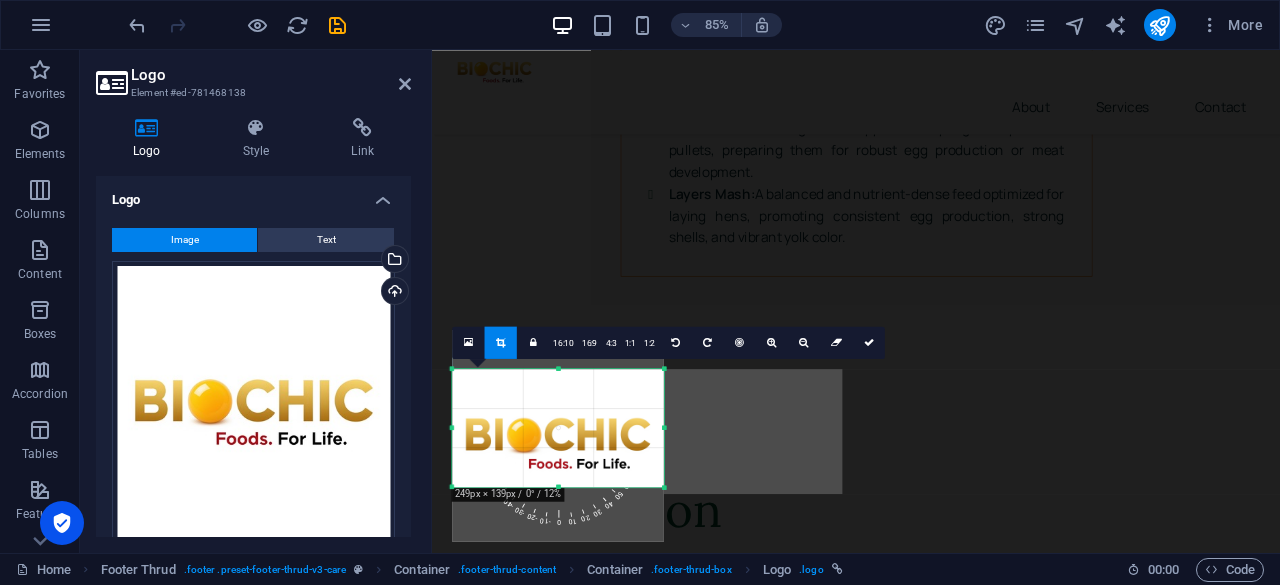 scroll, scrollTop: 8431, scrollLeft: 0, axis: vertical 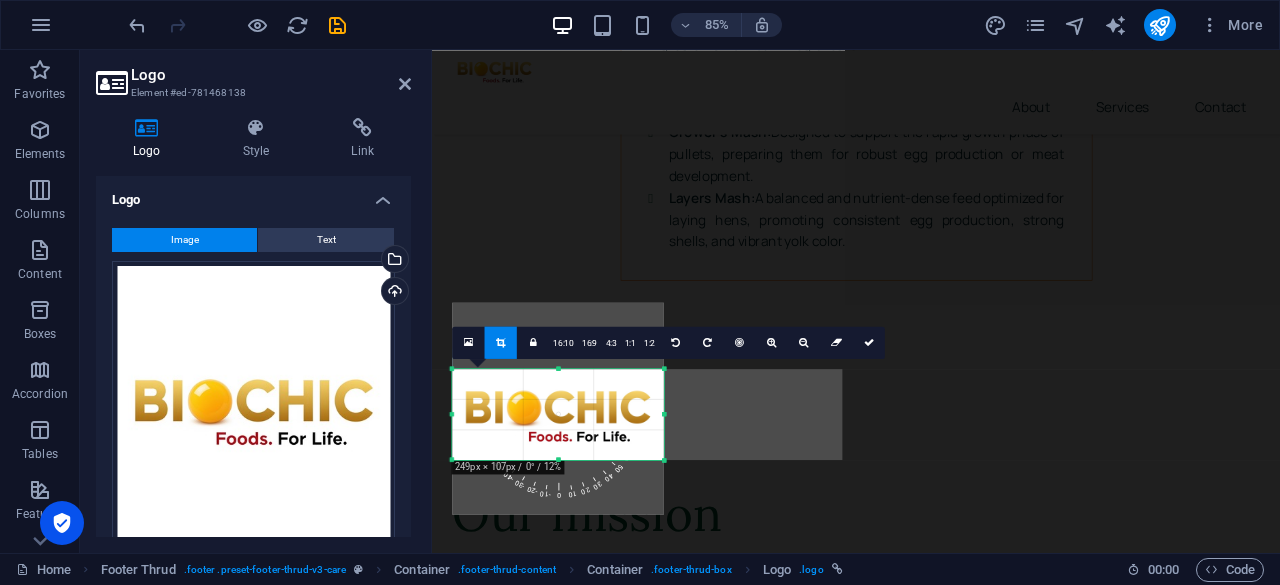 drag, startPoint x: 558, startPoint y: 329, endPoint x: 561, endPoint y: 407, distance: 78.05767 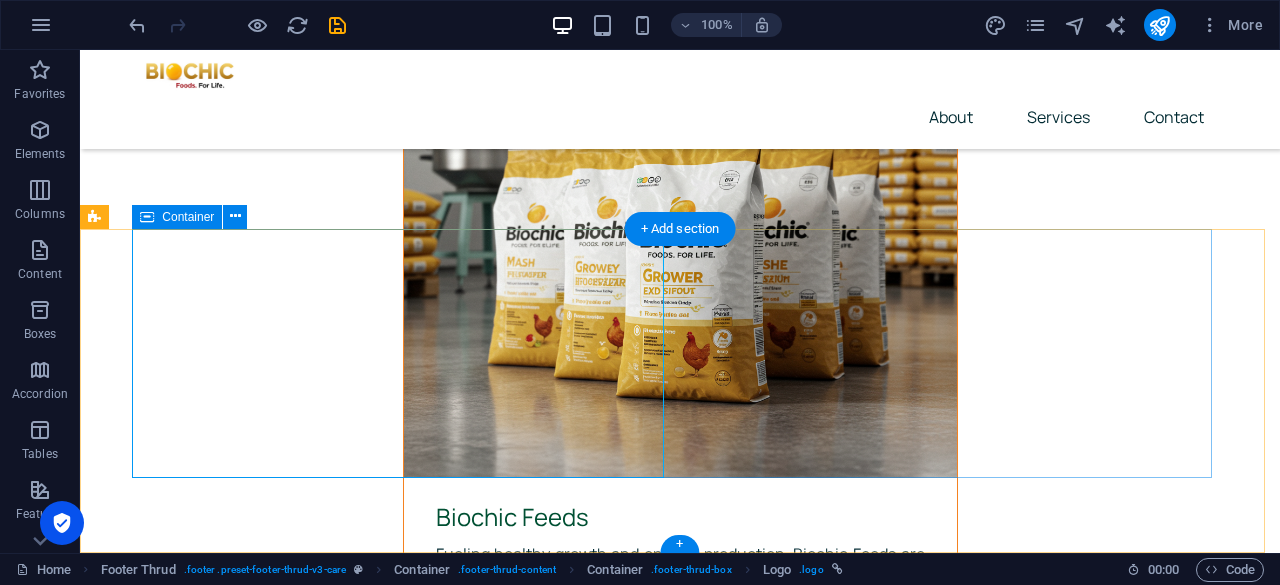 scroll, scrollTop: 8324, scrollLeft: 0, axis: vertical 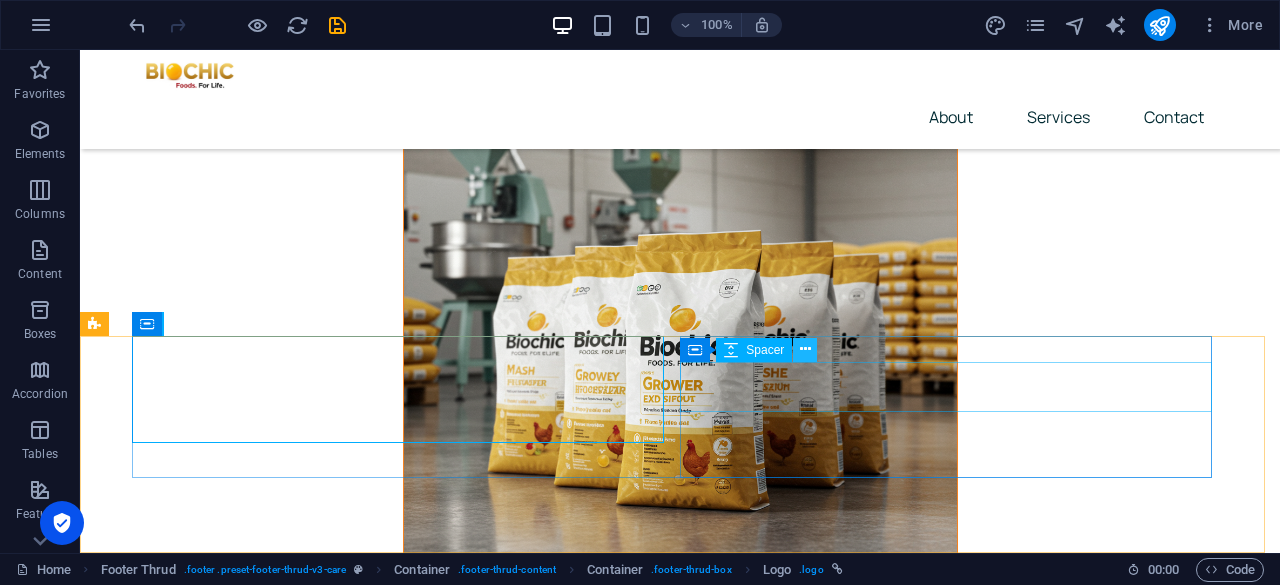 click at bounding box center [805, 349] 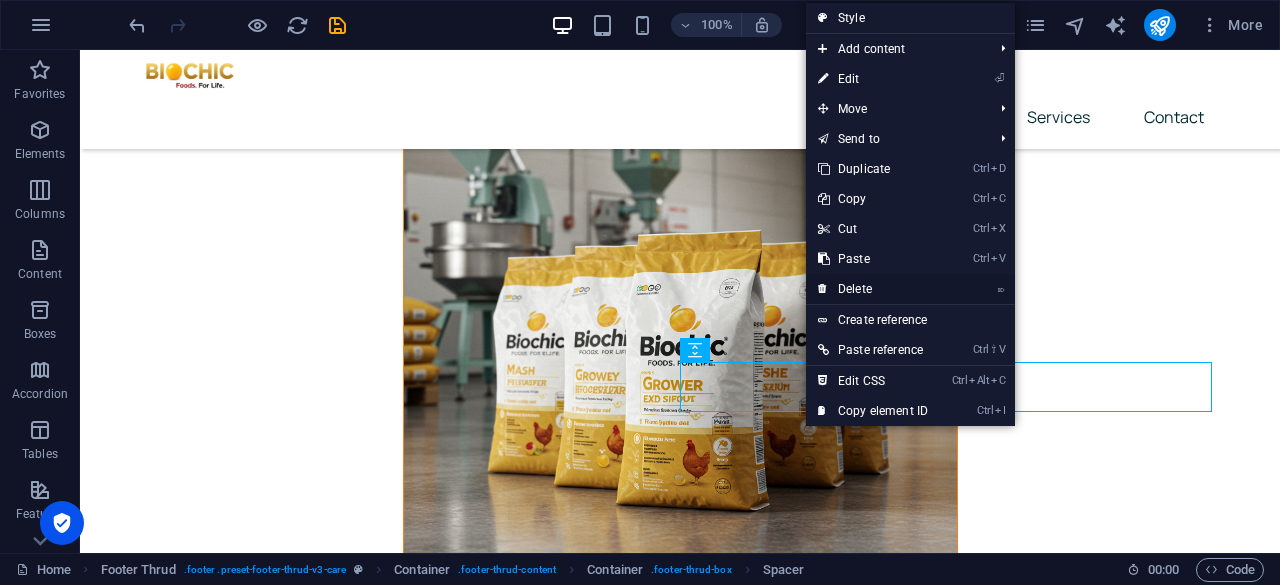click on "⌦  Delete" at bounding box center [873, 289] 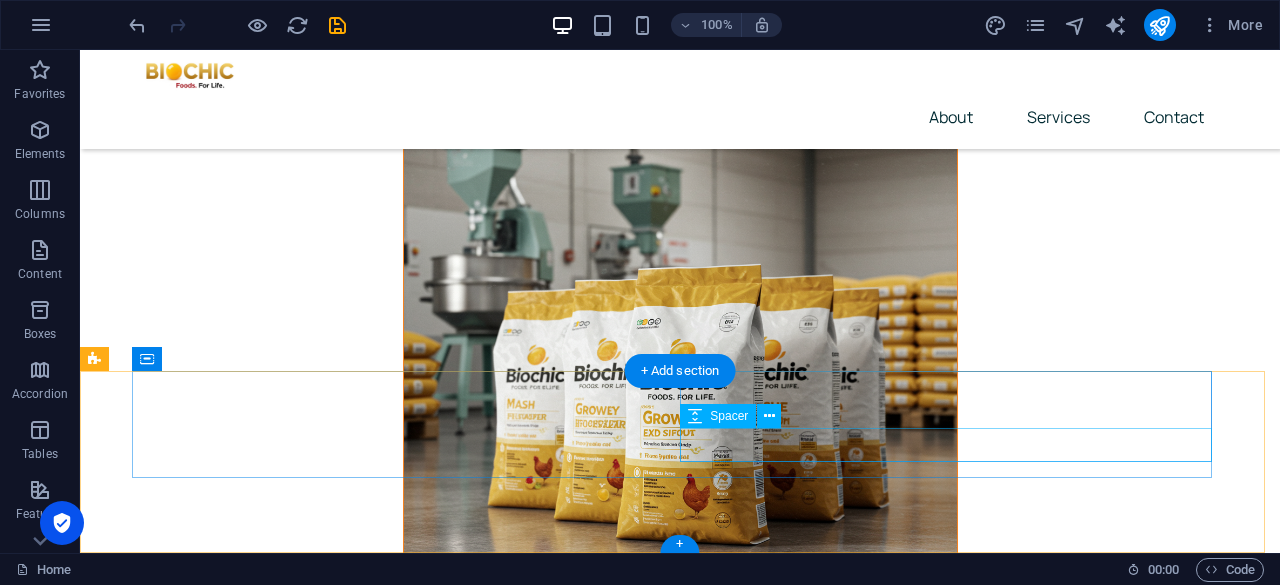 click at bounding box center [406, 8218] 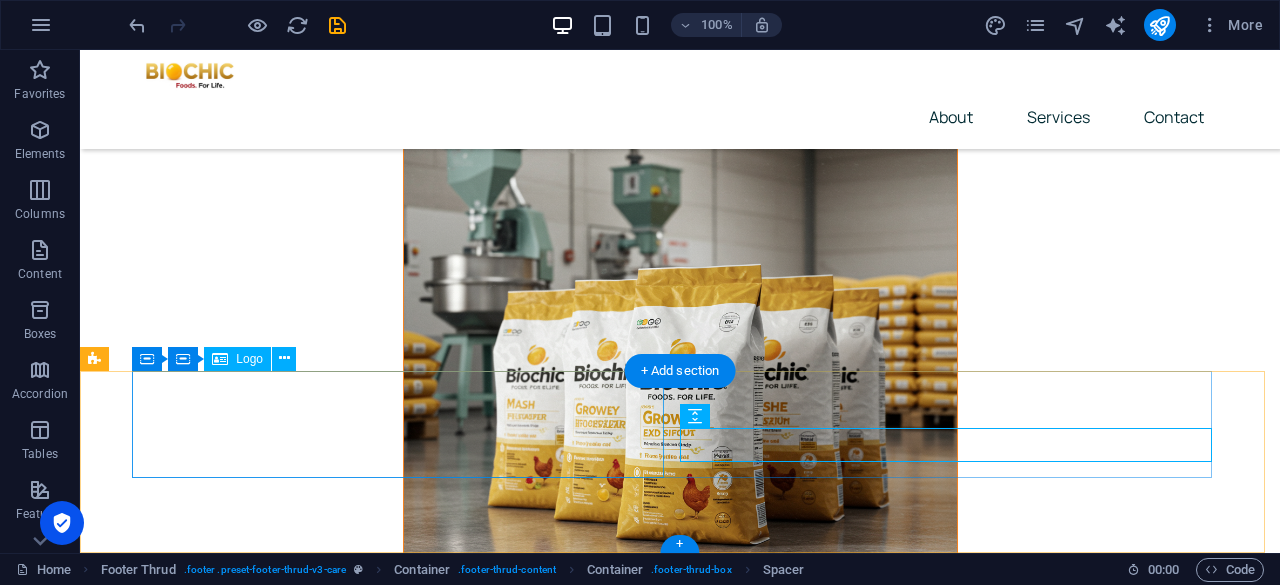click at bounding box center (406, 7890) 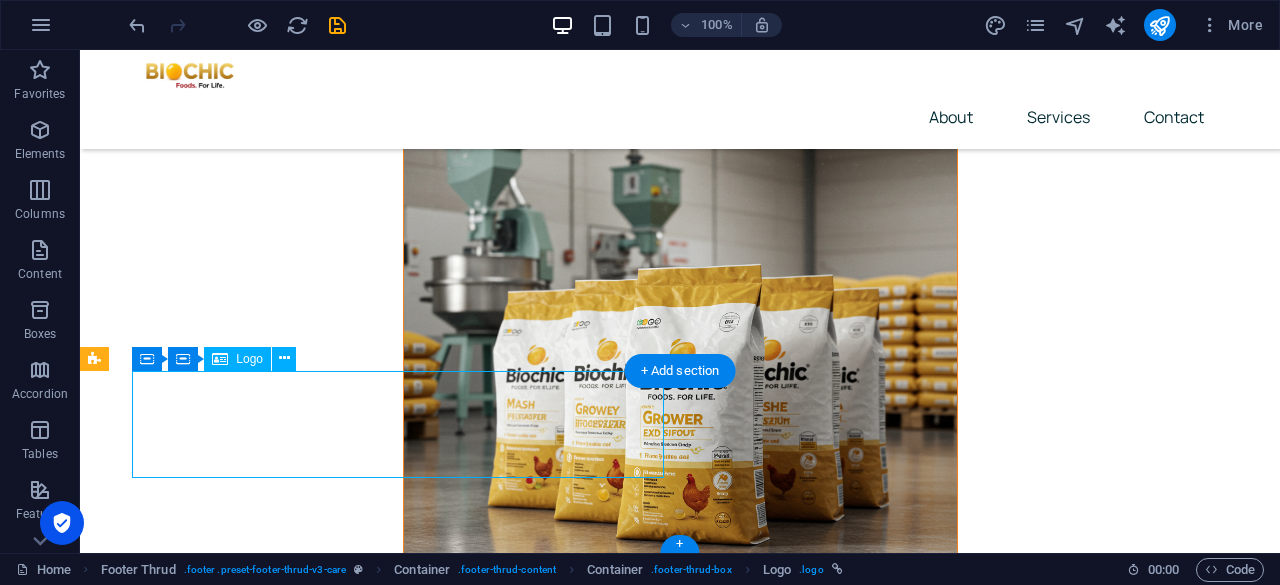 click at bounding box center [406, 7890] 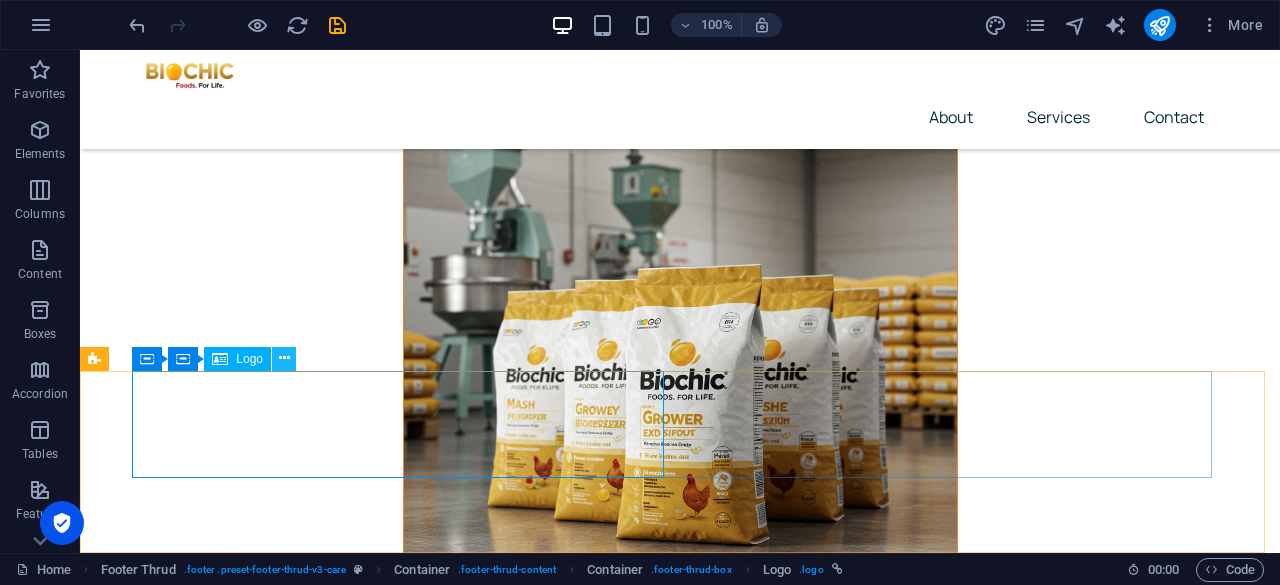 click at bounding box center (284, 358) 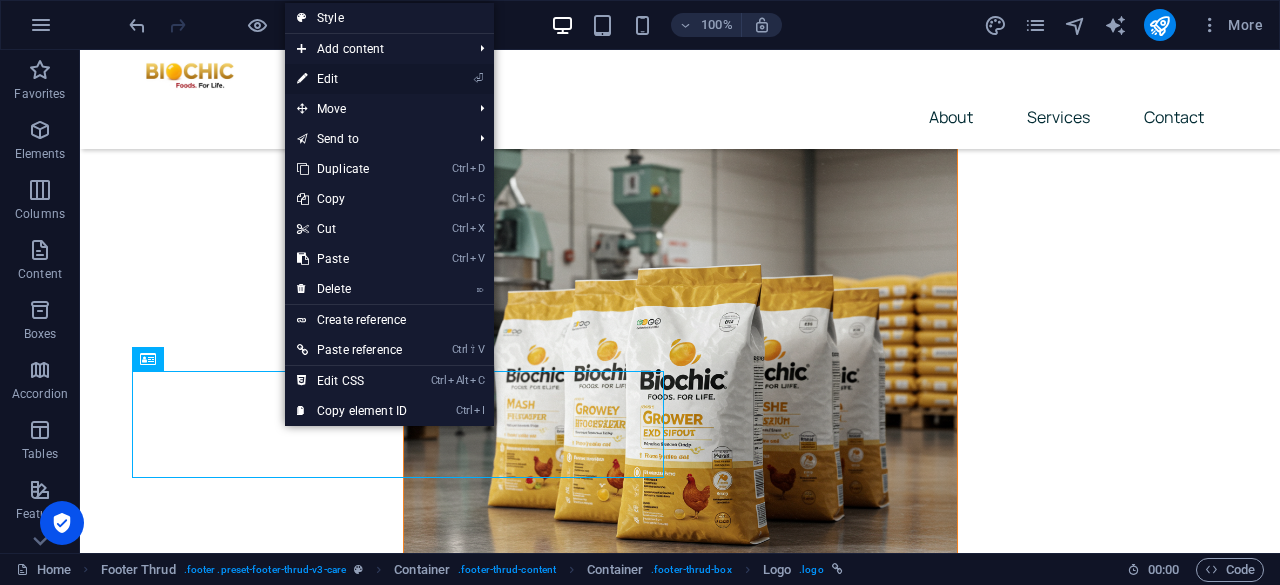 click on "⏎  Edit" at bounding box center [352, 79] 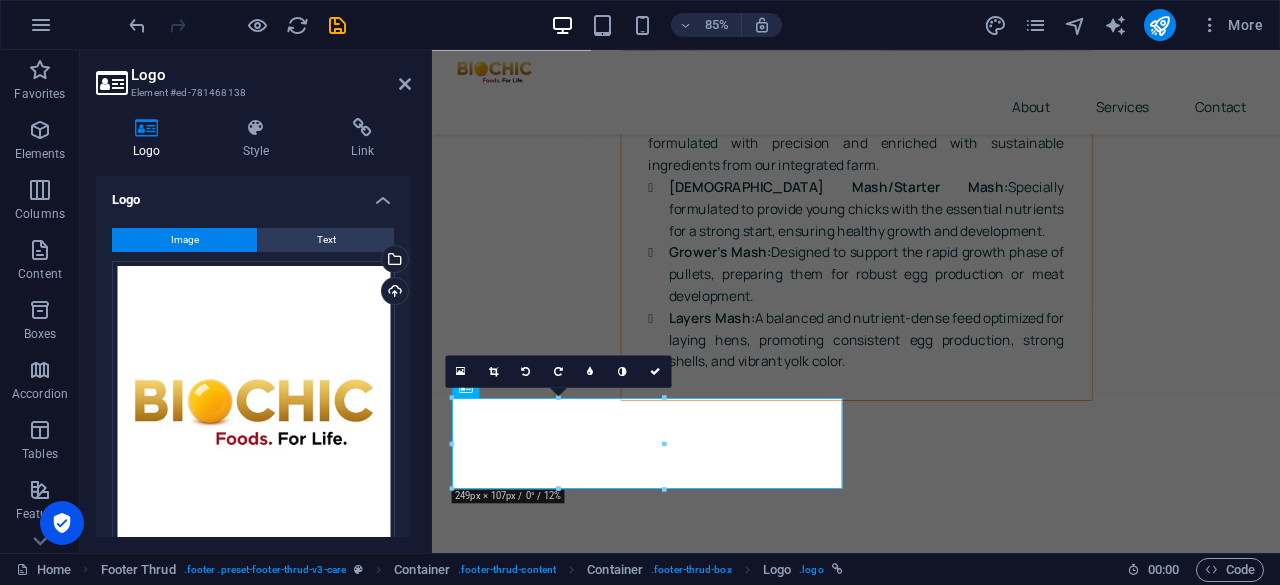 scroll, scrollTop: 8396, scrollLeft: 0, axis: vertical 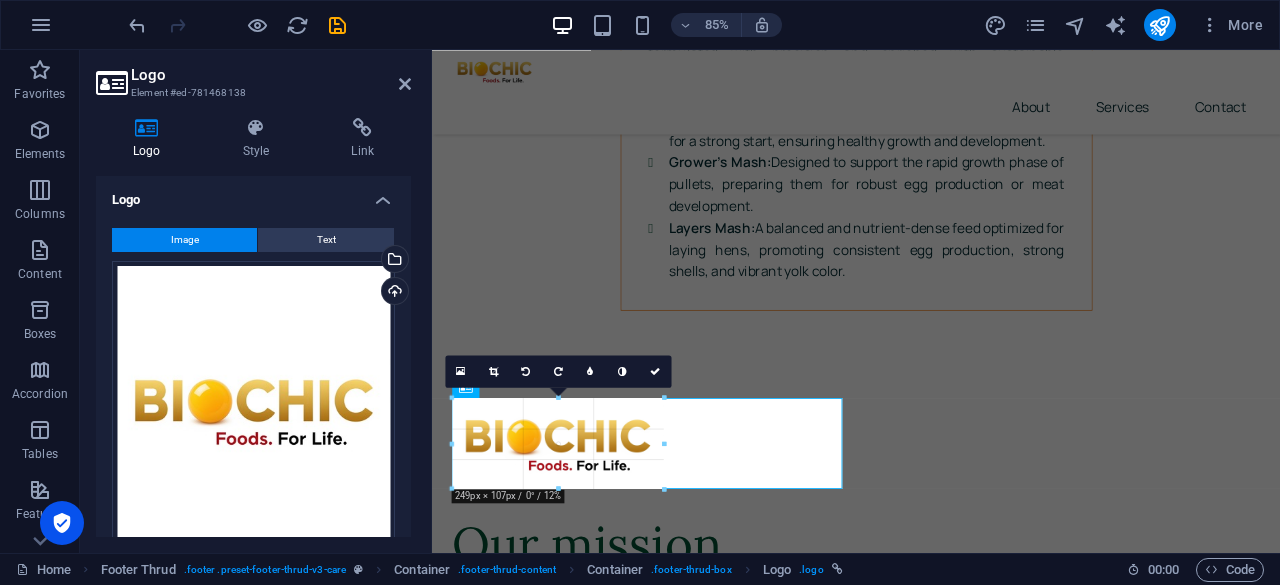 drag, startPoint x: 661, startPoint y: 486, endPoint x: 661, endPoint y: 475, distance: 11 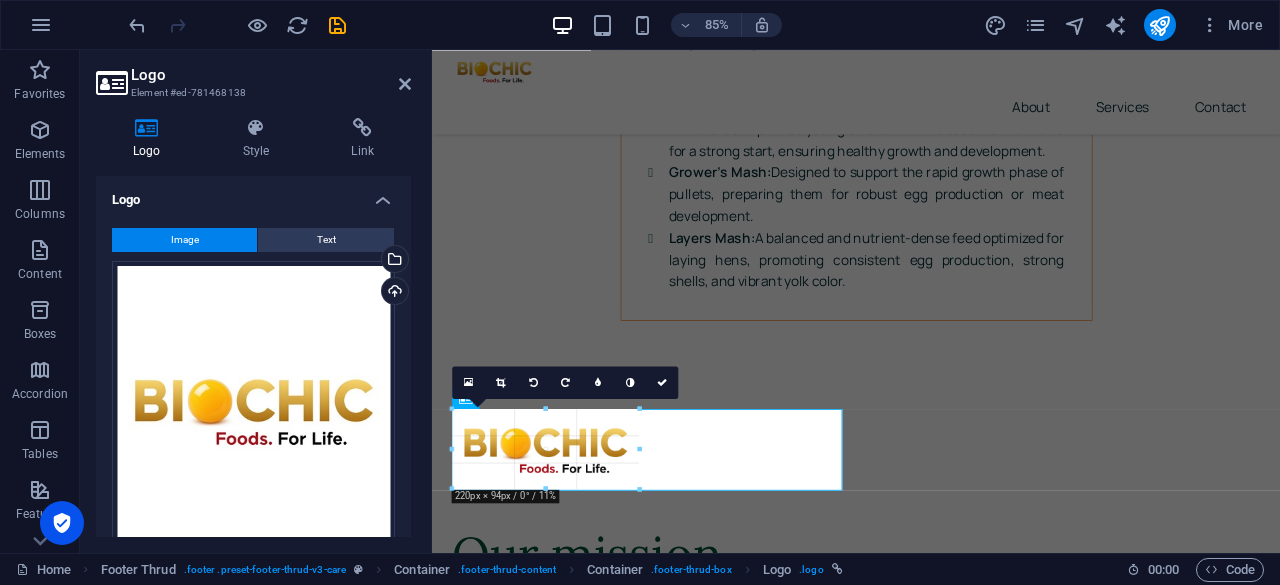 scroll, scrollTop: 8382, scrollLeft: 0, axis: vertical 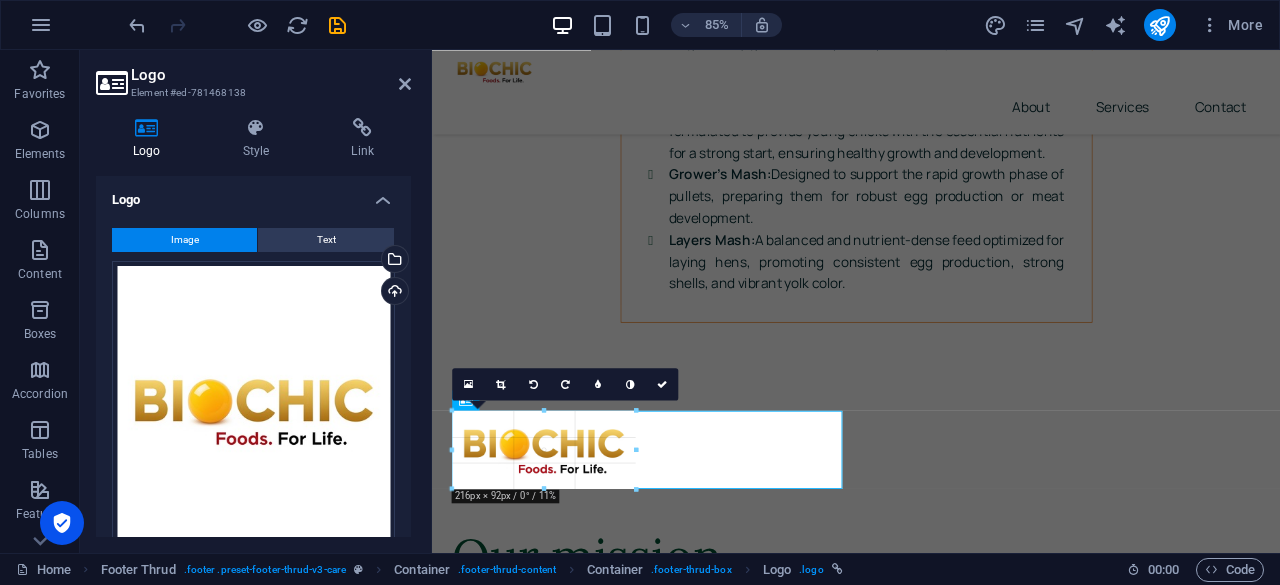 drag, startPoint x: 558, startPoint y: 486, endPoint x: 558, endPoint y: 471, distance: 15 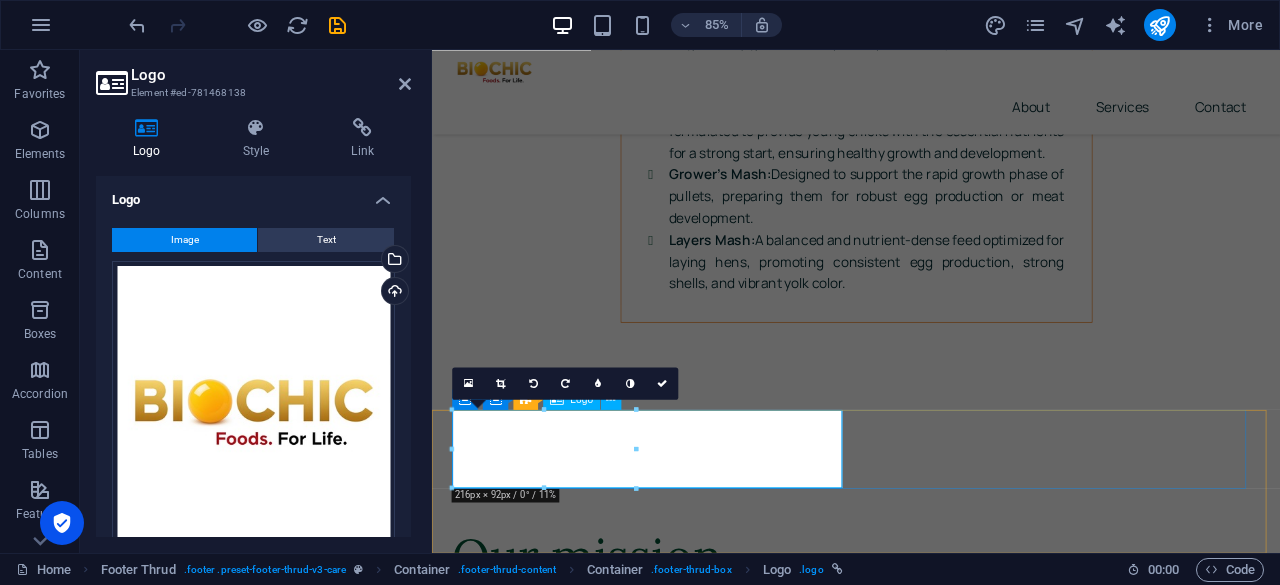 scroll, scrollTop: 8382, scrollLeft: 0, axis: vertical 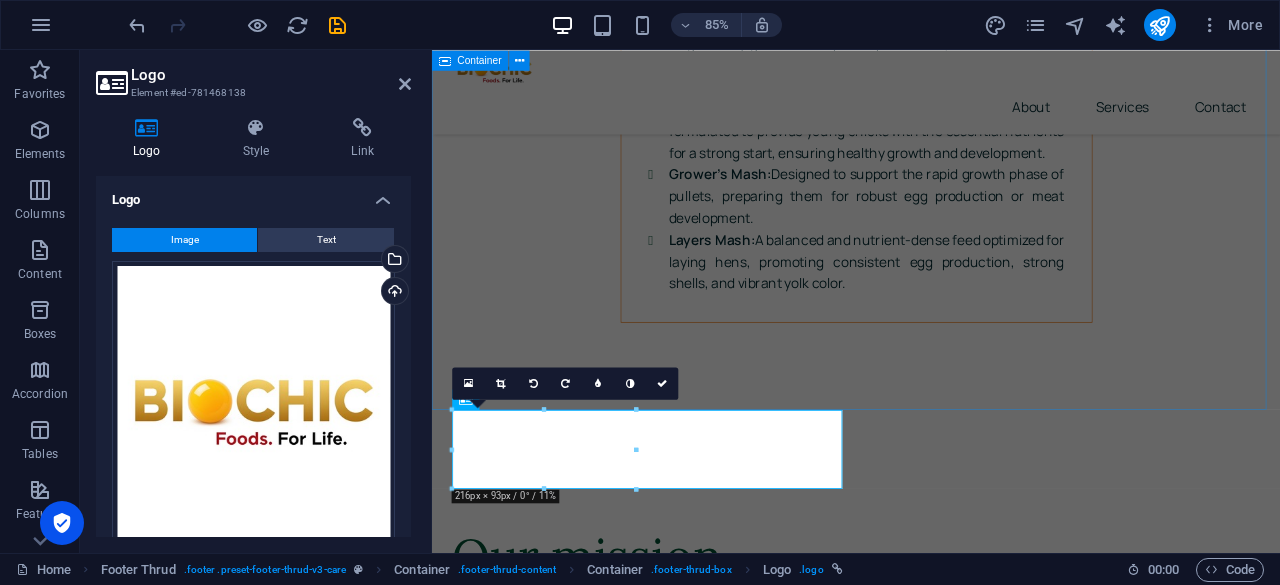 click on "Send us a message   I have read and understand the privacy policy. Unreadable? Regenerate Submit" at bounding box center [931, 6747] 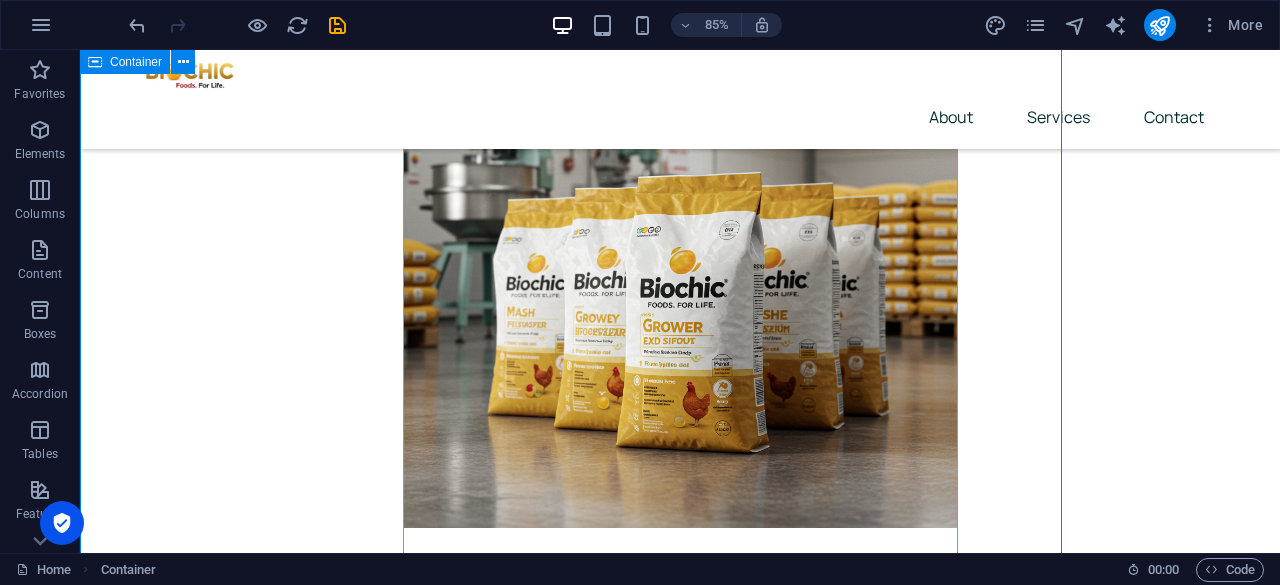 scroll, scrollTop: 8276, scrollLeft: 0, axis: vertical 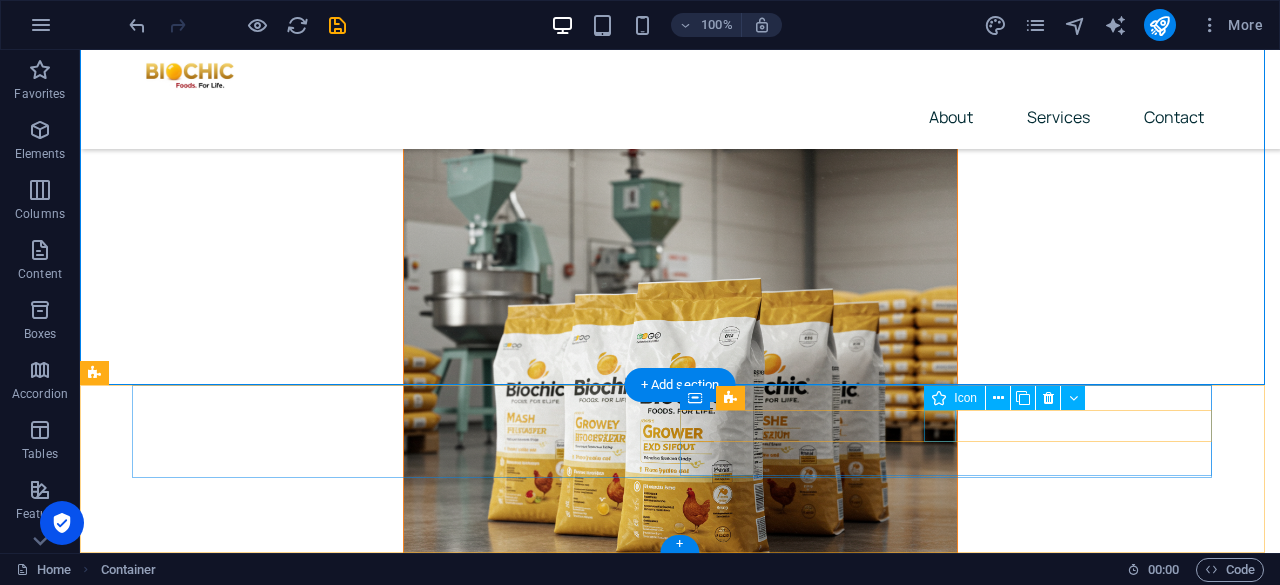 click at bounding box center (406, 7993) 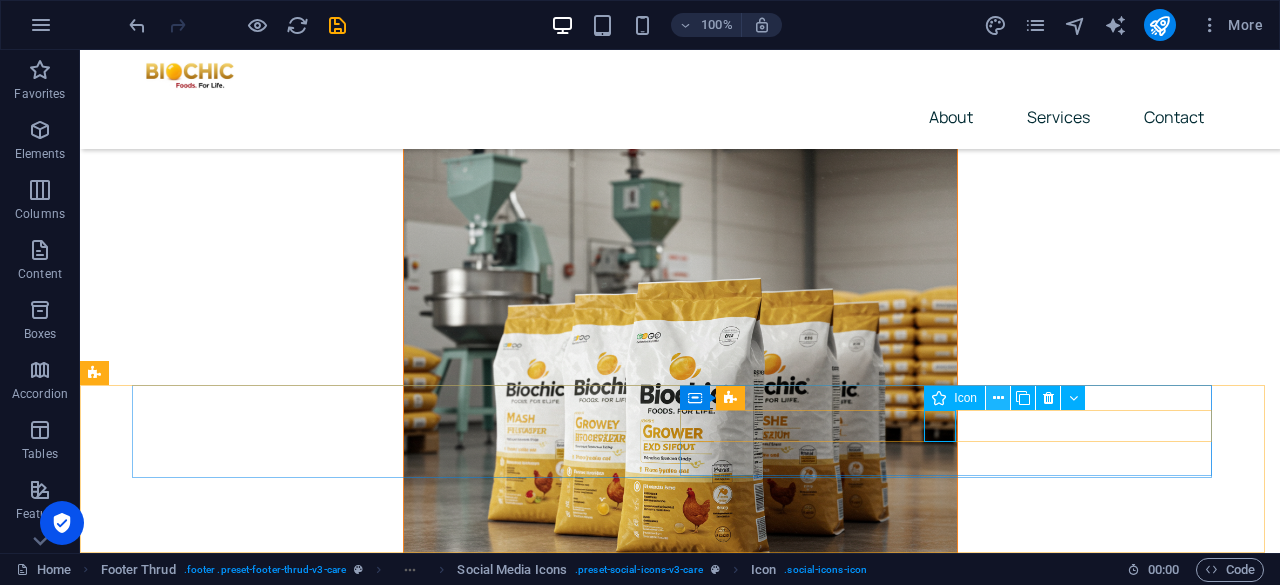 click at bounding box center (998, 398) 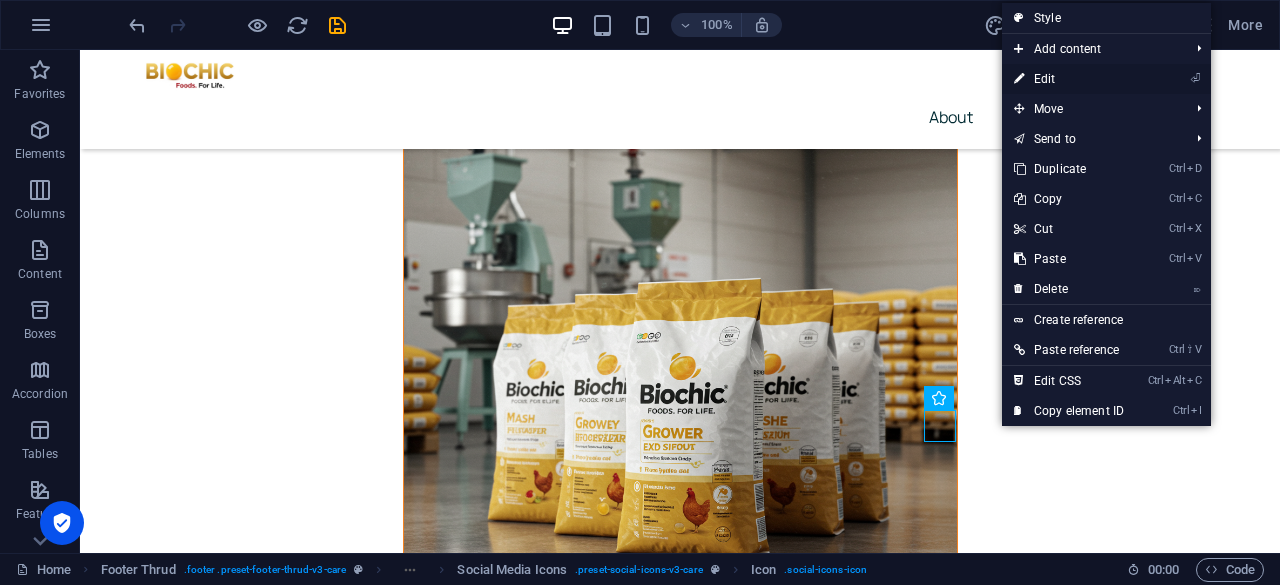 click on "⏎  Edit" at bounding box center (1069, 79) 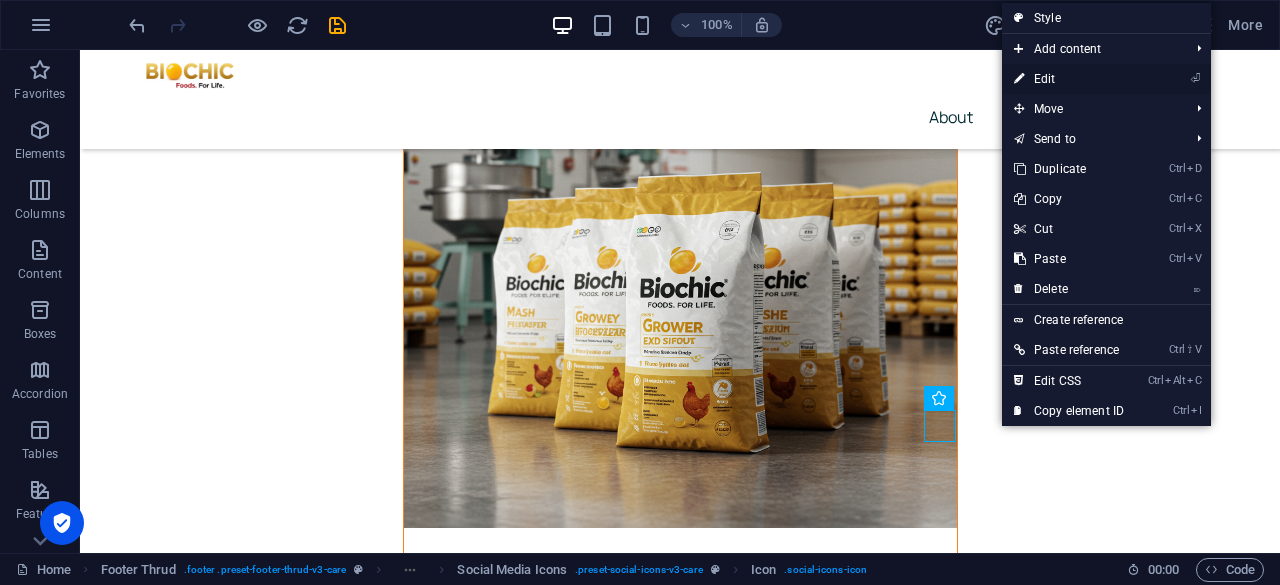 select on "xMidYMid" 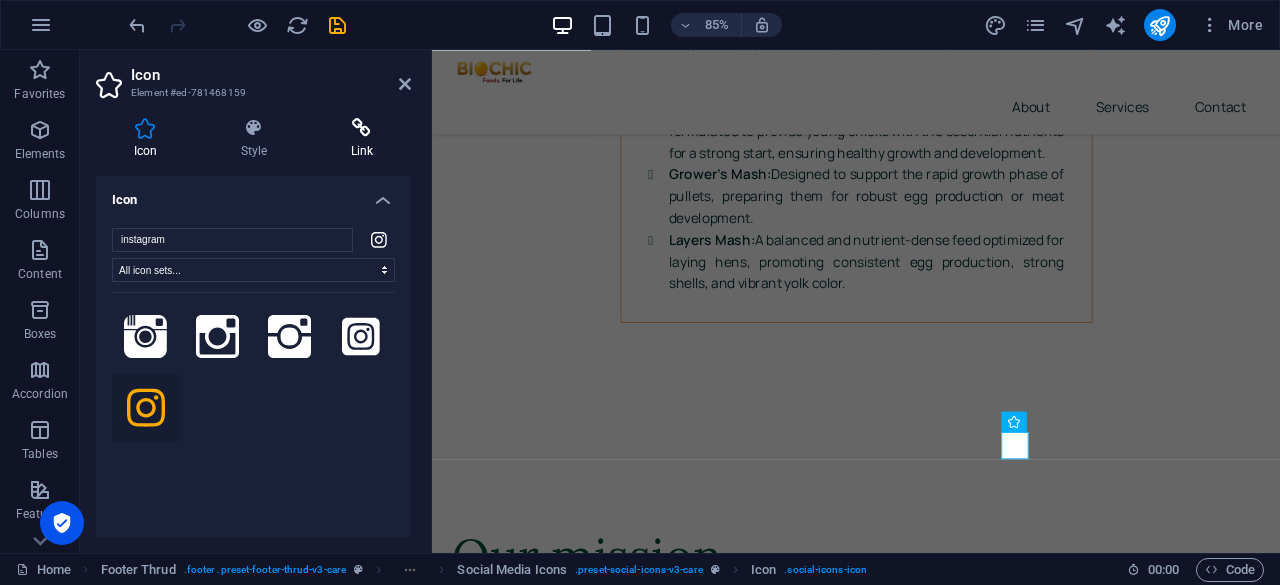 click on "Link" at bounding box center (362, 139) 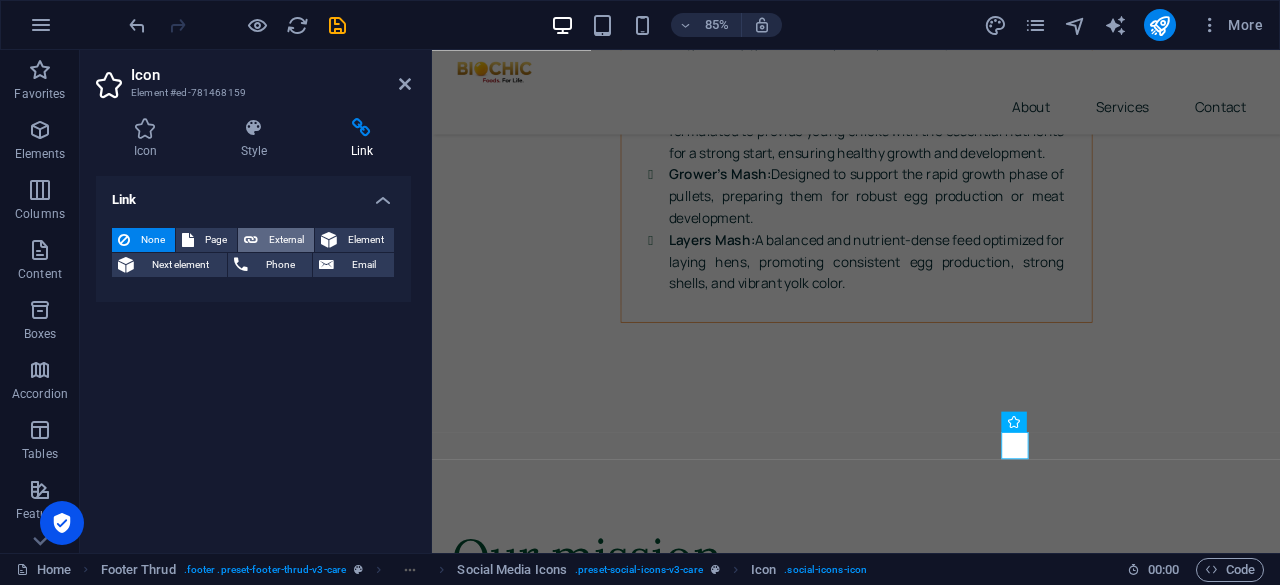 click on "External" at bounding box center [286, 240] 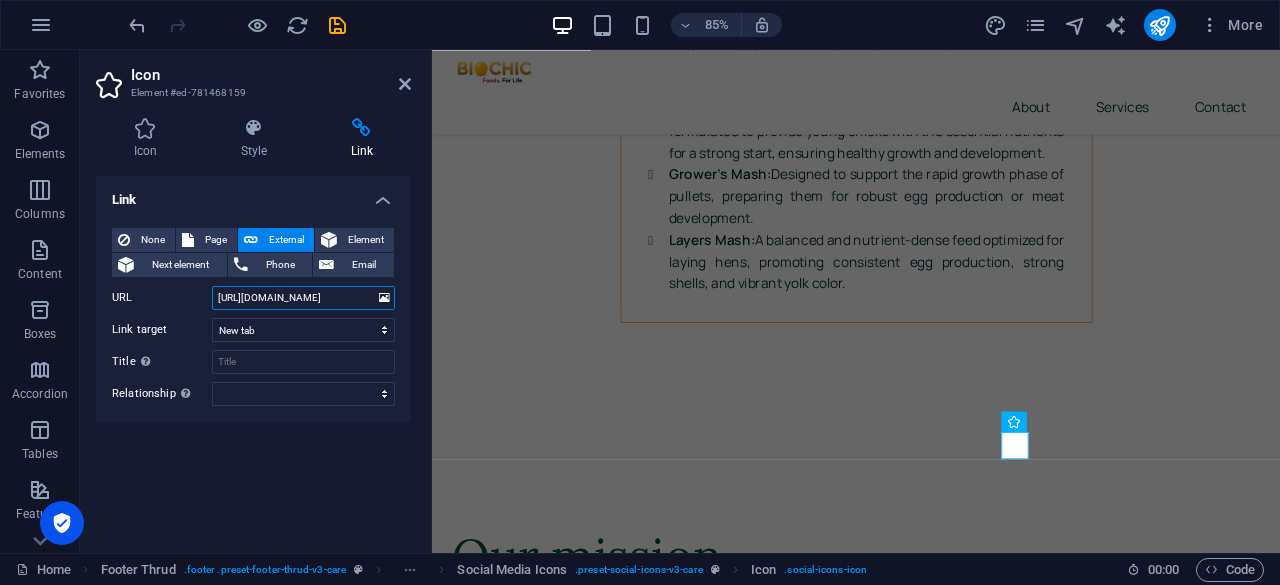 scroll, scrollTop: 0, scrollLeft: 9, axis: horizontal 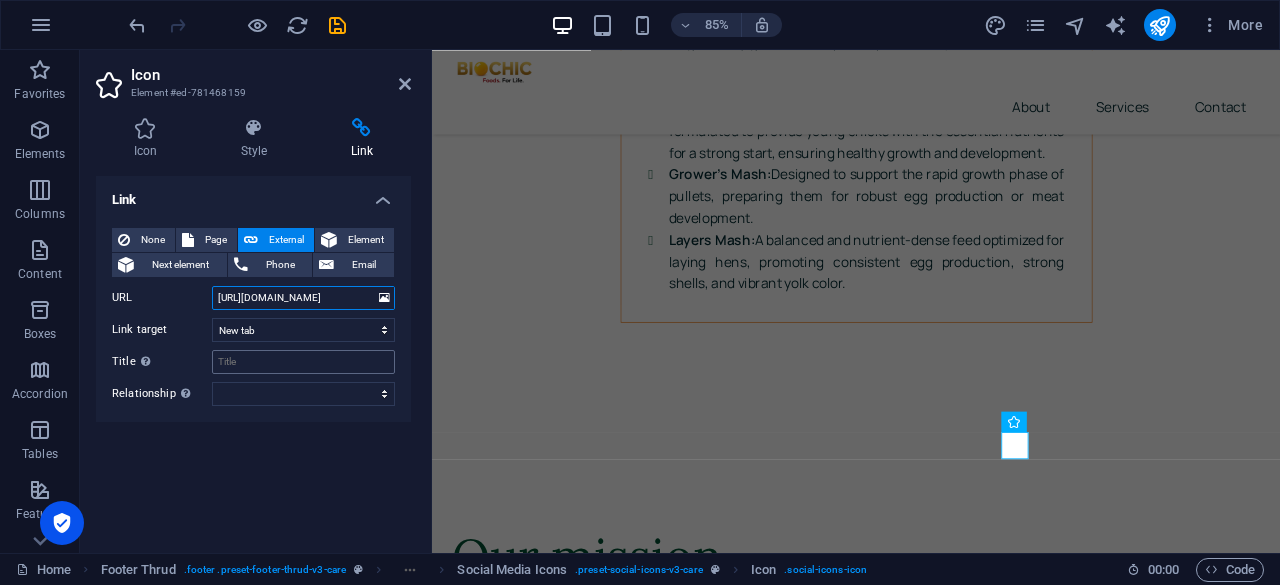 type on "https://instagram.com/biochicfoods" 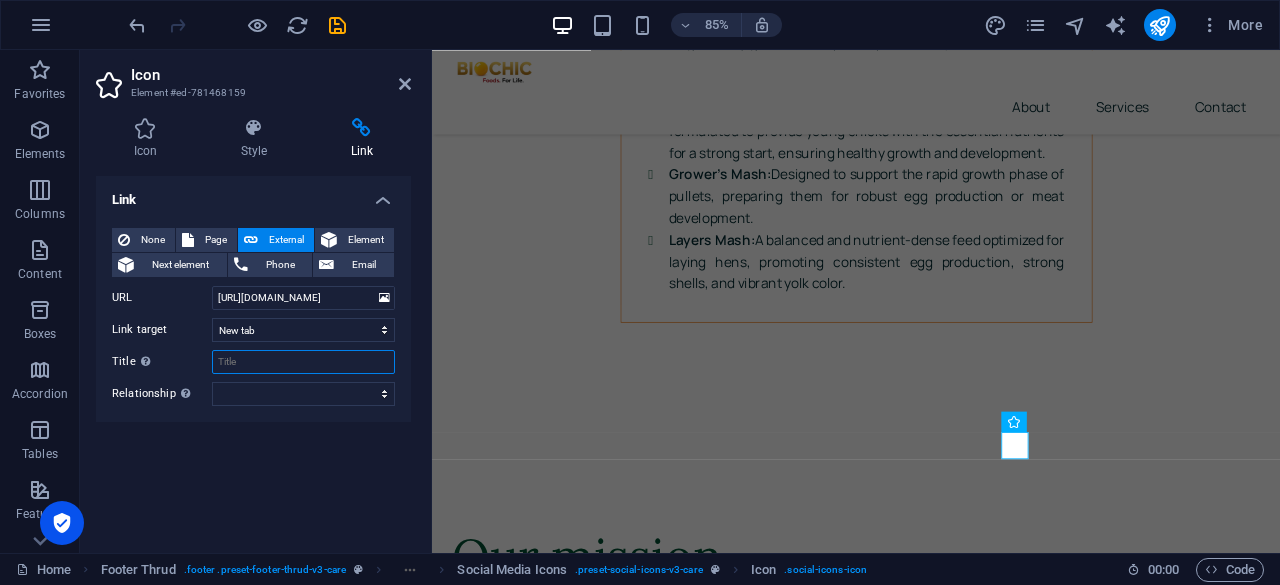 click on "Title Additional link description, should not be the same as the link text. The title is most often shown as a tooltip text when the mouse moves over the element. Leave empty if uncertain." at bounding box center (303, 362) 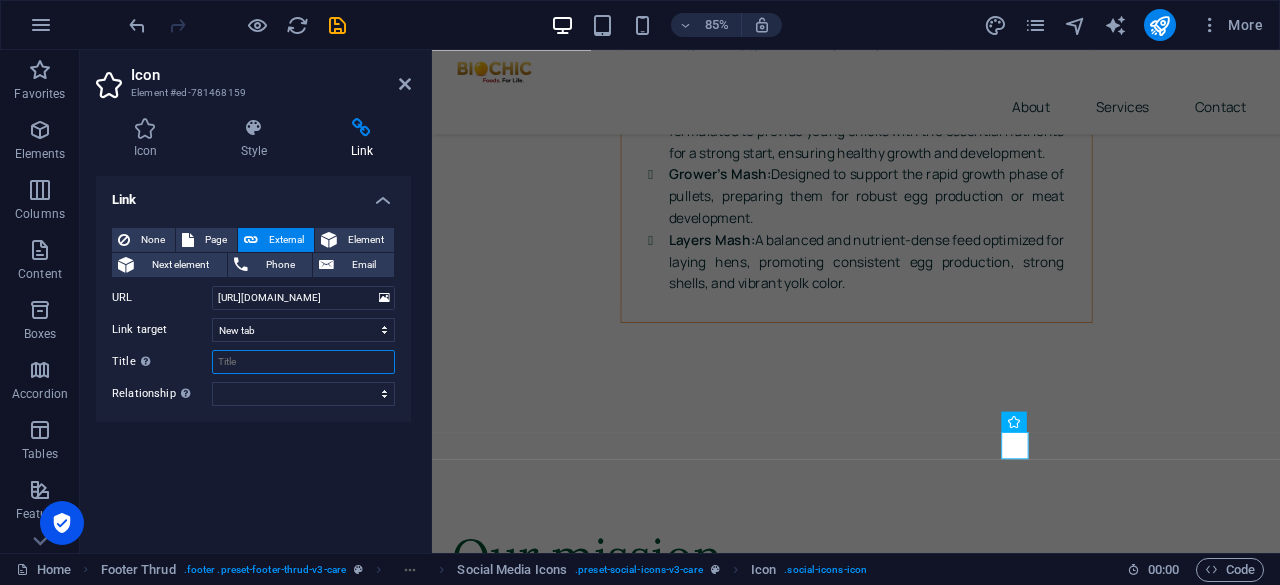 scroll, scrollTop: 0, scrollLeft: 0, axis: both 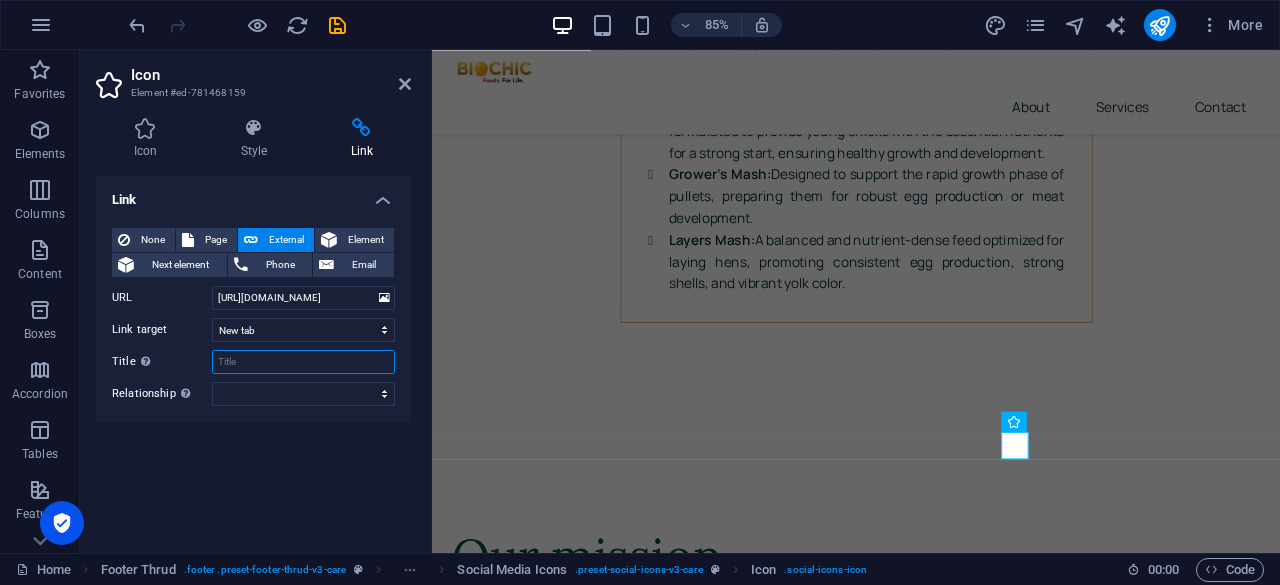 type on "b" 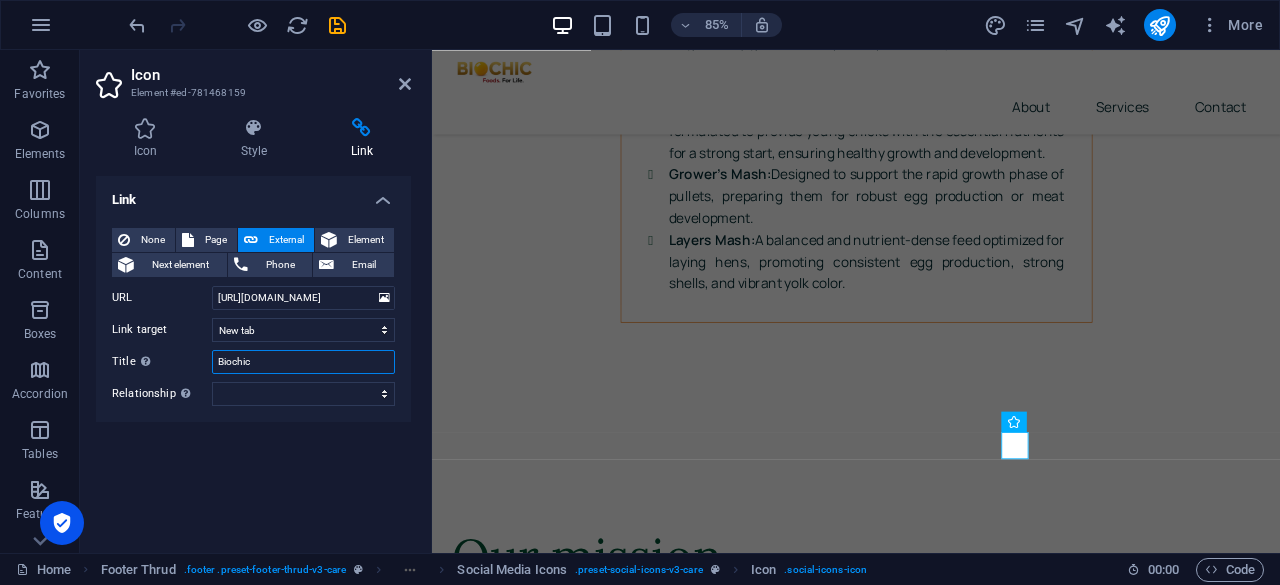 type on "Biochic" 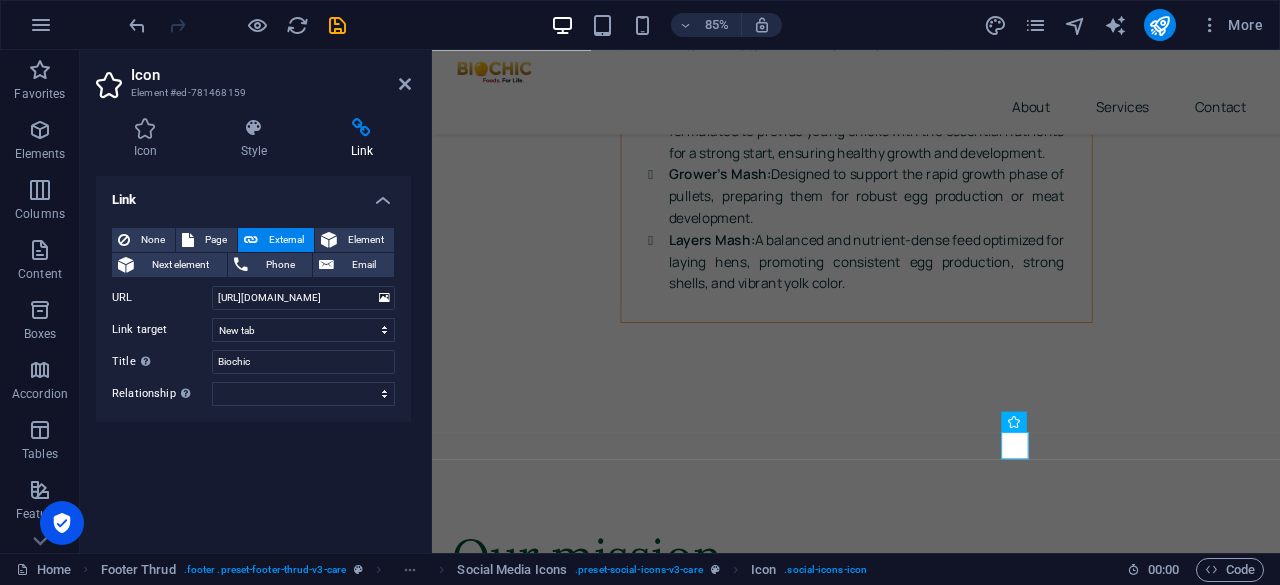 click on "None Page External Element Next element Phone Email Page Home About Services Contact Legal Notice Privacy Element
URL https://instagram.com/biochicfoods Phone Email Link target New tab Same tab Overlay Title Additional link description, should not be the same as the link text. The title is most often shown as a tooltip text when the mouse moves over the element. Leave empty if uncertain. Biochic Relationship Sets the  relationship of this link to the link target . For example, the value "nofollow" instructs search engines not to follow the link. Can be left empty. alternate author bookmark external help license next nofollow noreferrer noopener prev search tag" at bounding box center [253, 317] 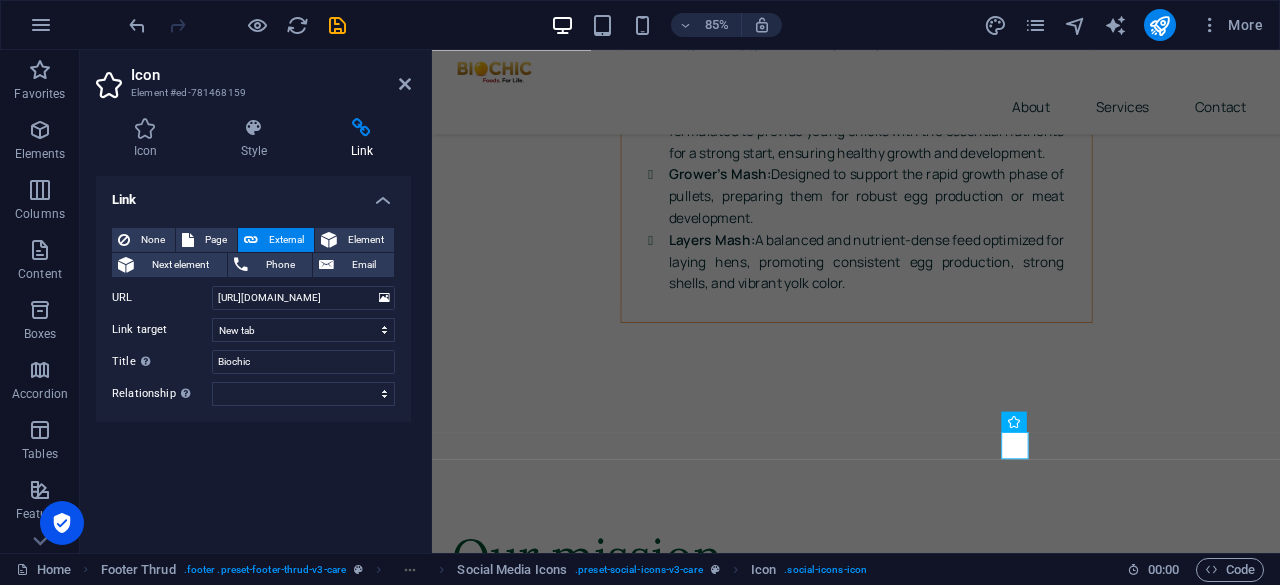 click on "Link None Page External Element Next element Phone Email Page Home About Services Contact Legal Notice Privacy Element
URL https://instagram.com/biochicfoods Phone Email Link target New tab Same tab Overlay Title Additional link description, should not be the same as the link text. The title is most often shown as a tooltip text when the mouse moves over the element. Leave empty if uncertain. Biochic Relationship Sets the  relationship of this link to the link target . For example, the value "nofollow" instructs search engines not to follow the link. Can be left empty. alternate author bookmark external help license next nofollow noreferrer noopener prev search tag" at bounding box center (253, 356) 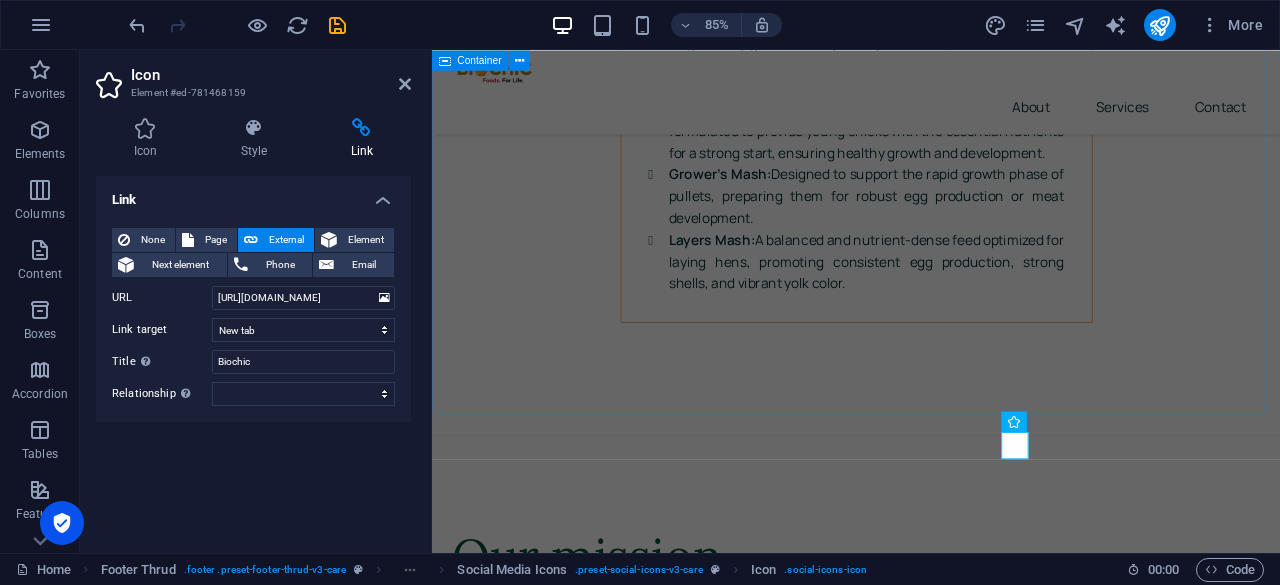 click on "Send us a message   I have read and understand the privacy policy. Unreadable? Regenerate Submit" at bounding box center (931, 6747) 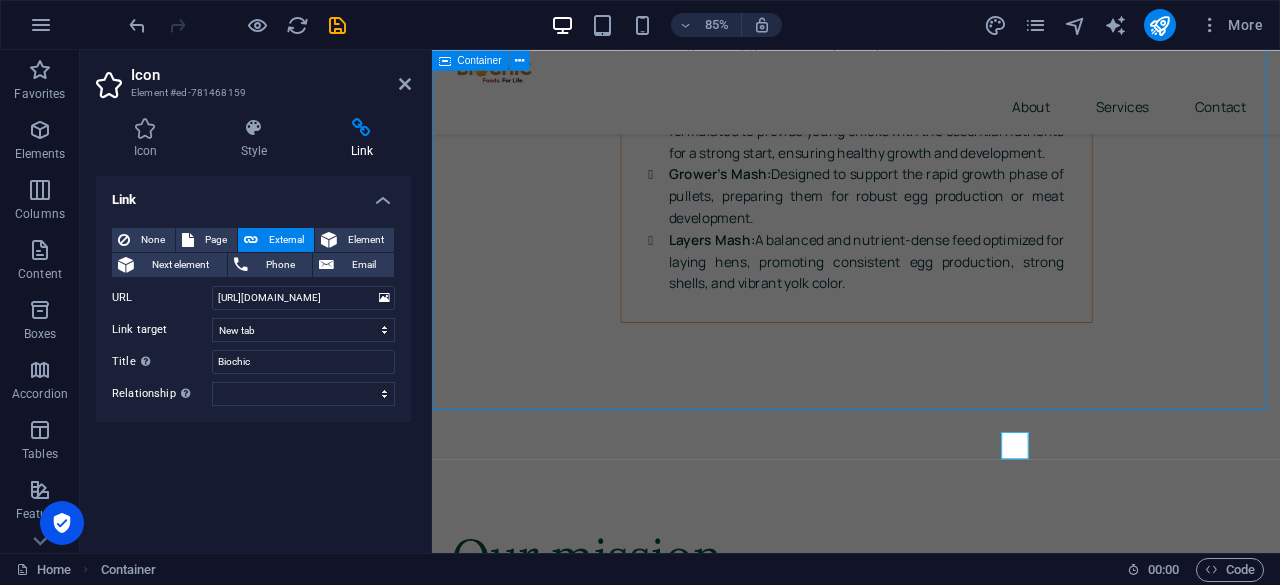 scroll, scrollTop: 8276, scrollLeft: 0, axis: vertical 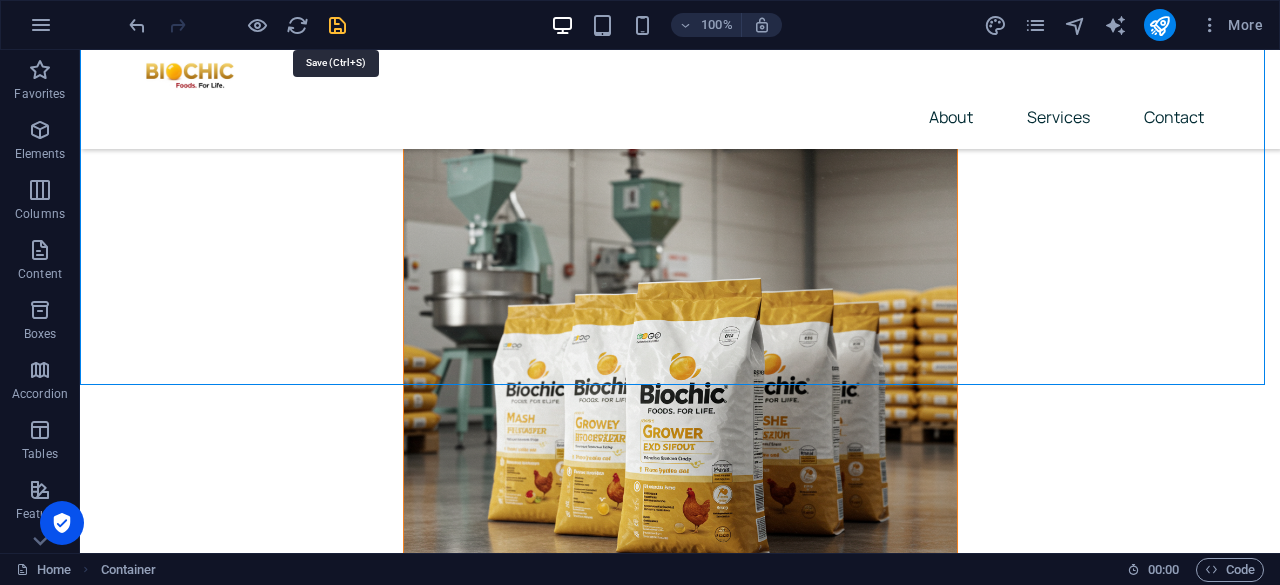 click at bounding box center (337, 25) 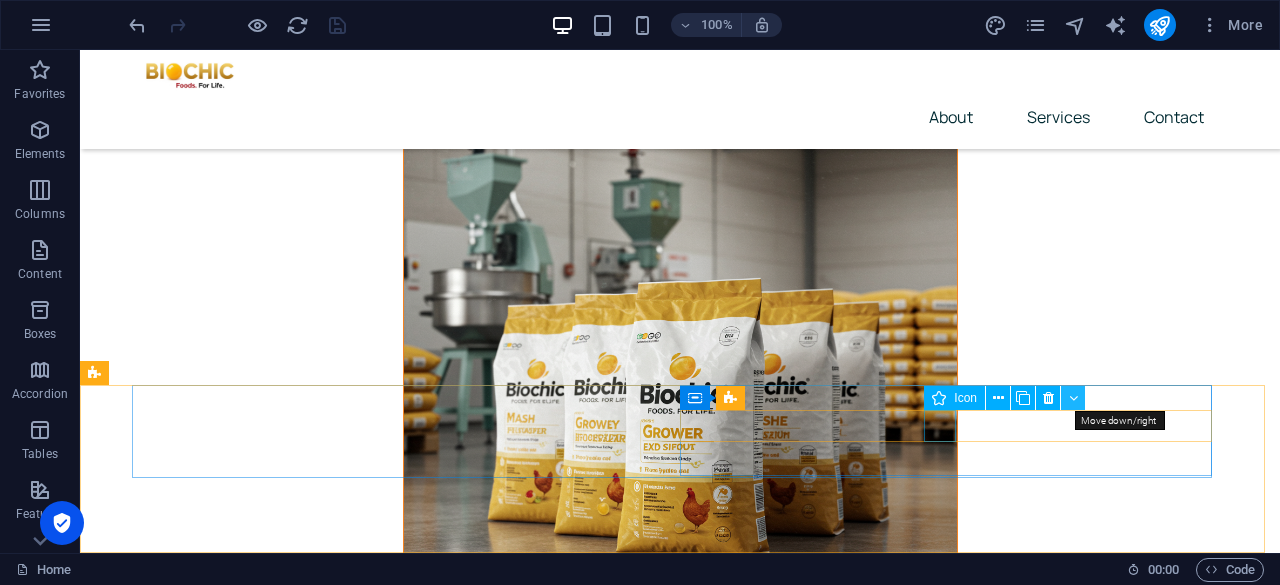 click at bounding box center (1073, 398) 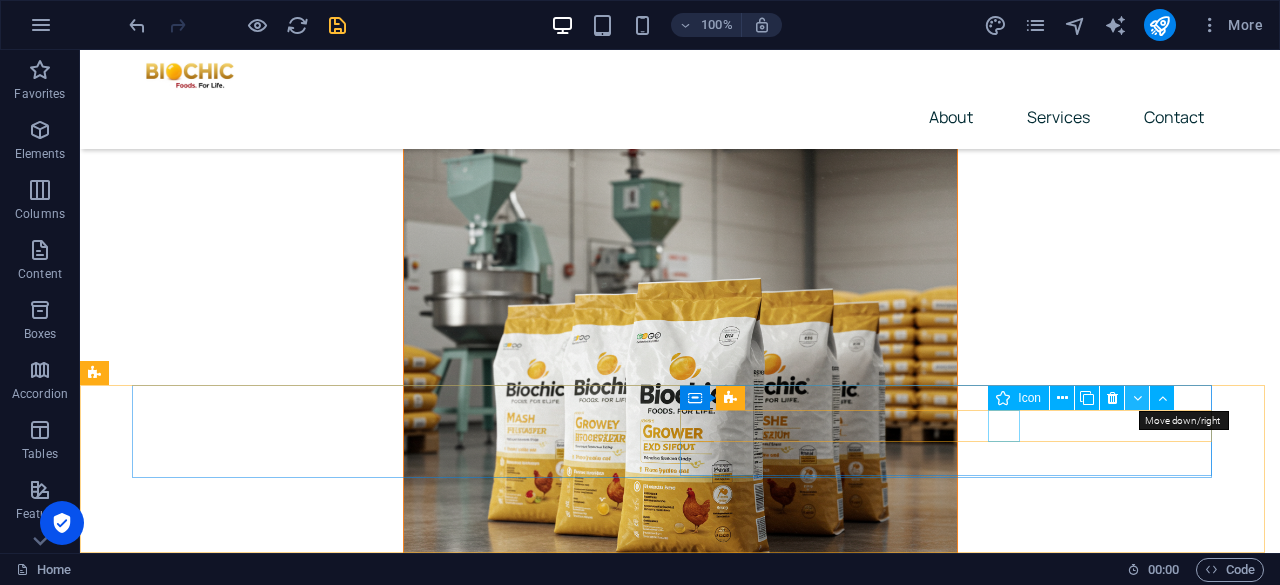 click at bounding box center [1137, 398] 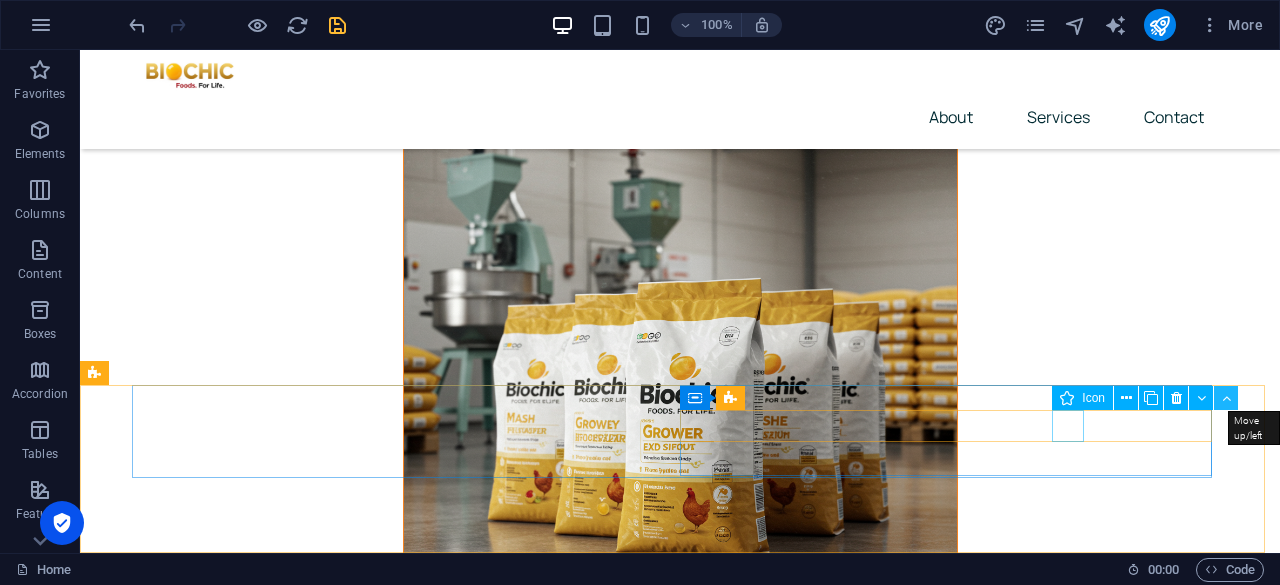 click at bounding box center (1226, 398) 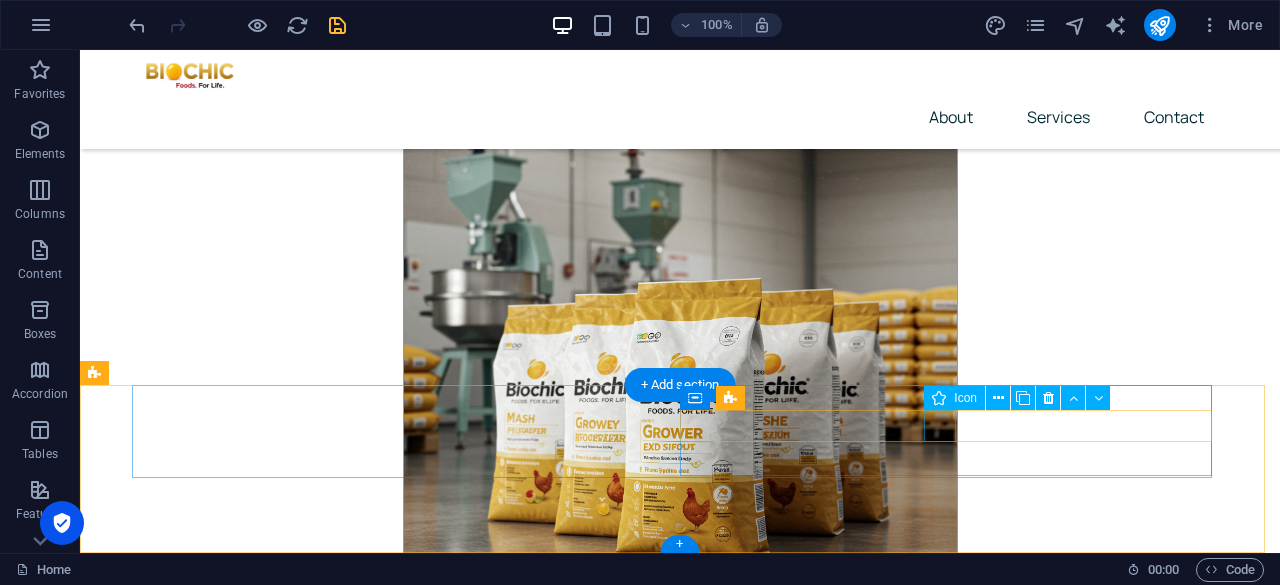 click at bounding box center [406, 7993] 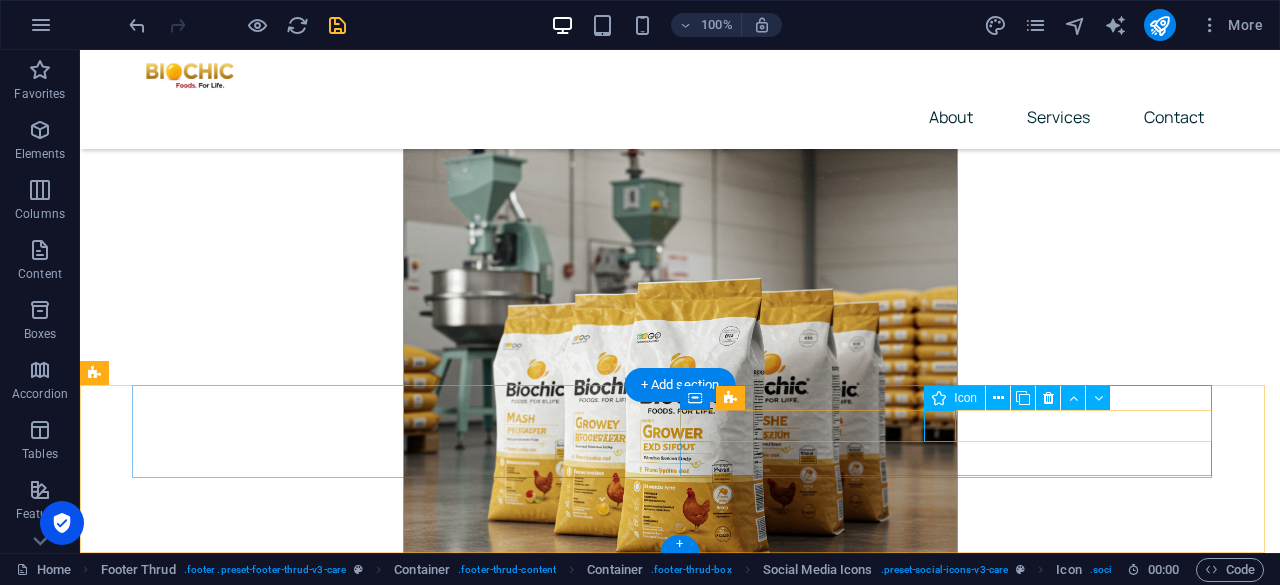 click at bounding box center [406, 7993] 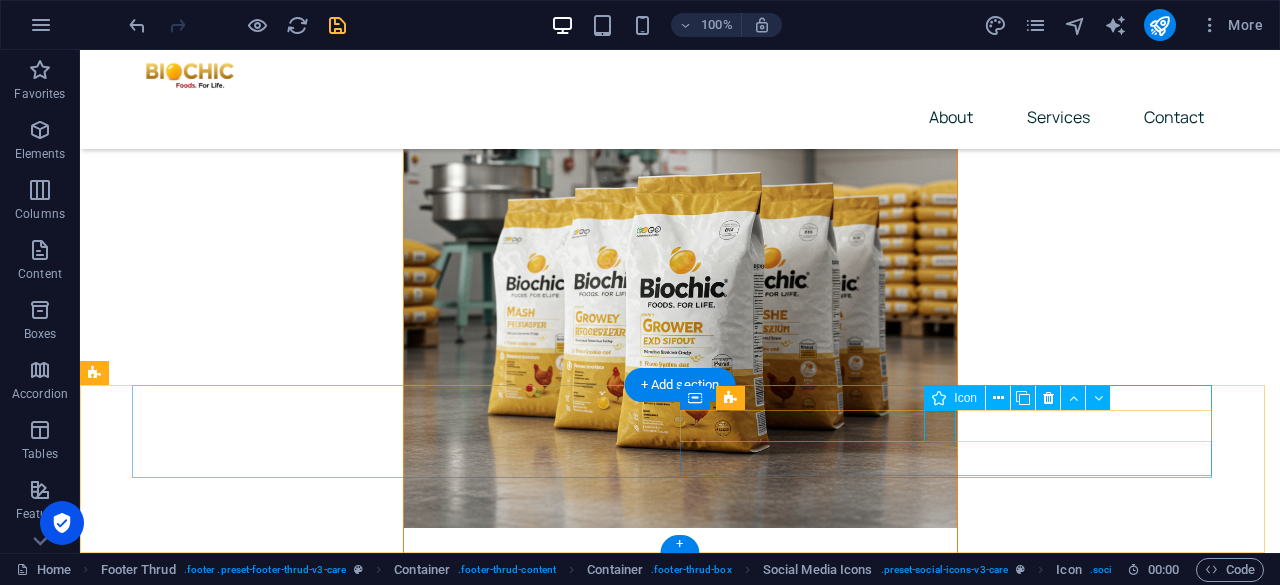 select on "xMidYMid" 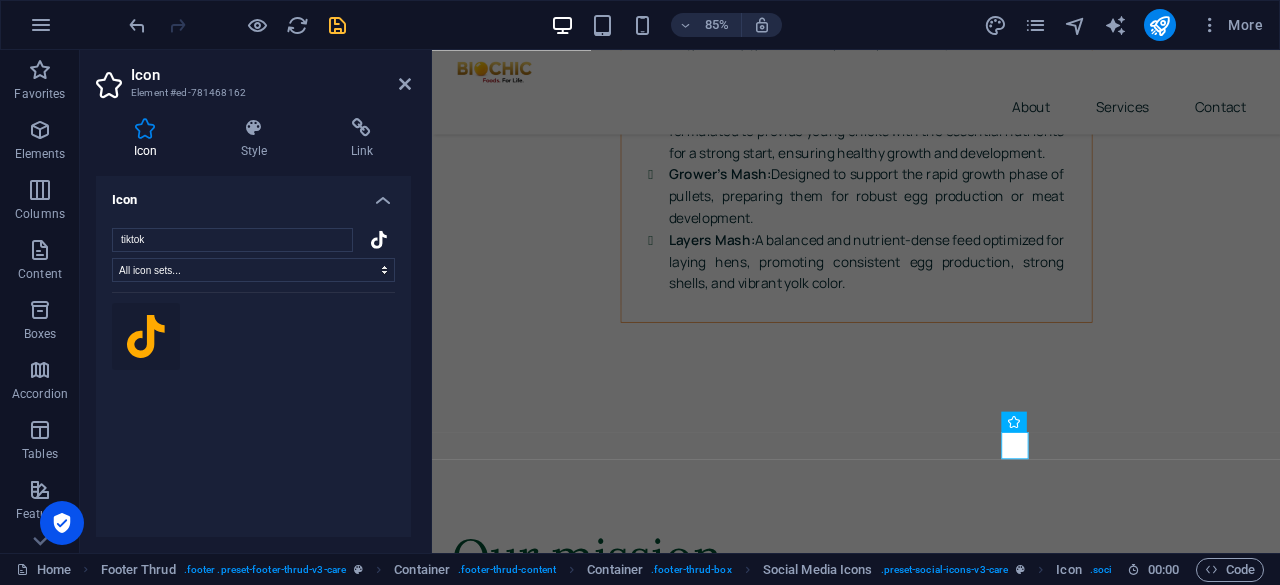 click 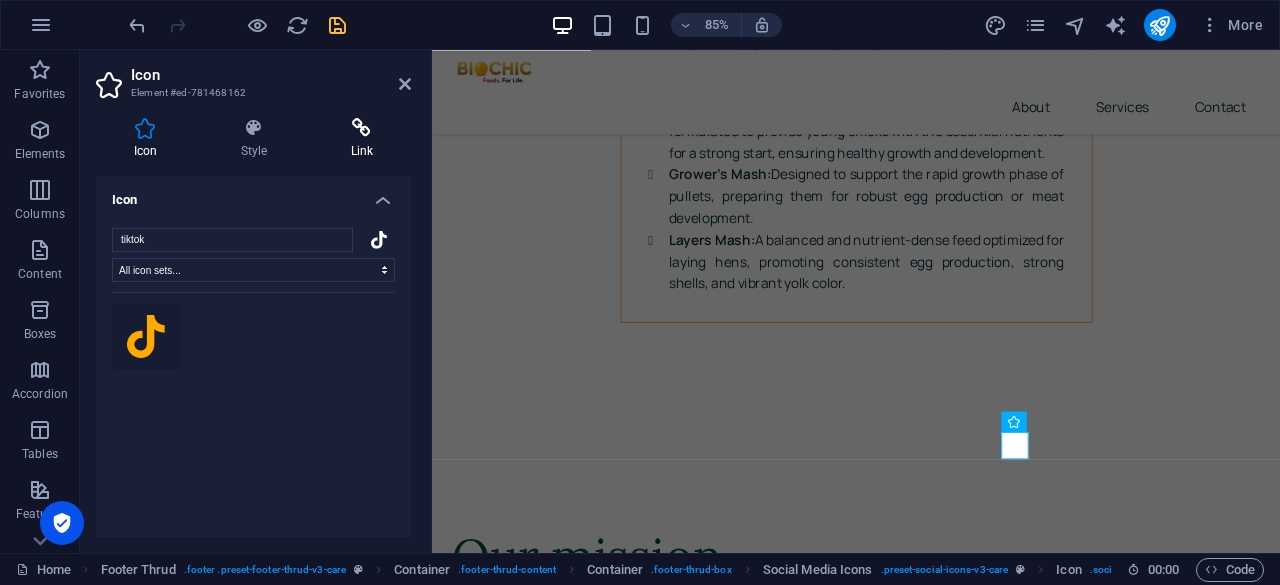 click on "Link" at bounding box center [362, 139] 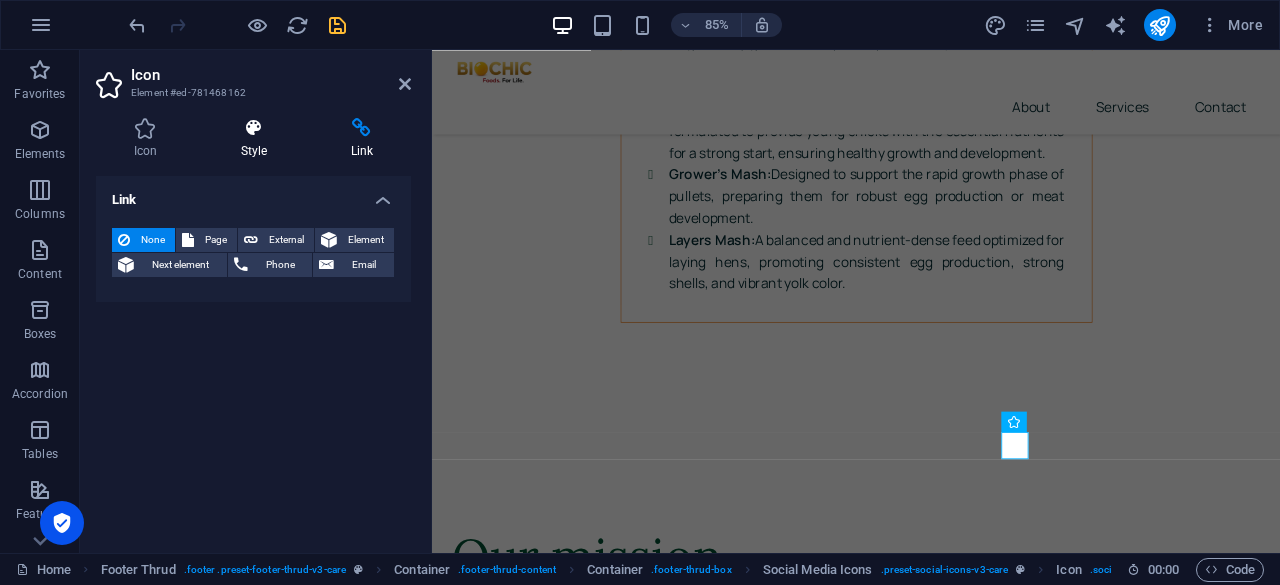 click on "Style" at bounding box center [258, 139] 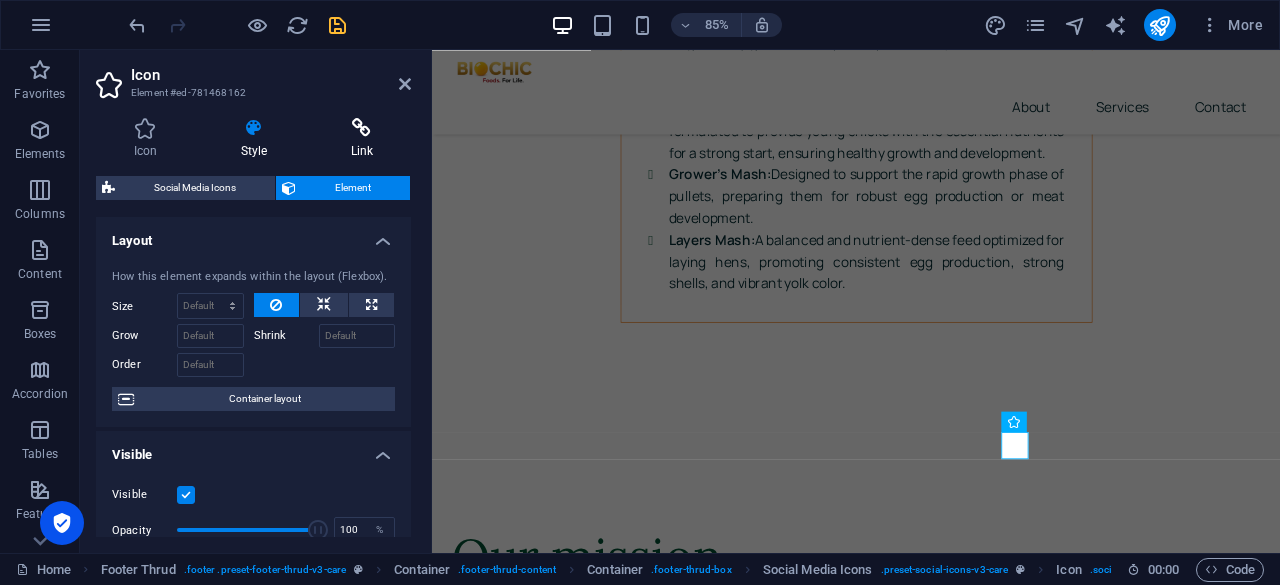 click on "Link" at bounding box center [362, 139] 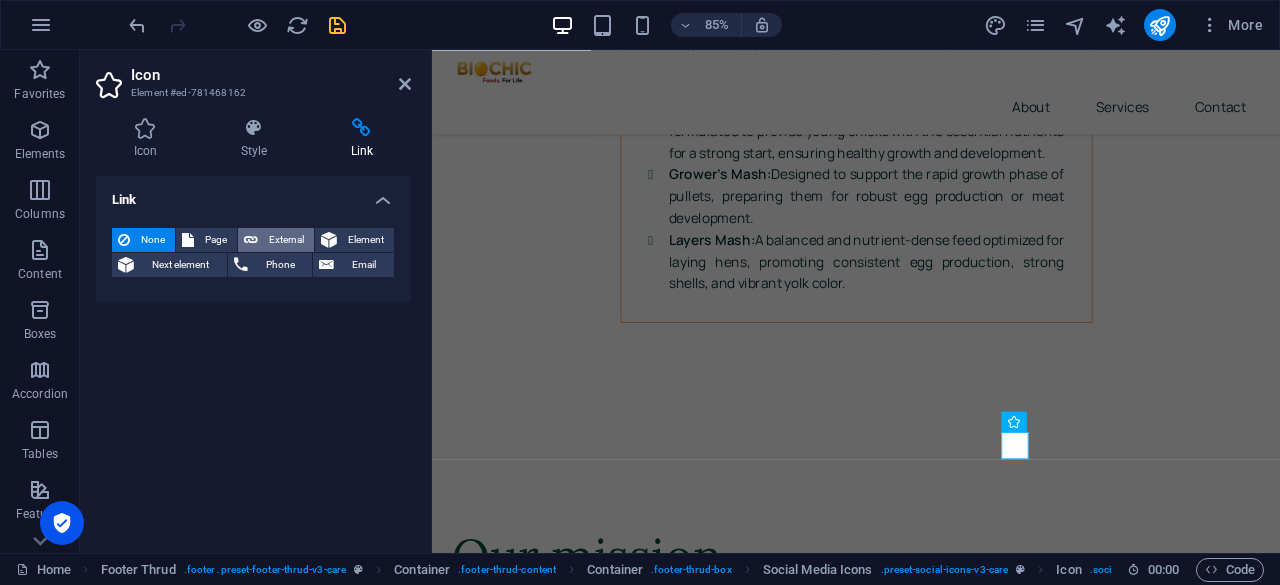 click on "External" at bounding box center [286, 240] 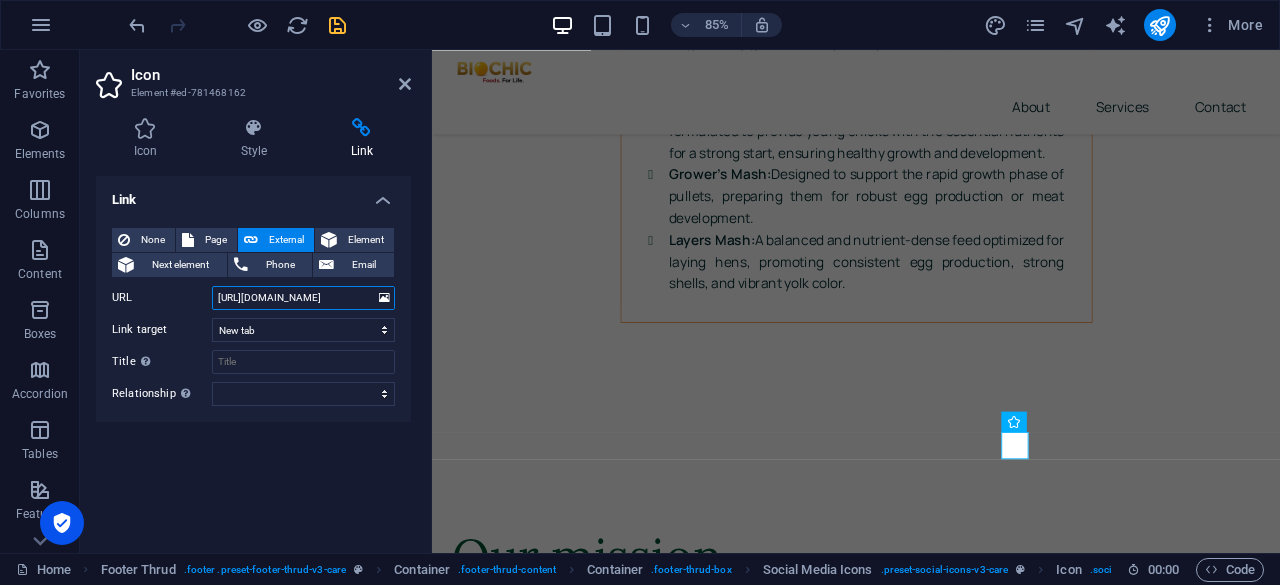 paste on "biochicfoods" 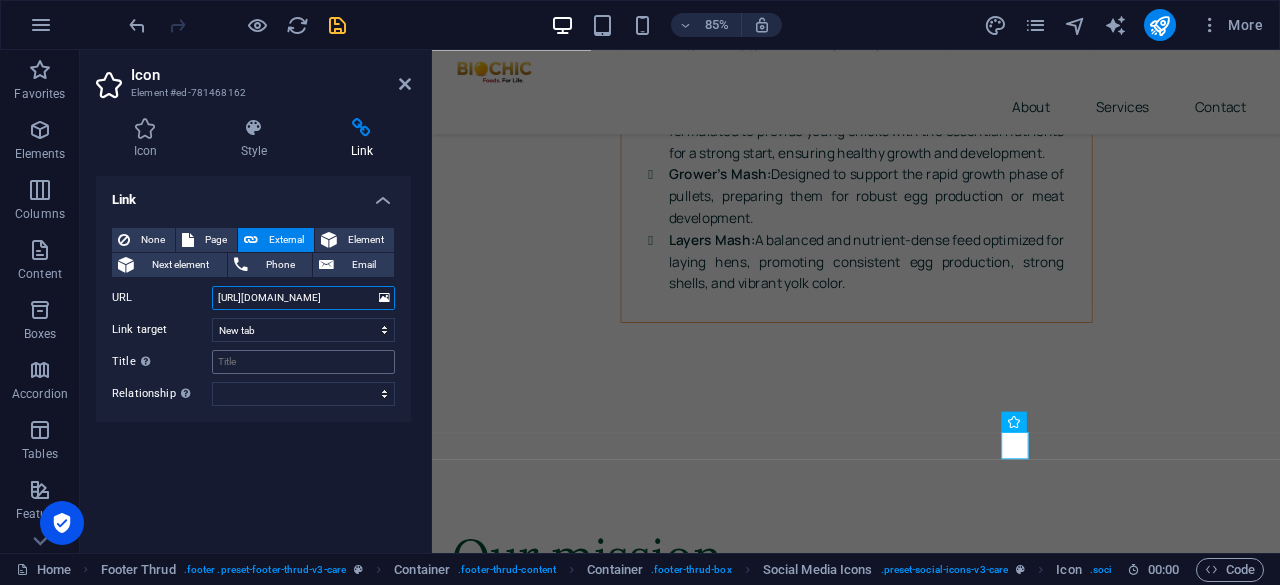 type on "https://tiktok.com/biochicfoods" 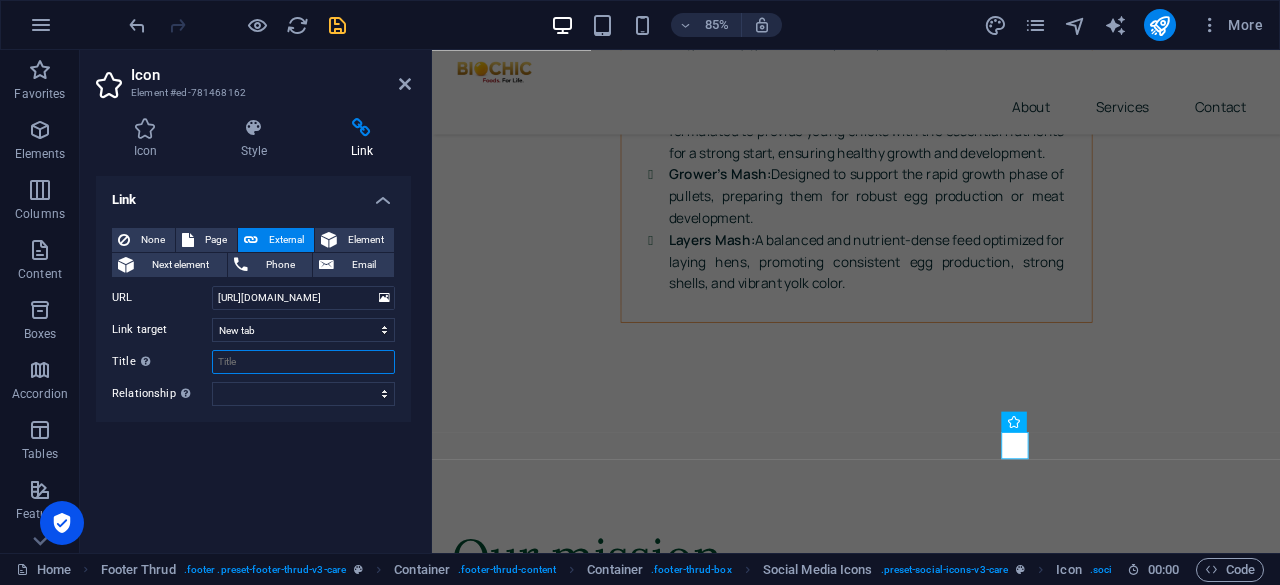 click on "Title Additional link description, should not be the same as the link text. The title is most often shown as a tooltip text when the mouse moves over the element. Leave empty if uncertain." at bounding box center (303, 362) 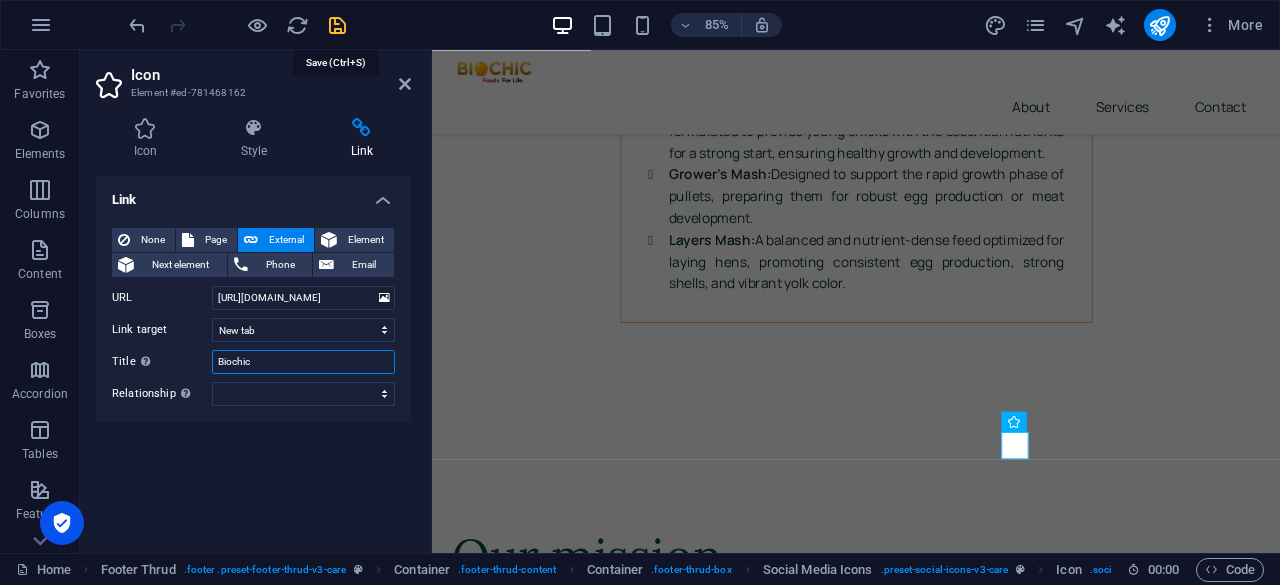 type on "Biochic" 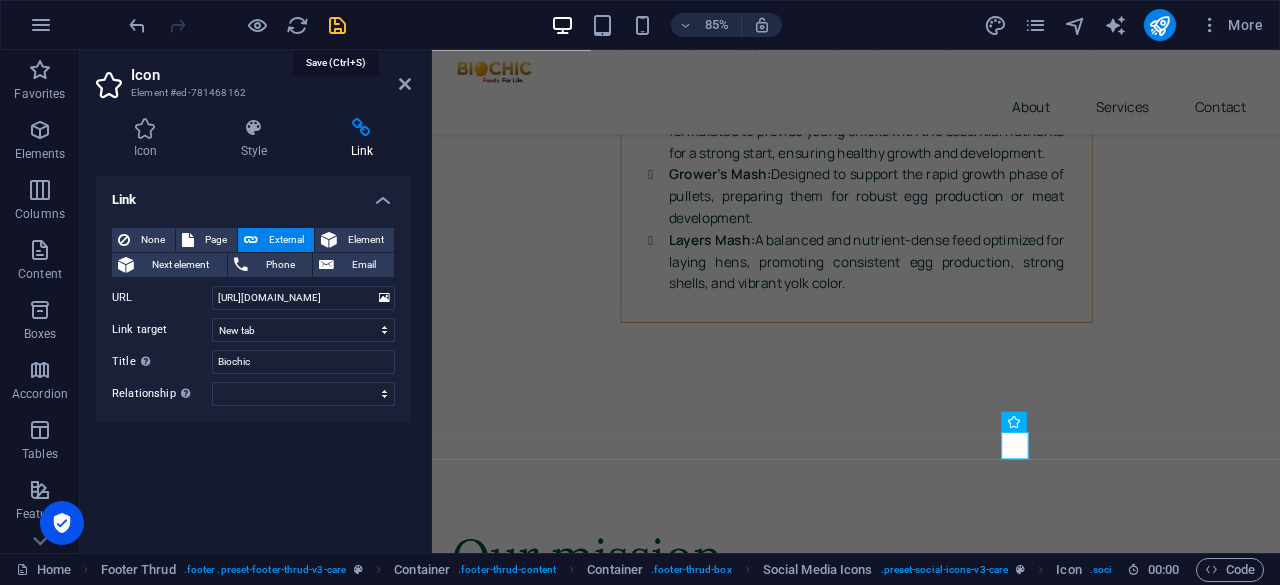 click at bounding box center [337, 25] 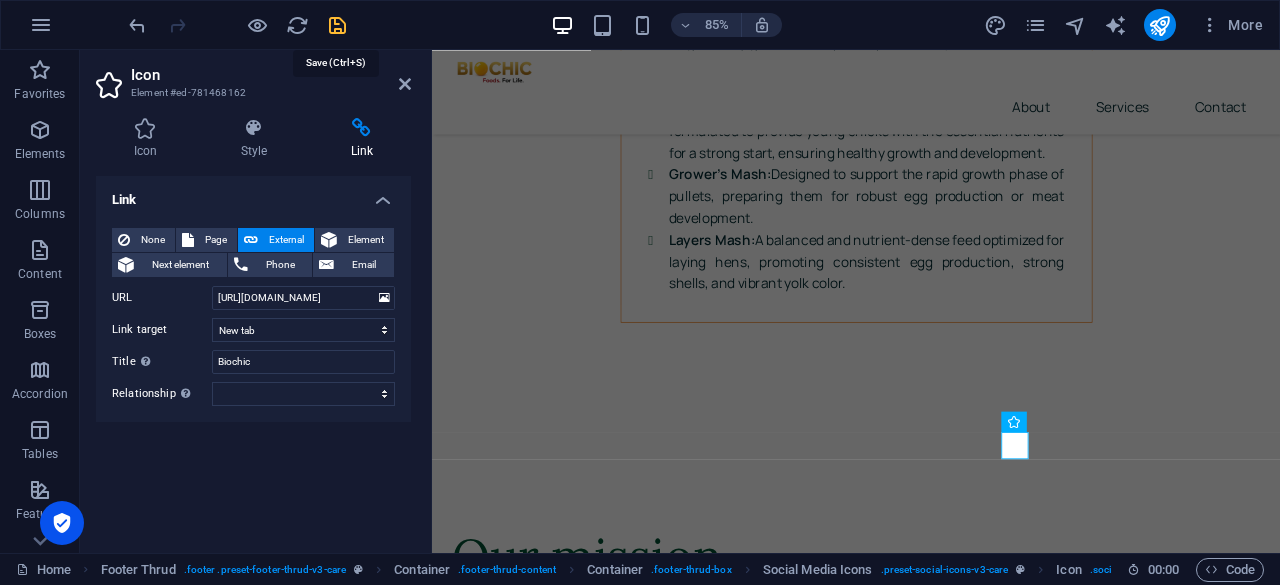 scroll, scrollTop: 8276, scrollLeft: 0, axis: vertical 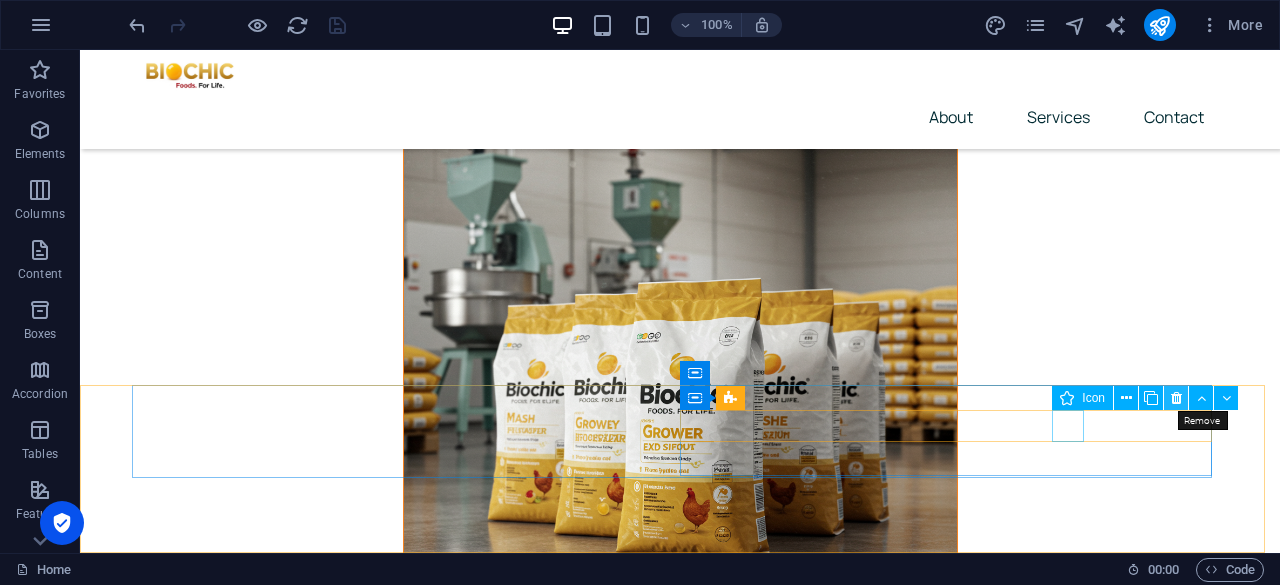 click at bounding box center [1176, 398] 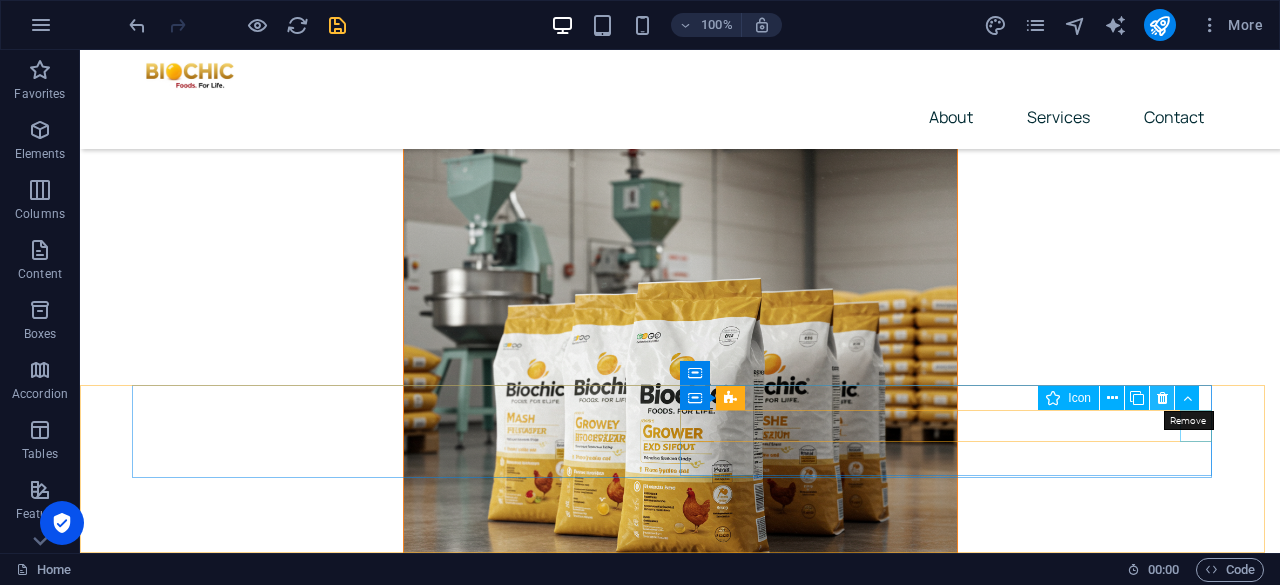 click at bounding box center [1162, 398] 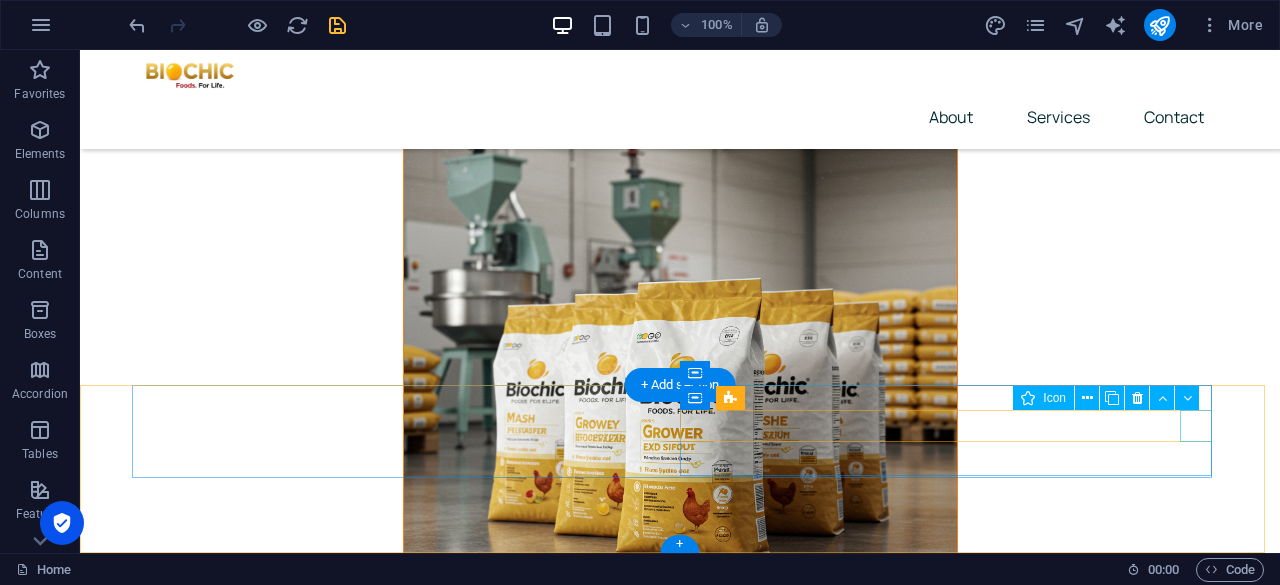 click at bounding box center [406, 8089] 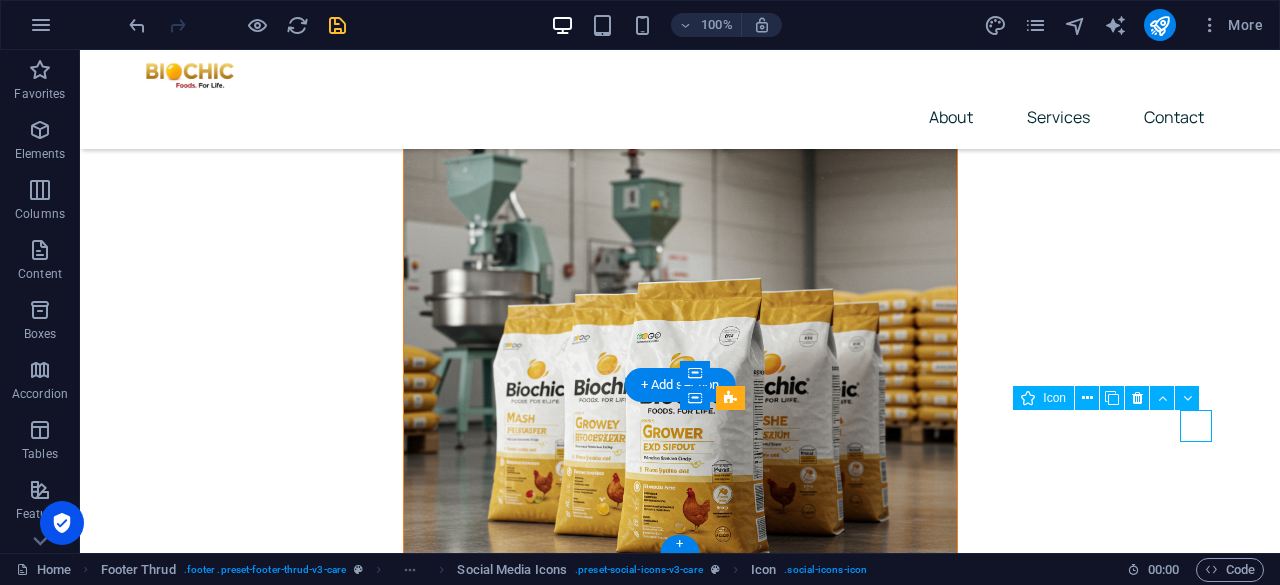 click at bounding box center [406, 8089] 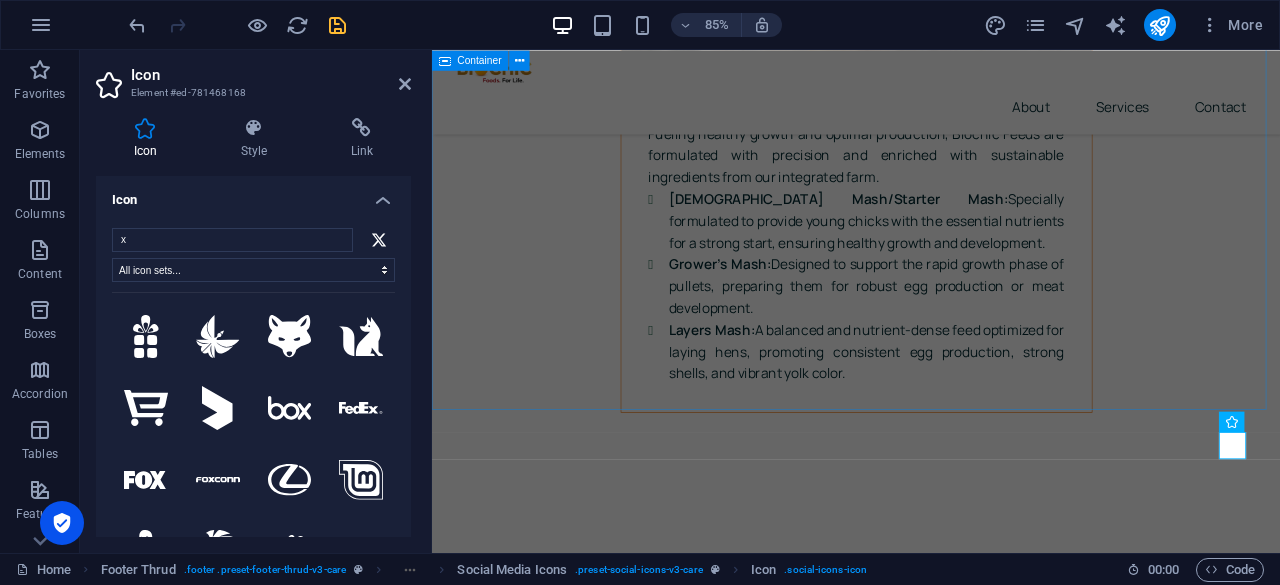 scroll, scrollTop: 8382, scrollLeft: 0, axis: vertical 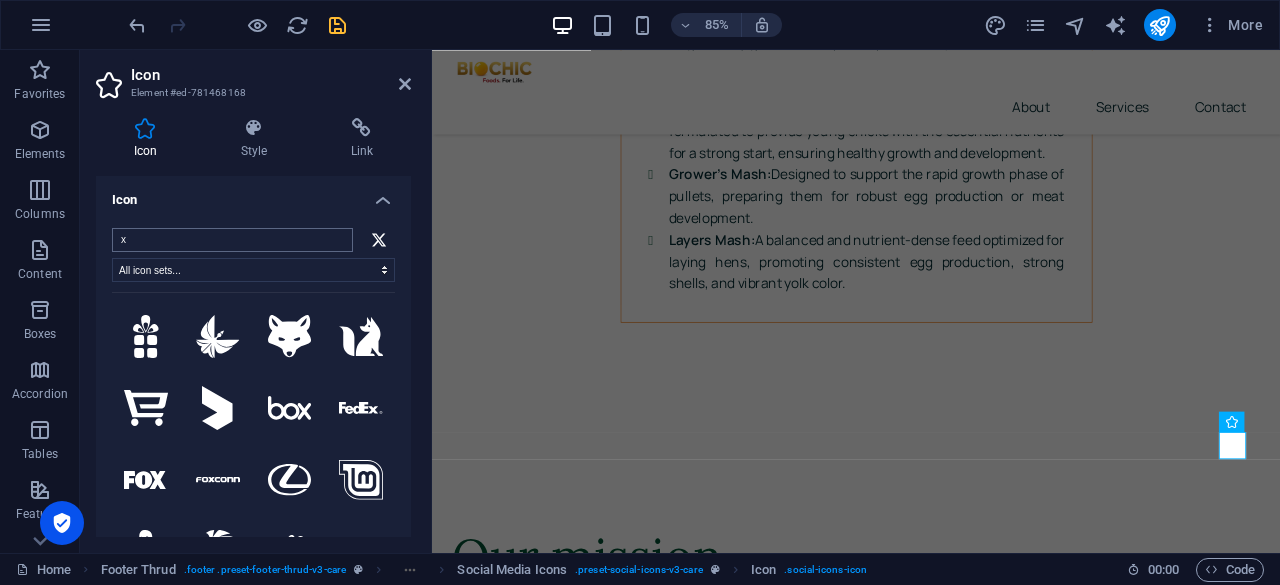 click on "x" at bounding box center (232, 240) 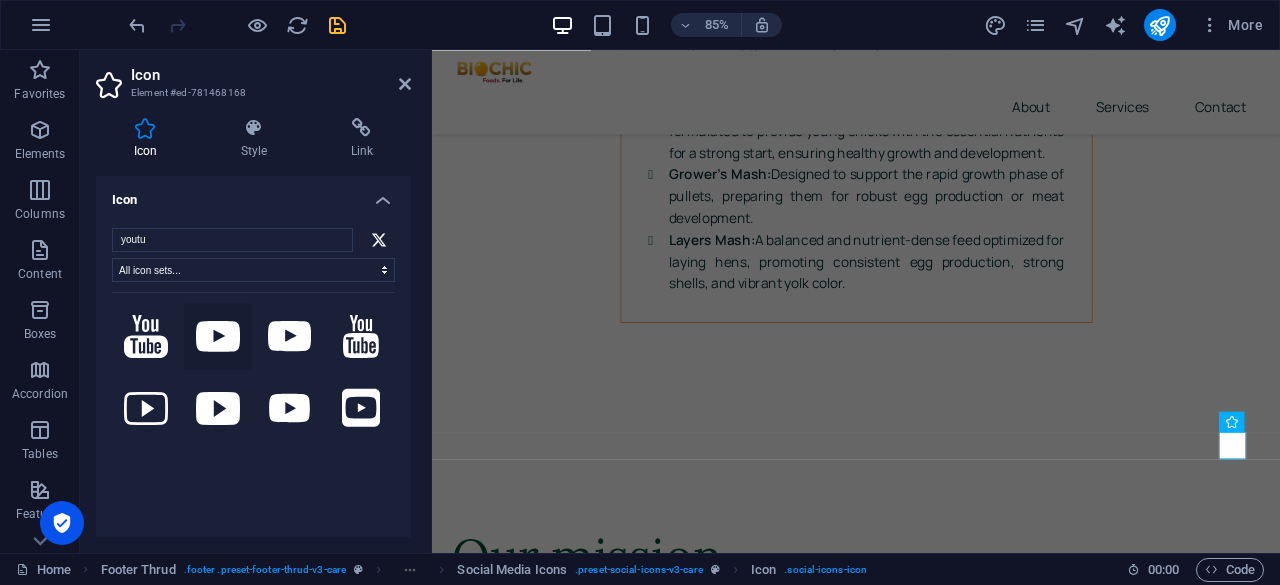 type on "youtu" 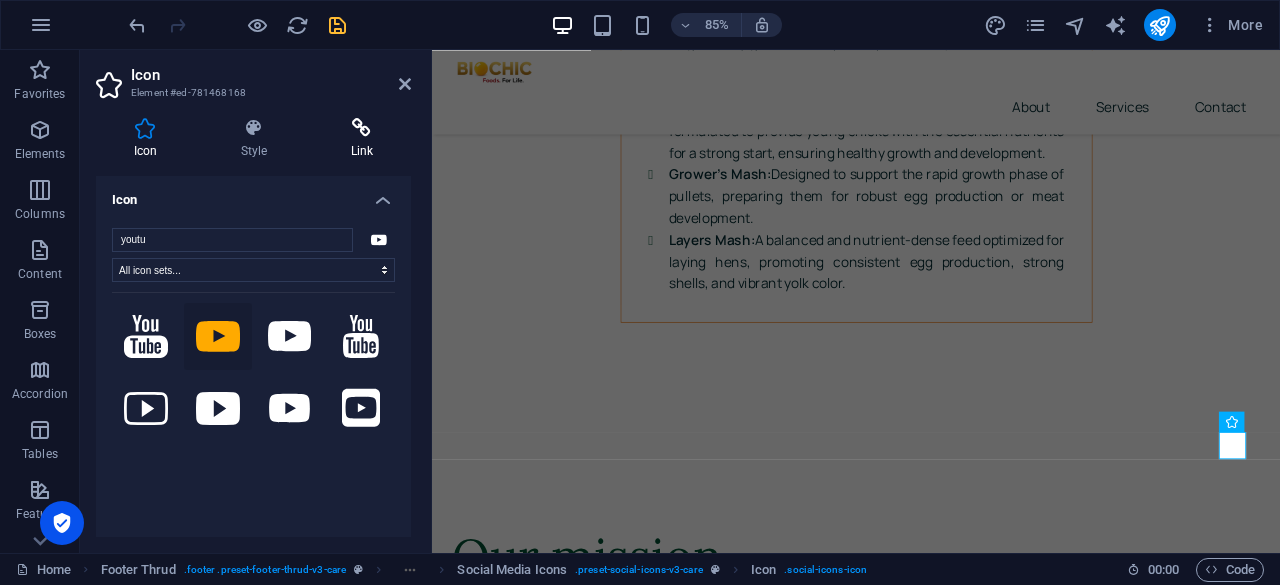 click at bounding box center [362, 128] 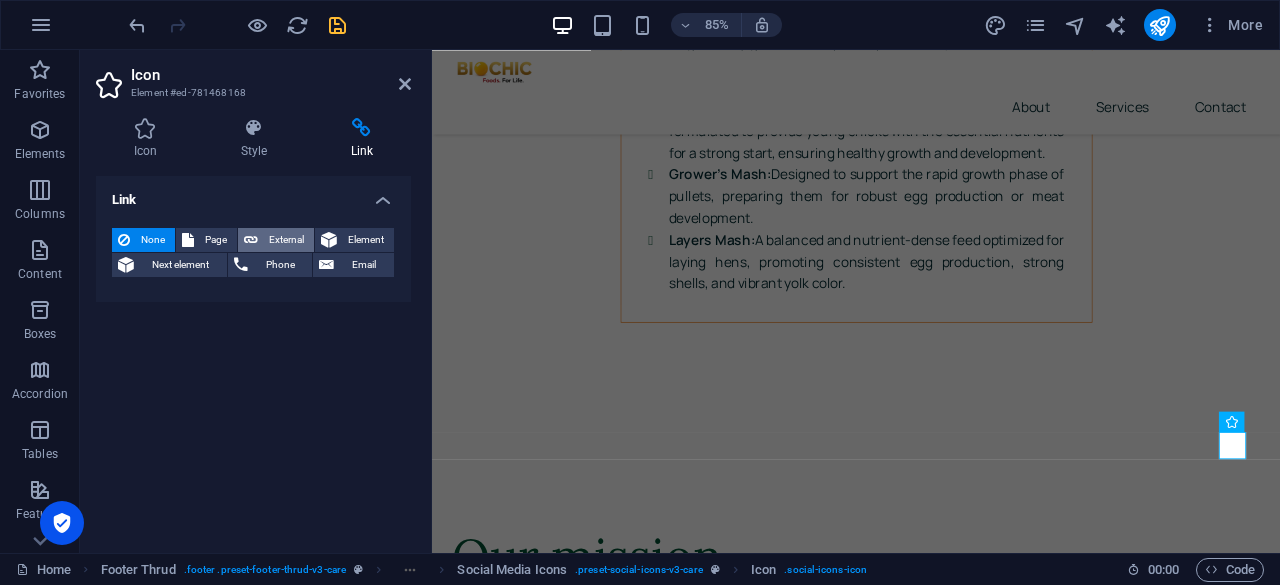 click on "External" at bounding box center [286, 240] 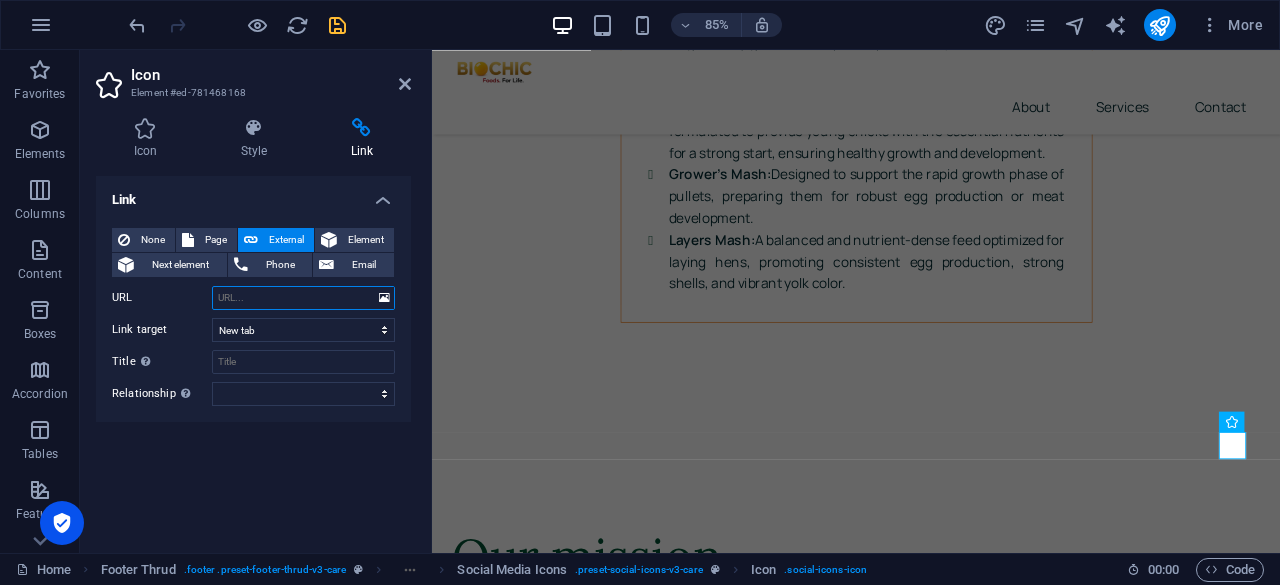 click on "URL" at bounding box center (303, 298) 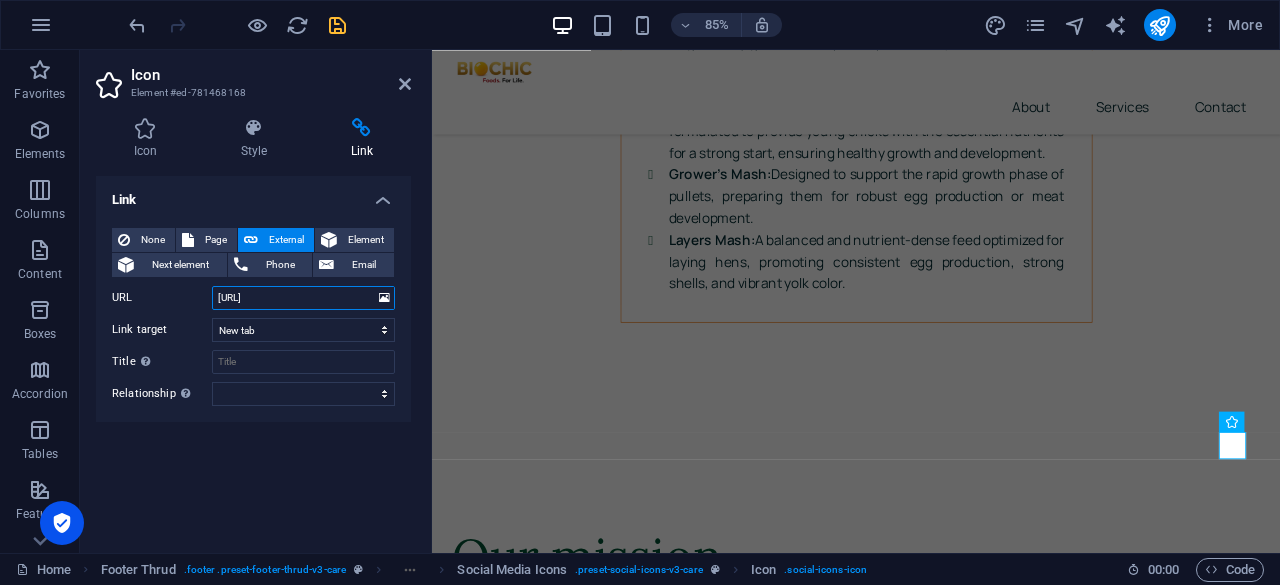 paste on "biochicfoods" 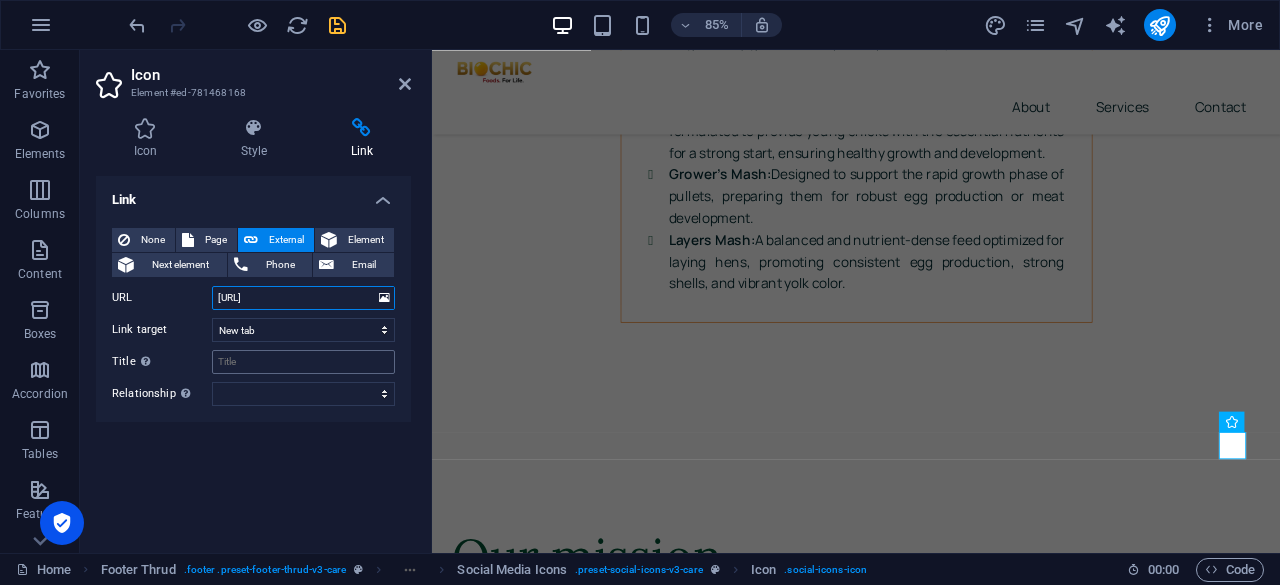type on "https://youtube.con/biochicfoods" 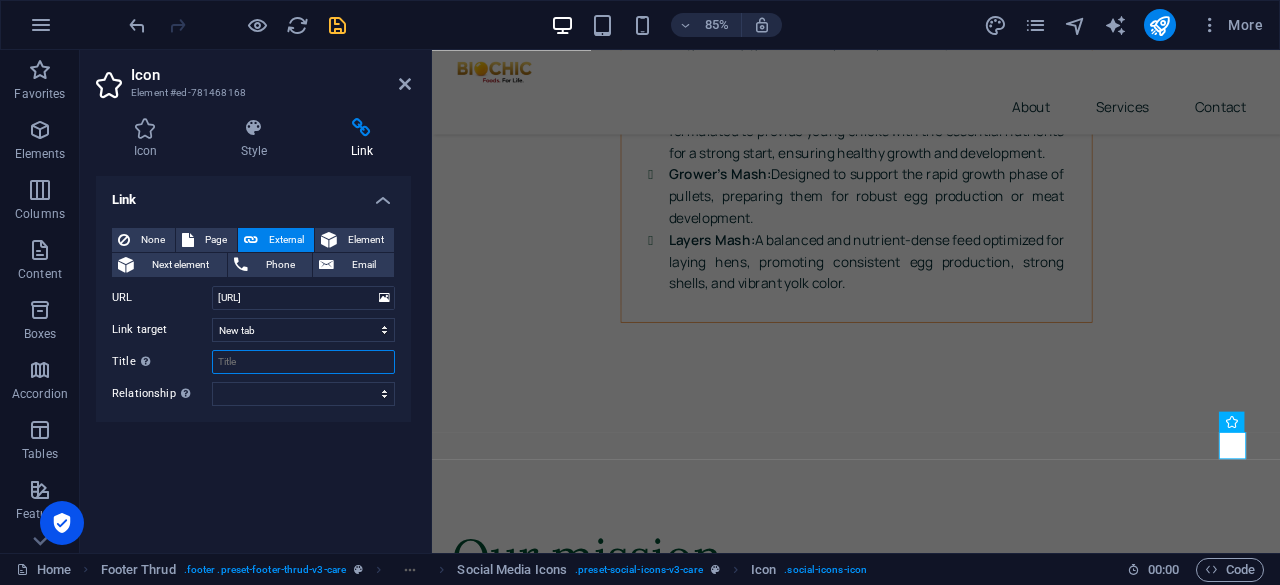 click on "Title Additional link description, should not be the same as the link text. The title is most often shown as a tooltip text when the mouse moves over the element. Leave empty if uncertain." at bounding box center [303, 362] 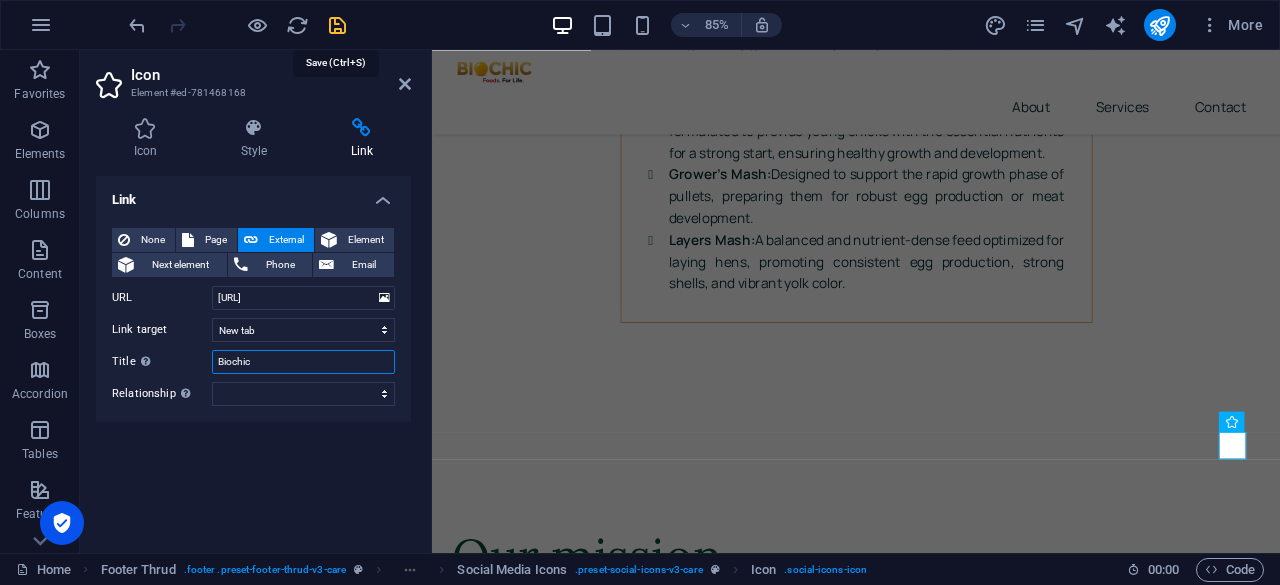type on "Biochic" 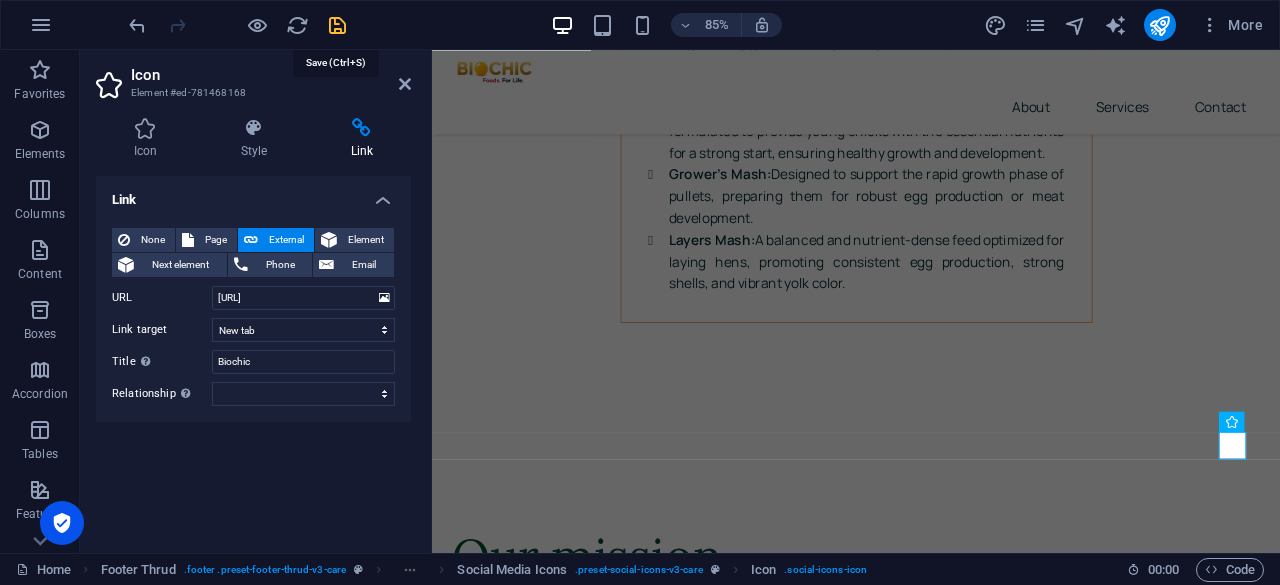 click at bounding box center [337, 25] 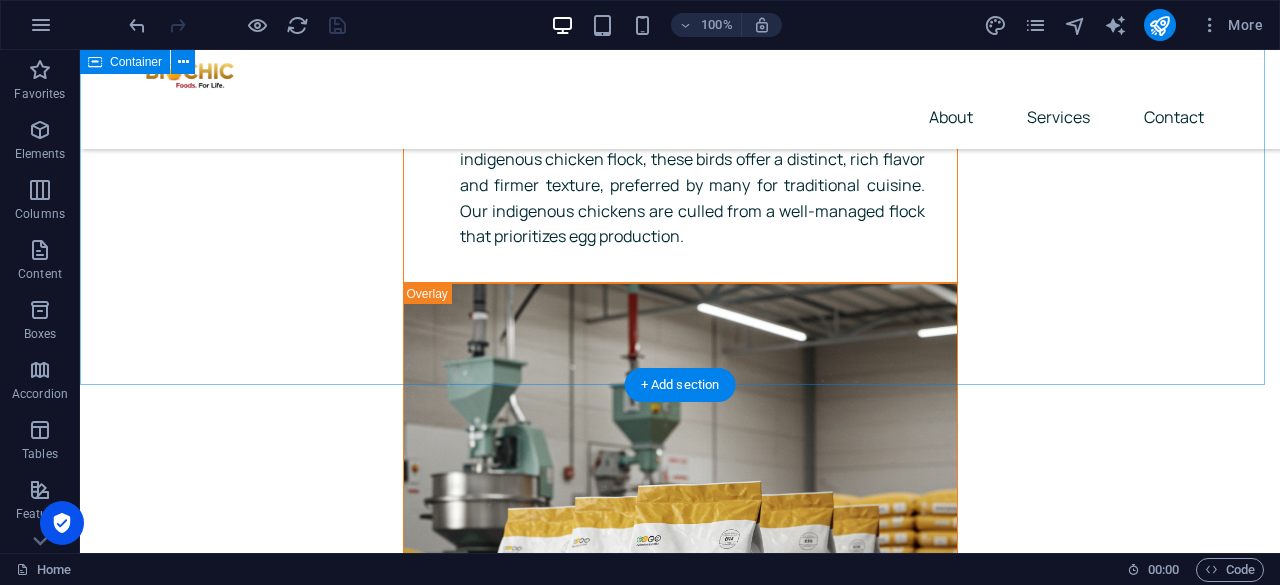 scroll, scrollTop: 8276, scrollLeft: 0, axis: vertical 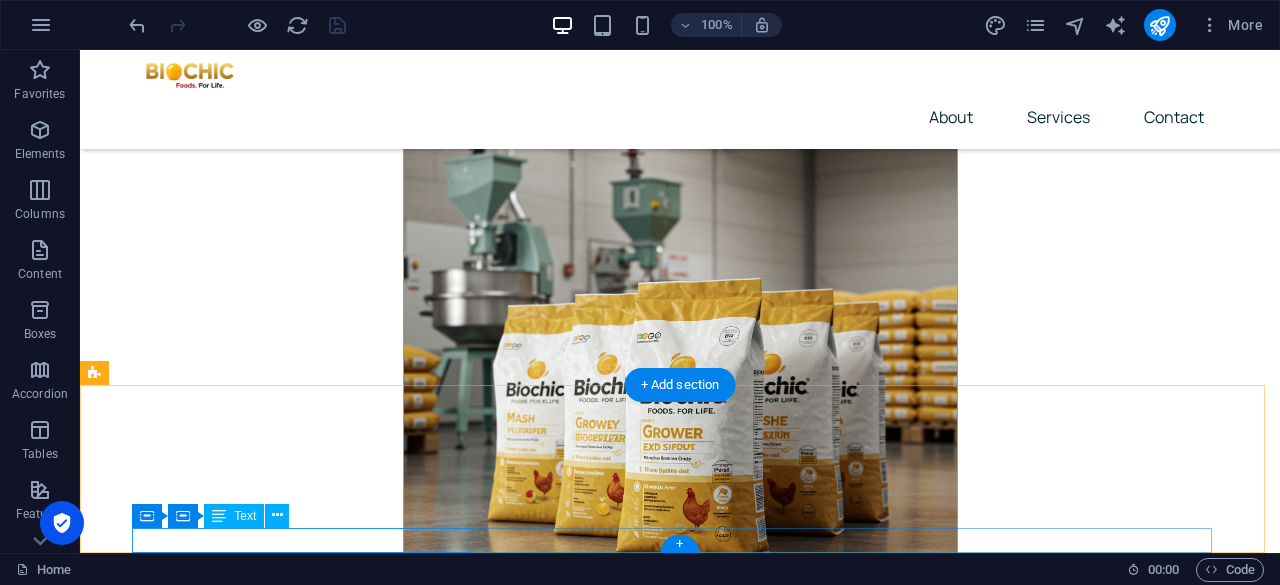 click on "2024  biochicfoods.com . All Rights Reserved." at bounding box center [676, 8202] 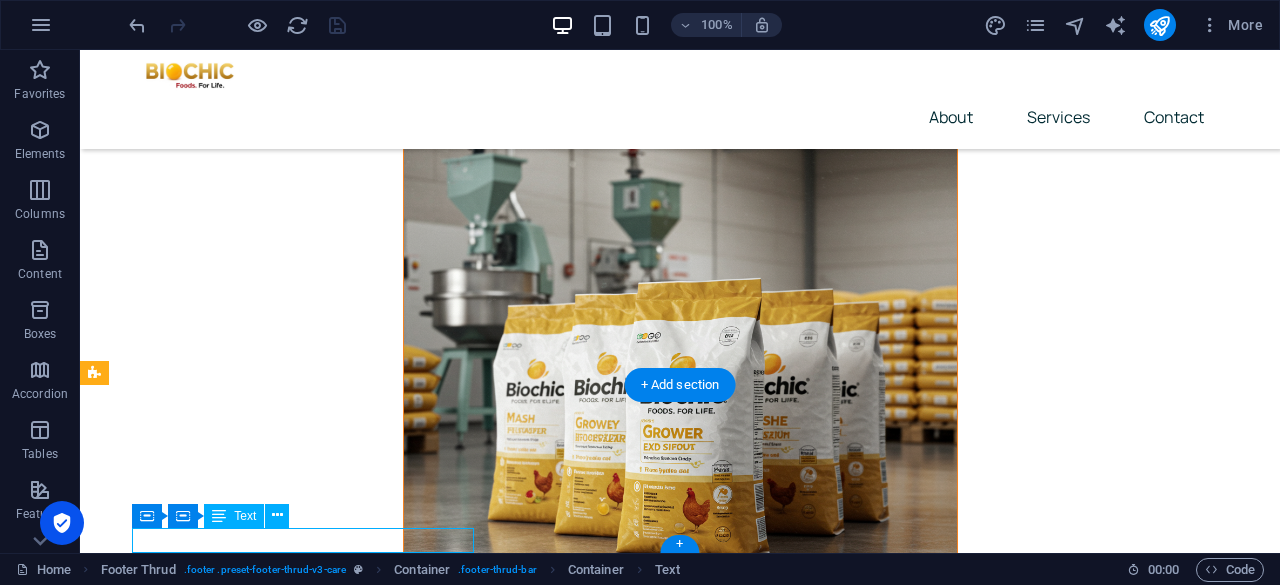 click on "2024  biochicfoods.com . All Rights Reserved." at bounding box center (676, 8202) 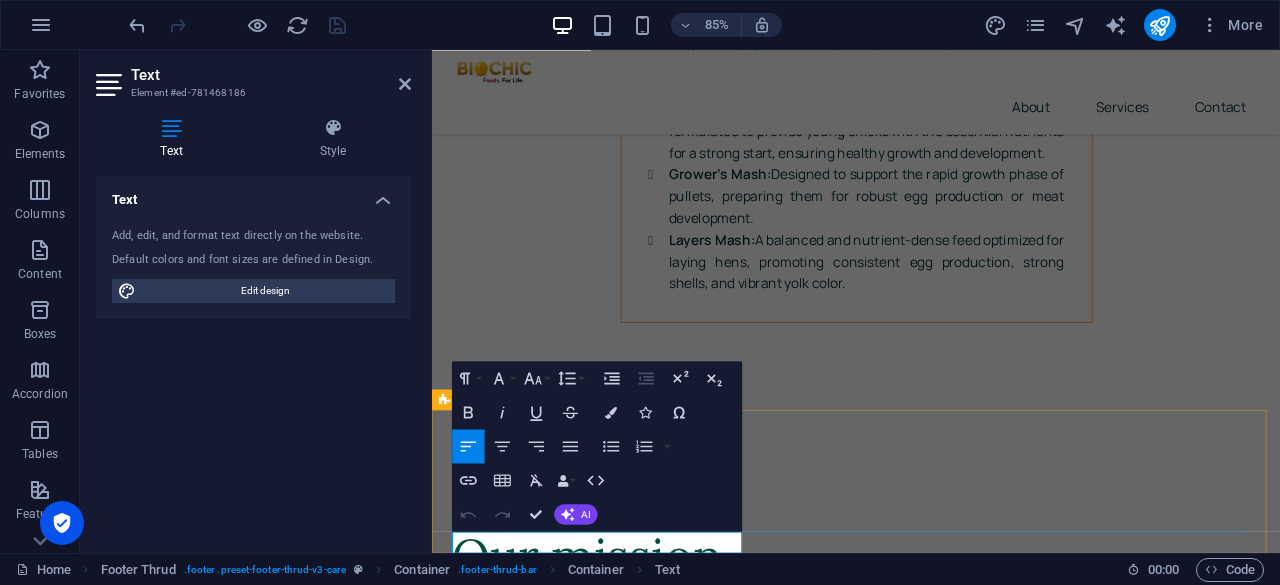 click on "[DOMAIN_NAME]" at bounding box center (557, 7717) 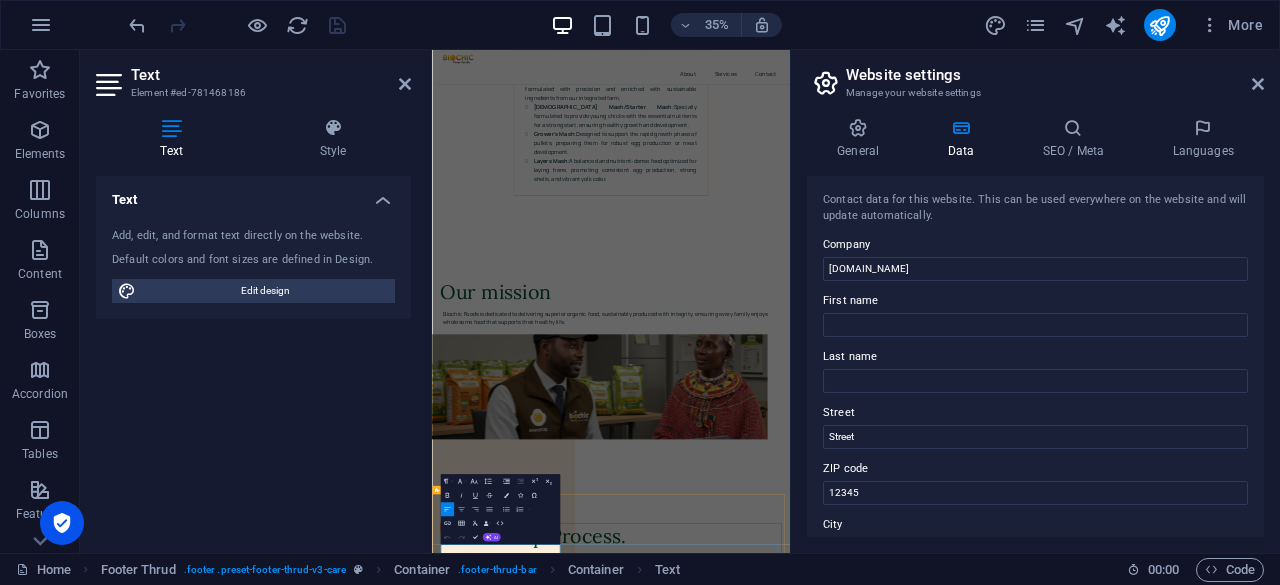 scroll, scrollTop: 7534, scrollLeft: 0, axis: vertical 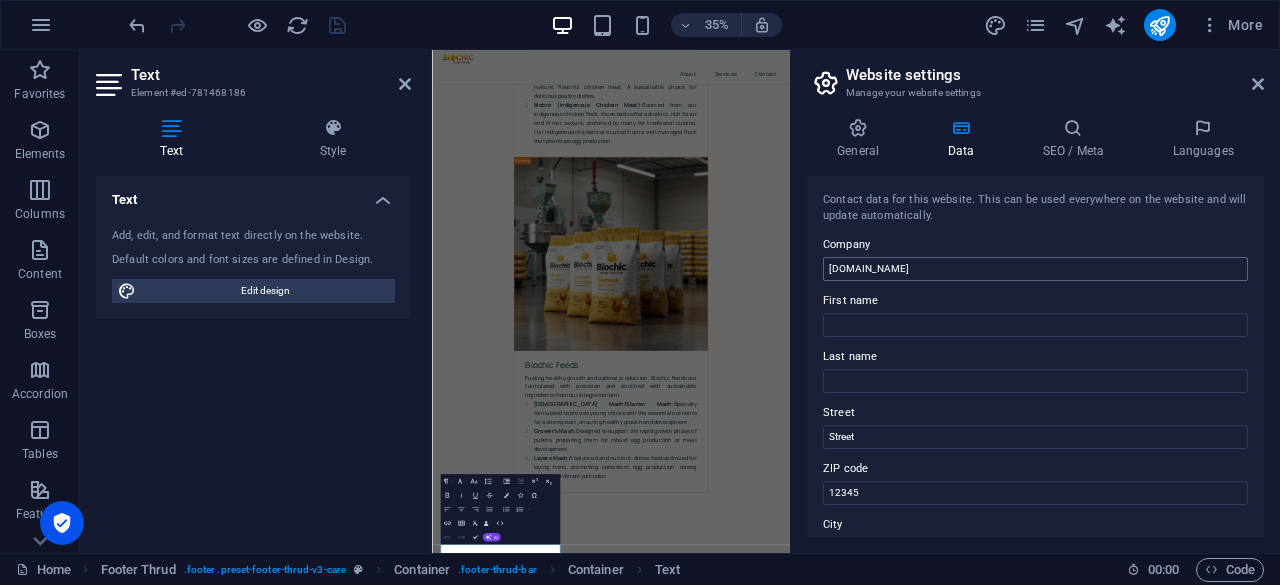 click on "[DOMAIN_NAME]" at bounding box center [1035, 269] 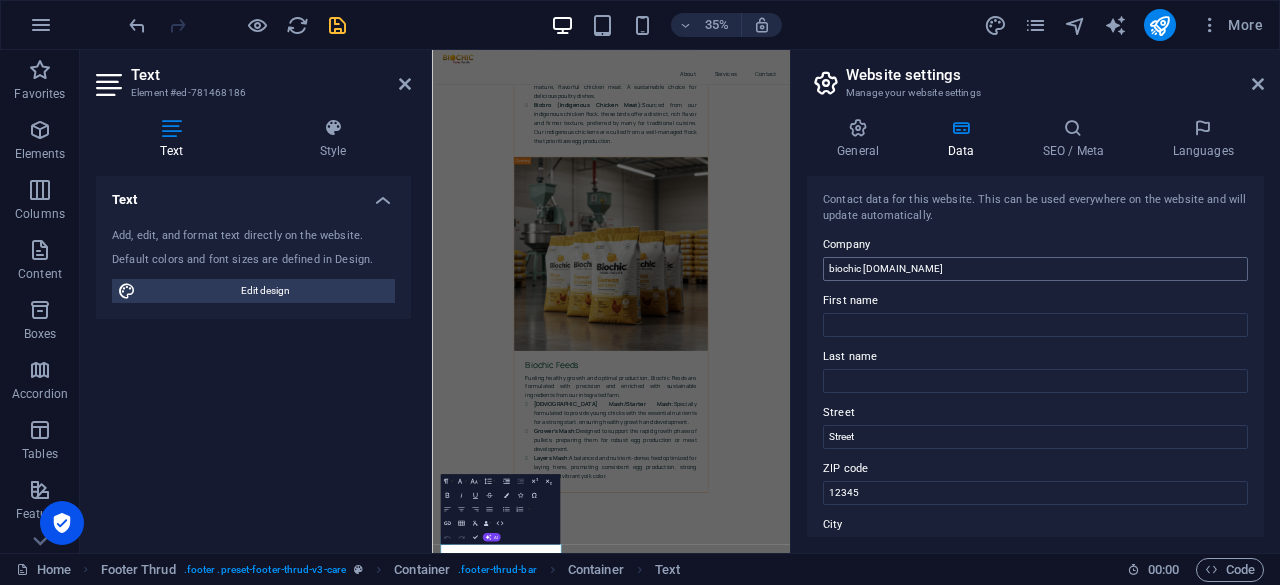 click on "biochic foods.com" at bounding box center (1035, 269) 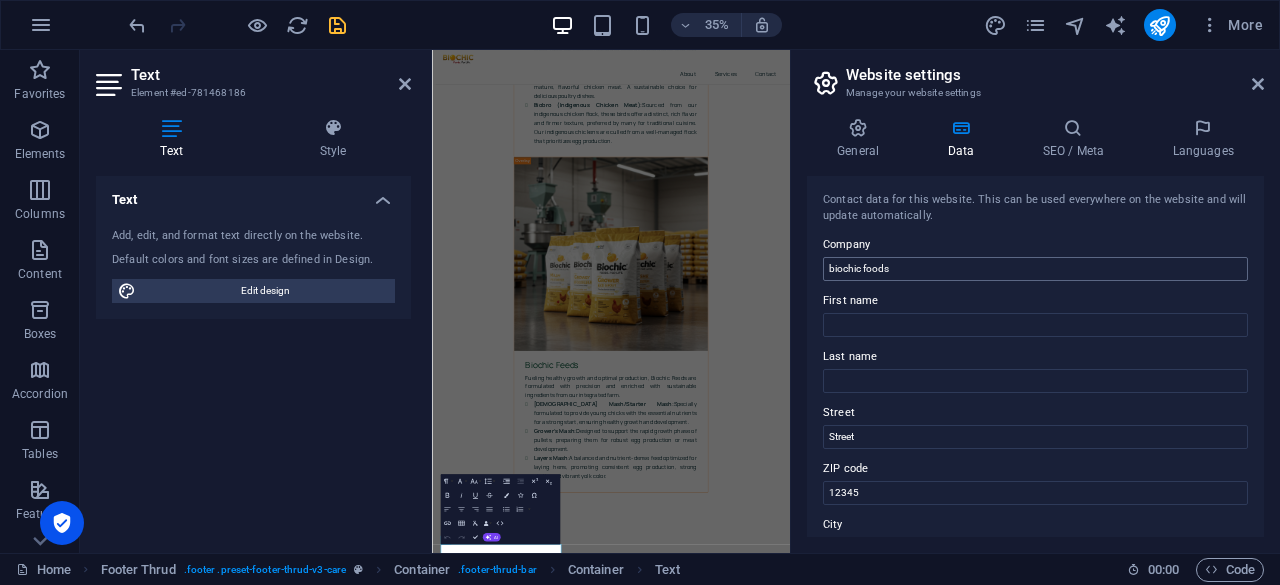 click on "biochic foods" at bounding box center (1035, 269) 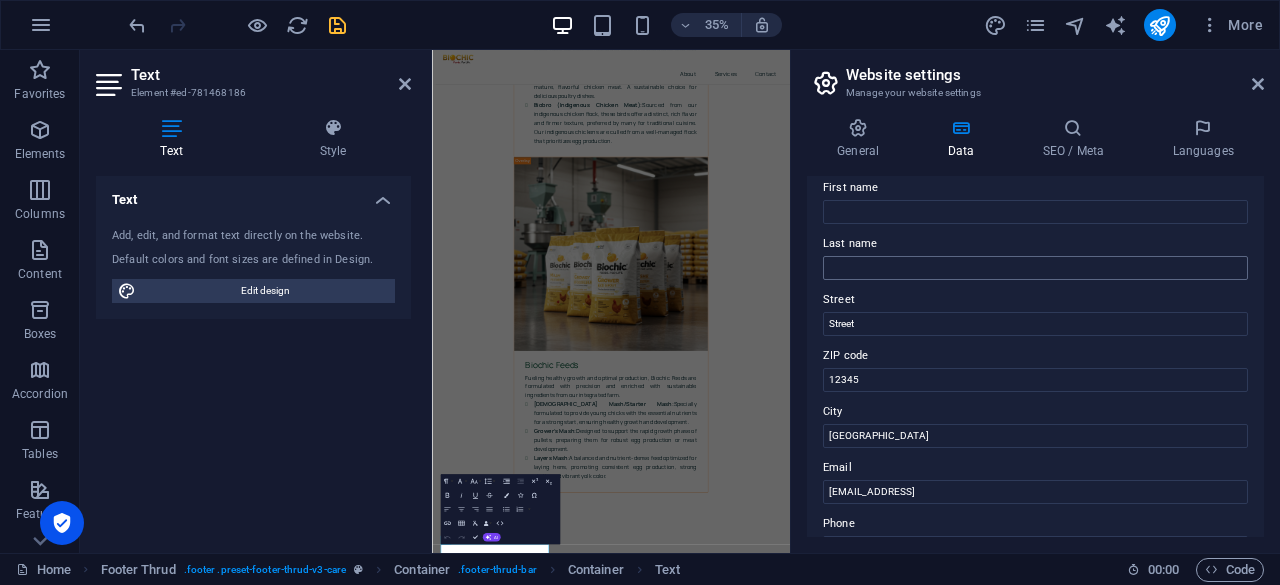 scroll, scrollTop: 113, scrollLeft: 0, axis: vertical 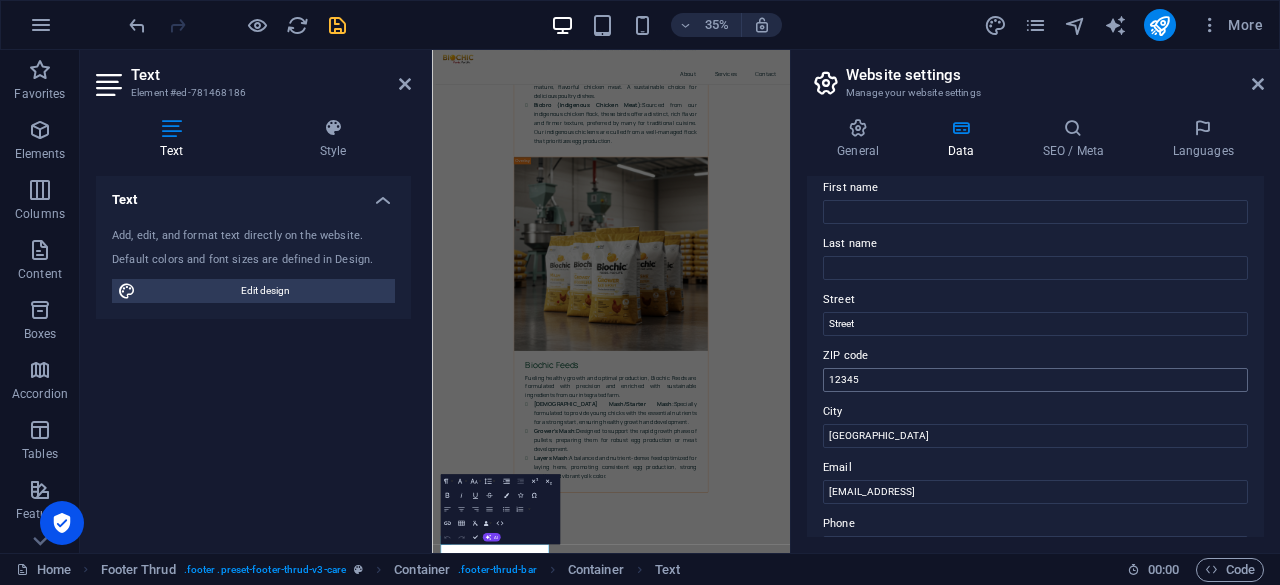 type on "Biochic Foods" 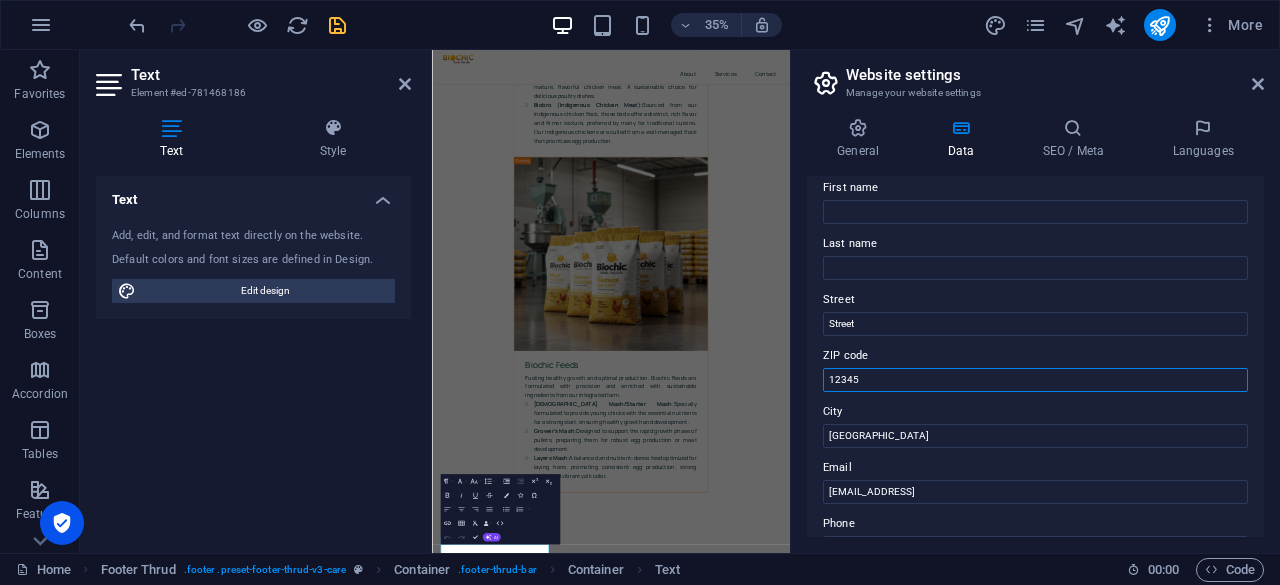 drag, startPoint x: 860, startPoint y: 377, endPoint x: 817, endPoint y: 376, distance: 43.011627 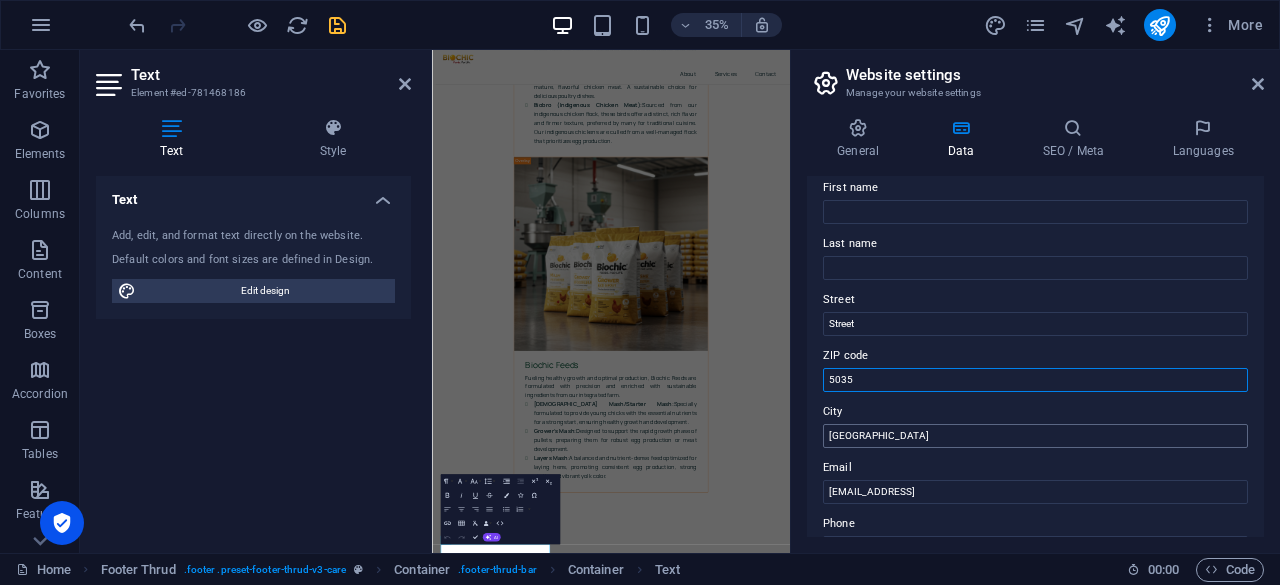 type on "5035" 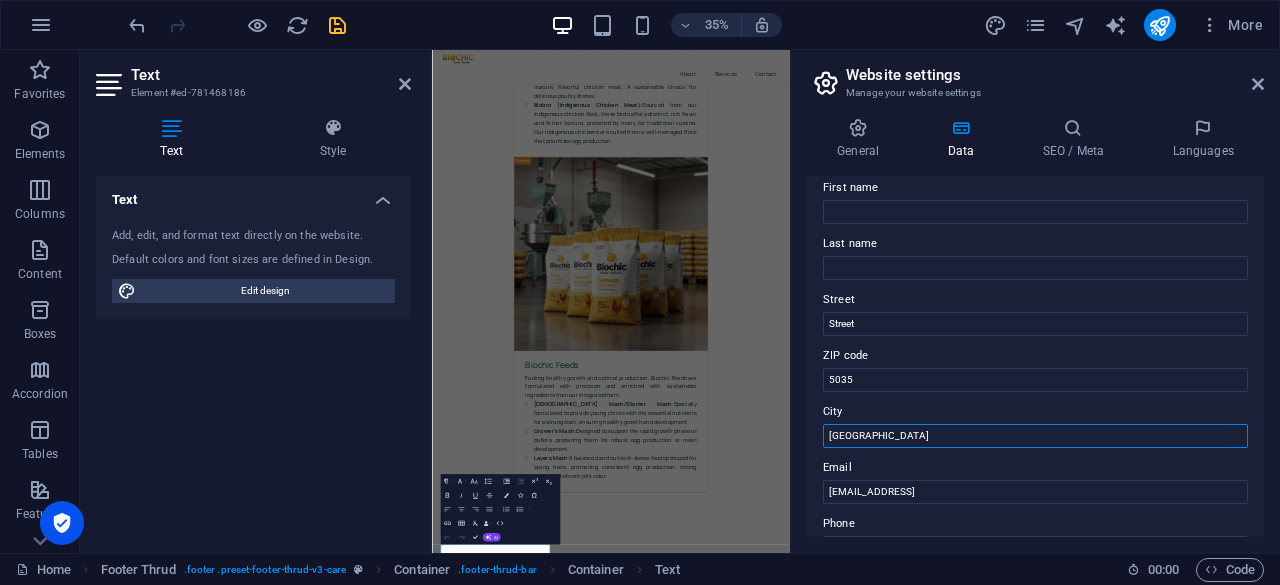 drag, startPoint x: 1294, startPoint y: 485, endPoint x: 1435, endPoint y: 1140, distance: 670.00446 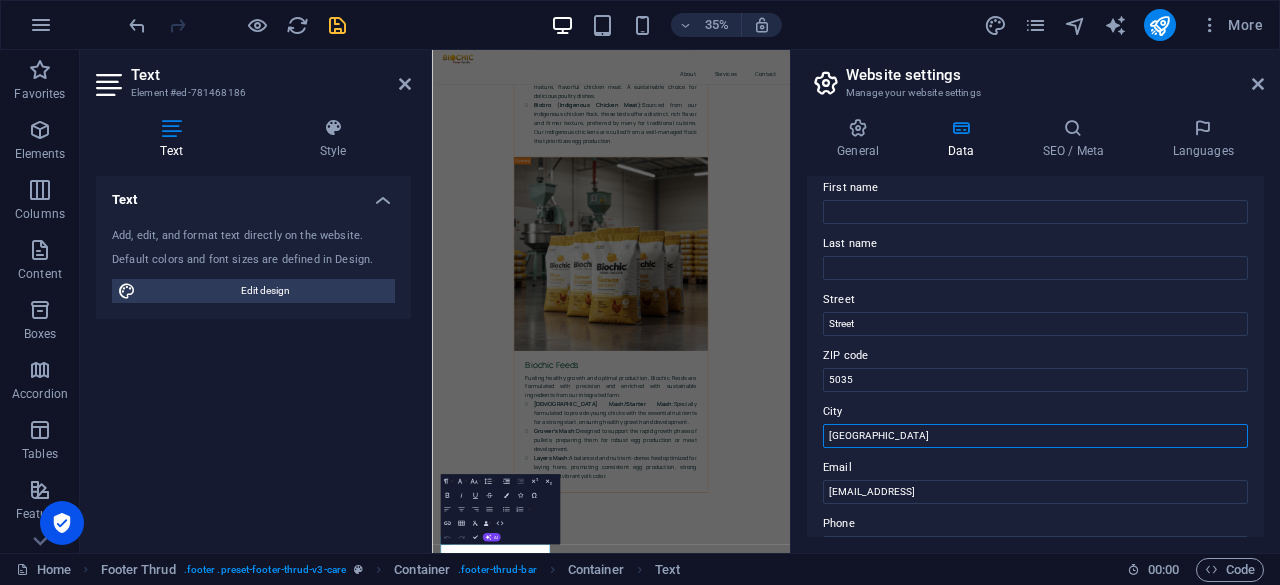 click on "Berlin" at bounding box center [1035, 436] 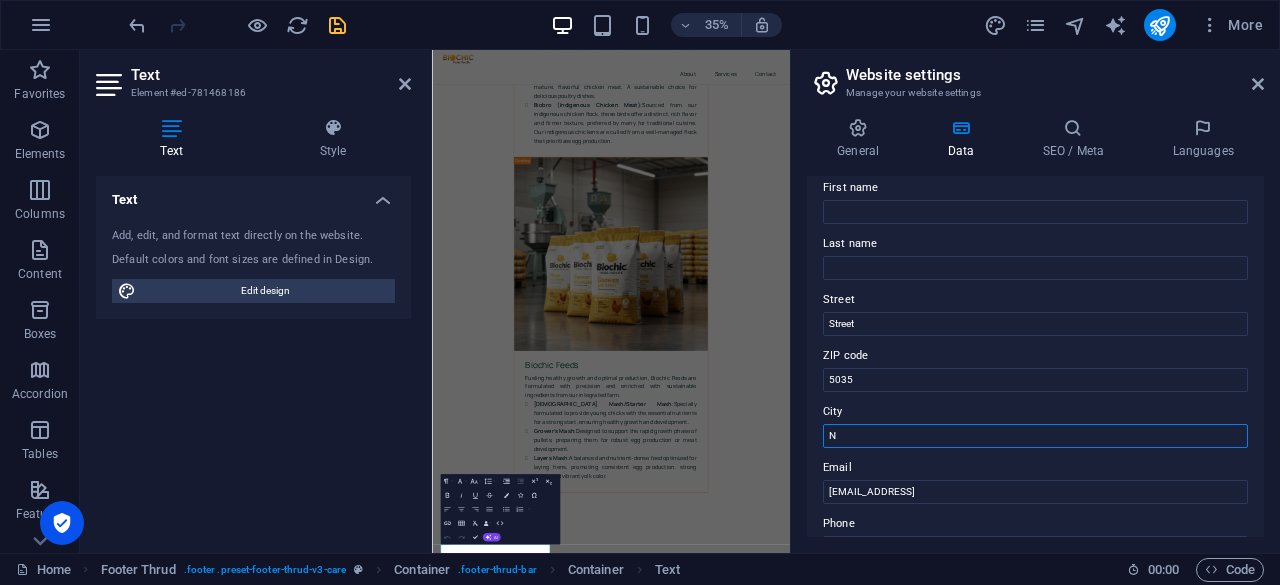 click on "N" at bounding box center [1035, 436] 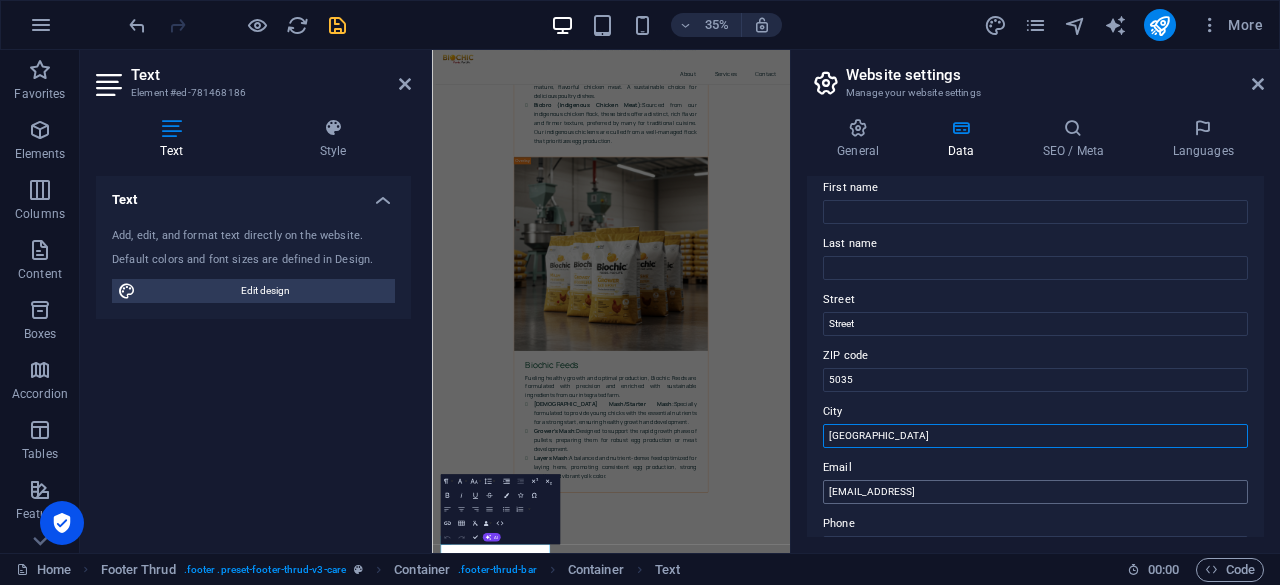 type on "[GEOGRAPHIC_DATA]" 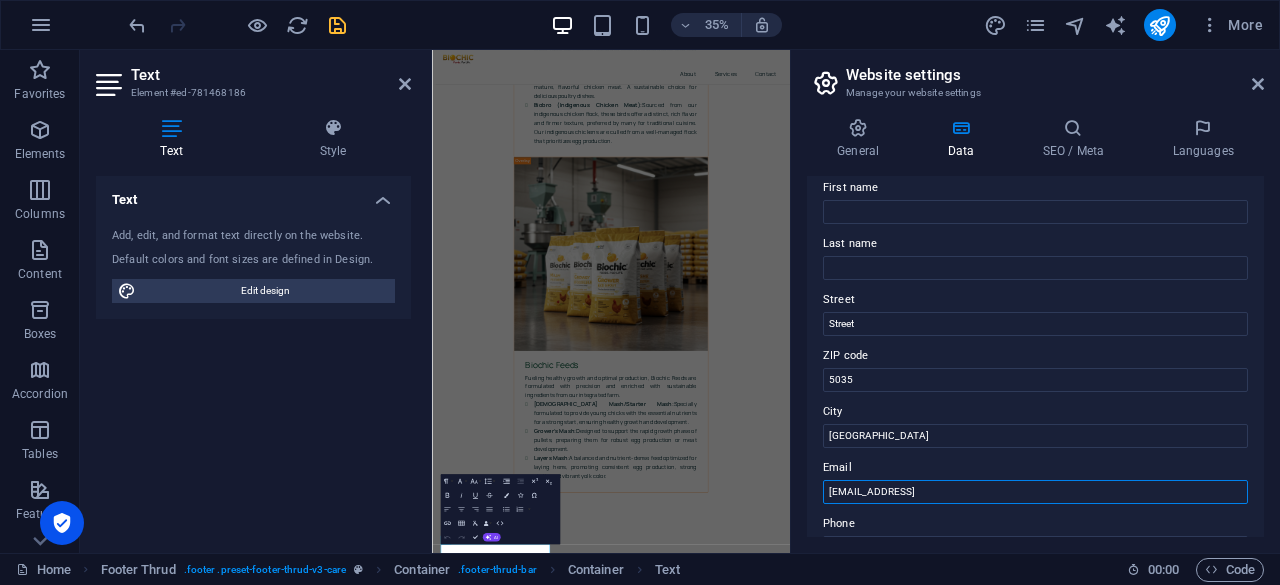 click on "a51ccf7acb54d91e6a936a7102fb3c@cpanel.local" at bounding box center (1035, 492) 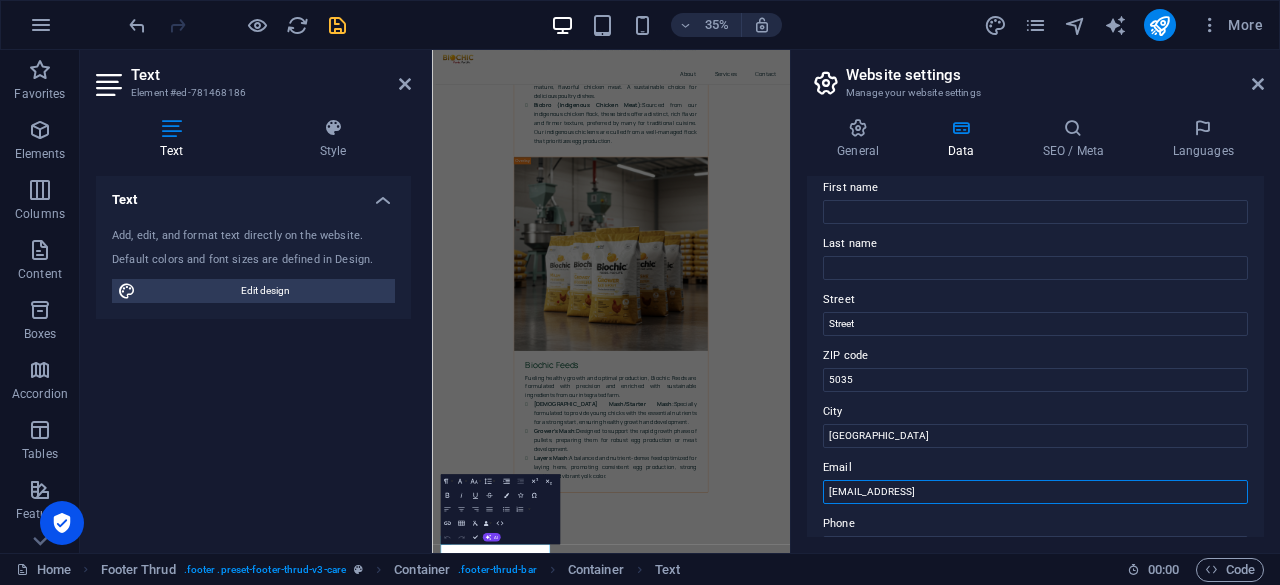 drag, startPoint x: 1061, startPoint y: 493, endPoint x: 811, endPoint y: 497, distance: 250.032 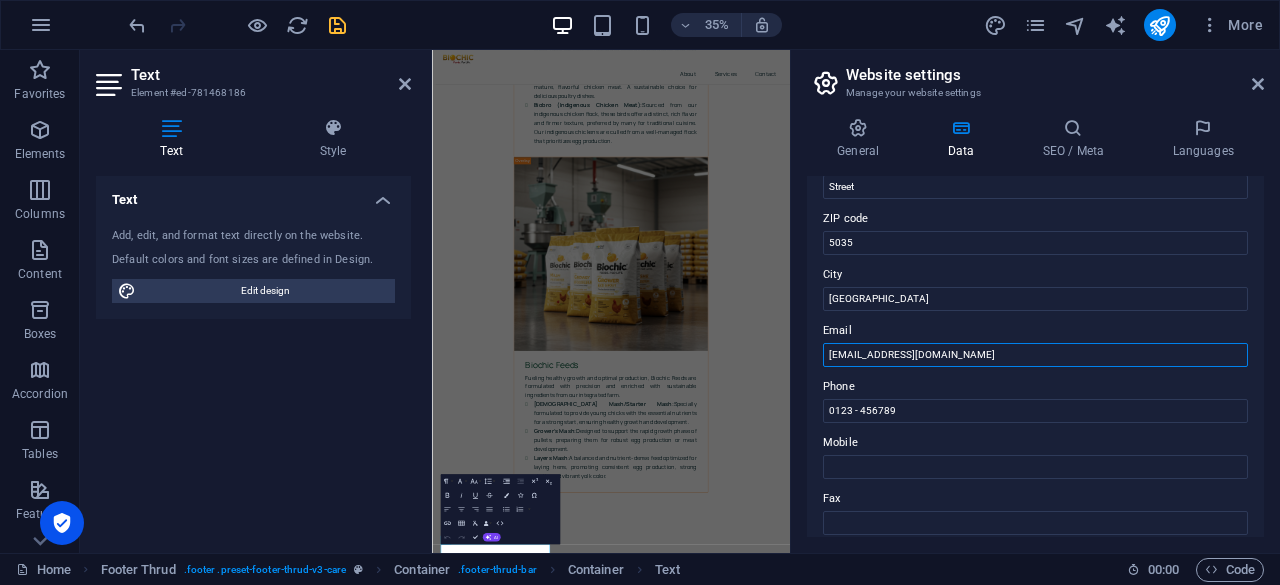 scroll, scrollTop: 255, scrollLeft: 0, axis: vertical 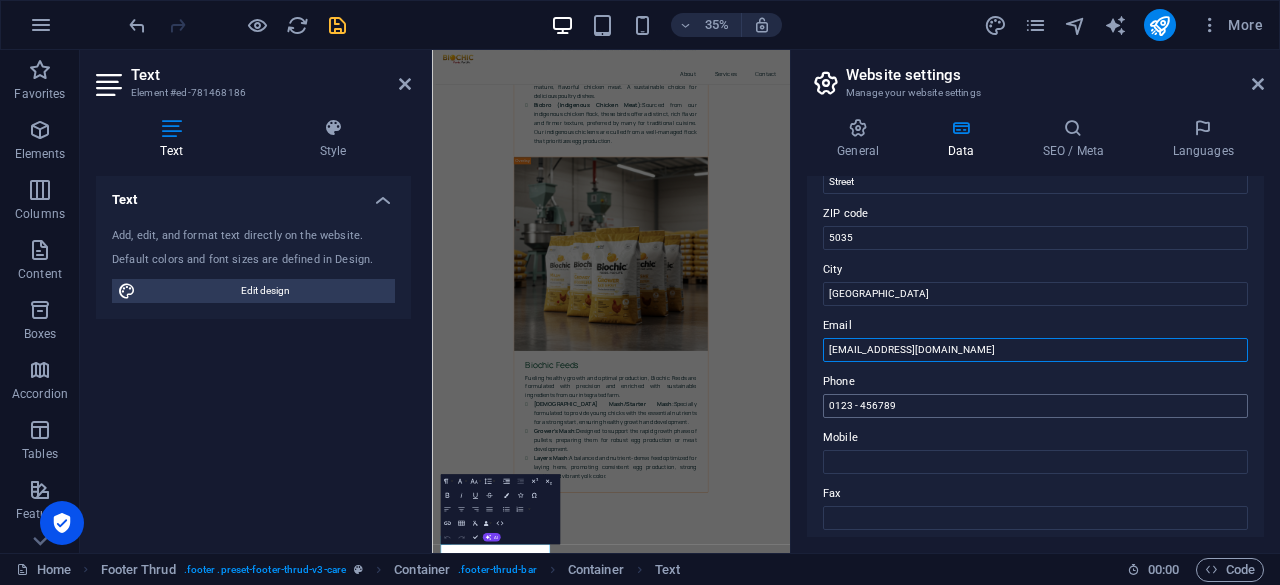 type on "[EMAIL_ADDRESS][DOMAIN_NAME]" 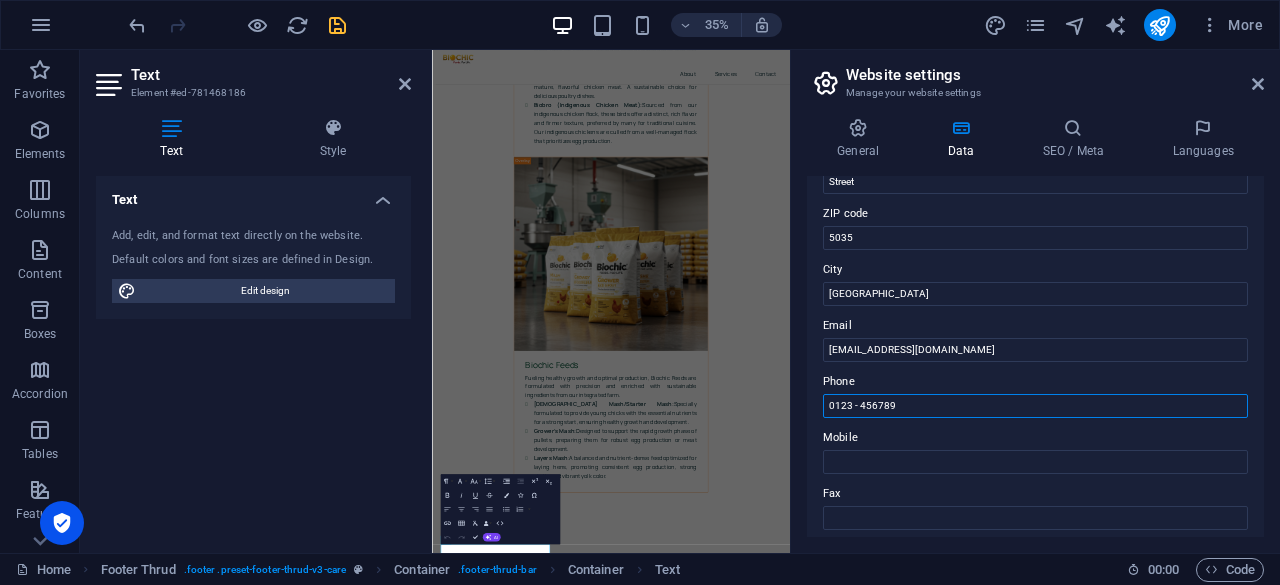 drag, startPoint x: 898, startPoint y: 406, endPoint x: 811, endPoint y: 403, distance: 87.05171 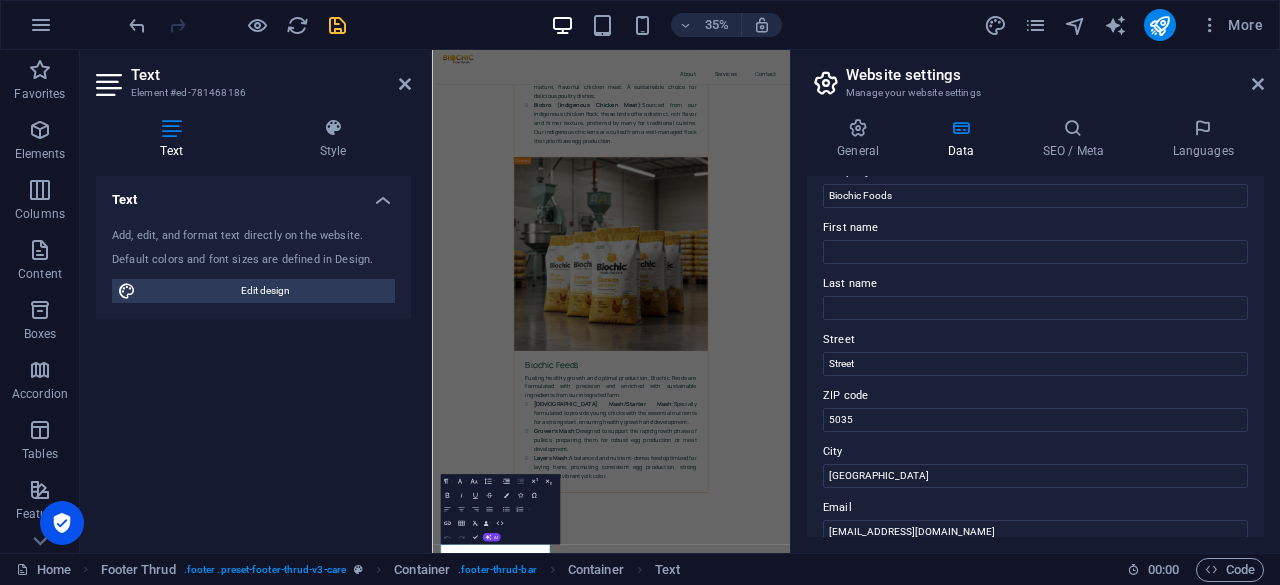 scroll, scrollTop: 0, scrollLeft: 0, axis: both 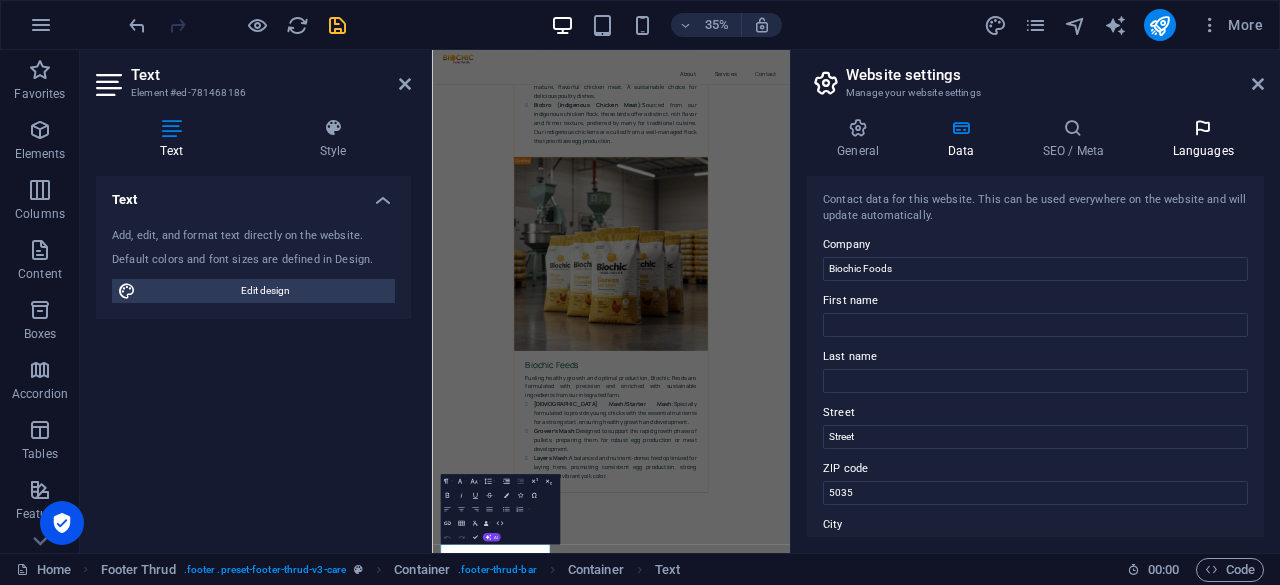 type on "[PHONE_NUMBER]" 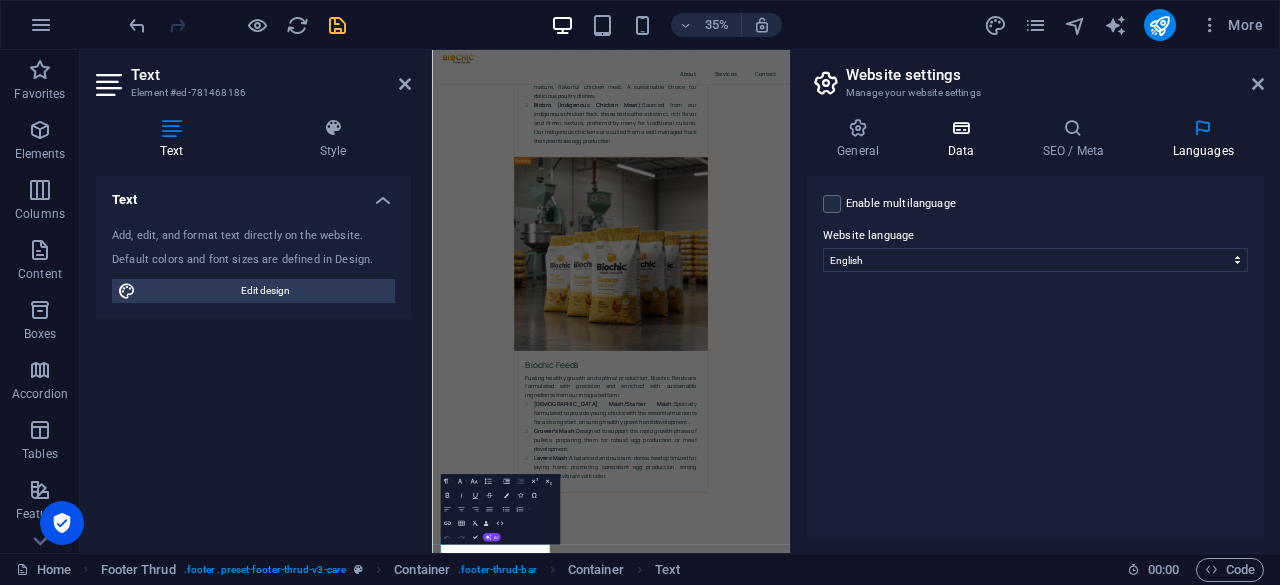click on "Data" at bounding box center (964, 139) 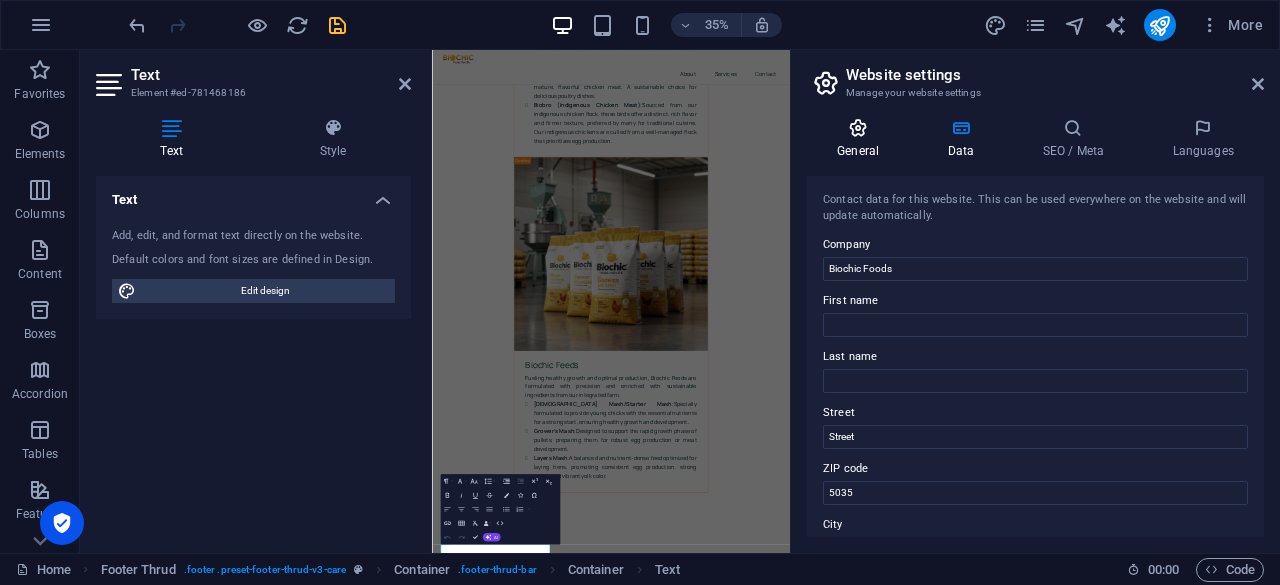 click on "General" at bounding box center [862, 139] 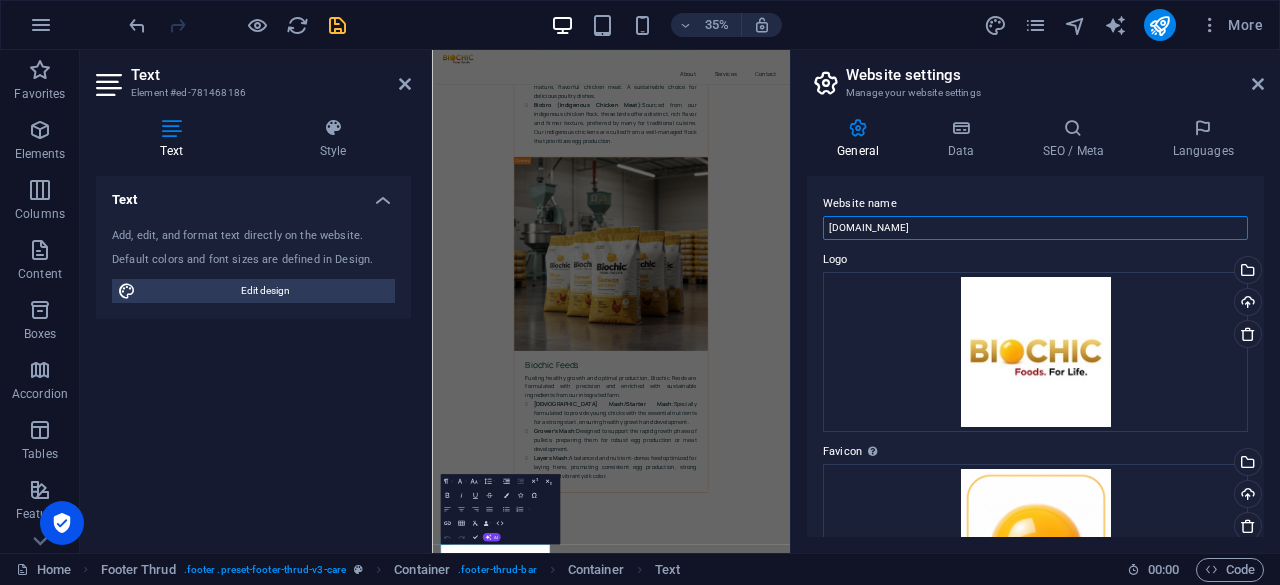 drag, startPoint x: 914, startPoint y: 229, endPoint x: 862, endPoint y: 229, distance: 52 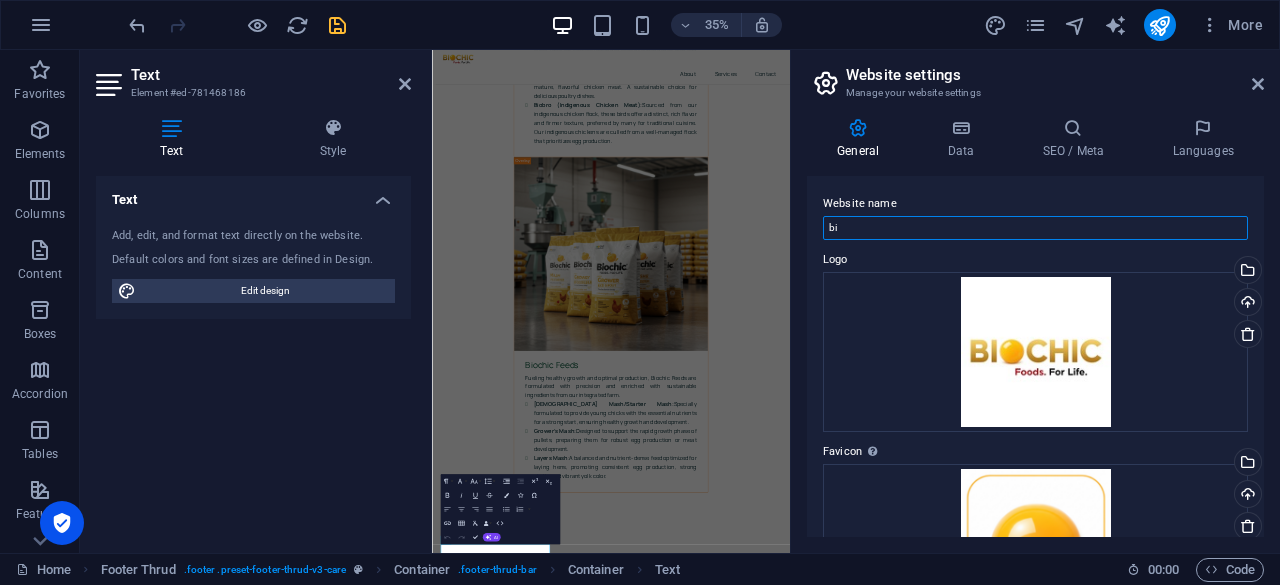 type on "b" 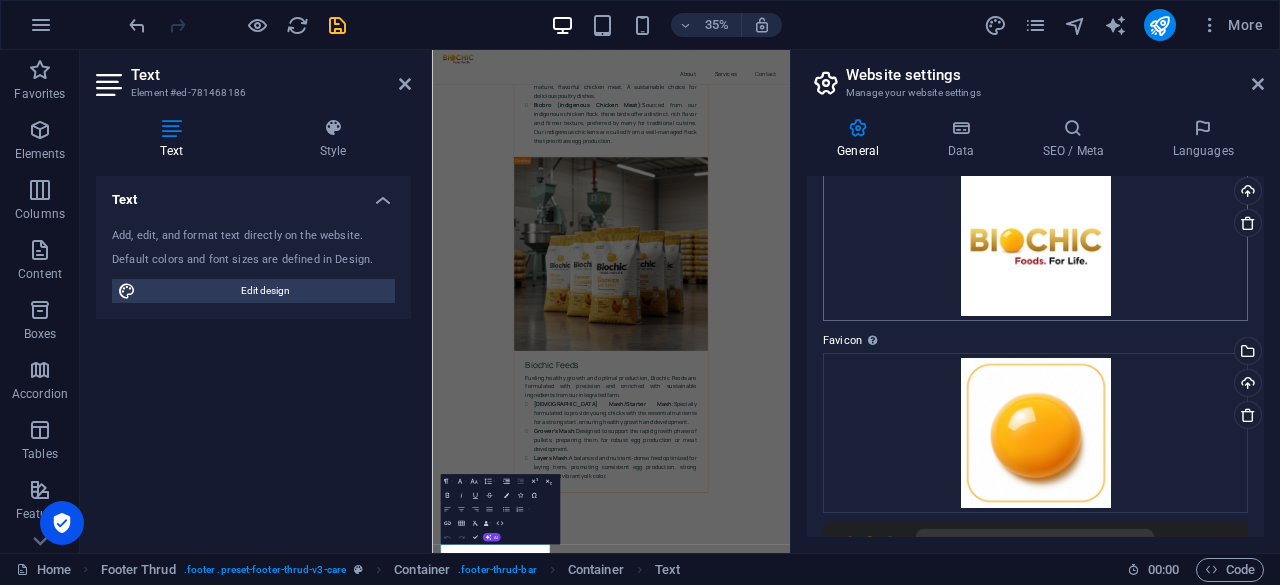 scroll, scrollTop: 0, scrollLeft: 0, axis: both 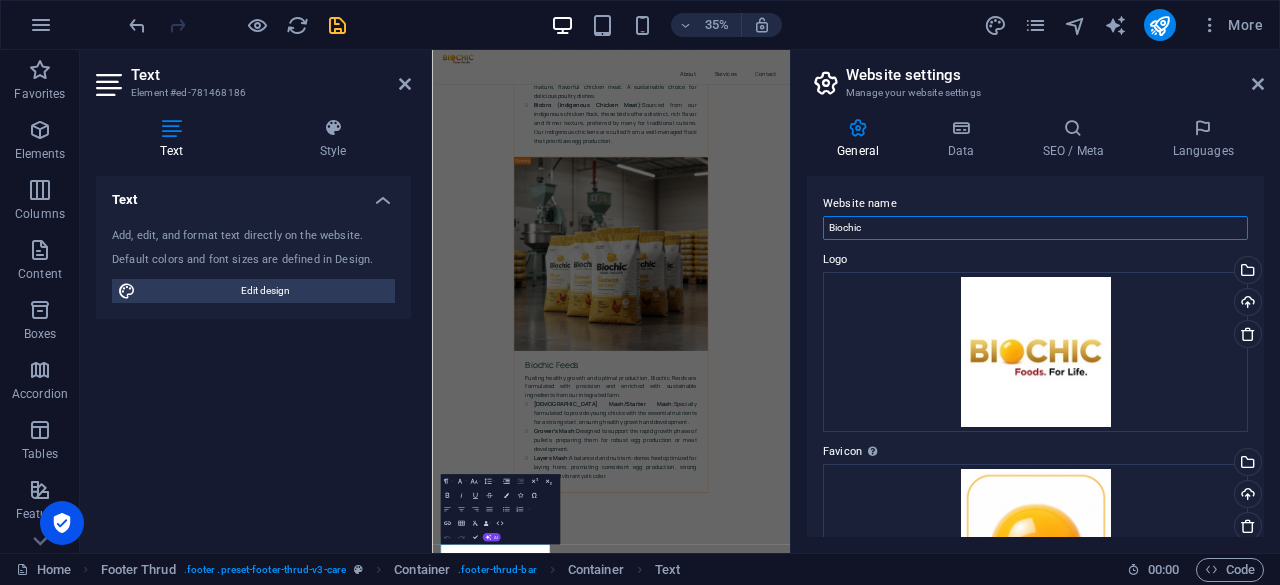 type on "Biochic" 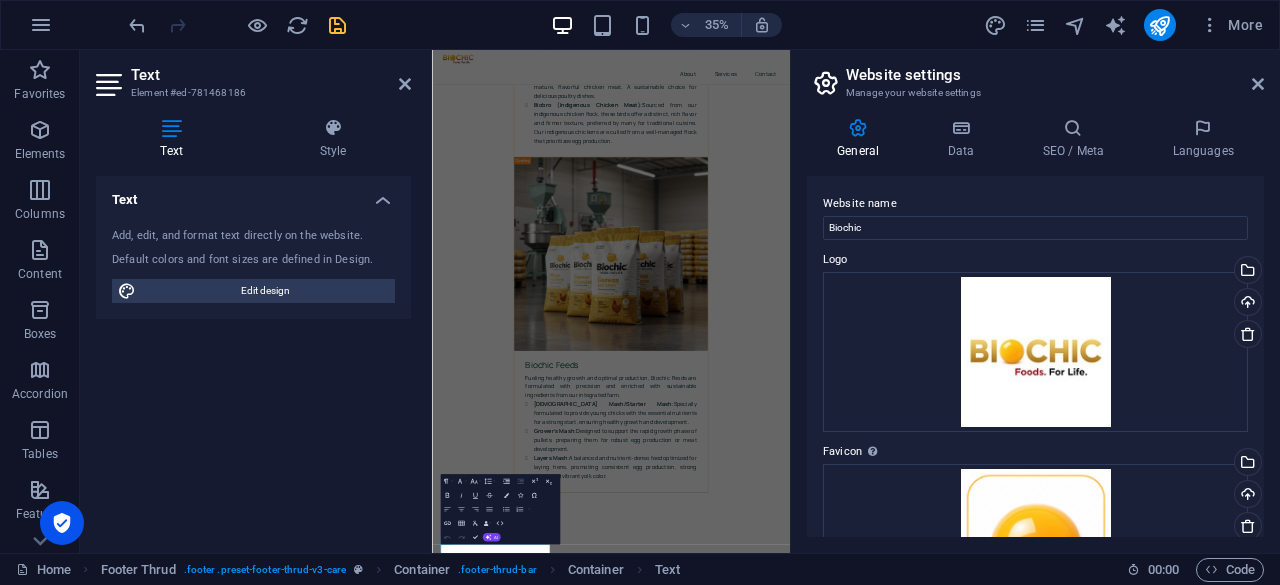 click on "Website name" at bounding box center [1035, 204] 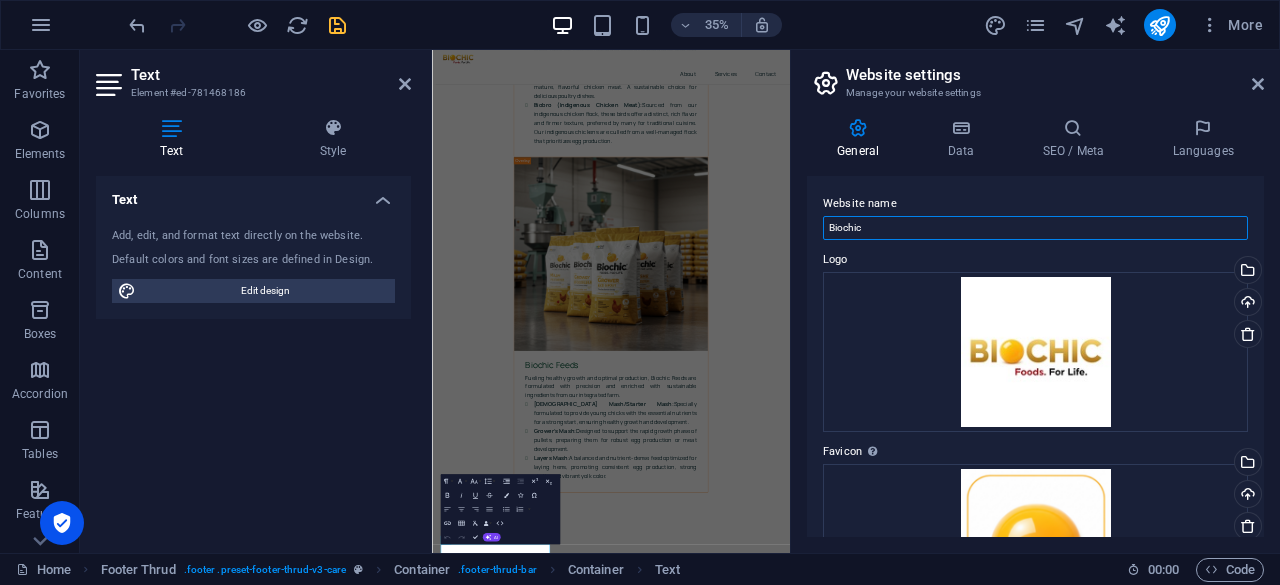 click on "Biochic" at bounding box center [1035, 228] 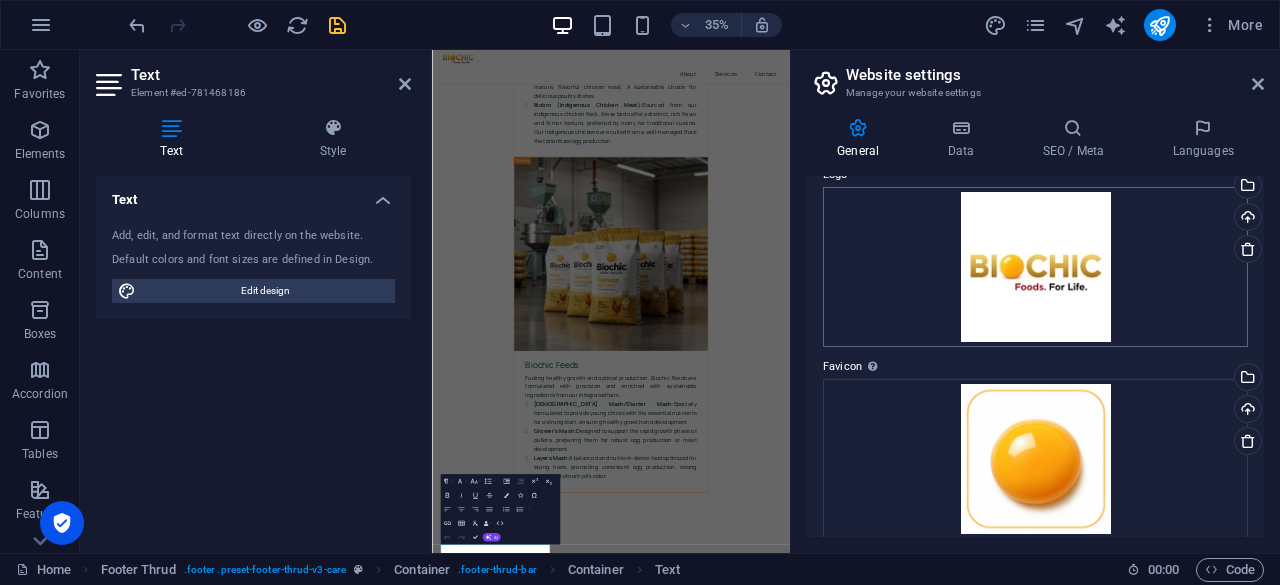 scroll, scrollTop: 0, scrollLeft: 0, axis: both 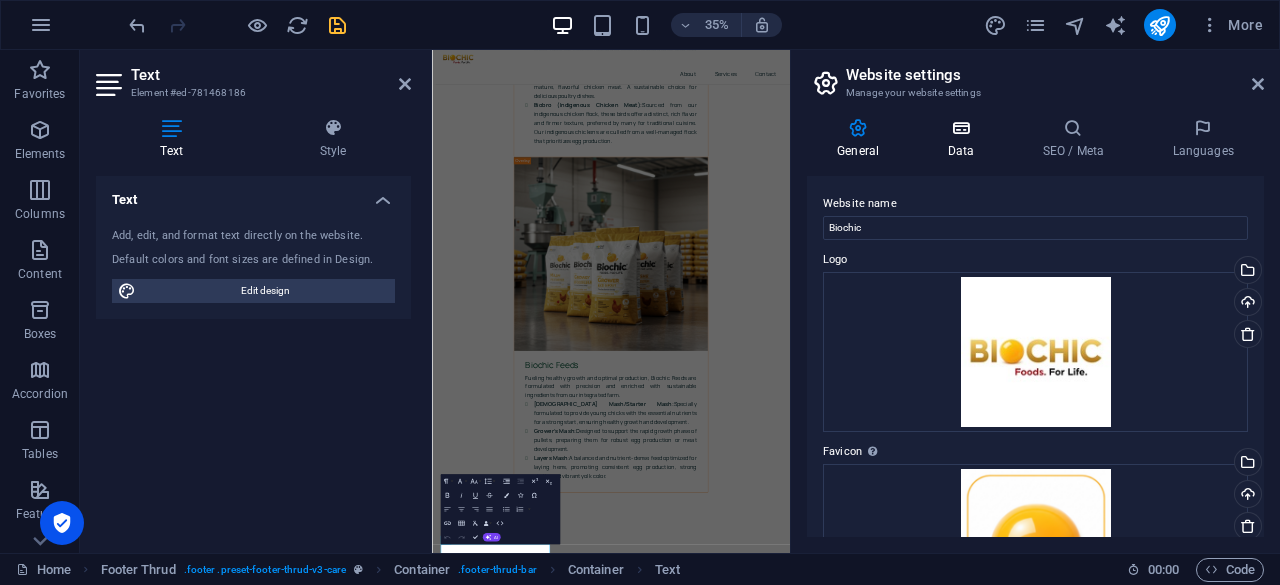 click on "Data" at bounding box center [964, 139] 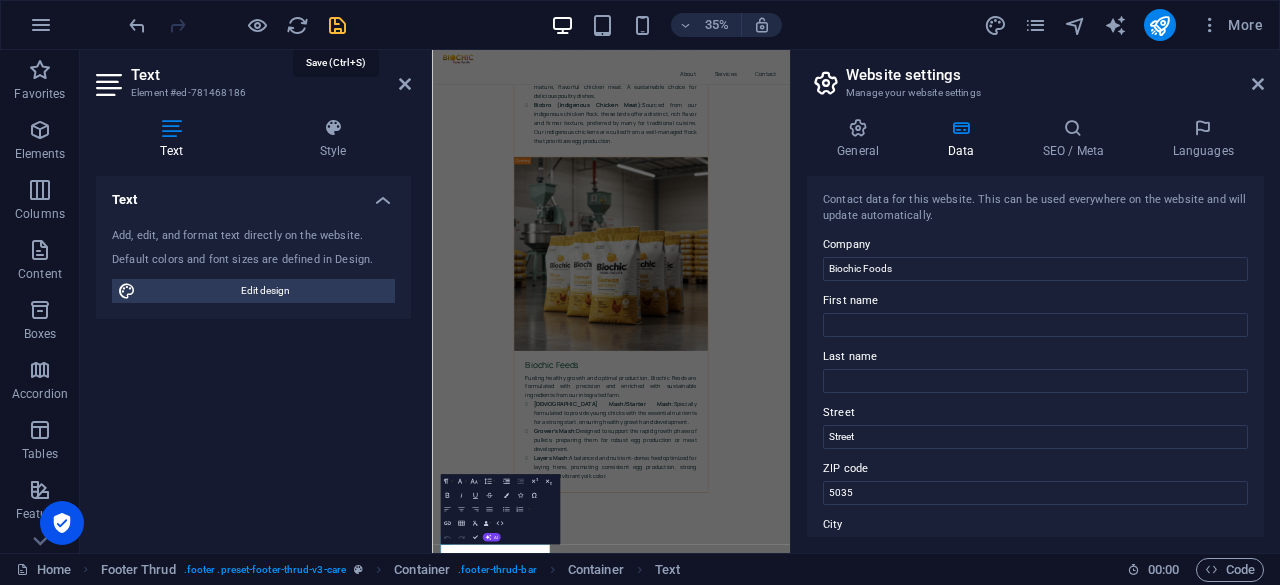 click at bounding box center (337, 25) 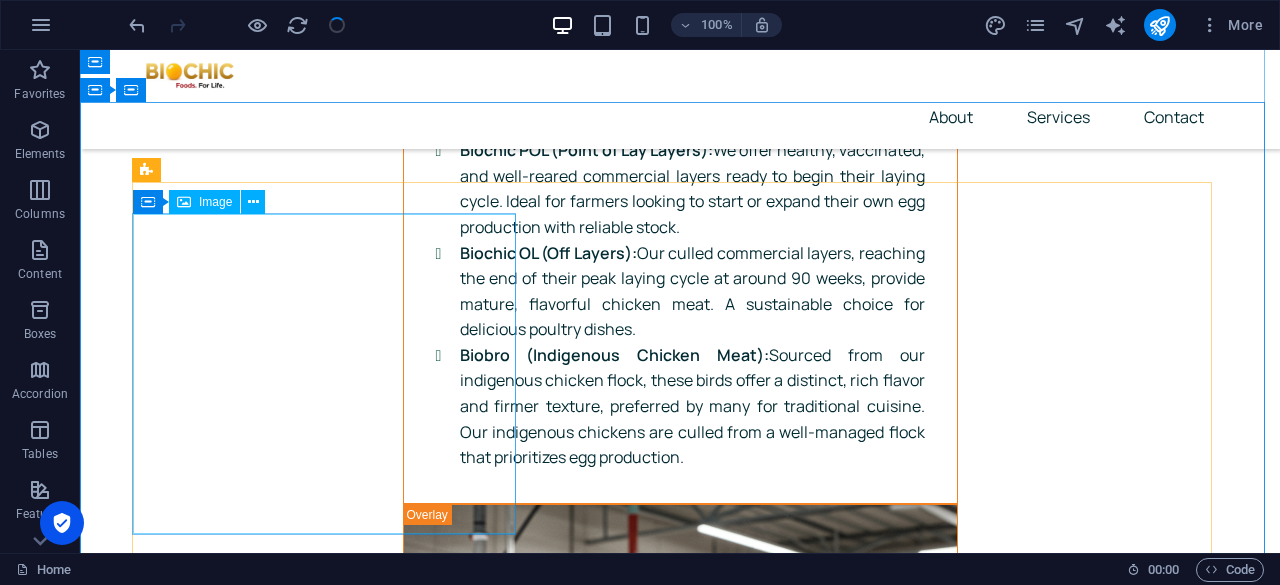 scroll, scrollTop: 7854, scrollLeft: 0, axis: vertical 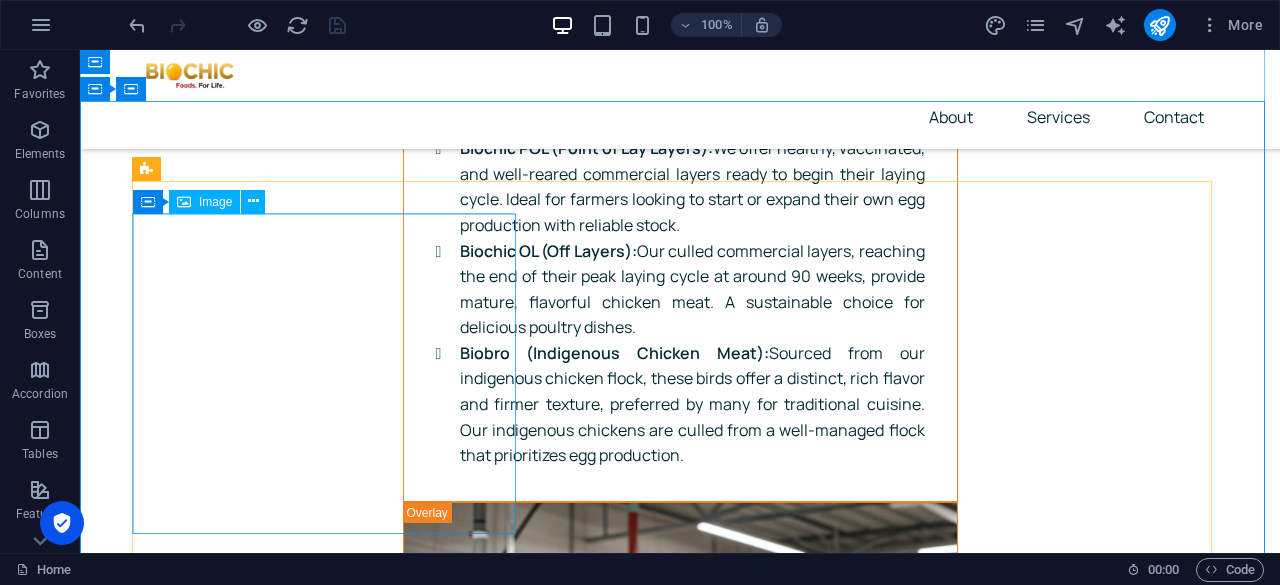 click at bounding box center (680, 7437) 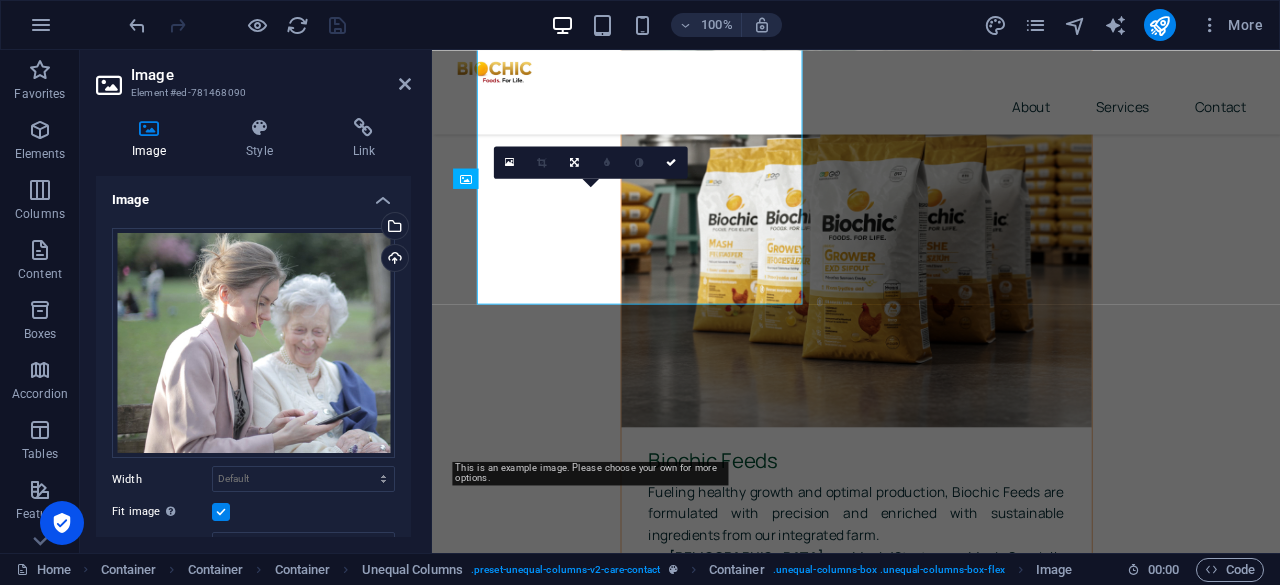 scroll, scrollTop: 8039, scrollLeft: 0, axis: vertical 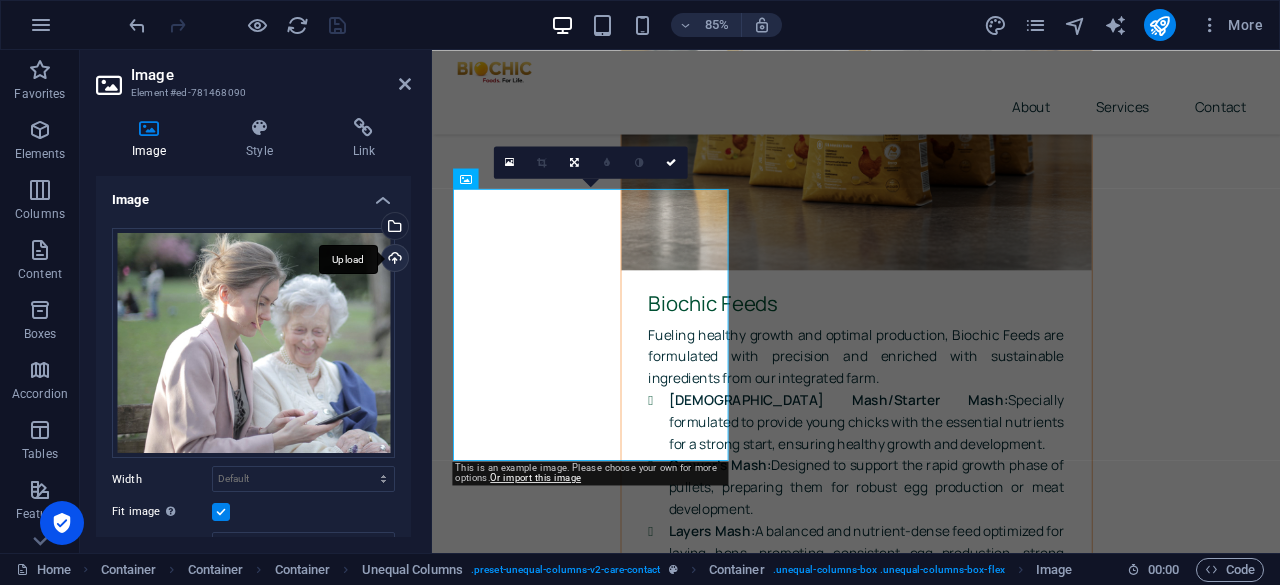 click on "Upload" at bounding box center (393, 260) 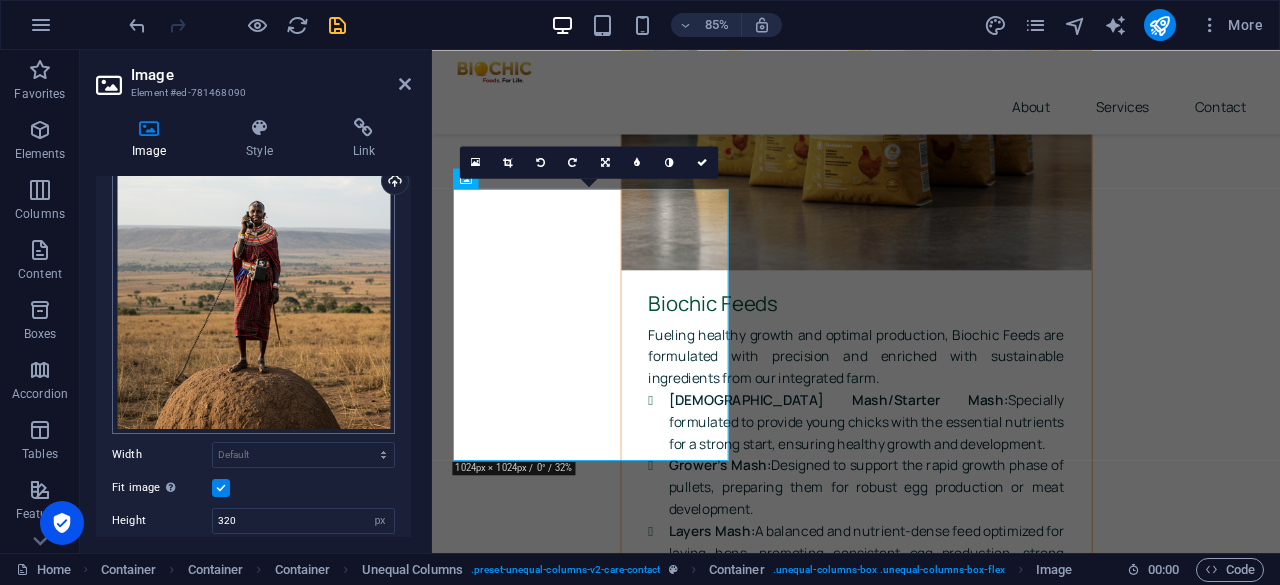 scroll, scrollTop: 76, scrollLeft: 0, axis: vertical 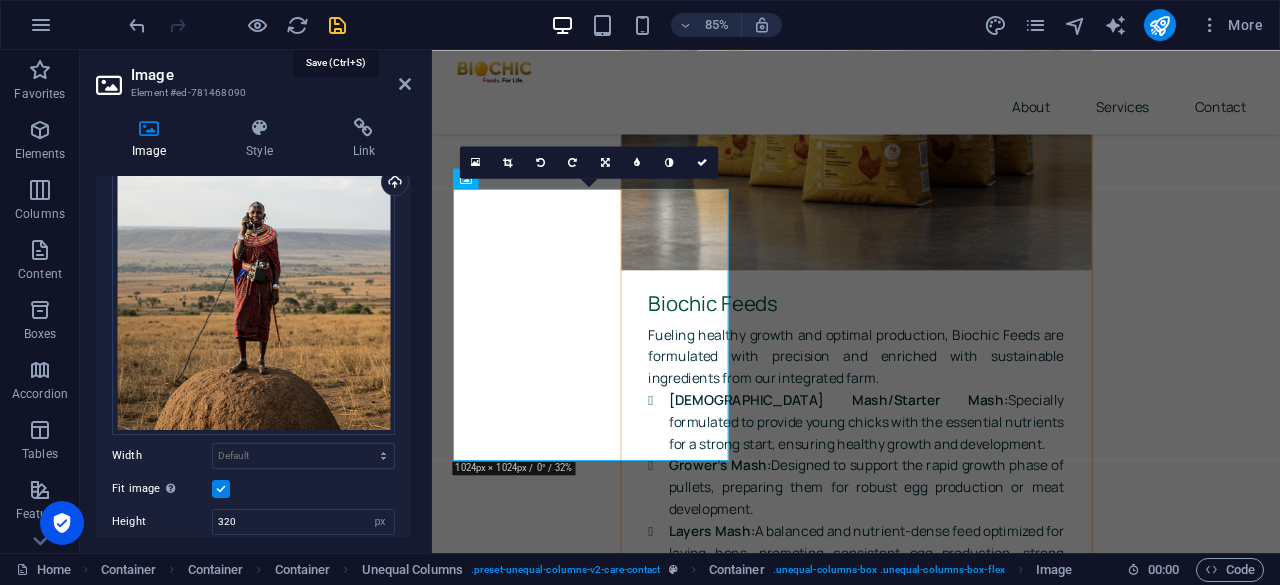 click at bounding box center [337, 25] 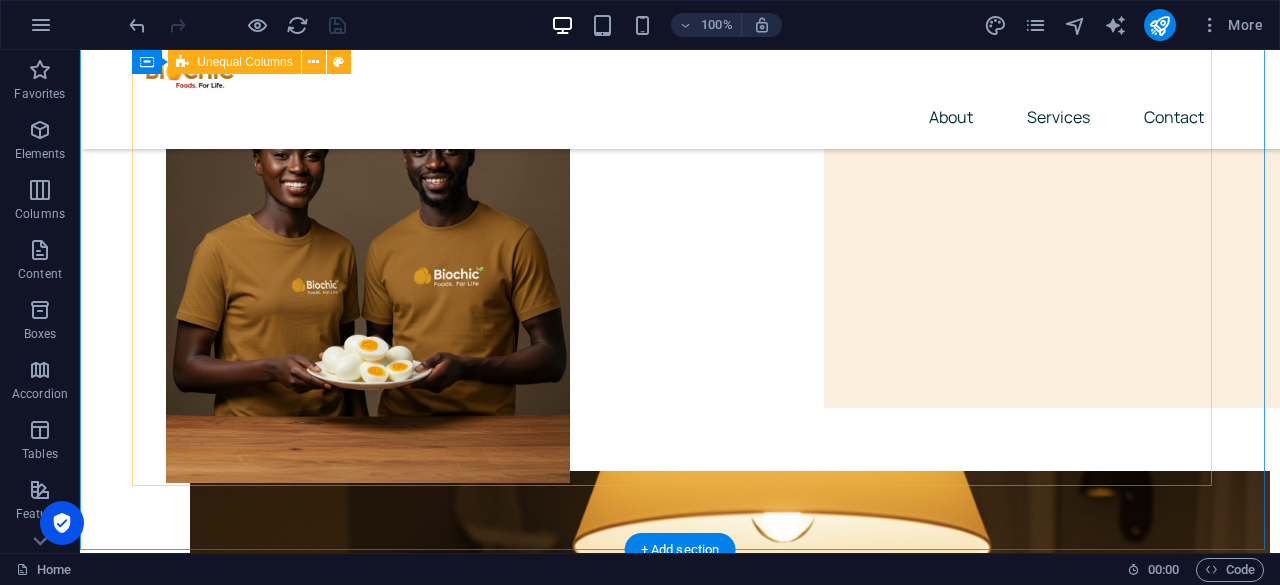 scroll, scrollTop: 0, scrollLeft: 0, axis: both 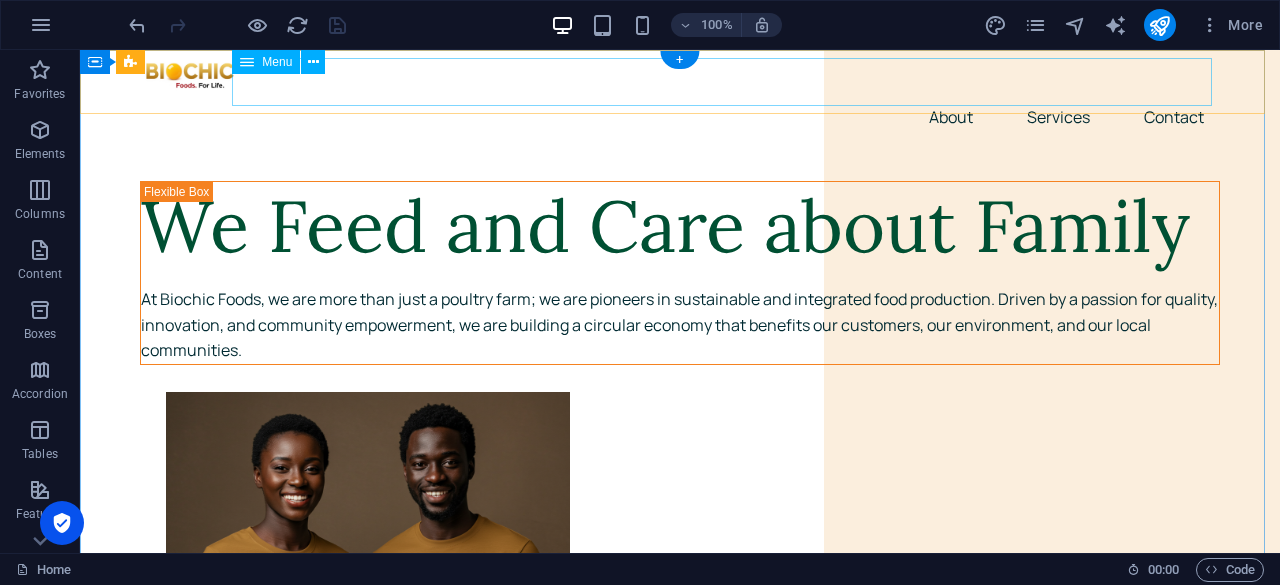 click on "About Services Contact" at bounding box center (680, 117) 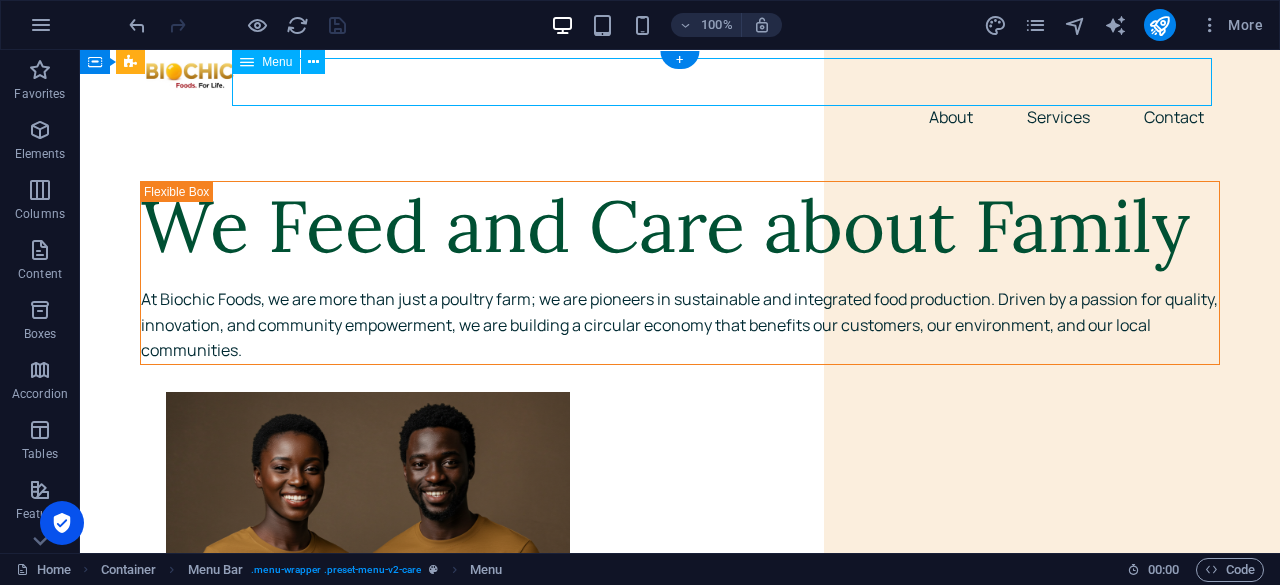 click on "About Services Contact" at bounding box center [680, 117] 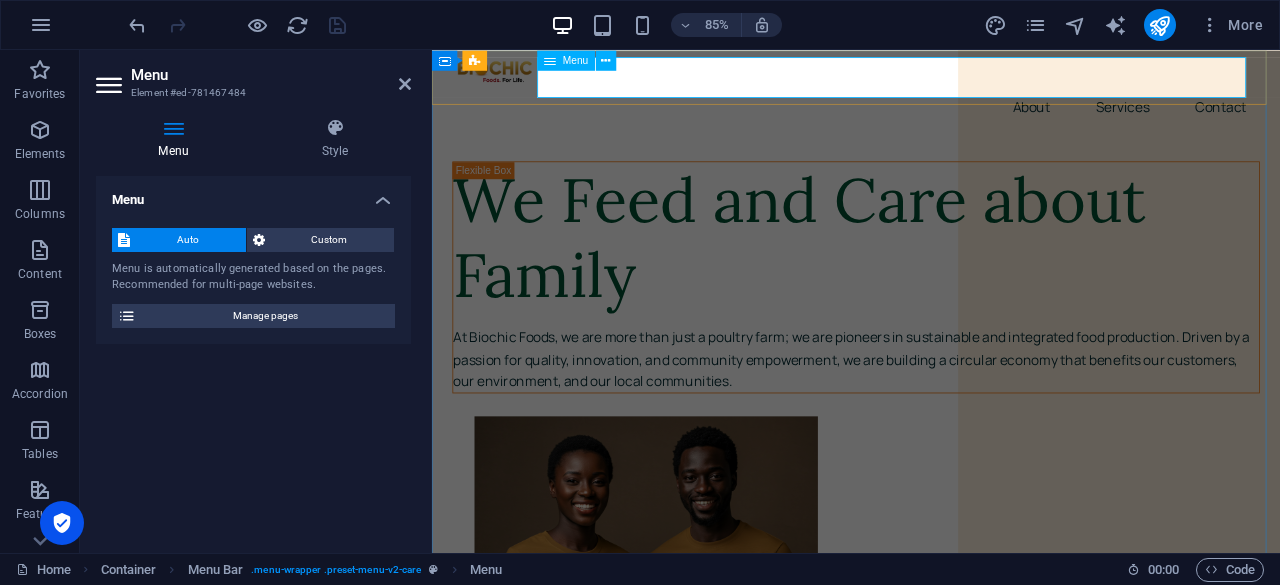 click on "About Services Contact" at bounding box center (931, 117) 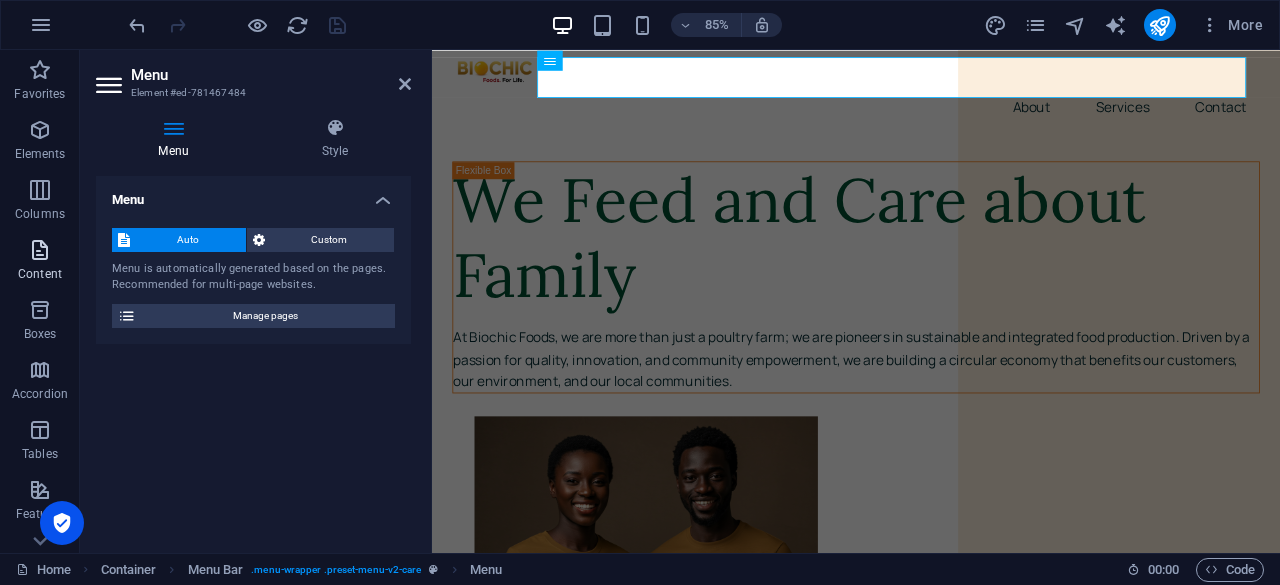 click at bounding box center [40, 250] 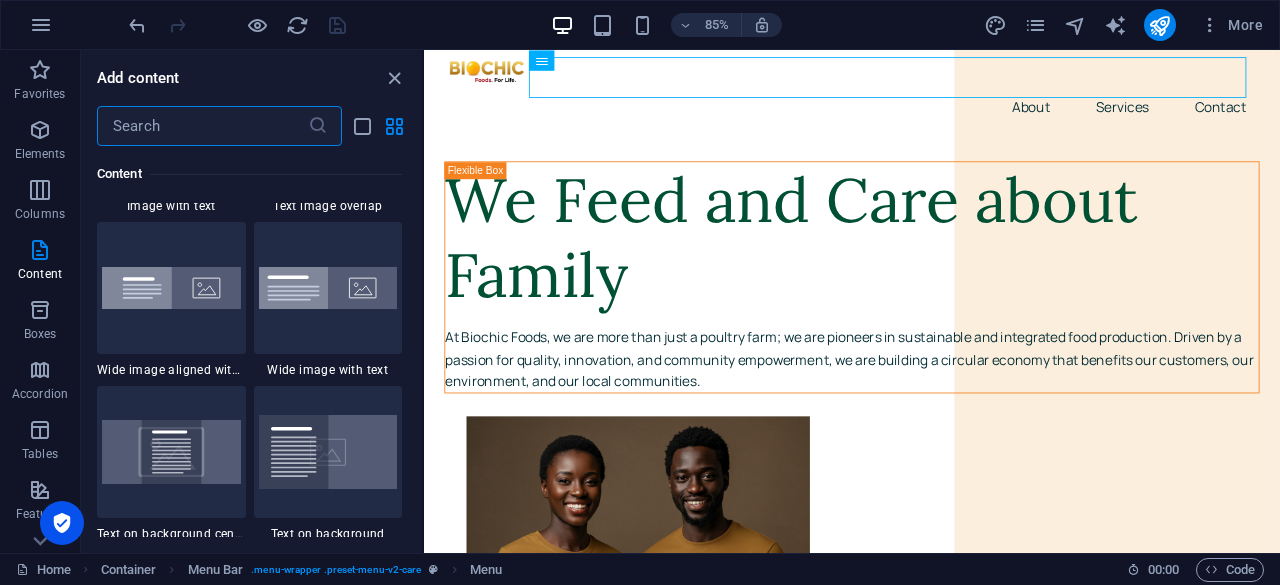 scroll, scrollTop: 3975, scrollLeft: 0, axis: vertical 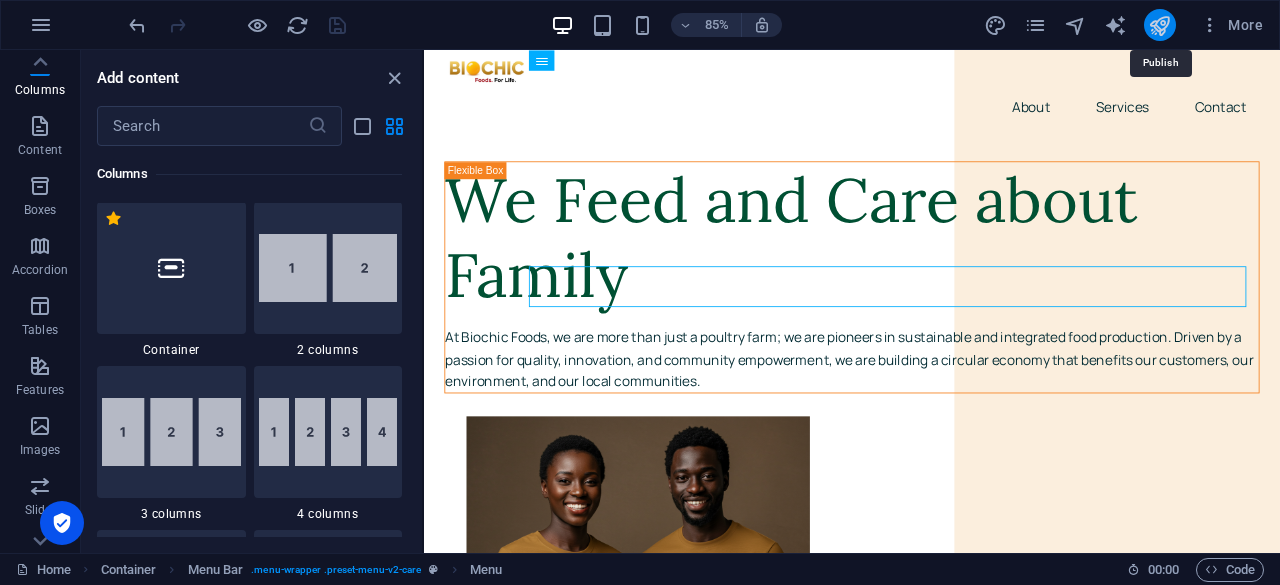 click at bounding box center [1159, 25] 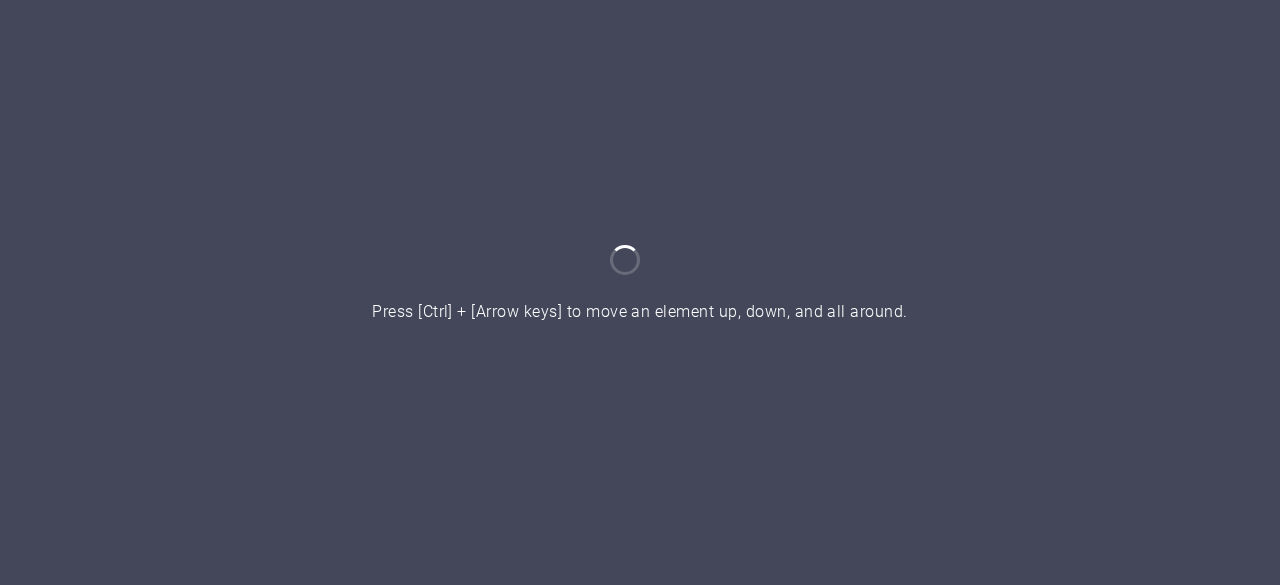 scroll, scrollTop: 0, scrollLeft: 0, axis: both 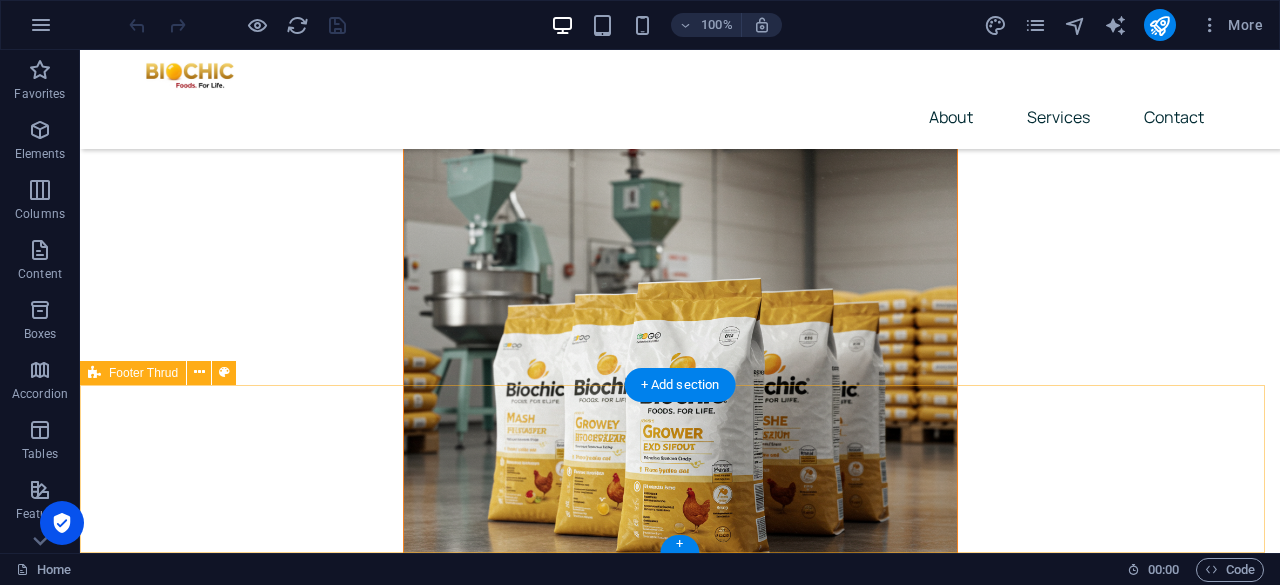 click on "Home About Services Contact
2024  Biochic Foods . All Rights Reserved. Privacy Policy   Legal Notice" at bounding box center [680, 8046] 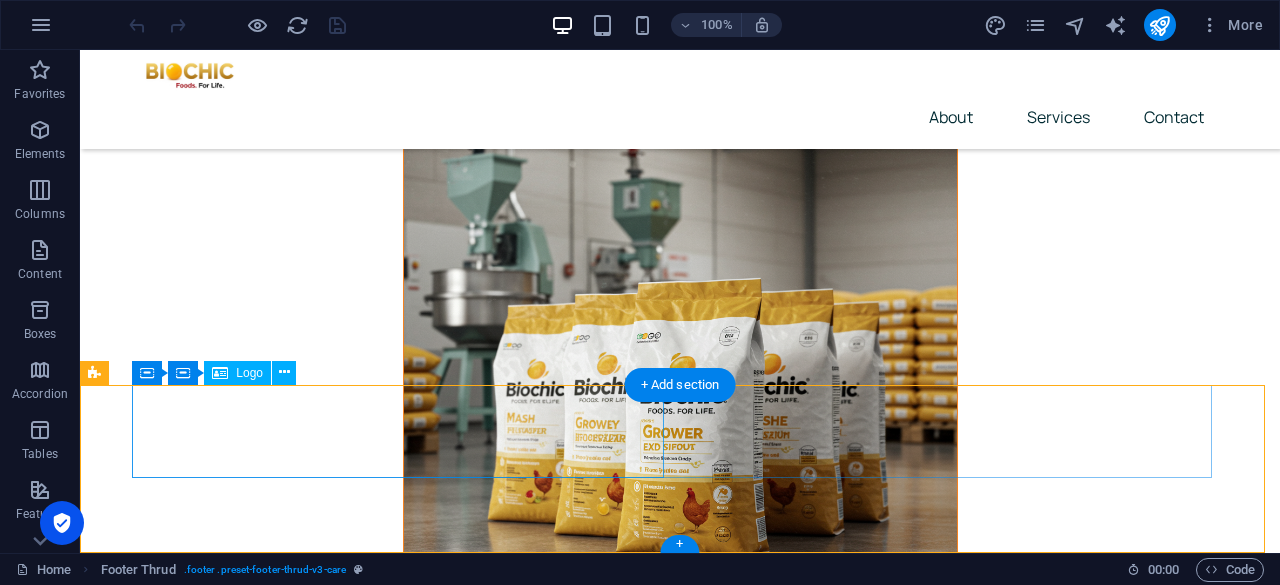 click at bounding box center (406, 7897) 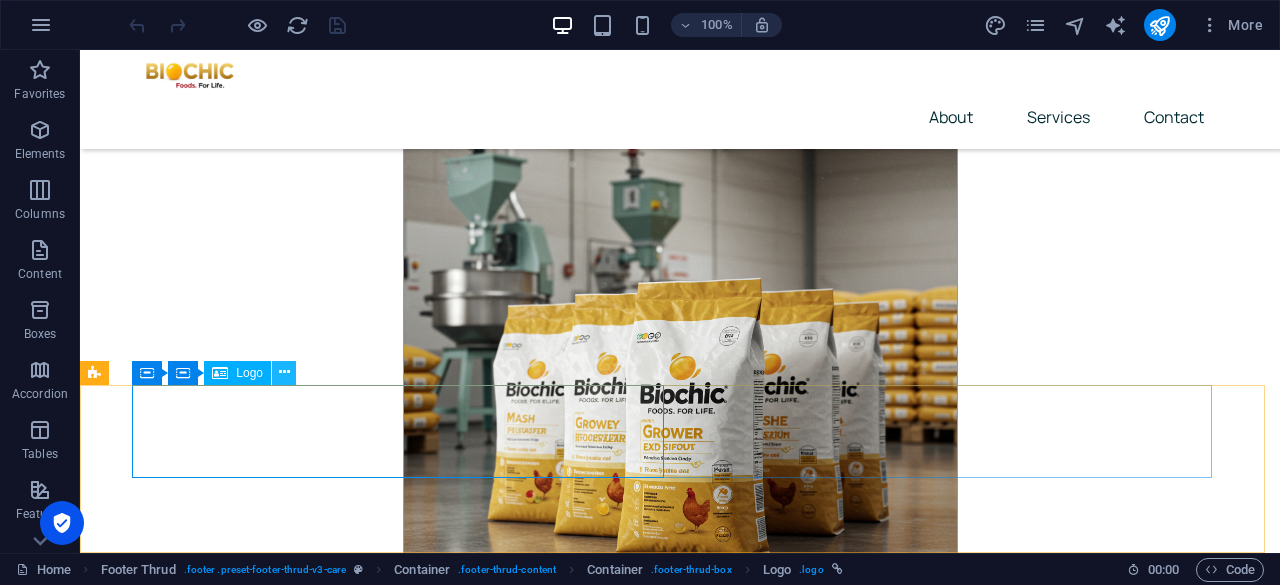 click at bounding box center [284, 372] 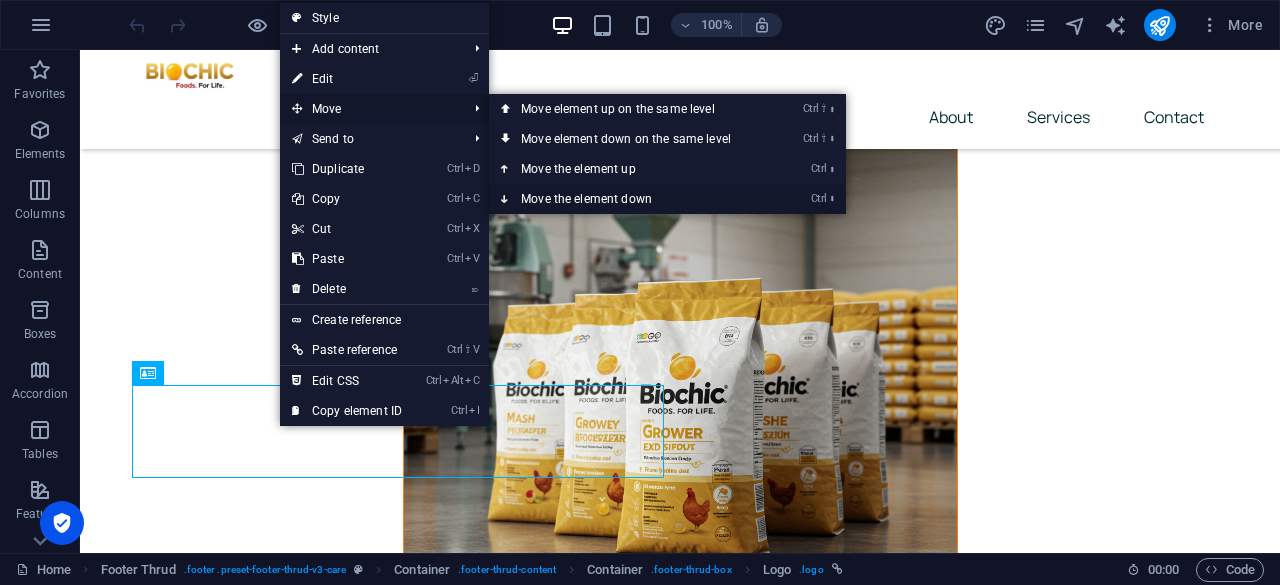 click on "Ctrl ⬇  Move the element down" at bounding box center (630, 199) 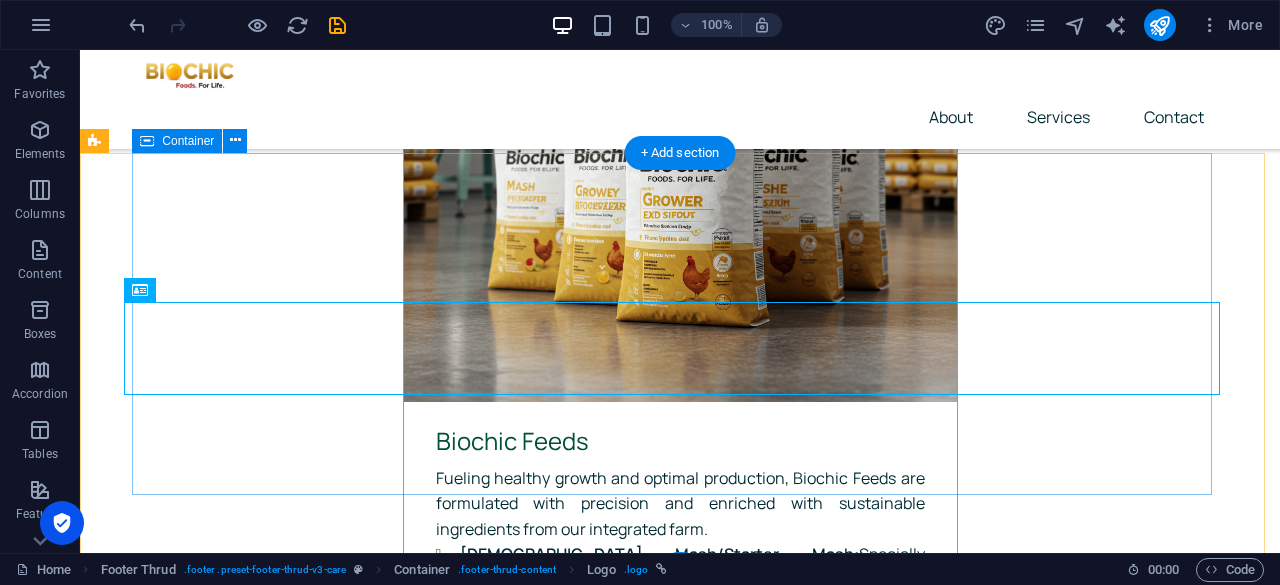 scroll, scrollTop: 8276, scrollLeft: 0, axis: vertical 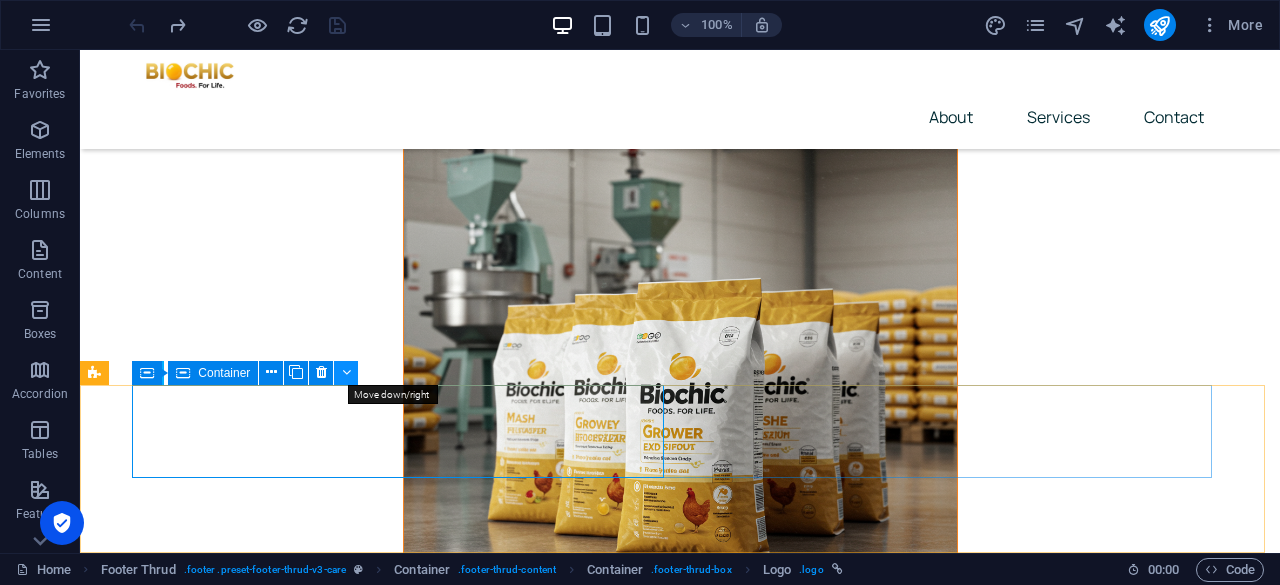 click at bounding box center (346, 372) 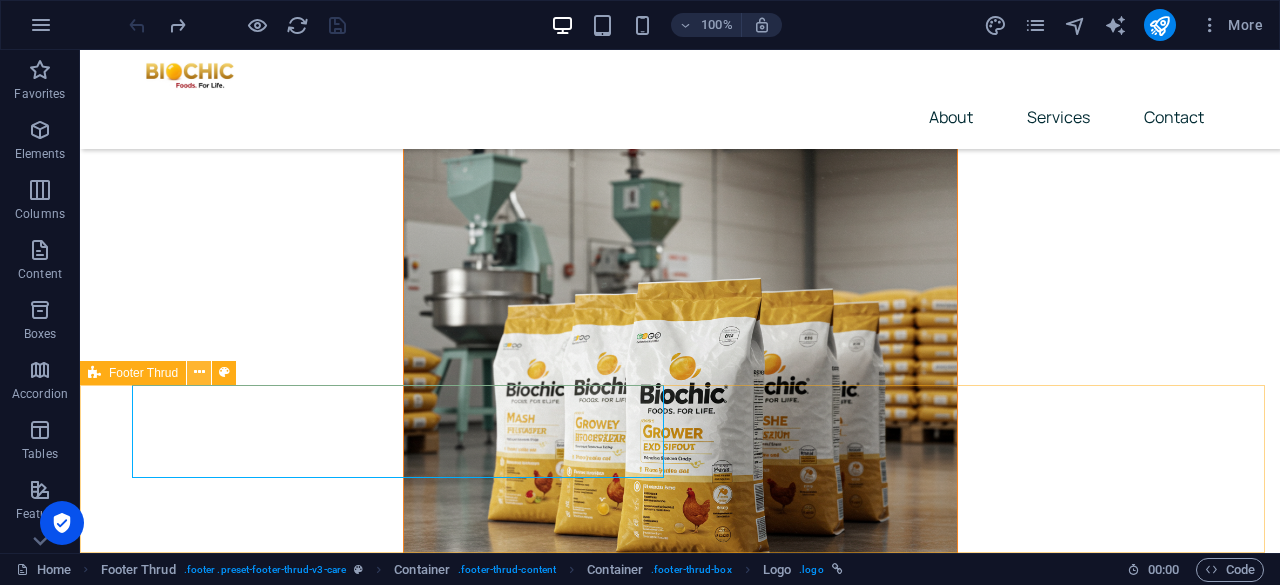 click at bounding box center (199, 372) 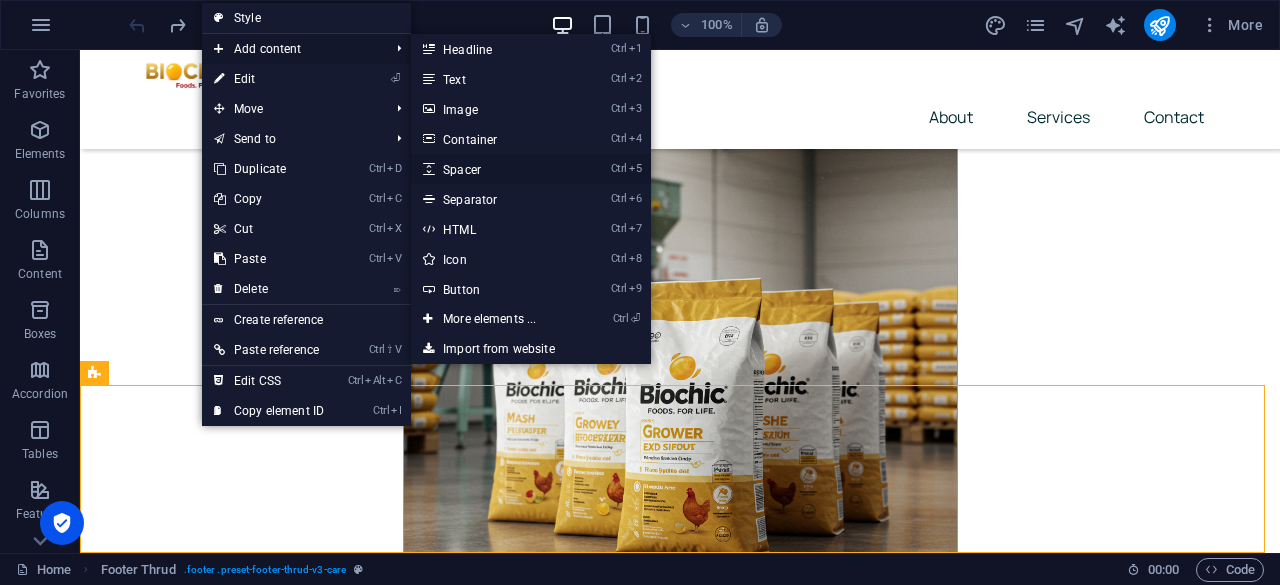click on "Ctrl 5  Spacer" at bounding box center [493, 169] 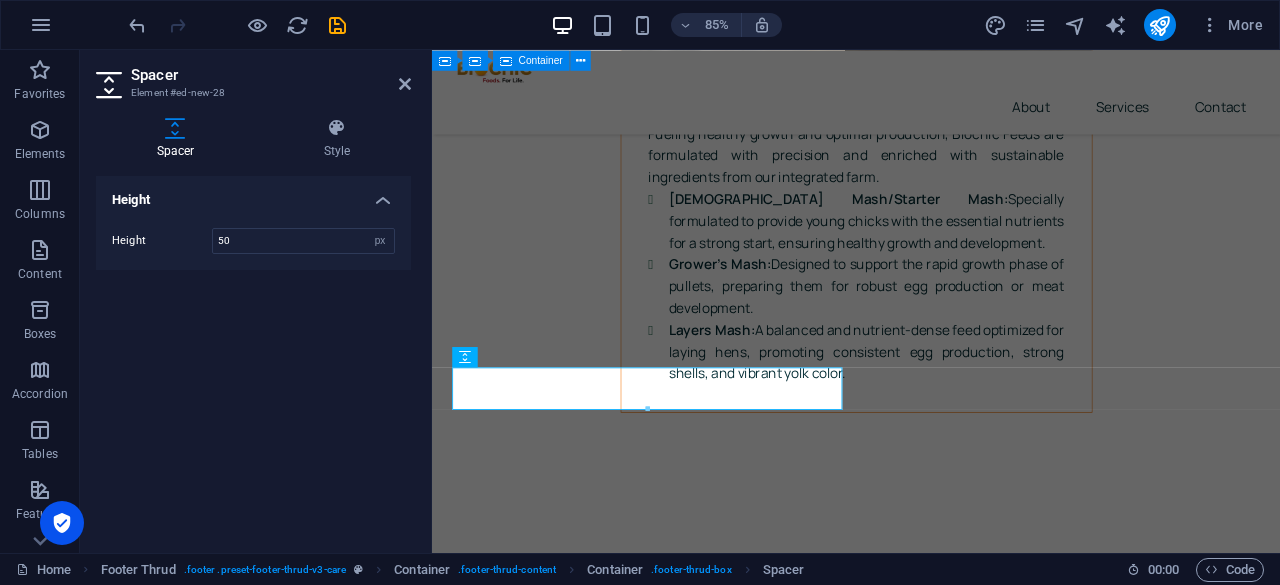 scroll, scrollTop: 8432, scrollLeft: 0, axis: vertical 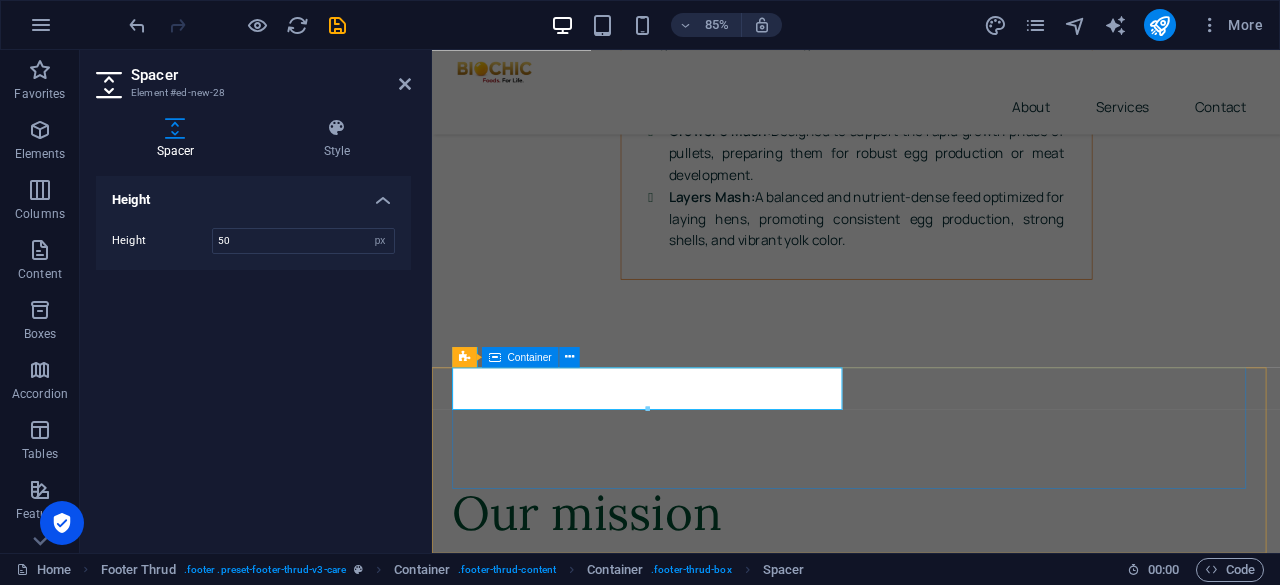 click on "Home About Services Contact" at bounding box center (931, 7485) 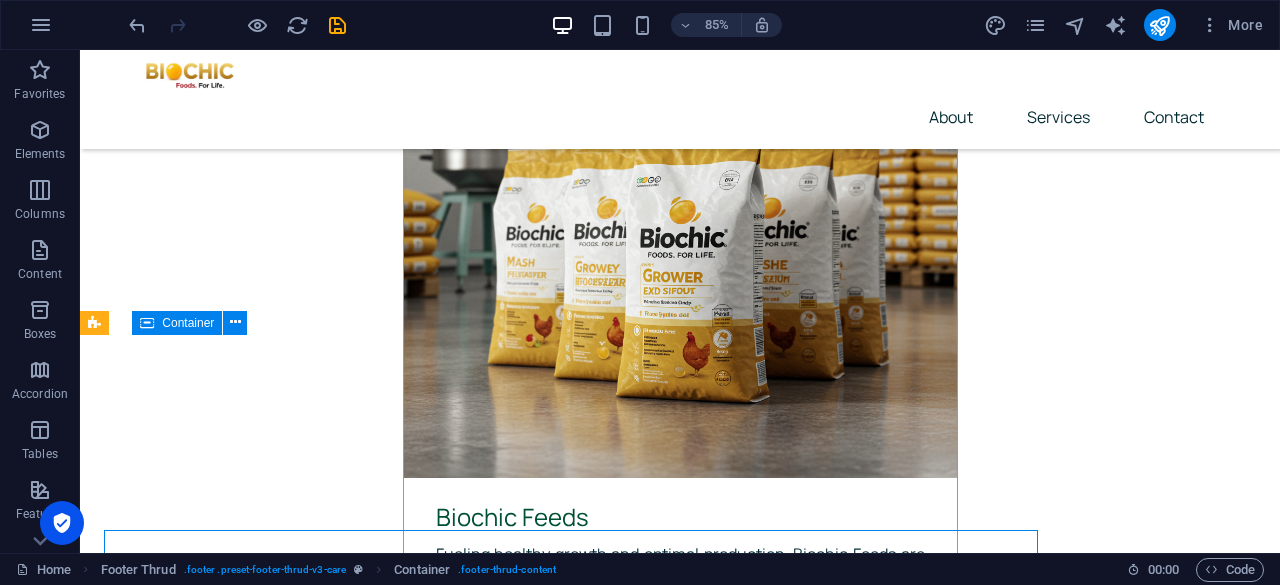 scroll, scrollTop: 8326, scrollLeft: 0, axis: vertical 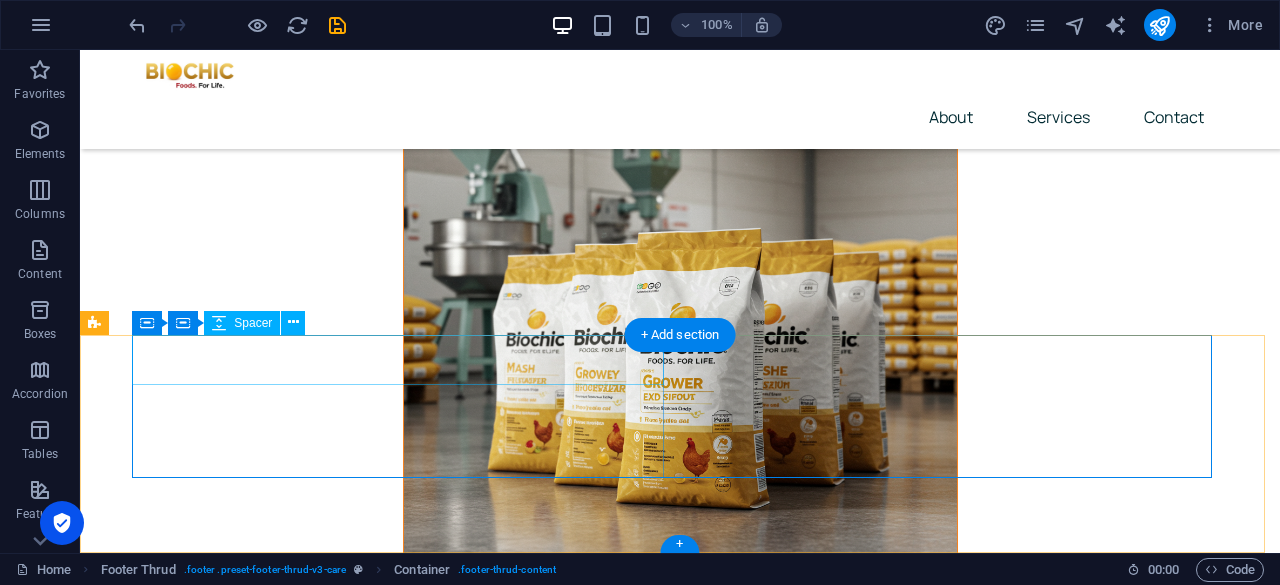 click at bounding box center [406, 7826] 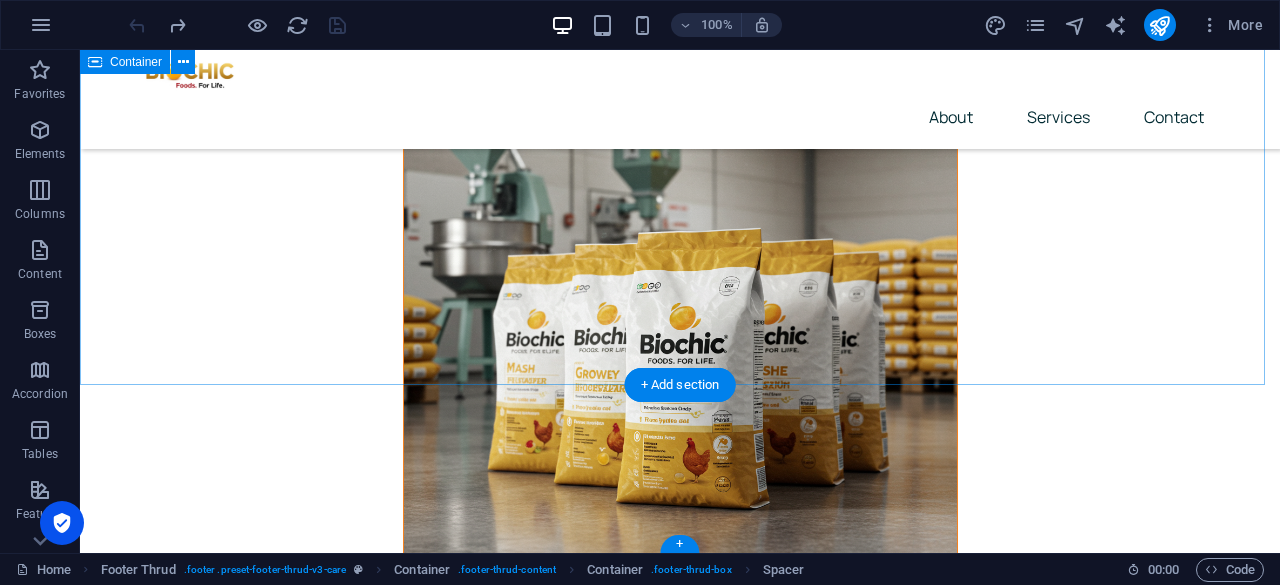 scroll, scrollTop: 8276, scrollLeft: 0, axis: vertical 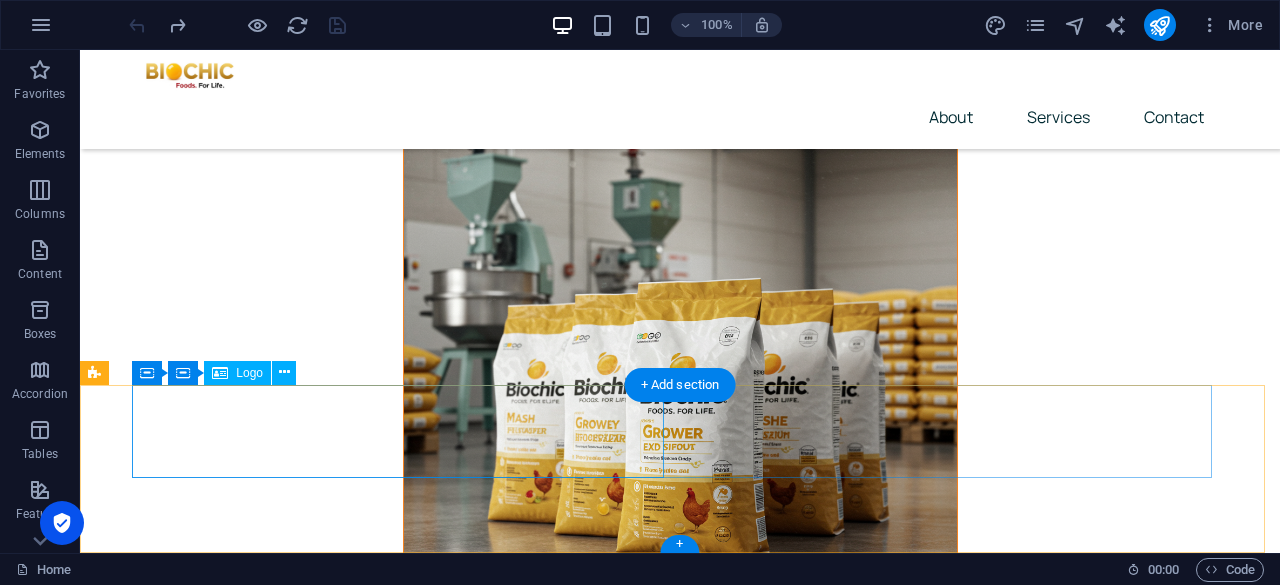 click at bounding box center [406, 7897] 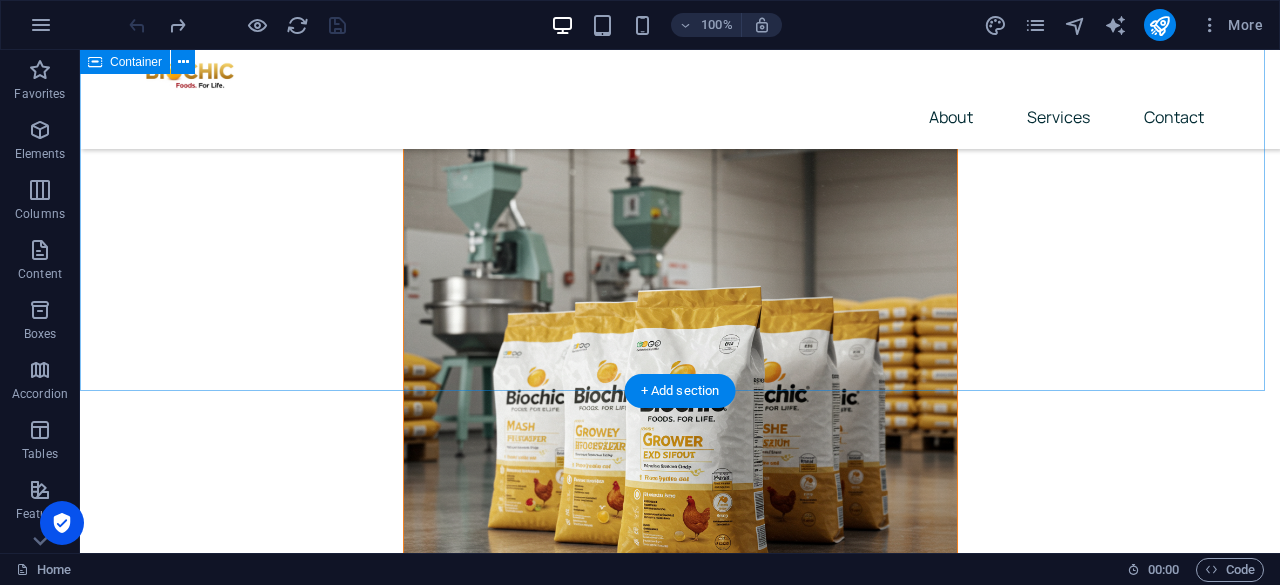 scroll, scrollTop: 8271, scrollLeft: 0, axis: vertical 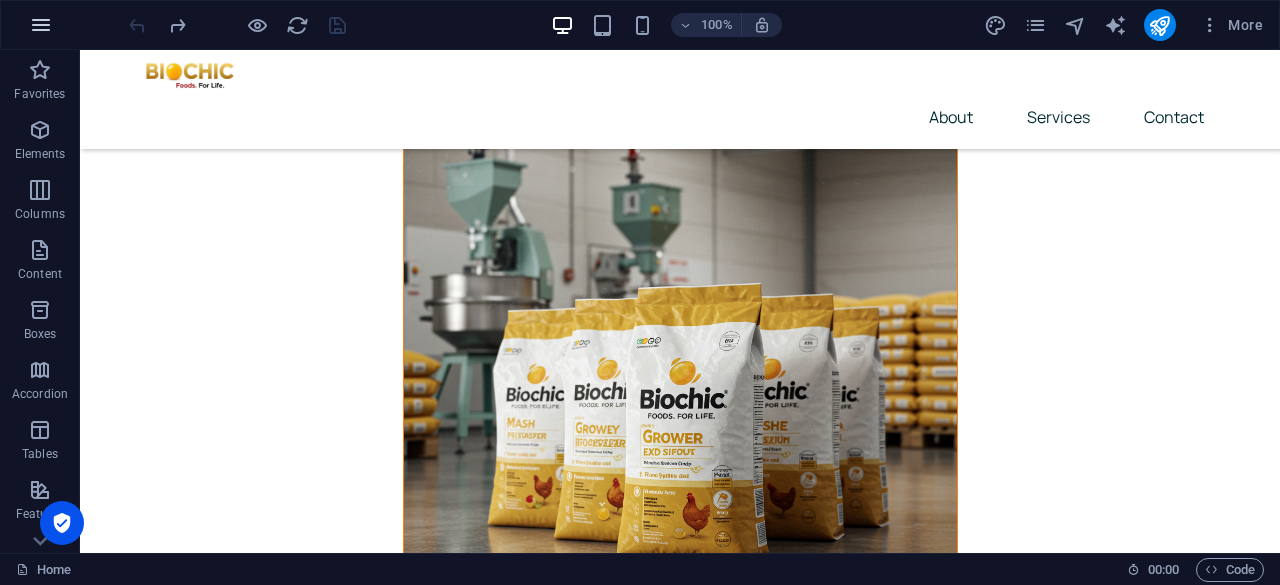 click at bounding box center (41, 25) 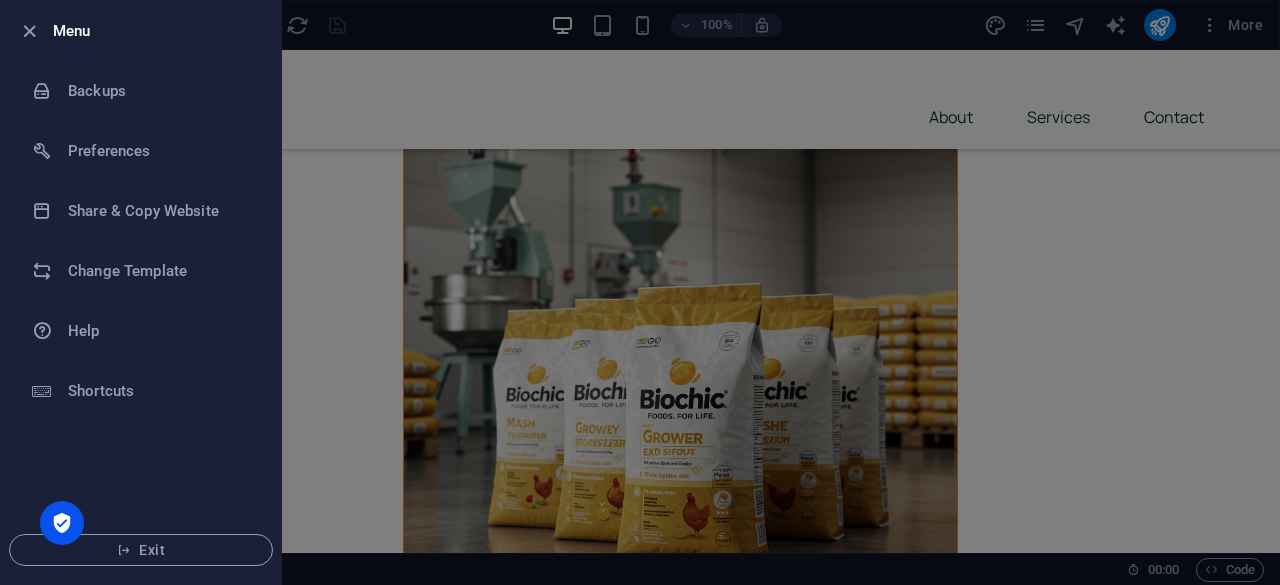 click at bounding box center [640, 292] 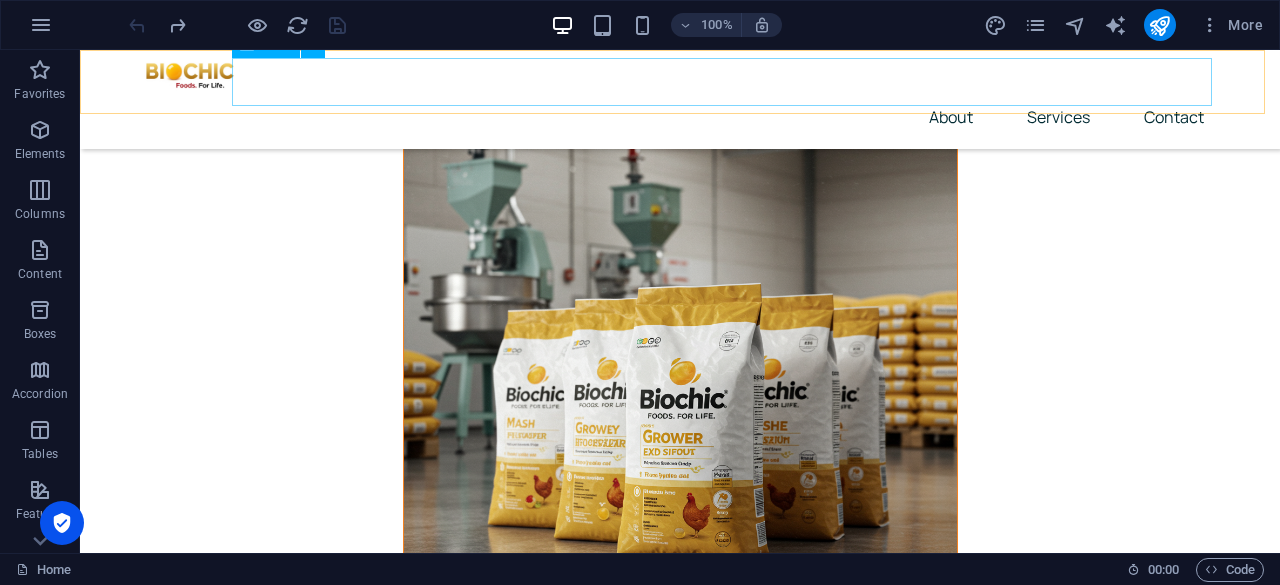 click on "About Services Contact" at bounding box center [680, 117] 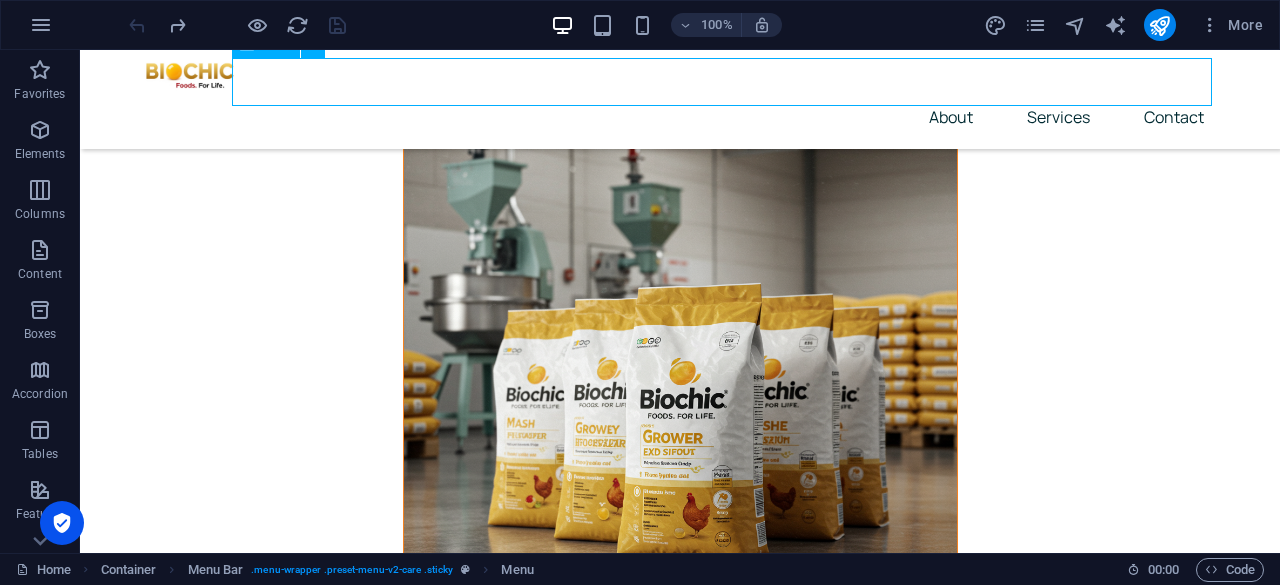 click on "About Services Contact" at bounding box center [680, 117] 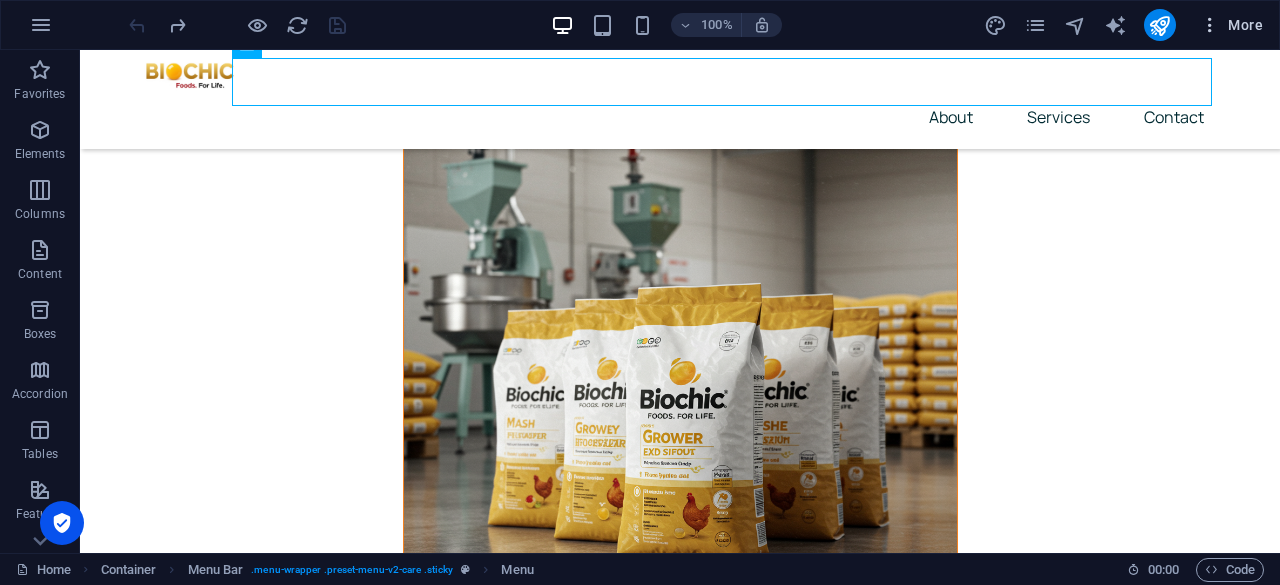 click on "More" at bounding box center (1231, 25) 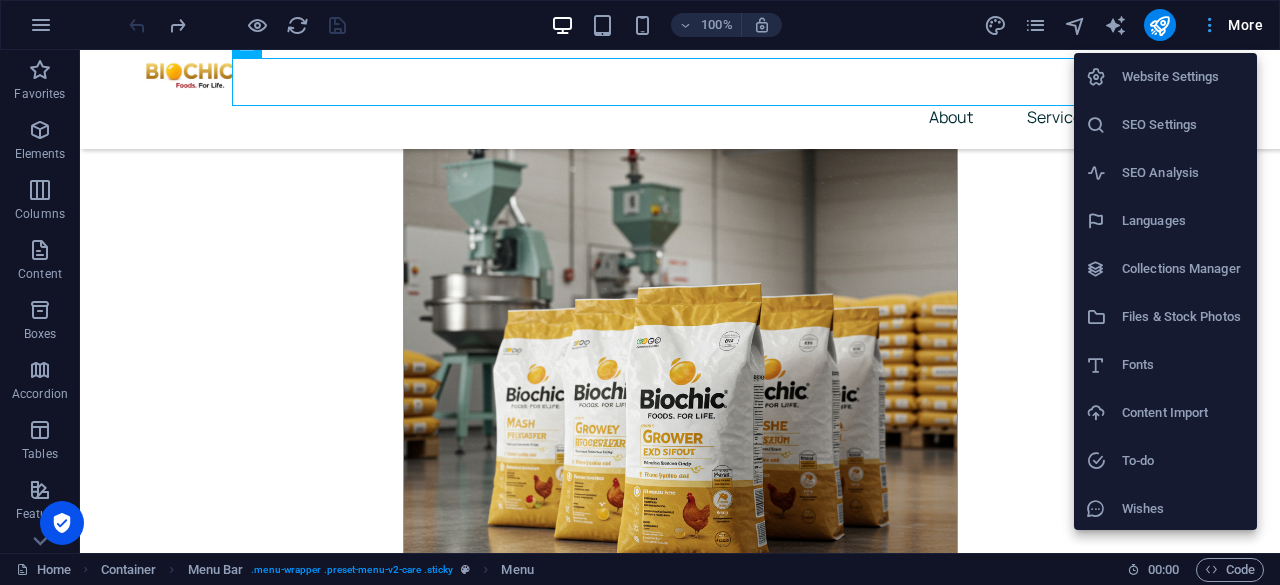 click at bounding box center [640, 292] 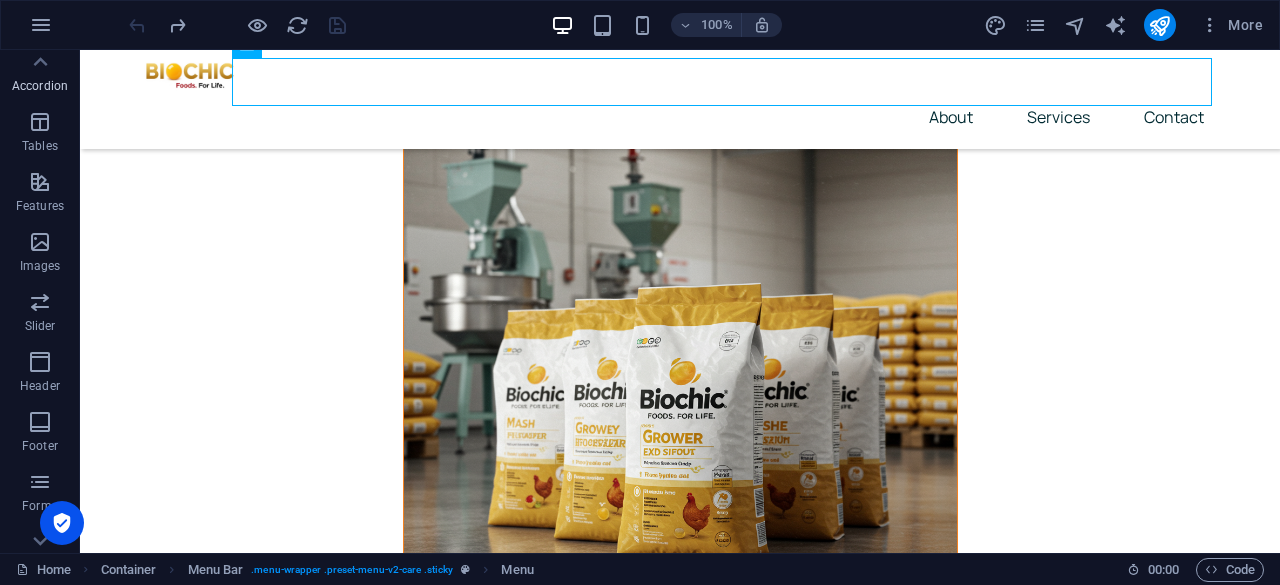 scroll, scrollTop: 396, scrollLeft: 0, axis: vertical 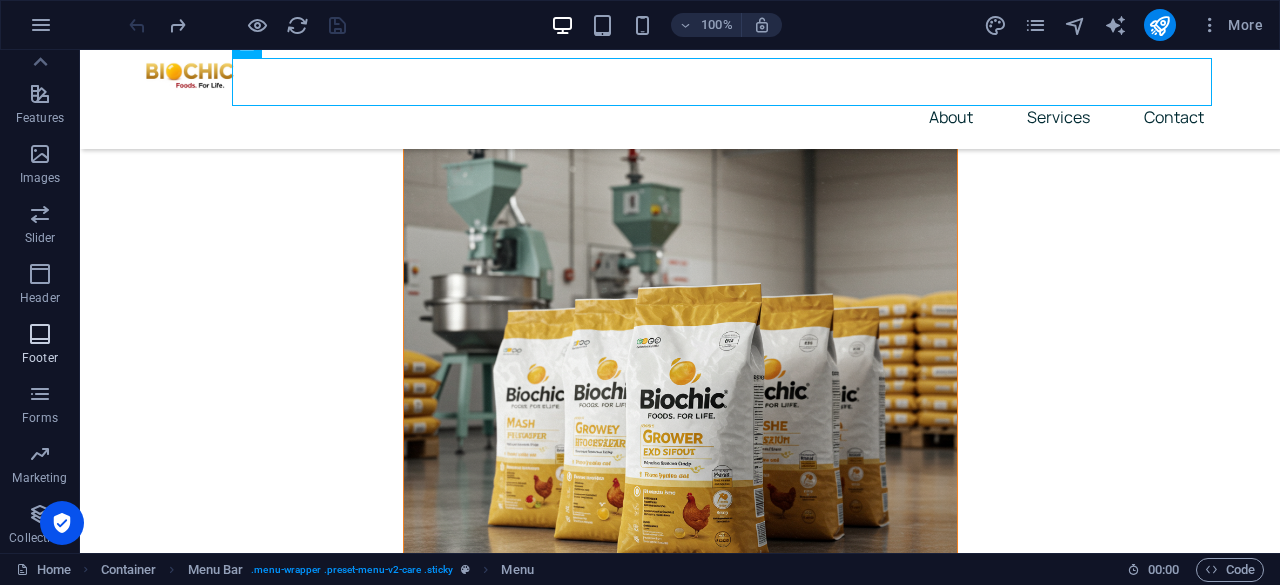 click at bounding box center (40, 334) 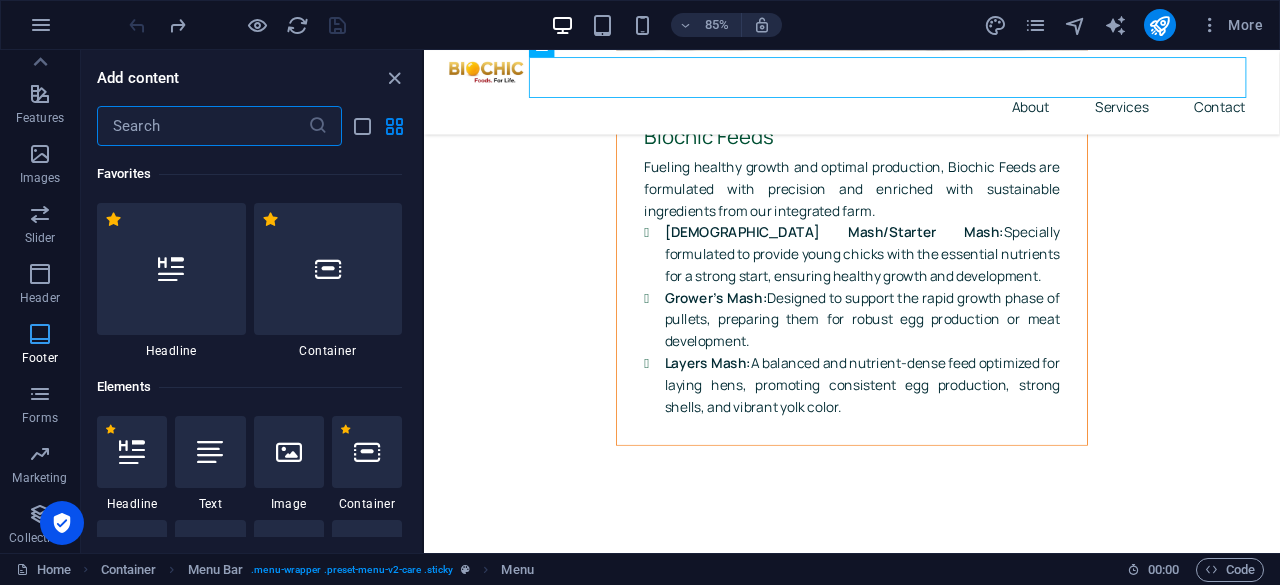 scroll, scrollTop: 8204, scrollLeft: 0, axis: vertical 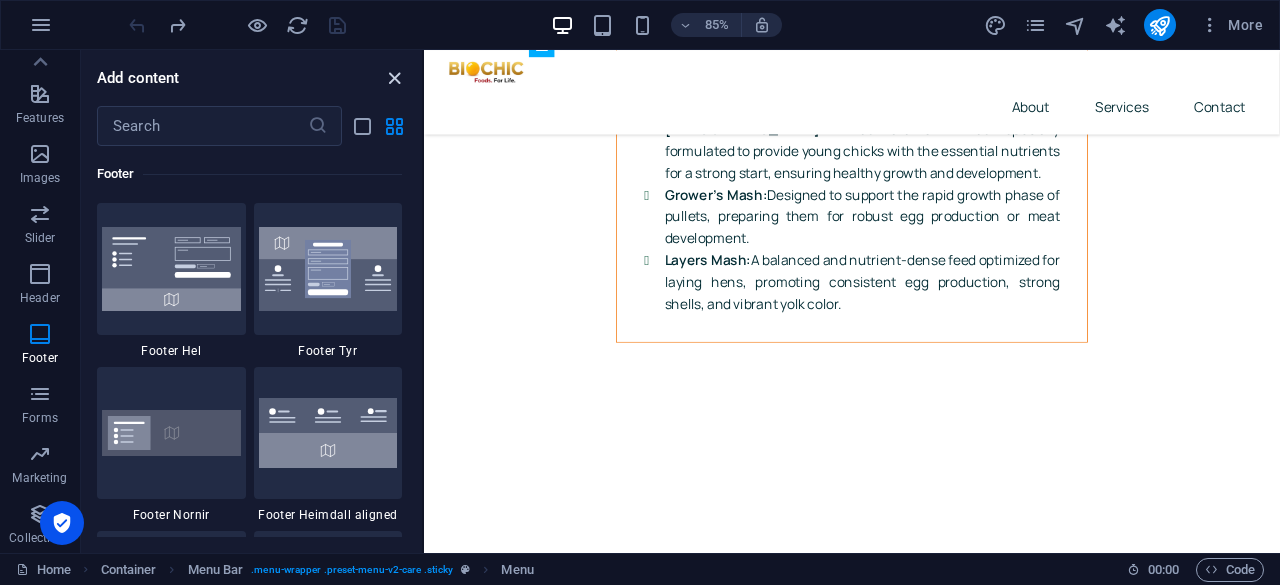 click at bounding box center (394, 78) 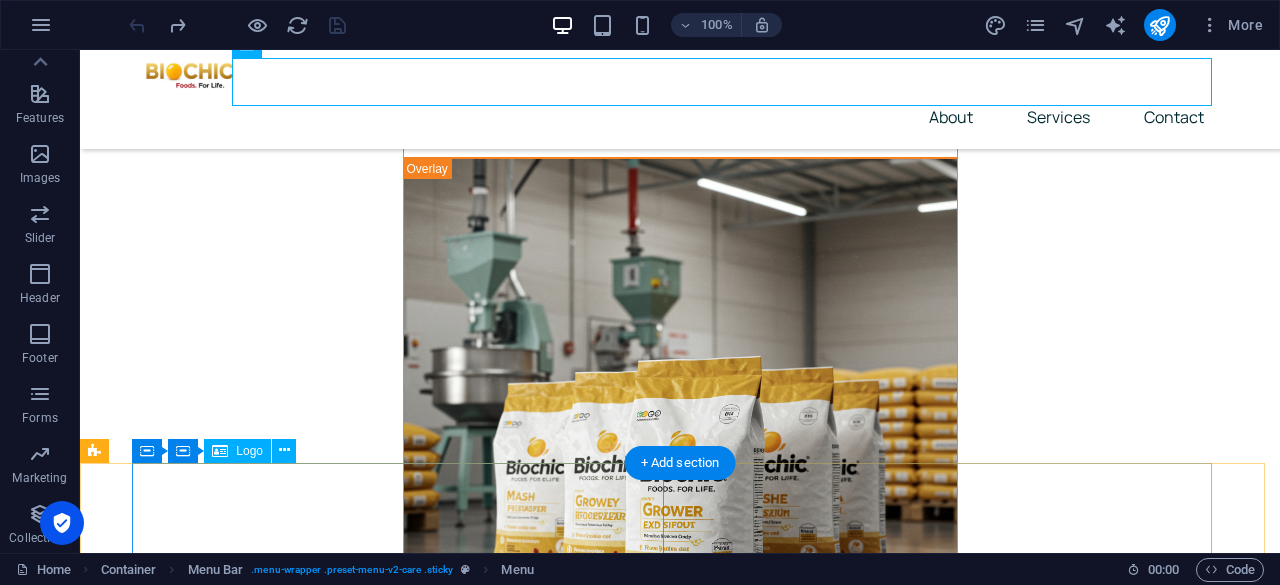 click at bounding box center (406, 7975) 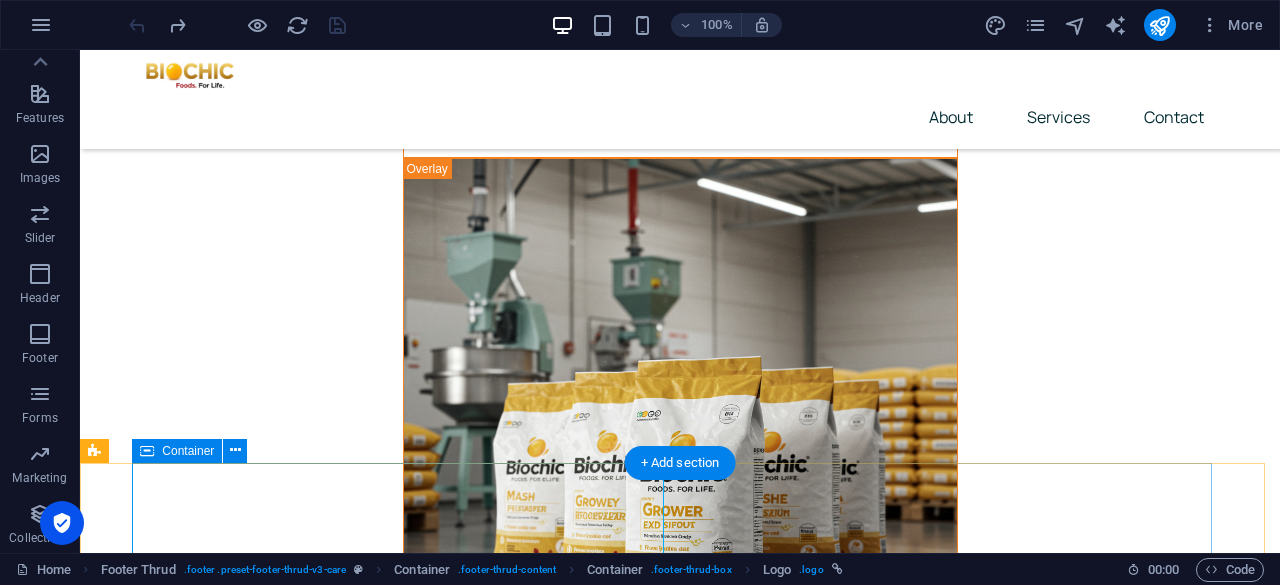 click on "Home About Services Contact" at bounding box center (680, 8073) 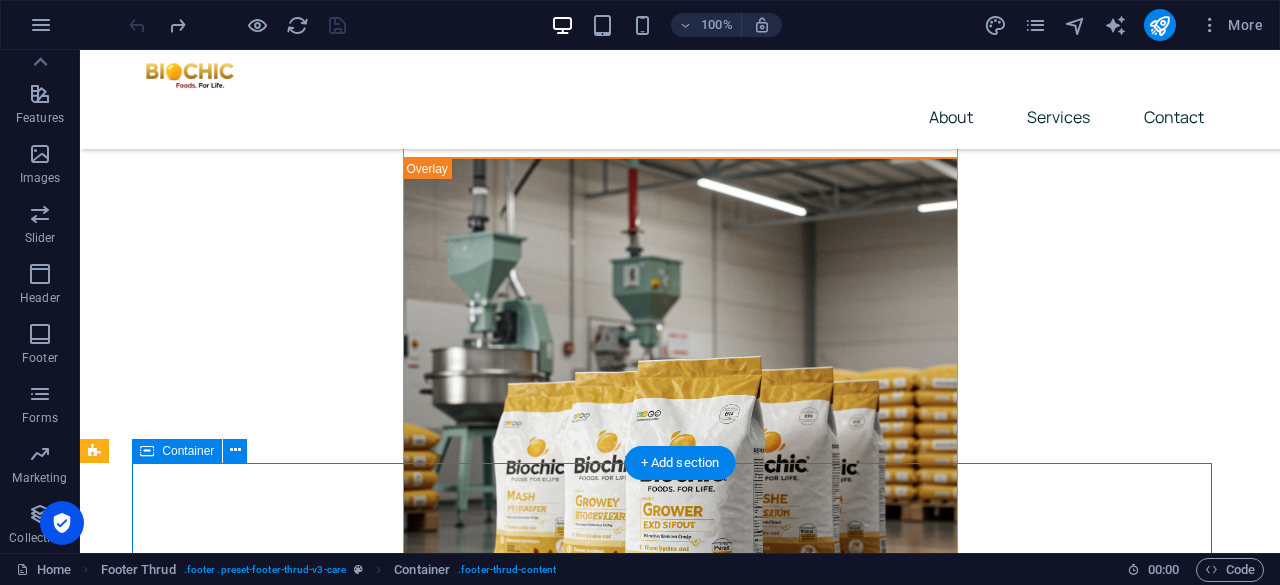 scroll, scrollTop: 8276, scrollLeft: 0, axis: vertical 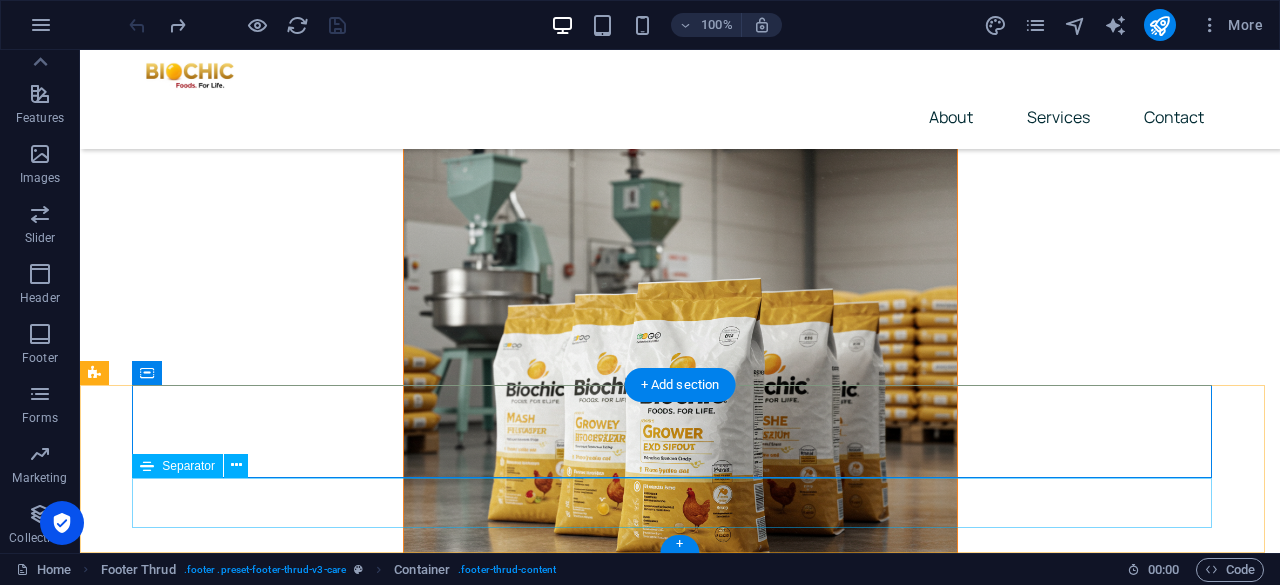 click at bounding box center [680, 8164] 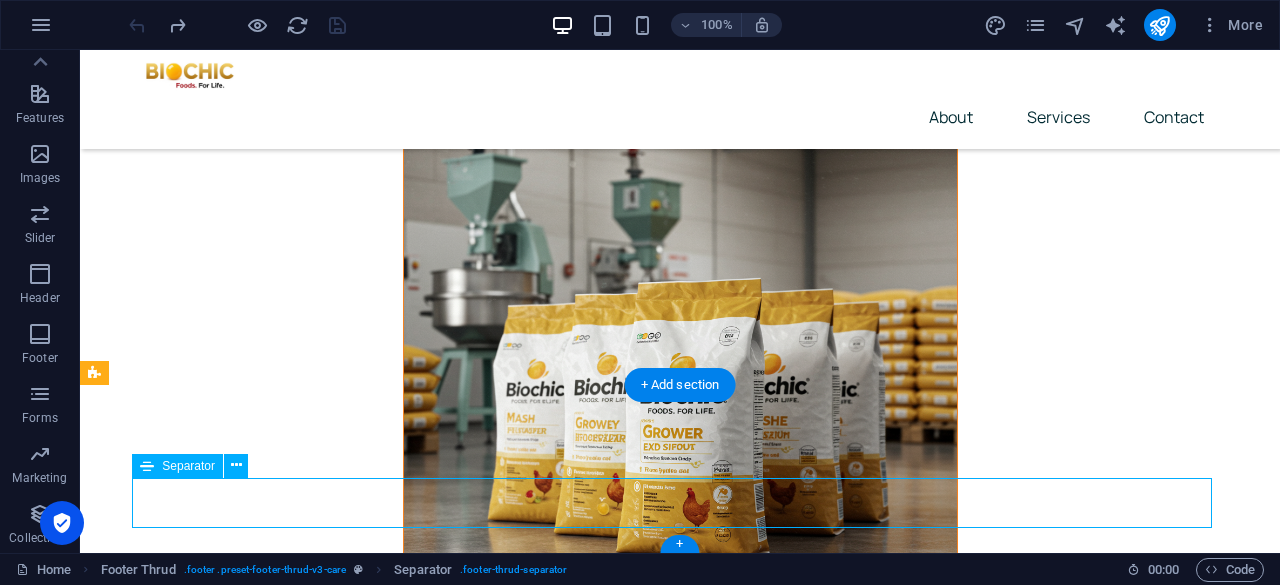 click at bounding box center [680, 8164] 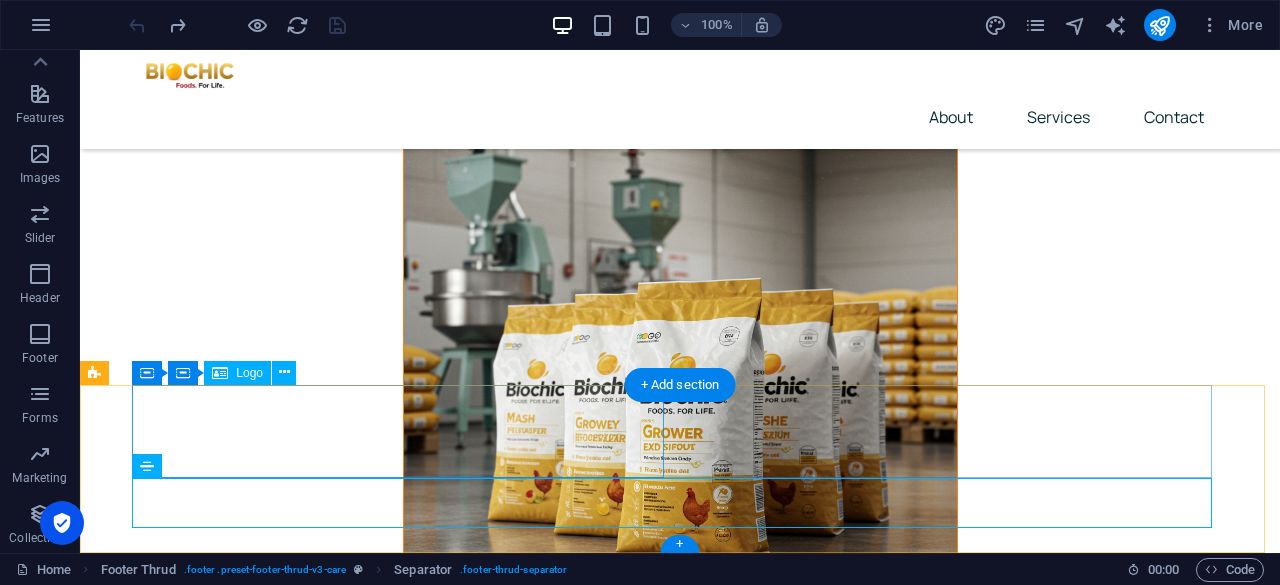 click at bounding box center (406, 7897) 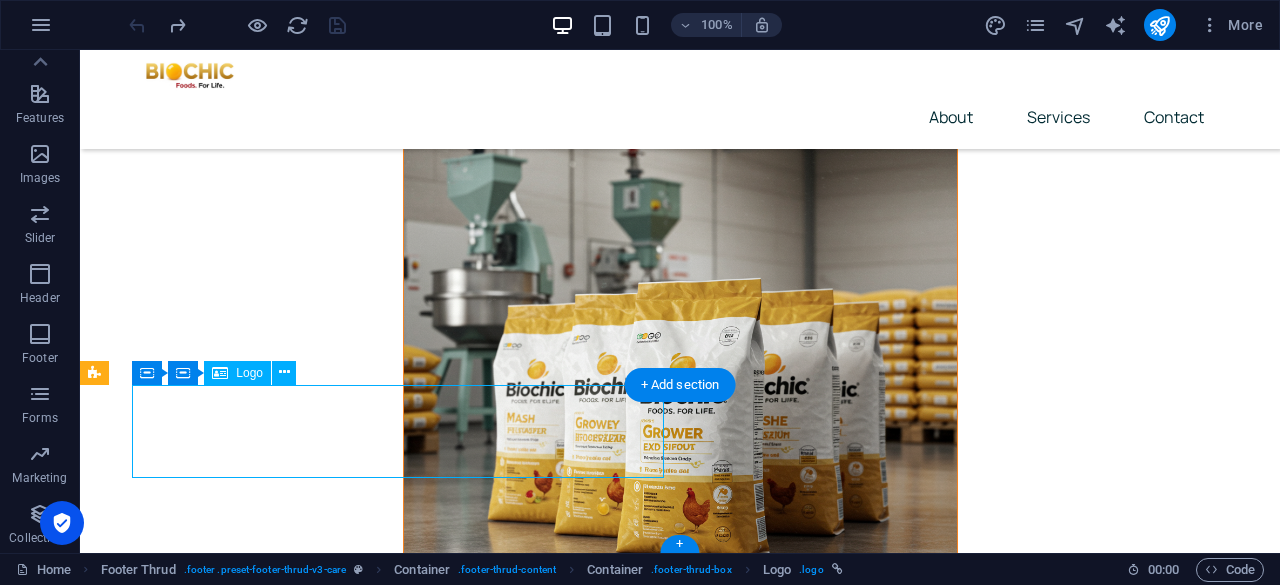 scroll, scrollTop: 8223, scrollLeft: 0, axis: vertical 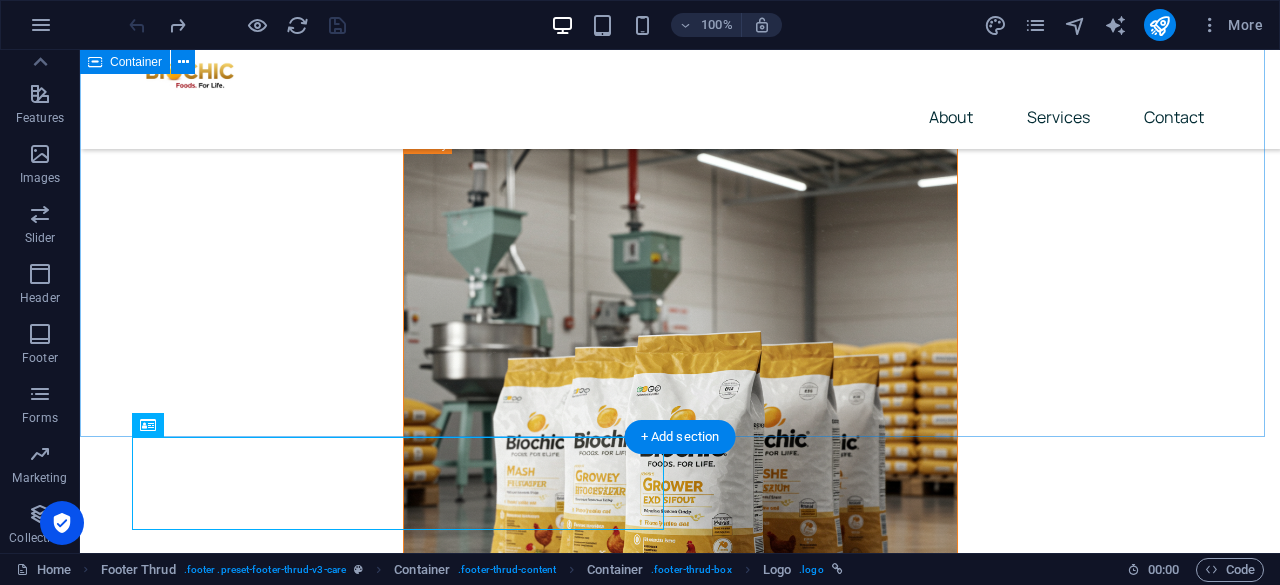 click on "Send us a message   I have read and understand the privacy policy. Unreadable? Regenerate Submit" at bounding box center [680, 7285] 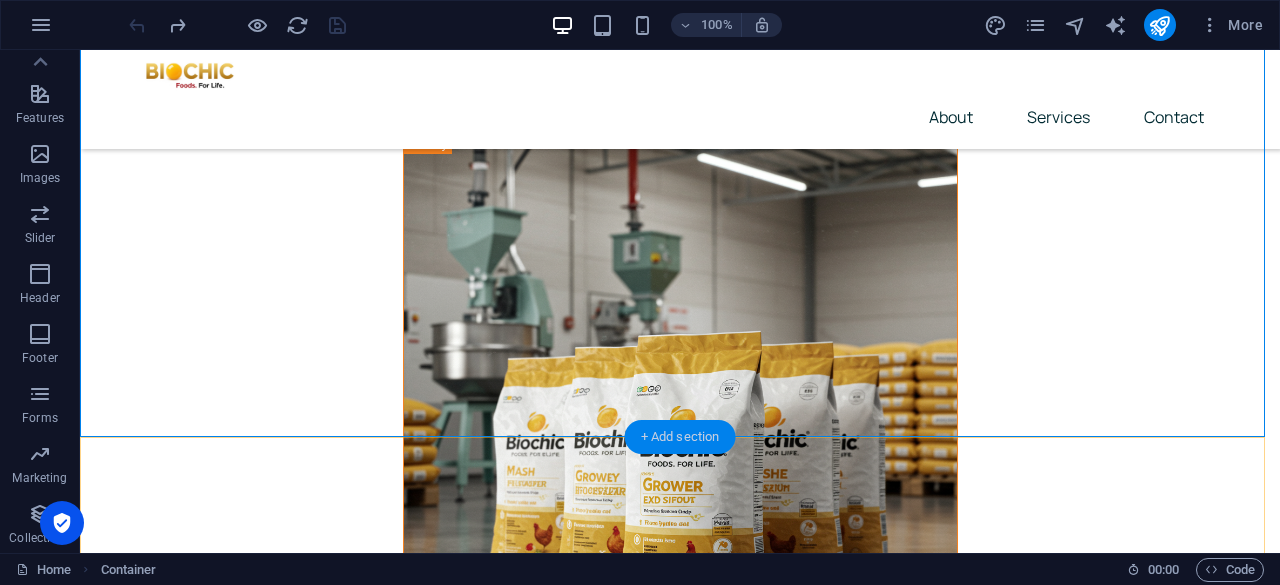 click on "+ Add section" at bounding box center [680, 437] 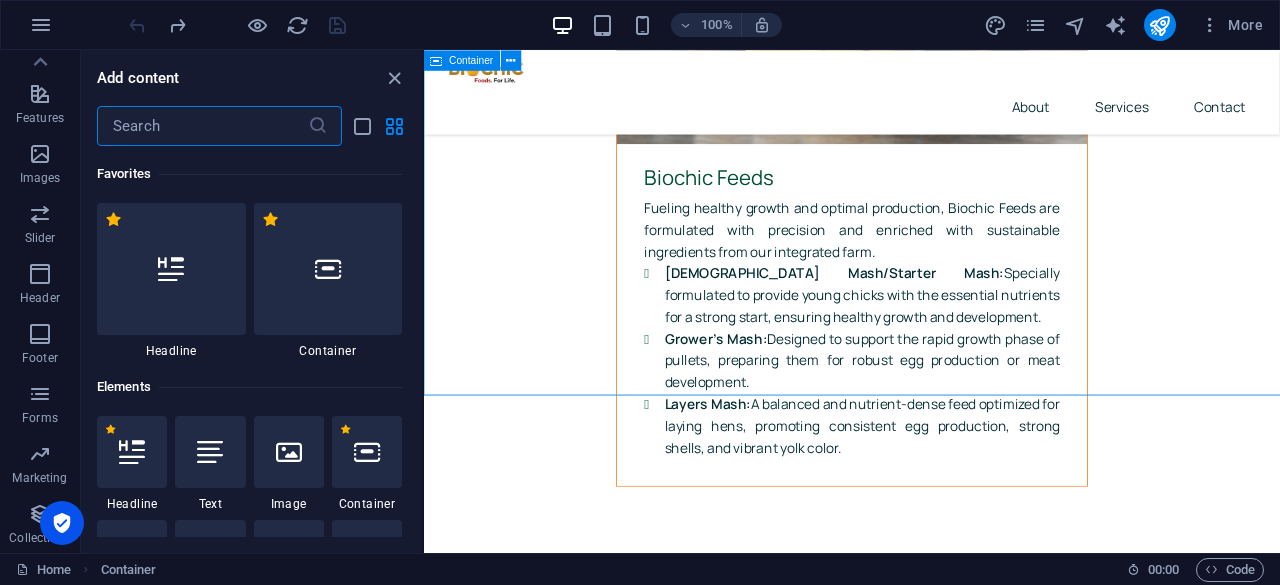 scroll, scrollTop: 8204, scrollLeft: 0, axis: vertical 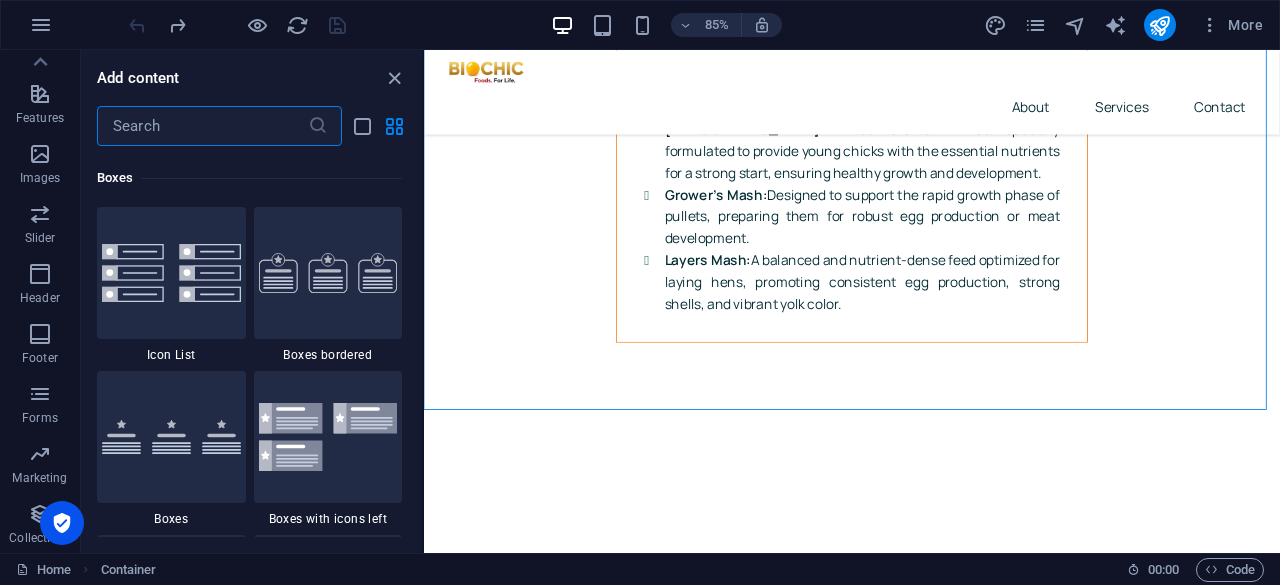 click at bounding box center [202, 126] 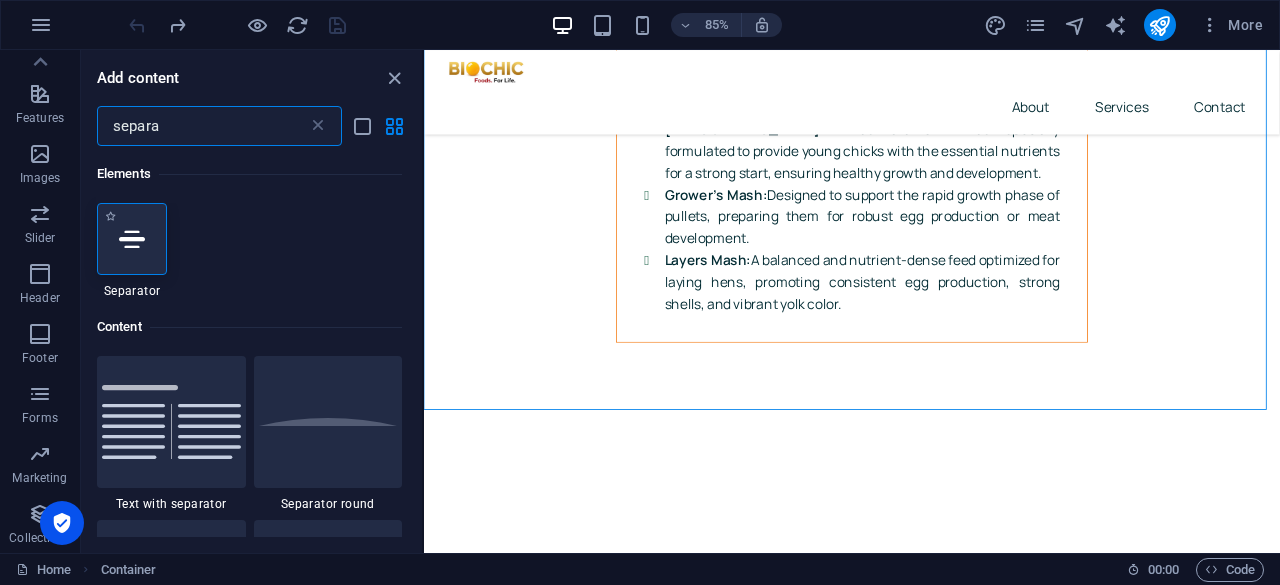 scroll, scrollTop: 0, scrollLeft: 0, axis: both 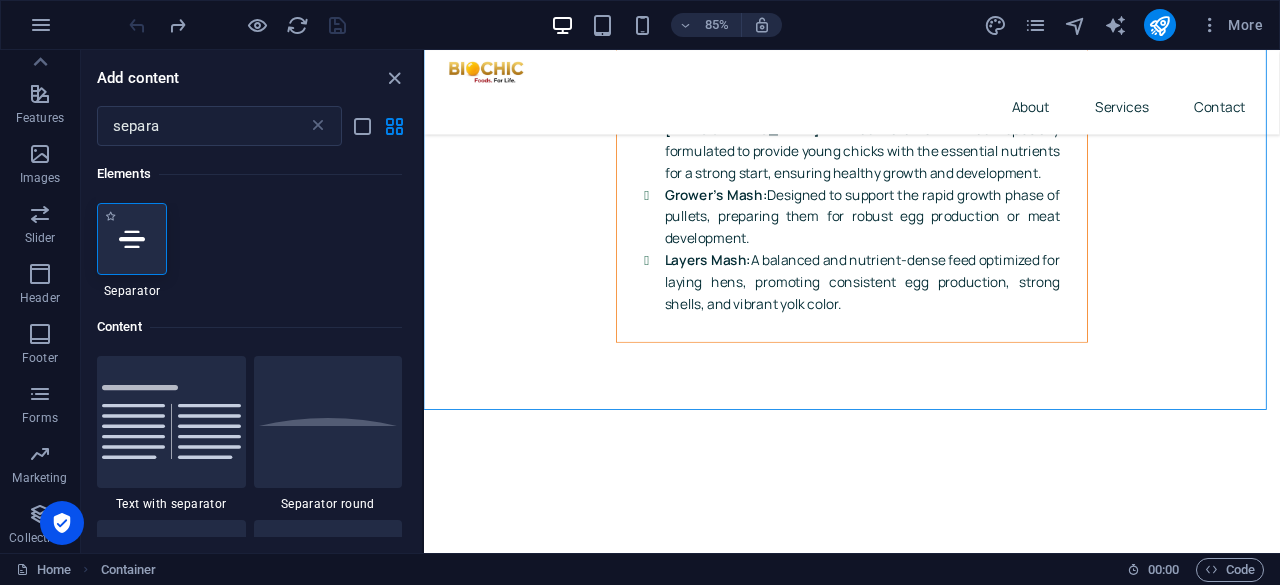 click at bounding box center [132, 239] 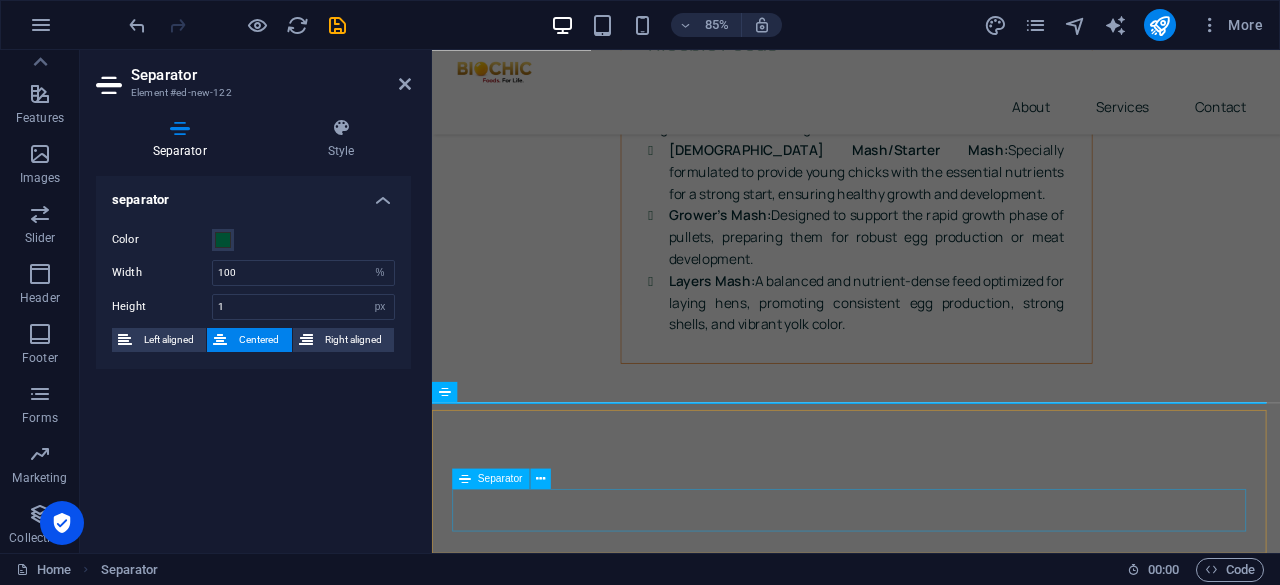 scroll, scrollTop: 8400, scrollLeft: 0, axis: vertical 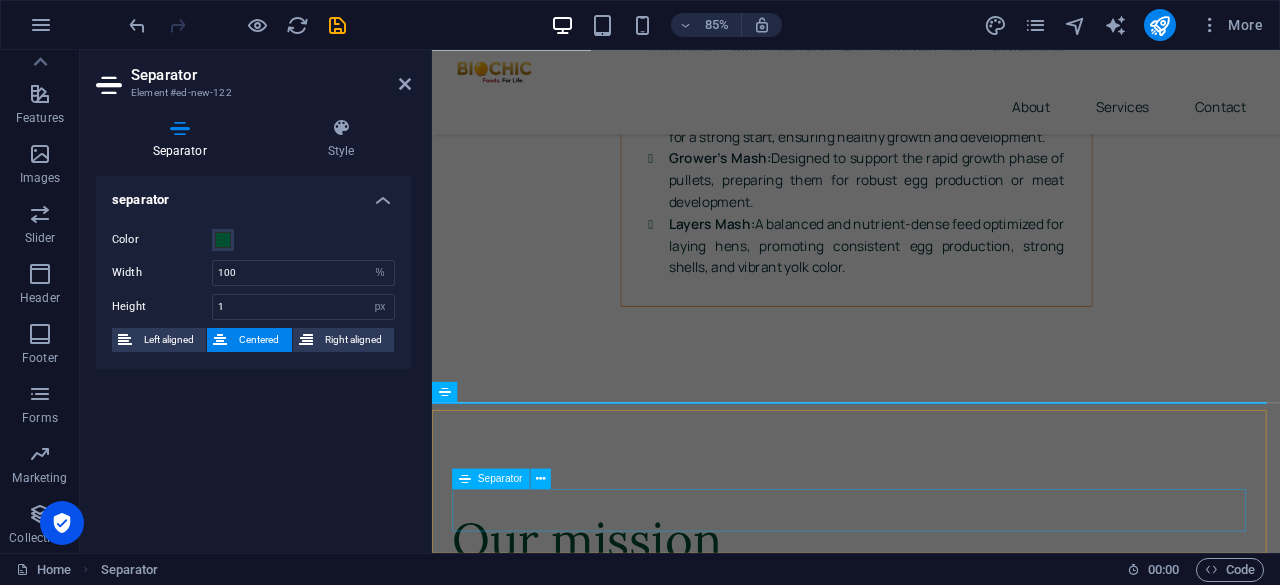 click at bounding box center (931, 7679) 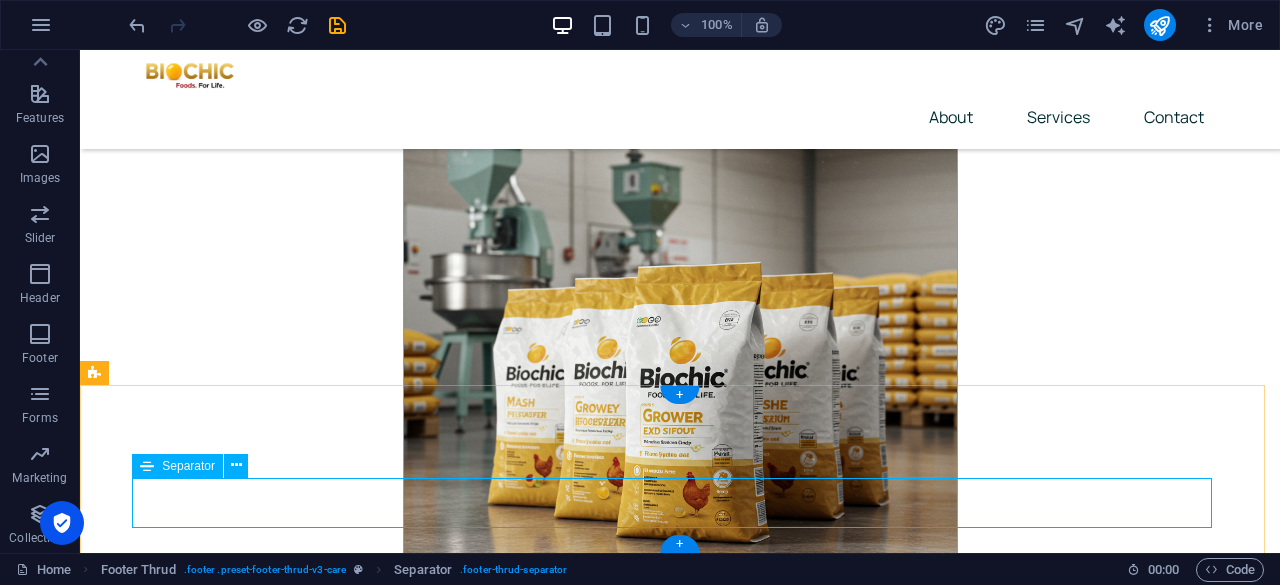 scroll, scrollTop: 8276, scrollLeft: 0, axis: vertical 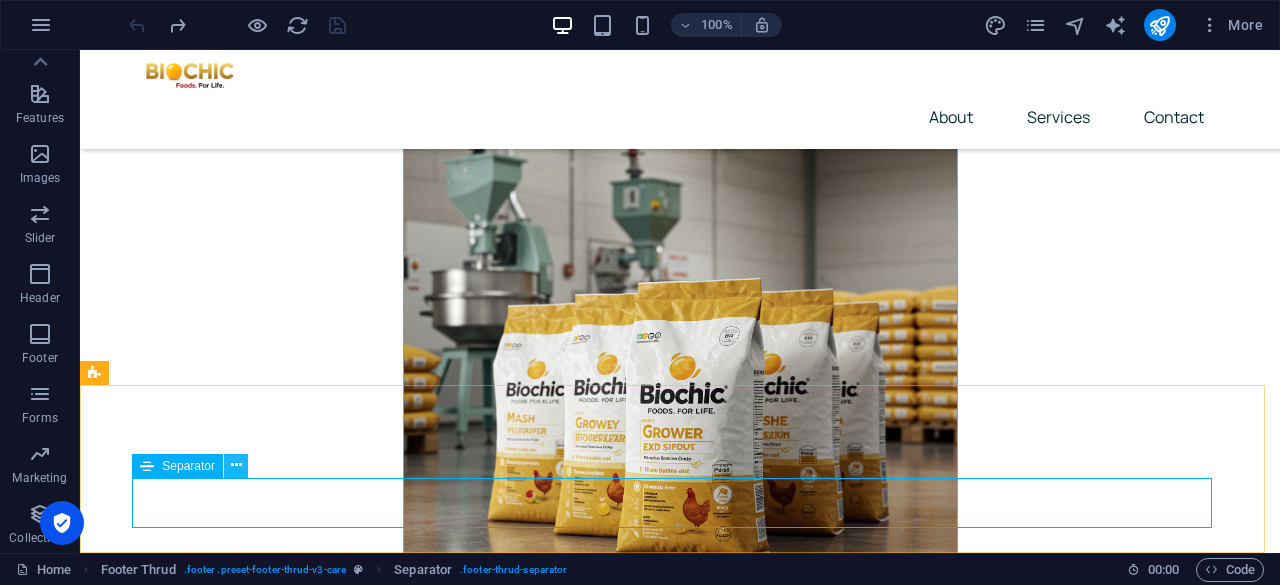click at bounding box center (236, 465) 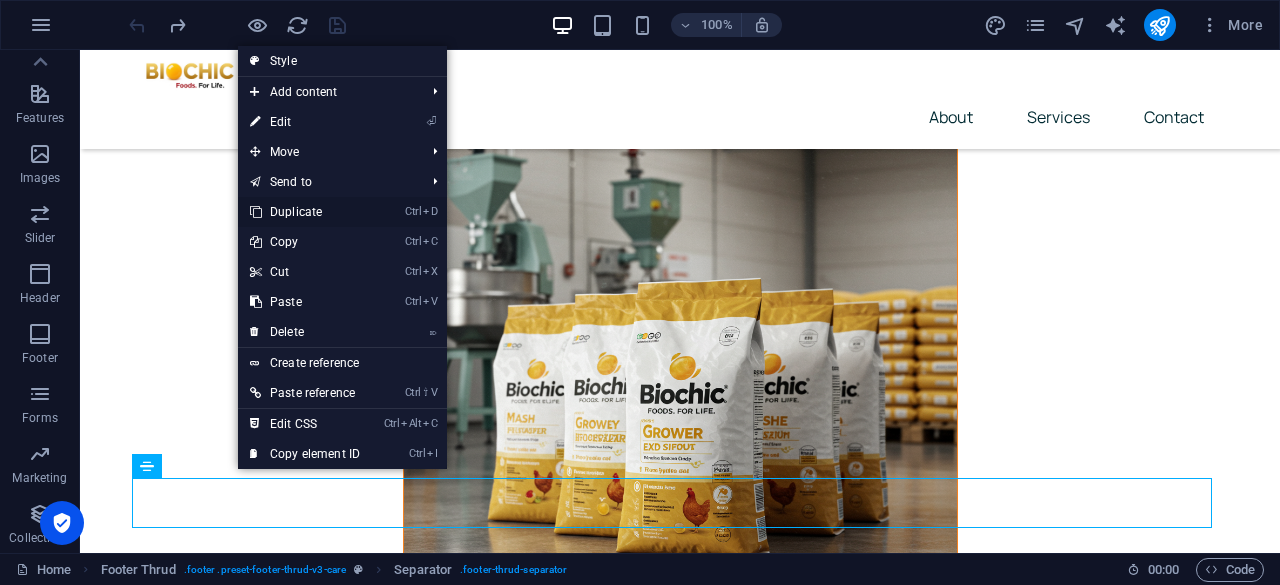 click on "Ctrl D  Duplicate" at bounding box center (305, 212) 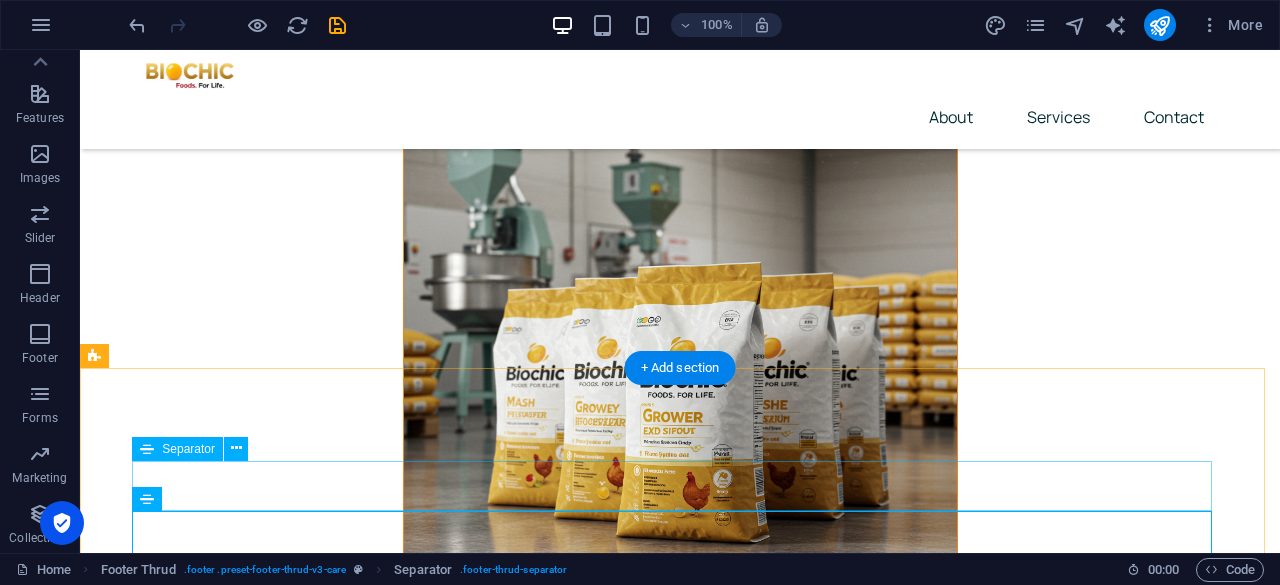 scroll, scrollTop: 8326, scrollLeft: 0, axis: vertical 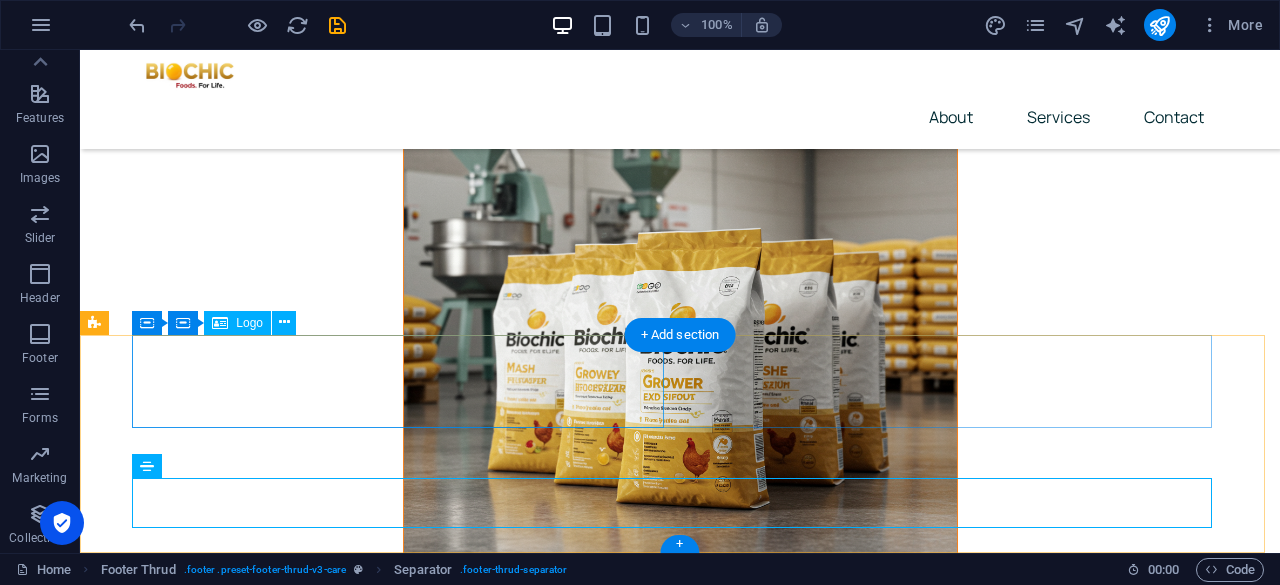 click at bounding box center [406, 7847] 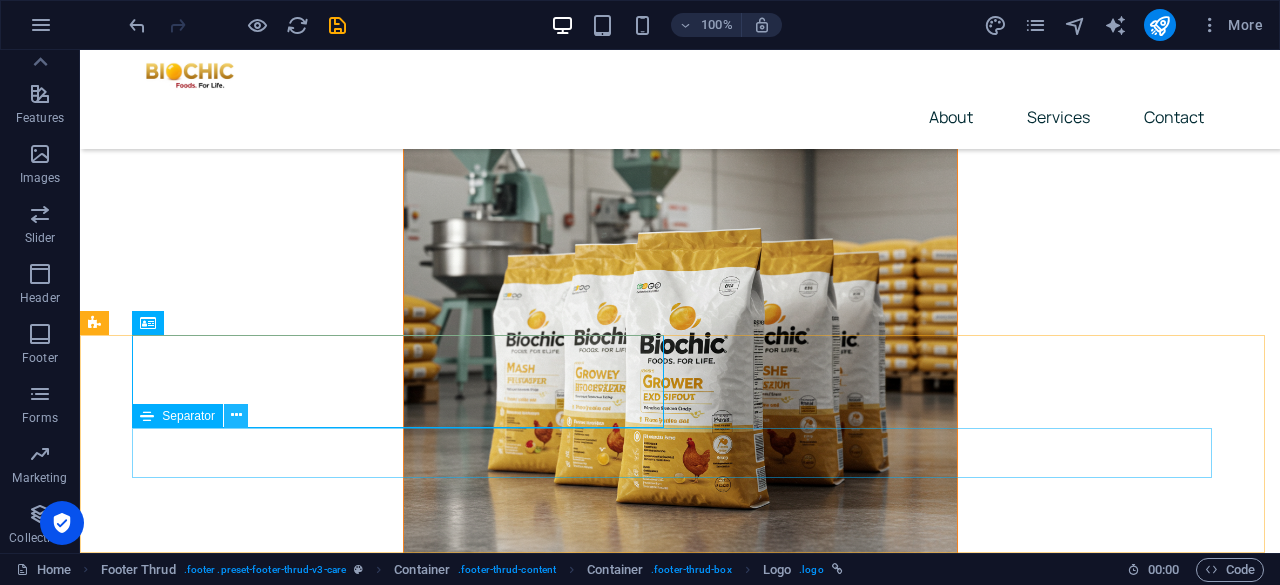 click at bounding box center (236, 415) 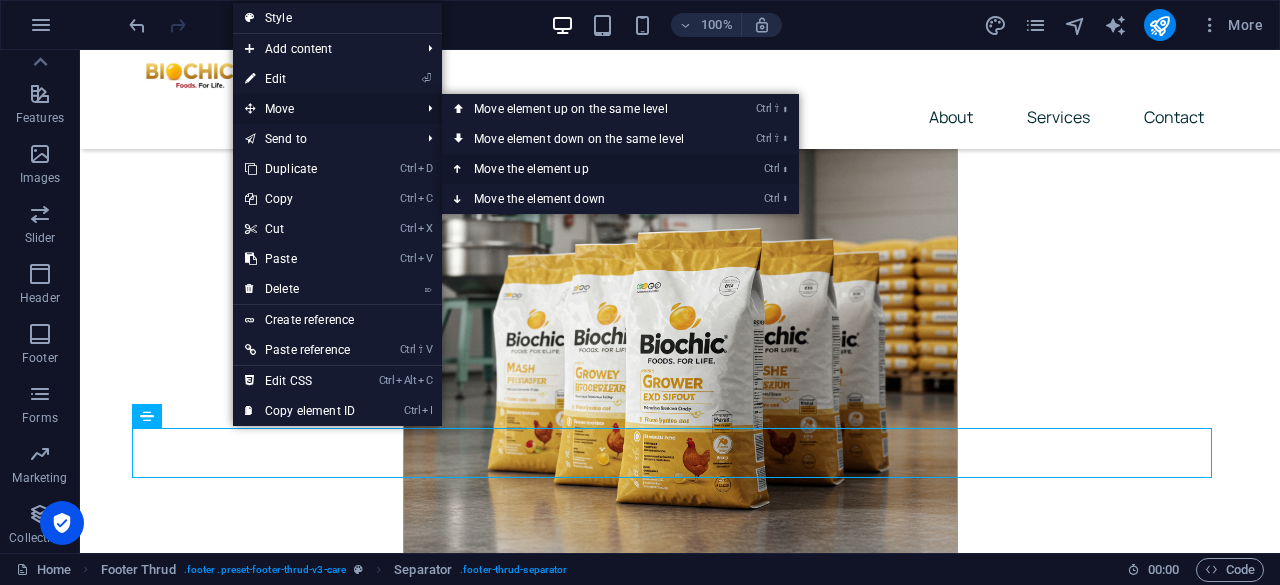 click on "Ctrl ⬆  Move the element up" at bounding box center (583, 169) 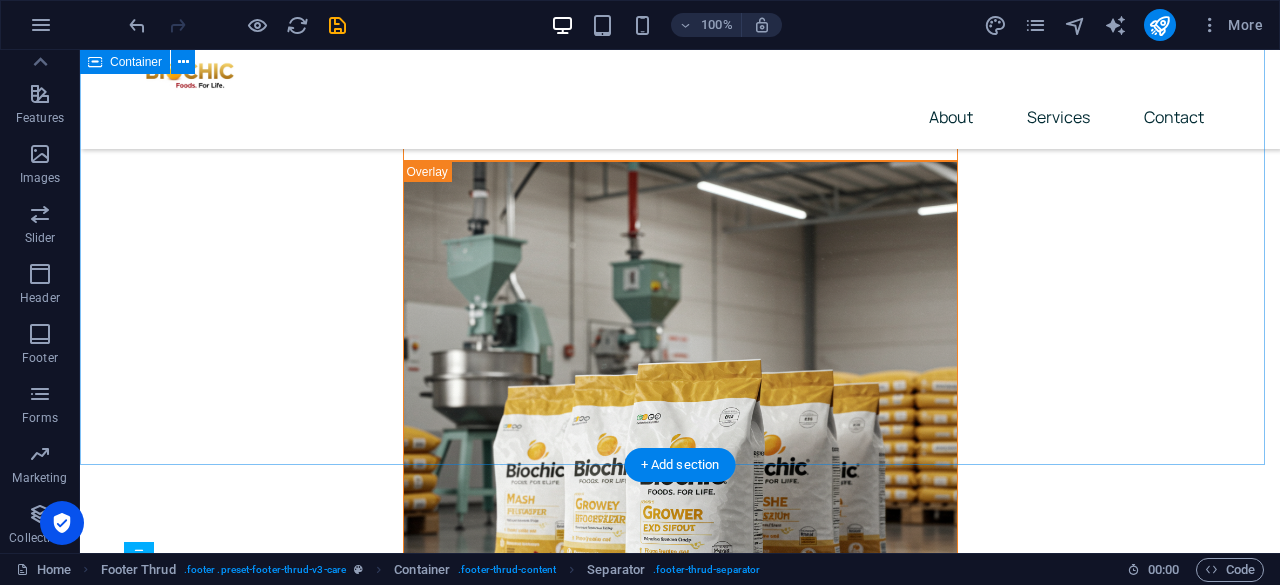 scroll, scrollTop: 8326, scrollLeft: 0, axis: vertical 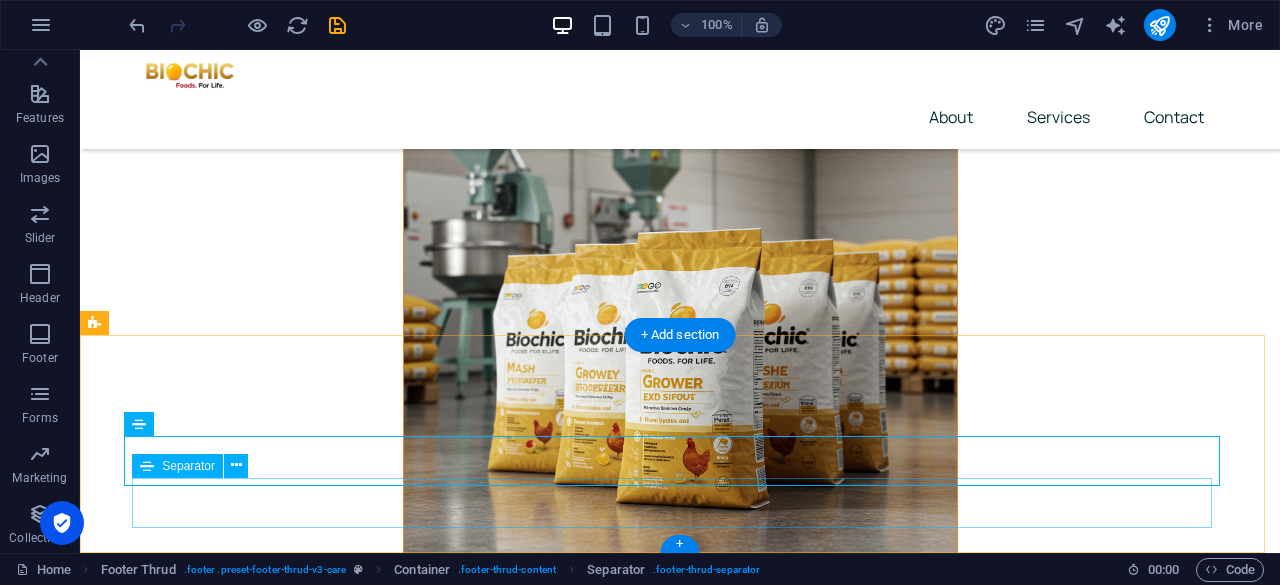 click at bounding box center (680, 8164) 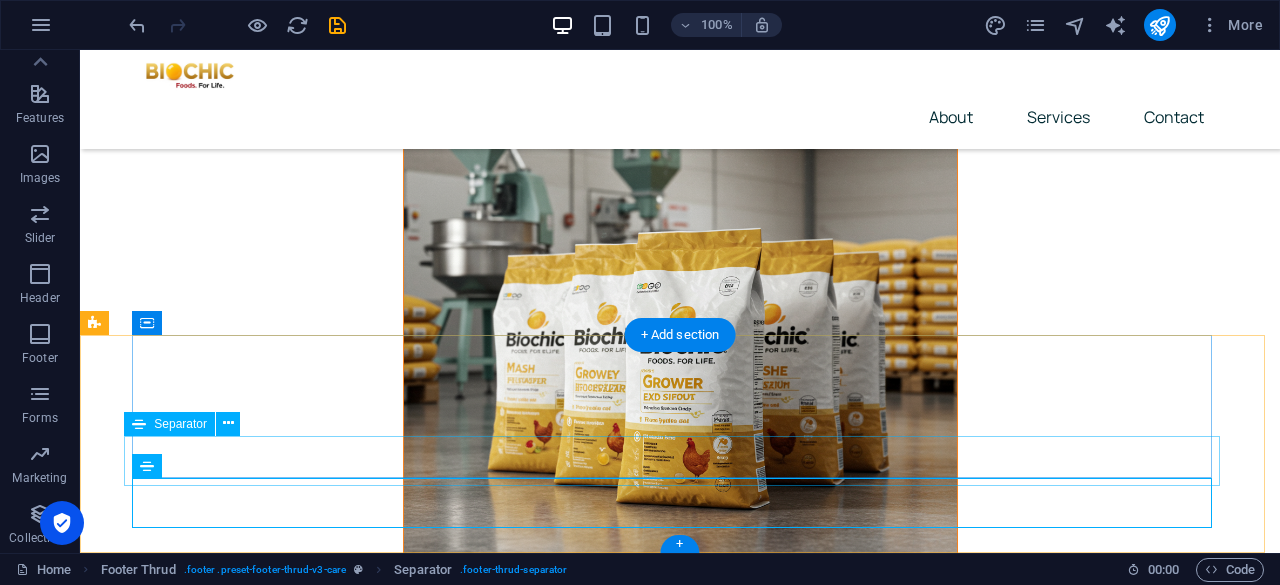 click at bounding box center (680, 8122) 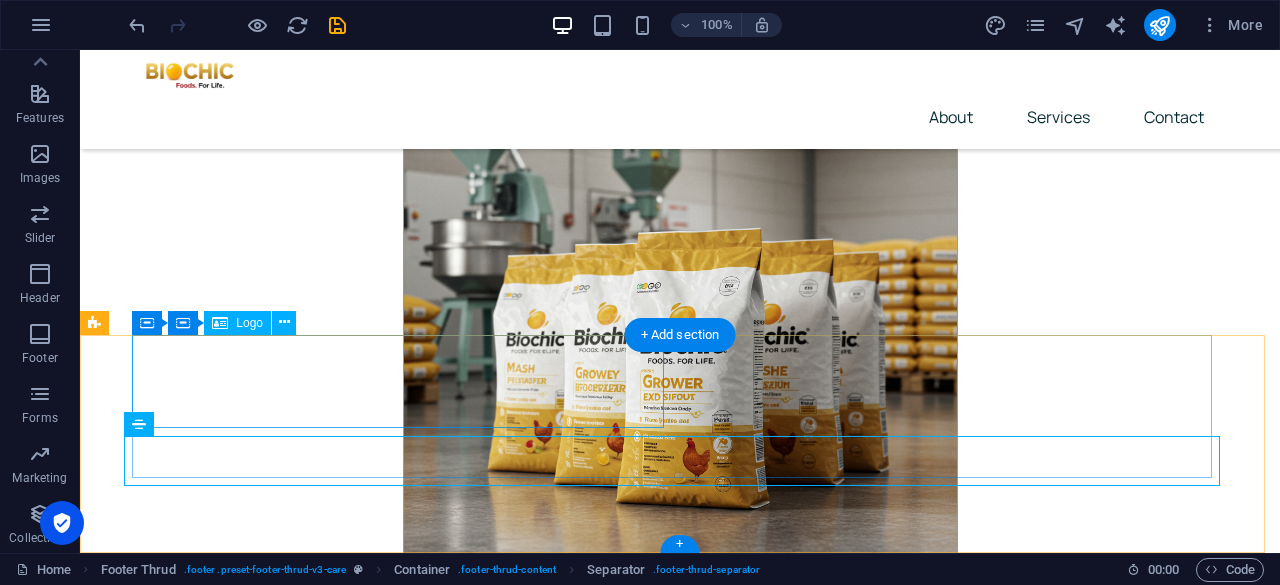 drag, startPoint x: 308, startPoint y: 475, endPoint x: 226, endPoint y: 377, distance: 127.78106 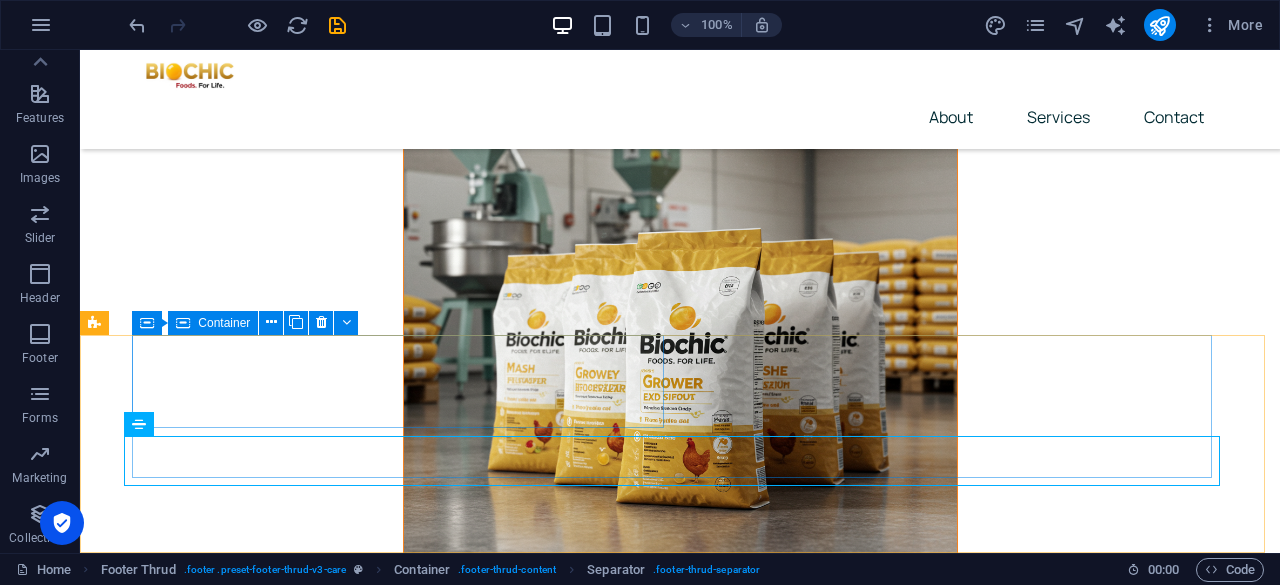 click on "Container" at bounding box center (213, 323) 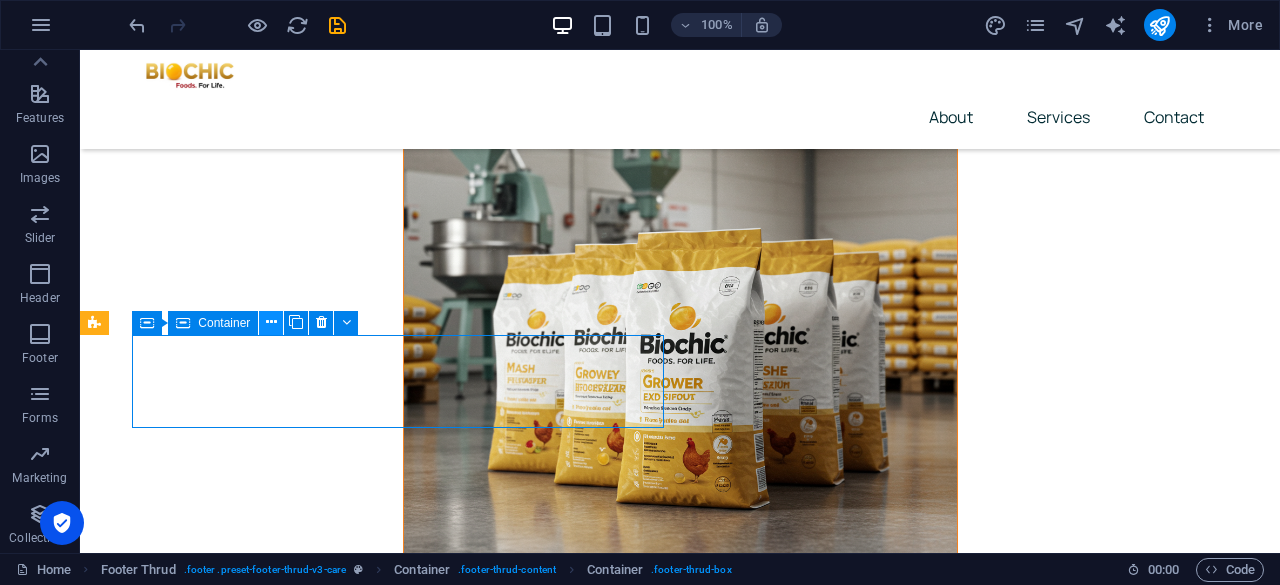 click at bounding box center (271, 323) 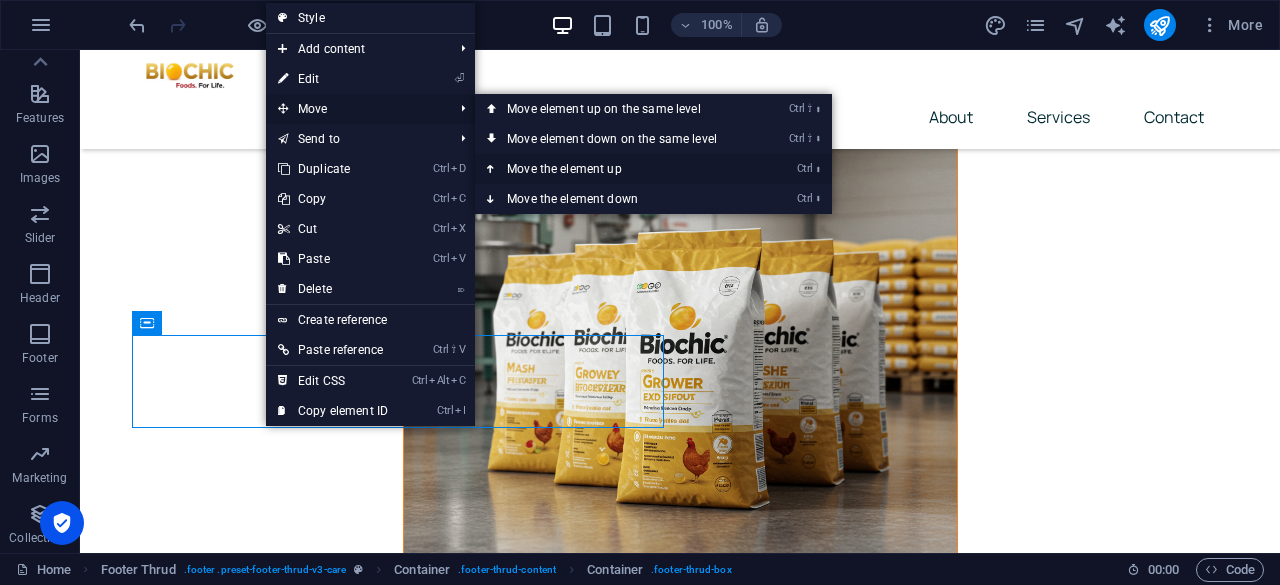 click on "Ctrl ⬆  Move the element up" at bounding box center (616, 169) 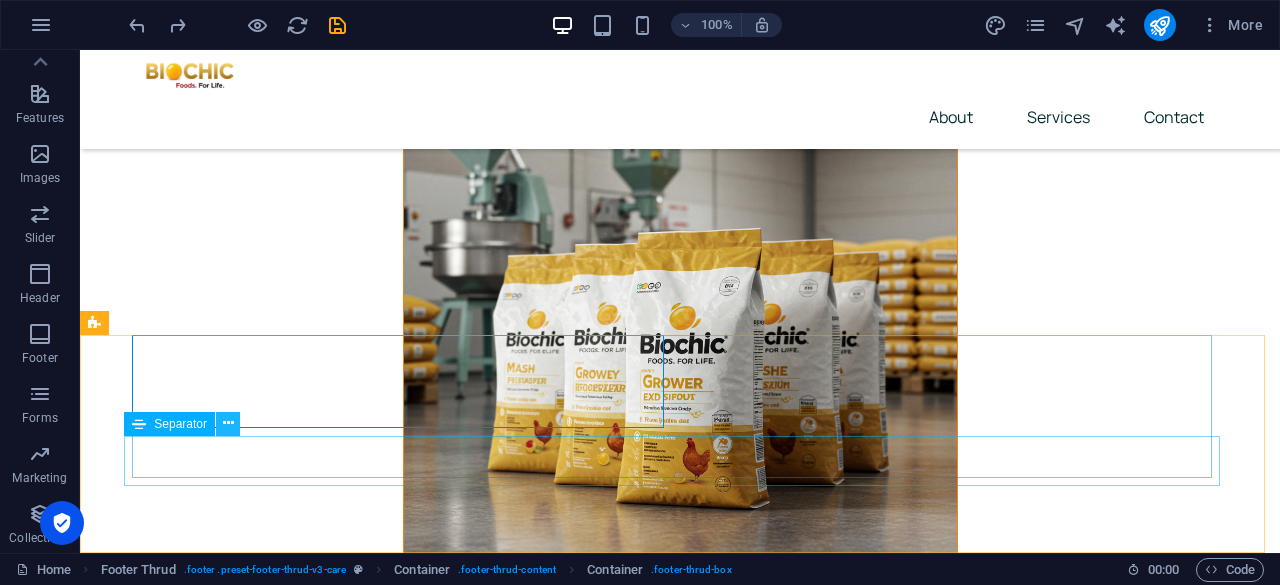 click at bounding box center [228, 423] 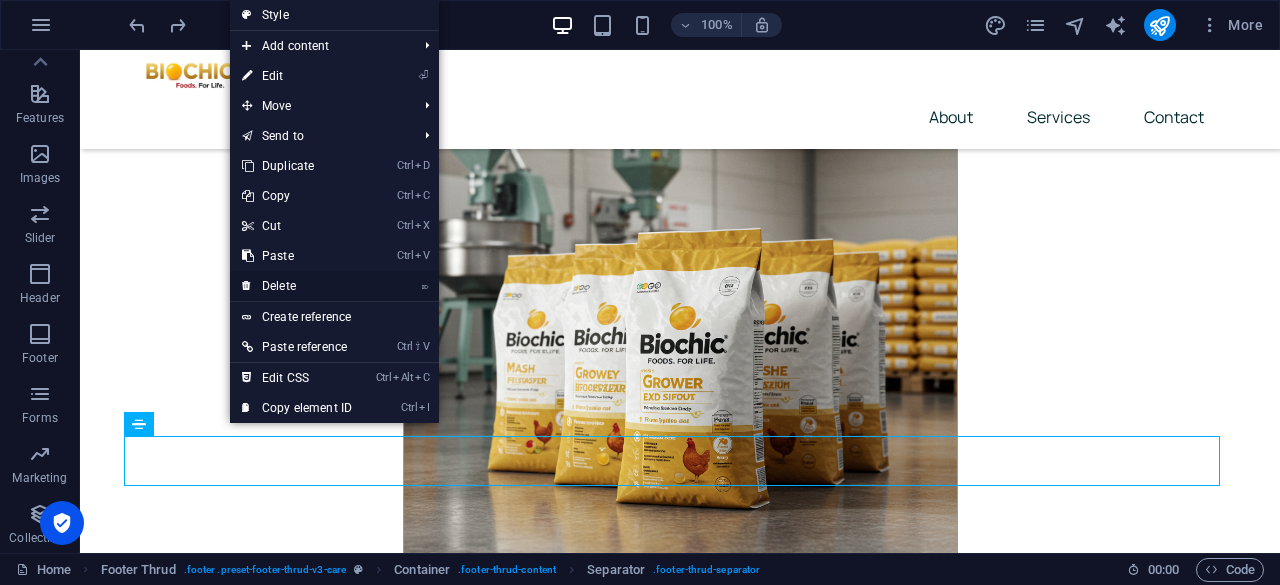 click on "⌦  Delete" at bounding box center (297, 286) 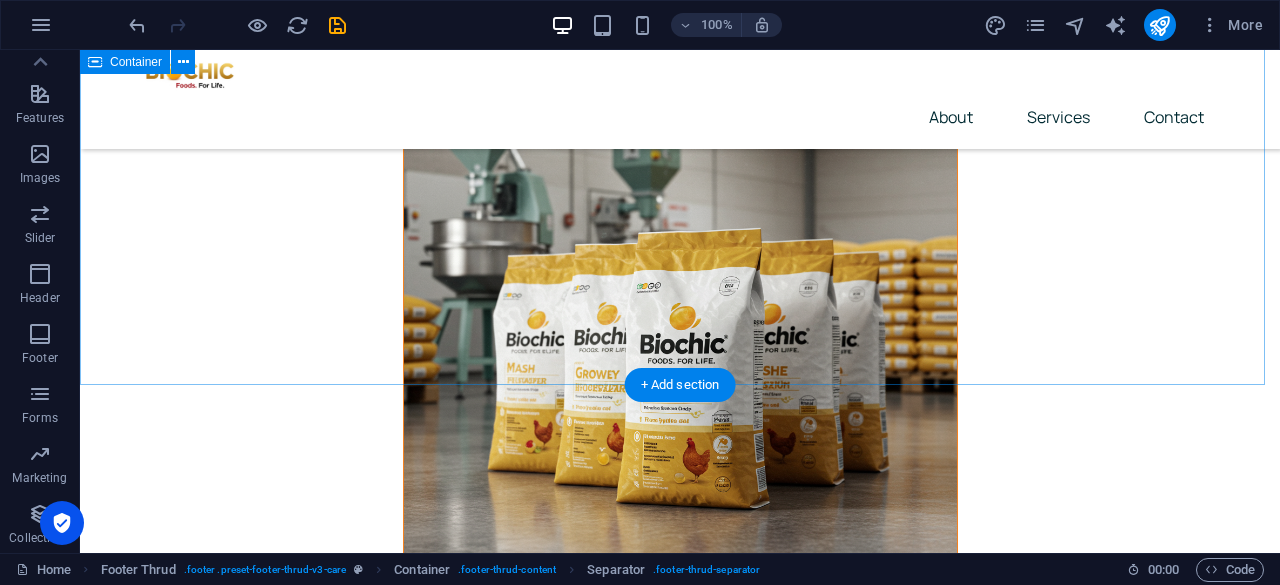 scroll, scrollTop: 8276, scrollLeft: 0, axis: vertical 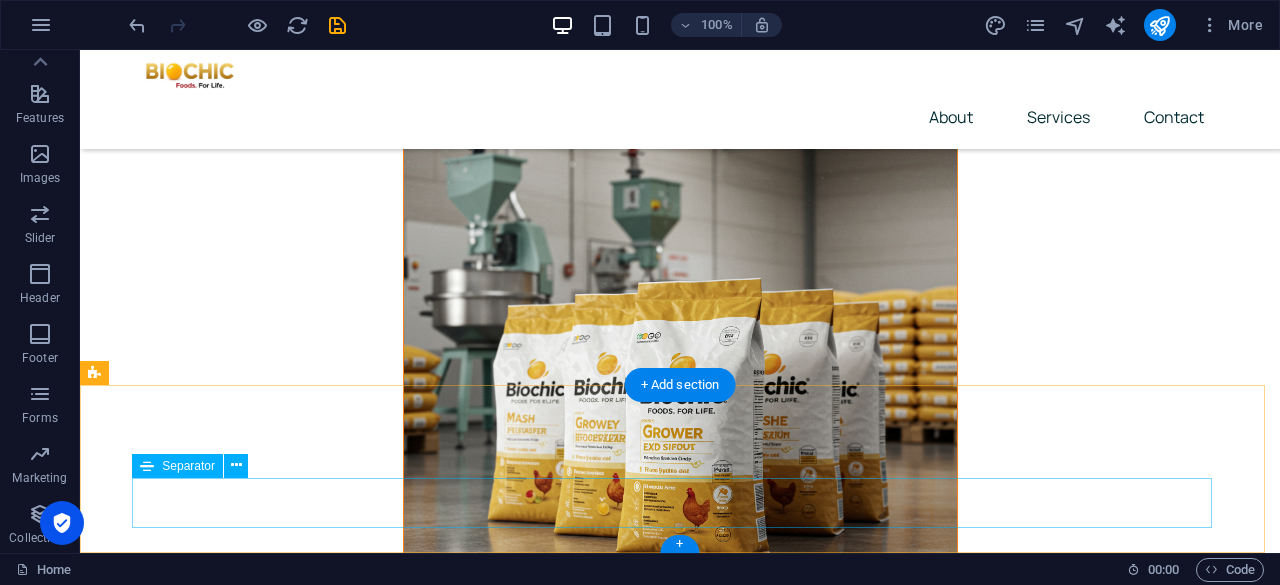 click at bounding box center [680, 8164] 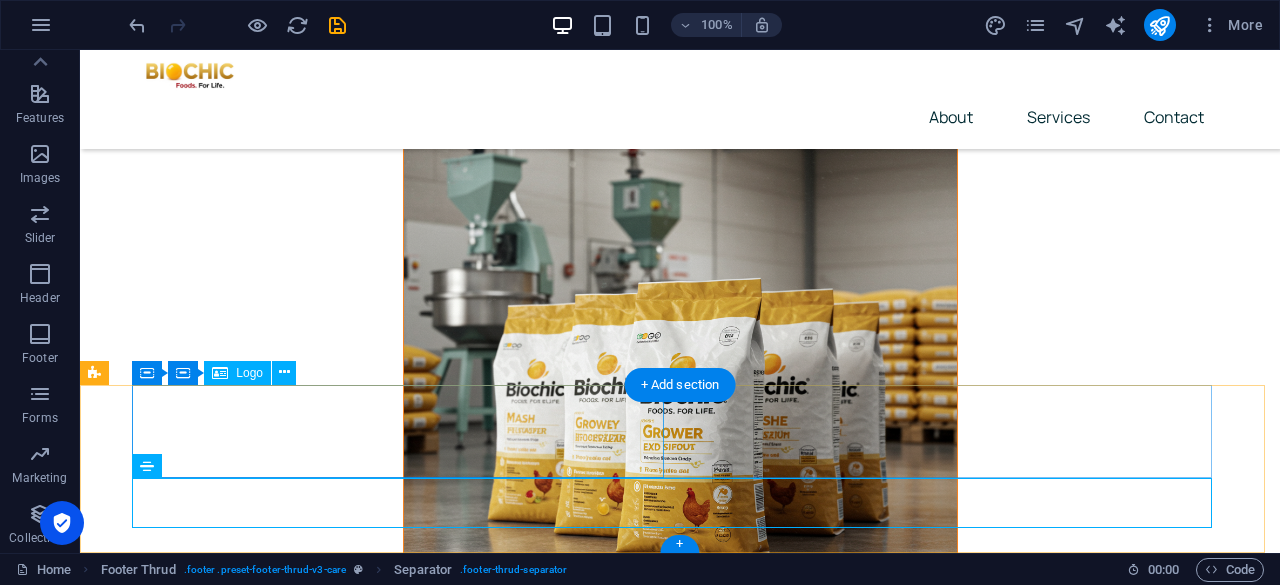 click at bounding box center [406, 7897] 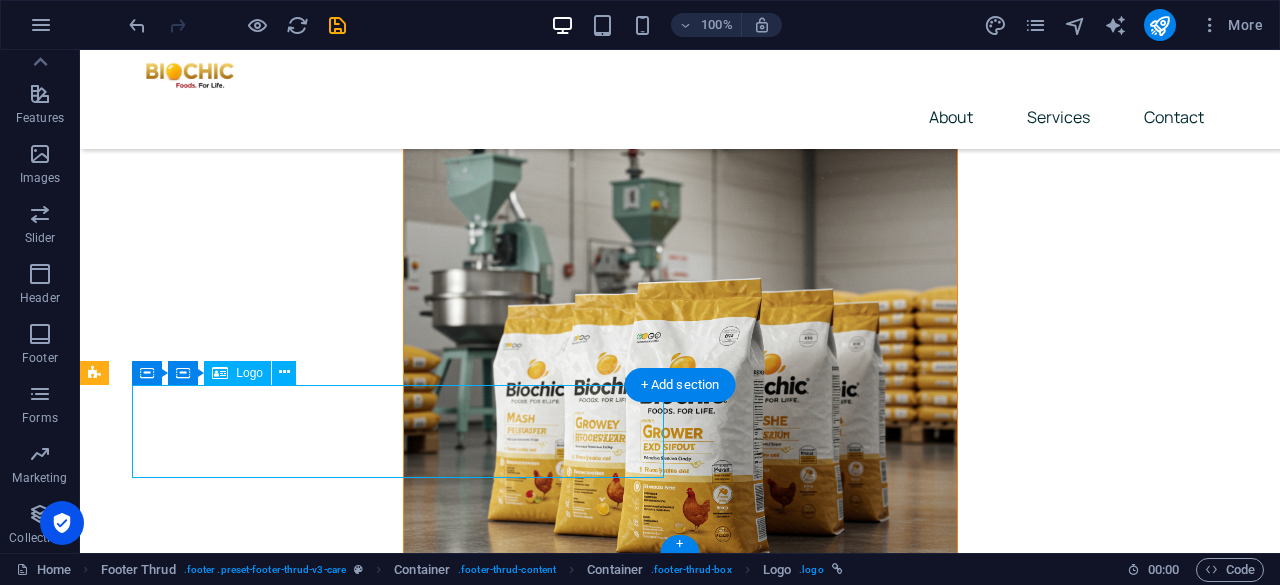 click at bounding box center (406, 7897) 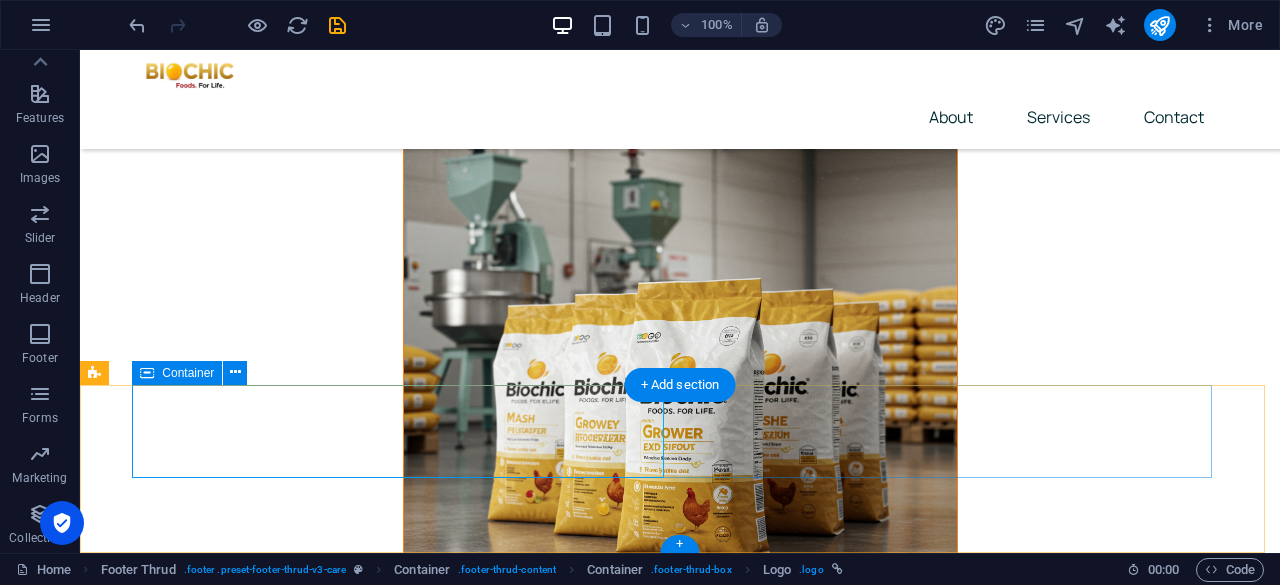 click on "Home About Services Contact" at bounding box center (680, 7995) 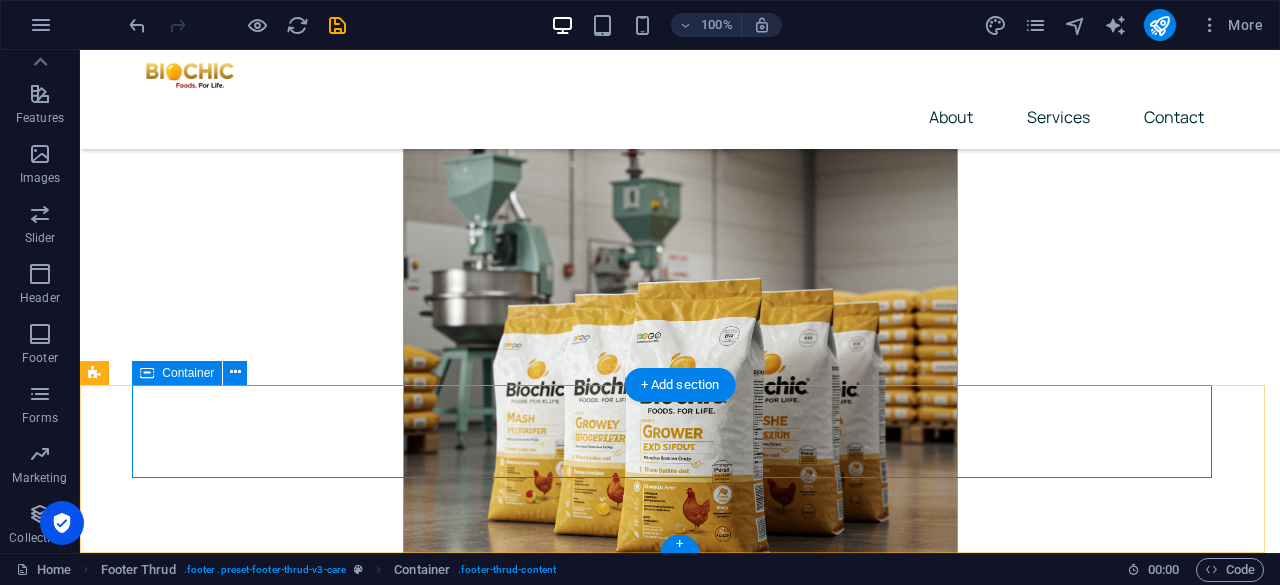 click on "Home About Services Contact" at bounding box center [680, 7995] 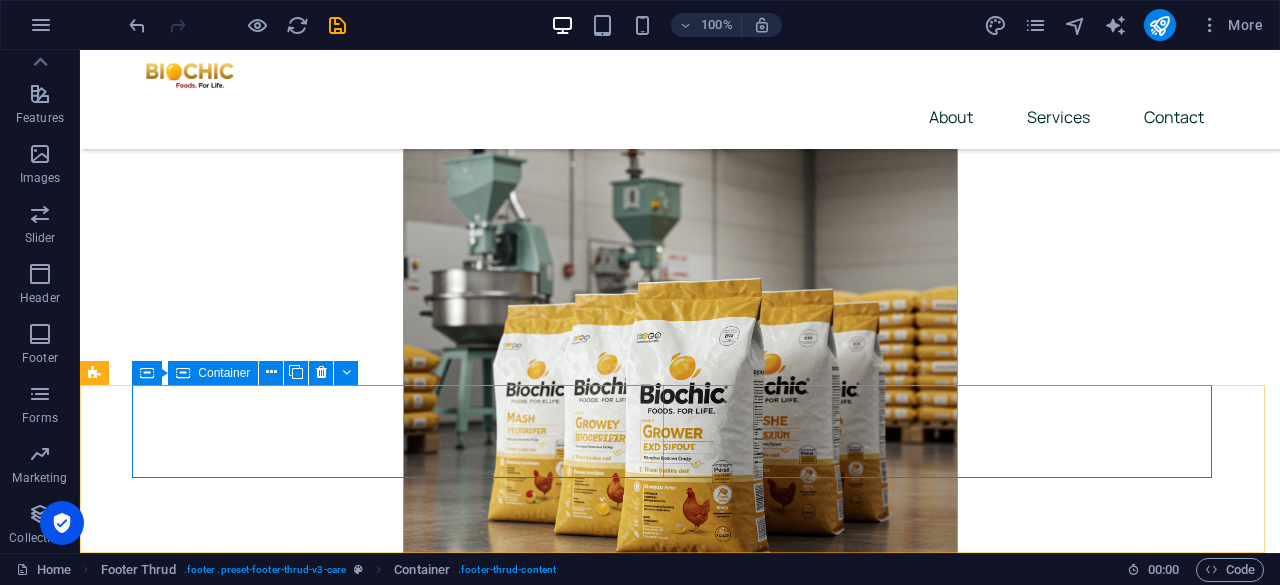 click on "Container" at bounding box center [224, 373] 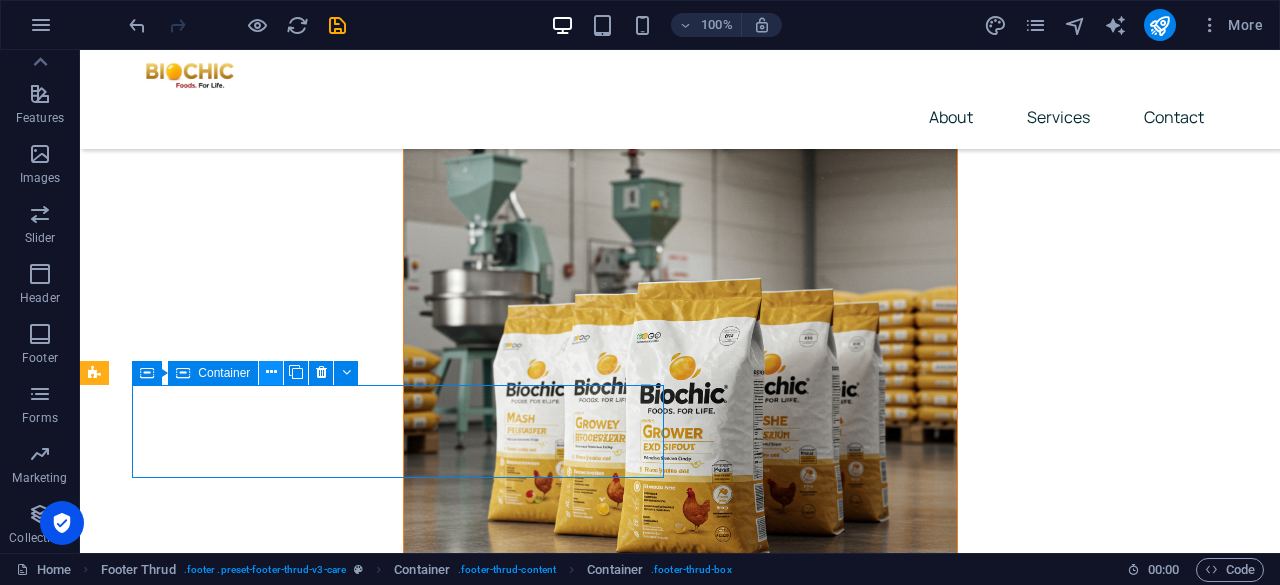 click at bounding box center [271, 372] 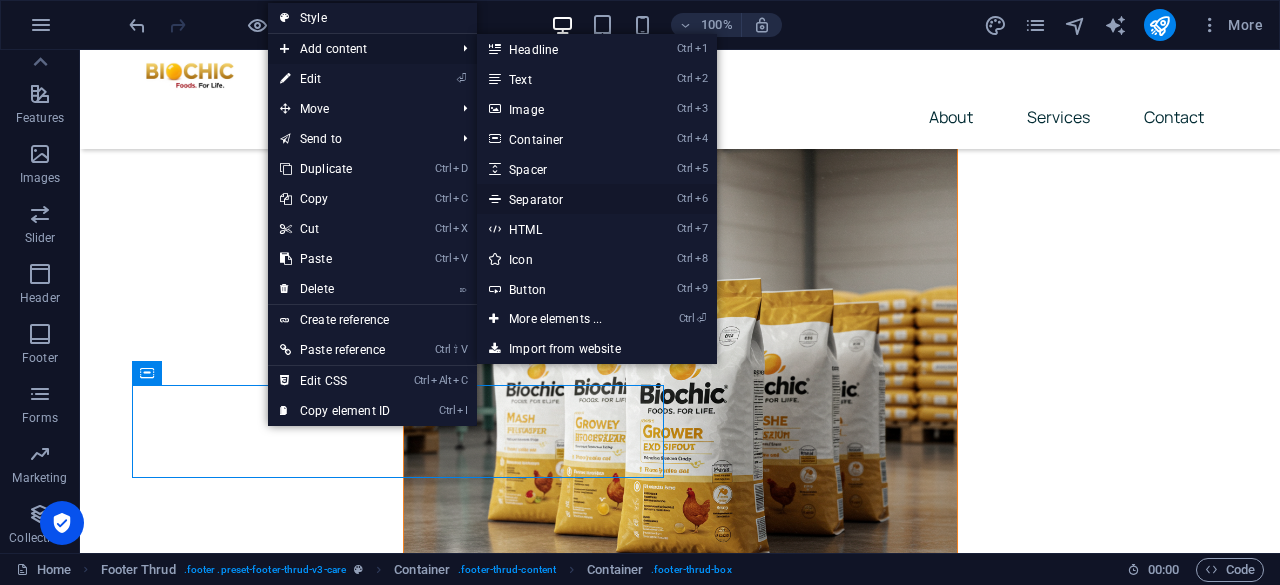click on "Ctrl 6  Separator" at bounding box center (559, 199) 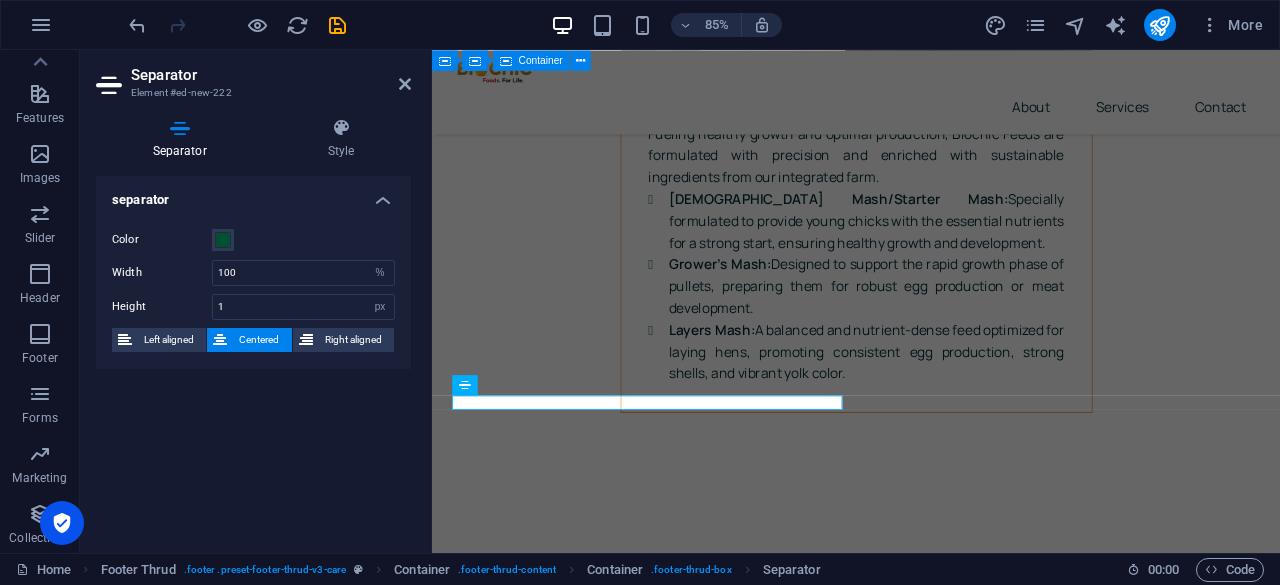 scroll, scrollTop: 8400, scrollLeft: 0, axis: vertical 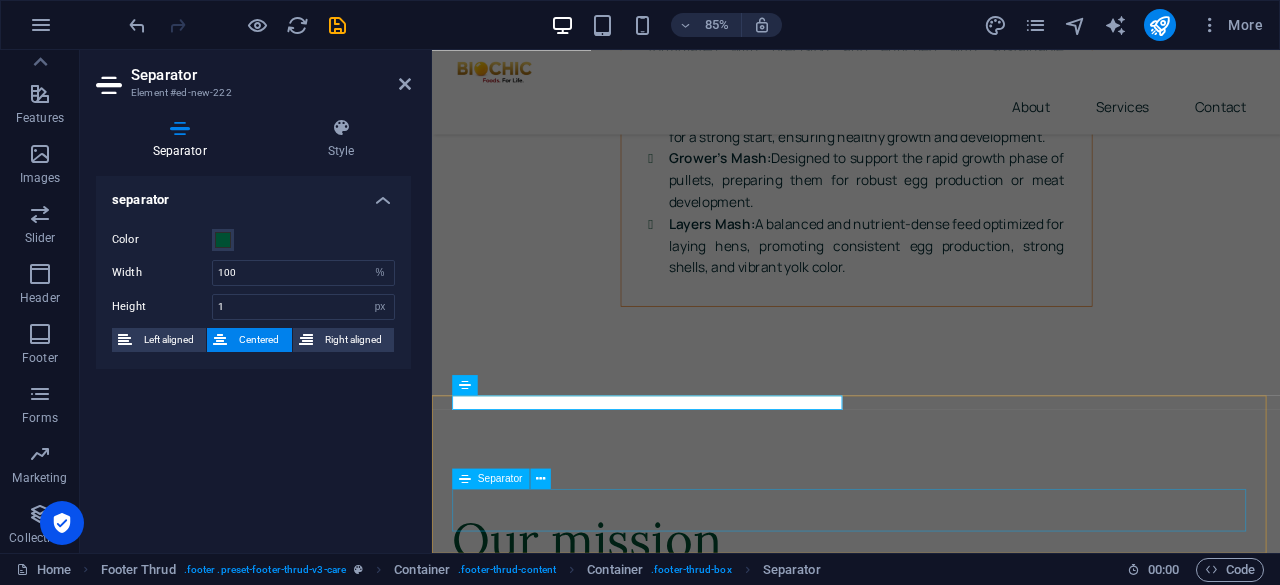 click at bounding box center [931, 7671] 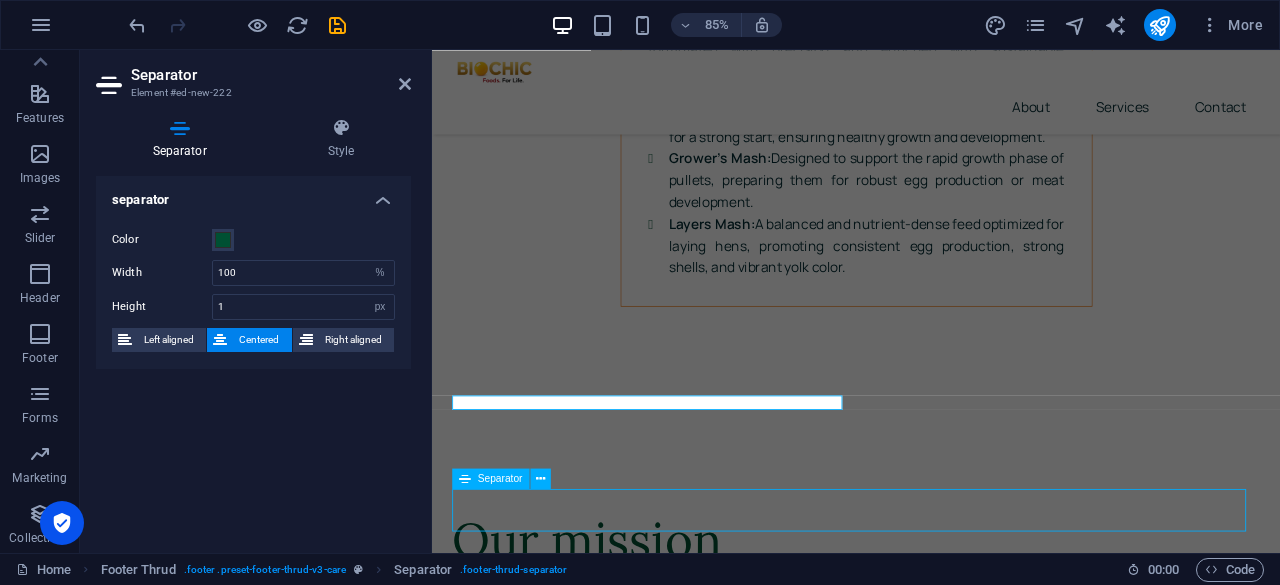 scroll, scrollTop: 8292, scrollLeft: 0, axis: vertical 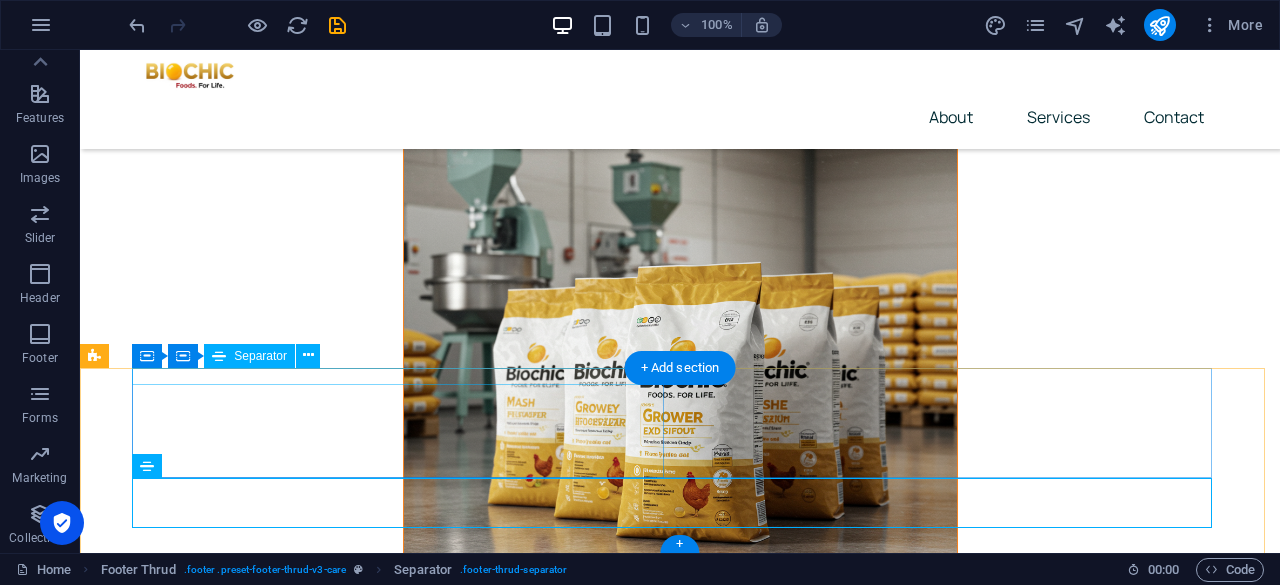 click at bounding box center [406, 7835] 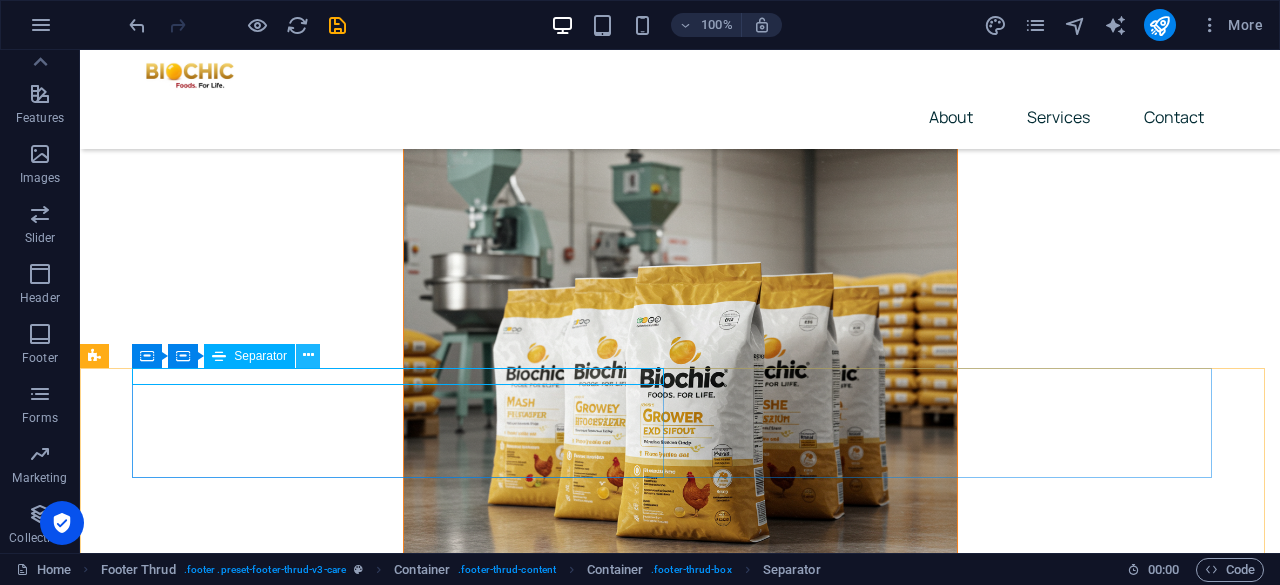 click at bounding box center [308, 355] 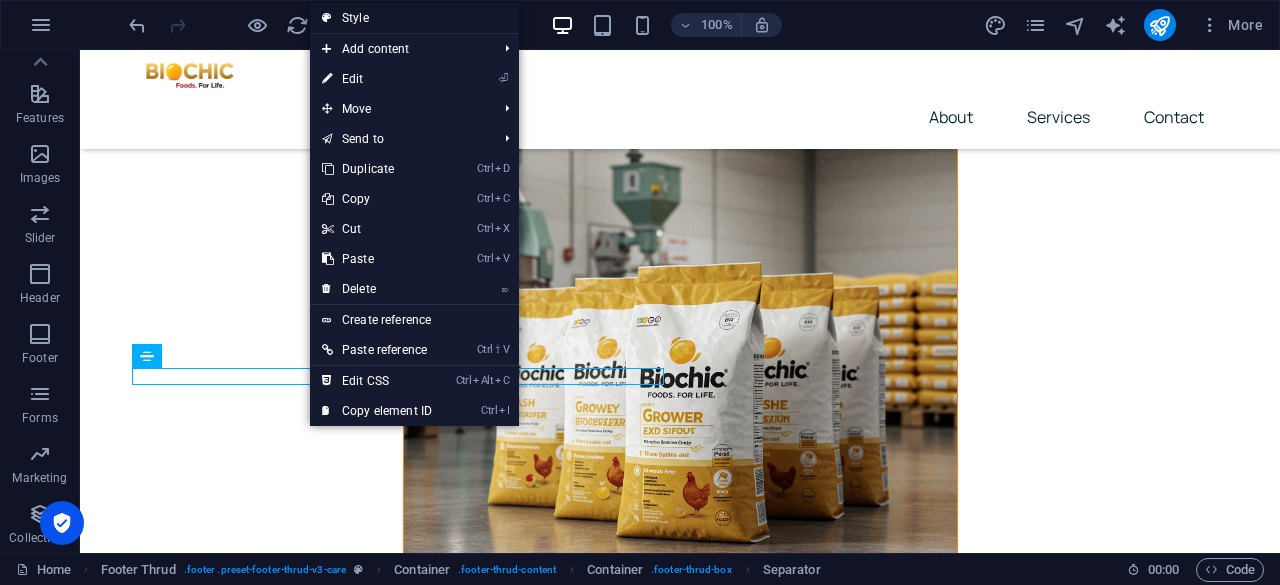 click on "Style" at bounding box center [414, 18] 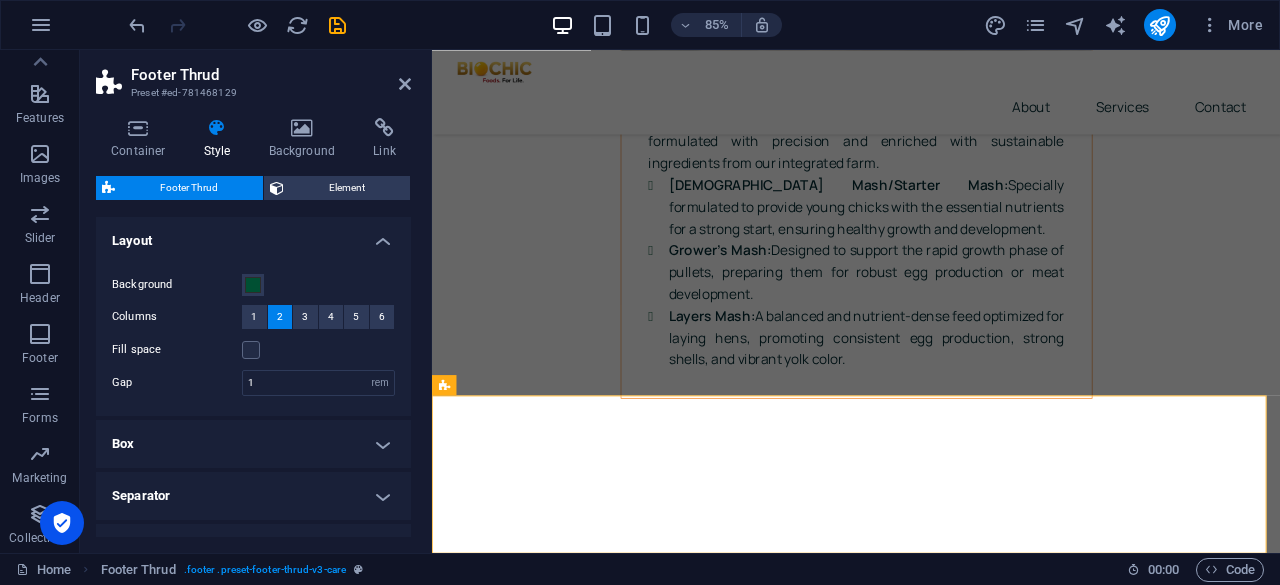 scroll, scrollTop: 8400, scrollLeft: 0, axis: vertical 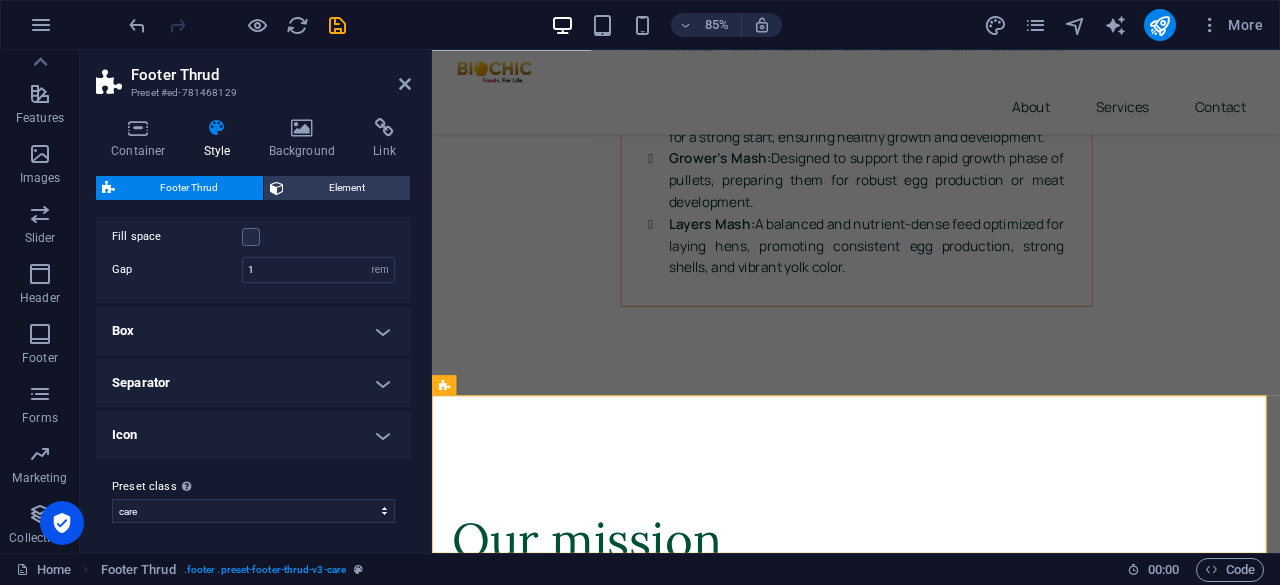 click on "Separator" at bounding box center [253, 383] 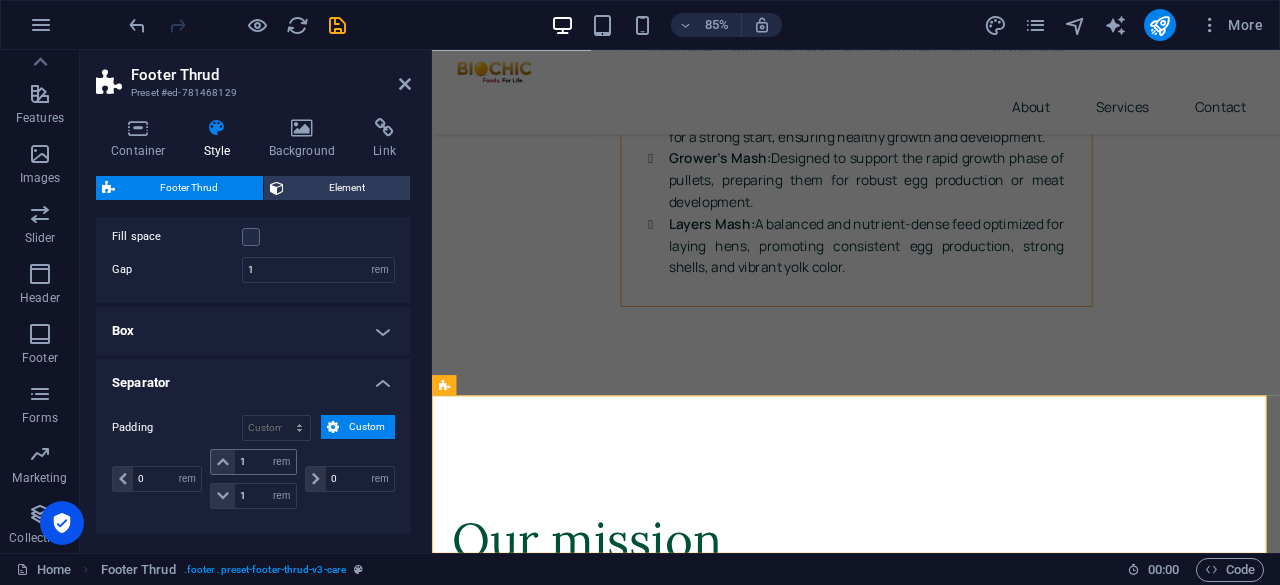 click at bounding box center [223, 462] 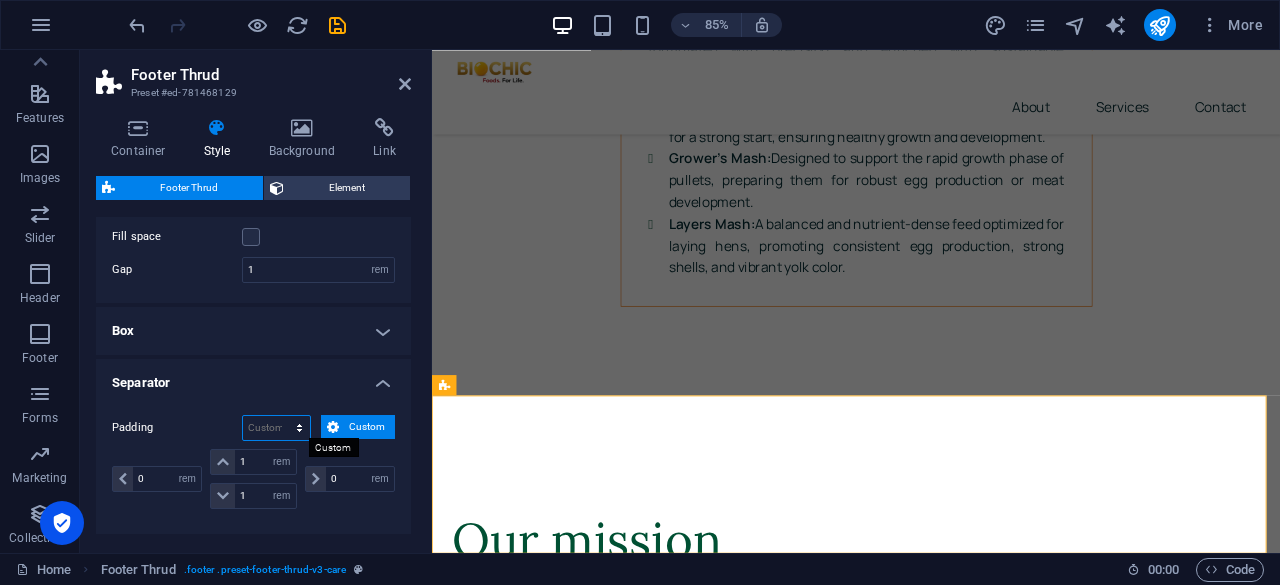 click on "px rem % vh vw Custom" at bounding box center [276, 428] 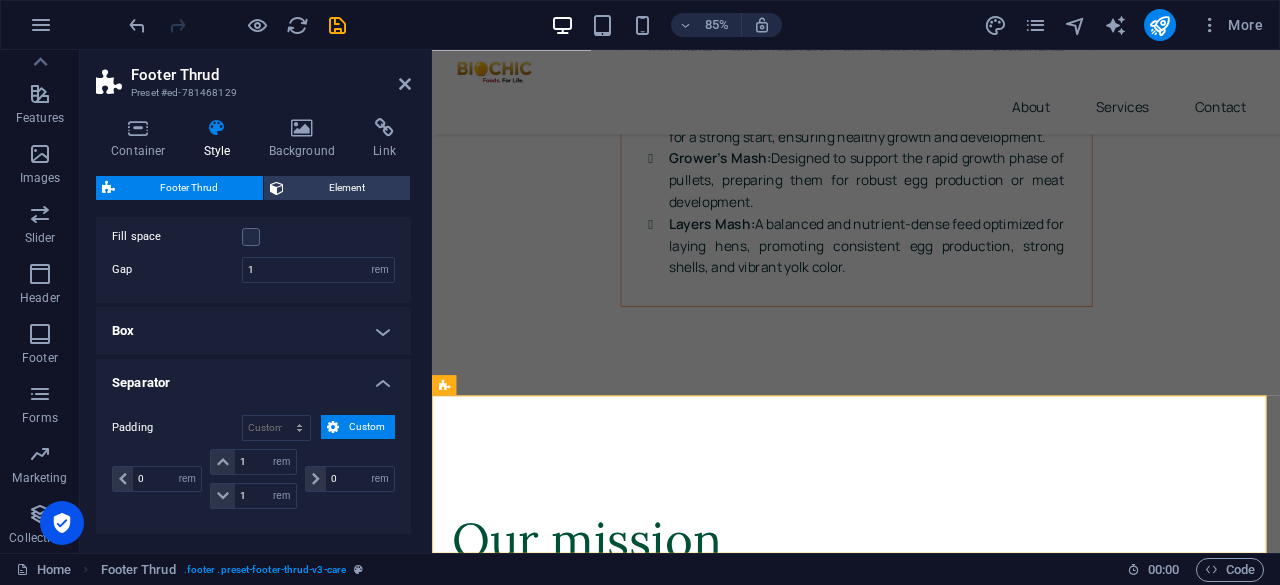 click on "Padding" at bounding box center [177, 428] 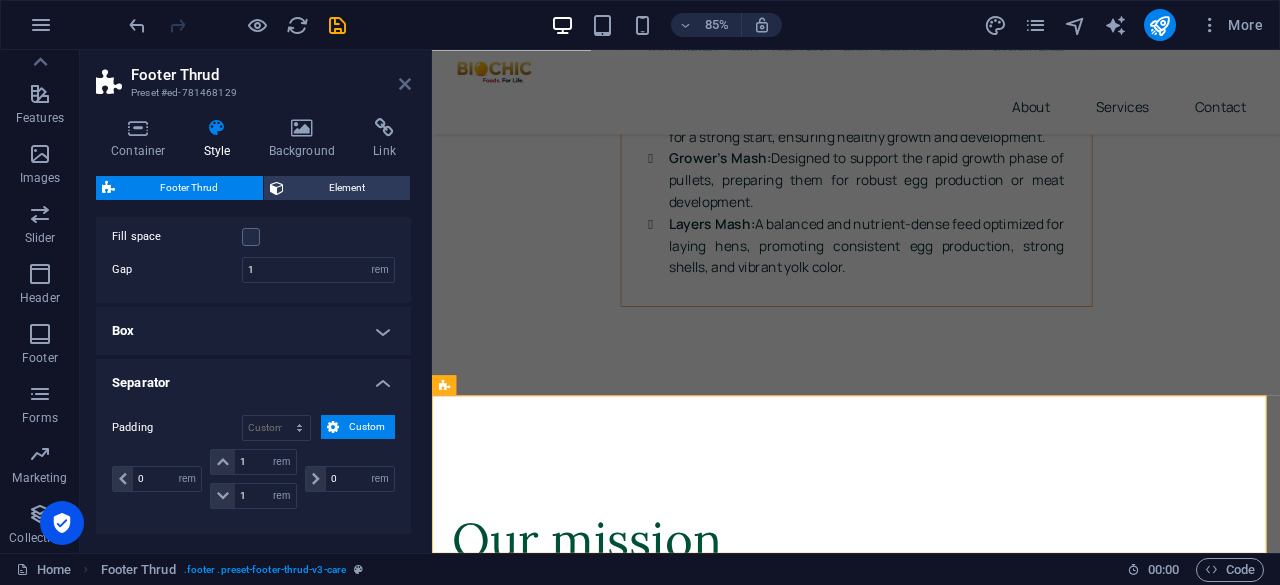 click at bounding box center (405, 84) 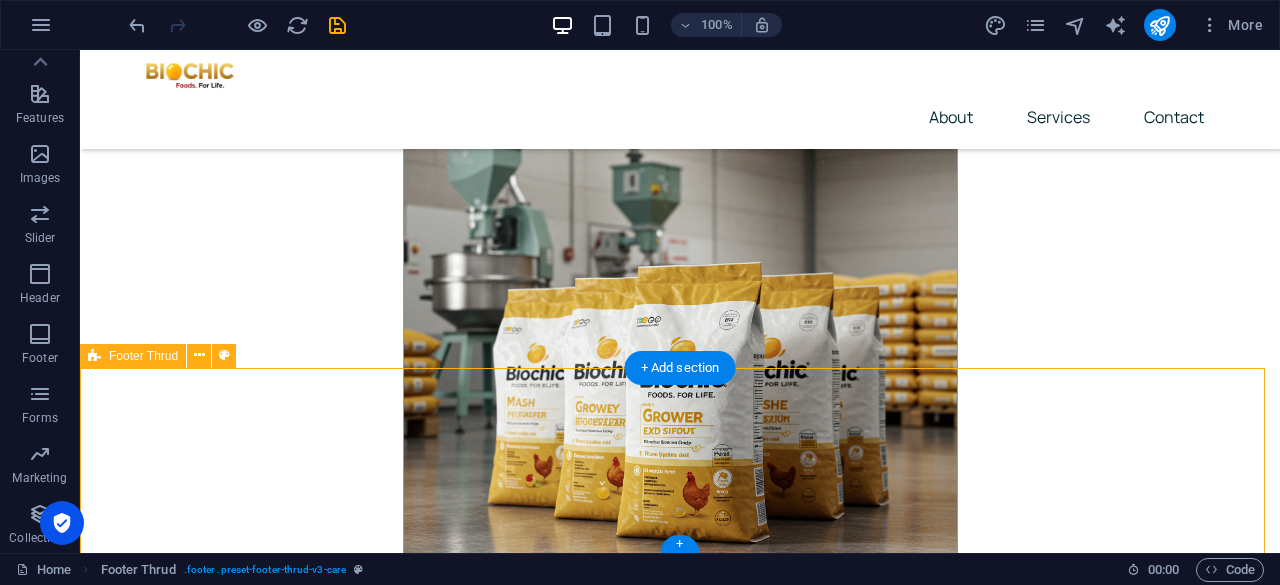 scroll, scrollTop: 8276, scrollLeft: 0, axis: vertical 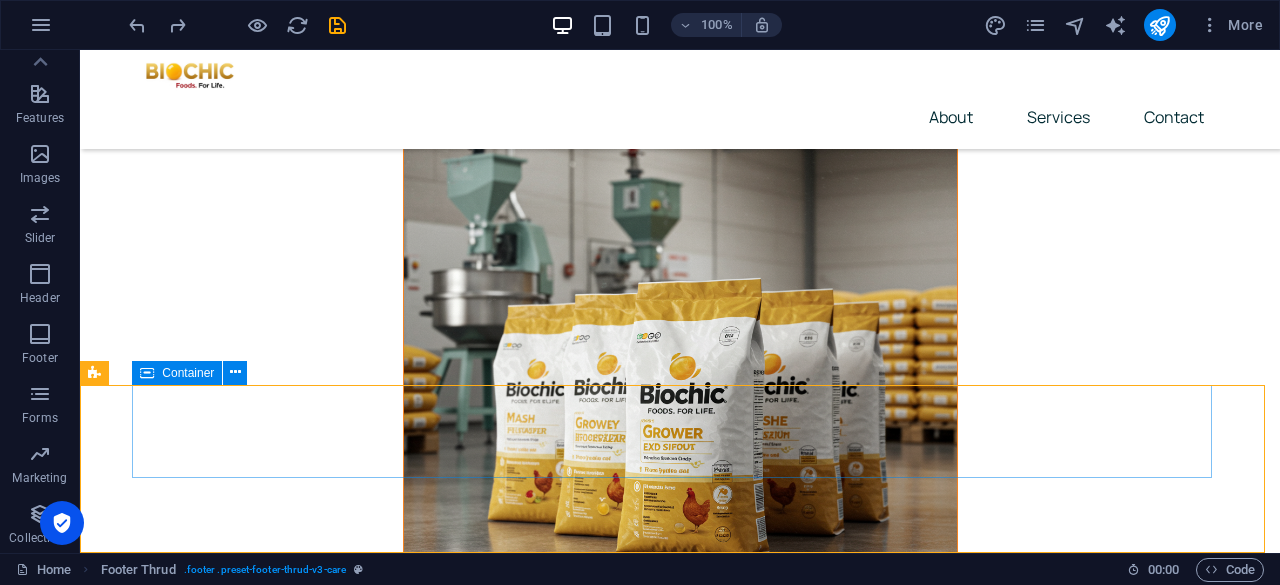 click on "Container" at bounding box center (188, 373) 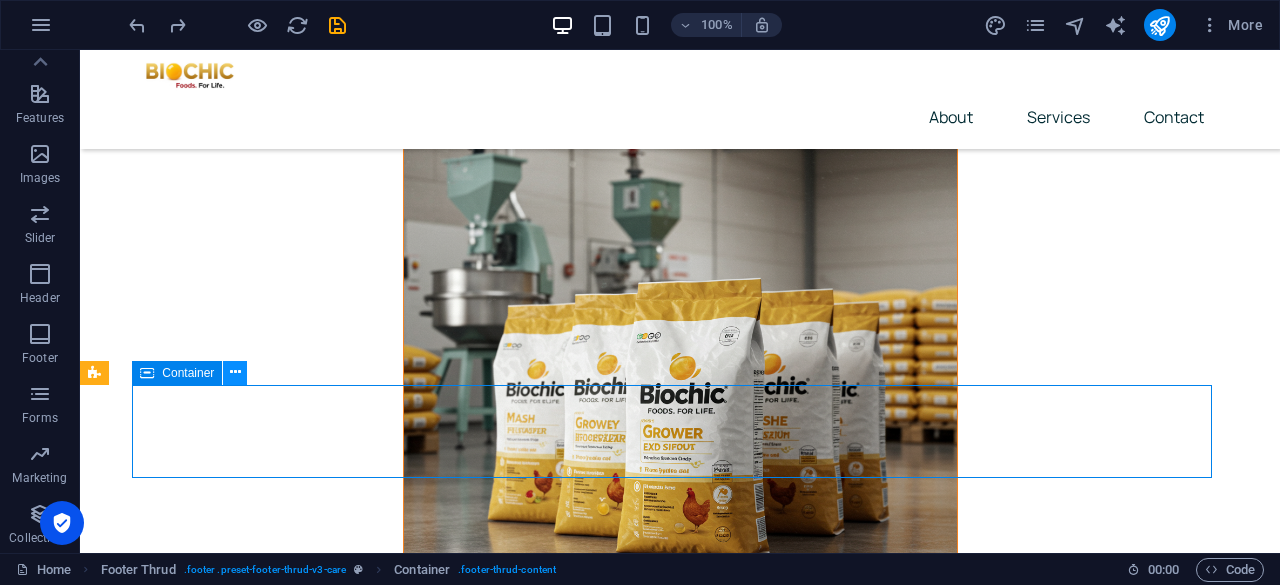 click at bounding box center (235, 372) 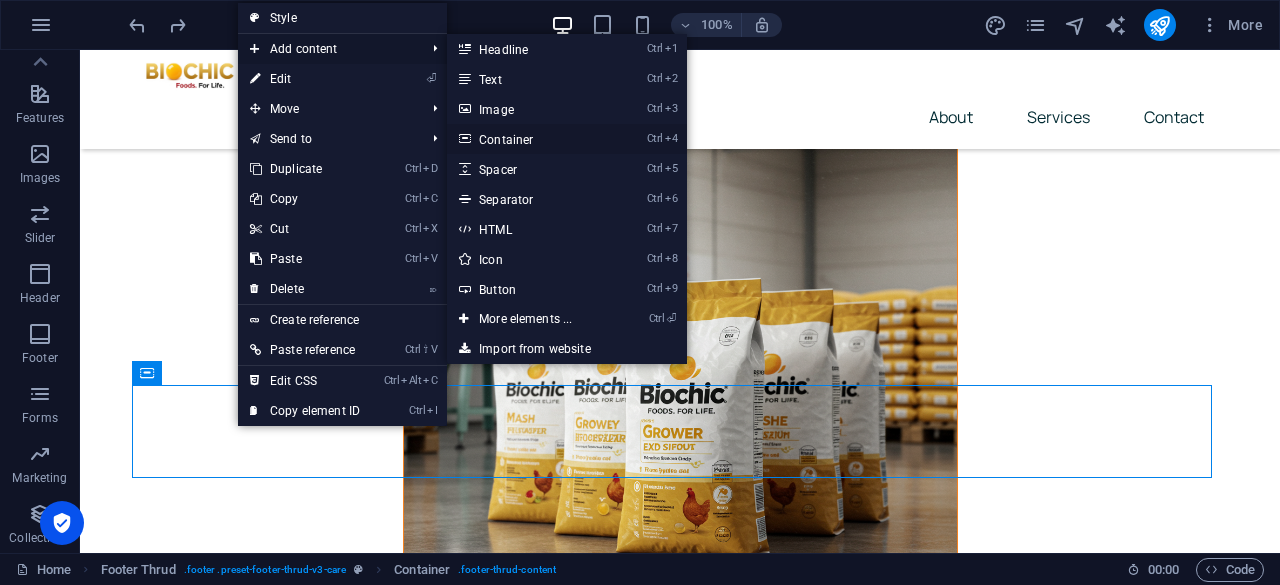 click on "Ctrl 4  Container" at bounding box center [529, 139] 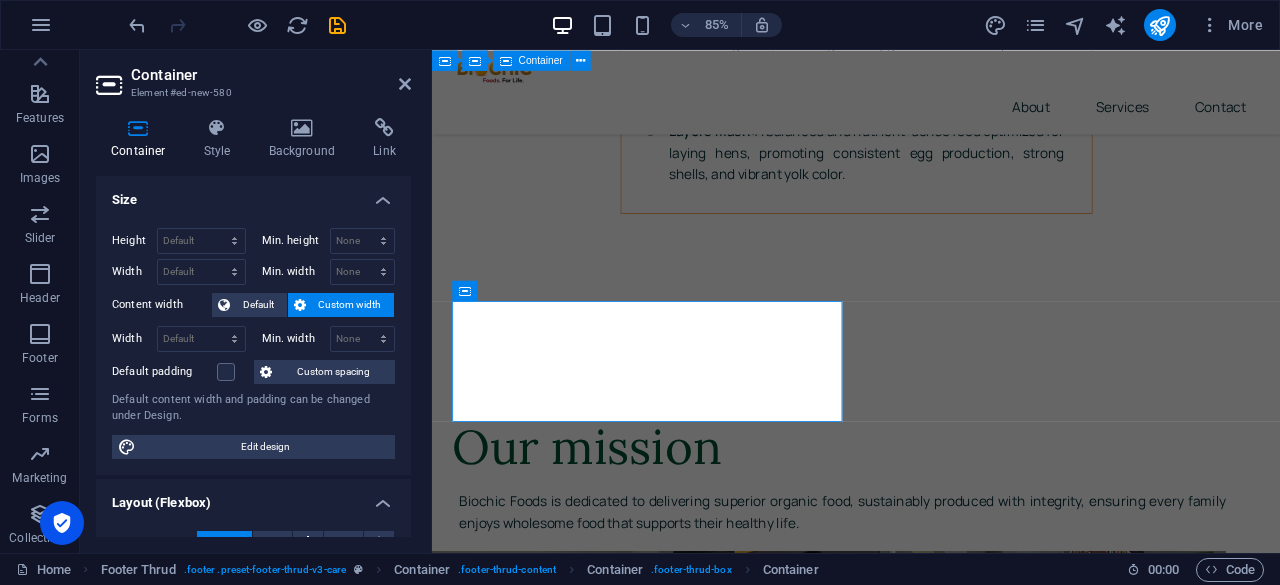scroll, scrollTop: 8276, scrollLeft: 0, axis: vertical 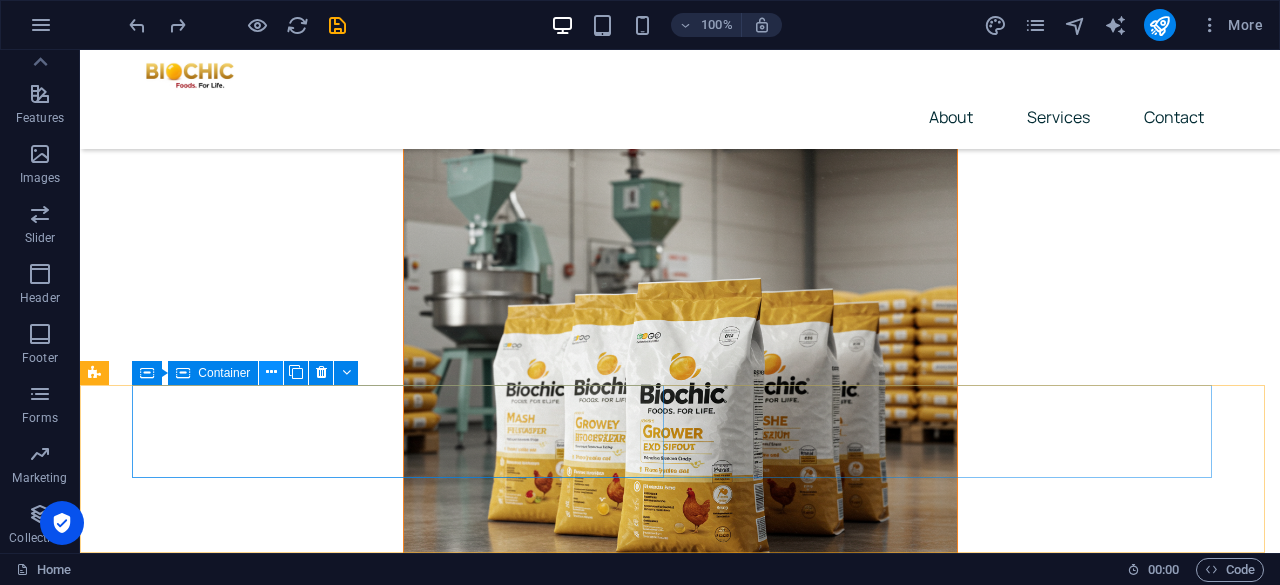 click at bounding box center [271, 372] 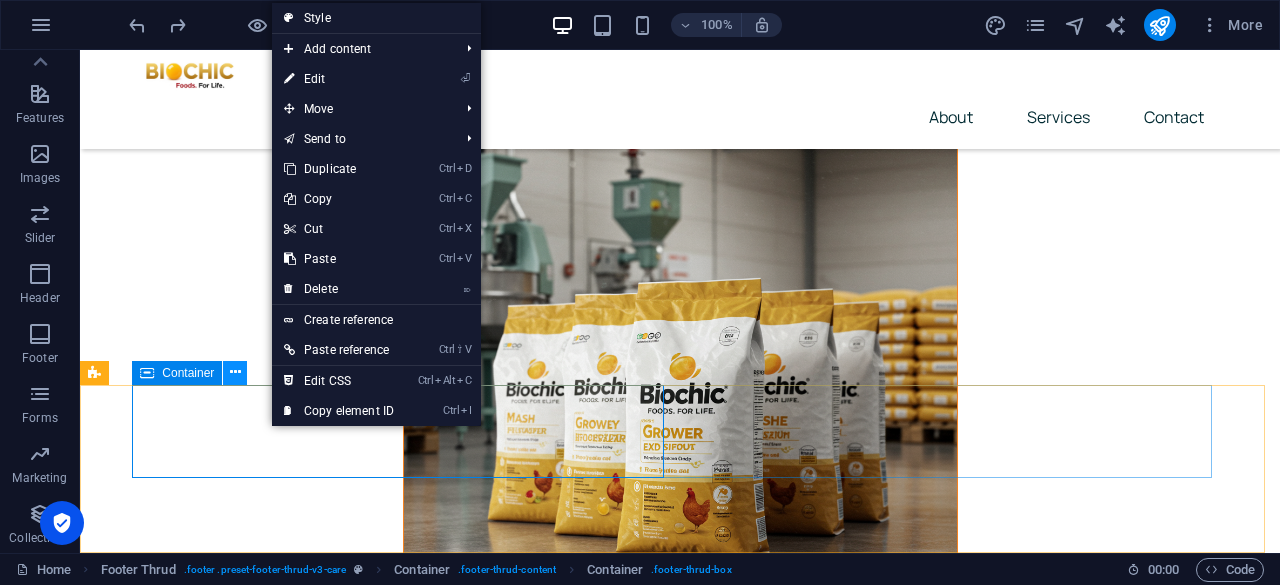 click at bounding box center (235, 373) 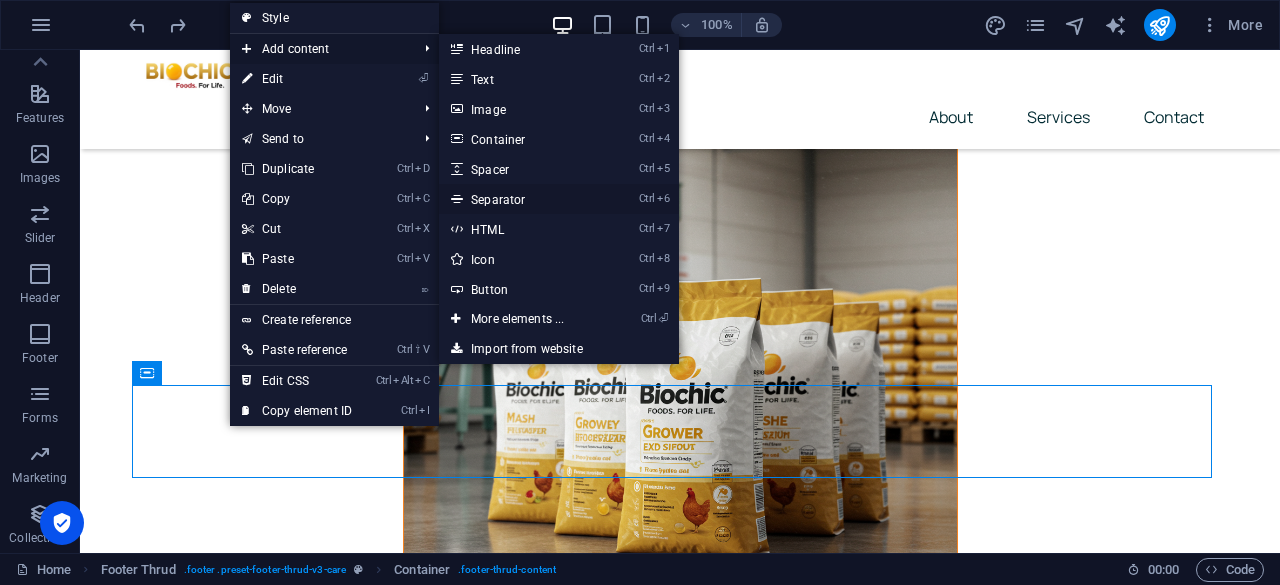 click on "Ctrl 6  Separator" at bounding box center (521, 199) 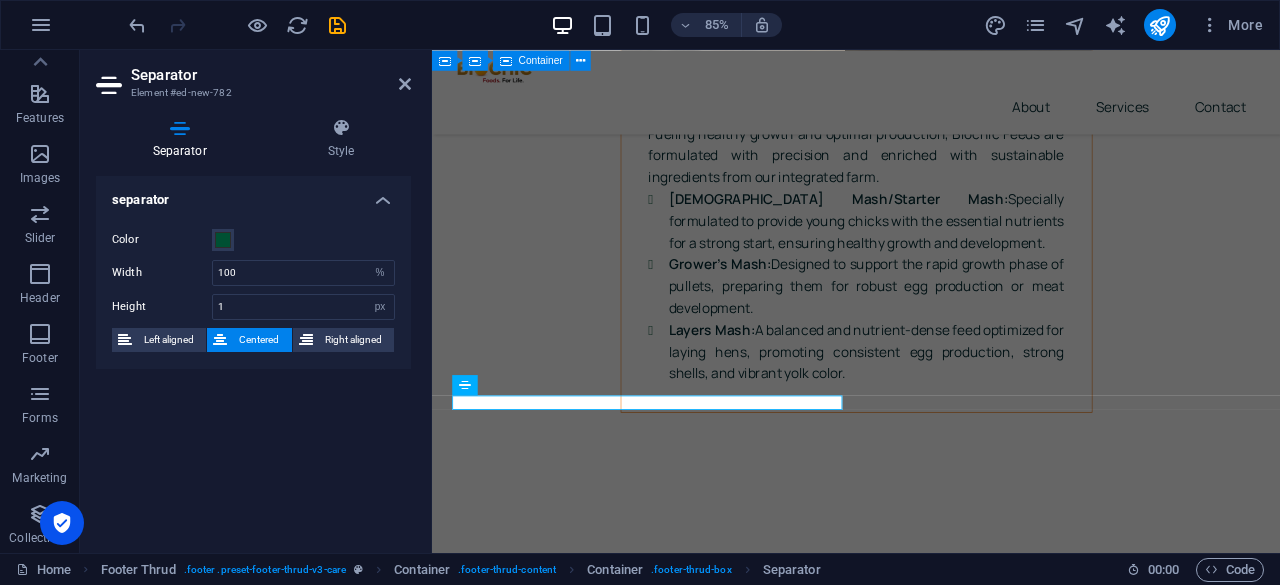 scroll, scrollTop: 8400, scrollLeft: 0, axis: vertical 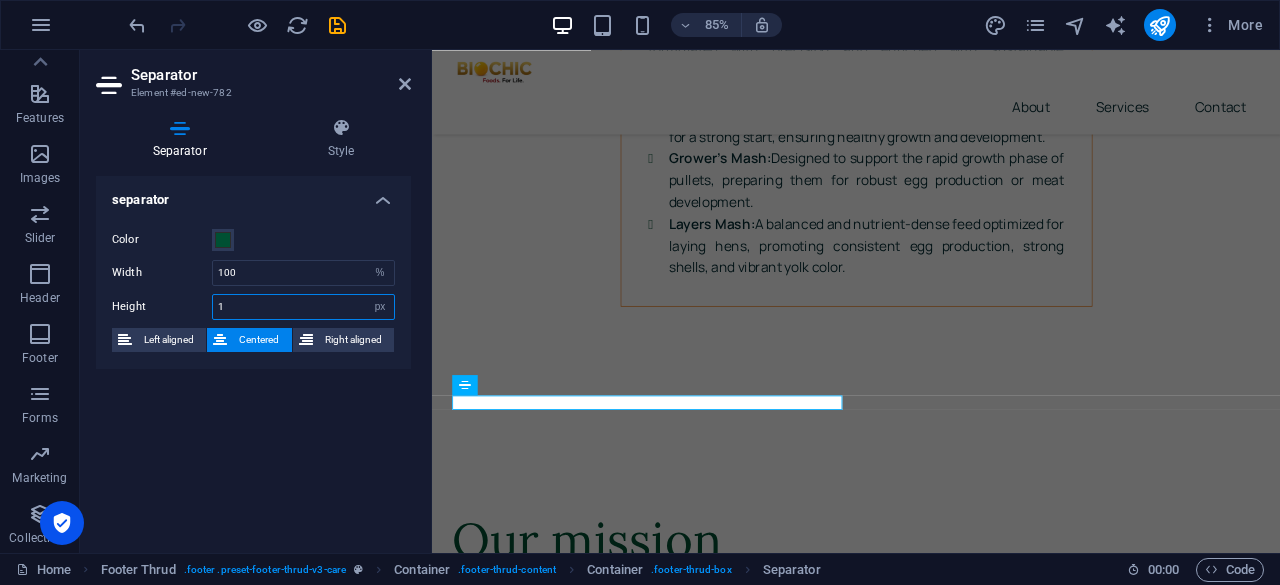 click on "1" at bounding box center [303, 307] 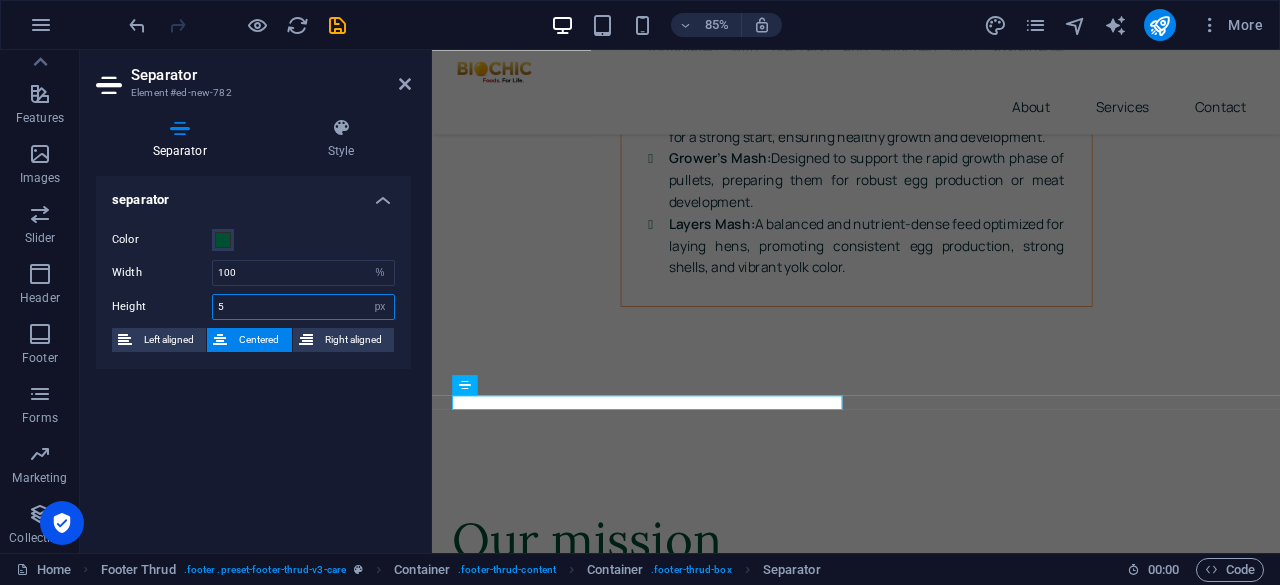 type on "5" 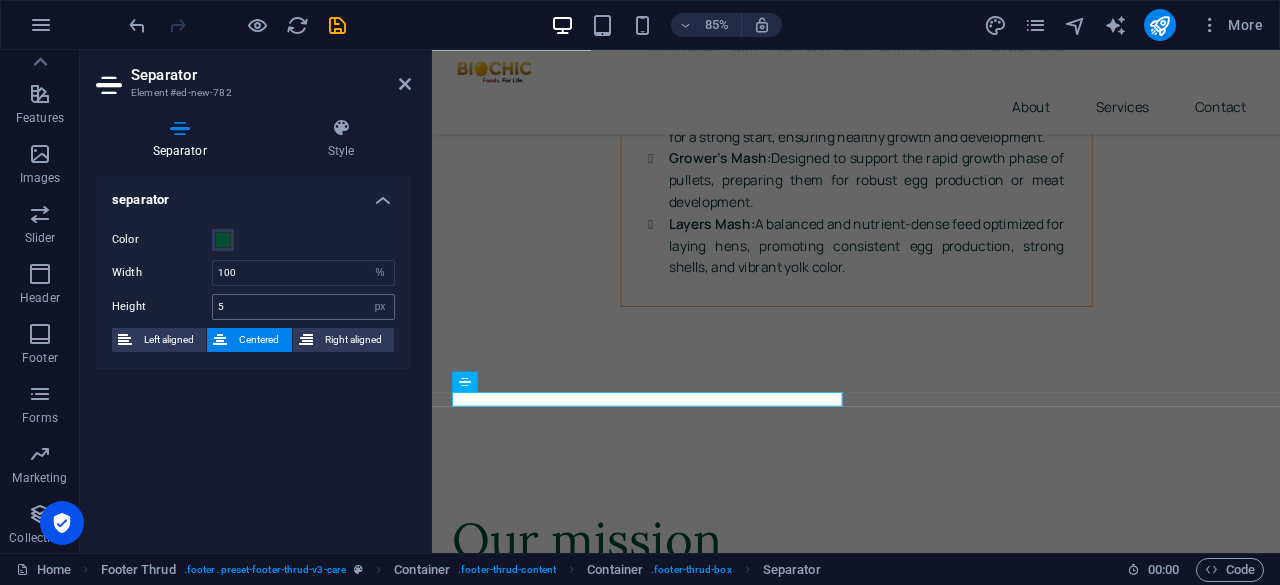 scroll, scrollTop: 8404, scrollLeft: 0, axis: vertical 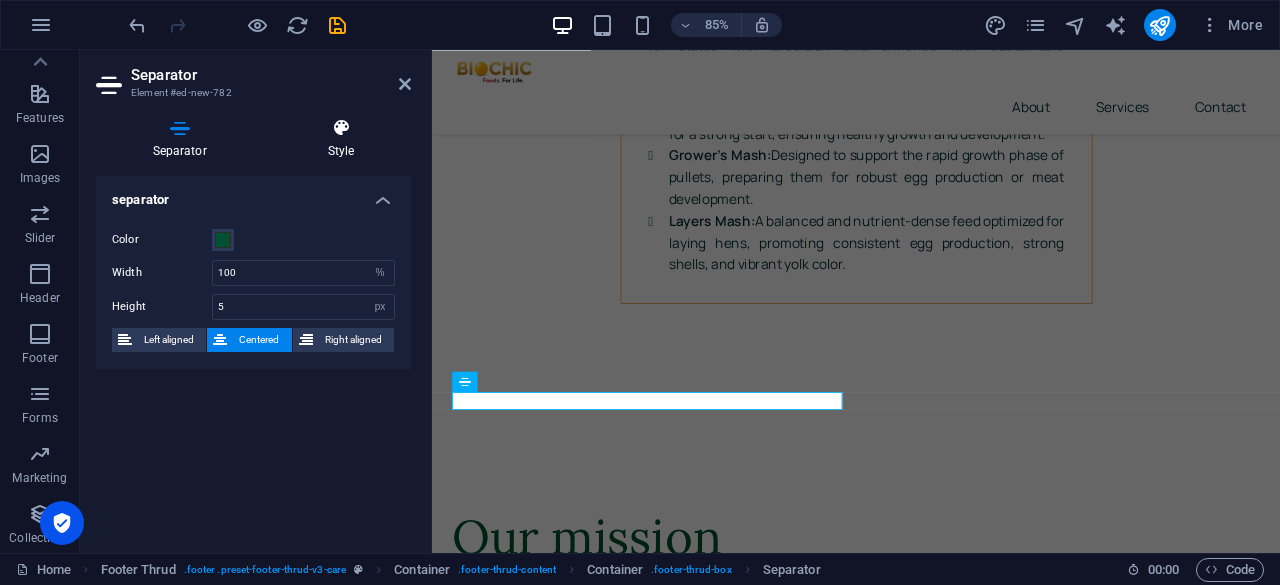 click on "Style" at bounding box center (341, 139) 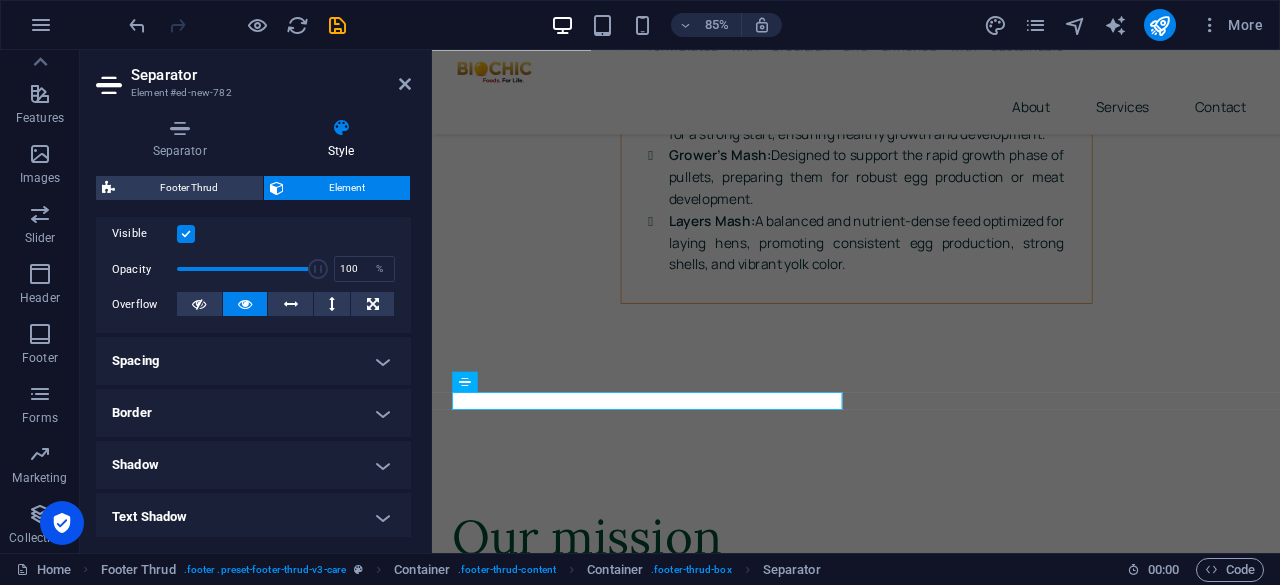 scroll, scrollTop: 269, scrollLeft: 0, axis: vertical 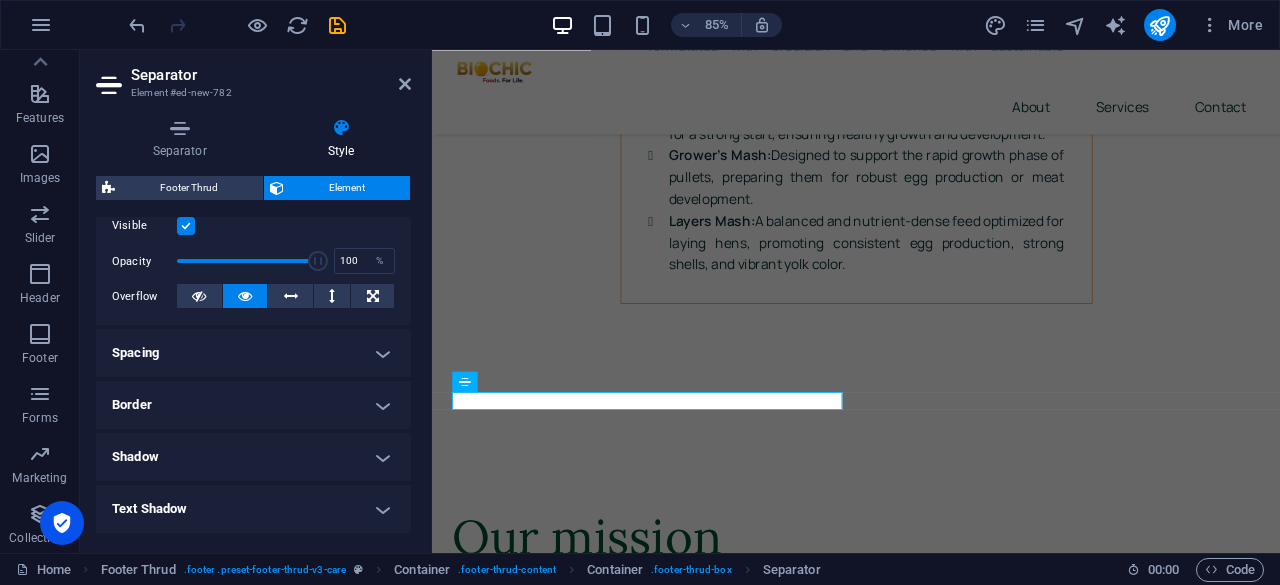 click on "Spacing" at bounding box center (253, 353) 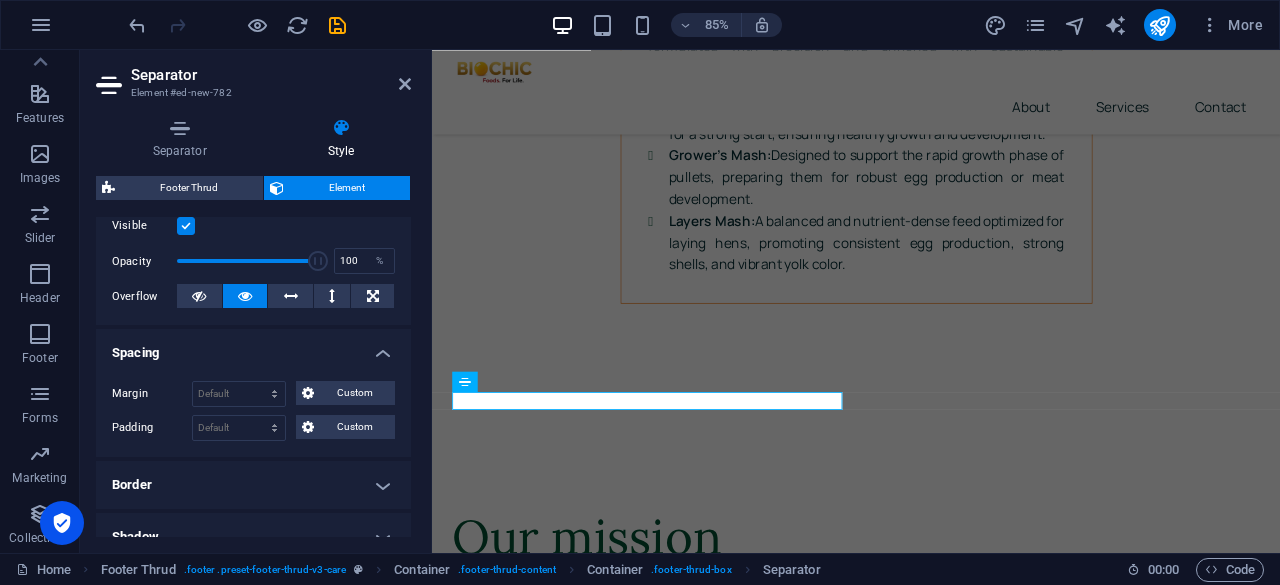 click on "Spacing" at bounding box center (253, 347) 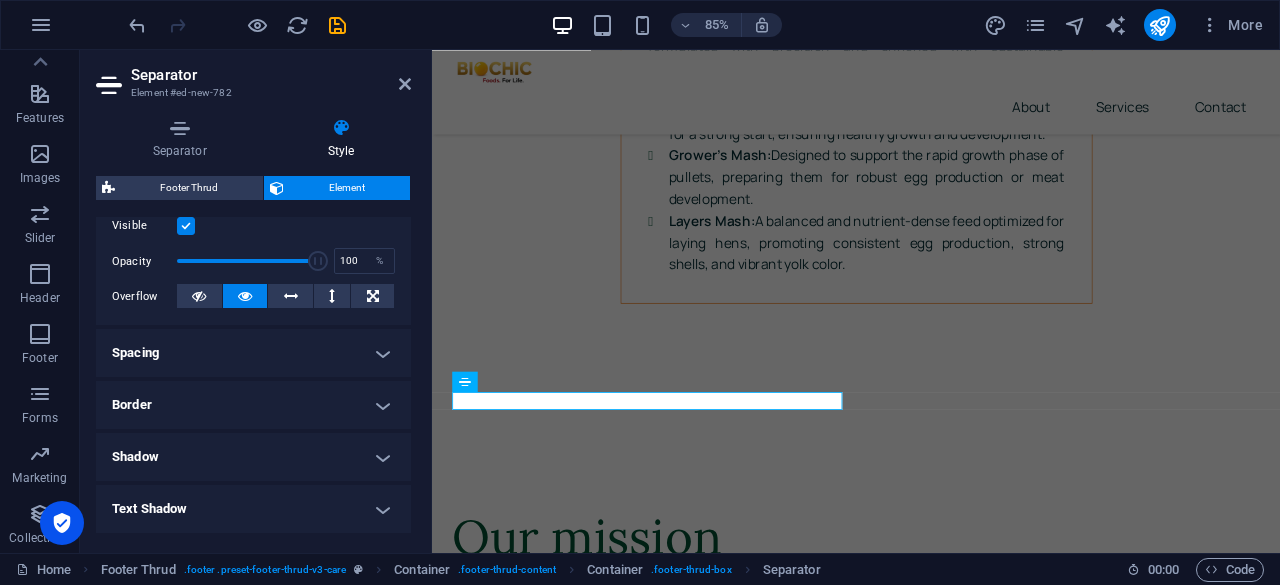 click on "Border" at bounding box center [253, 405] 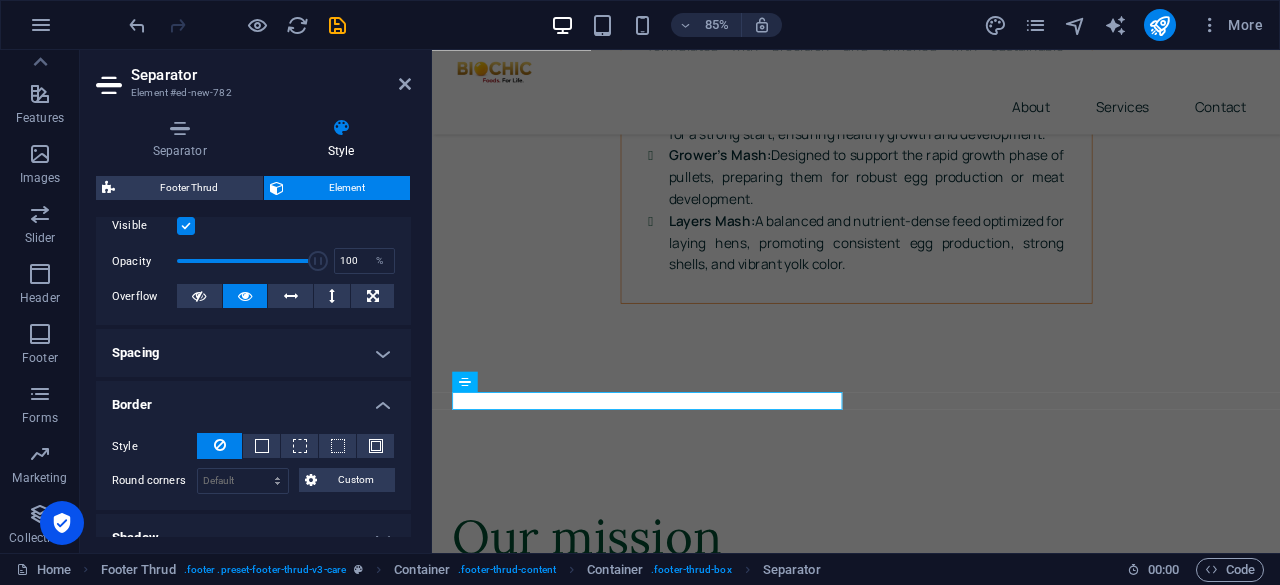 click on "Border" at bounding box center [253, 399] 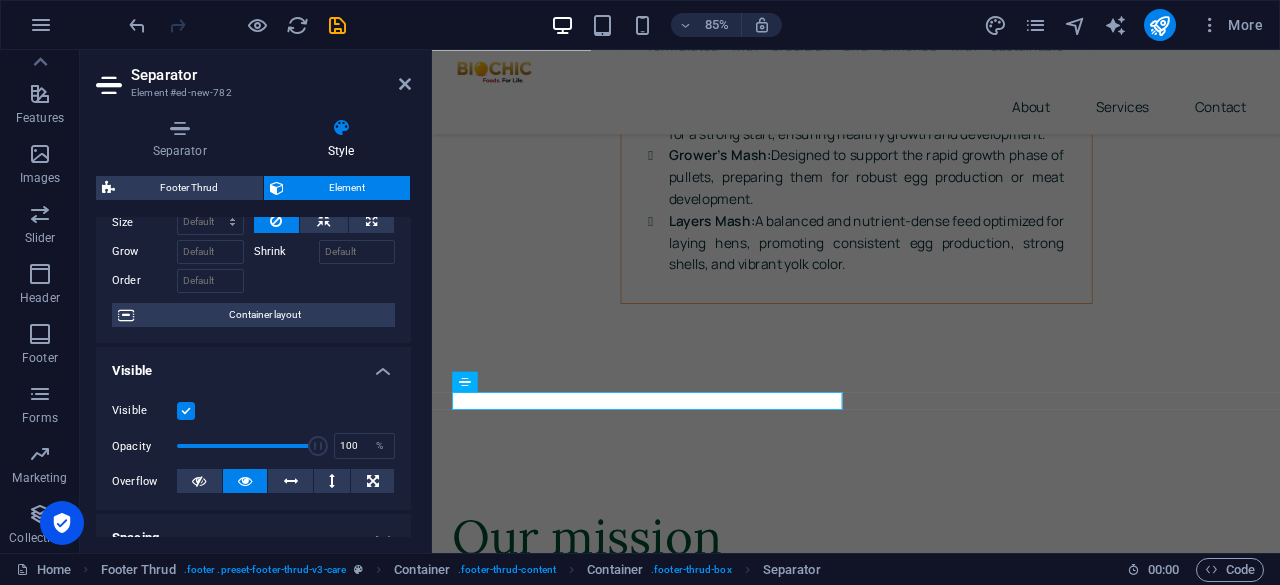 scroll, scrollTop: 83, scrollLeft: 0, axis: vertical 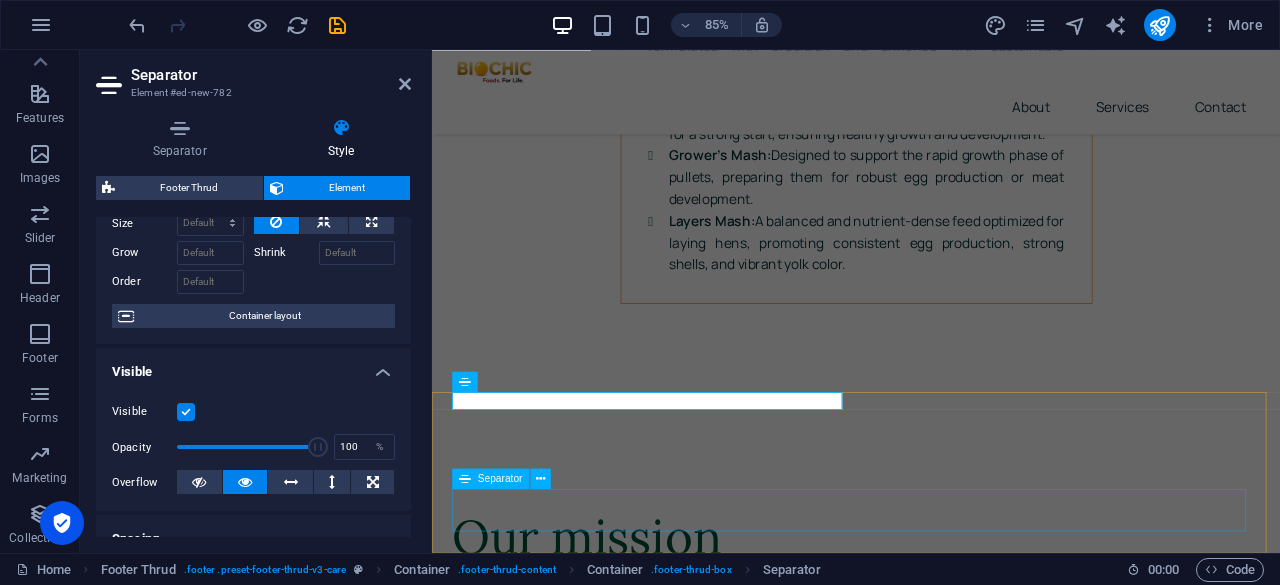 click at bounding box center [931, 7671] 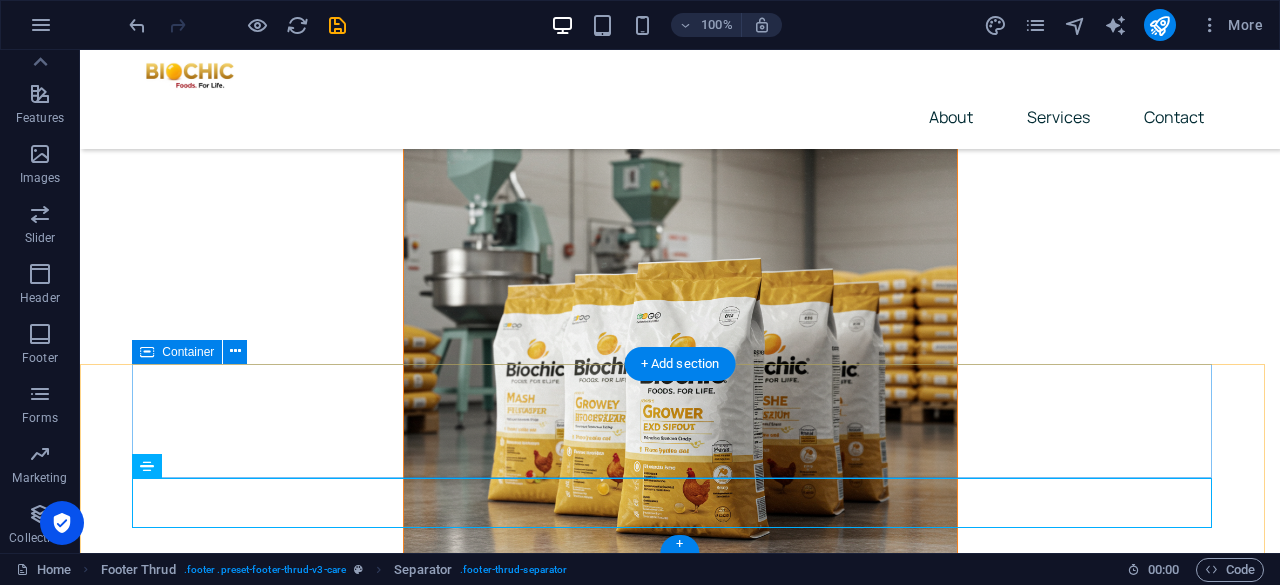 scroll, scrollTop: 8292, scrollLeft: 0, axis: vertical 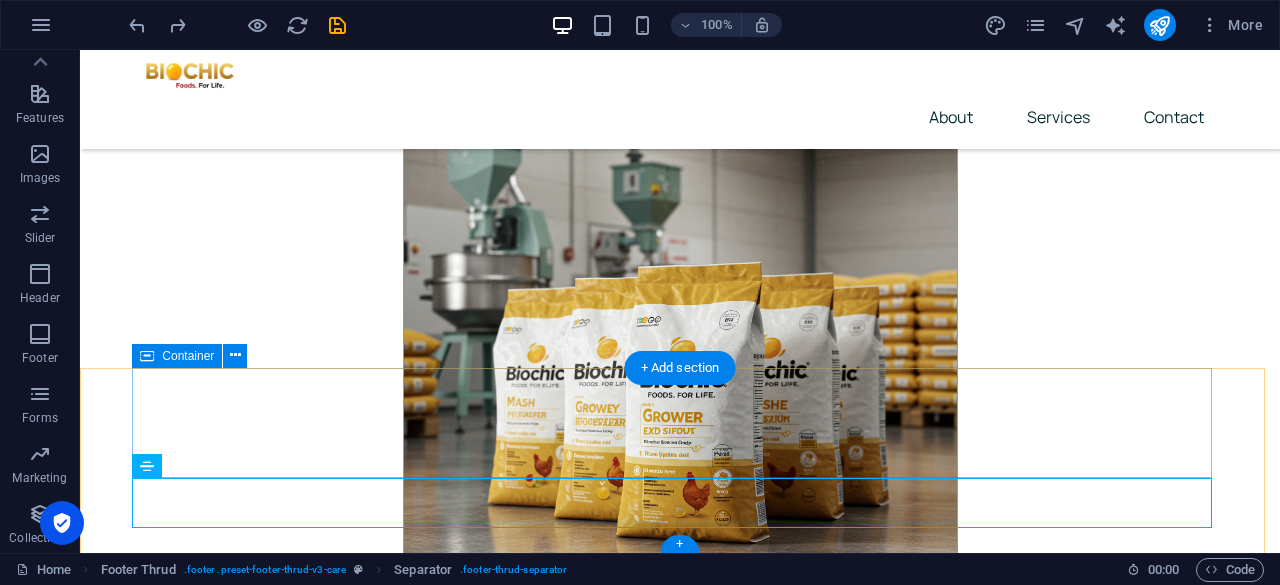 click on "Home About Services Contact" at bounding box center (680, 7984) 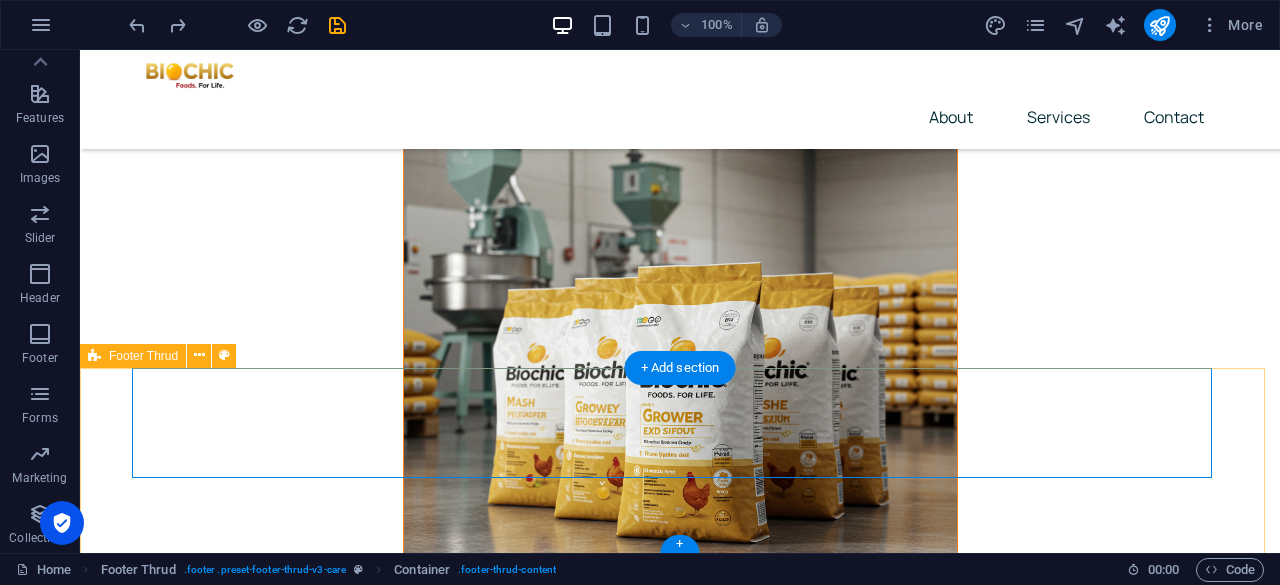 click on "Home About Services Contact
2024  Biochic Foods . All Rights Reserved. Privacy Policy   Legal Notice" at bounding box center [680, 8034] 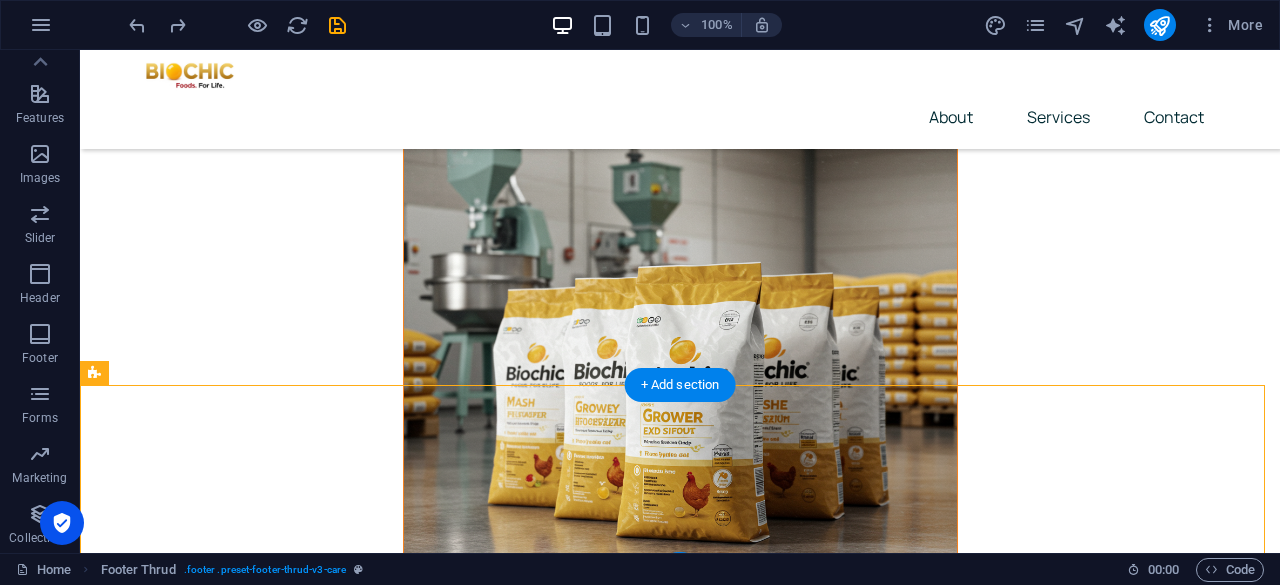 scroll, scrollTop: 8276, scrollLeft: 0, axis: vertical 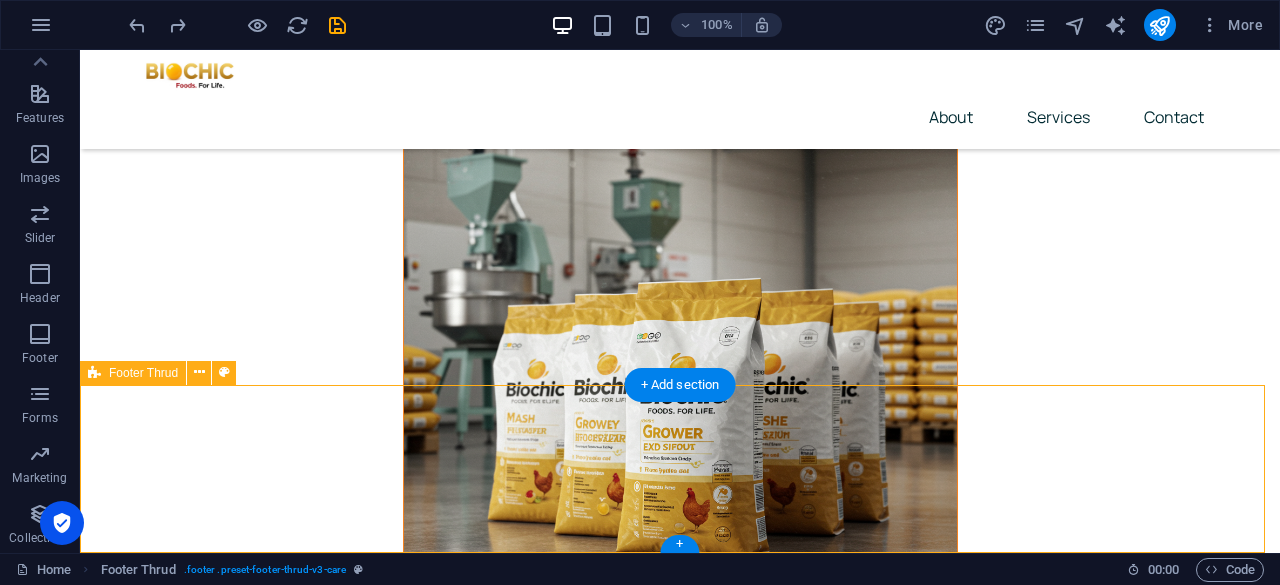 click on "Home About Services Contact
2024  Biochic Foods . All Rights Reserved. Privacy Policy   Legal Notice" at bounding box center [680, 8046] 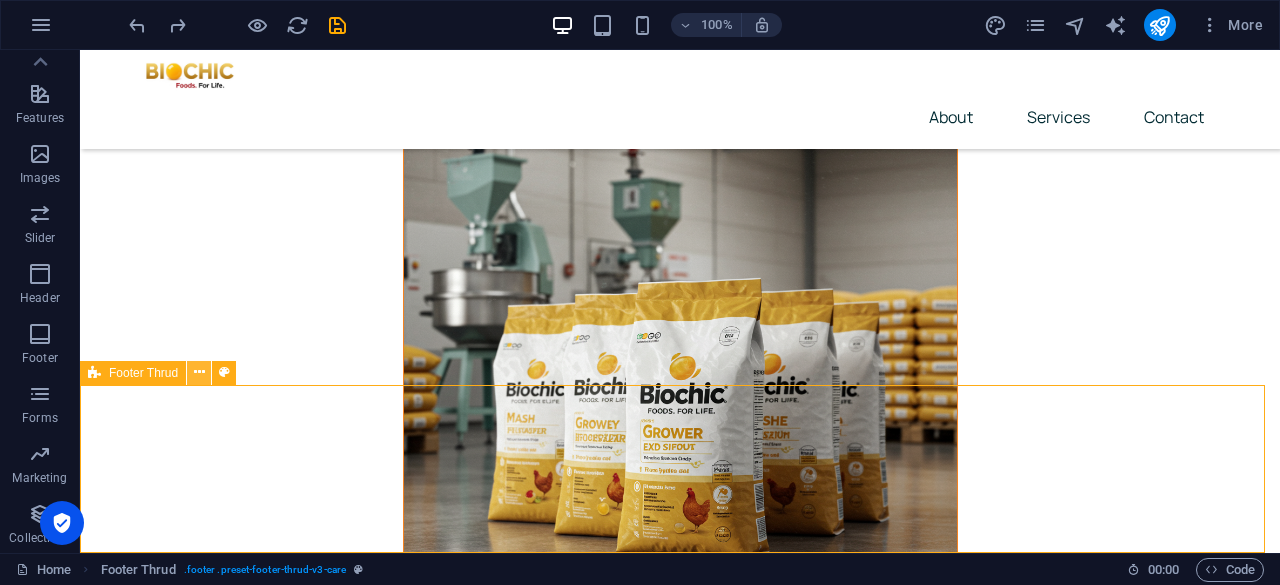 click at bounding box center [199, 372] 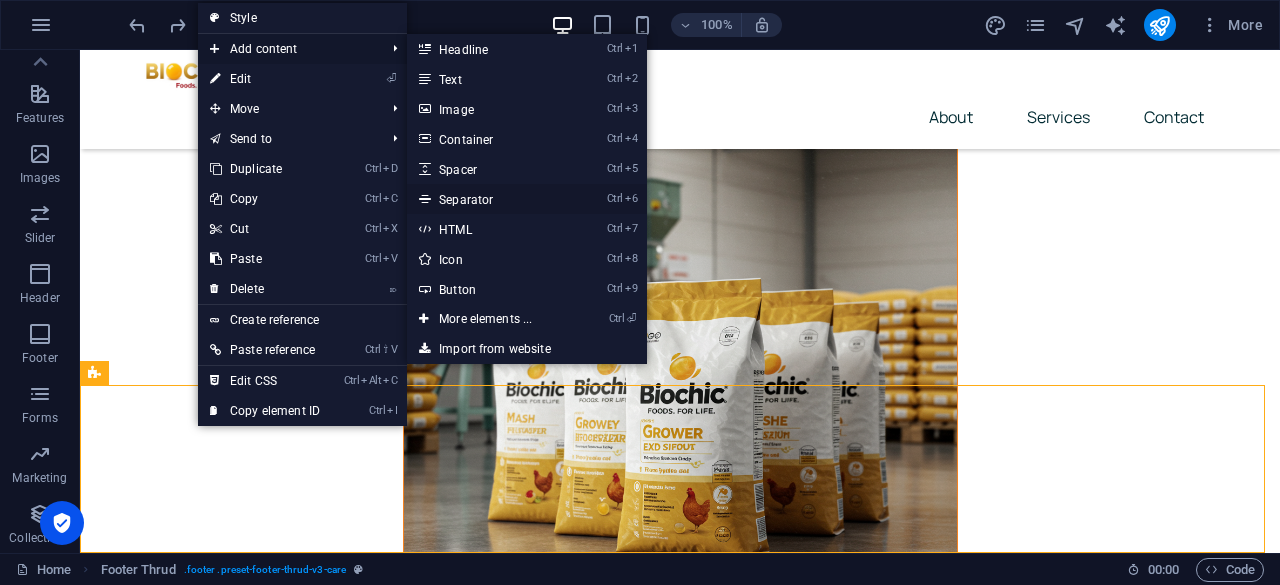 click on "Ctrl 6  Separator" at bounding box center (489, 199) 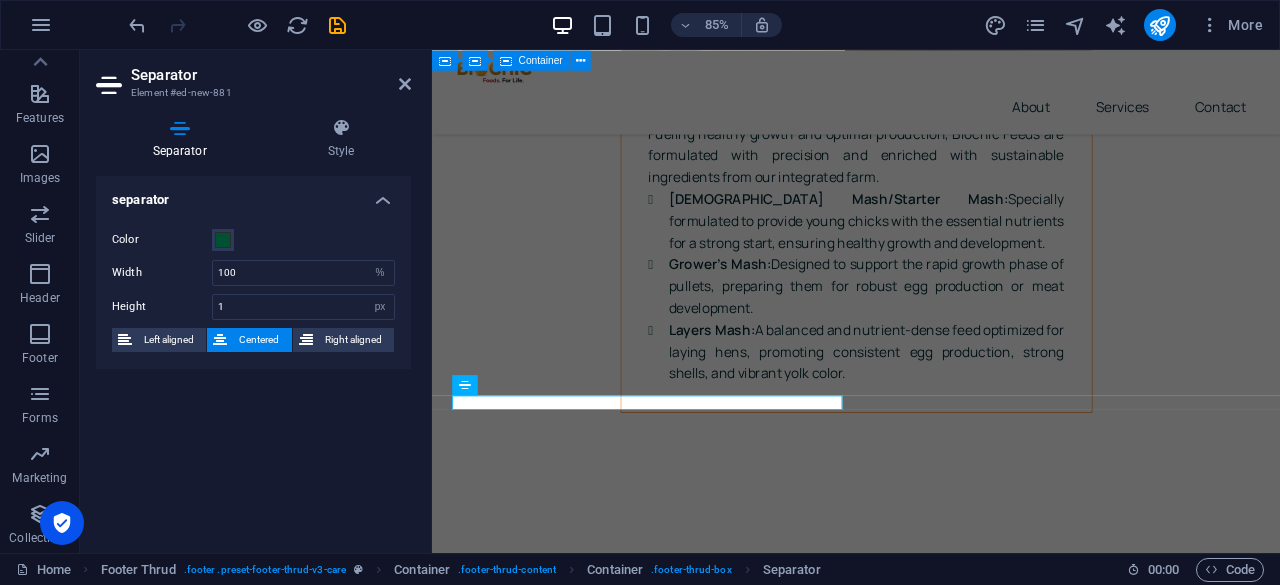 scroll, scrollTop: 8400, scrollLeft: 0, axis: vertical 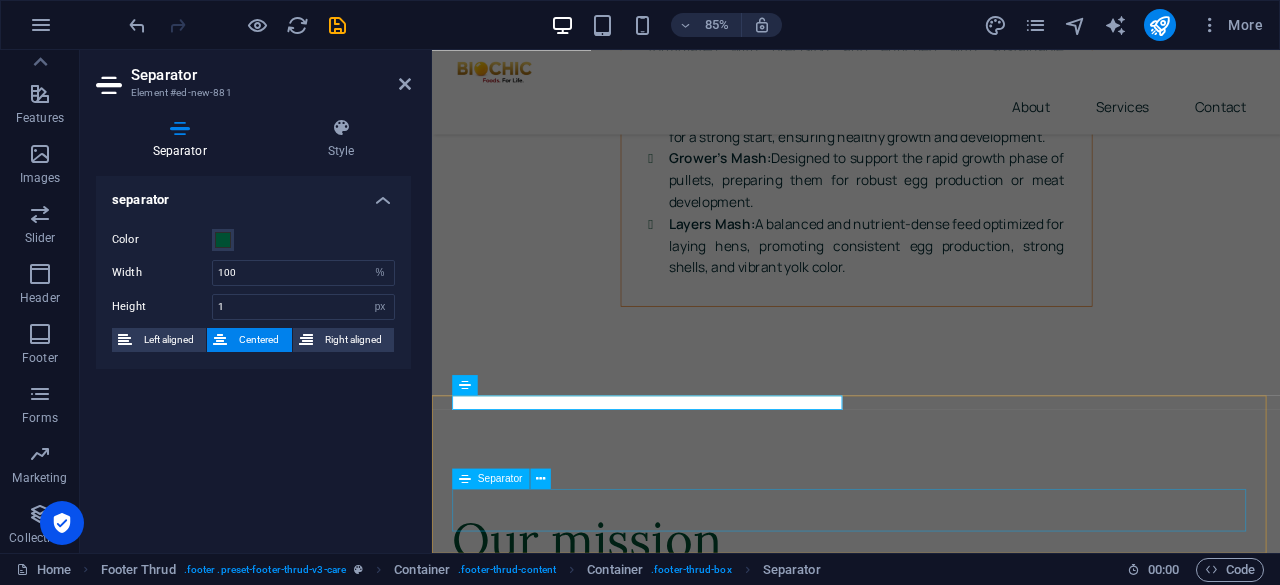 click at bounding box center [931, 7671] 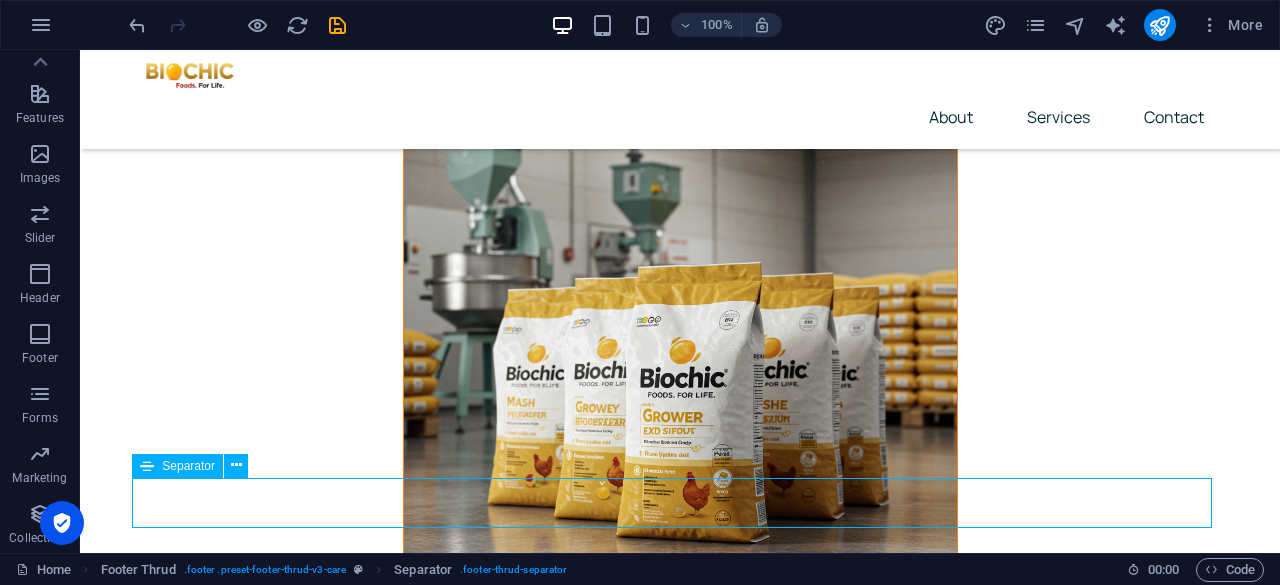 scroll, scrollTop: 8276, scrollLeft: 0, axis: vertical 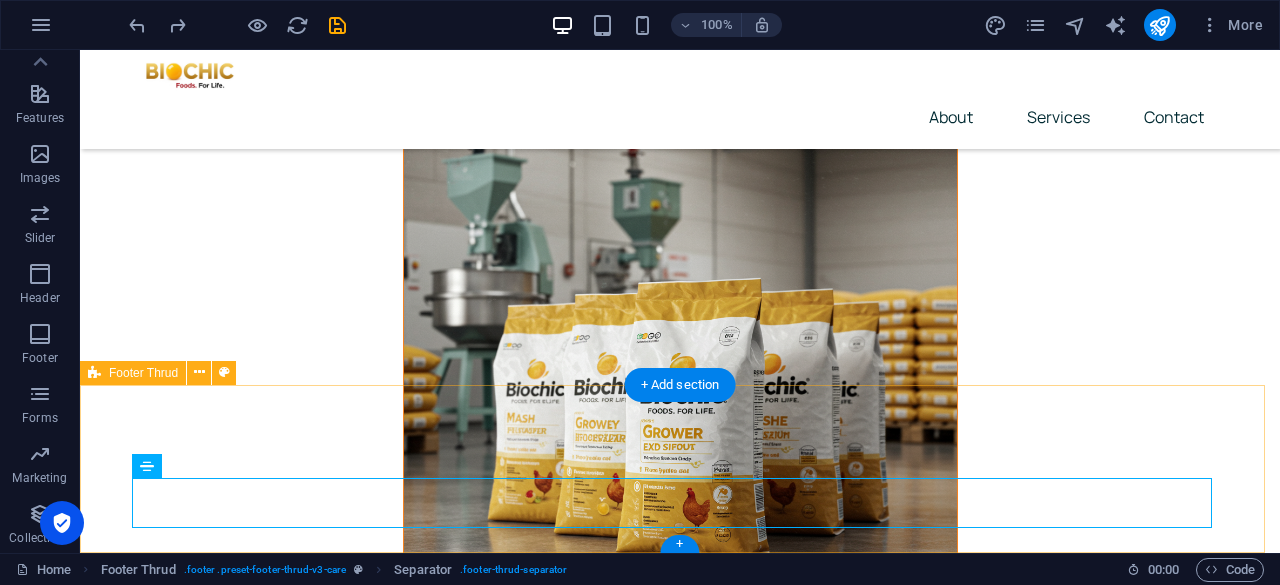 click on "Home About Services Contact
2024  Biochic Foods . All Rights Reserved. Privacy Policy   Legal Notice" at bounding box center [680, 8046] 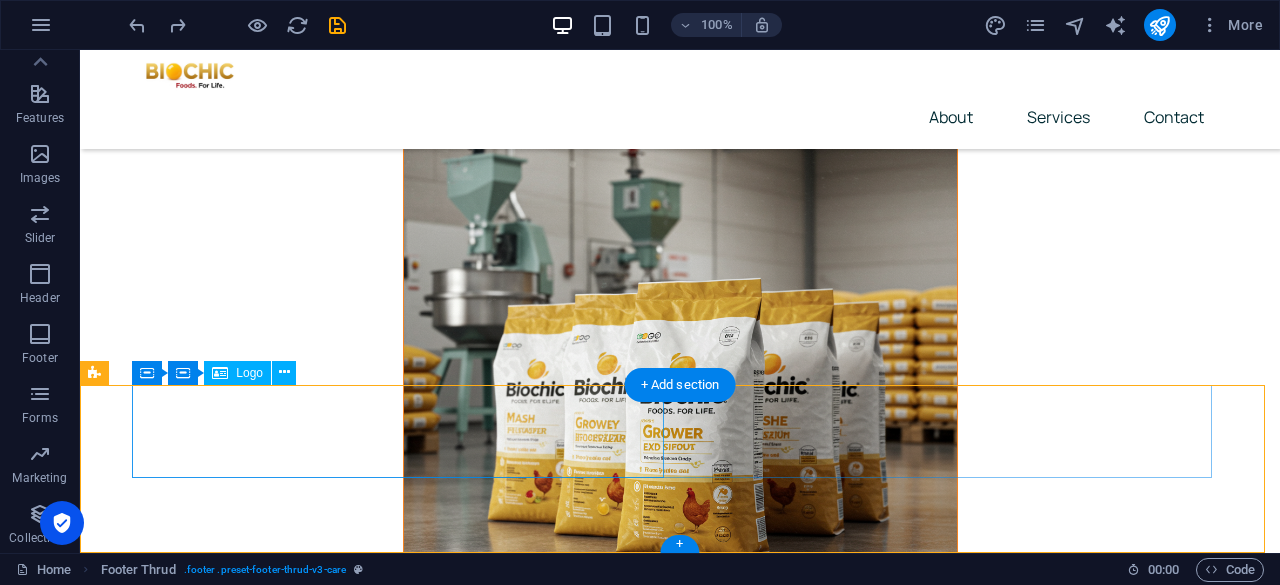 click at bounding box center (406, 7897) 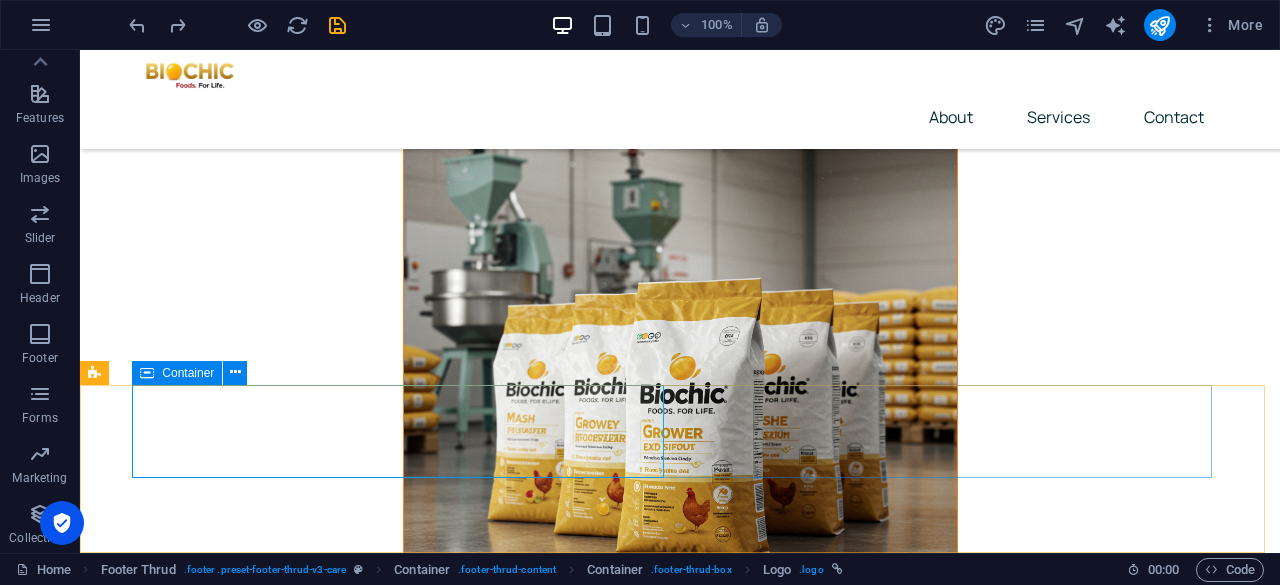 click at bounding box center [147, 373] 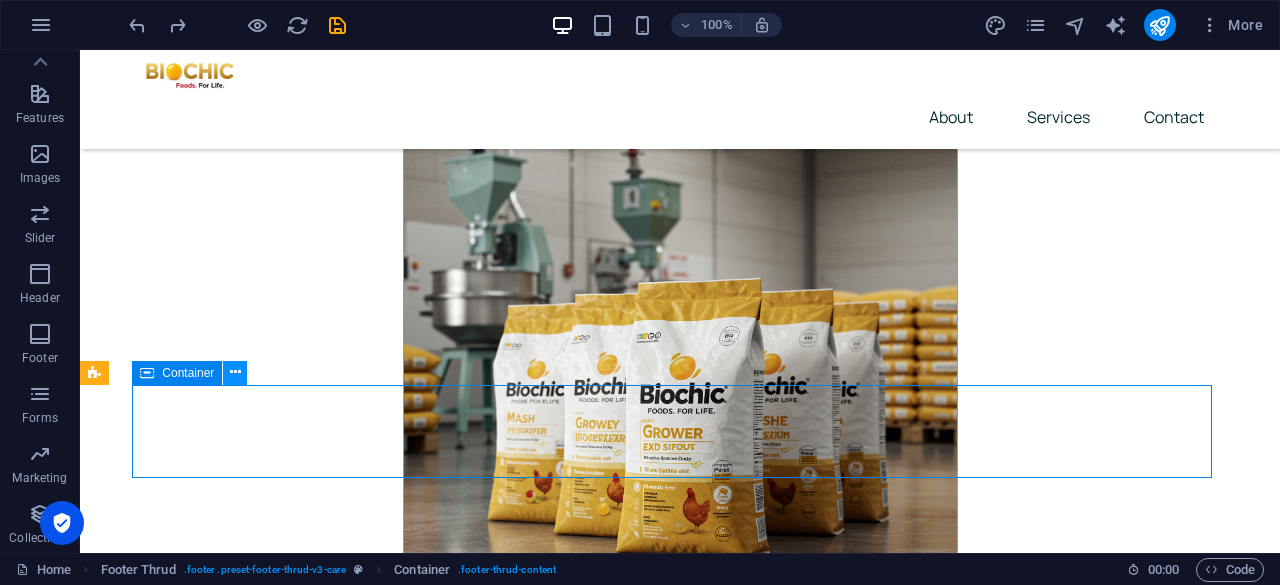 click at bounding box center [235, 372] 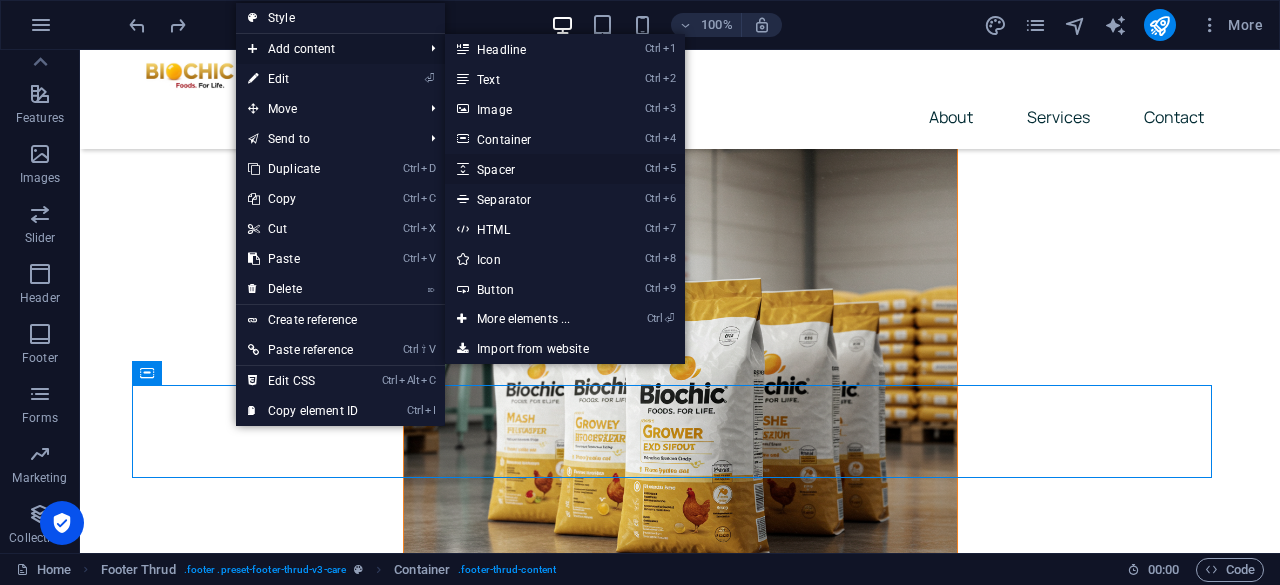 click on "Ctrl 5  Spacer" at bounding box center [527, 169] 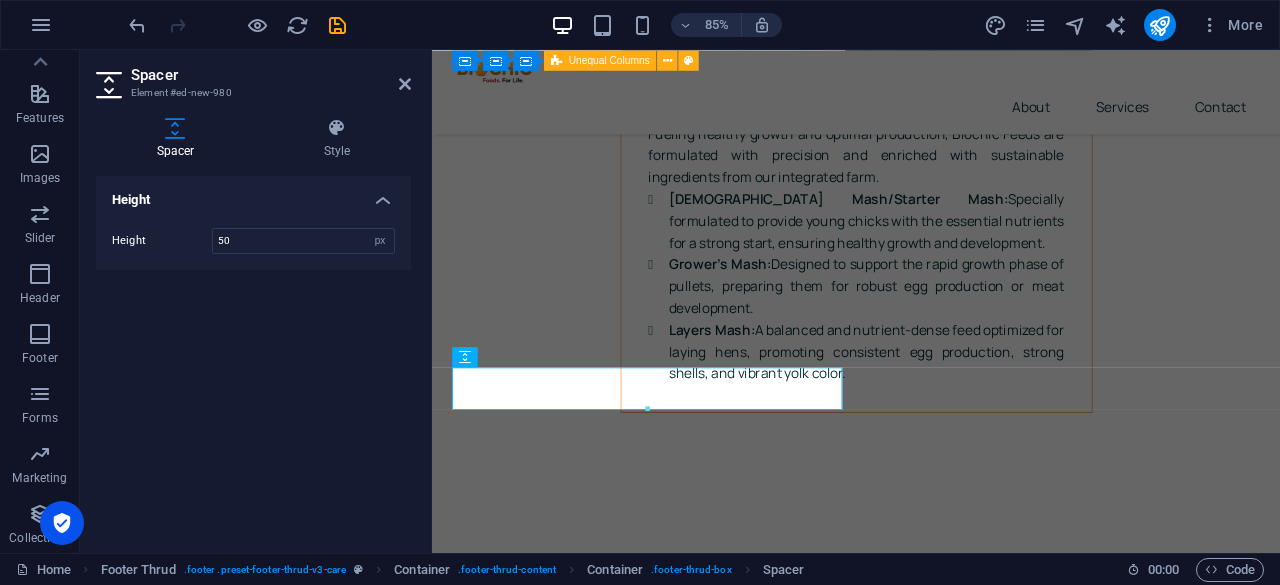 scroll, scrollTop: 8432, scrollLeft: 0, axis: vertical 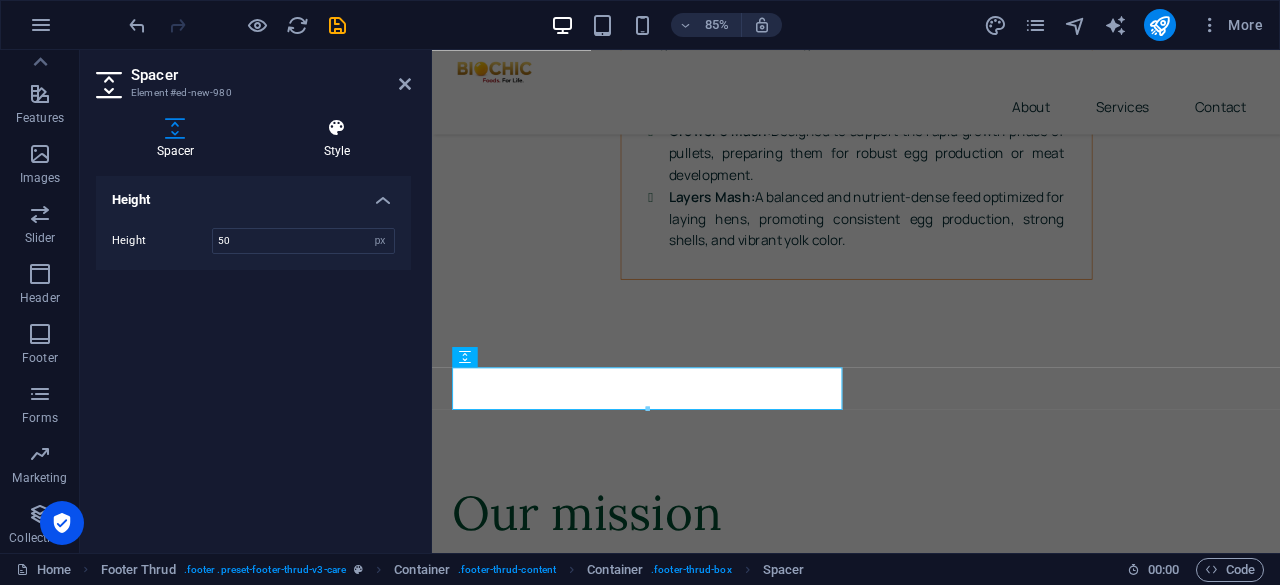 click on "Style" at bounding box center [337, 139] 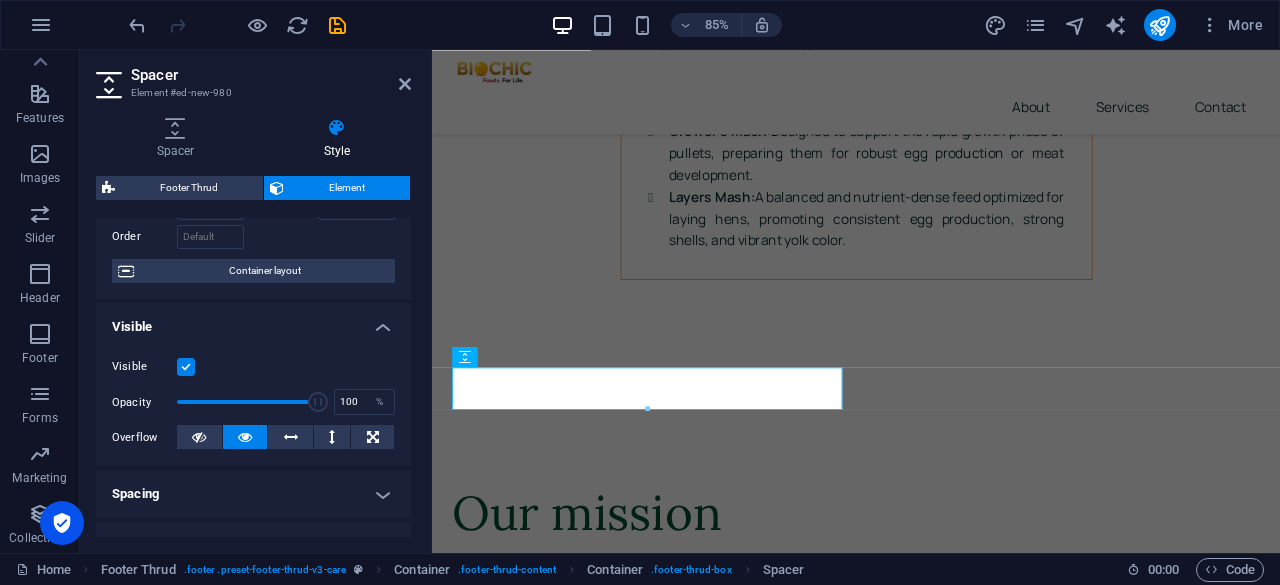 scroll, scrollTop: 127, scrollLeft: 0, axis: vertical 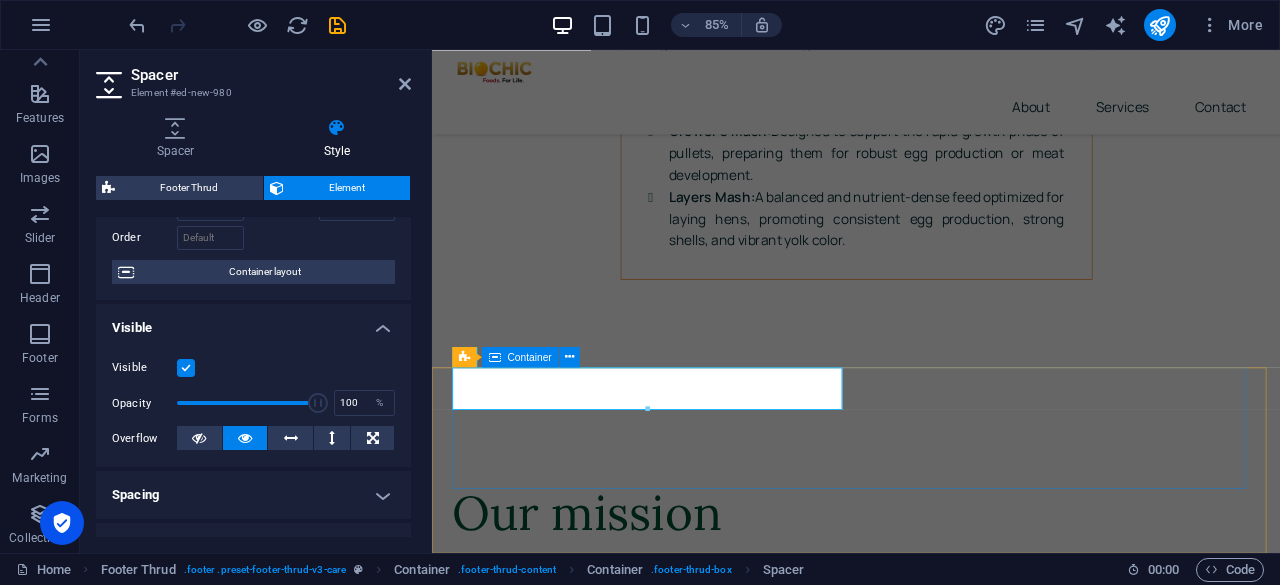 click on "Home About Services Contact" at bounding box center (931, 7485) 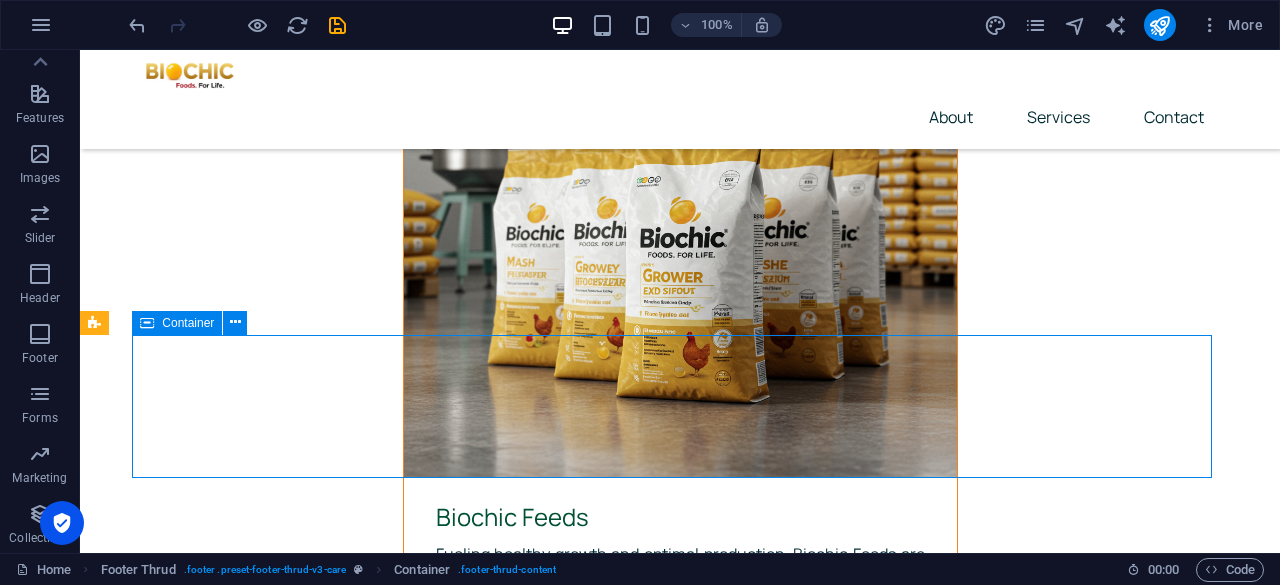 scroll, scrollTop: 8326, scrollLeft: 0, axis: vertical 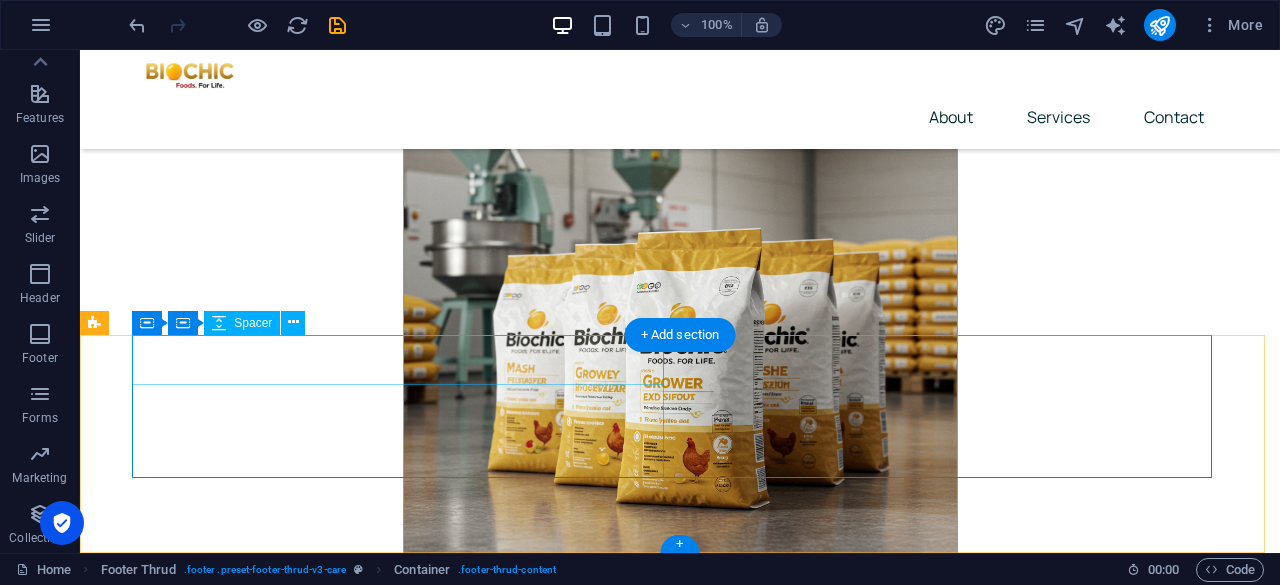 click at bounding box center (406, 7826) 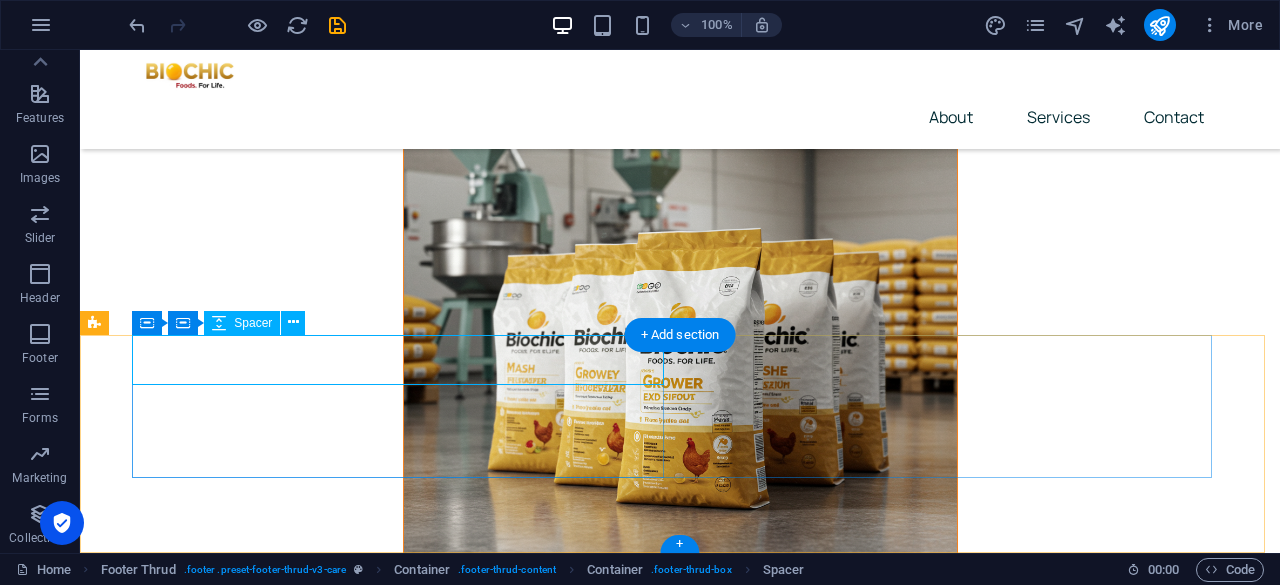 click at bounding box center (406, 7826) 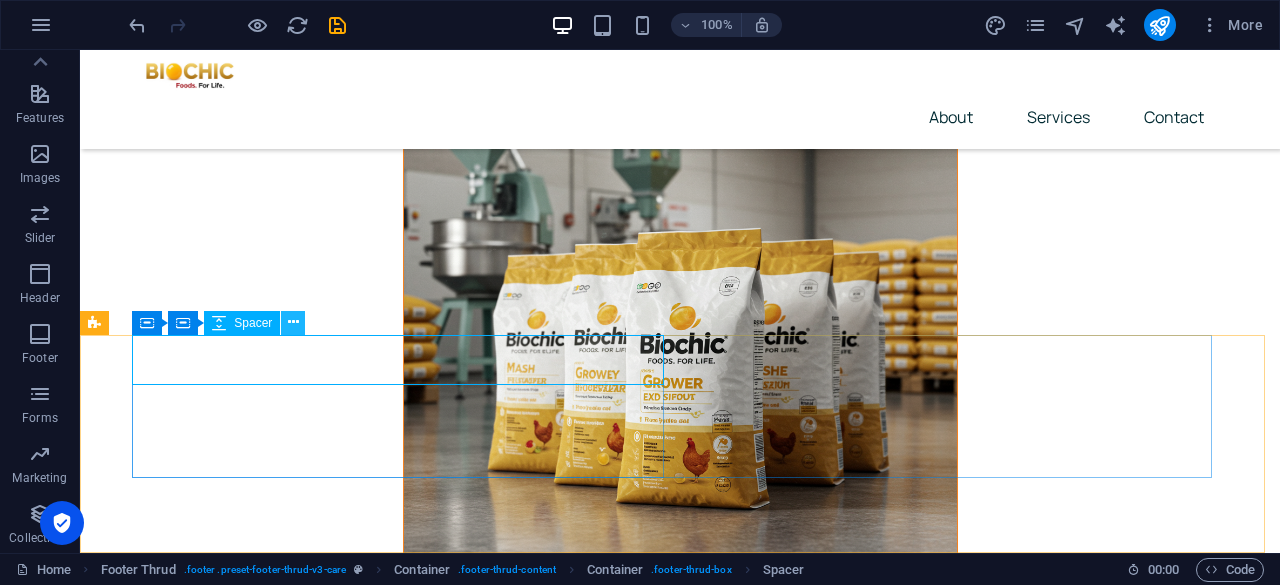 click at bounding box center (293, 322) 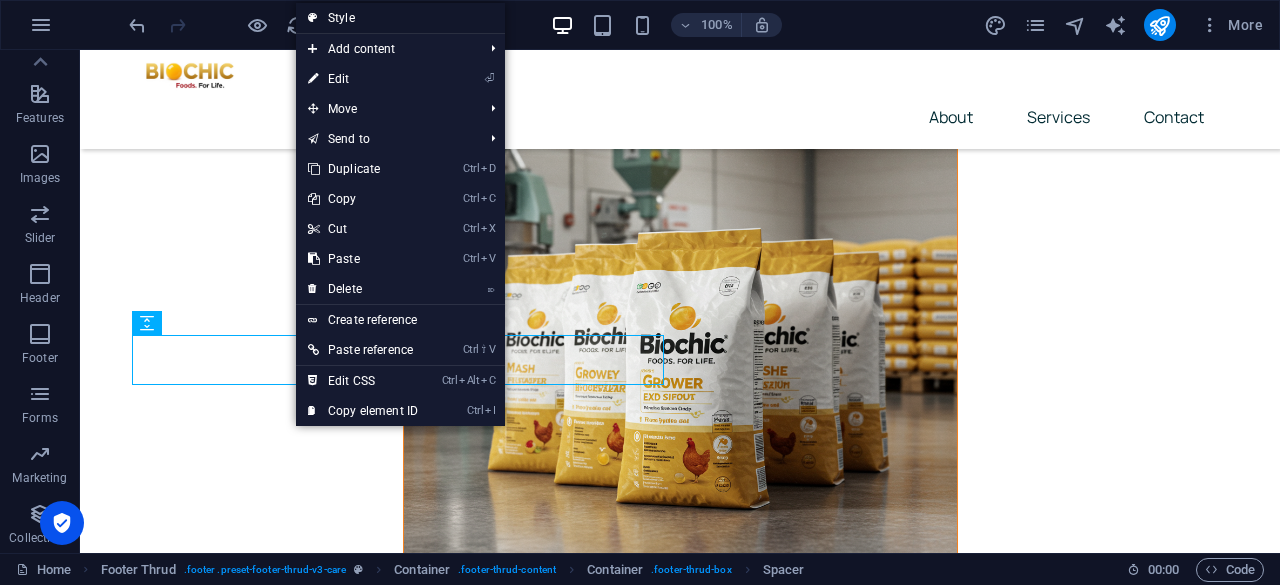 click on "Style" at bounding box center (400, 18) 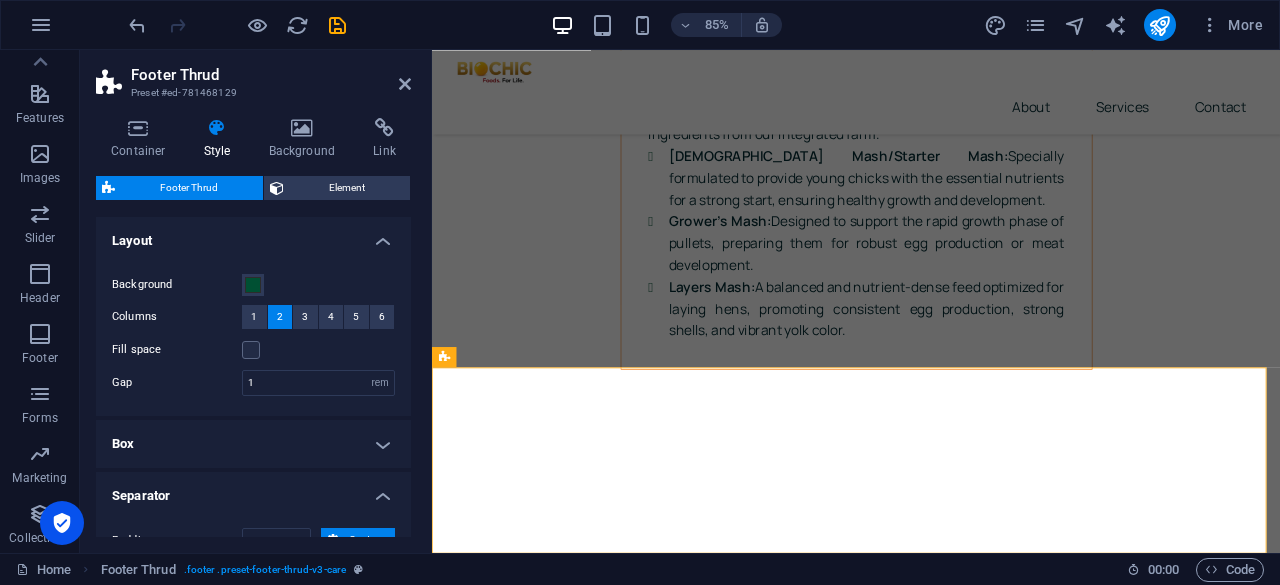 scroll, scrollTop: 8432, scrollLeft: 0, axis: vertical 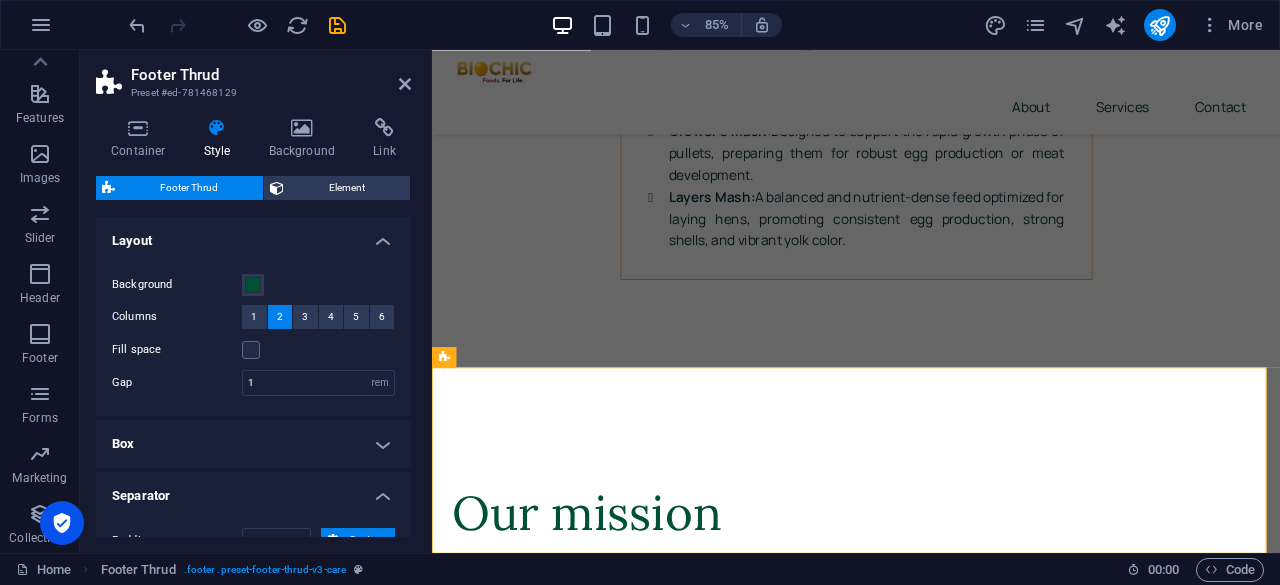 click on "Background" at bounding box center [253, 285] 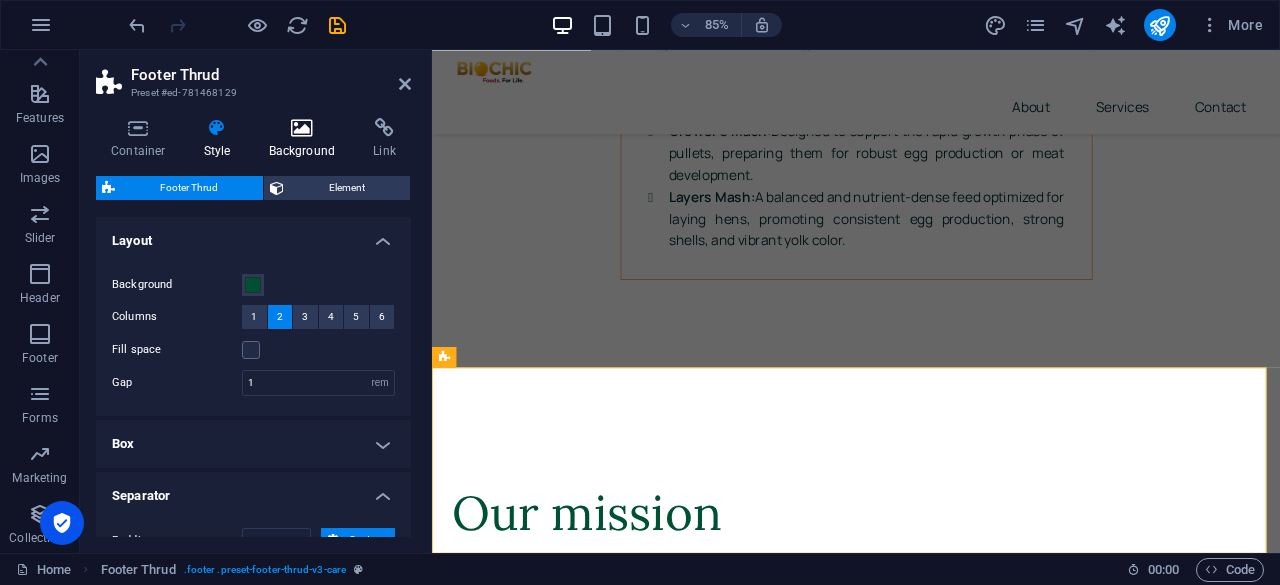 click at bounding box center [302, 128] 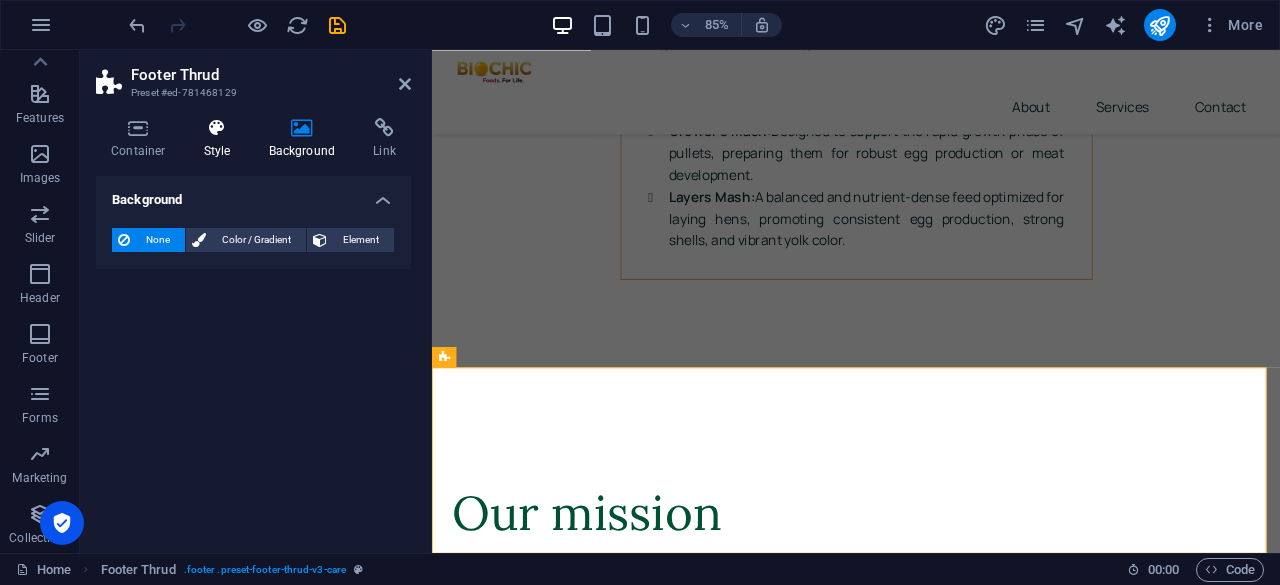 click at bounding box center [217, 128] 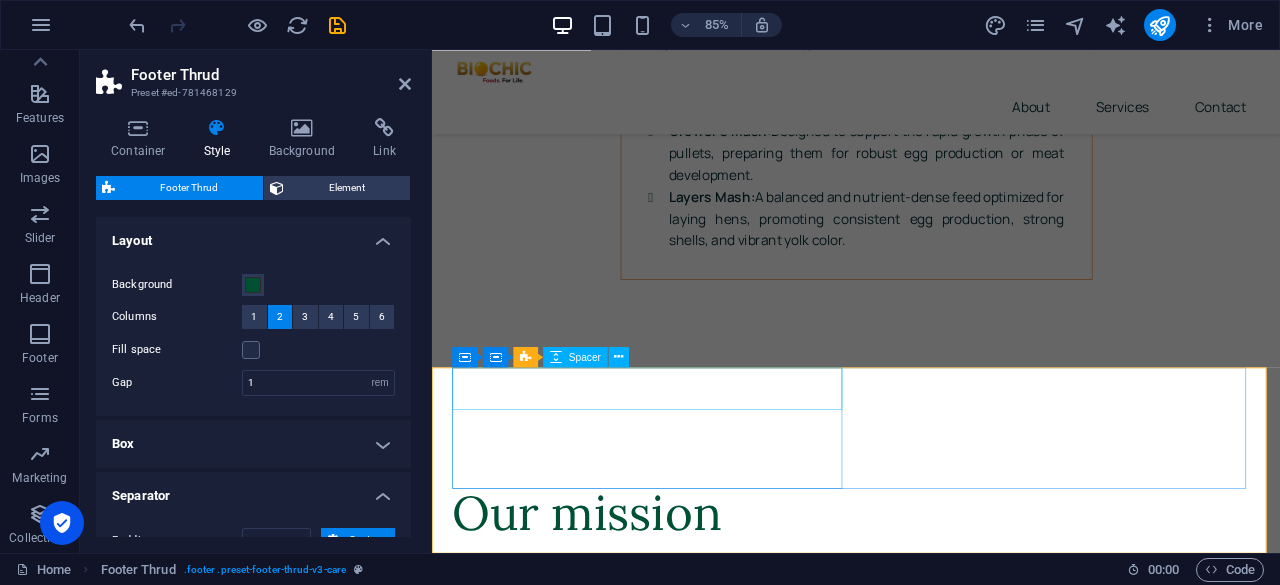 click at bounding box center (689, 7341) 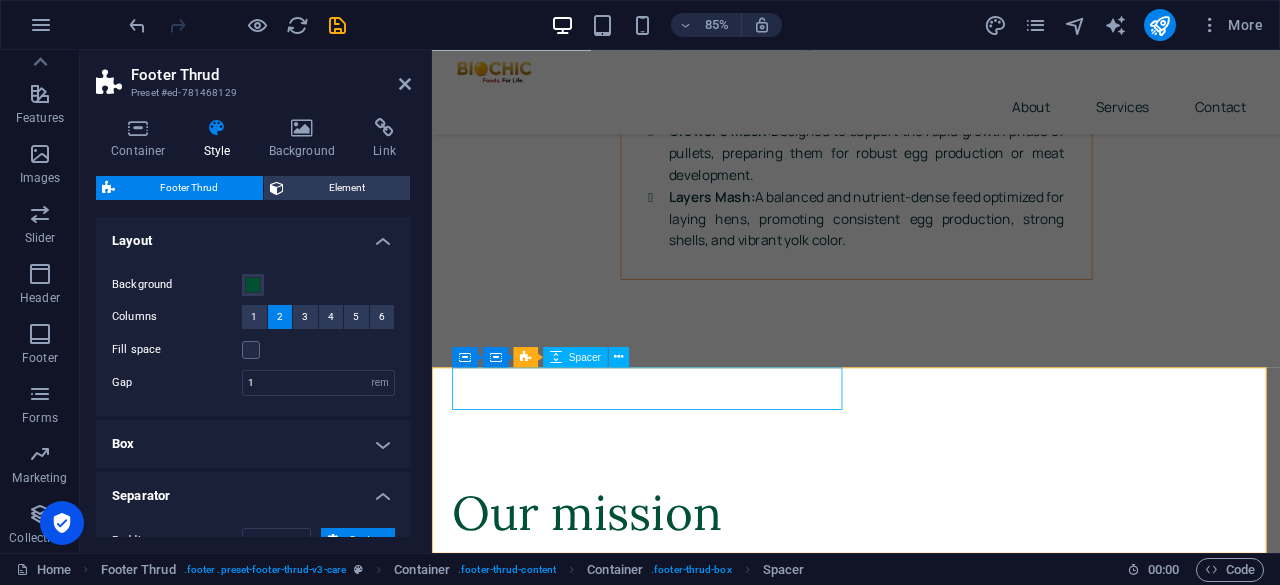 click at bounding box center (689, 7341) 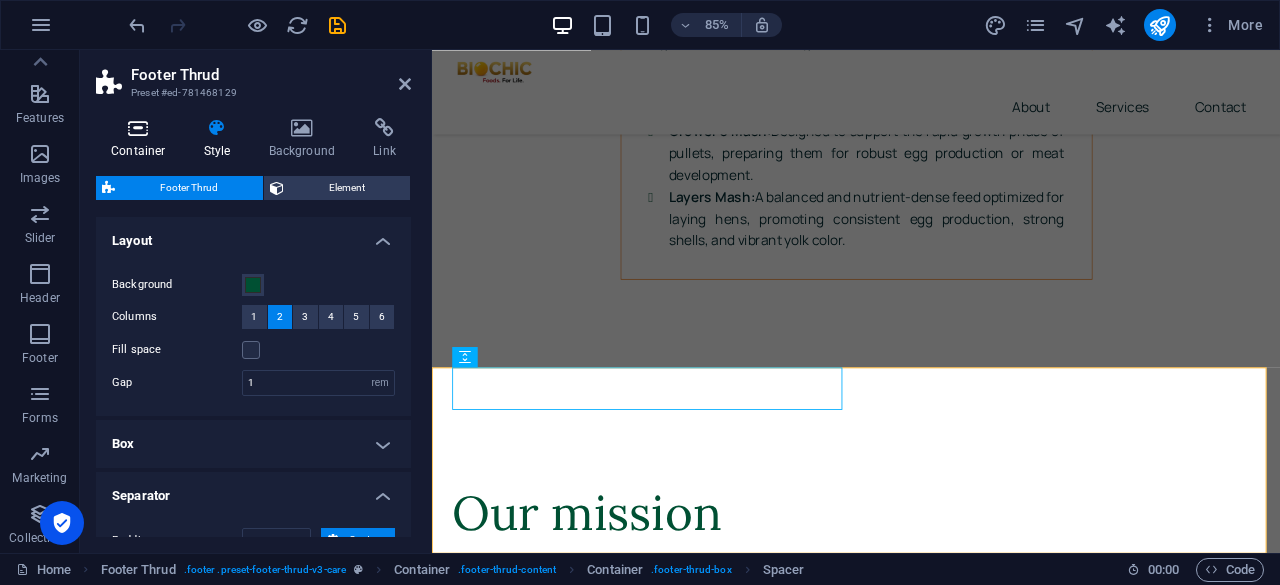 click at bounding box center [138, 128] 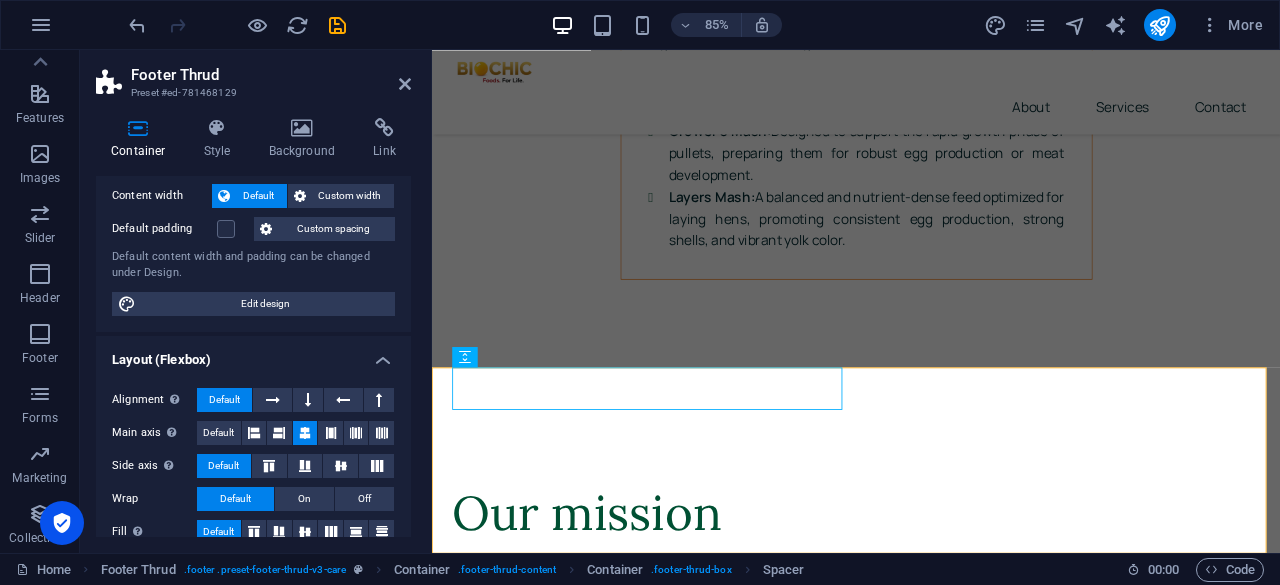 scroll, scrollTop: 108, scrollLeft: 0, axis: vertical 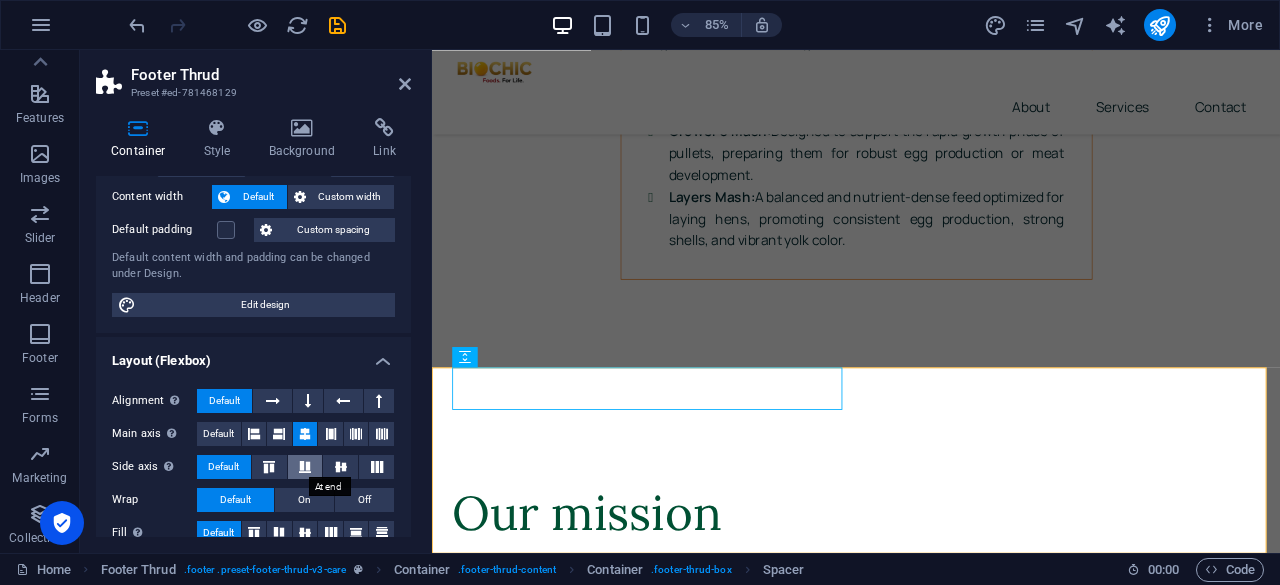 click at bounding box center [305, 467] 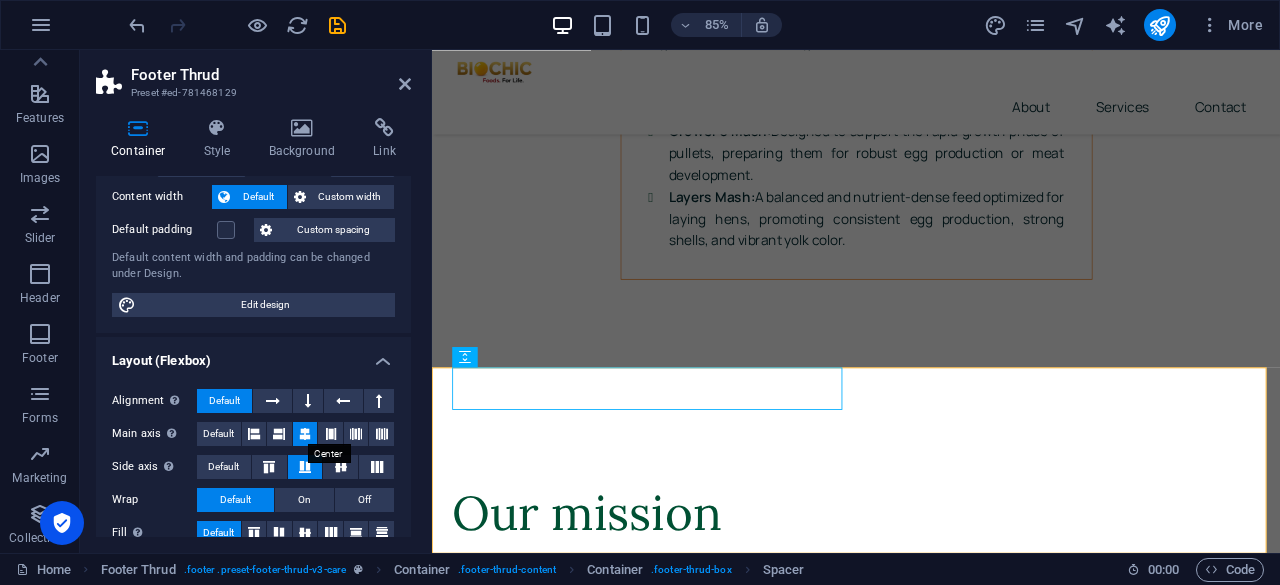 click at bounding box center [305, 434] 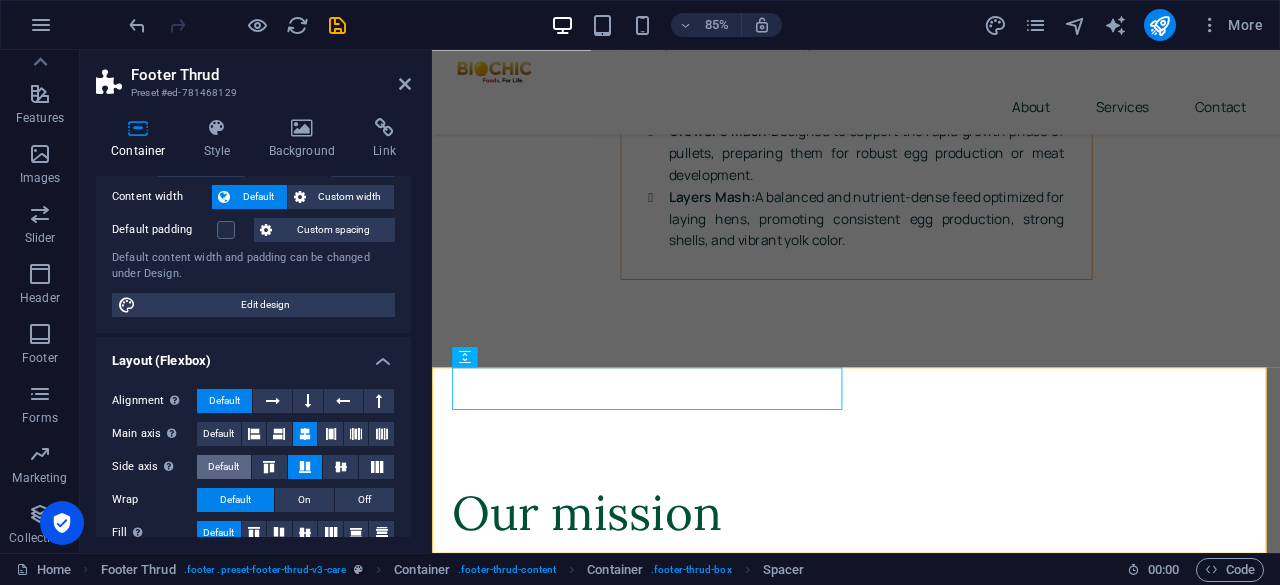 click on "Default" at bounding box center [223, 467] 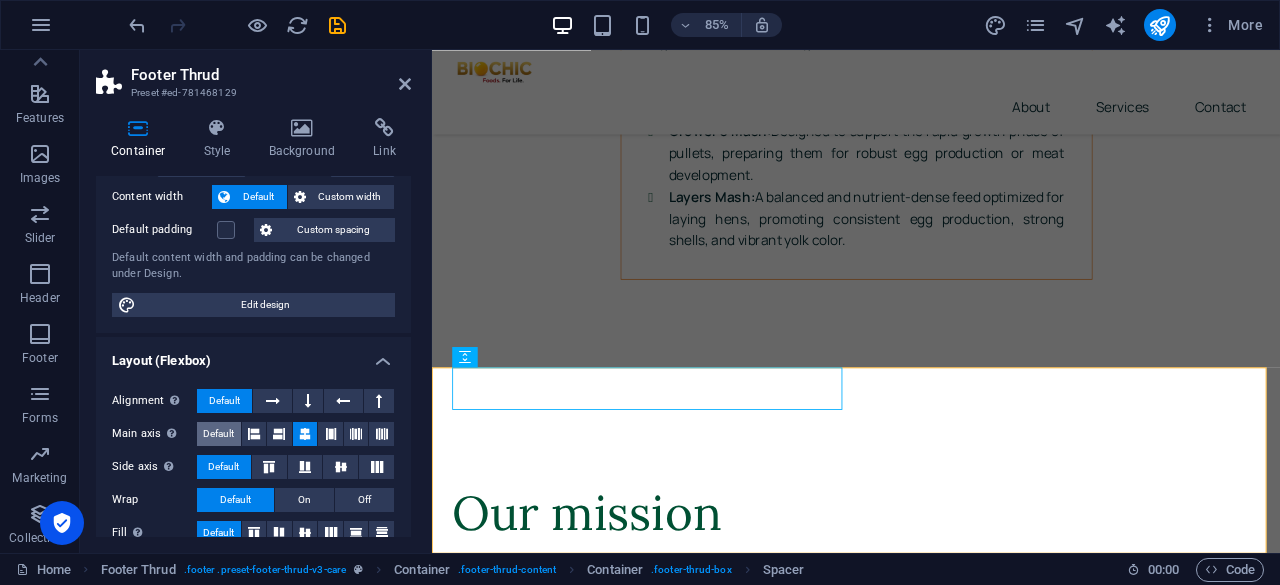 click on "Default" at bounding box center [218, 434] 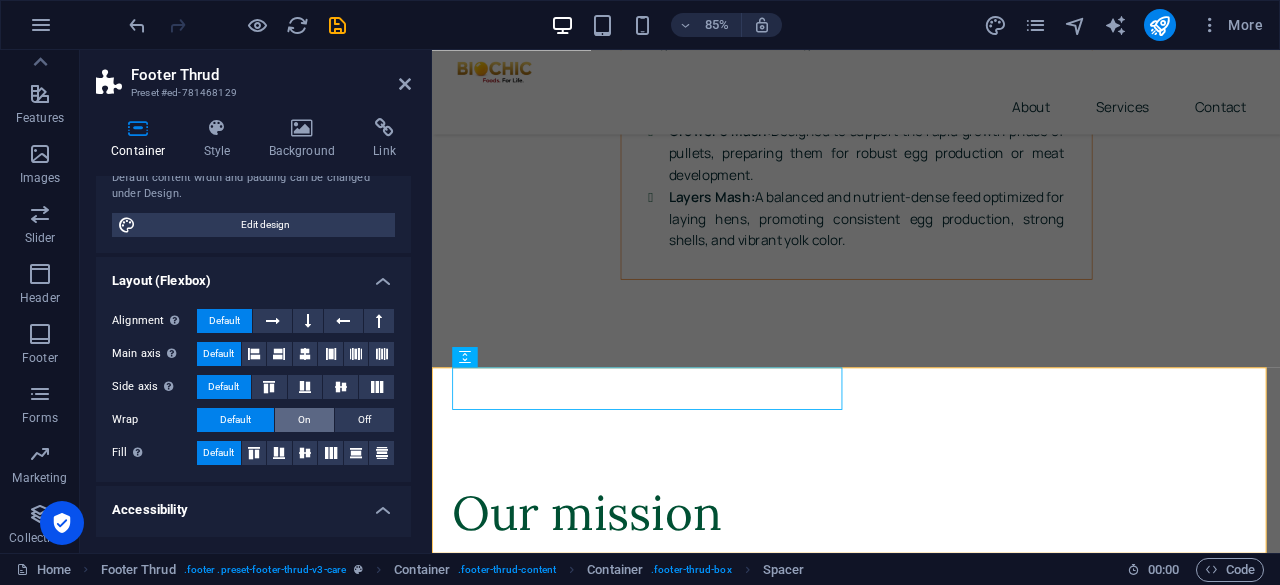 scroll, scrollTop: 187, scrollLeft: 0, axis: vertical 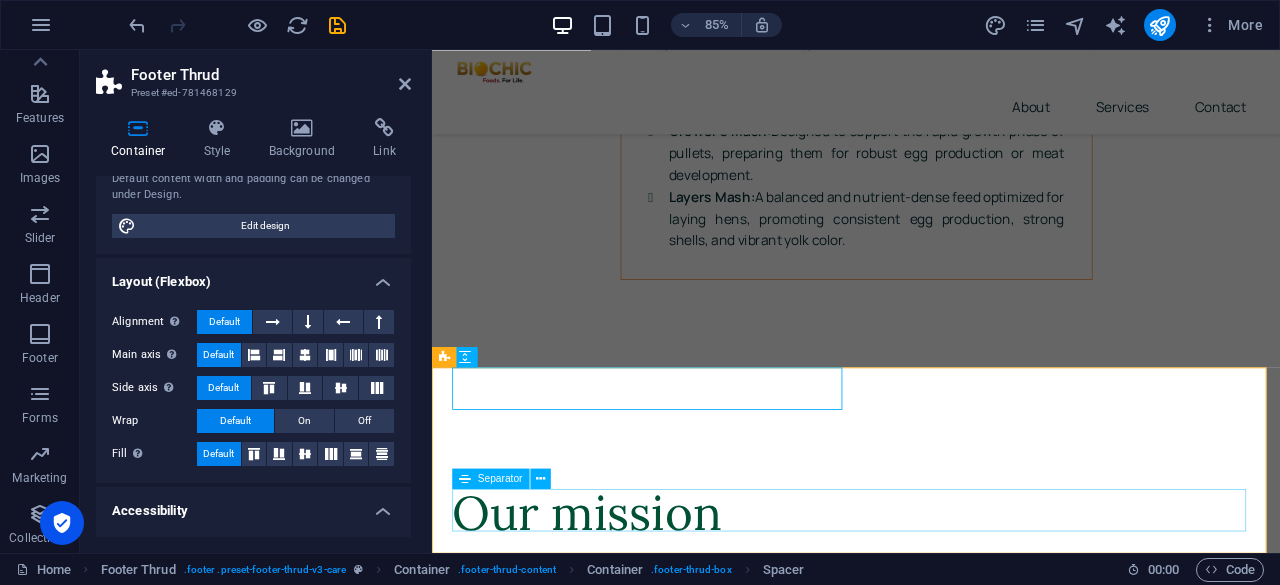 click at bounding box center [931, 7680] 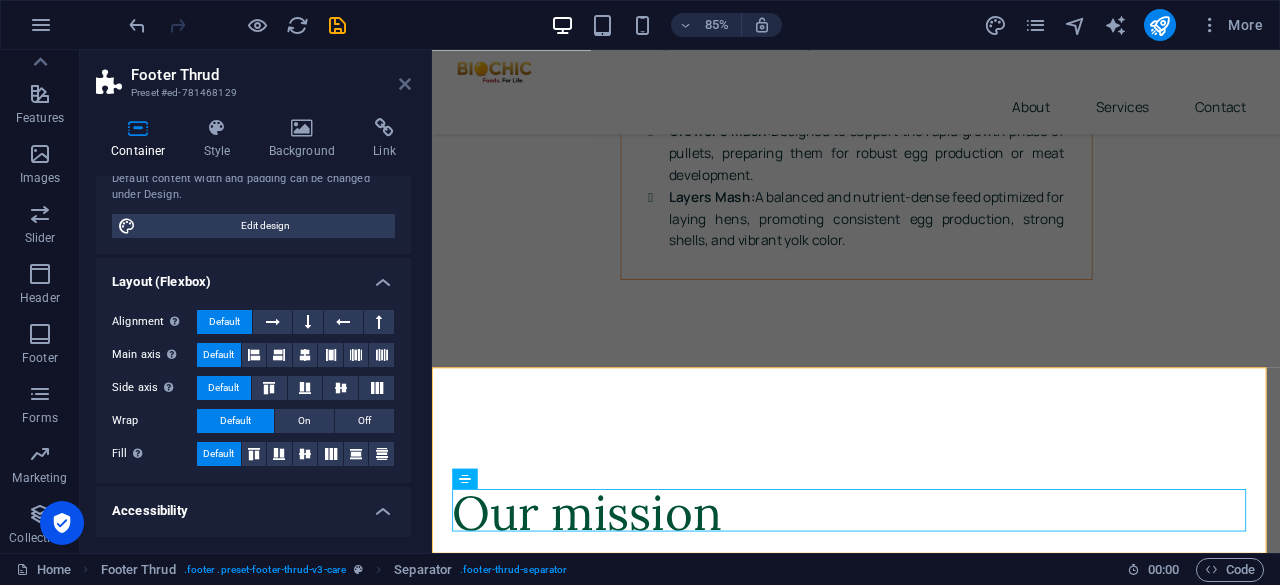 click at bounding box center (405, 84) 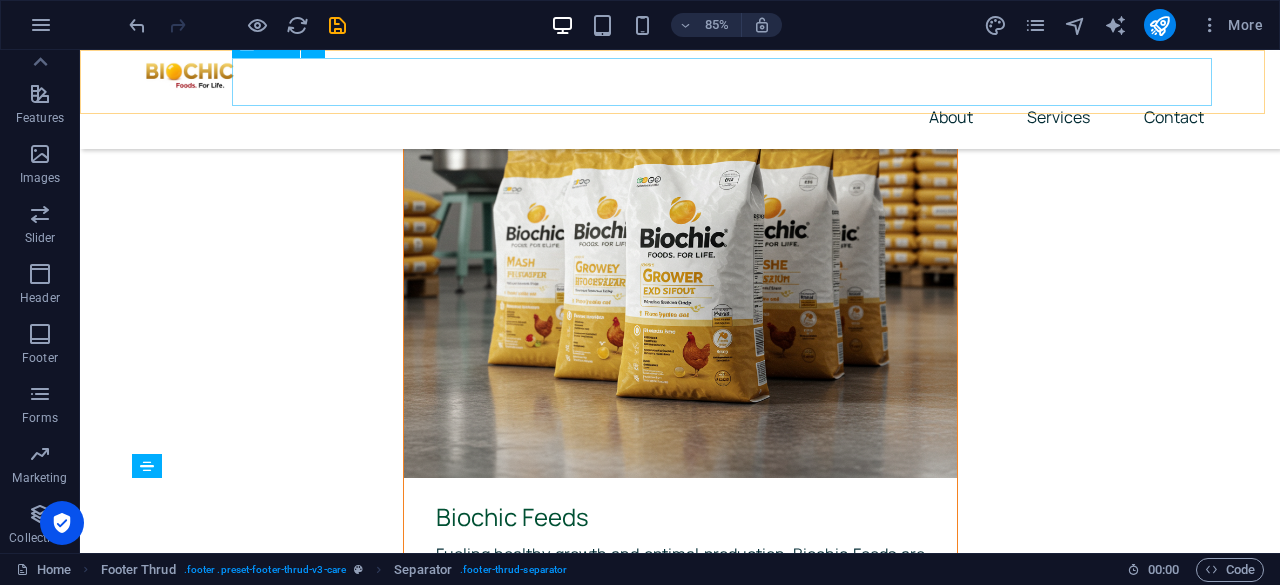 scroll, scrollTop: 8326, scrollLeft: 0, axis: vertical 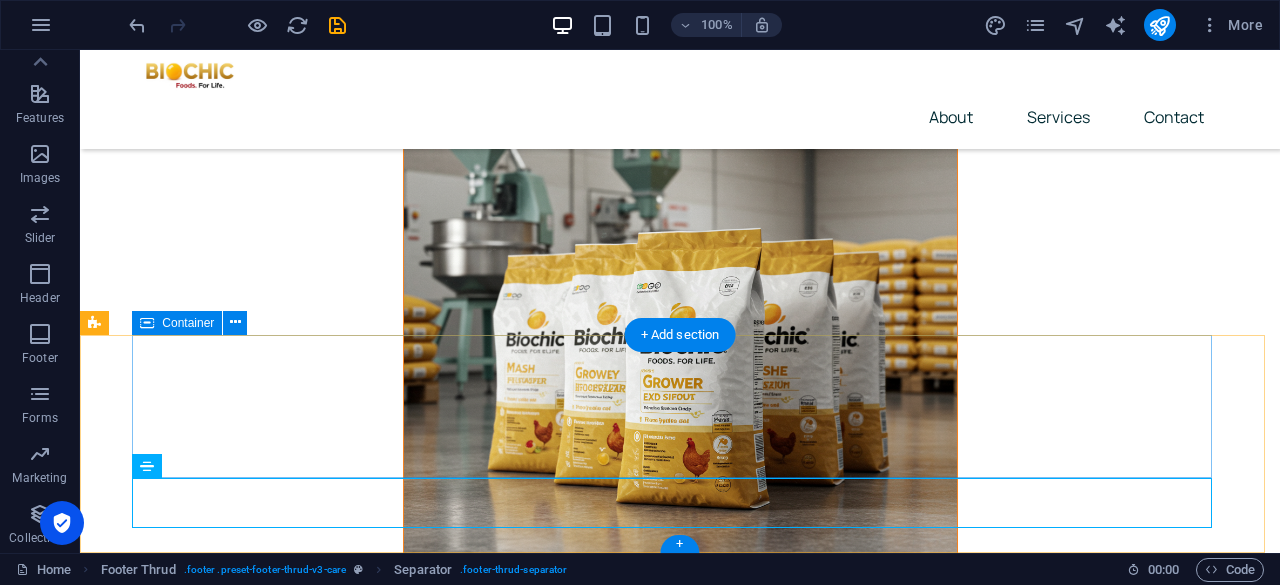 click on "Home About Services Contact" at bounding box center [680, 7970] 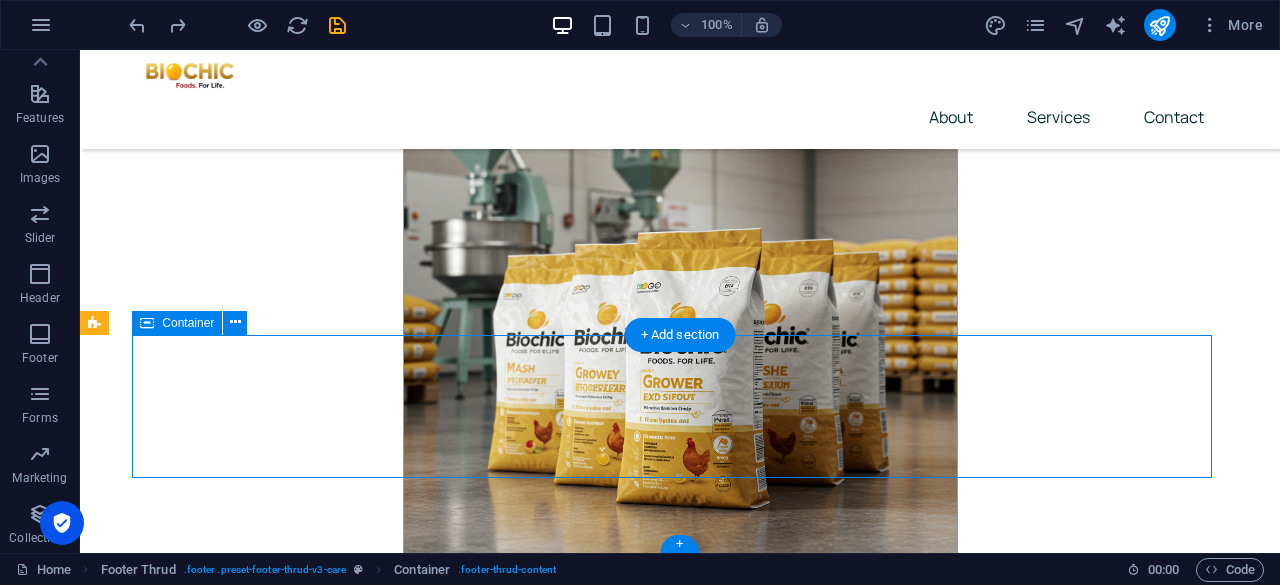 click on "Home About Services Contact" at bounding box center (680, 7970) 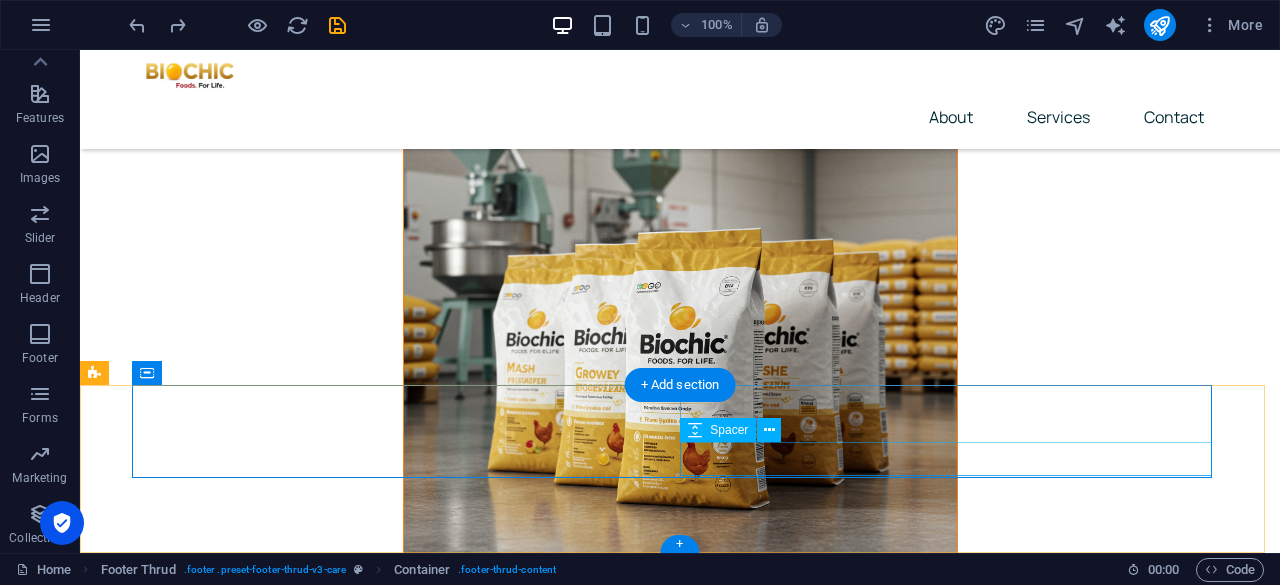 scroll, scrollTop: 8276, scrollLeft: 0, axis: vertical 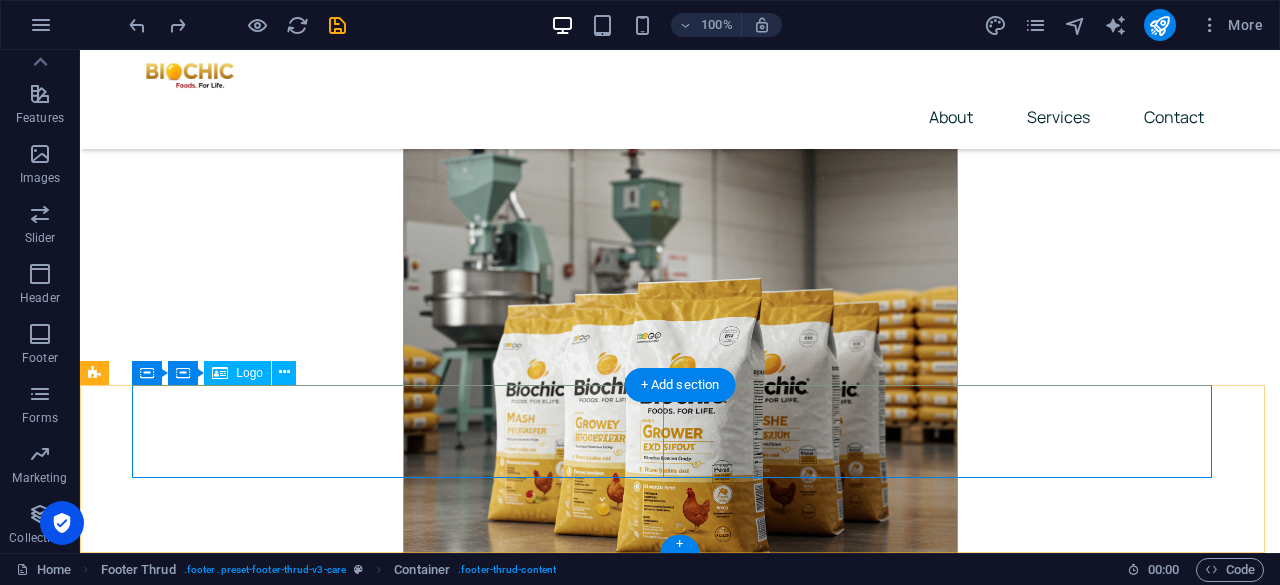 click at bounding box center [406, 7897] 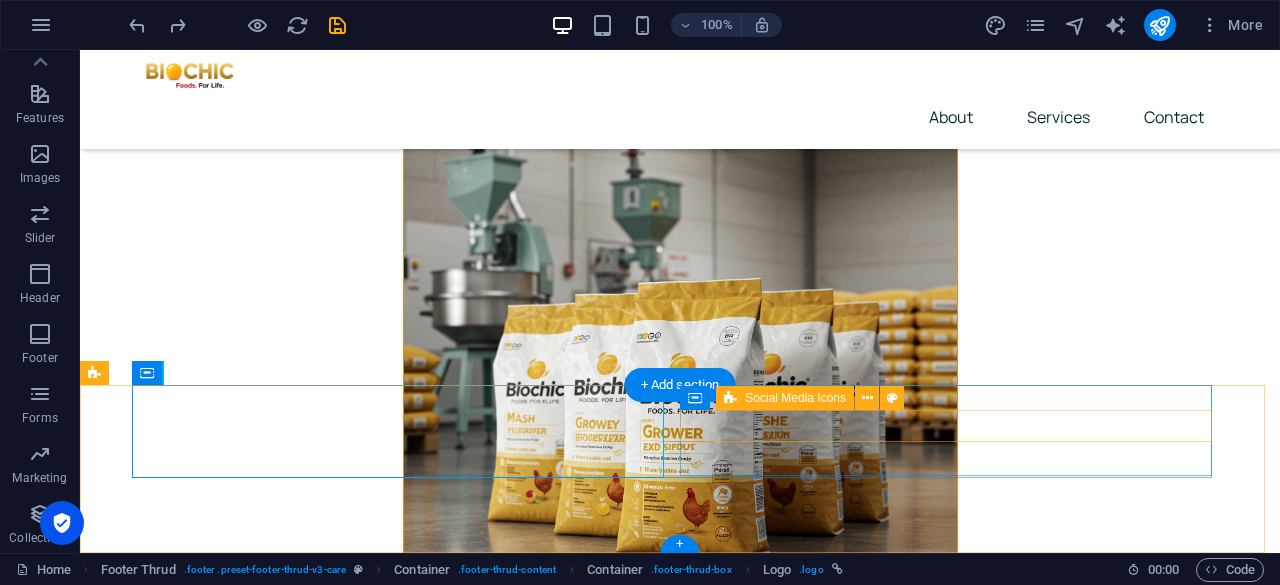 click at bounding box center [406, 8041] 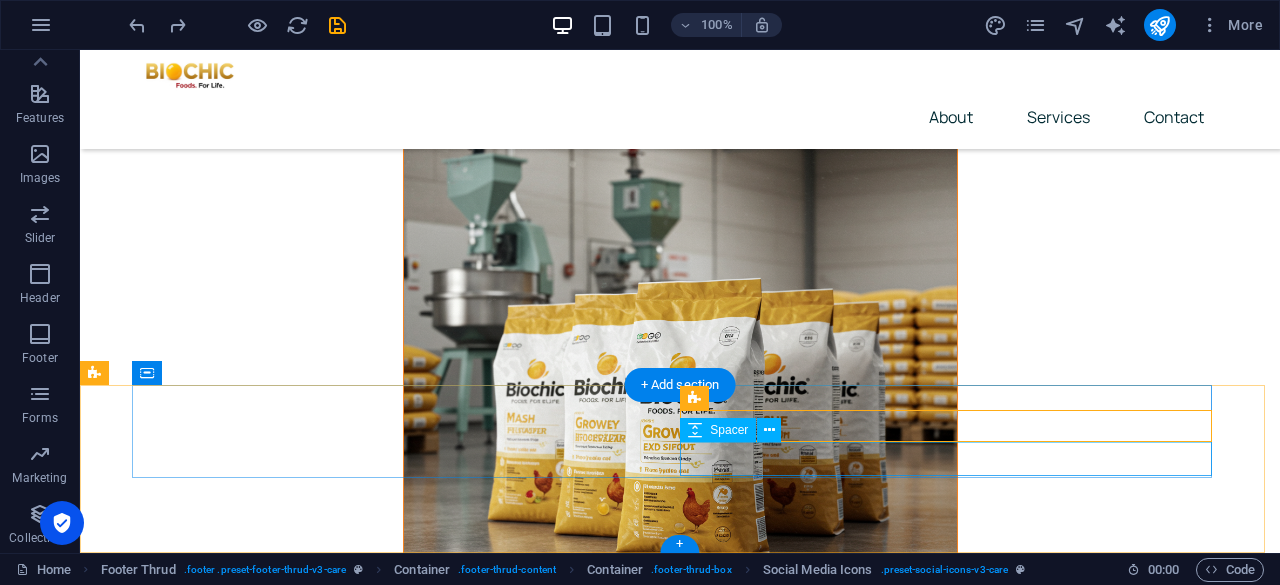 click at bounding box center [406, 8122] 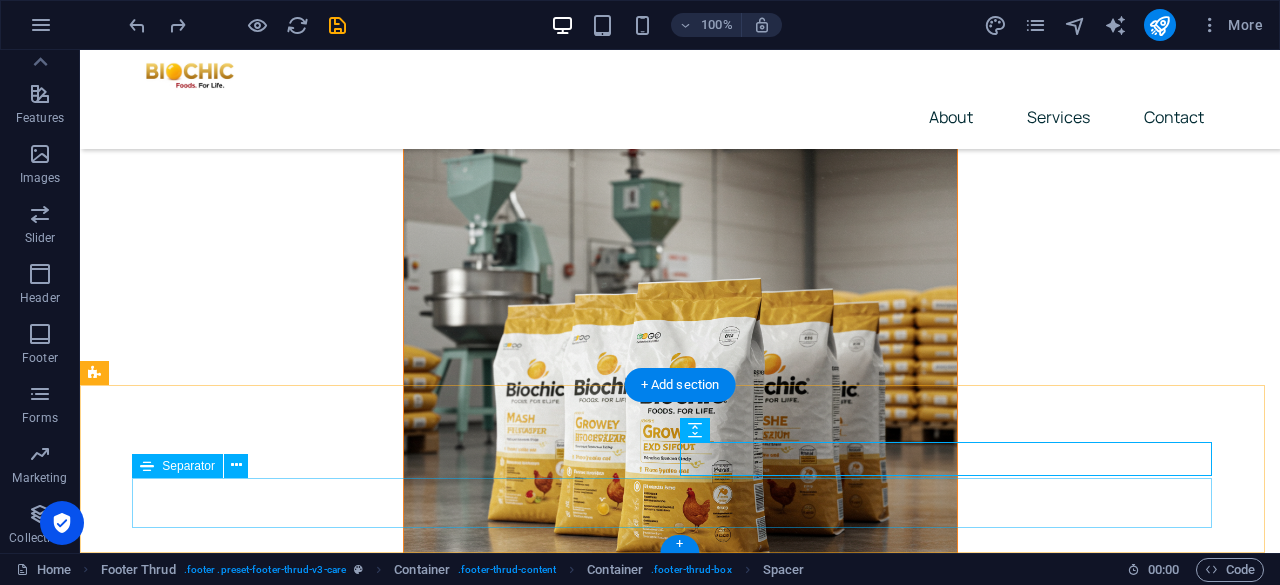 click at bounding box center (680, 8164) 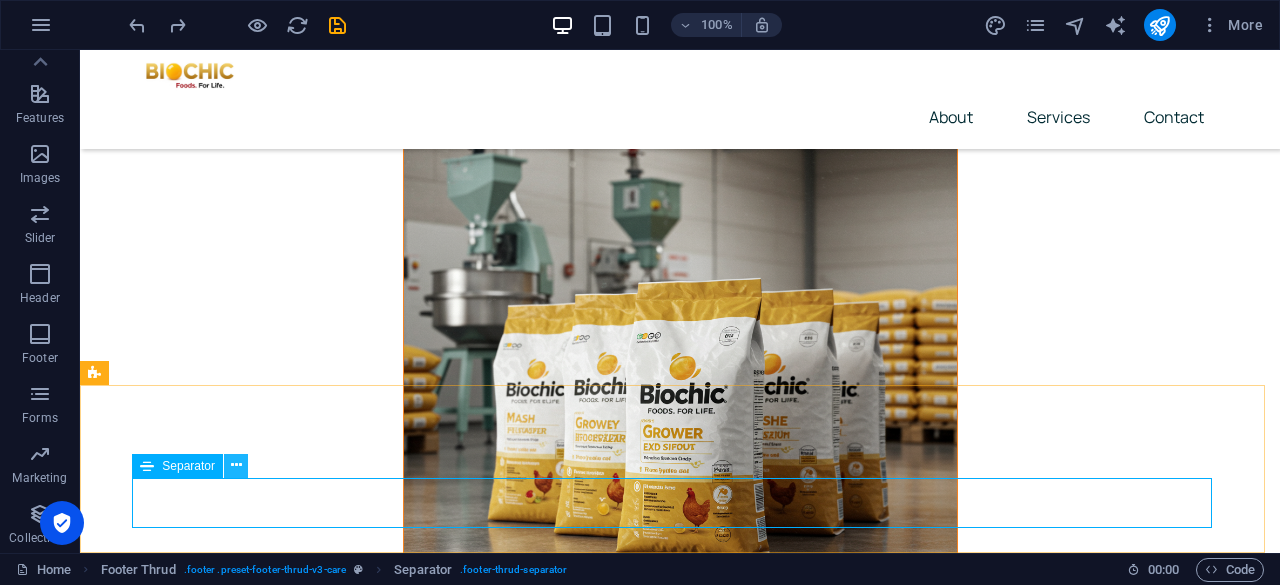 click at bounding box center (236, 465) 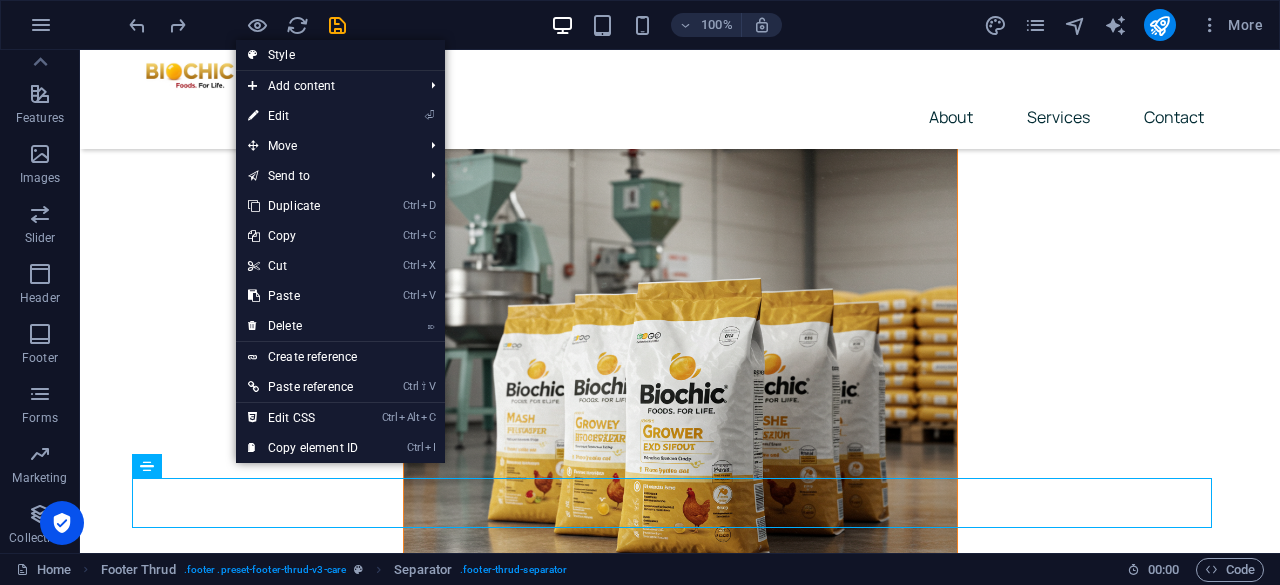 click on "Style" at bounding box center (340, 55) 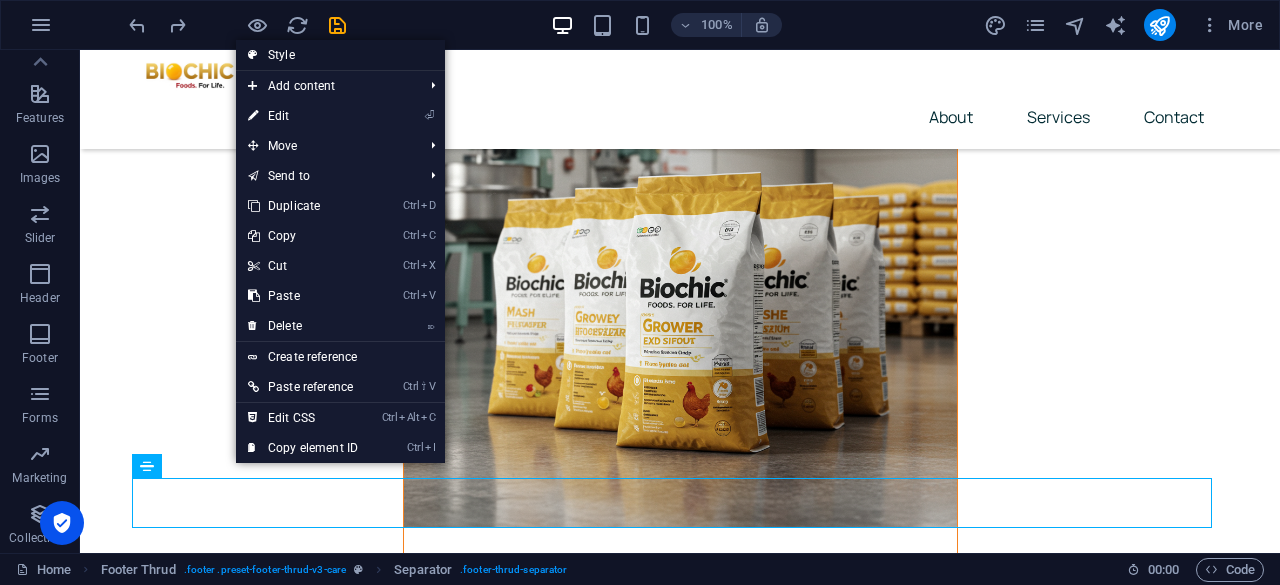 select on "rem" 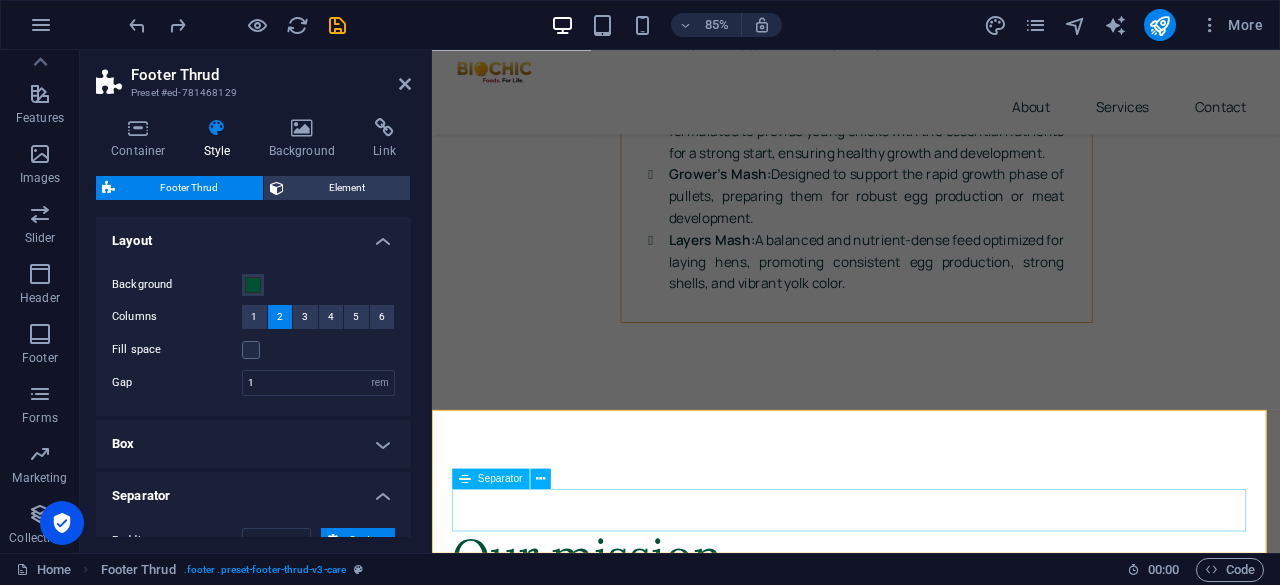 click at bounding box center (931, 7680) 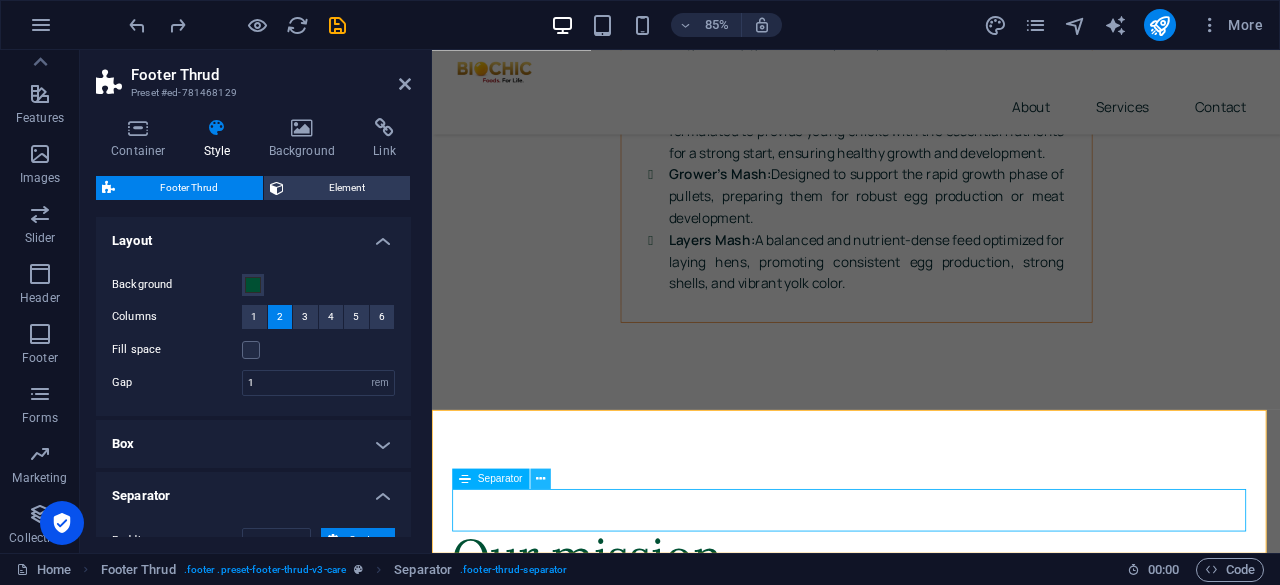 click at bounding box center [540, 479] 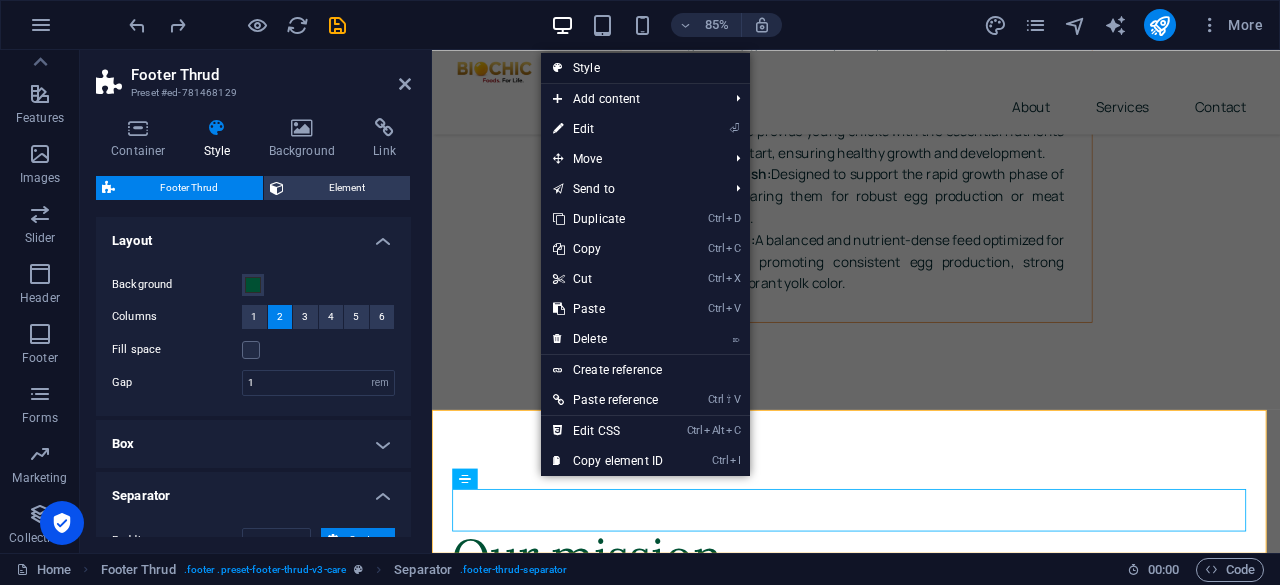 click on "Style" at bounding box center (645, 68) 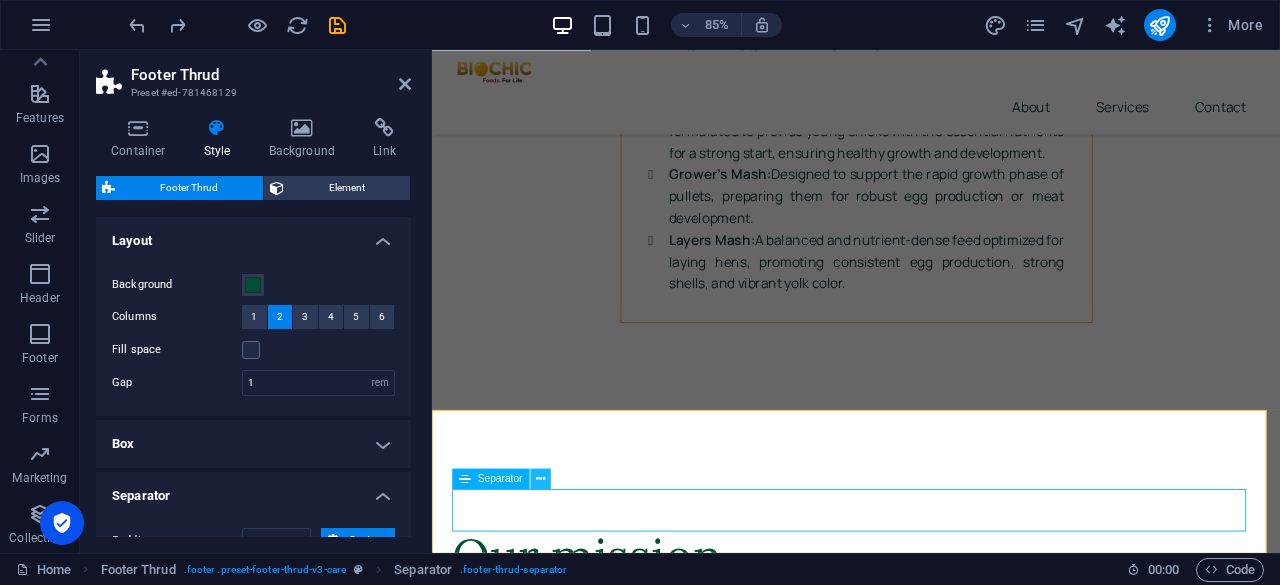 click at bounding box center (540, 479) 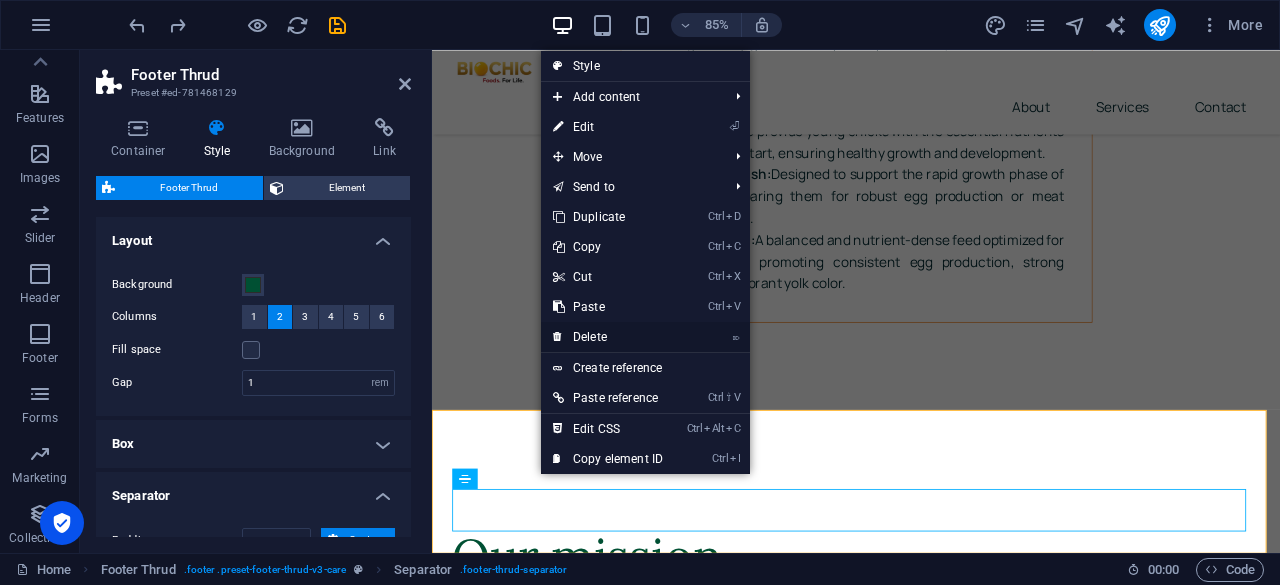 click on "⌦  Delete" at bounding box center [608, 337] 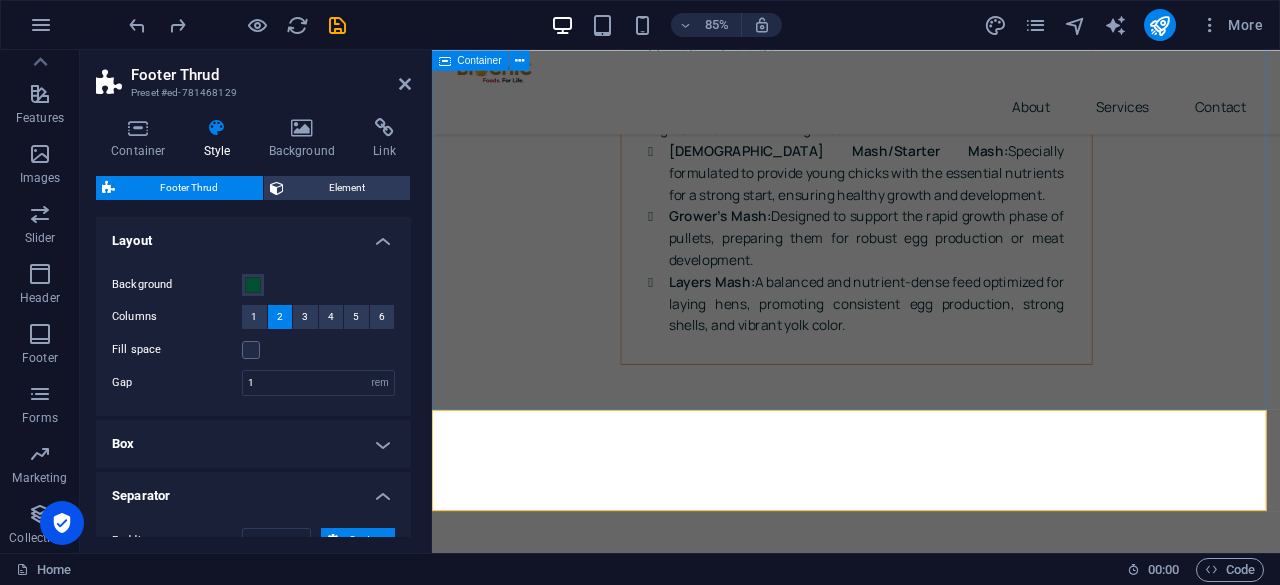 scroll, scrollTop: 8382, scrollLeft: 0, axis: vertical 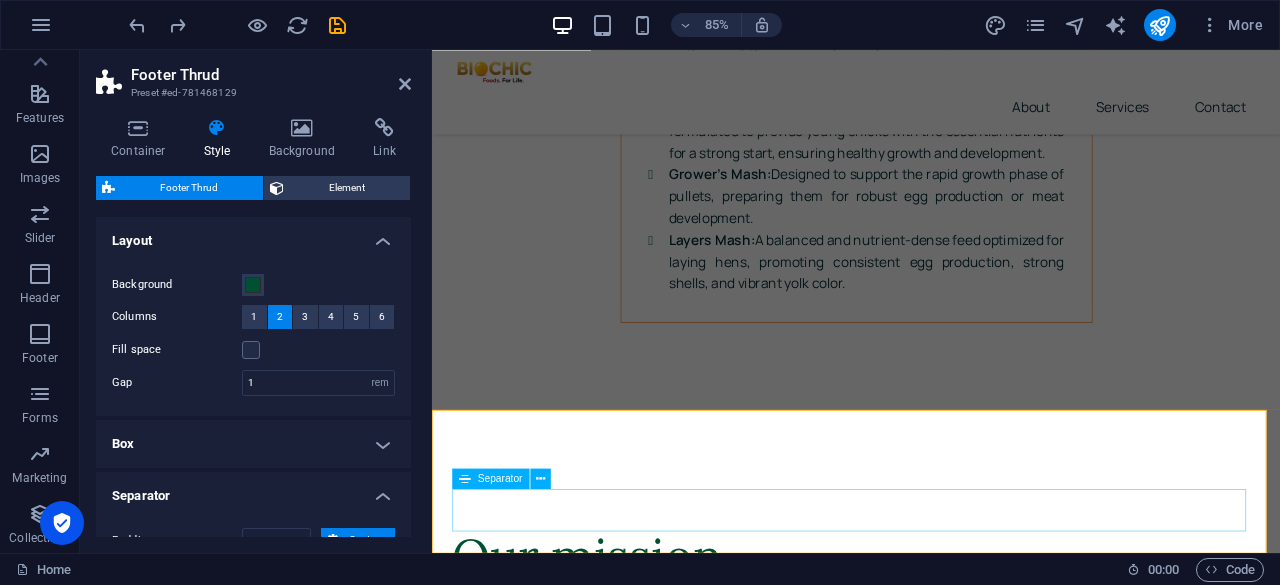 click at bounding box center [931, 7680] 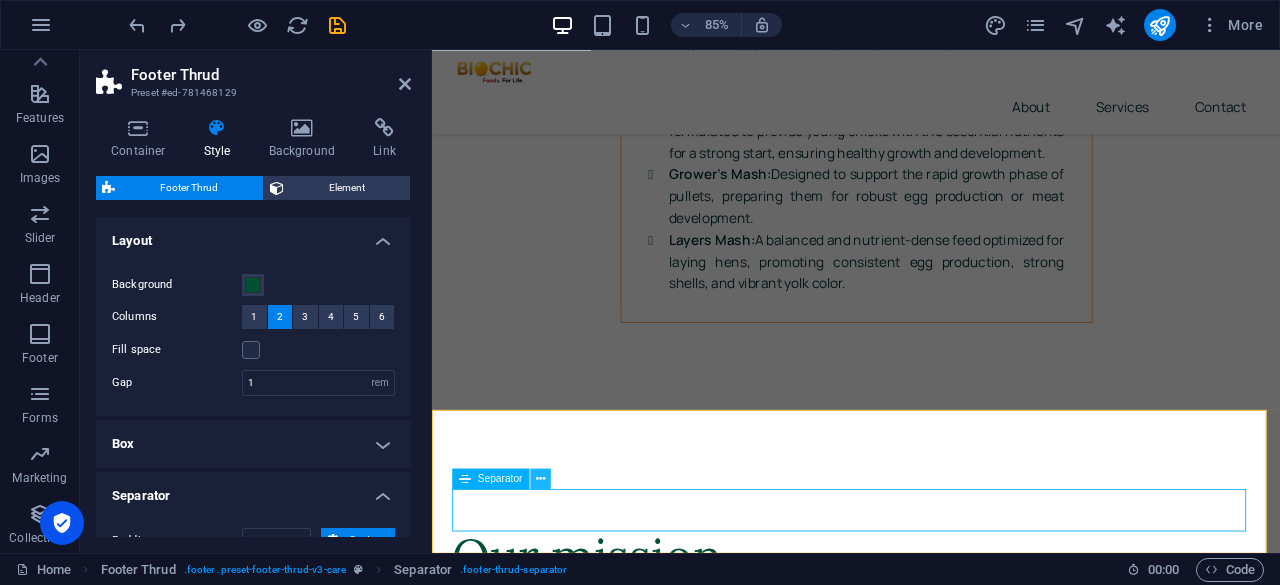 click at bounding box center [540, 479] 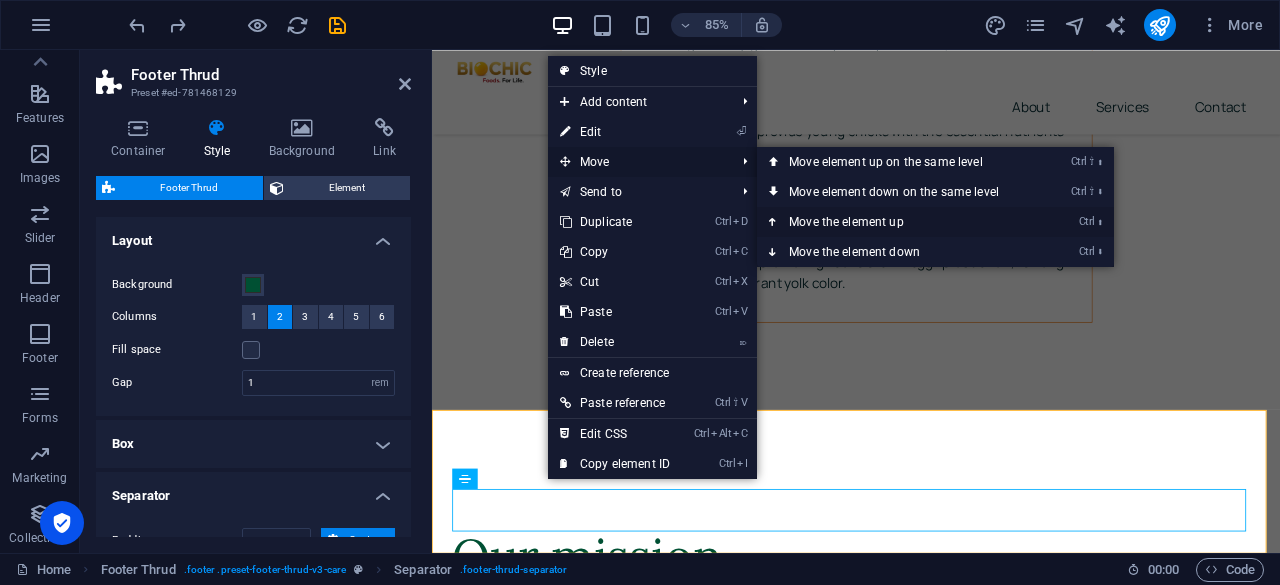 click on "Ctrl ⬆  Move the element up" at bounding box center [898, 222] 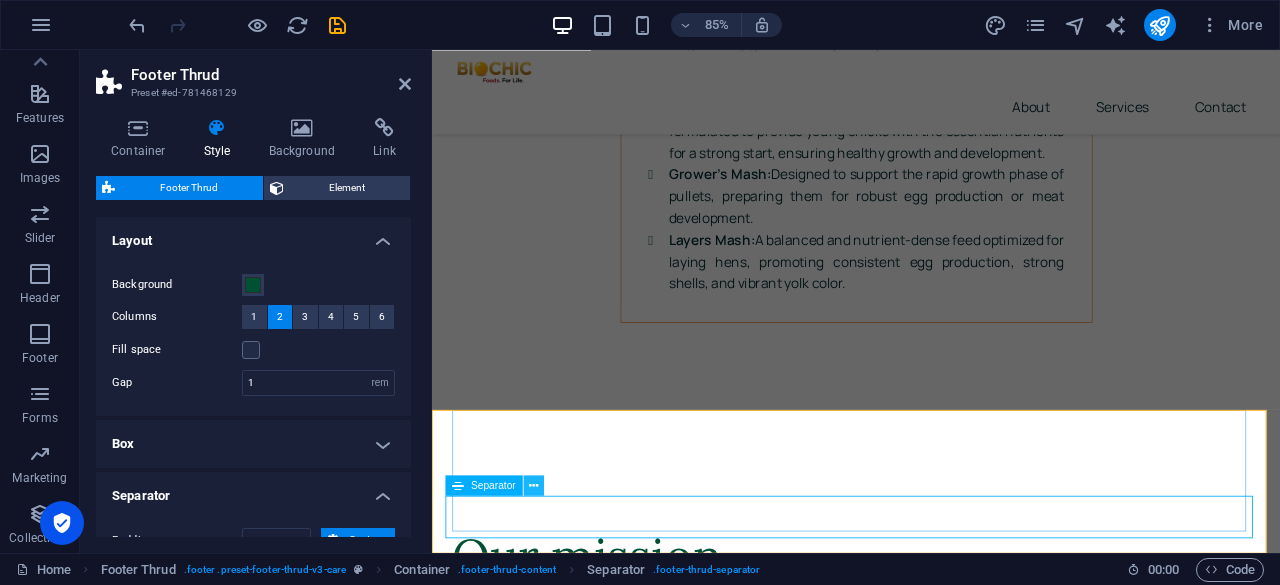 click at bounding box center [533, 486] 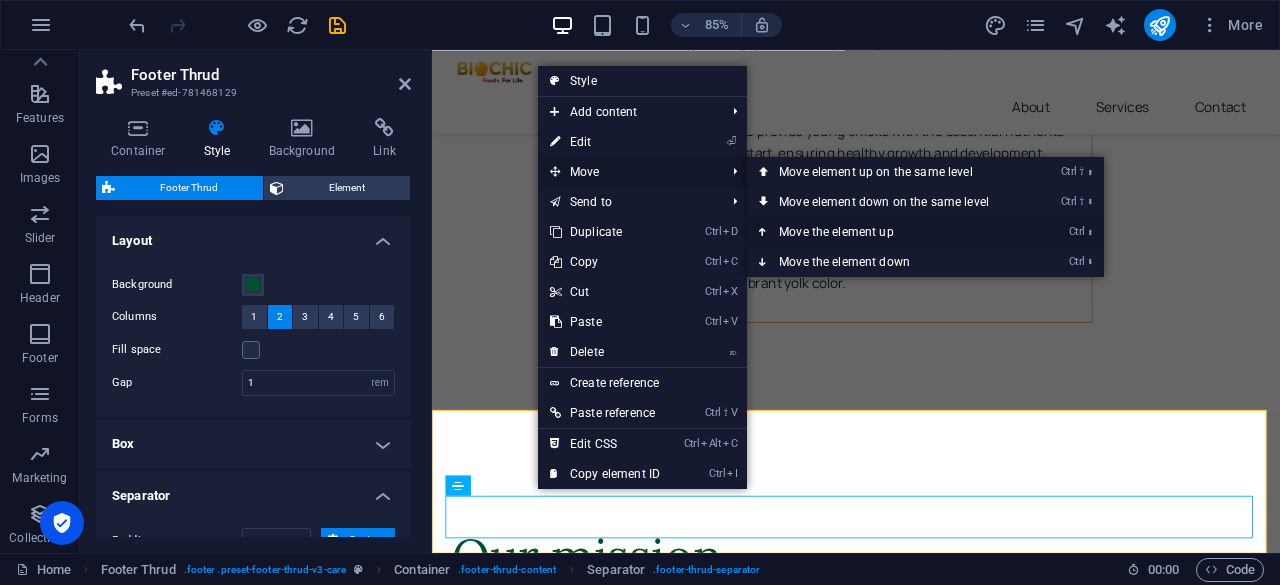 click on "Ctrl ⬆  Move the element up" at bounding box center (888, 232) 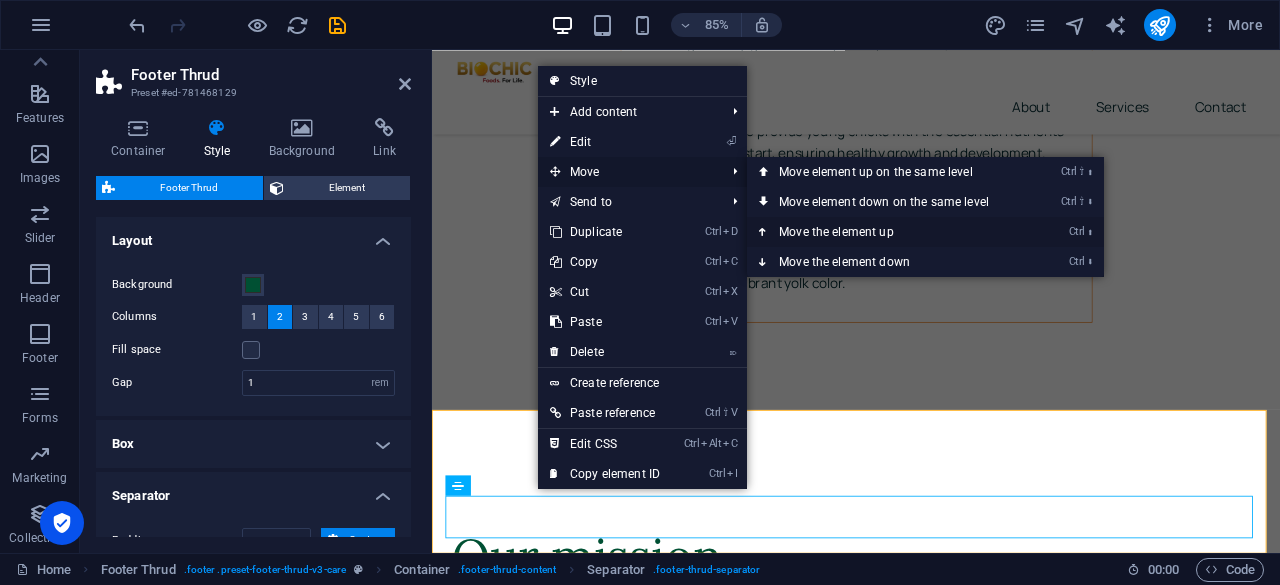 scroll, scrollTop: 8381, scrollLeft: 0, axis: vertical 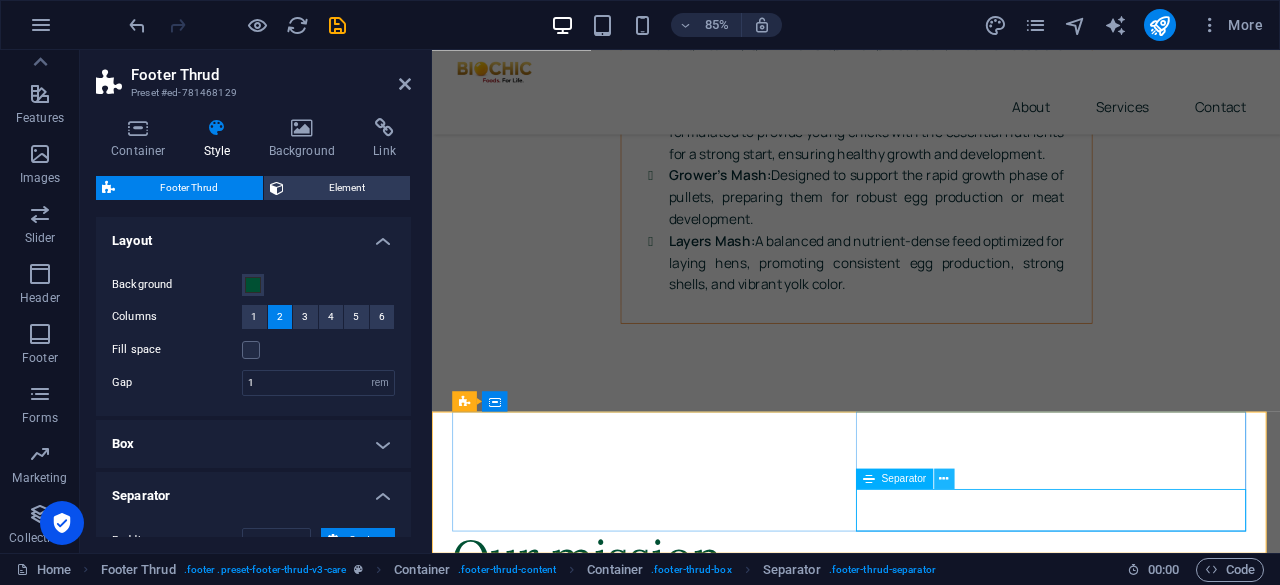 click at bounding box center (944, 479) 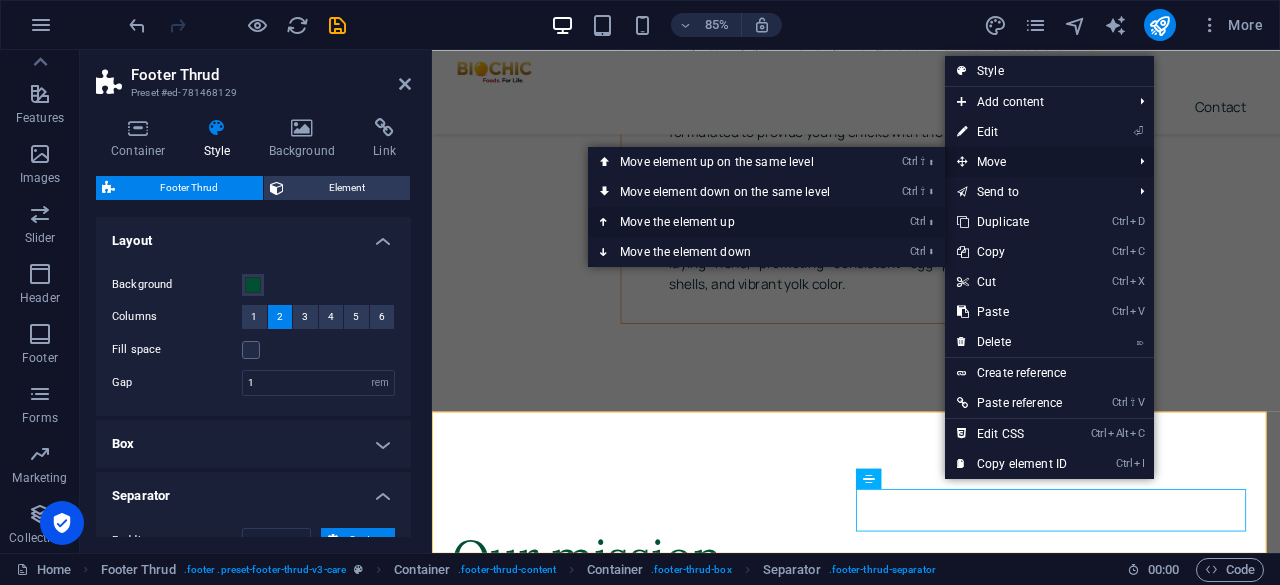 click on "Ctrl ⬆  Move the element up" at bounding box center [729, 222] 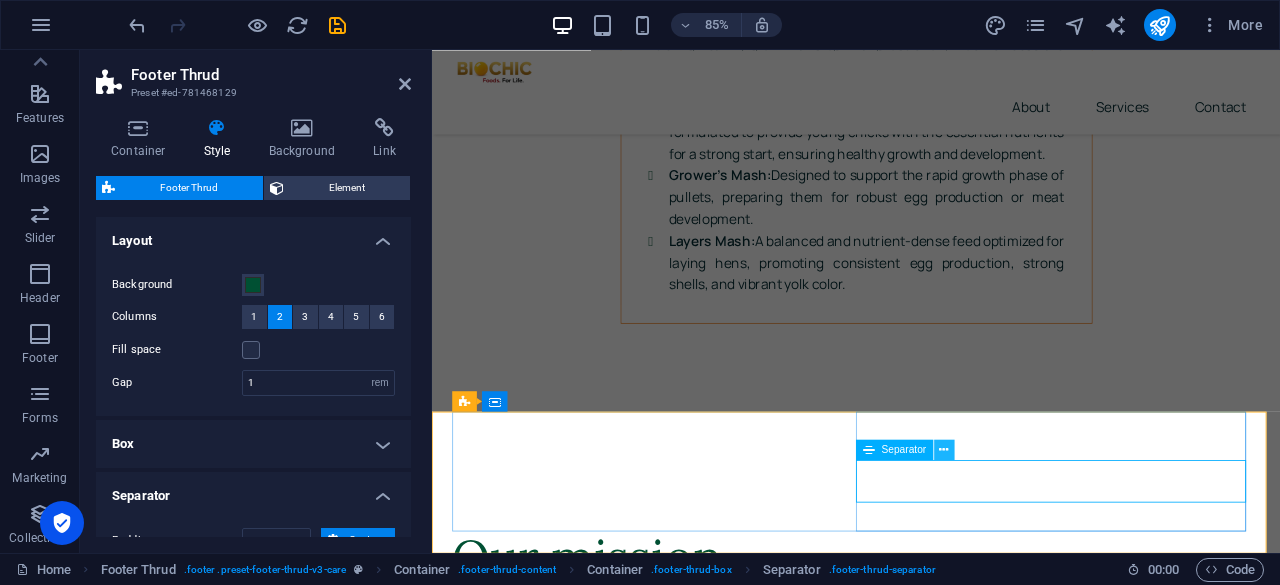 click at bounding box center [944, 450] 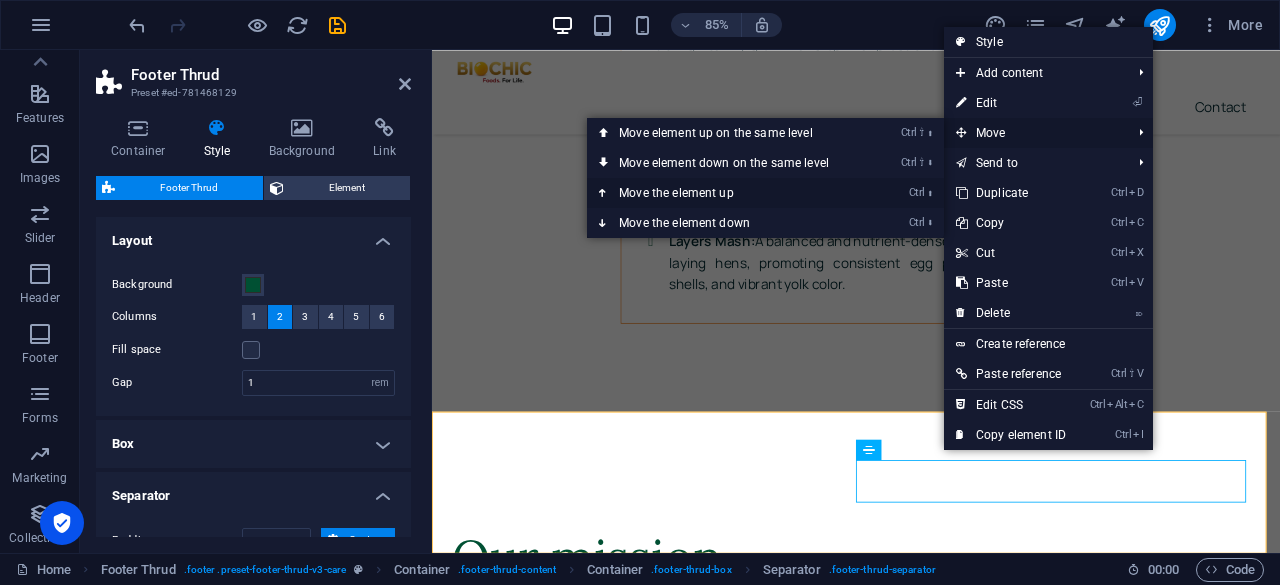 click on "Ctrl ⬆  Move the element up" at bounding box center (728, 193) 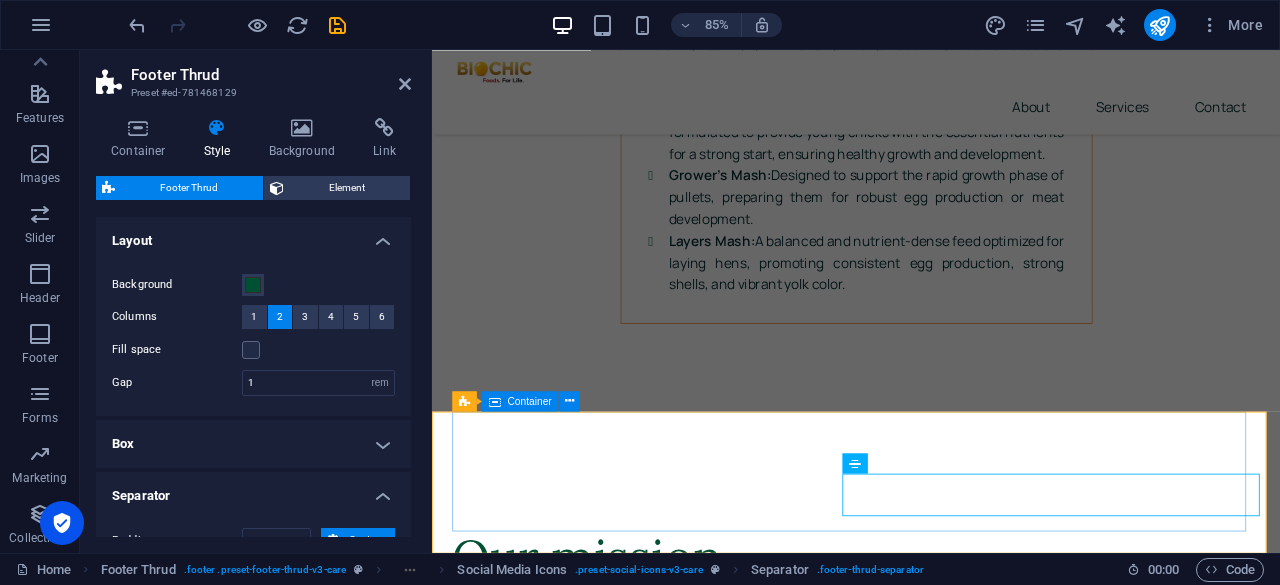 click on "Home About Services Contact" at bounding box center [931, 7536] 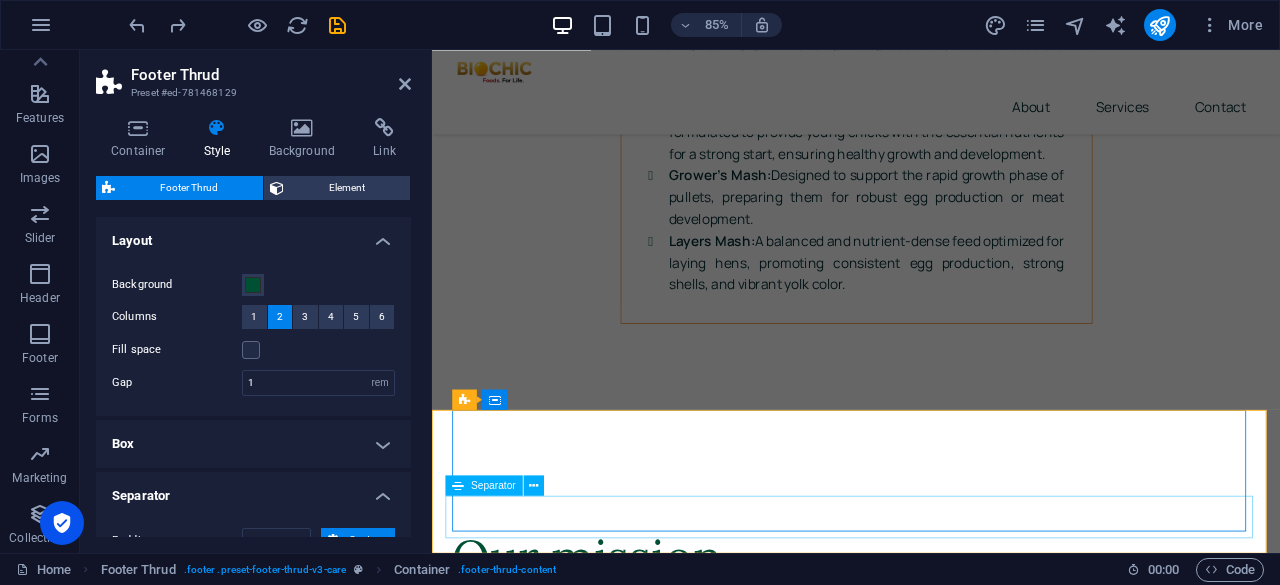 scroll, scrollTop: 8382, scrollLeft: 0, axis: vertical 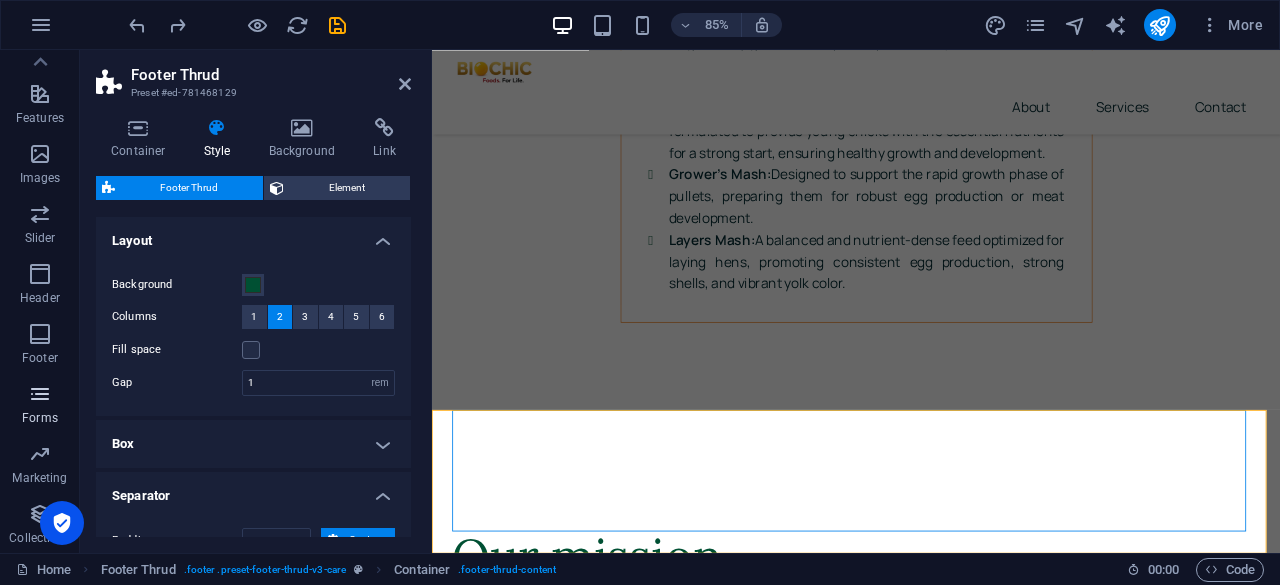 click at bounding box center (40, 394) 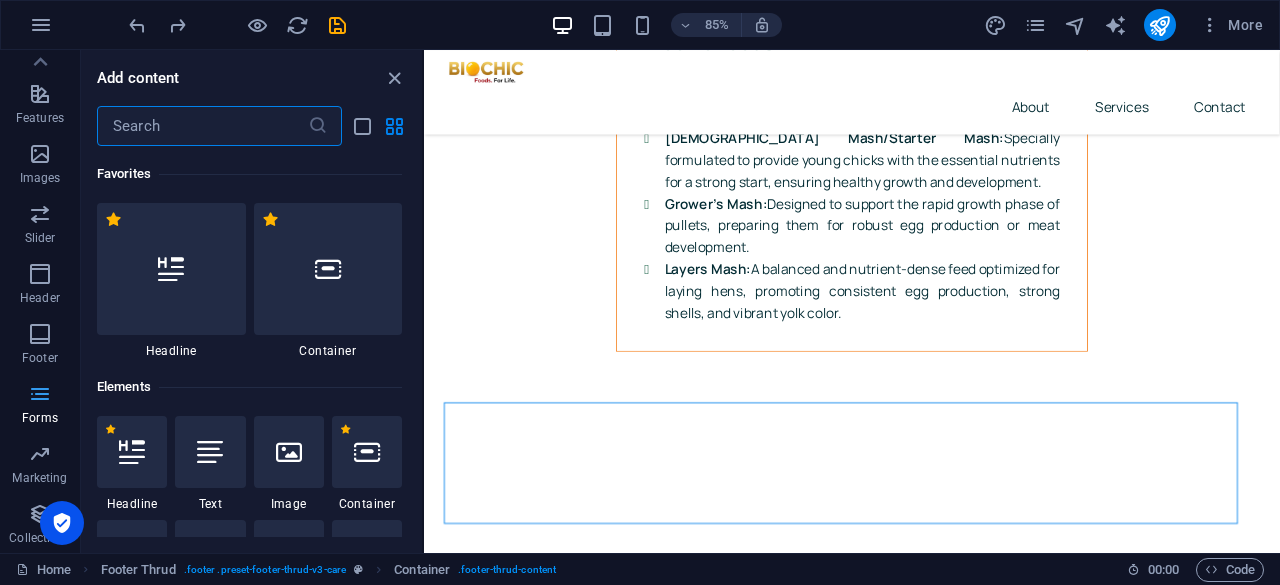 scroll, scrollTop: 8392, scrollLeft: 0, axis: vertical 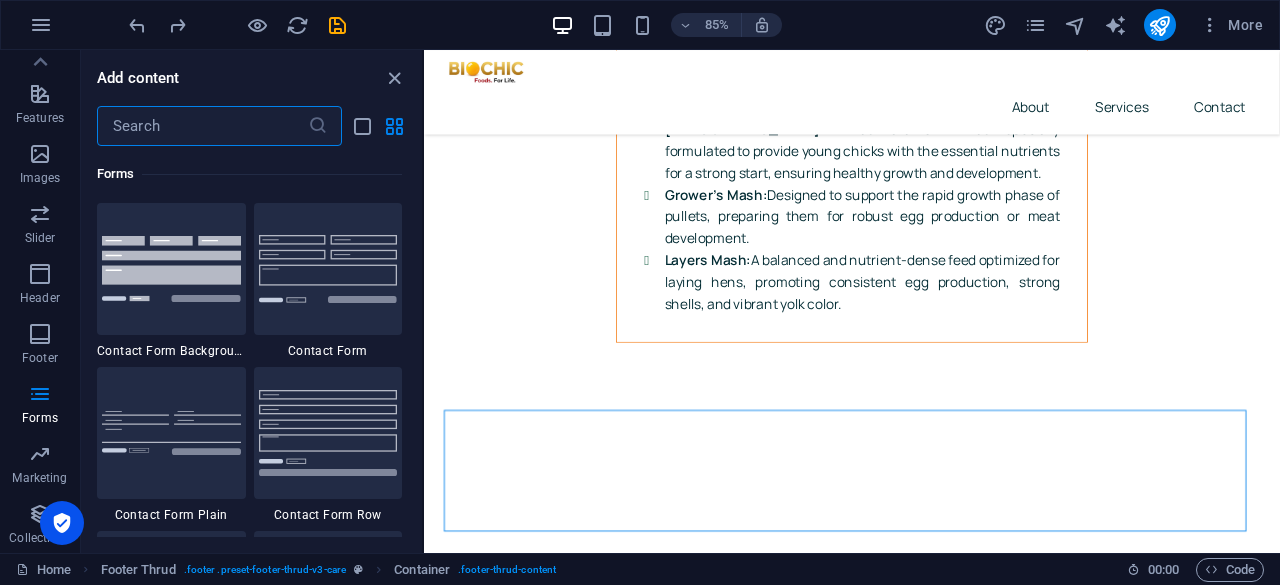 click at bounding box center (202, 126) 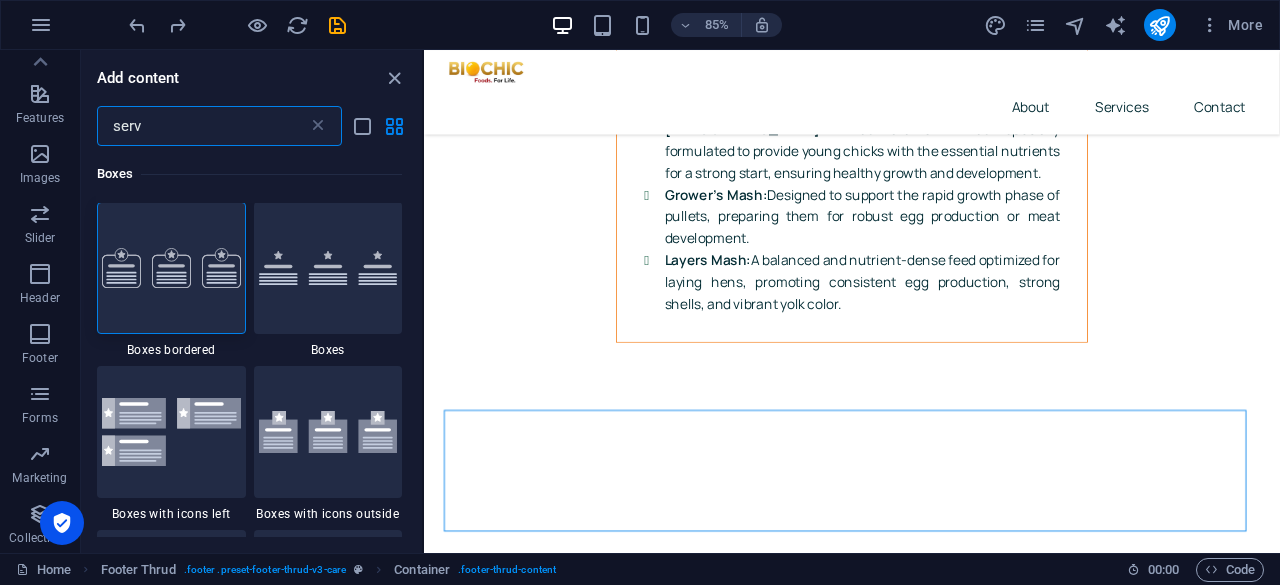 scroll, scrollTop: 0, scrollLeft: 0, axis: both 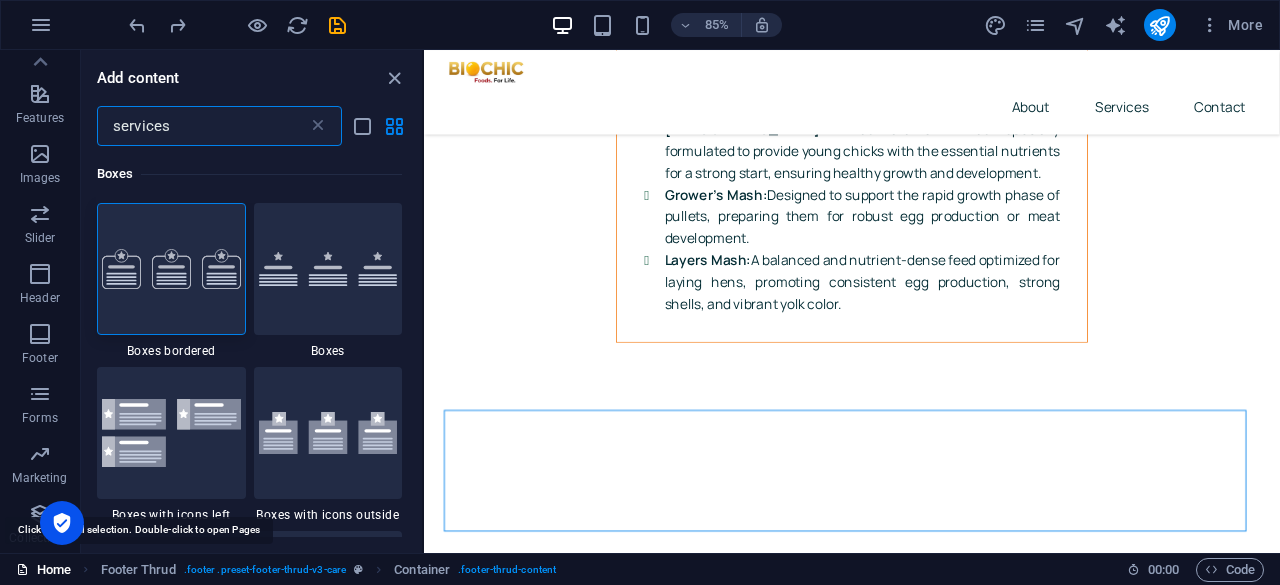 type on "services" 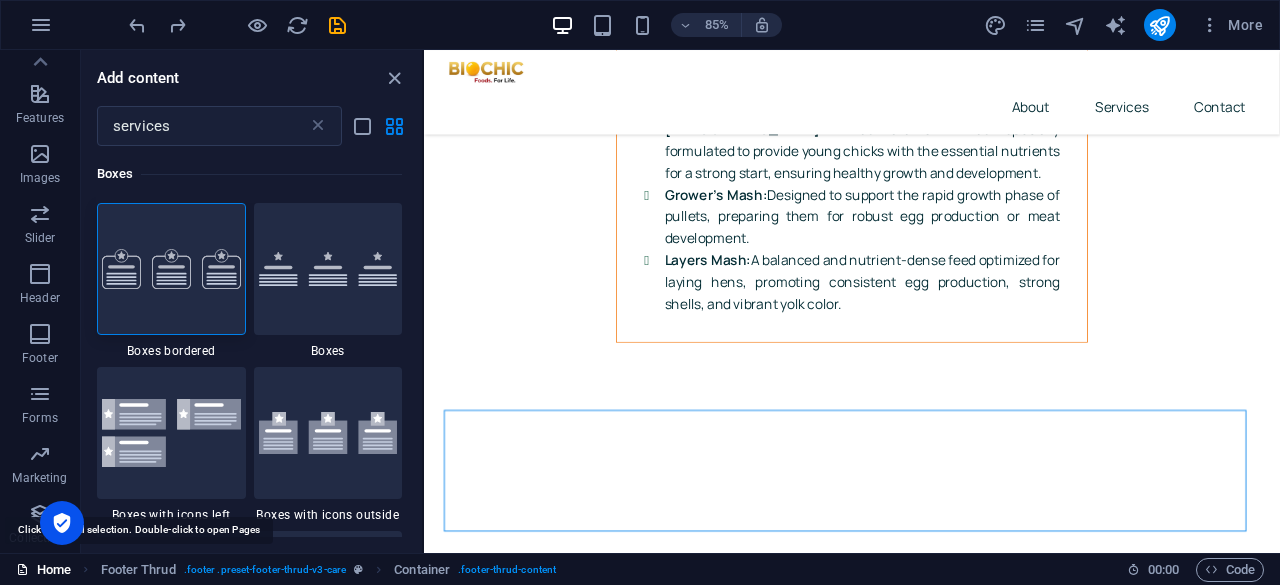 click on "Home" at bounding box center [43, 570] 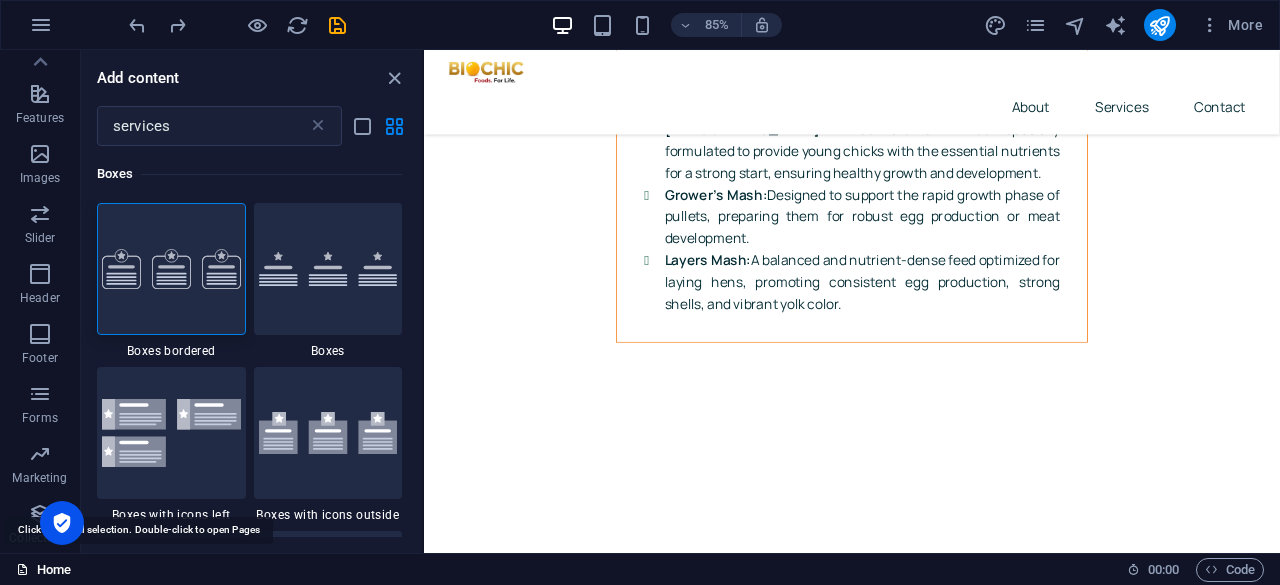 click on "Home" at bounding box center (43, 570) 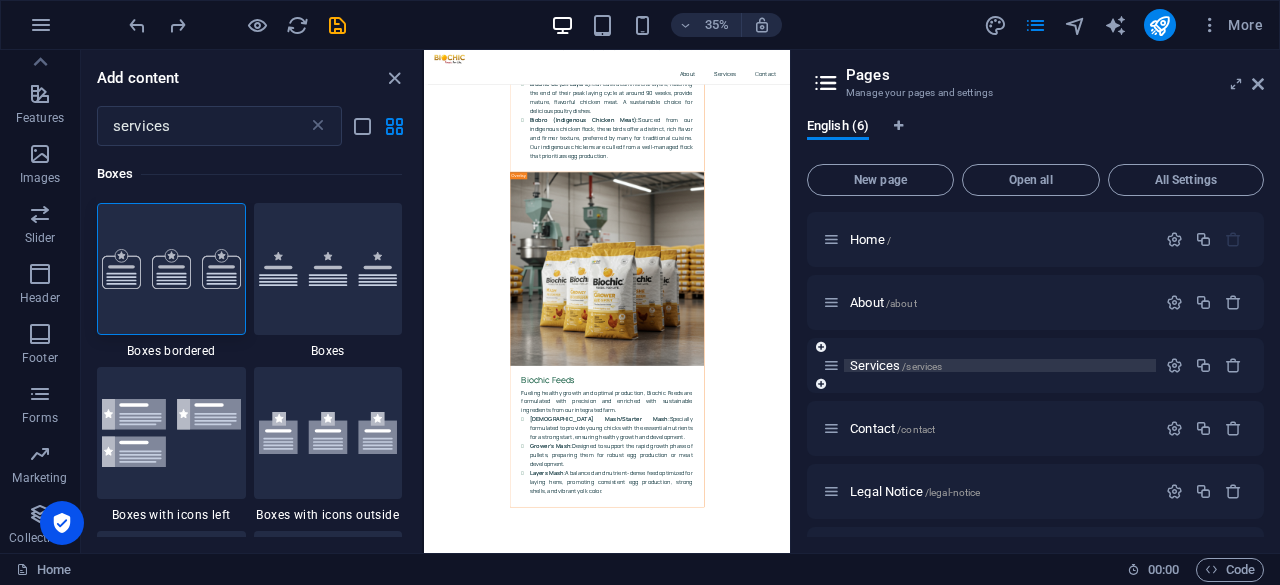 click on "Services /services" at bounding box center [896, 365] 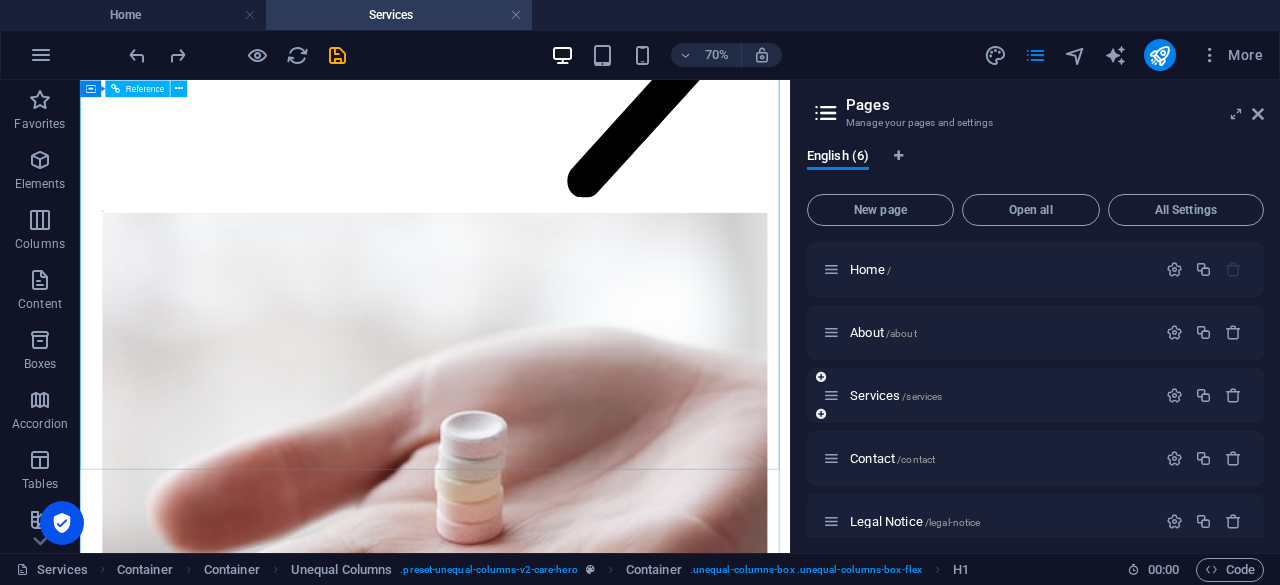 scroll, scrollTop: 7606, scrollLeft: 0, axis: vertical 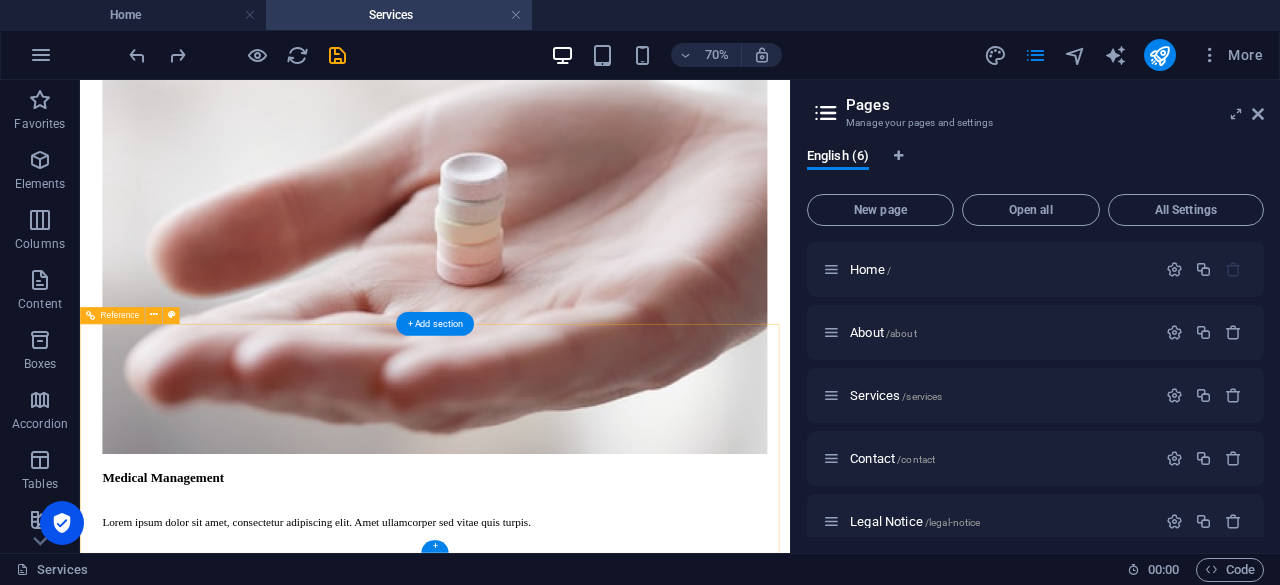 click on "Home About Services Contact
2024  Biochic Foods . All Rights Reserved. Privacy Policy   Legal Notice" at bounding box center [587, 11748] 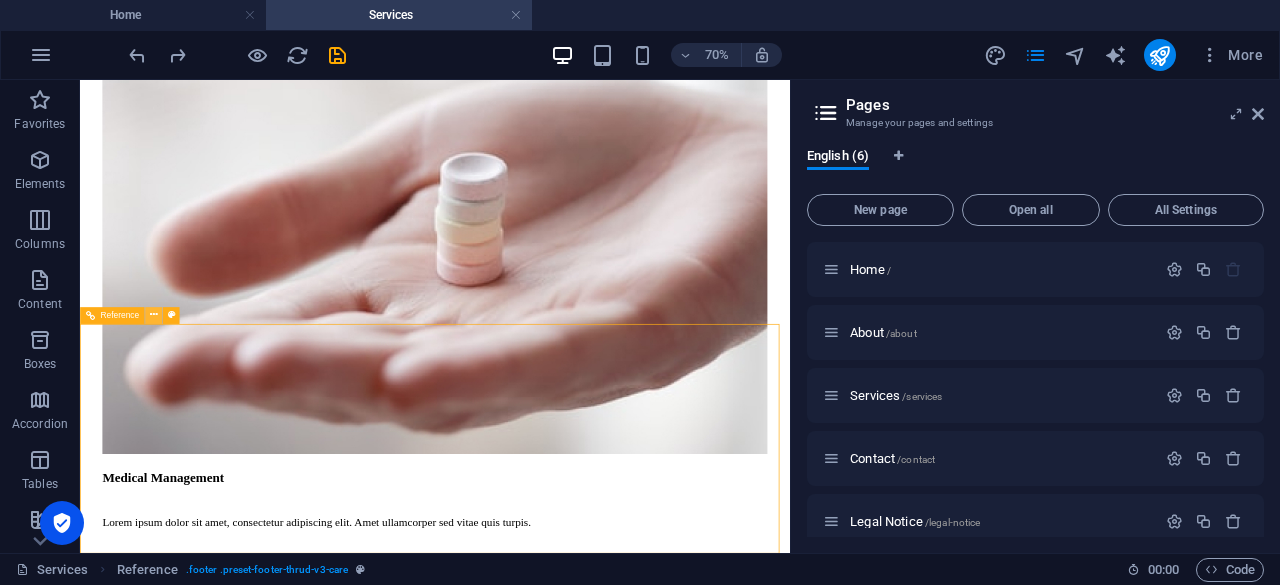 click at bounding box center (154, 315) 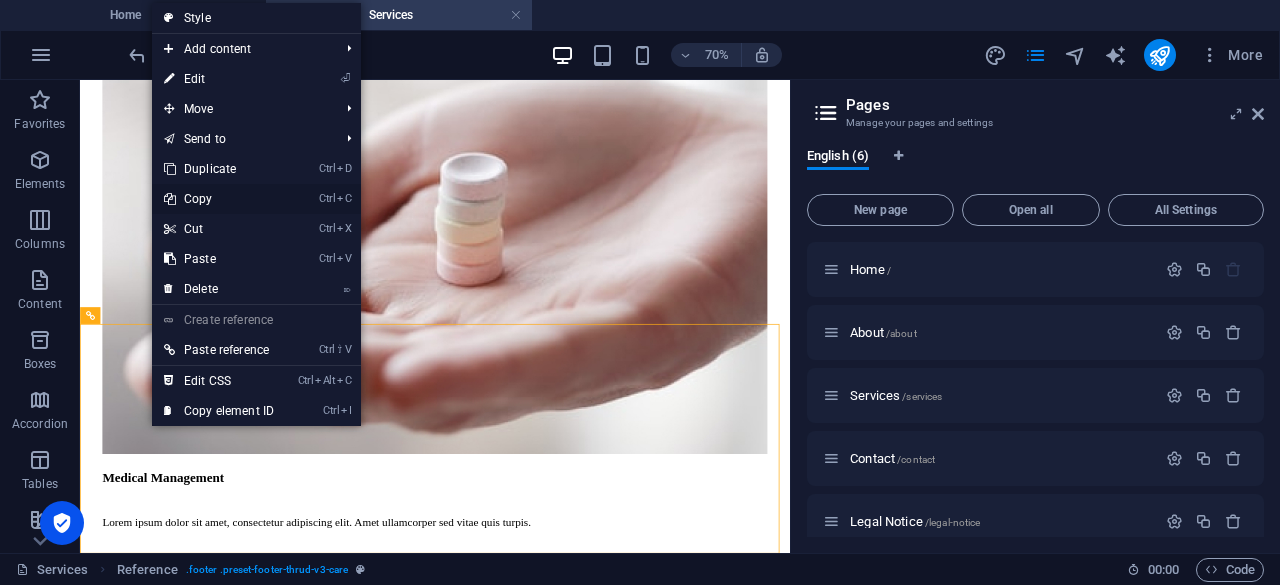 click on "Ctrl C  Copy" at bounding box center (219, 199) 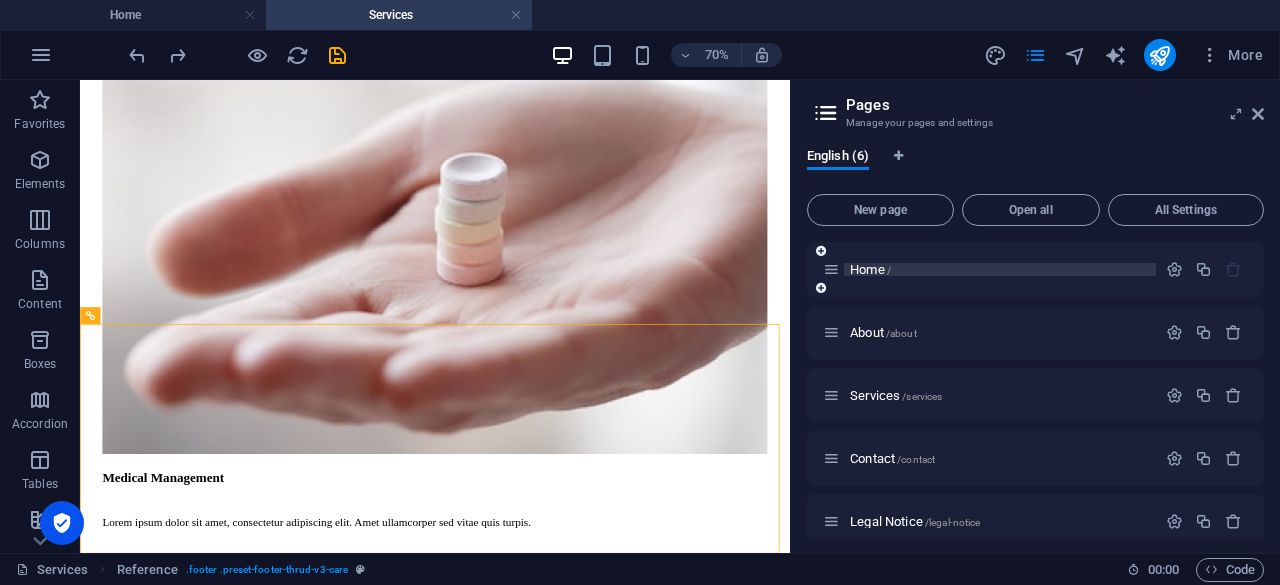 click on "Home /" at bounding box center [1000, 269] 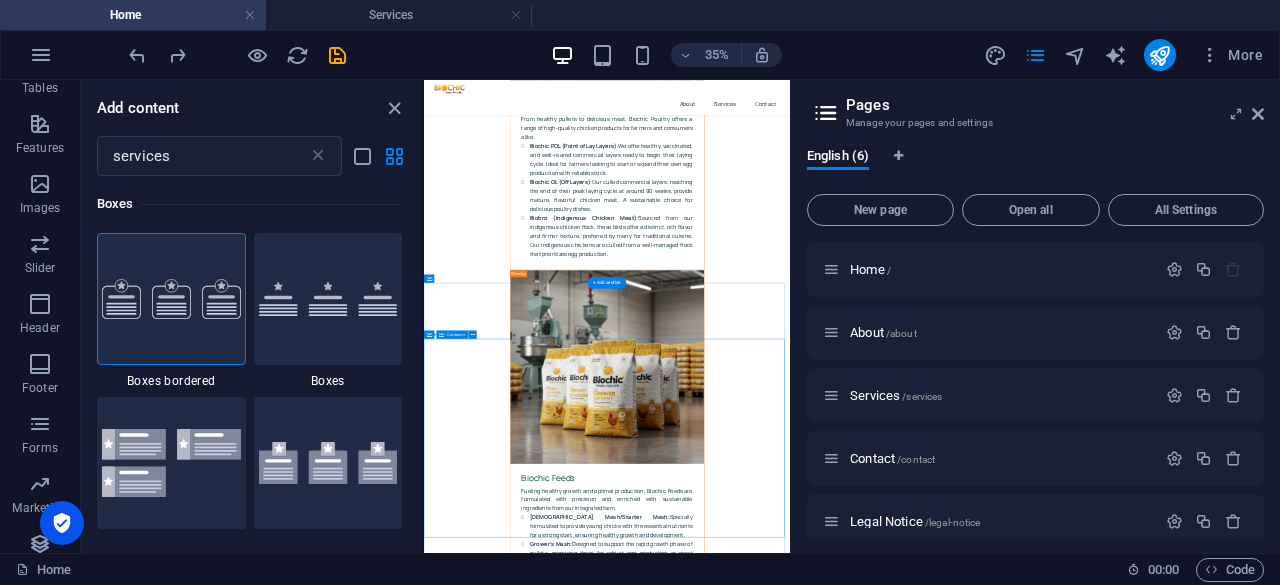 scroll, scrollTop: 7616, scrollLeft: 0, axis: vertical 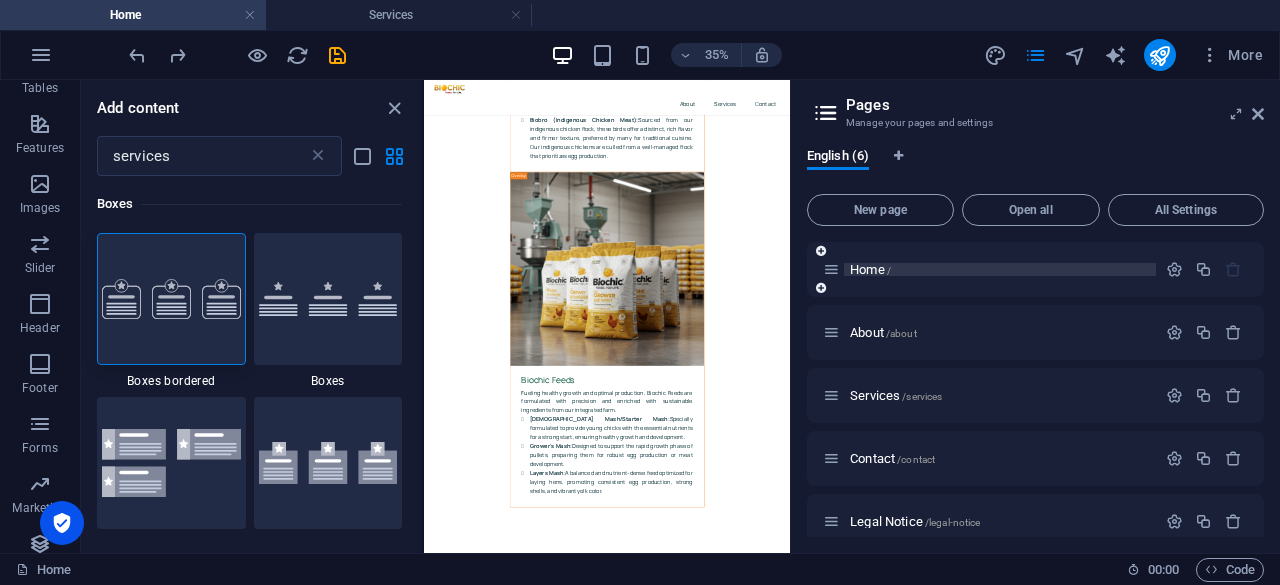 click on "Home /" at bounding box center [870, 269] 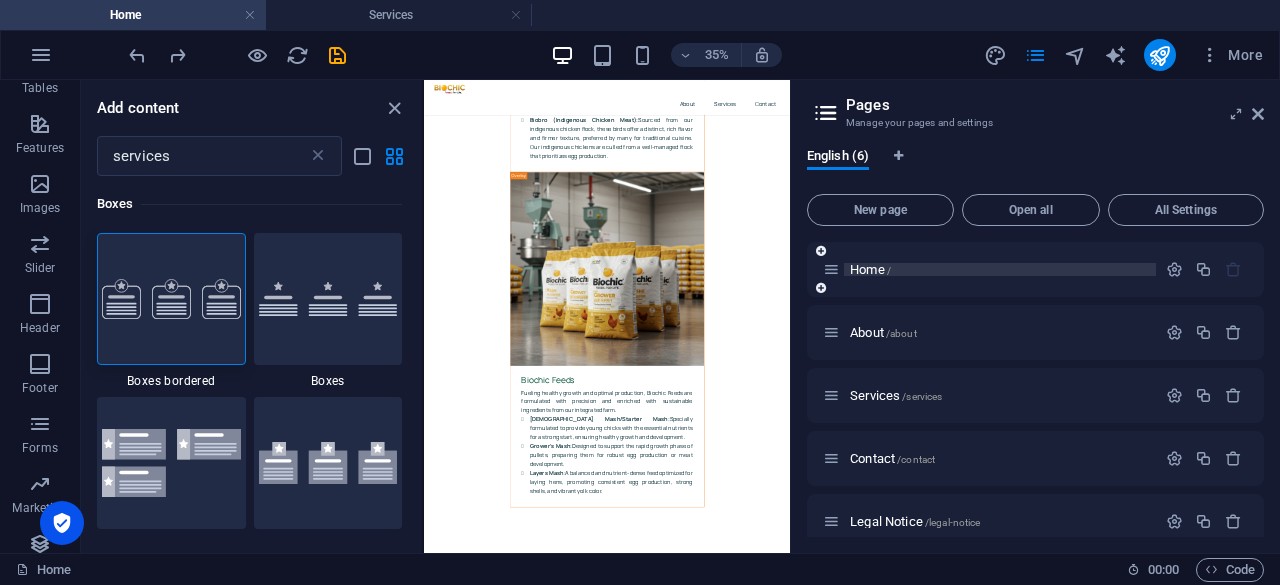click on "Home /" at bounding box center (1000, 269) 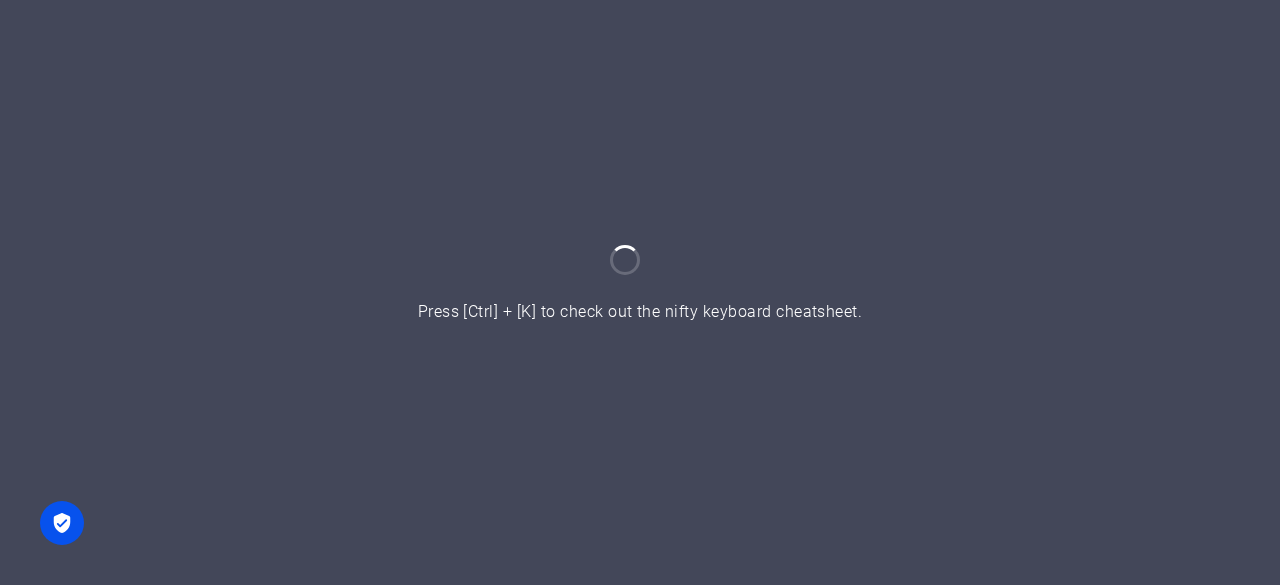scroll, scrollTop: 0, scrollLeft: 0, axis: both 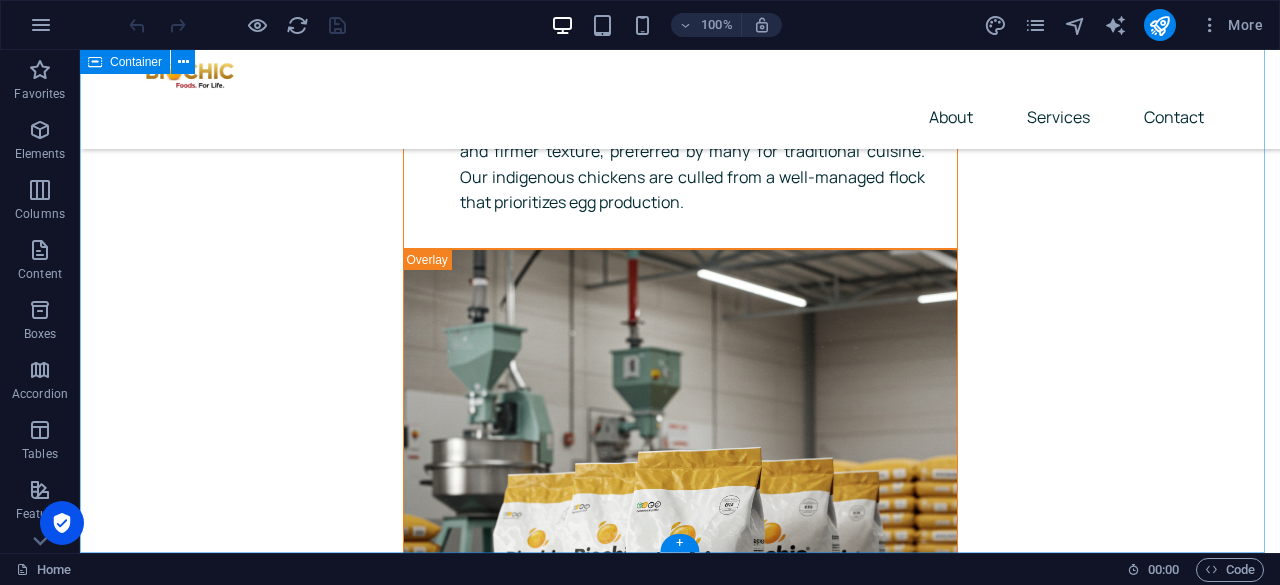 click on "Send us a message   I have read and understand the privacy policy. Unreadable? Regenerate Submit" at bounding box center [680, 7401] 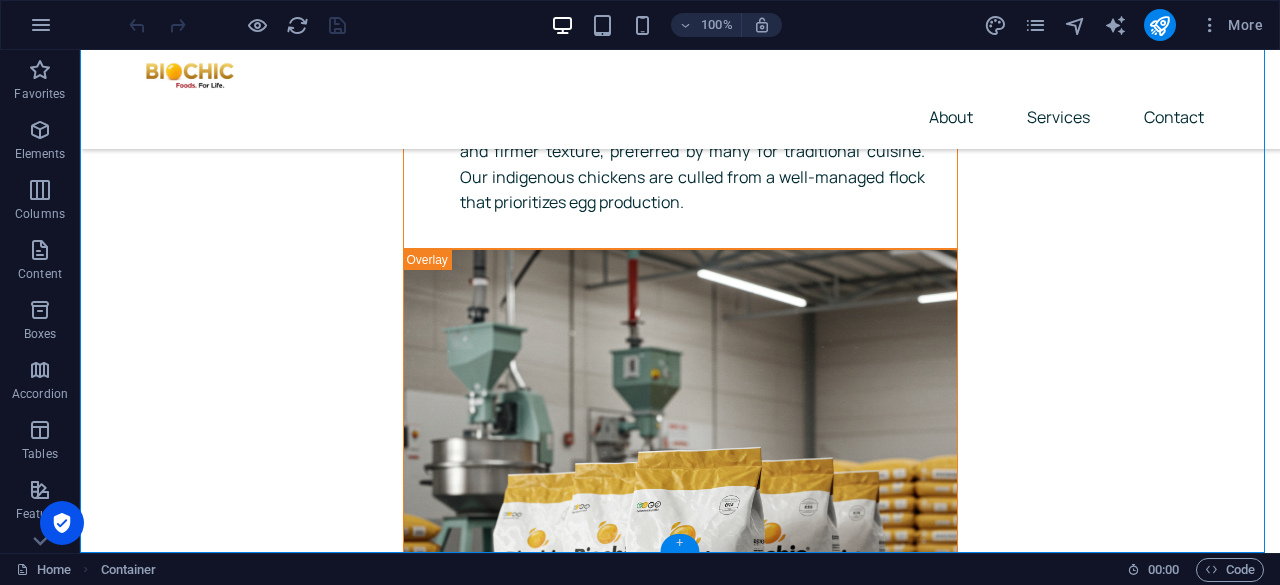 click on "+" at bounding box center [679, 543] 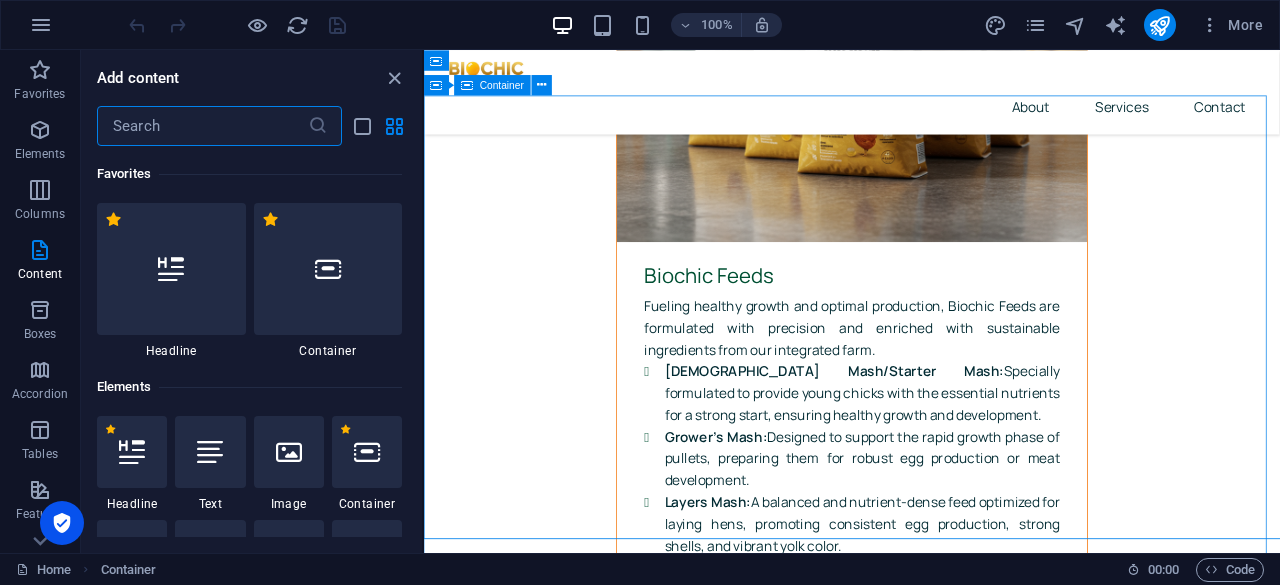 scroll, scrollTop: 8035, scrollLeft: 0, axis: vertical 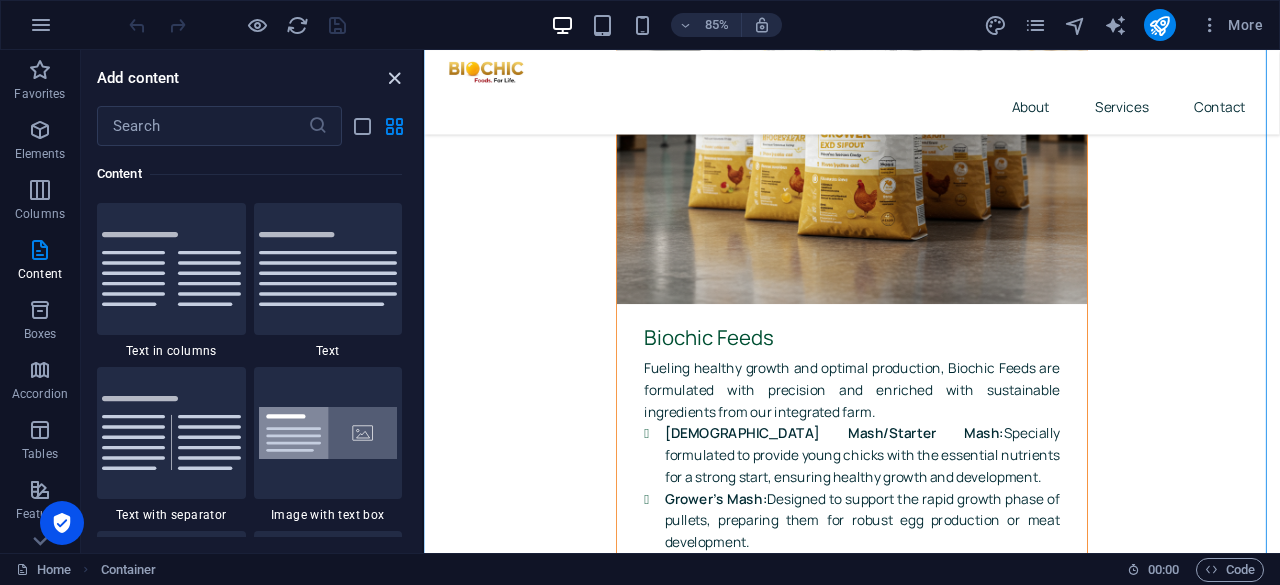 click at bounding box center [394, 78] 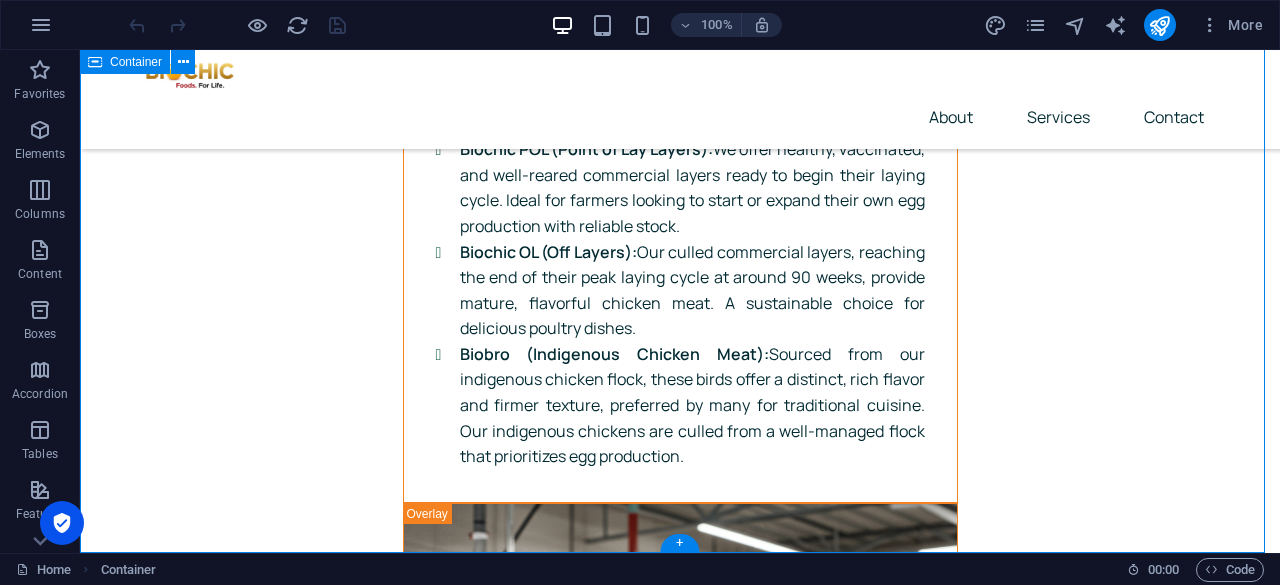 scroll, scrollTop: 8107, scrollLeft: 0, axis: vertical 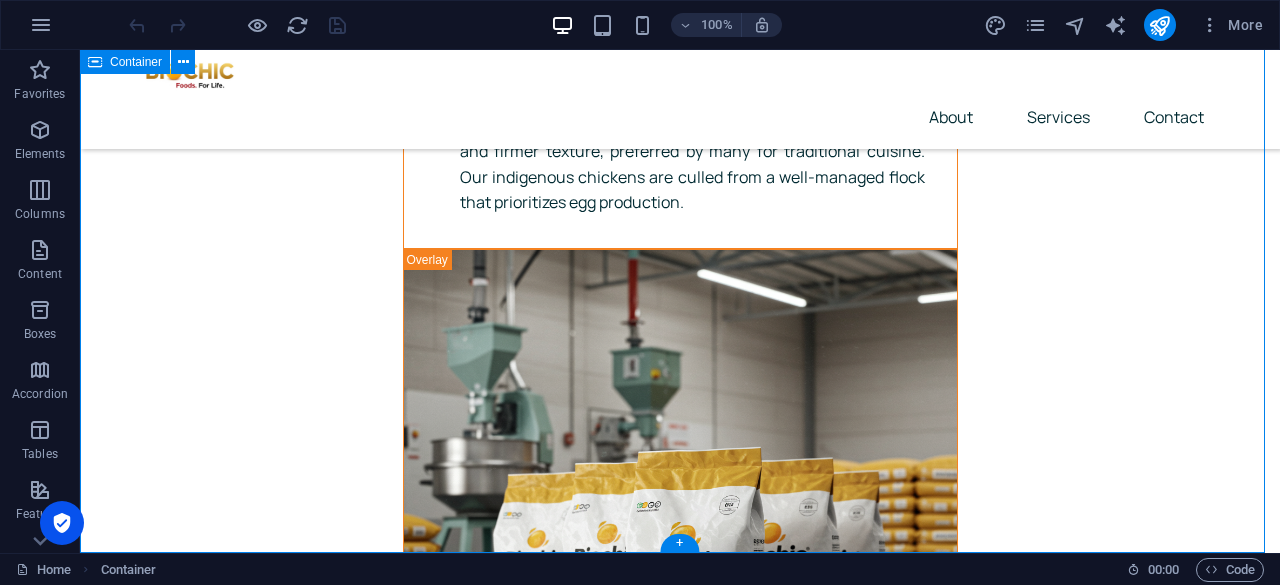 click on "Send us a message   I have read and understand the privacy policy. Unreadable? Regenerate Submit" at bounding box center [680, 7401] 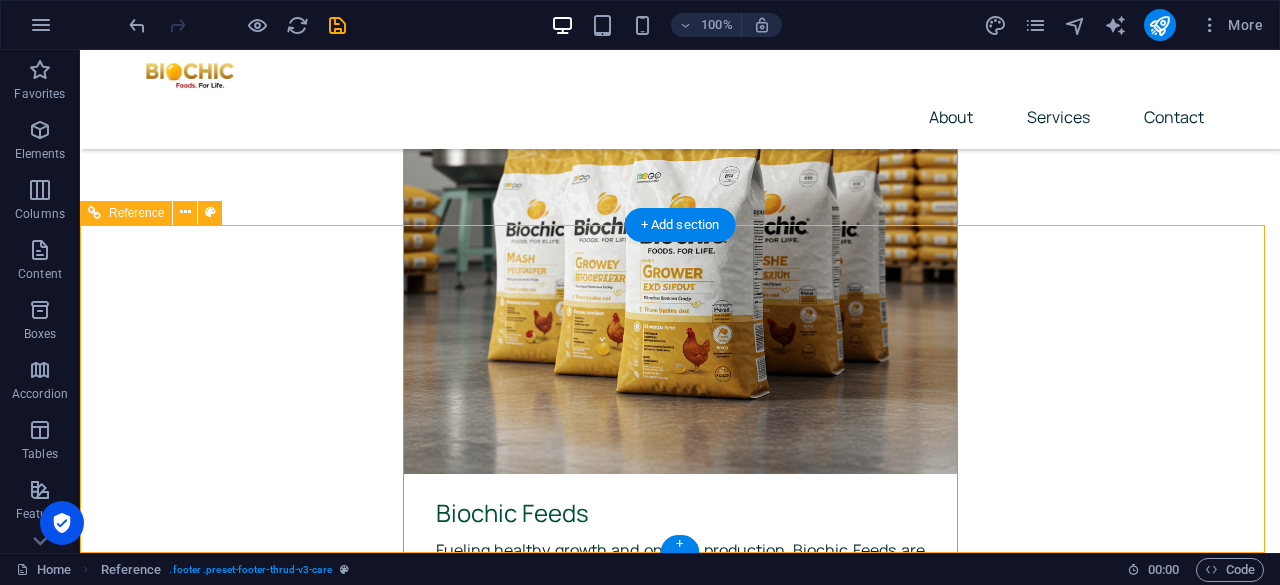 scroll, scrollTop: 8435, scrollLeft: 0, axis: vertical 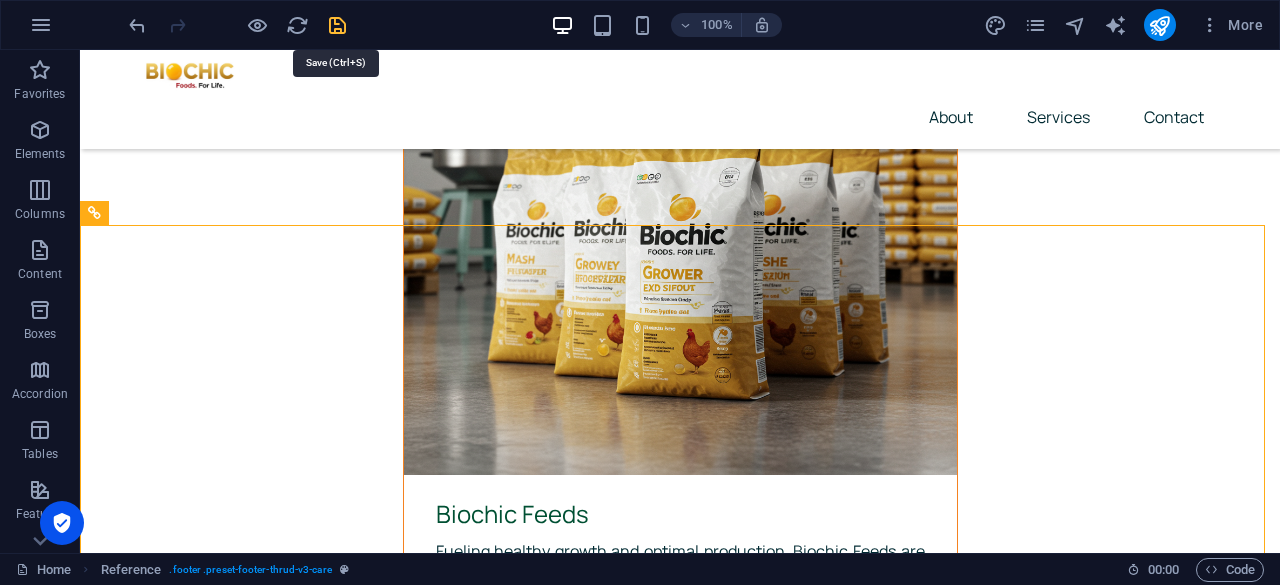 click at bounding box center (337, 25) 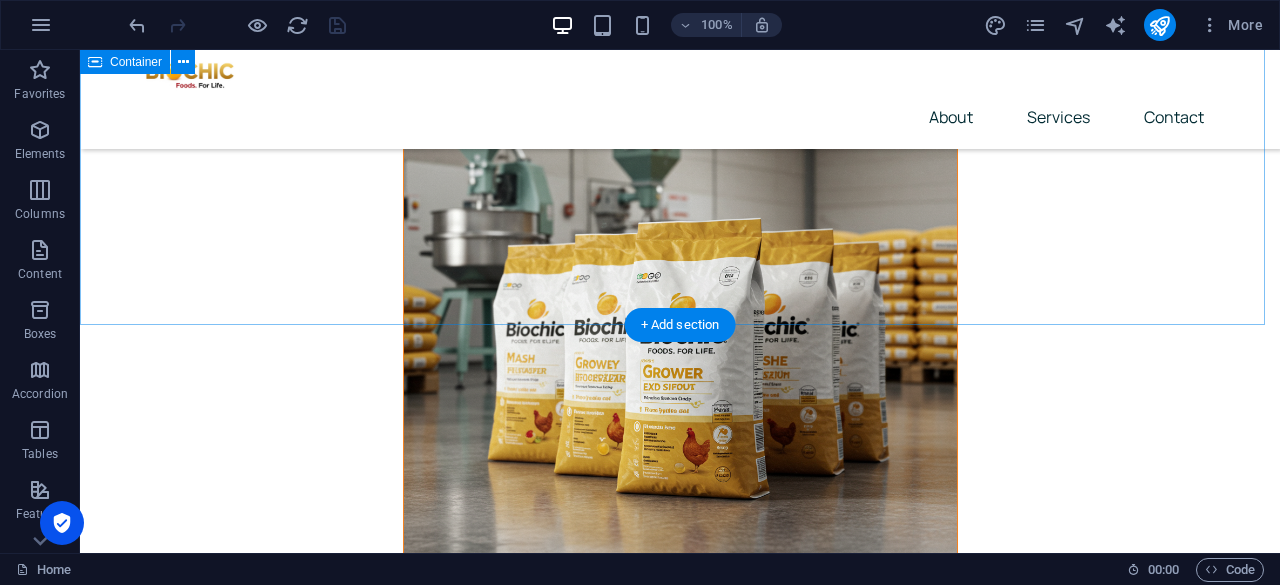 scroll, scrollTop: 8335, scrollLeft: 0, axis: vertical 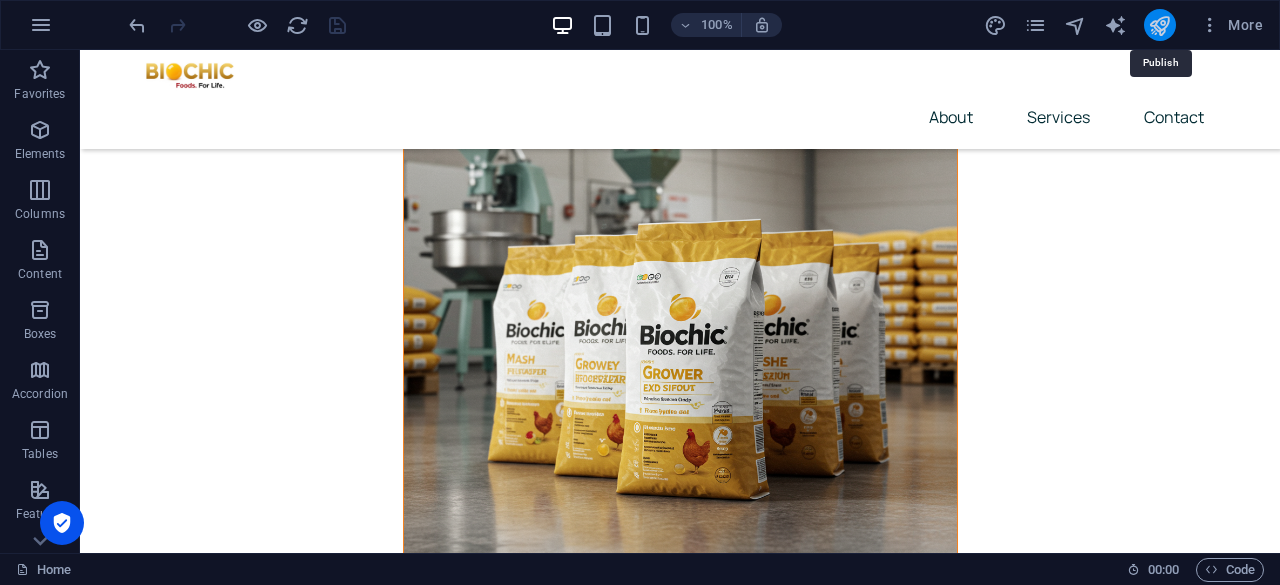 click at bounding box center [1159, 25] 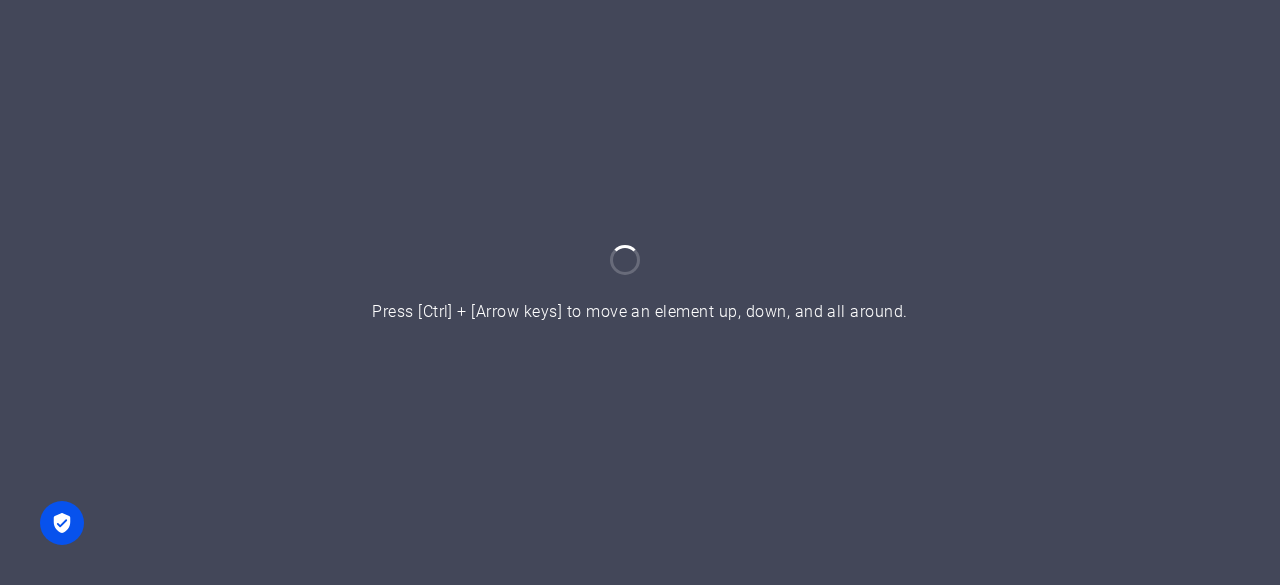 scroll, scrollTop: 0, scrollLeft: 0, axis: both 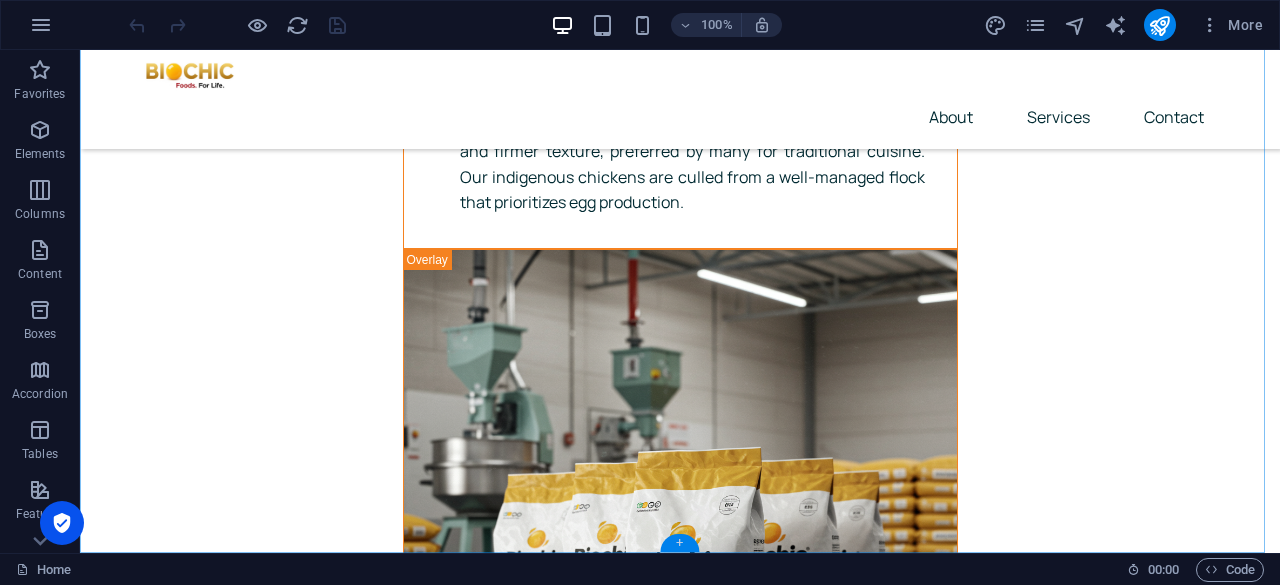 click on "+" at bounding box center (679, 543) 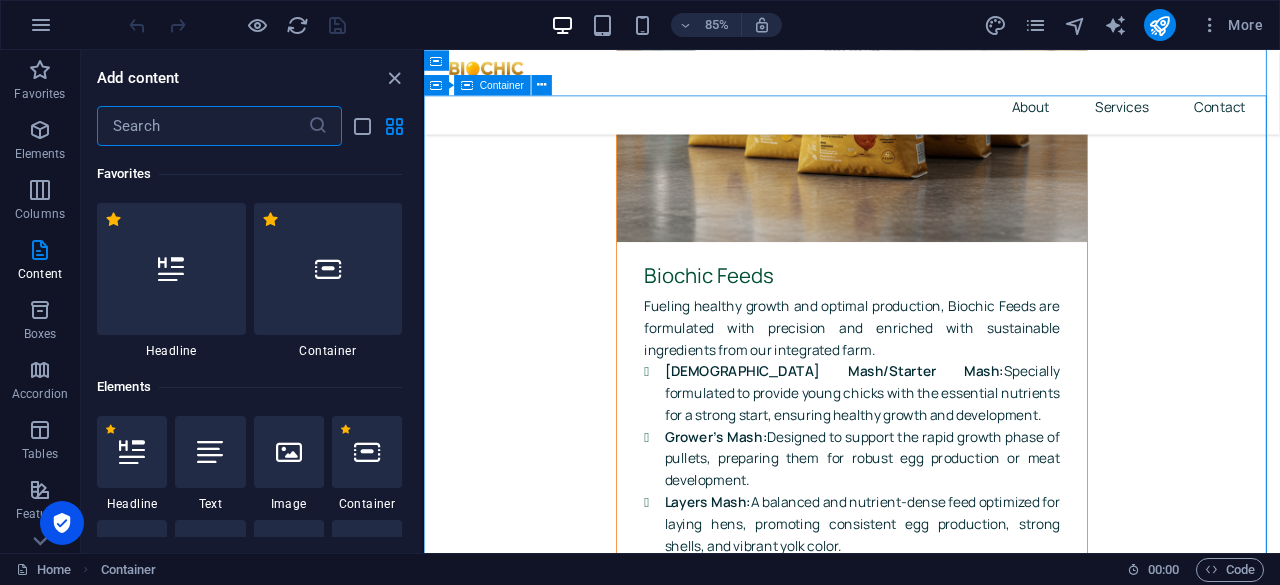scroll, scrollTop: 8035, scrollLeft: 0, axis: vertical 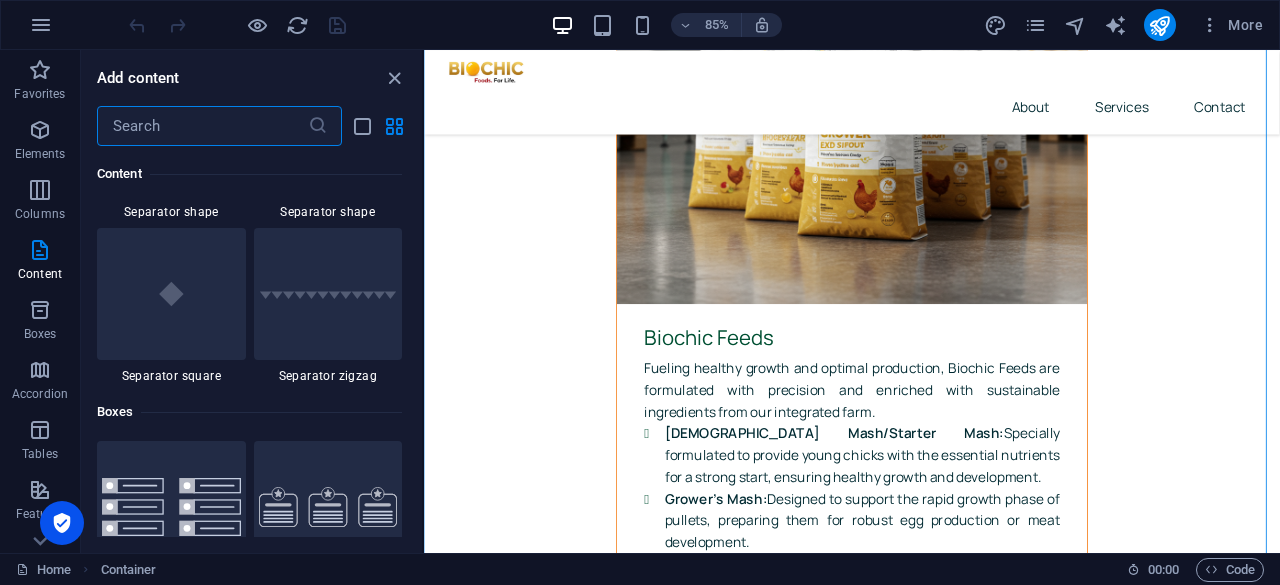 click at bounding box center [202, 126] 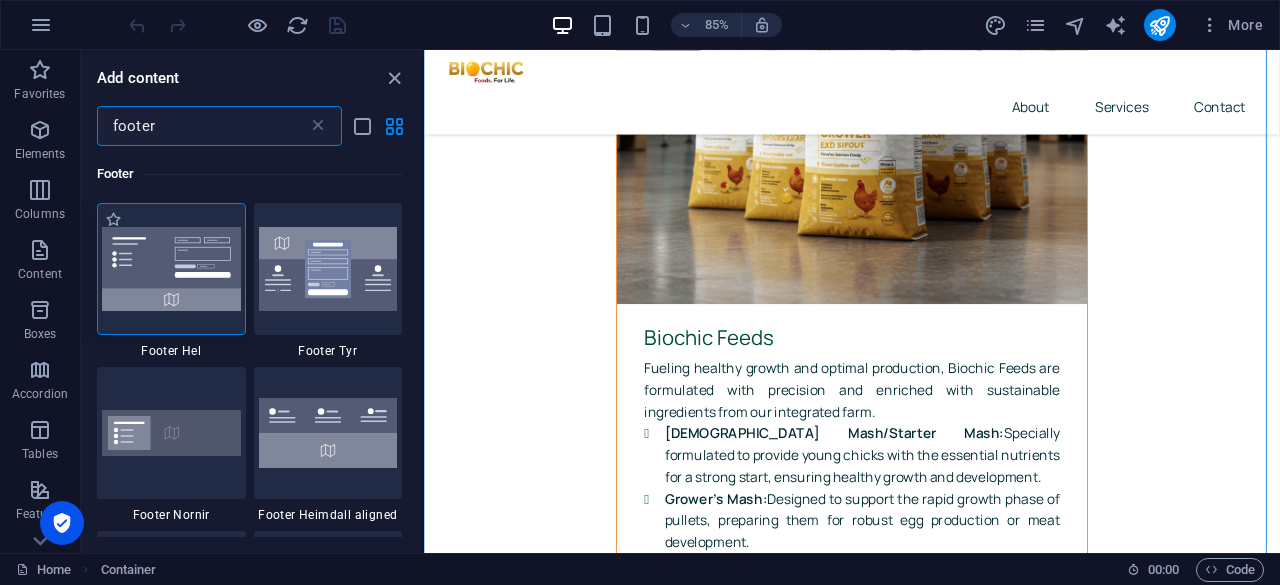 scroll, scrollTop: 0, scrollLeft: 0, axis: both 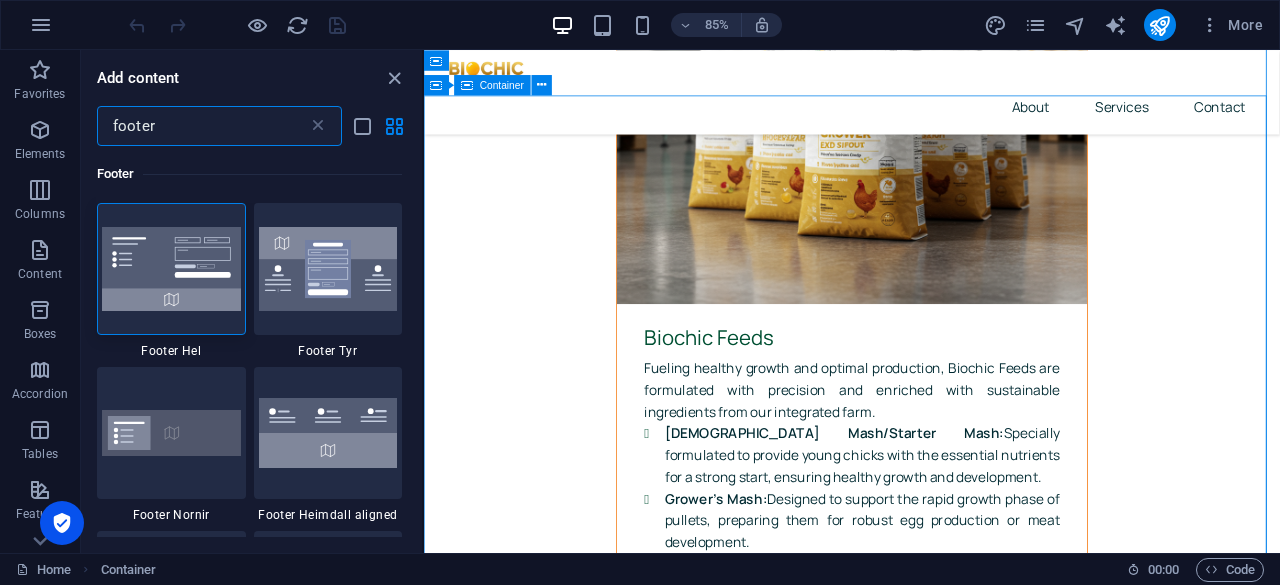 type on "footer" 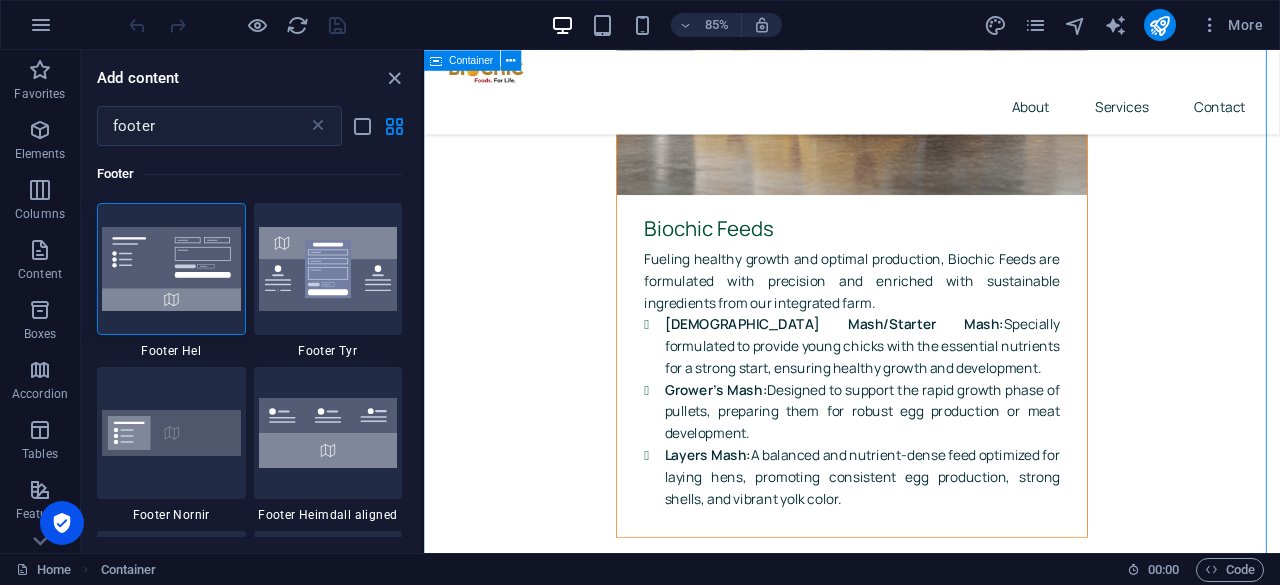 scroll, scrollTop: 8223, scrollLeft: 0, axis: vertical 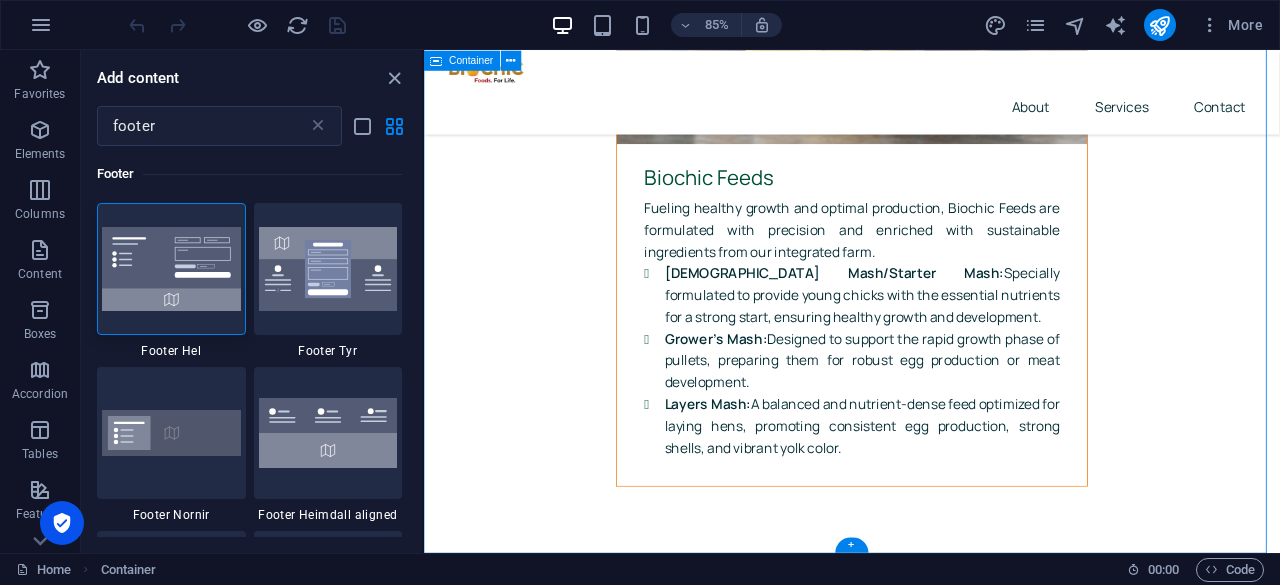 click on "Send us a message   I have read and understand the privacy policy. Unreadable? Regenerate Submit" at bounding box center (927, 6941) 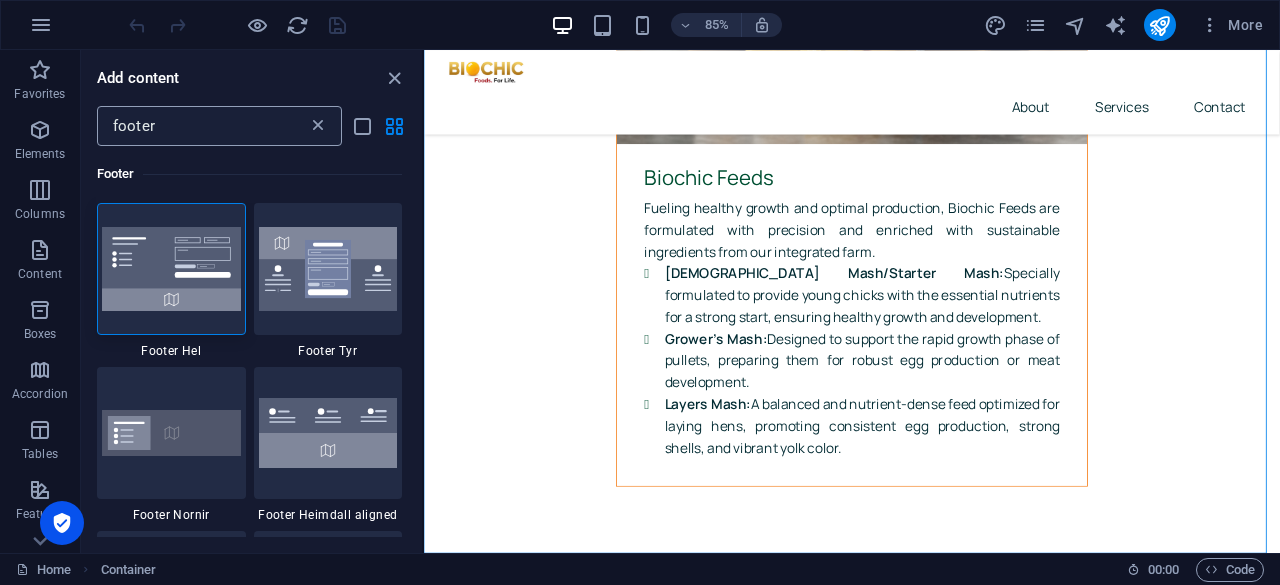 click at bounding box center (318, 126) 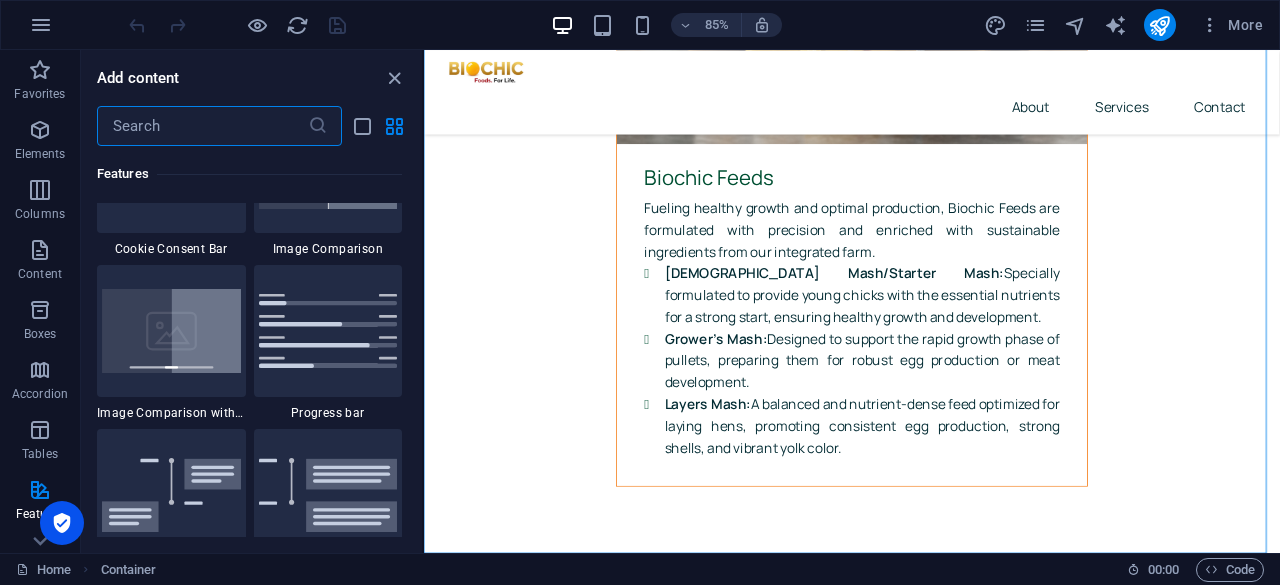 scroll, scrollTop: 8206, scrollLeft: 0, axis: vertical 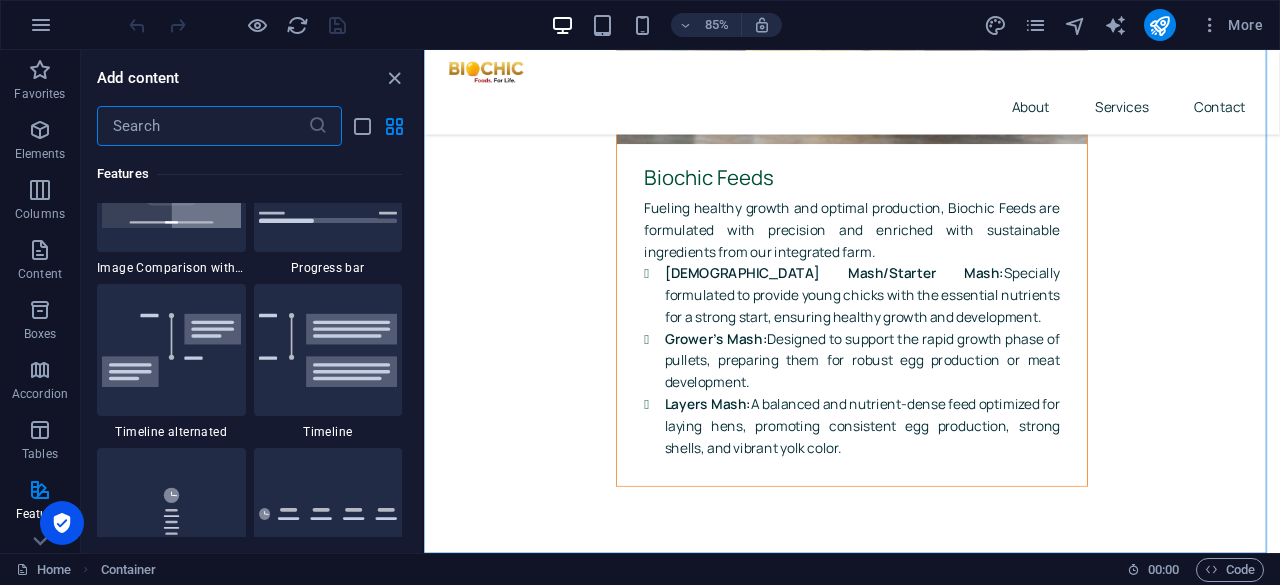 click at bounding box center (202, 126) 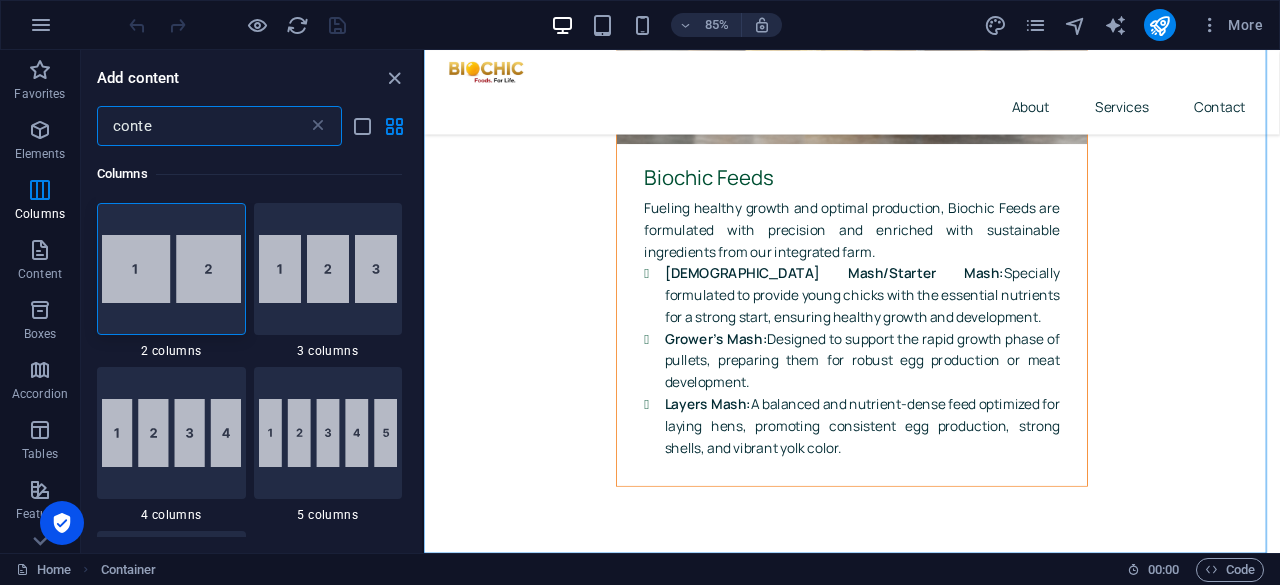 scroll, scrollTop: 0, scrollLeft: 0, axis: both 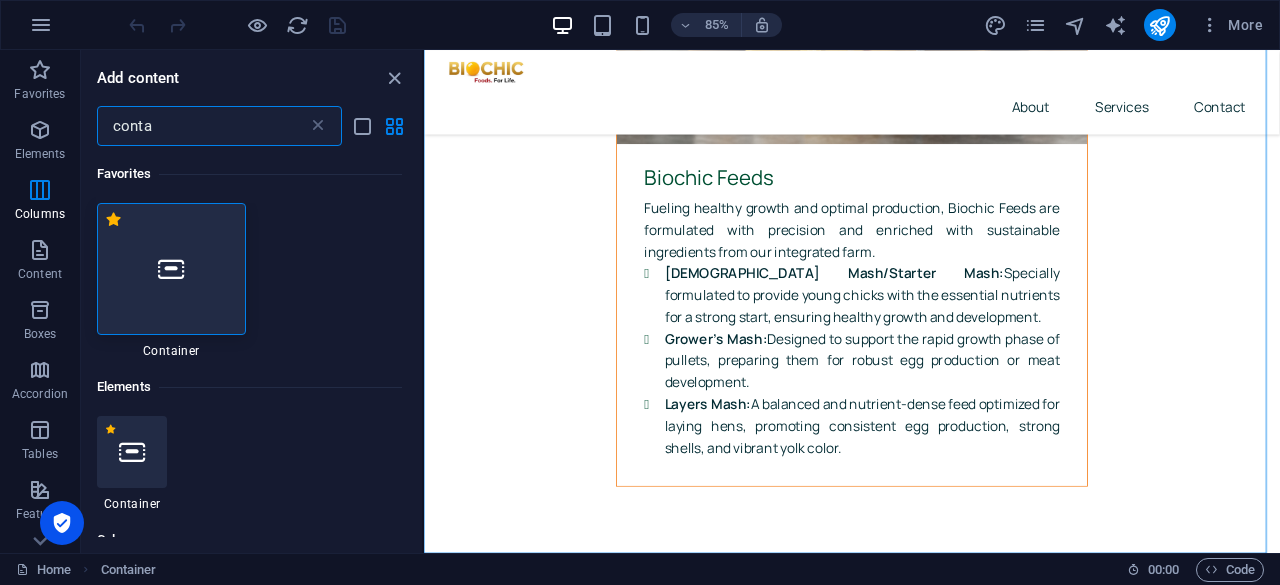 type on "conta" 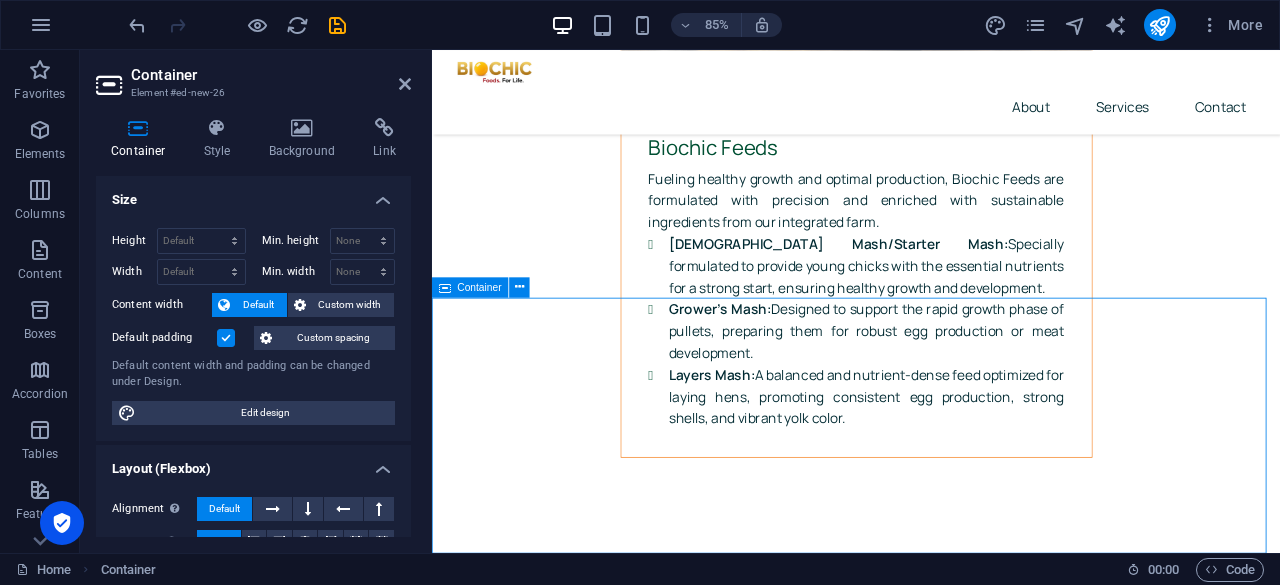 scroll, scrollTop: 8515, scrollLeft: 0, axis: vertical 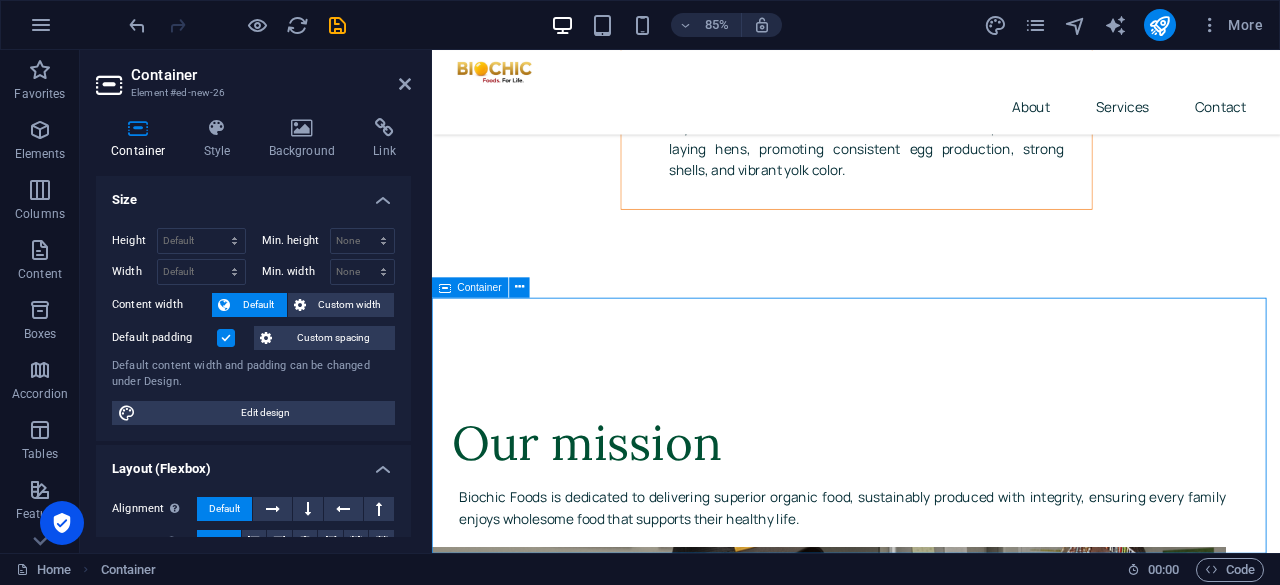 click on "Drop content here or  Add elements  Paste clipboard" at bounding box center [931, 7384] 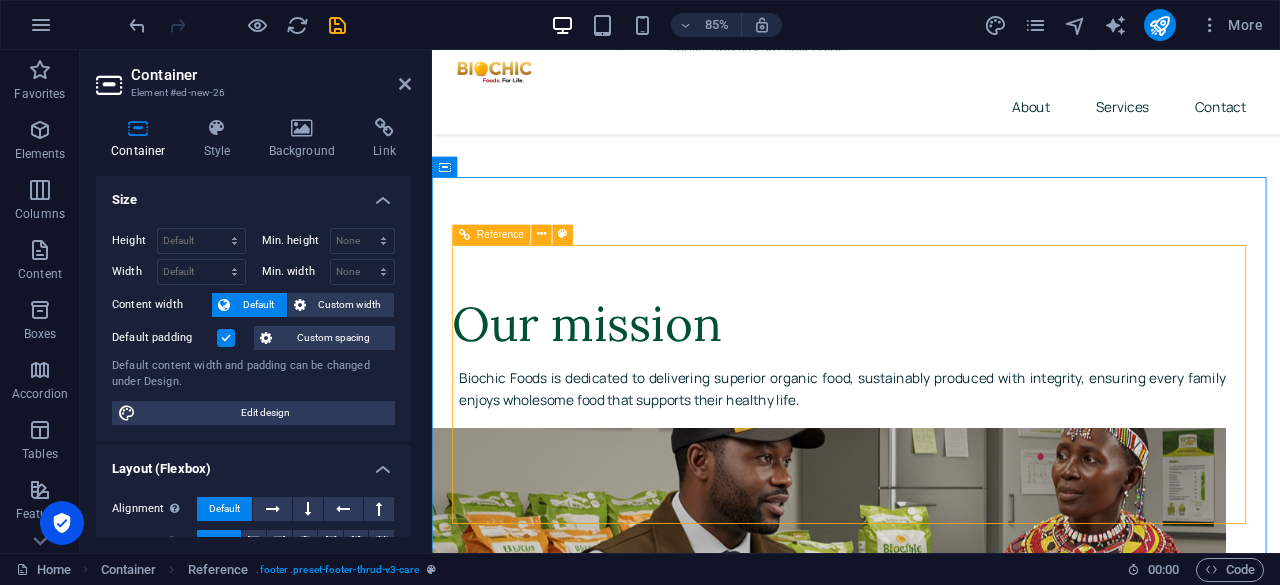 scroll, scrollTop: 8657, scrollLeft: 0, axis: vertical 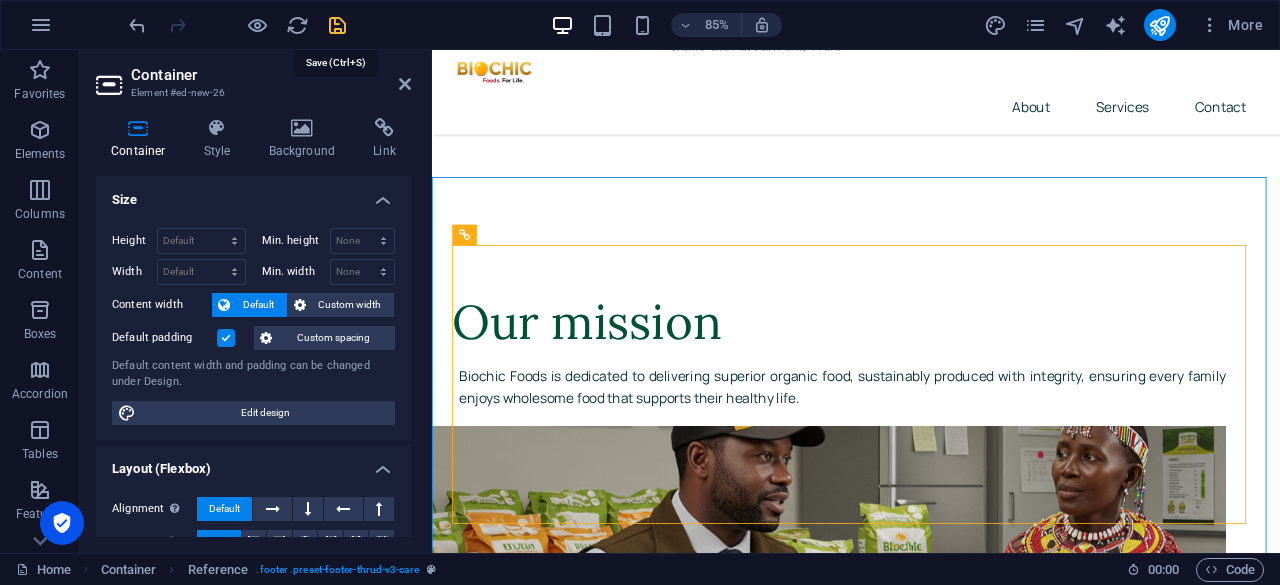 click at bounding box center (337, 25) 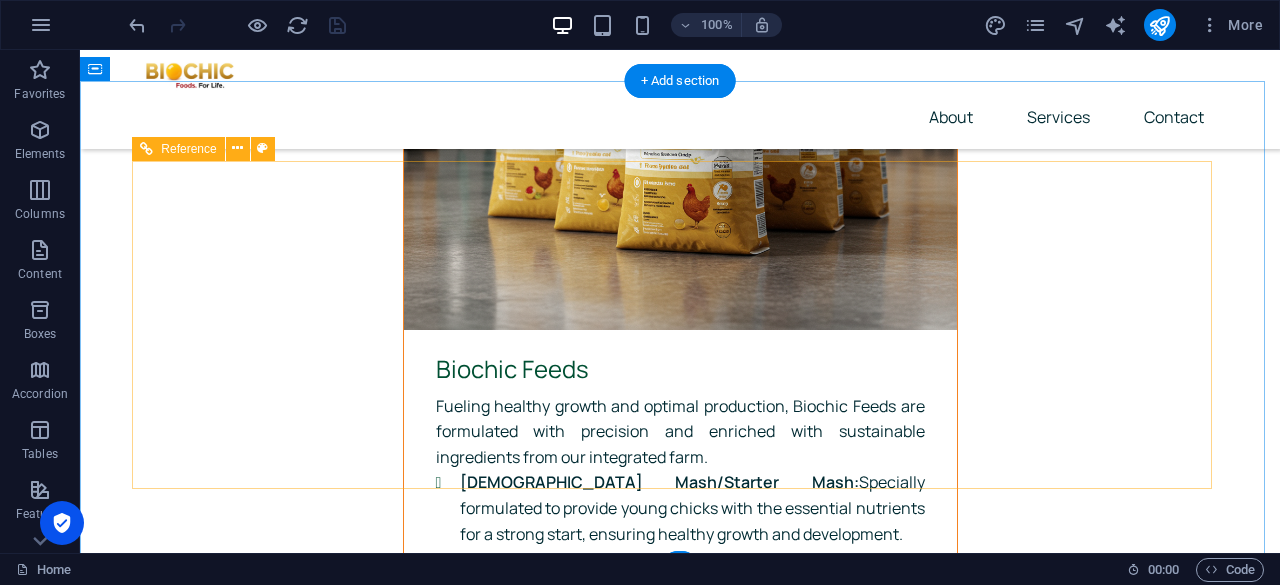 scroll, scrollTop: 8596, scrollLeft: 0, axis: vertical 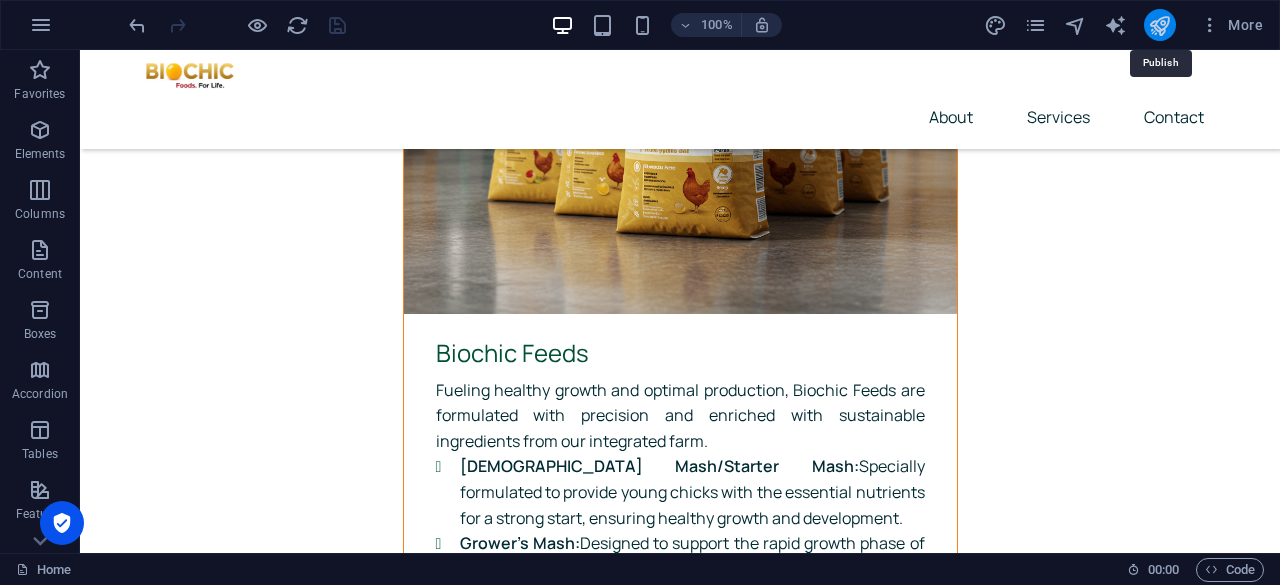 click at bounding box center [1159, 25] 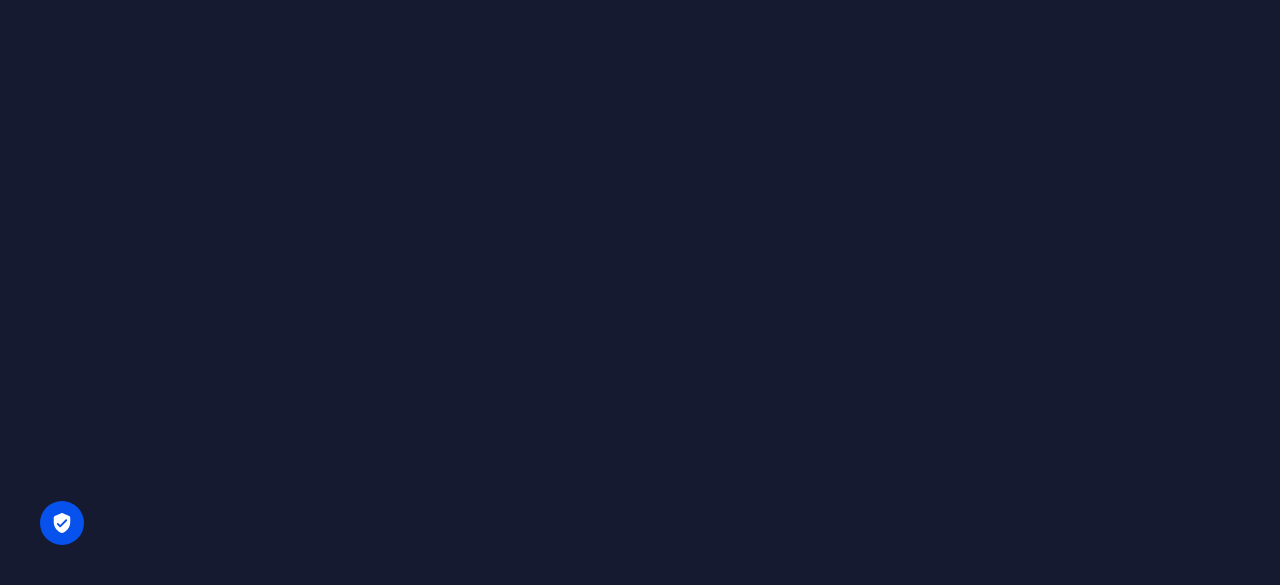 scroll, scrollTop: 0, scrollLeft: 0, axis: both 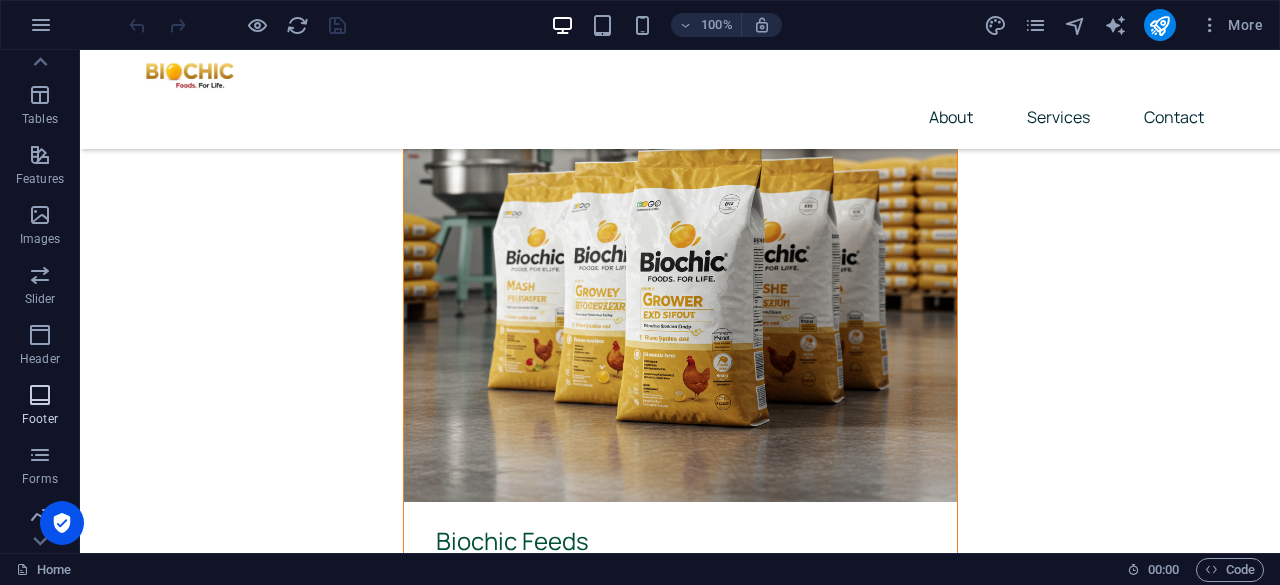 click at bounding box center (40, 395) 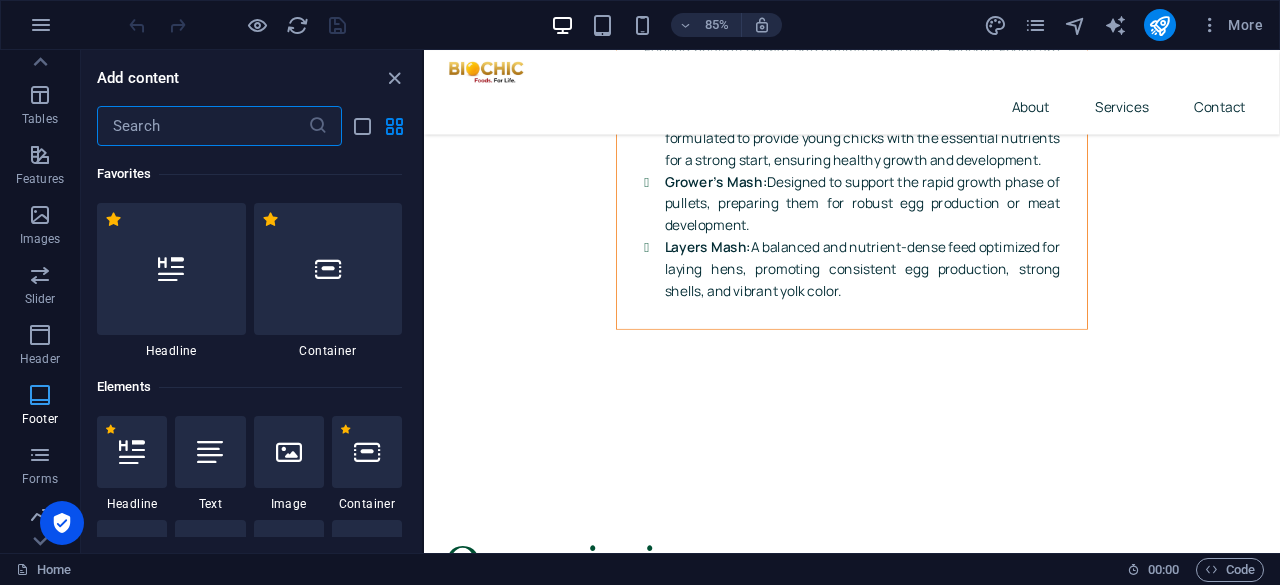 scroll, scrollTop: 8305, scrollLeft: 0, axis: vertical 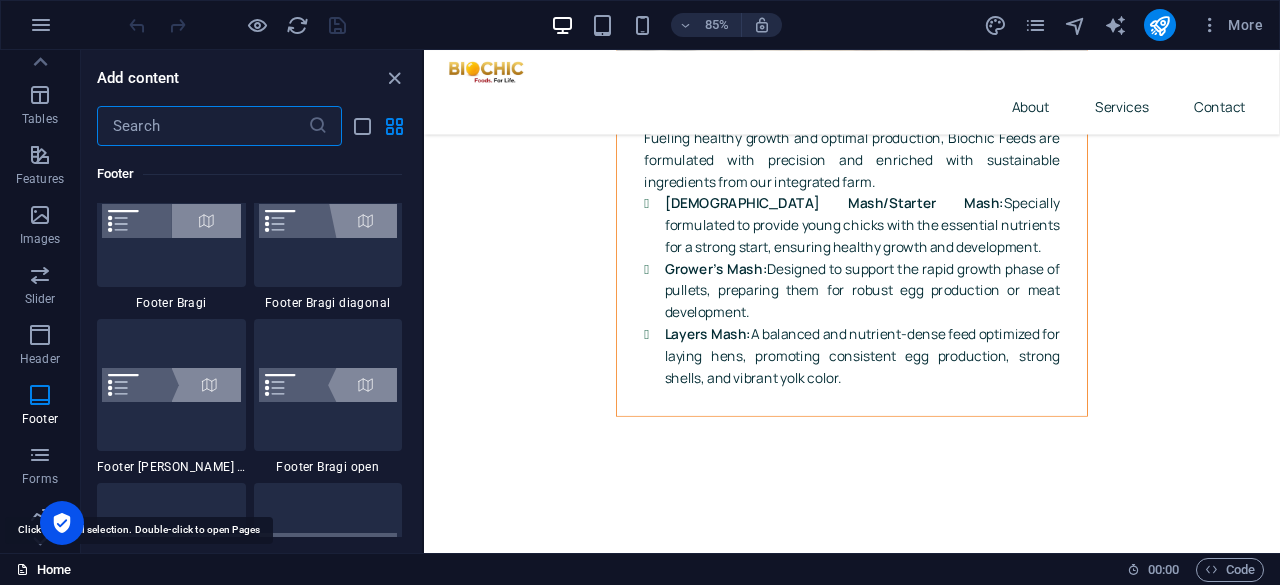 click on "Home" at bounding box center (43, 570) 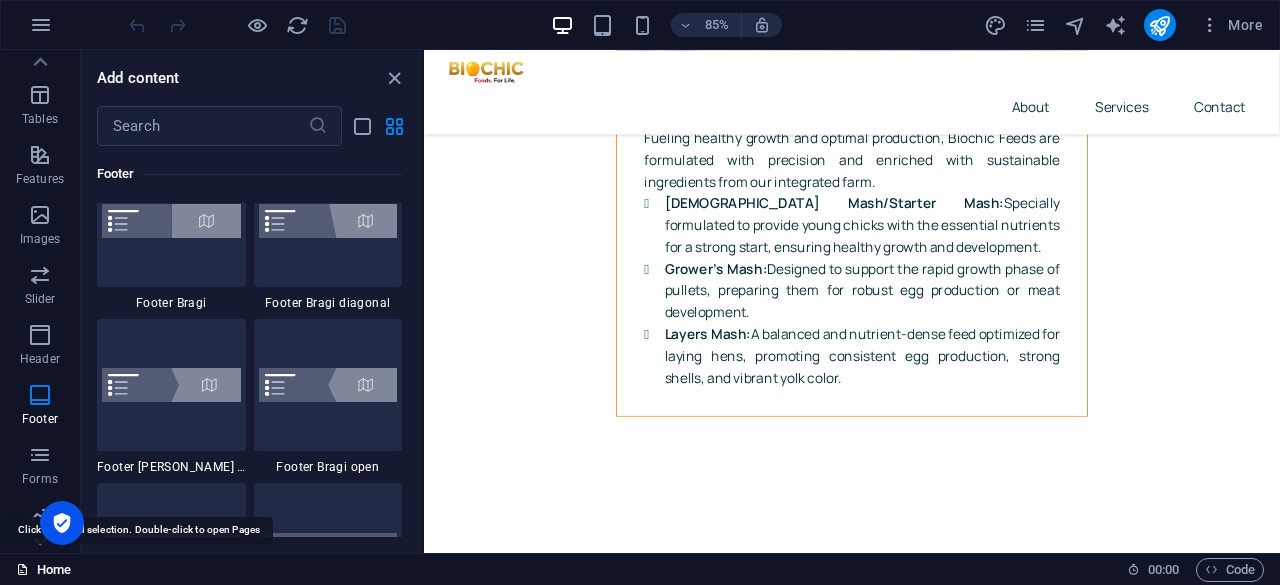 click on "Home" at bounding box center (43, 570) 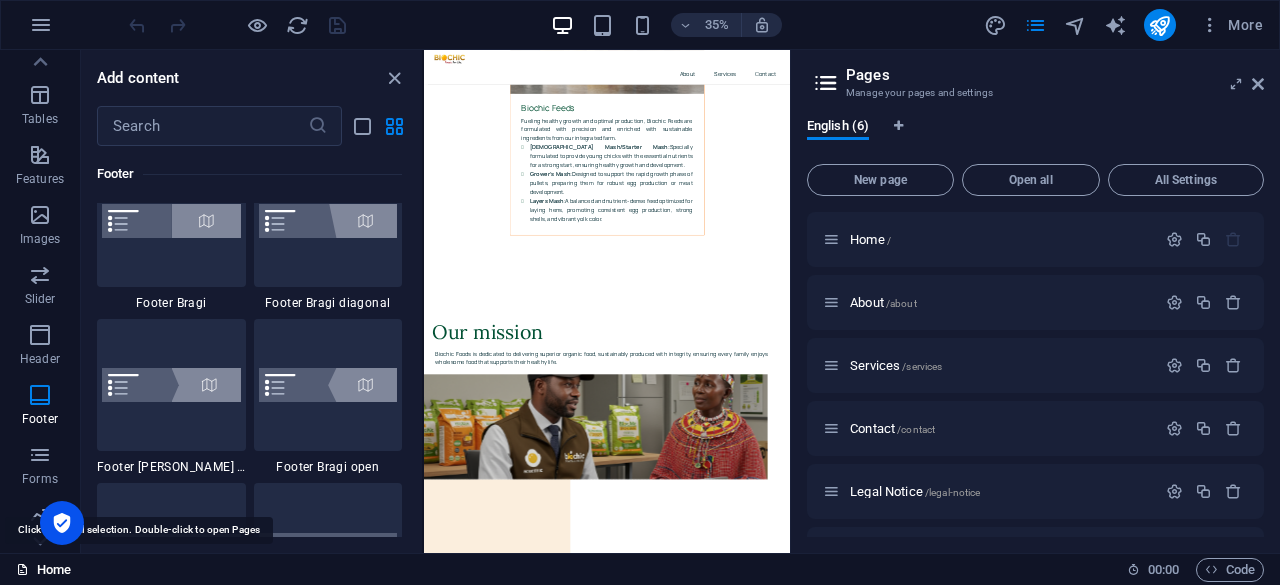 scroll, scrollTop: 7663, scrollLeft: 0, axis: vertical 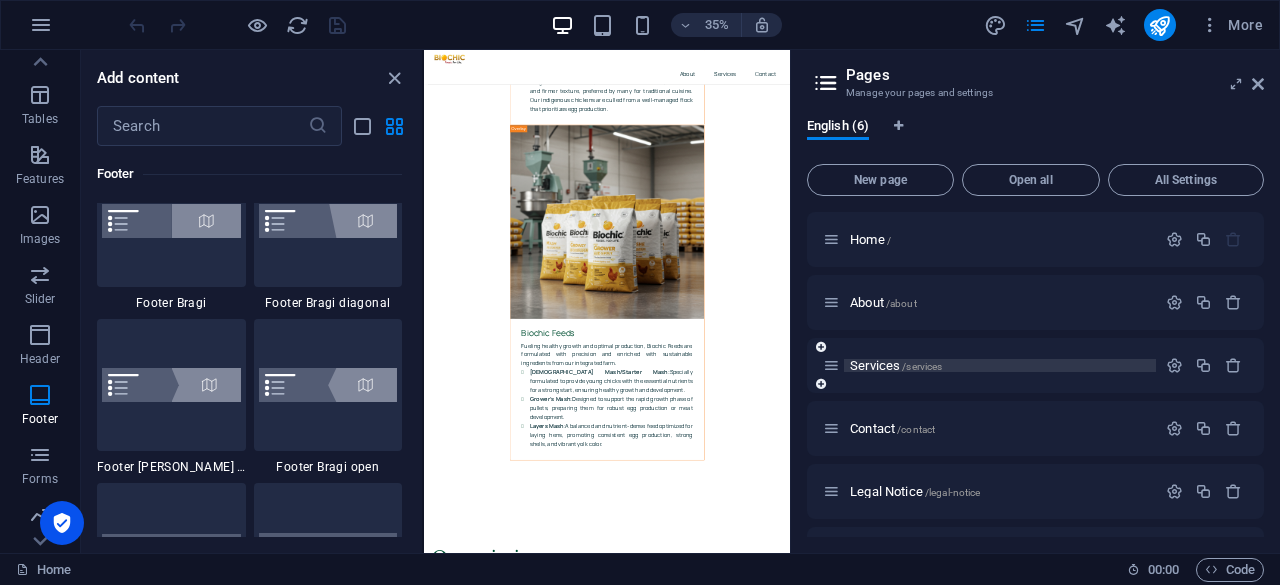 click on "Services /services" at bounding box center (896, 365) 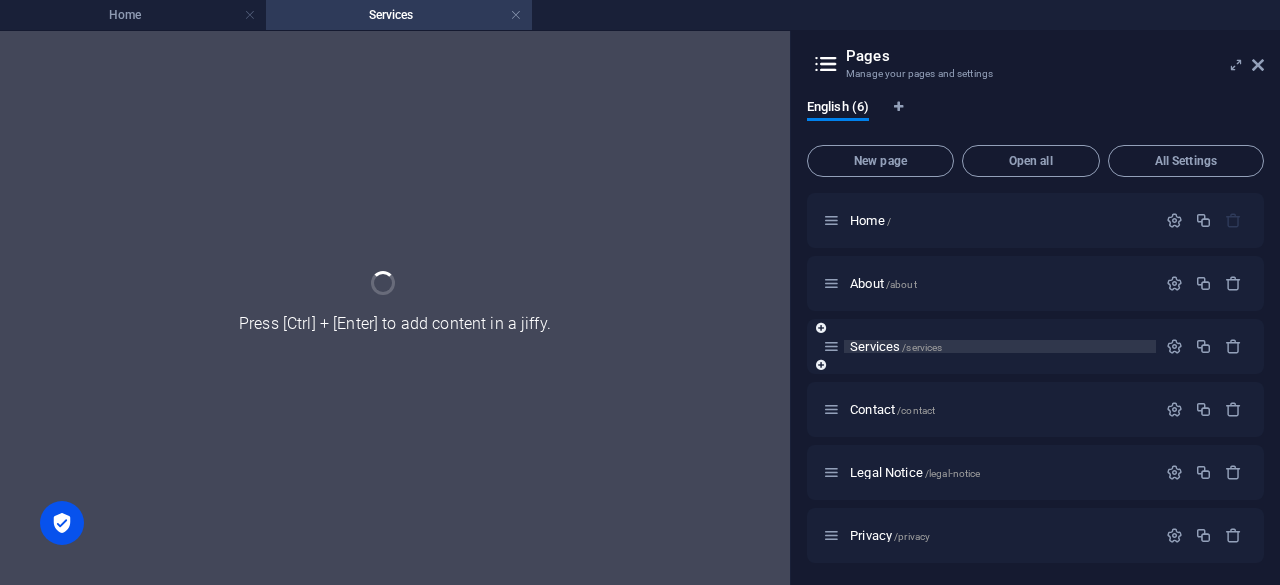 scroll, scrollTop: 0, scrollLeft: 0, axis: both 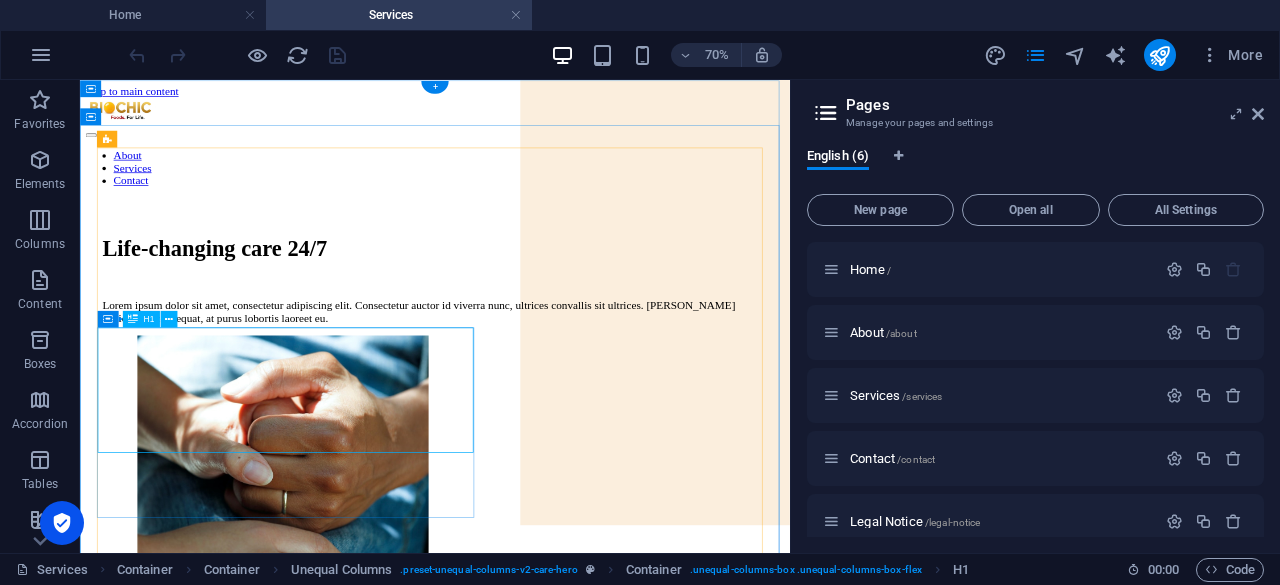 click on "Life-changing care 24/7" at bounding box center (587, 320) 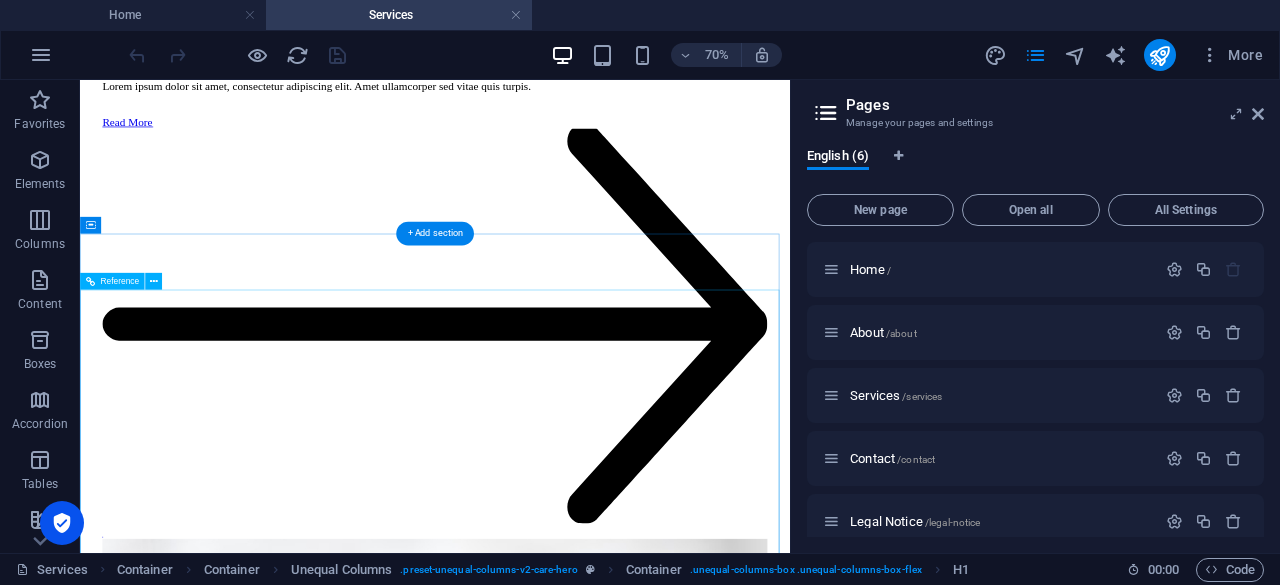 scroll, scrollTop: 7278, scrollLeft: 0, axis: vertical 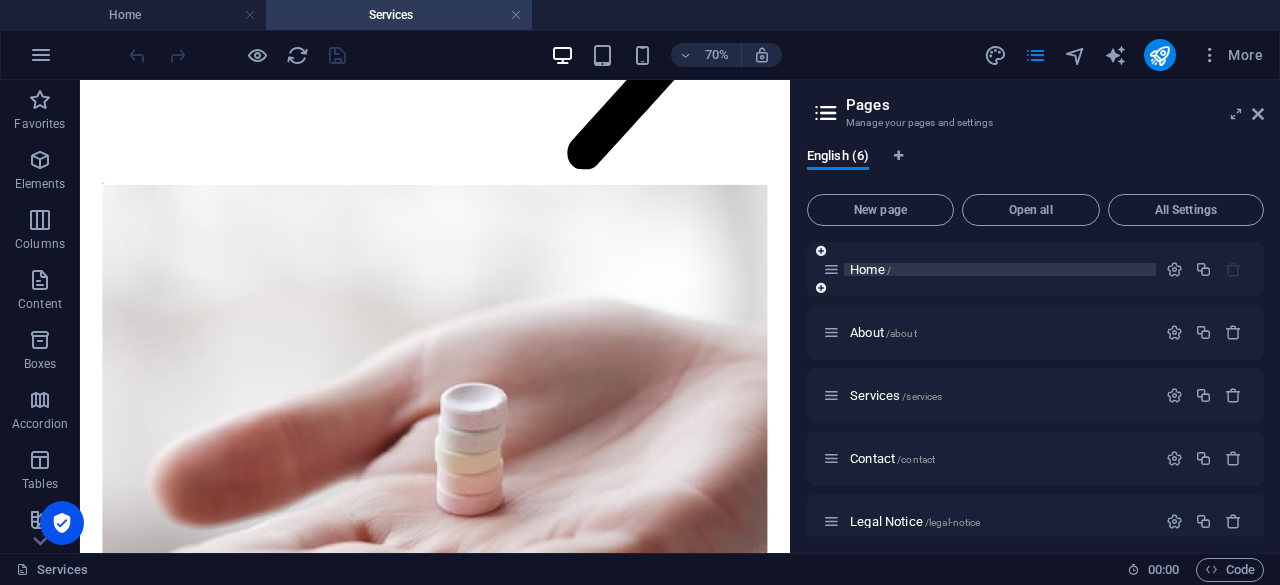 click on "Home /" at bounding box center [870, 269] 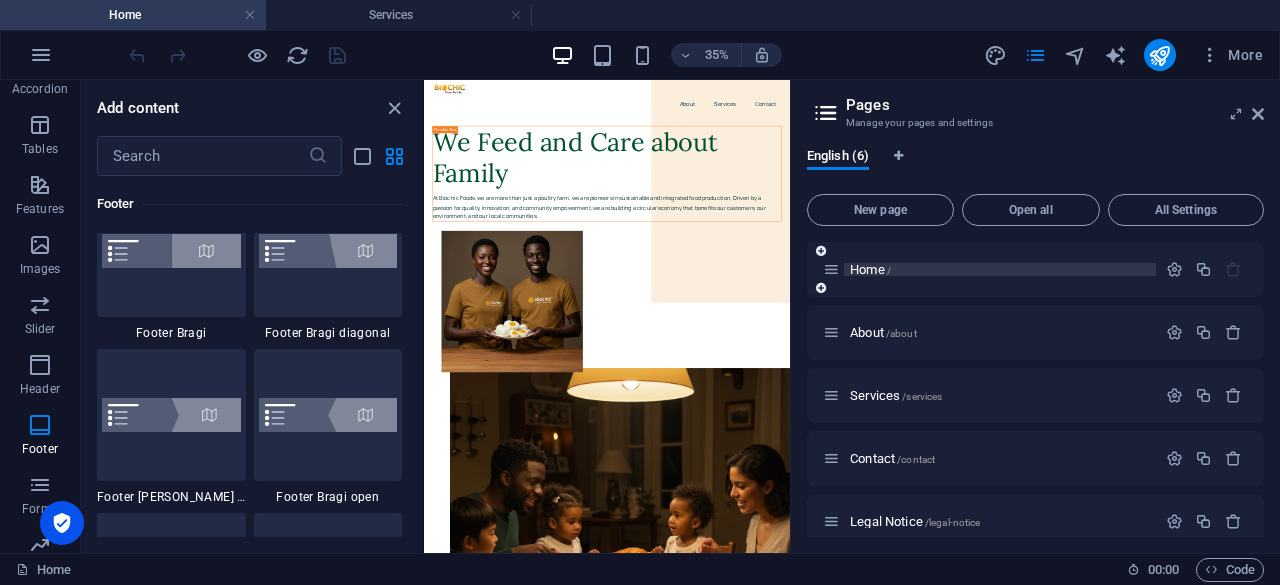 click on "Home /" at bounding box center (870, 269) 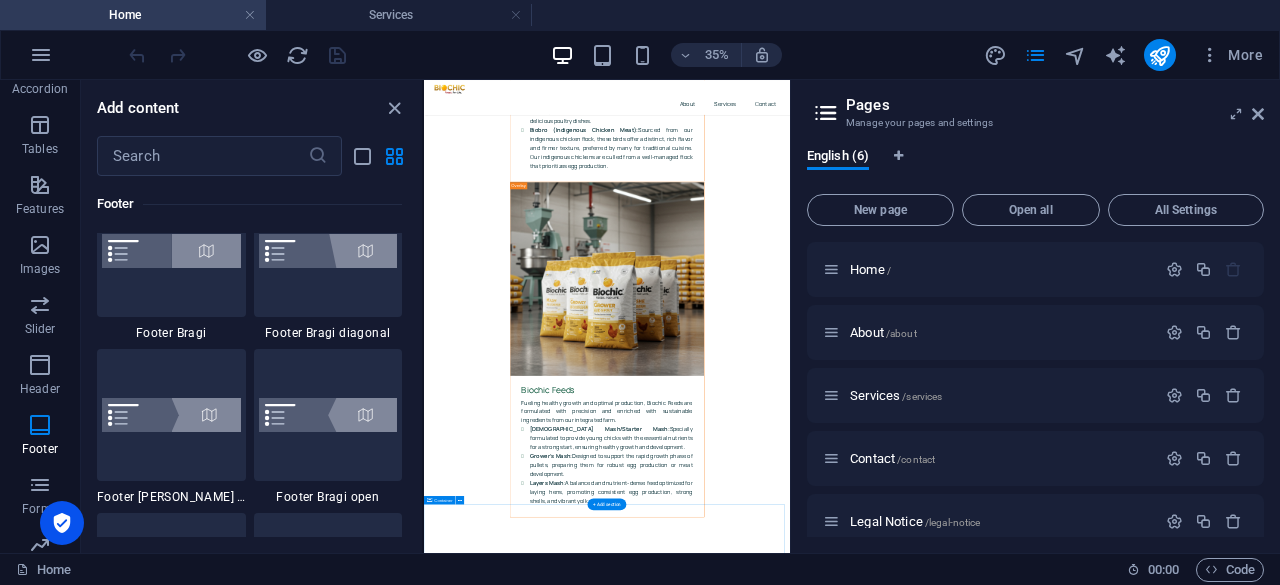 scroll, scrollTop: 7588, scrollLeft: 0, axis: vertical 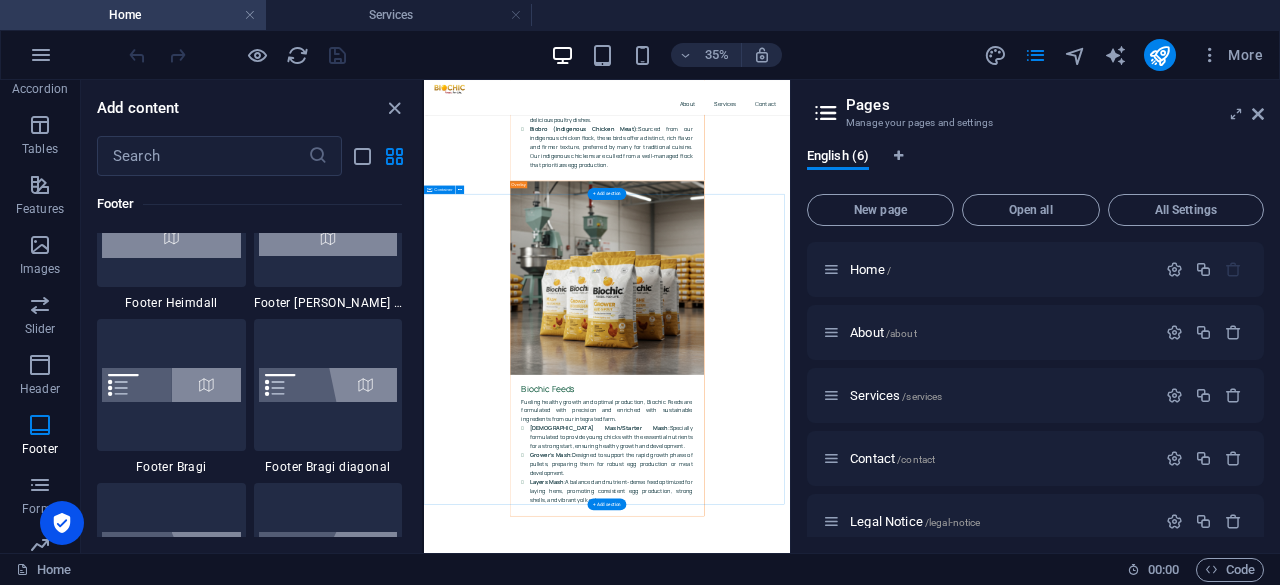 click on "Send us a message   I have read and understand the privacy policy. Unreadable? Regenerate Submit" at bounding box center [947, 7653] 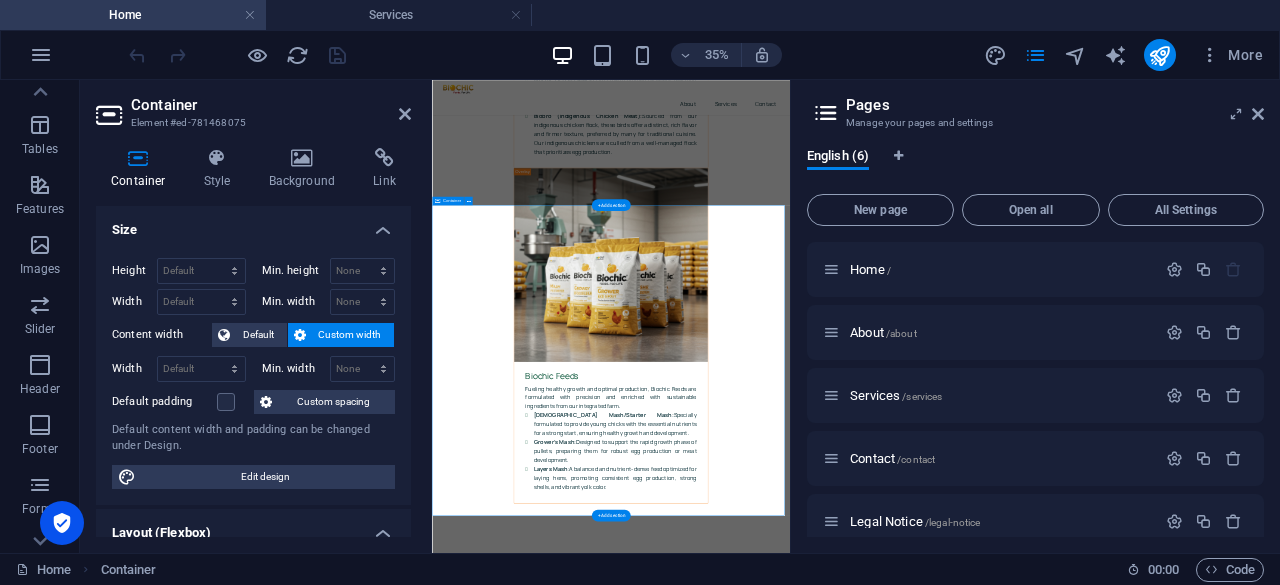 scroll, scrollTop: 7559, scrollLeft: 0, axis: vertical 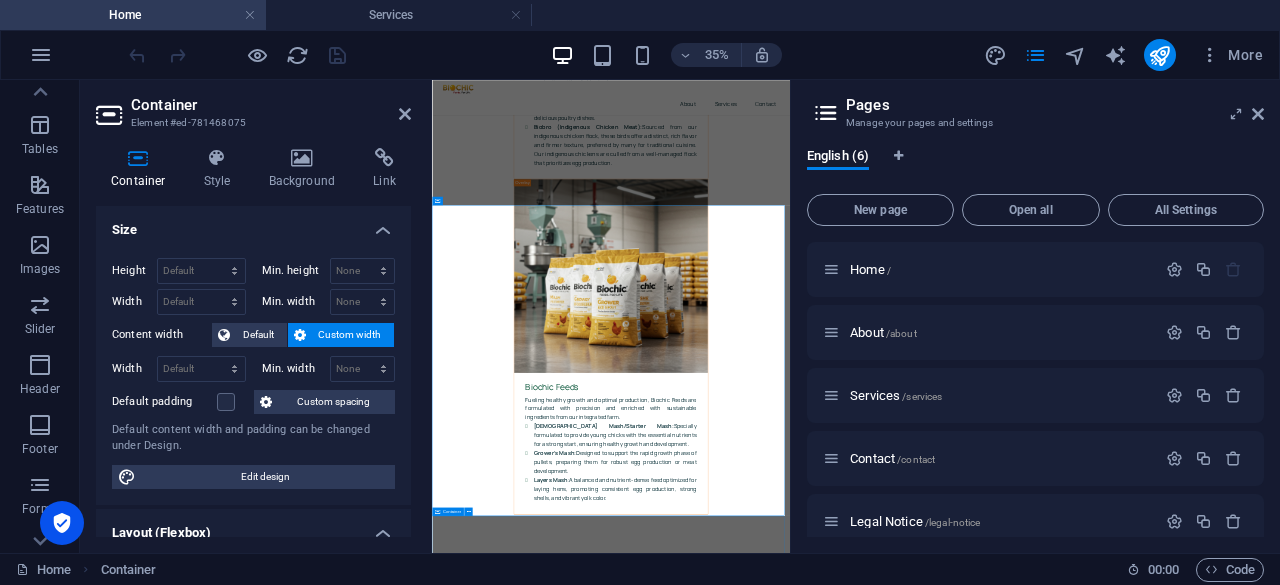 click on "Drop content here or  Add elements  Paste clipboard" at bounding box center (943, 8440) 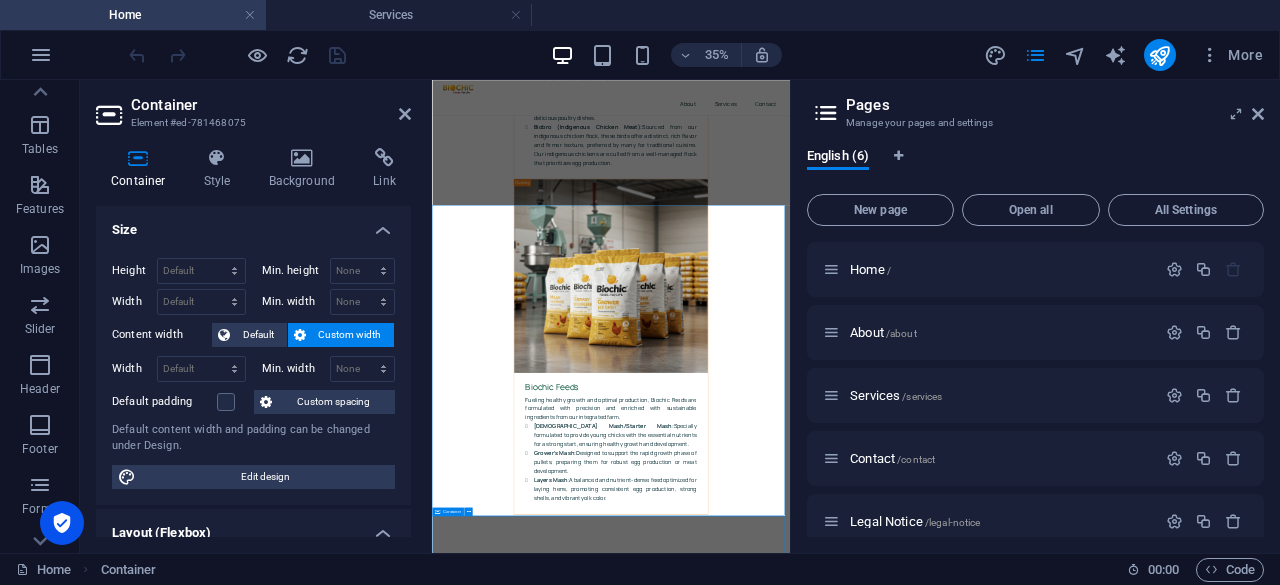 click on "Drop content here or  Add elements  Paste clipboard" at bounding box center [943, 8440] 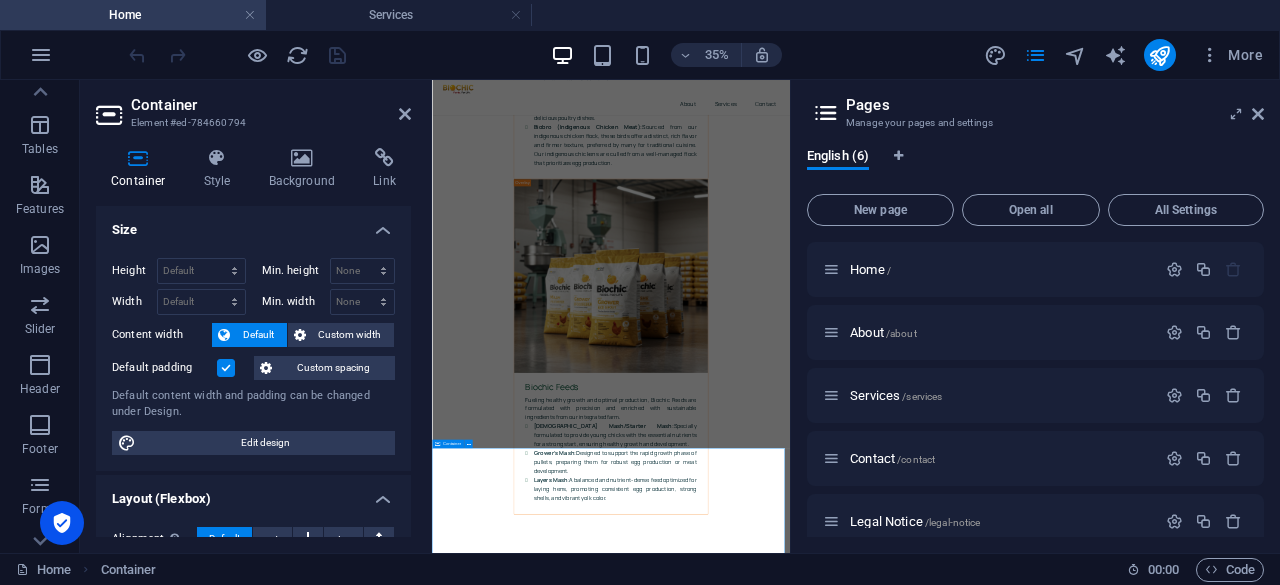 scroll, scrollTop: 7752, scrollLeft: 0, axis: vertical 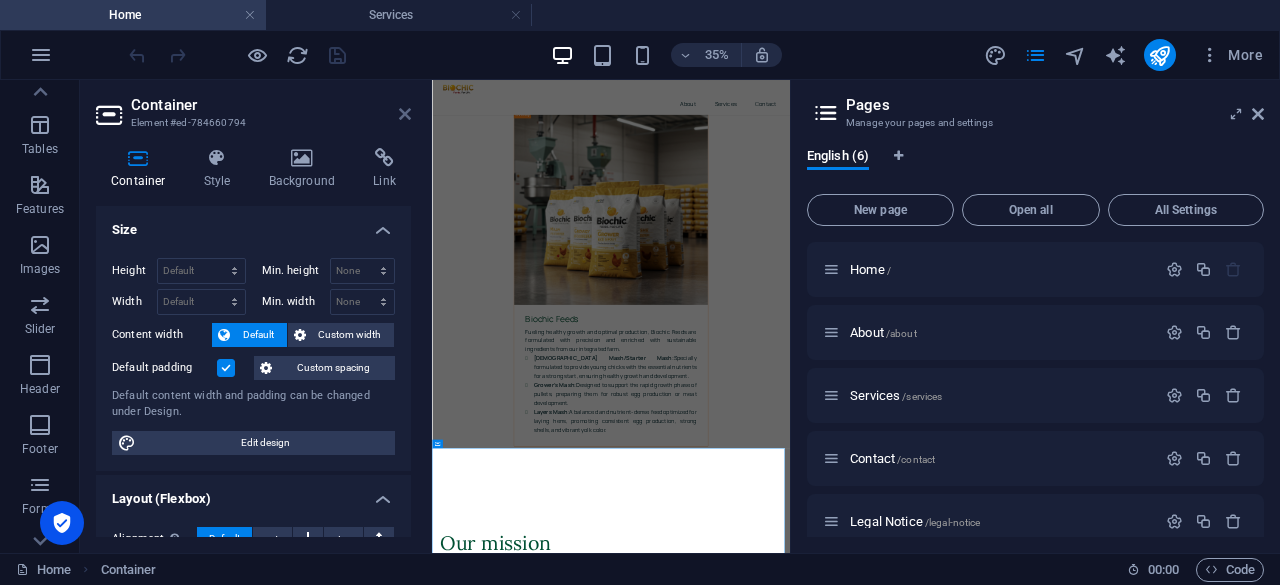 click at bounding box center (405, 114) 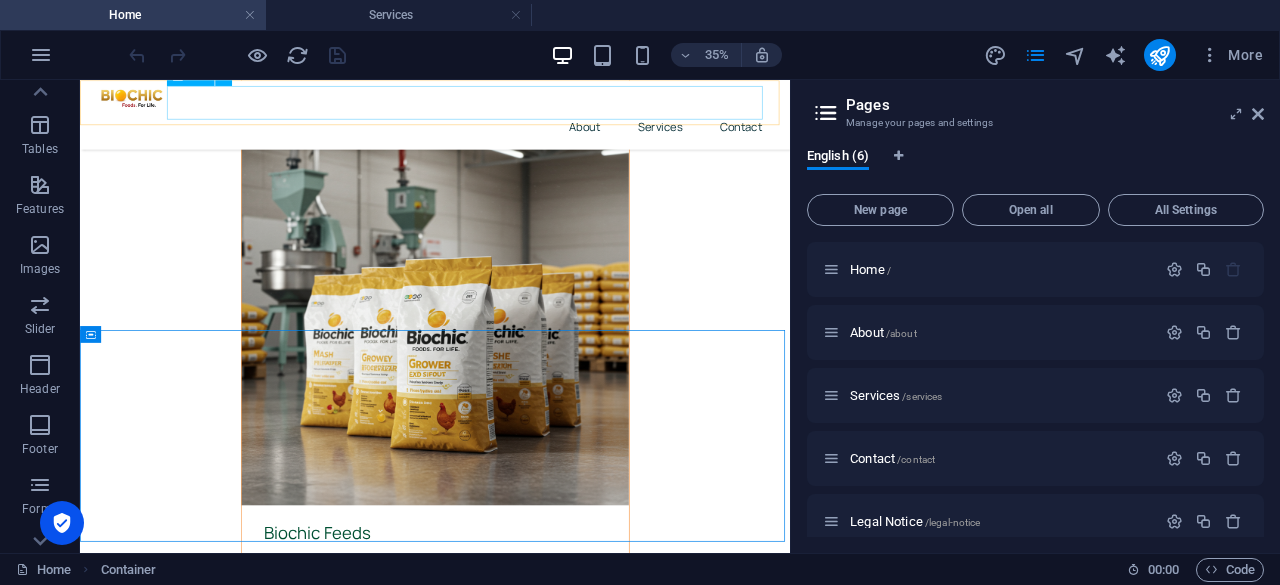 scroll, scrollTop: 8446, scrollLeft: 0, axis: vertical 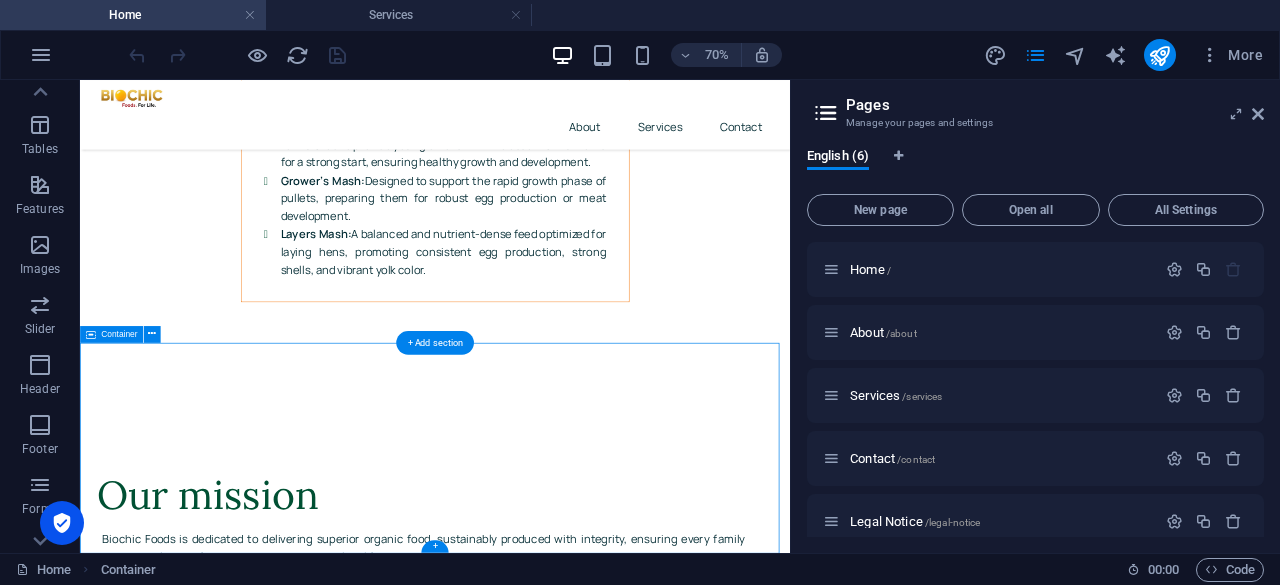 click on "Drop content here or  Add elements  Paste clipboard" at bounding box center (587, 7519) 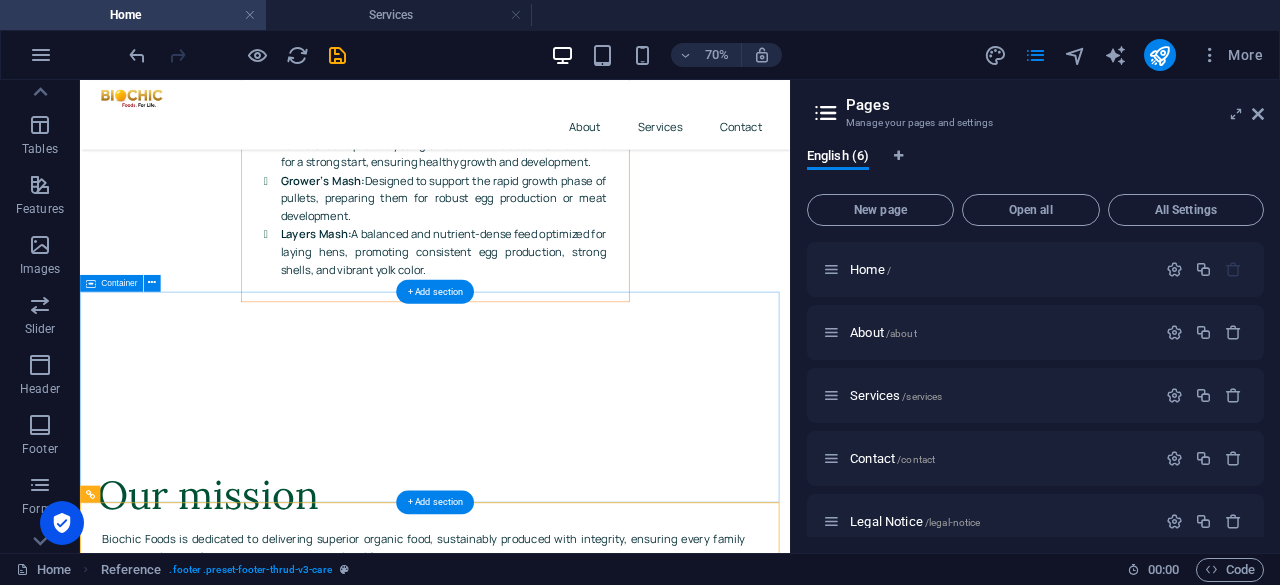 scroll, scrollTop: 8775, scrollLeft: 0, axis: vertical 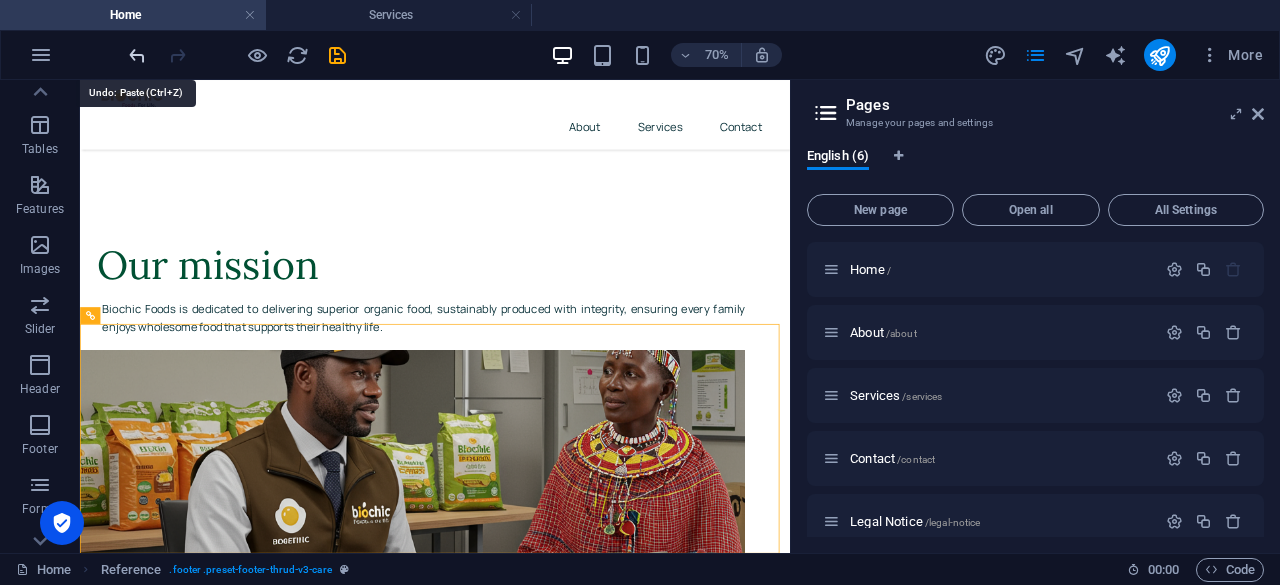 click at bounding box center [137, 55] 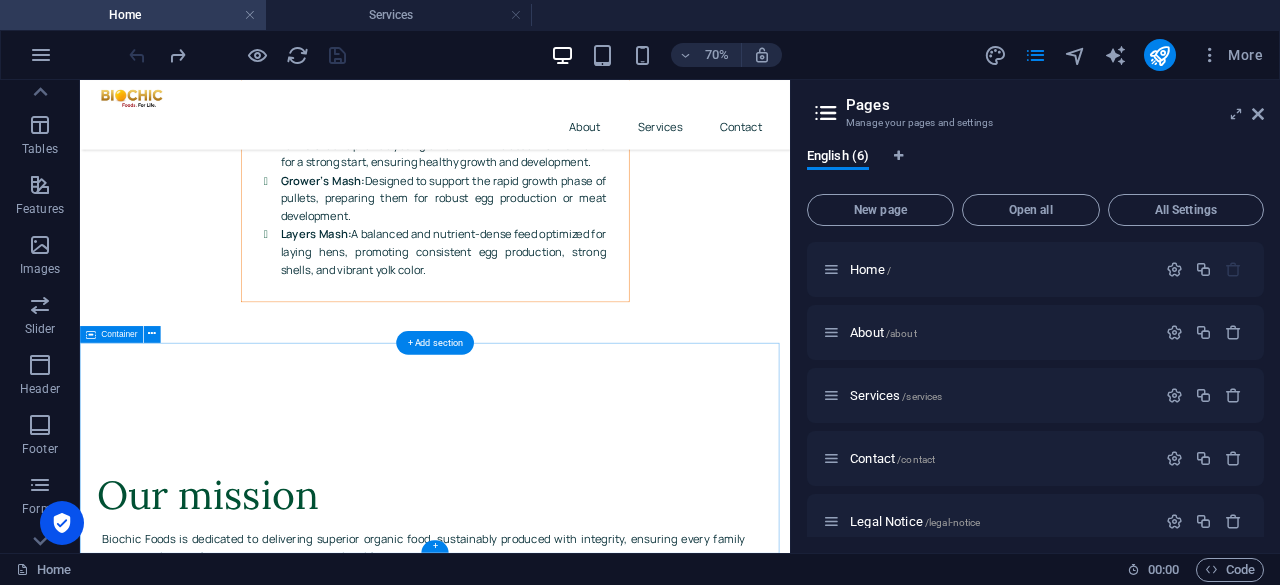 click on "Drop content here or  Add elements  Paste clipboard" at bounding box center [587, 7519] 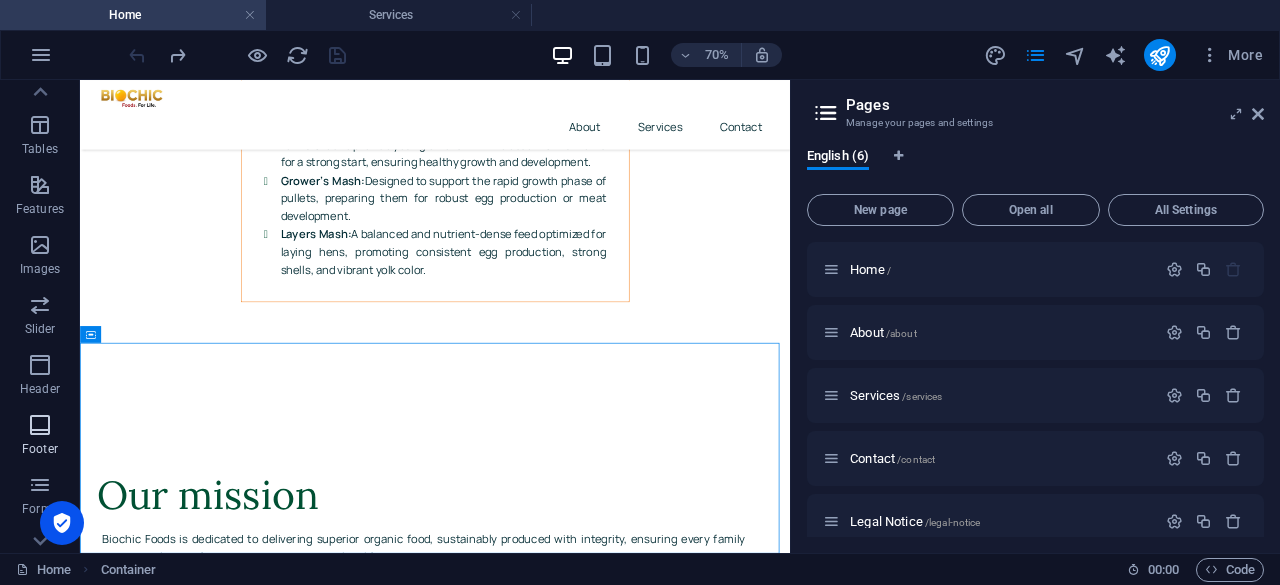 click at bounding box center [40, 425] 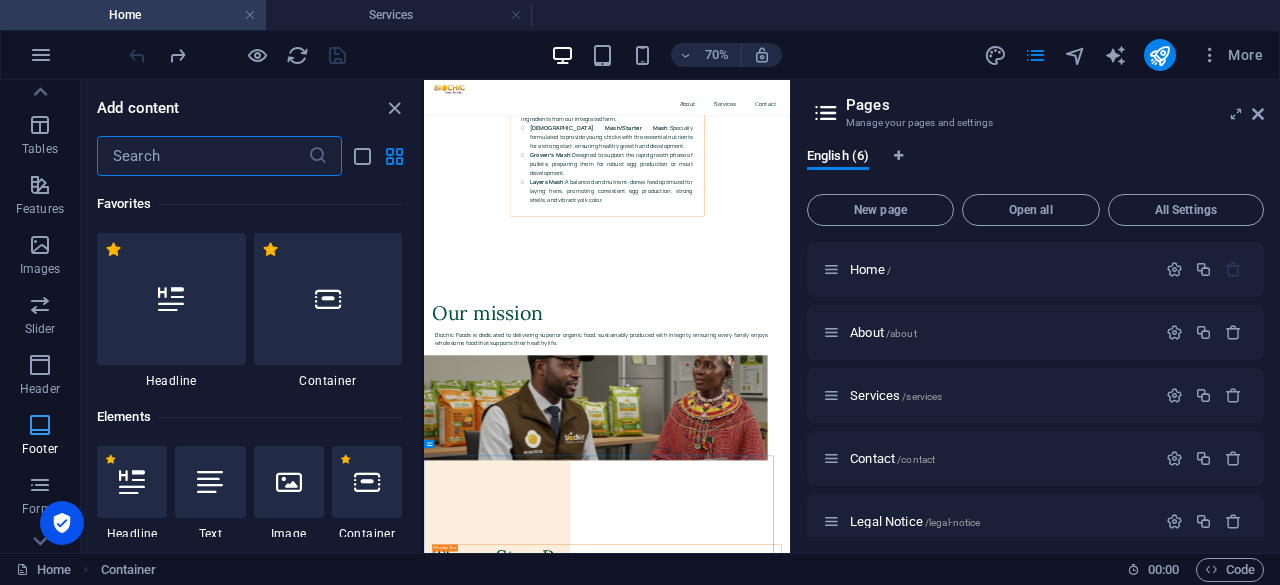 scroll, scrollTop: 7748, scrollLeft: 0, axis: vertical 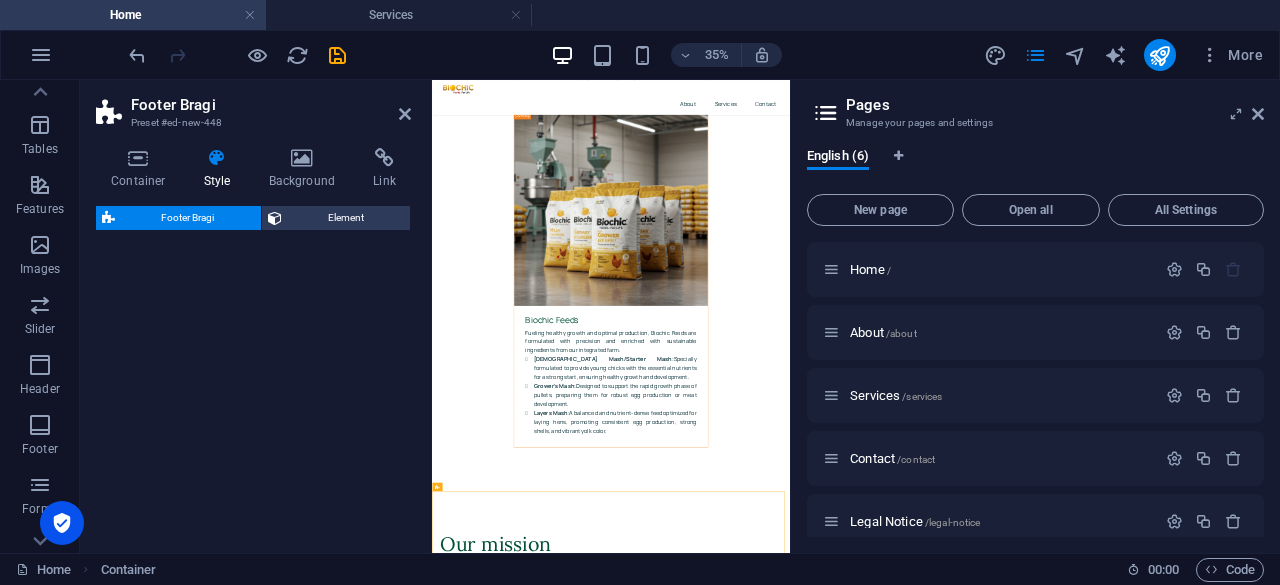 select on "%" 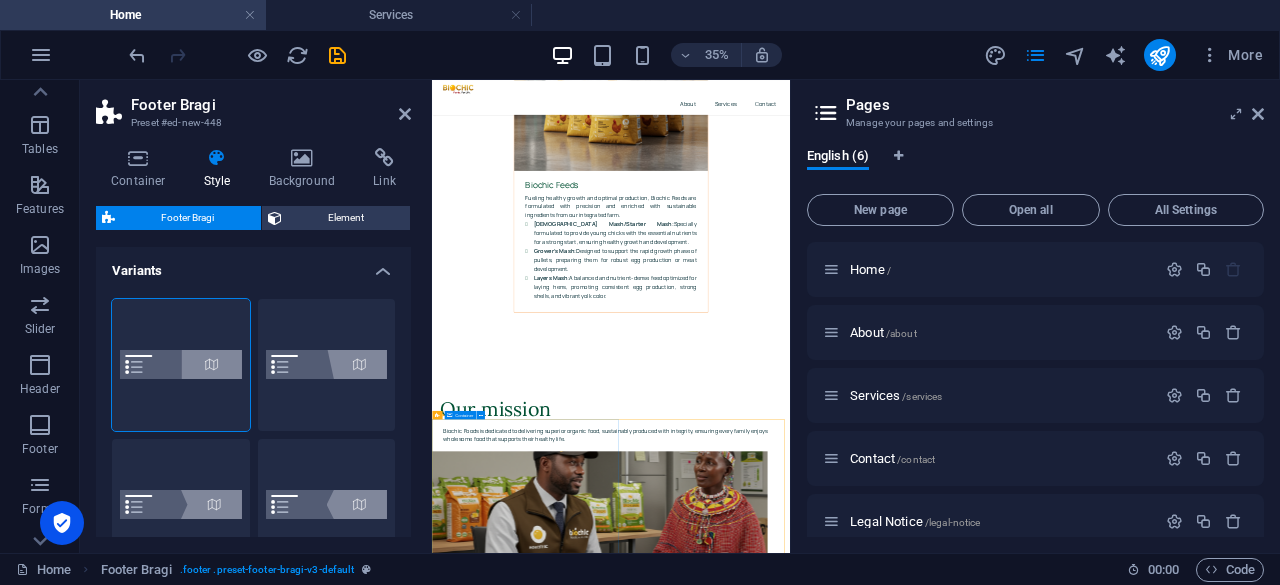 scroll, scrollTop: 8446, scrollLeft: 0, axis: vertical 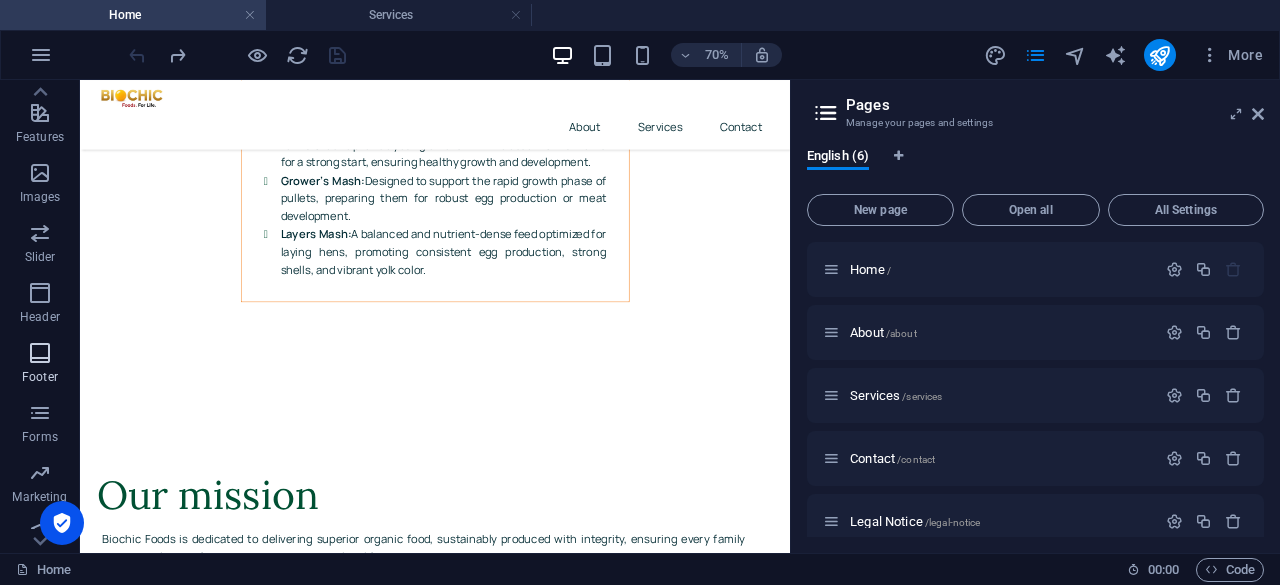 click at bounding box center (40, 353) 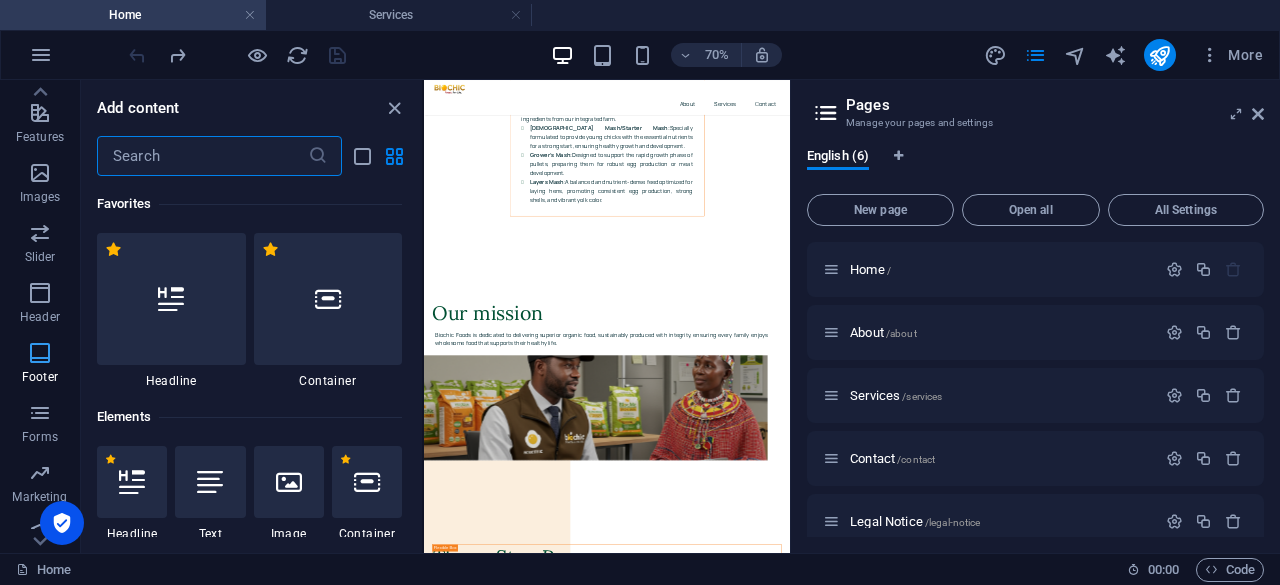 scroll, scrollTop: 7748, scrollLeft: 0, axis: vertical 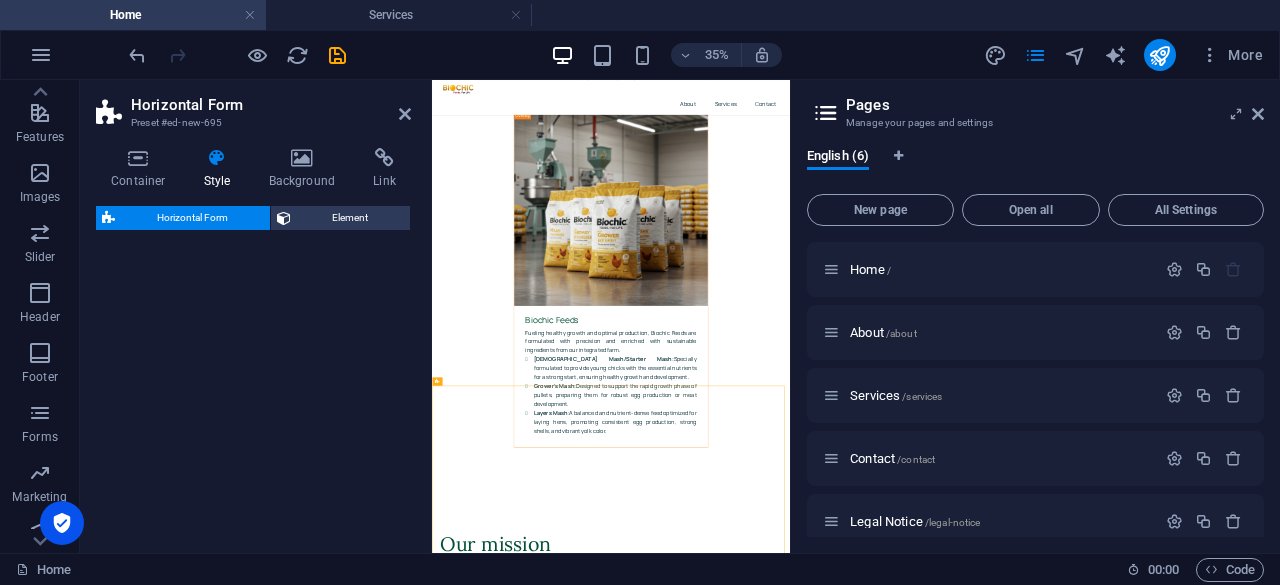 select on "rem" 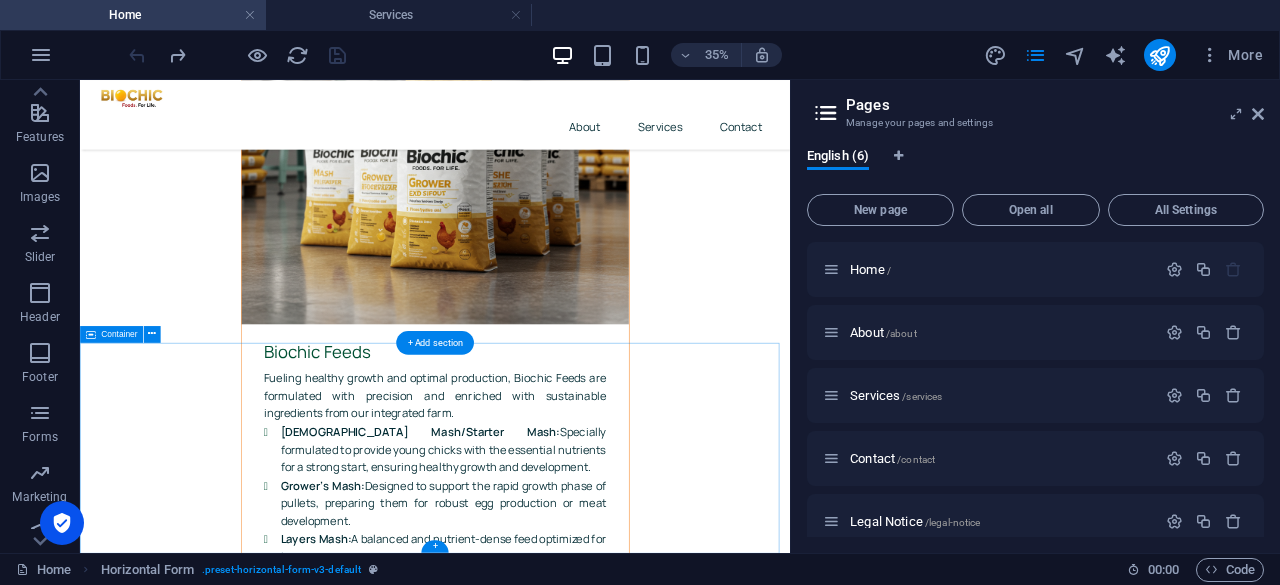 scroll, scrollTop: 8446, scrollLeft: 0, axis: vertical 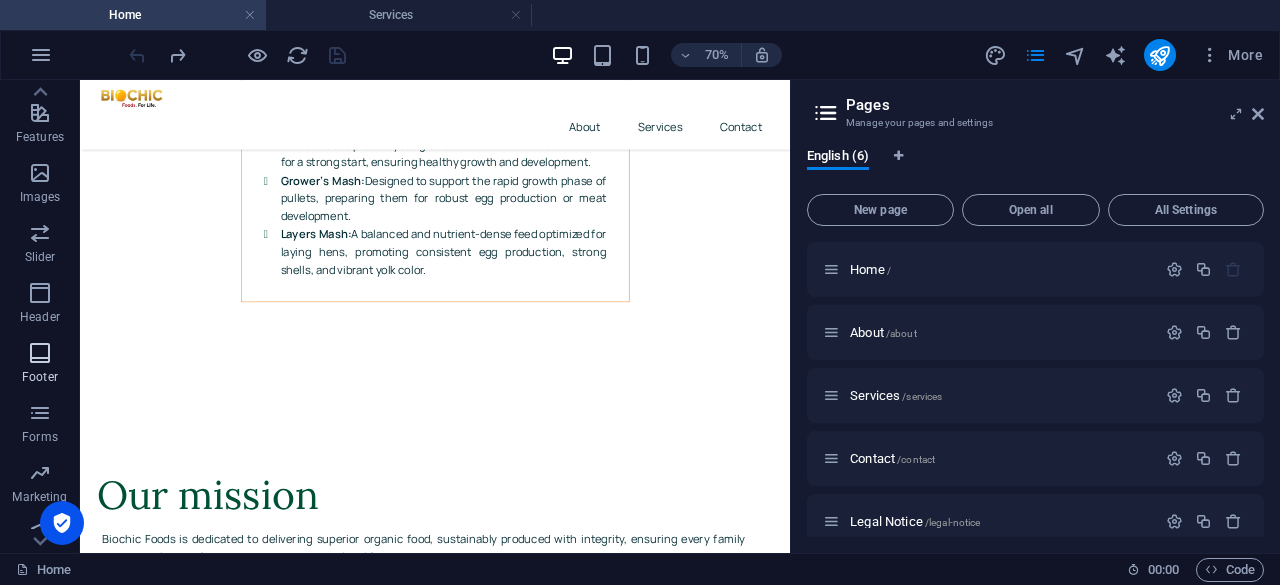click at bounding box center (40, 353) 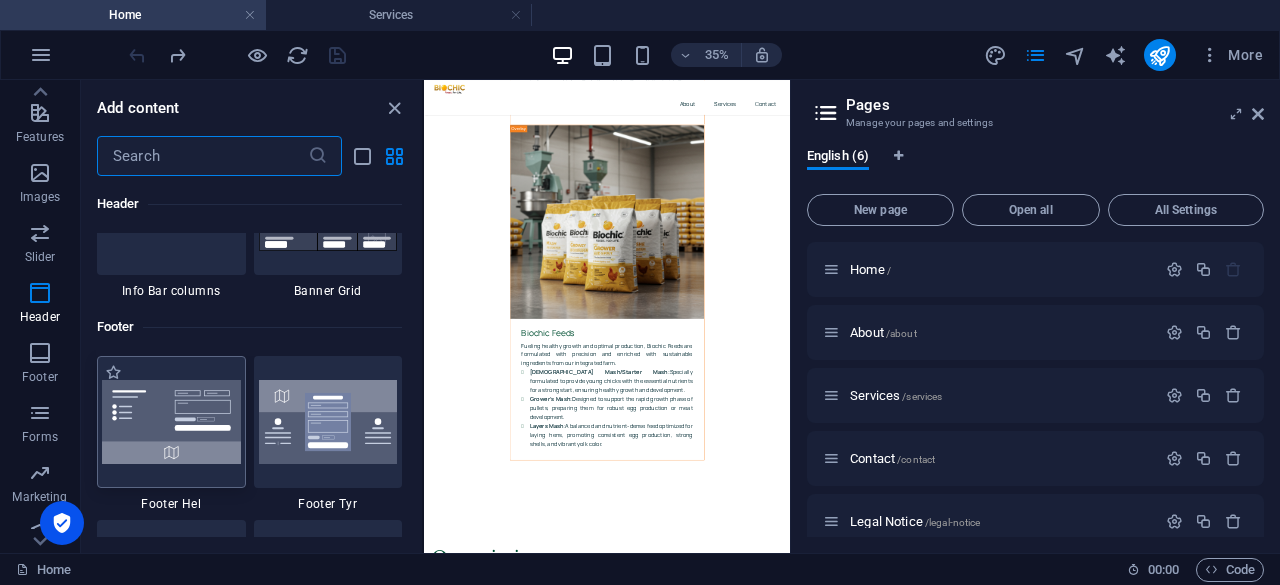 scroll, scrollTop: 12951, scrollLeft: 0, axis: vertical 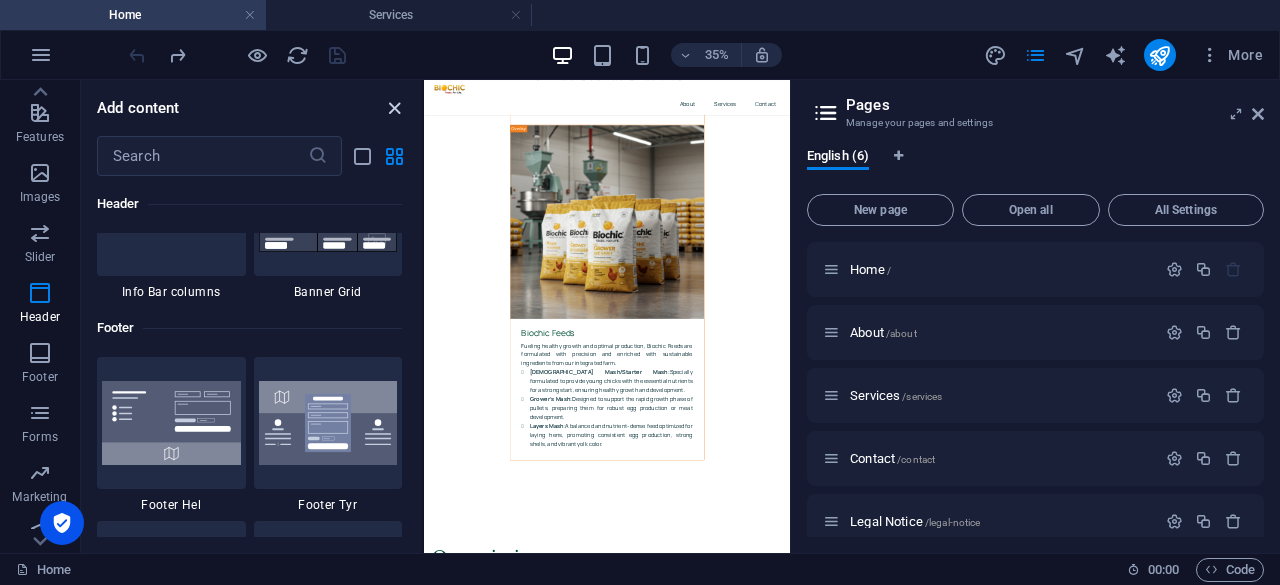 click at bounding box center [394, 108] 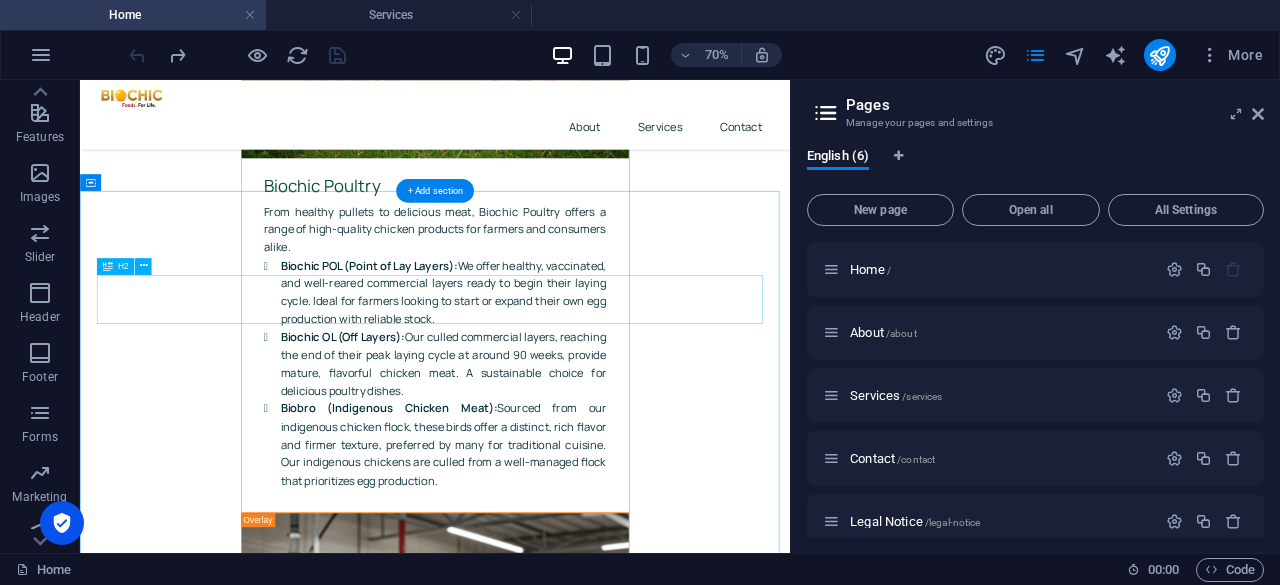 scroll, scrollTop: 7006, scrollLeft: 0, axis: vertical 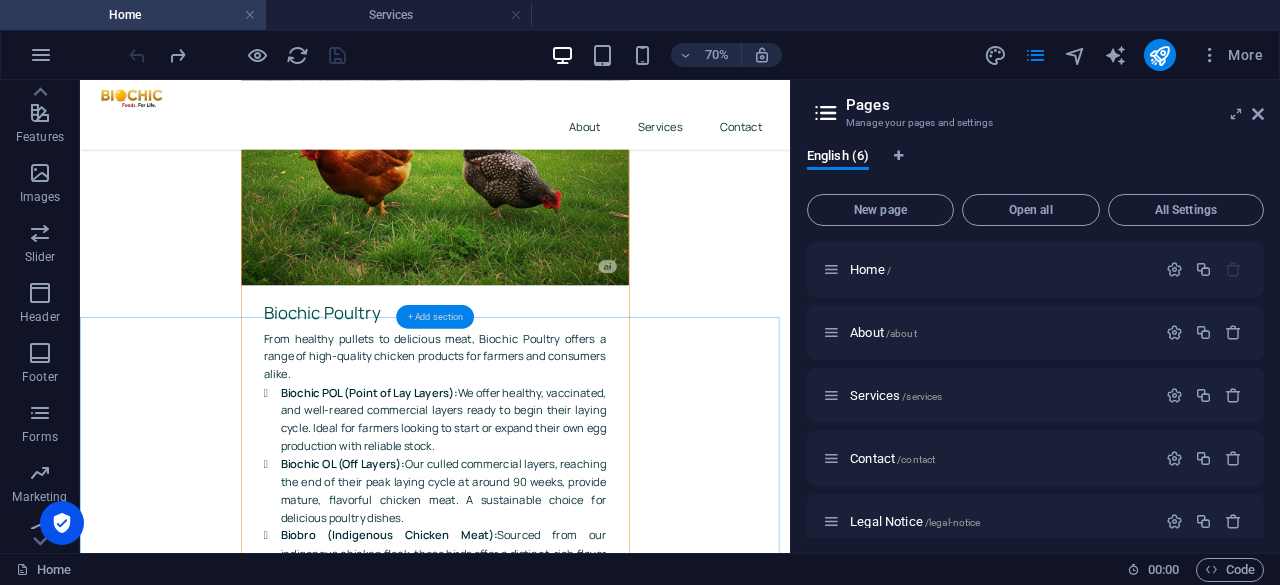 click on "+ Add section" at bounding box center [435, 317] 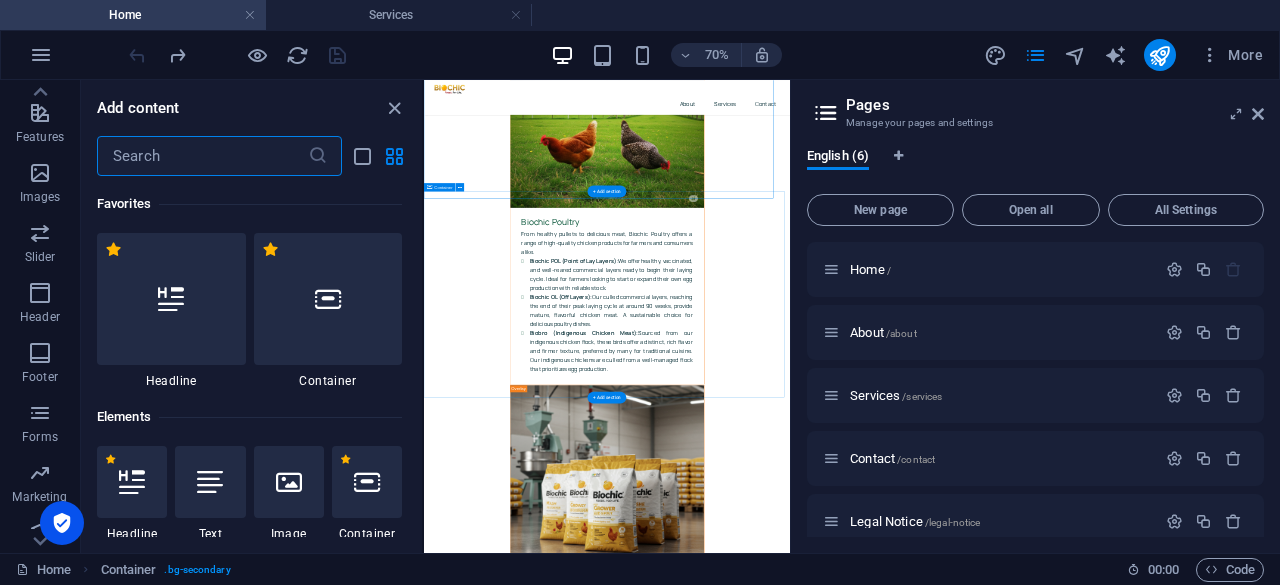 scroll, scrollTop: 7006, scrollLeft: 0, axis: vertical 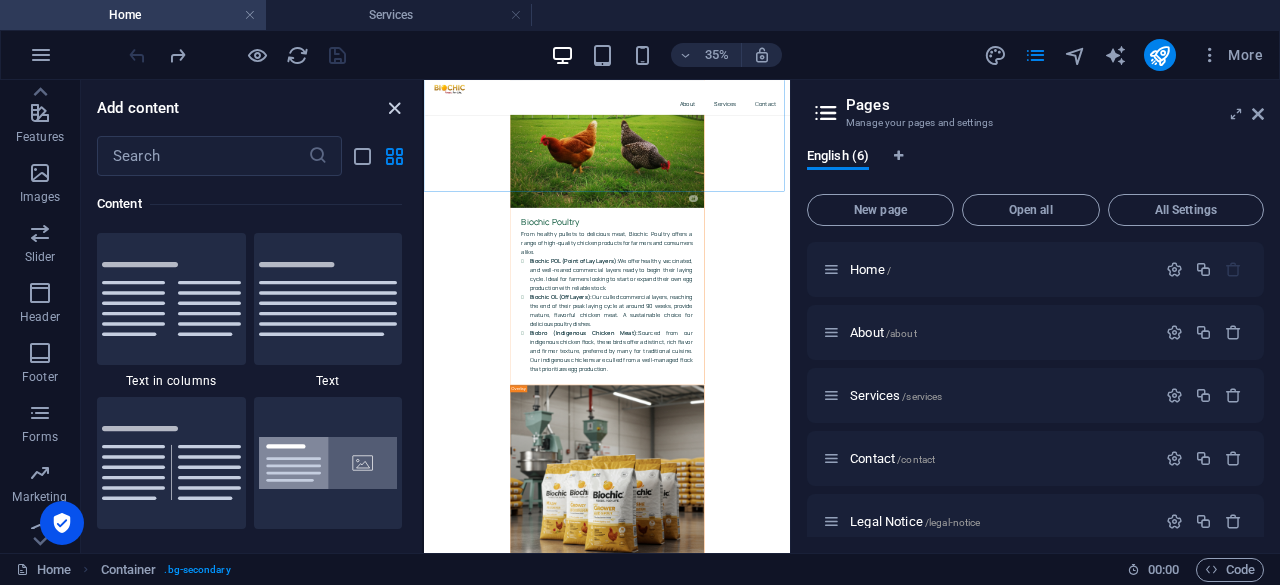 click at bounding box center (394, 108) 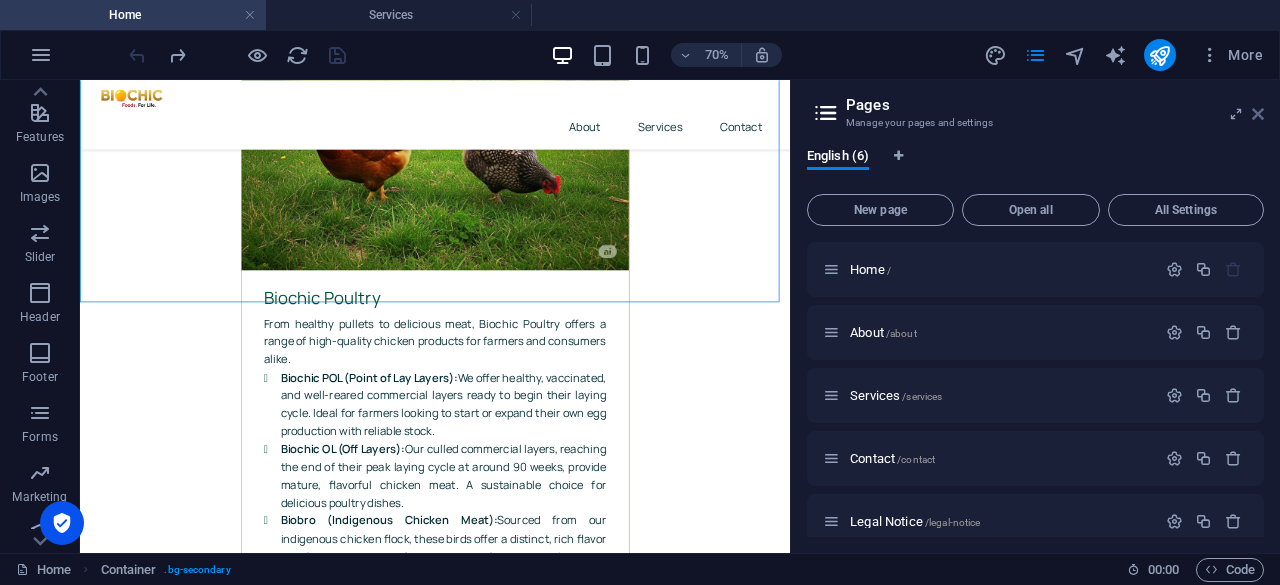 click at bounding box center (1258, 114) 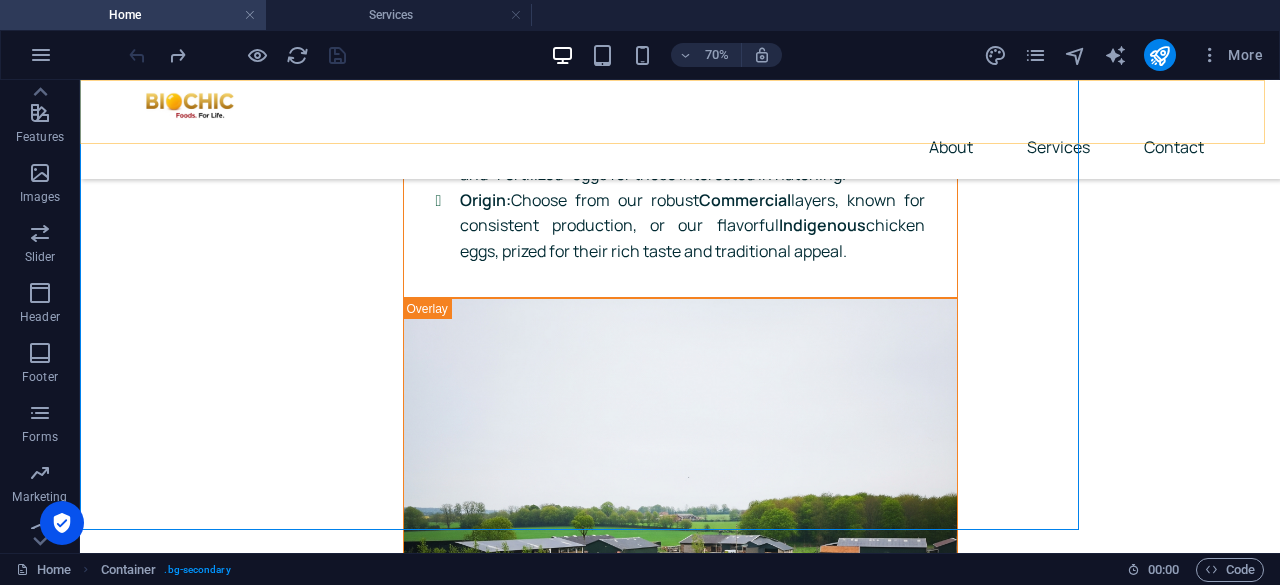 scroll, scrollTop: 6894, scrollLeft: 0, axis: vertical 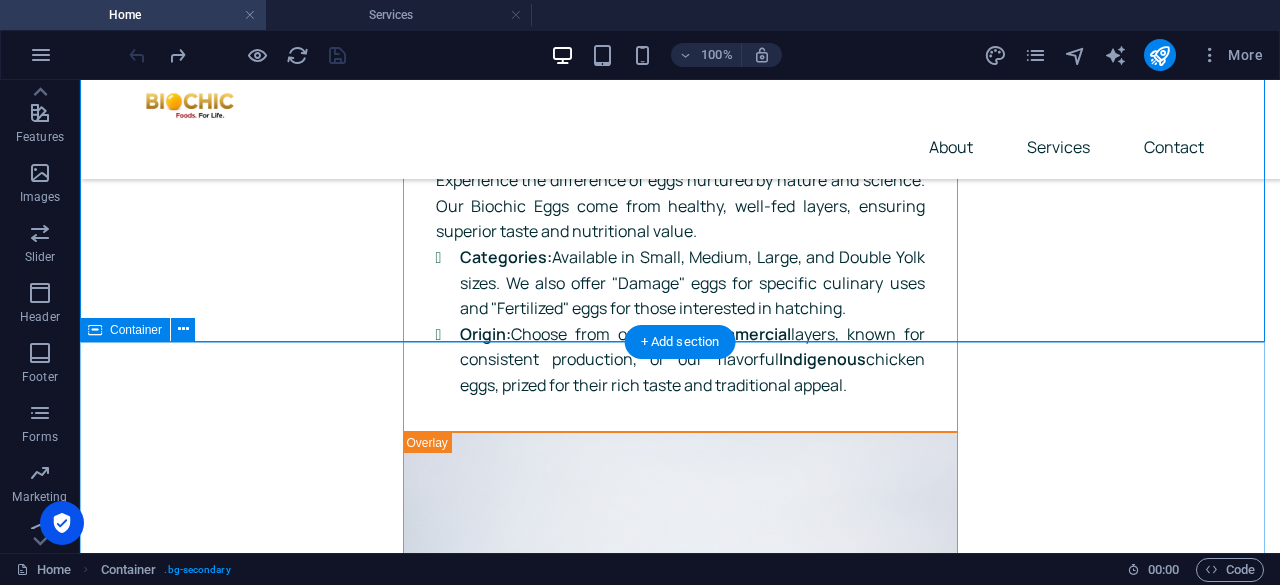 click on "What our clients say My customers consistently rave about Biochic's chicken meat! Its tenderness and rich flavor, clearly from their  ethical and sustainable rearing practices , make it a top seller. Sales have truly soared. [PERSON_NAME] Owner Biochic's eggs are incredibly fresh! Their  same-day fresh delivery  means I get farm-fresh eggs that truly taste superior, unlike anything else. It’s a difference you can actually taste every morning. My family and my customers keep coming for more each day.  [PERSON_NAME] Eggs Whole Seller Biochic's organic manure has revitalized my orchard. My fruit trees are flourishing, producing bigger, healthier, and more abundant fruits. It's been an incredible boost for my sustainable farming practices. Eng. Monirei Fruit Farmer Switching to Biochic feeds has transformed my operation. My chickens are significantly healthier, grow robustly, and egg production is up. Their  uncompromising quality control  in feed directly benefits my farm's profitability." at bounding box center [680, 7071] 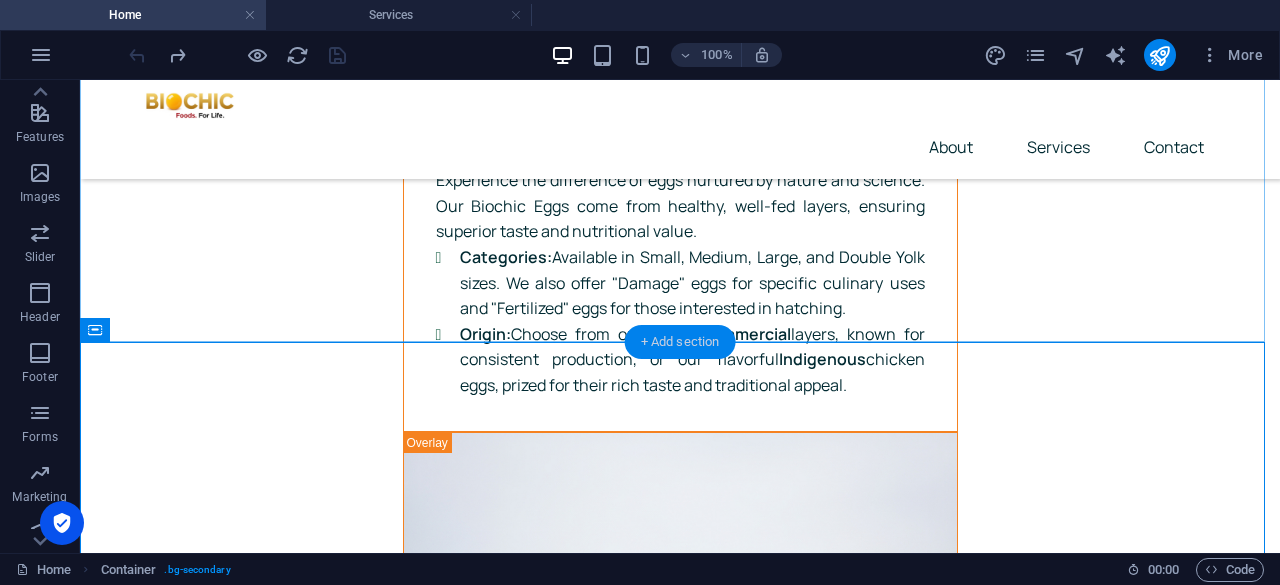 click on "+ Add section" at bounding box center [680, 342] 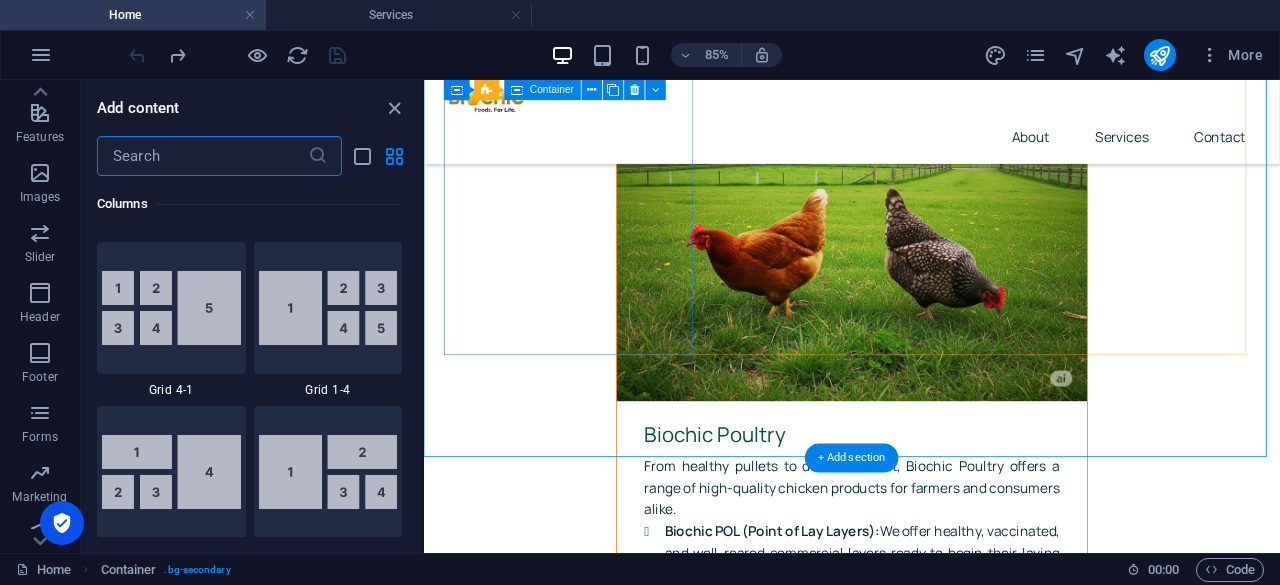 scroll, scrollTop: 3499, scrollLeft: 0, axis: vertical 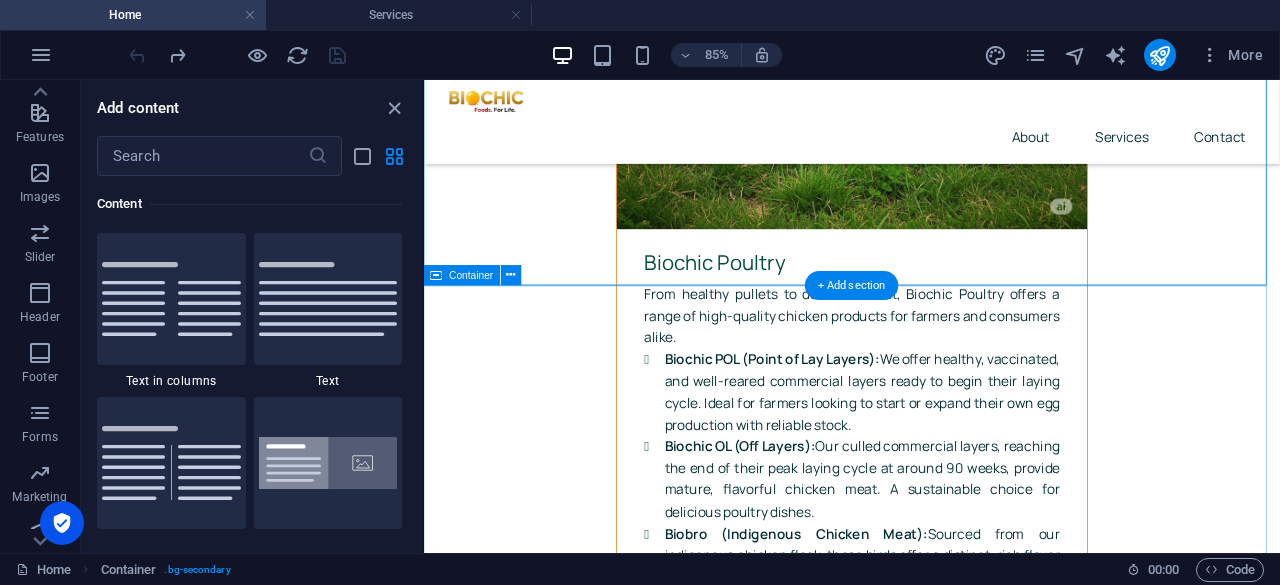 click on "What our clients say My customers consistently rave about Biochic's chicken meat! Its tenderness and rich flavor, clearly from their  ethical and sustainable rearing practices , make it a top seller. Sales have truly soared. [PERSON_NAME] Owner Biochic's eggs are incredibly fresh! Their  same-day fresh delivery  means I get farm-fresh eggs that truly taste superior, unlike anything else. It’s a difference you can actually taste every morning. My family and my customers keep coming for more each day.  [PERSON_NAME] Eggs Whole Seller Biochic's organic manure has revitalized my orchard. My fruit trees are flourishing, producing bigger, healthier, and more abundant fruits. It's been an incredible boost for my sustainable farming practices. Eng. Monirei Fruit Farmer Switching to Biochic feeds has transformed my operation. My chickens are significantly healthier, grow robustly, and egg production is up. Their  uncompromising quality control  in feed directly benefits my farm's profitability." at bounding box center [927, 6525] 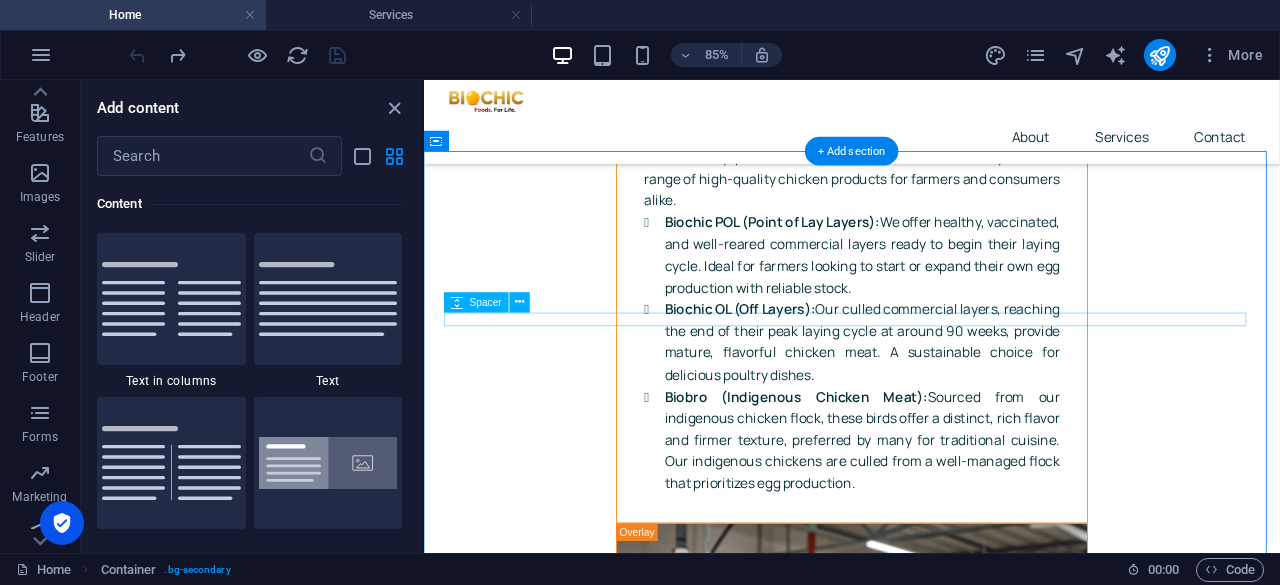 scroll, scrollTop: 7254, scrollLeft: 0, axis: vertical 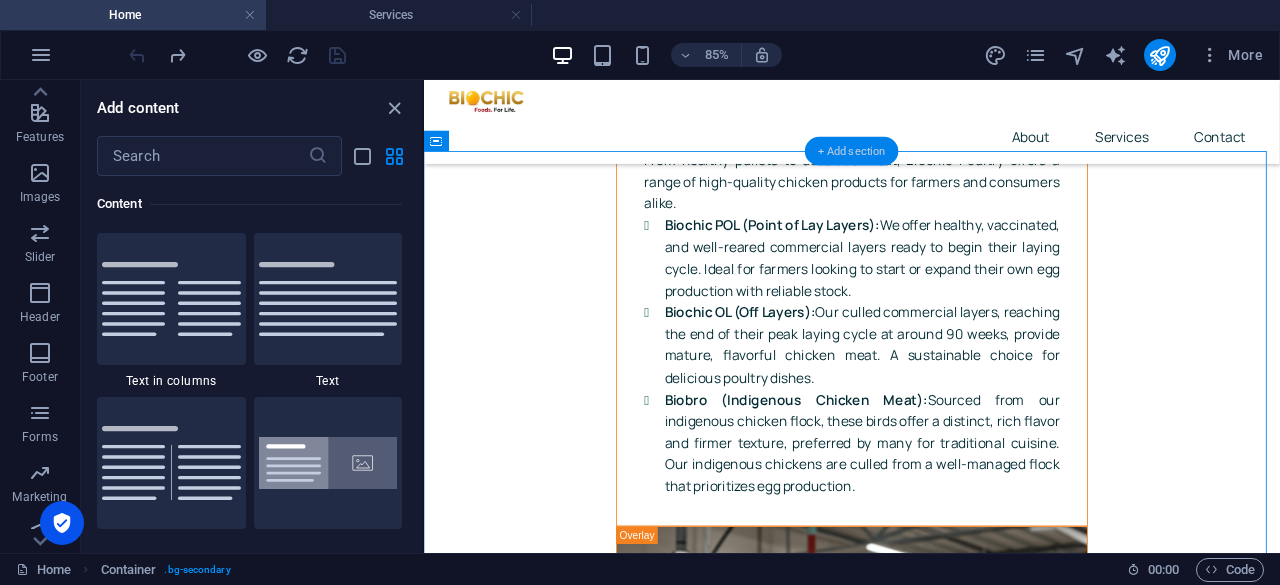 click on "+ Add section" at bounding box center (852, 151) 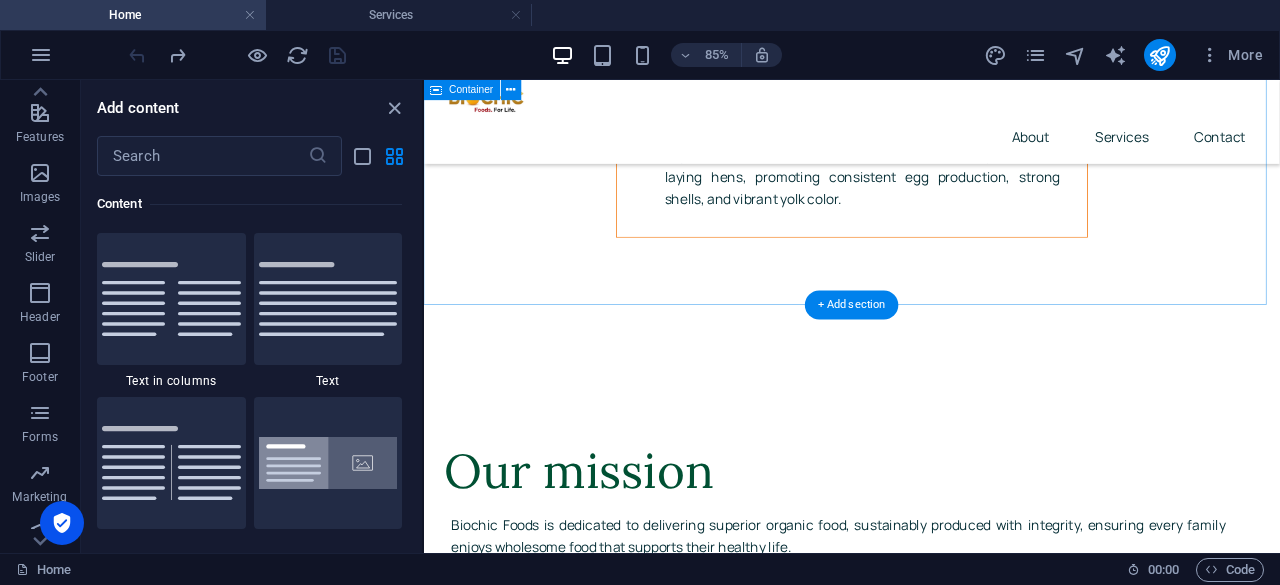 scroll, scrollTop: 8551, scrollLeft: 0, axis: vertical 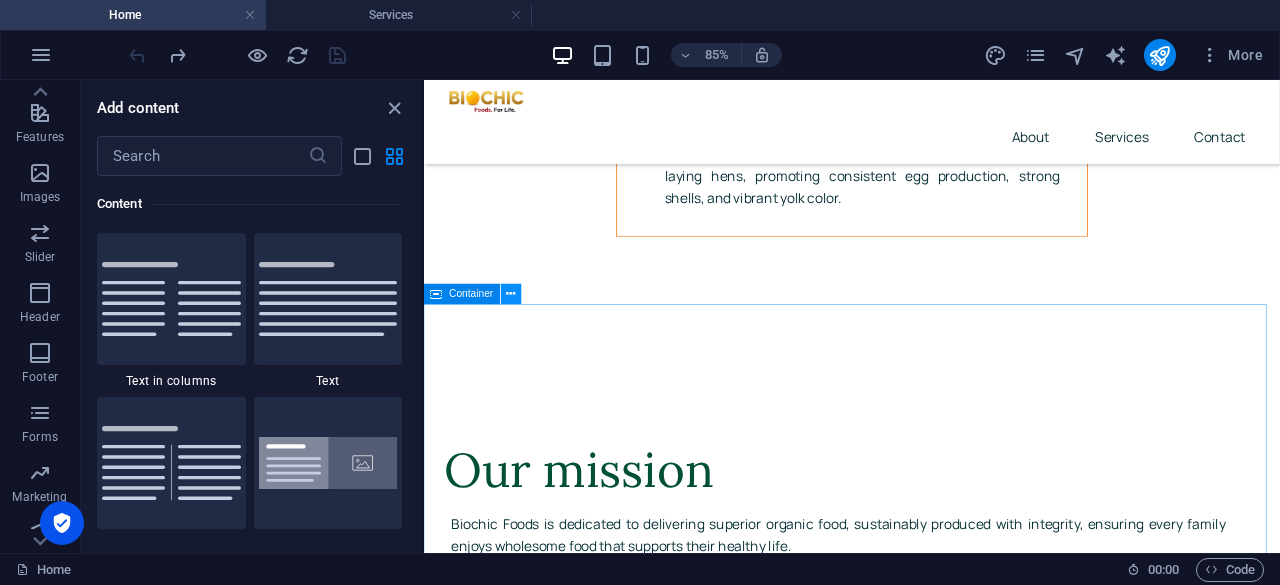 click at bounding box center [511, 294] 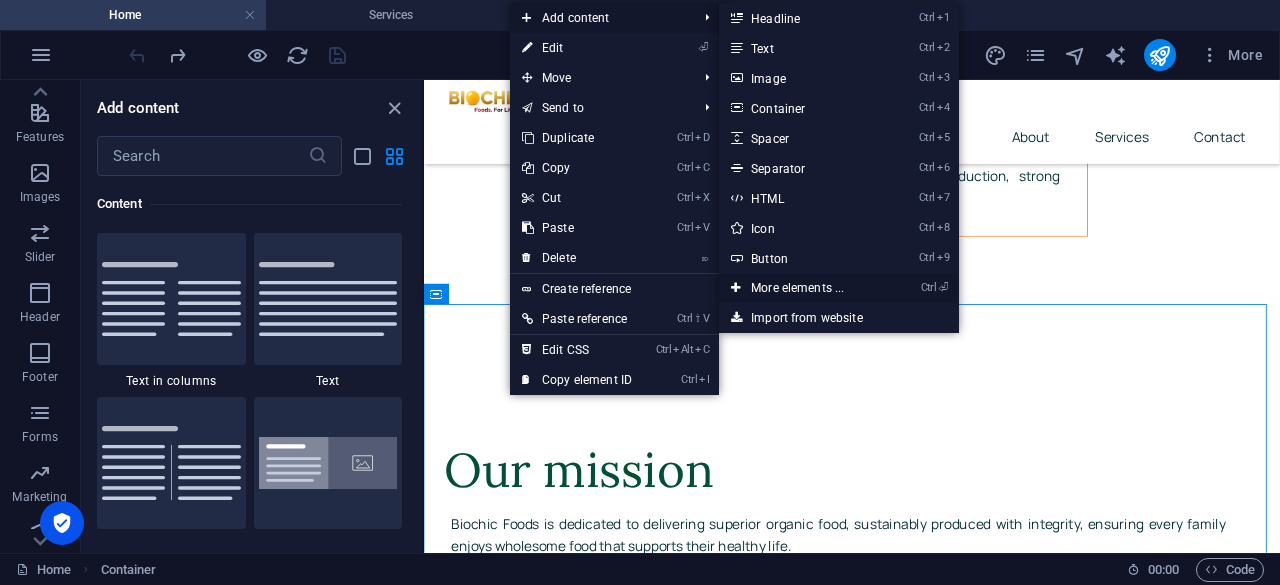 click on "Ctrl ⏎  More elements ..." at bounding box center [801, 288] 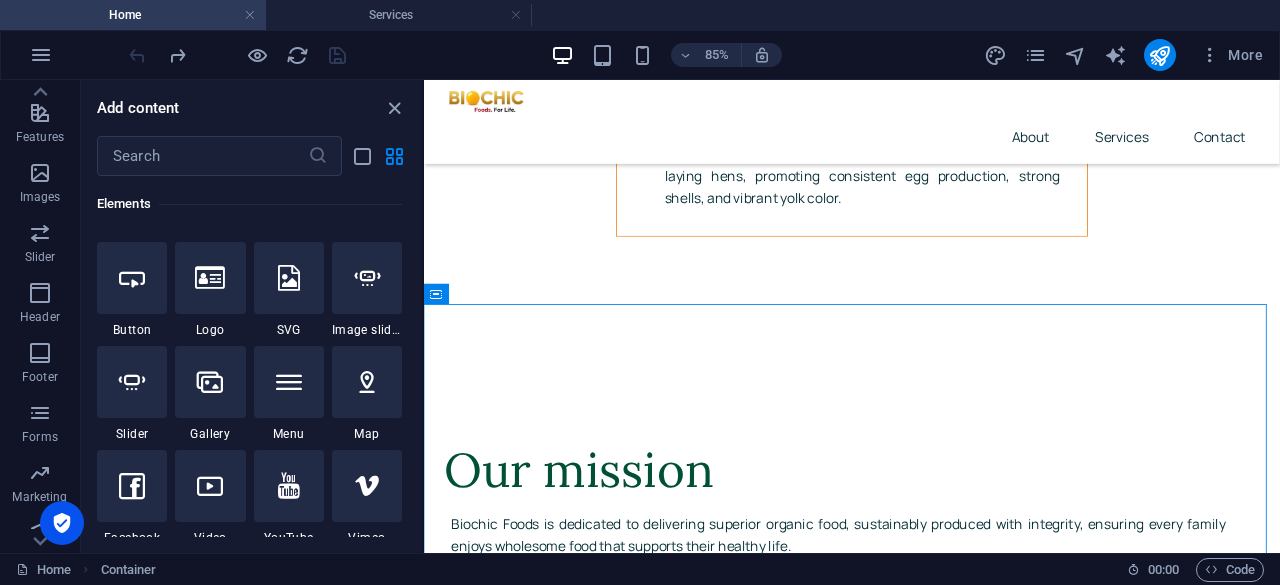 scroll, scrollTop: 413, scrollLeft: 0, axis: vertical 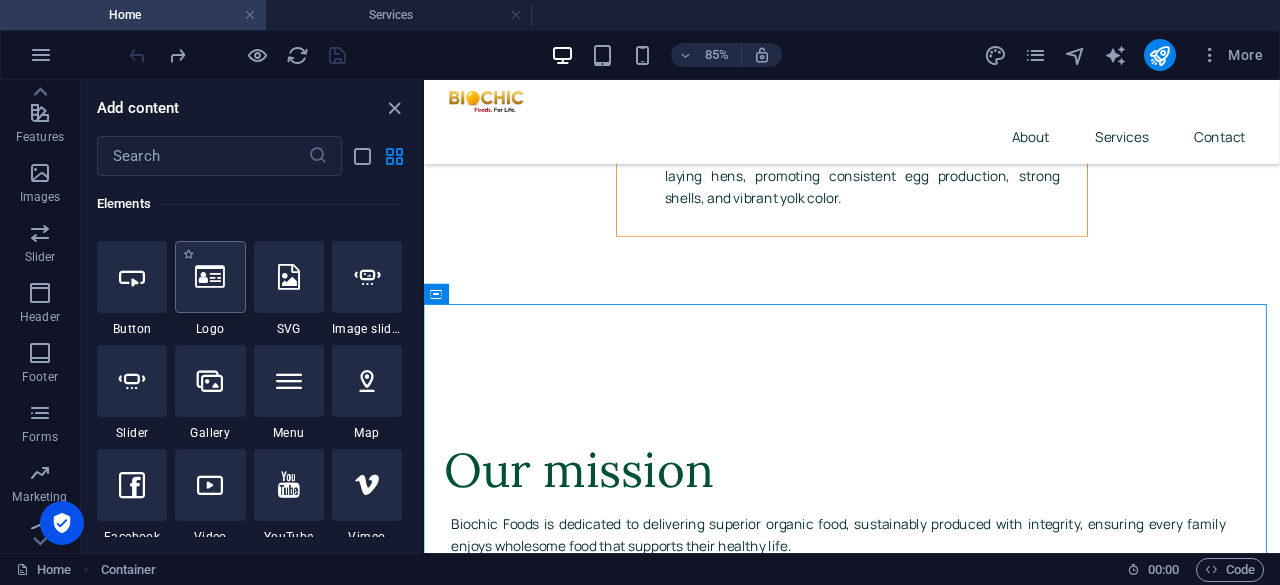 click at bounding box center [210, 277] 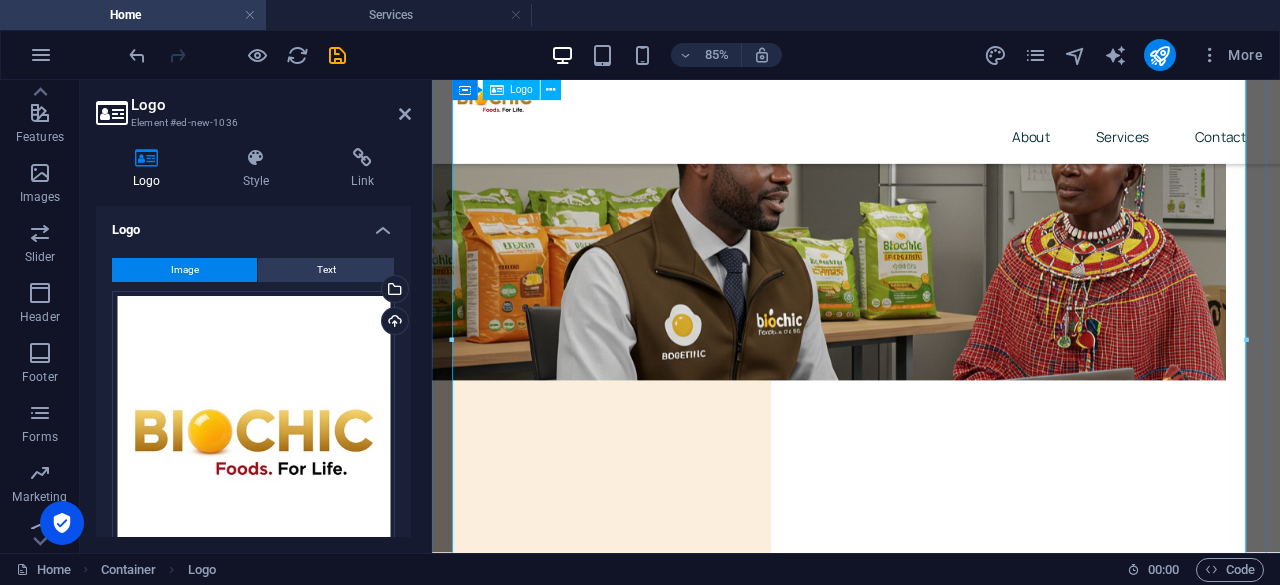 scroll, scrollTop: 8438, scrollLeft: 0, axis: vertical 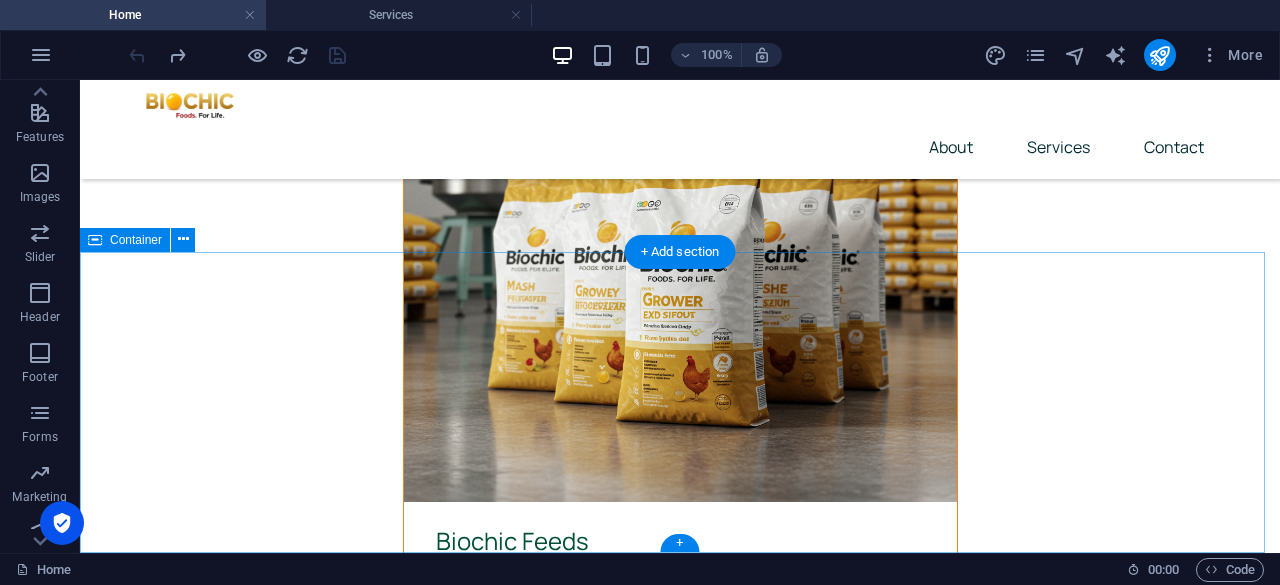 click on "Drop content here or  Add elements  Paste clipboard" at bounding box center (680, 7870) 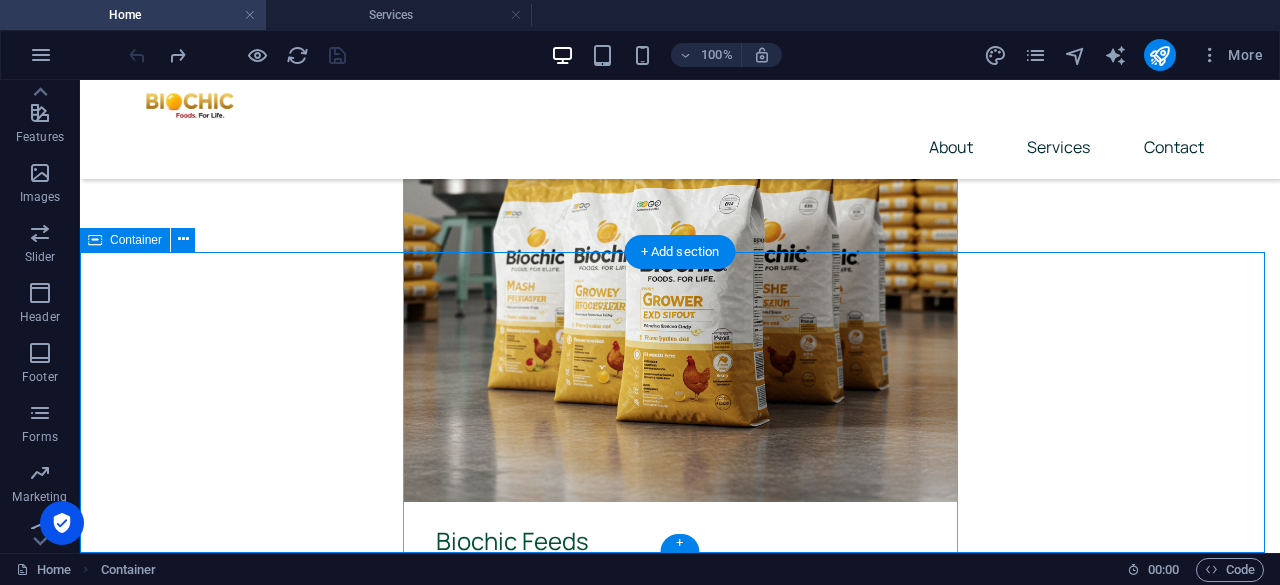 click on "Drop content here or  Add elements  Paste clipboard" at bounding box center (680, 7870) 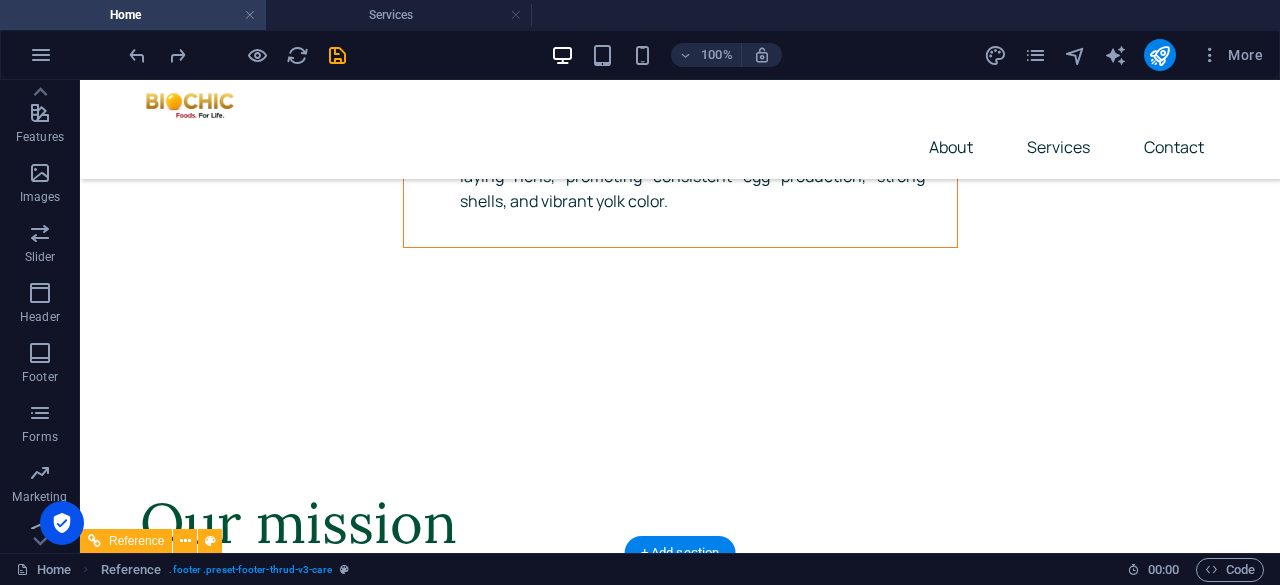scroll, scrollTop: 8767, scrollLeft: 0, axis: vertical 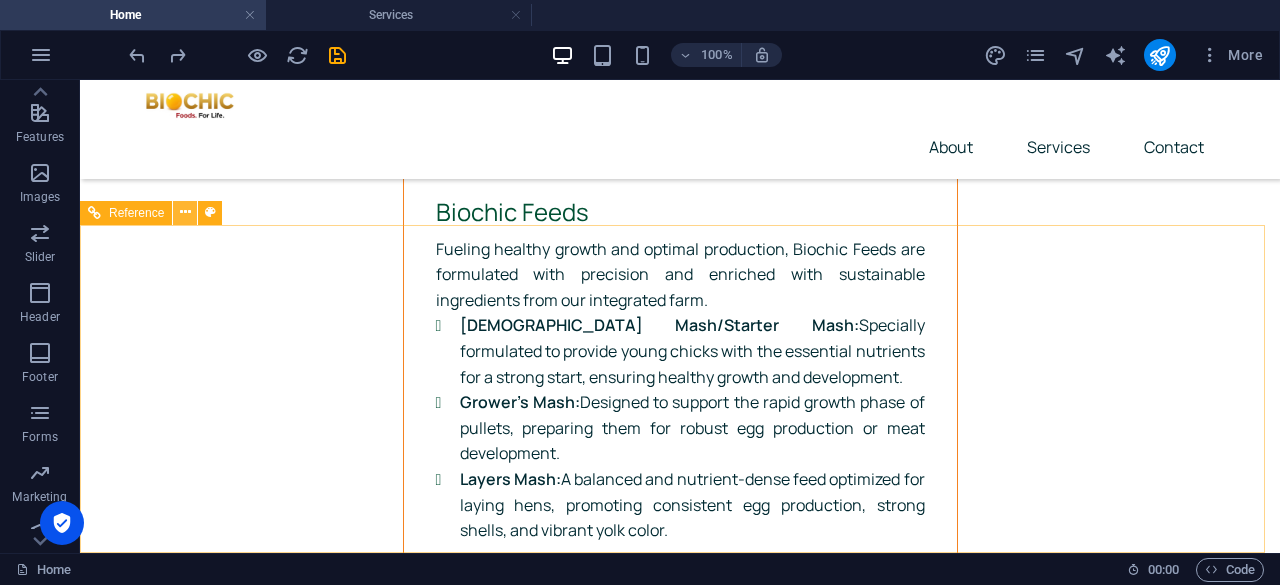 click at bounding box center [185, 212] 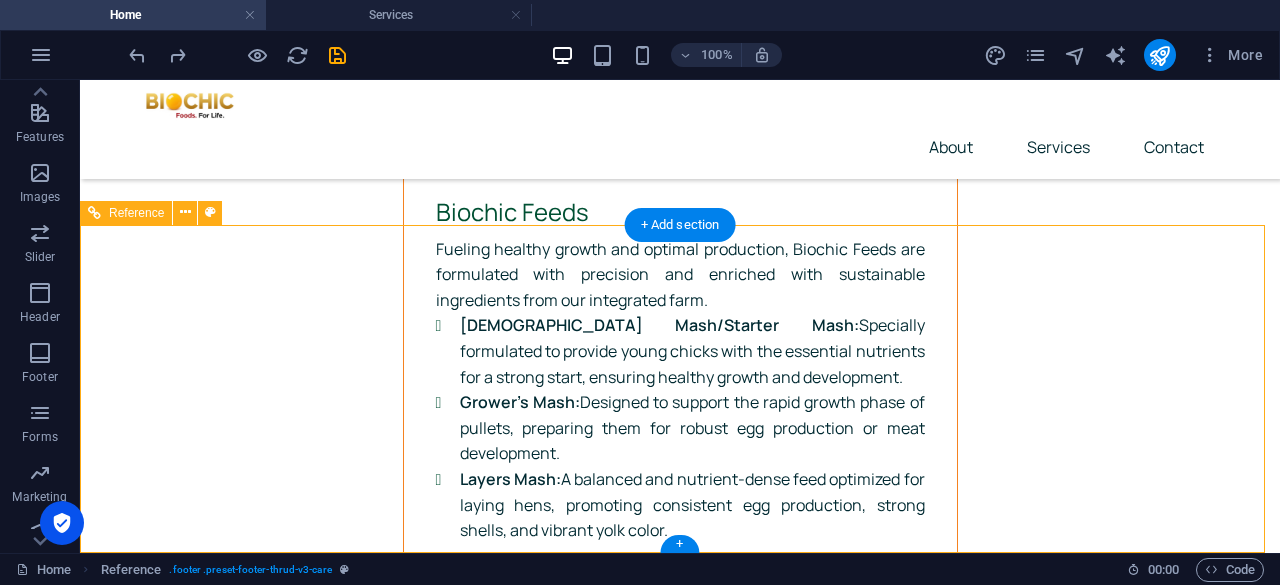 click on "Home About Services Contact
2024  Biochic Foods . All Rights Reserved. Privacy Policy   Legal Notice" at bounding box center [680, 7967] 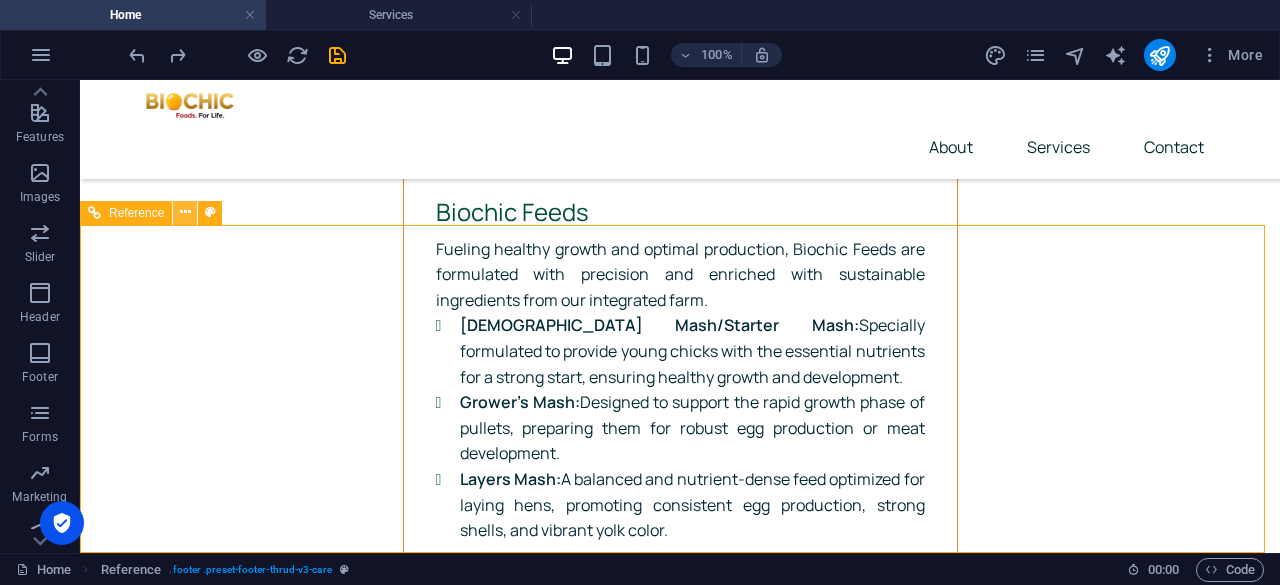 click at bounding box center (185, 212) 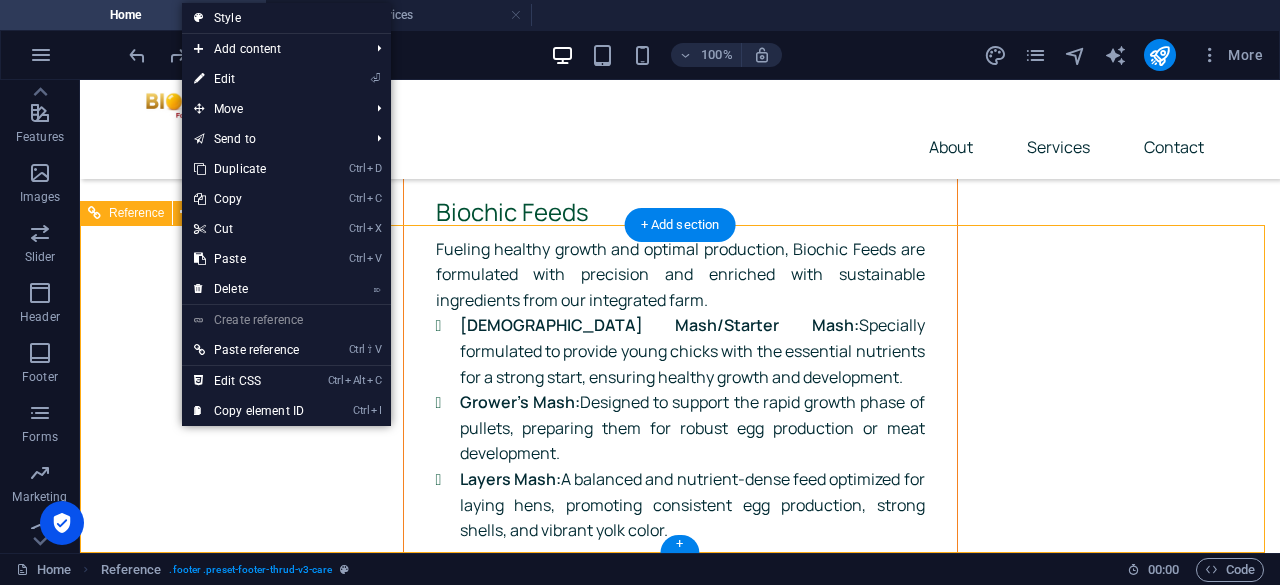click on "Home About Services Contact
2024  Biochic Foods . All Rights Reserved. Privacy Policy   Legal Notice" at bounding box center [680, 7967] 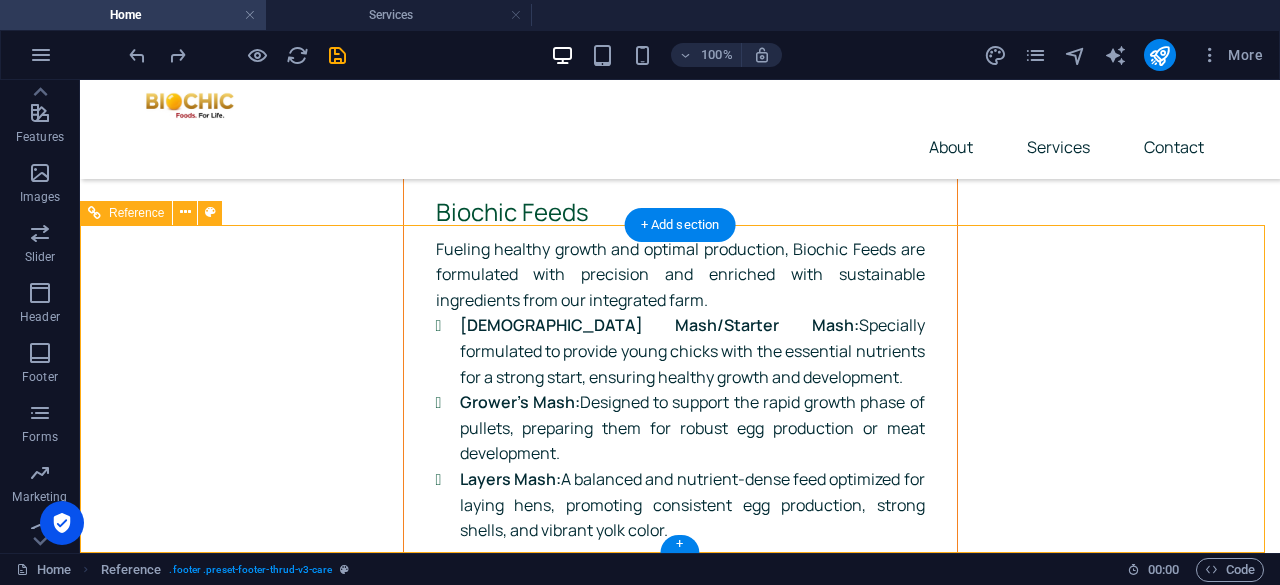 scroll, scrollTop: 8438, scrollLeft: 0, axis: vertical 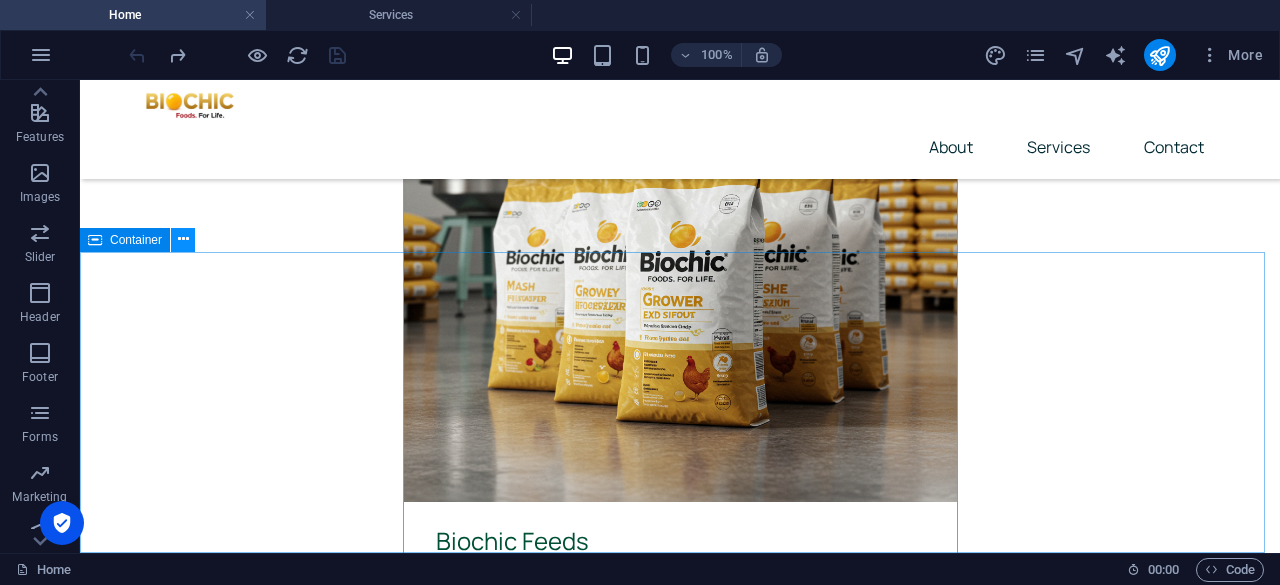 click at bounding box center (183, 239) 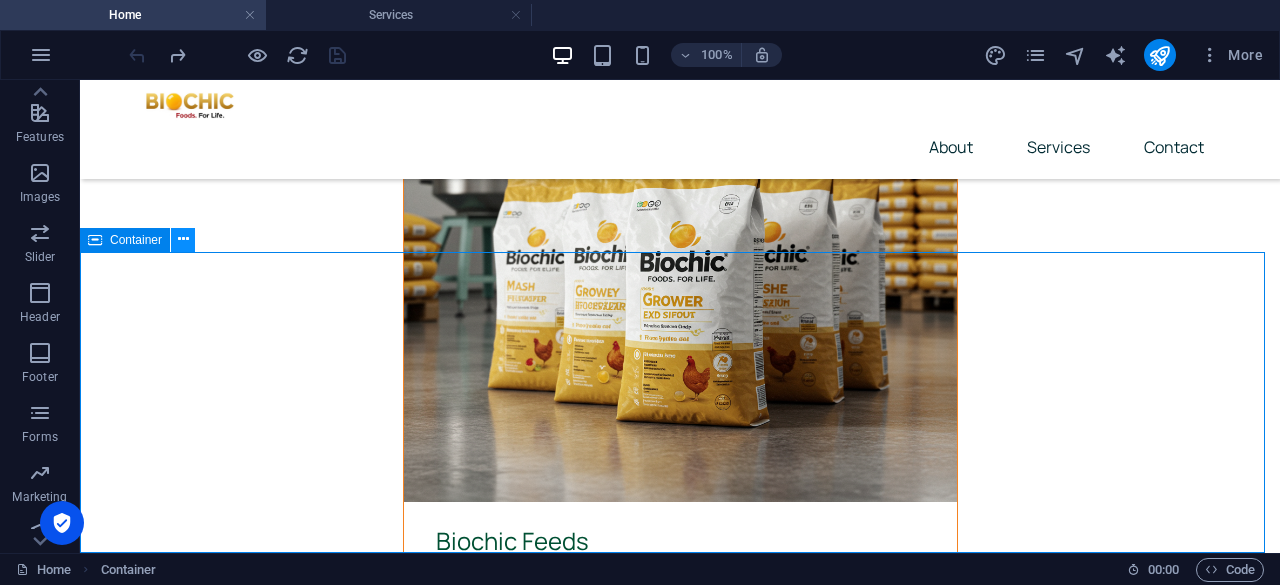 click at bounding box center (183, 239) 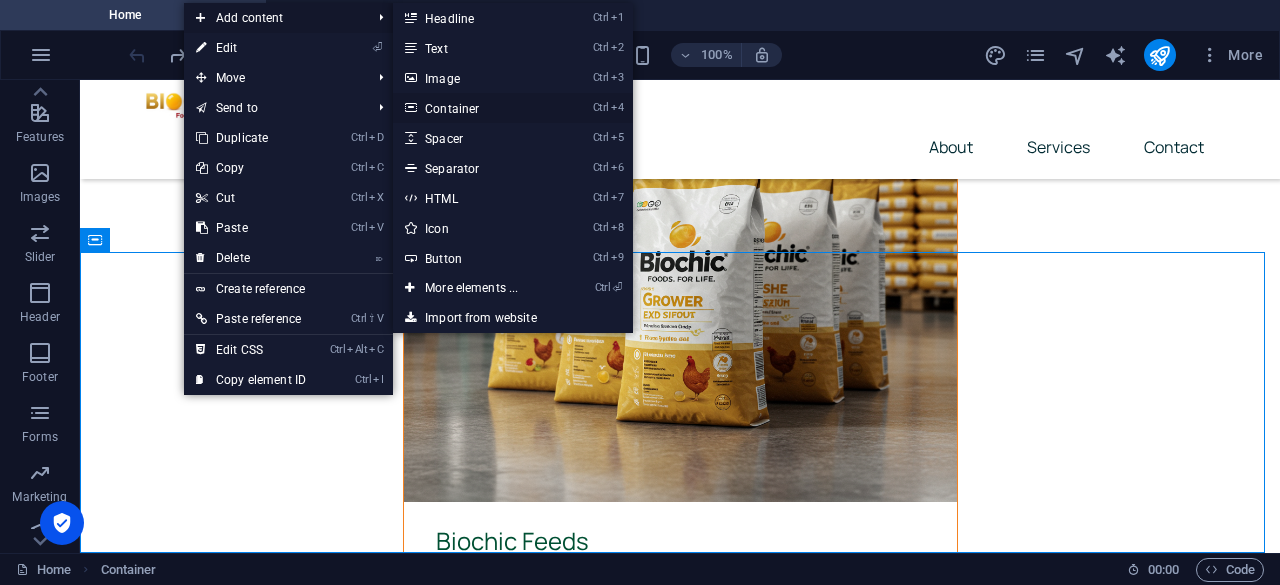 click on "Ctrl 4  Container" at bounding box center (475, 108) 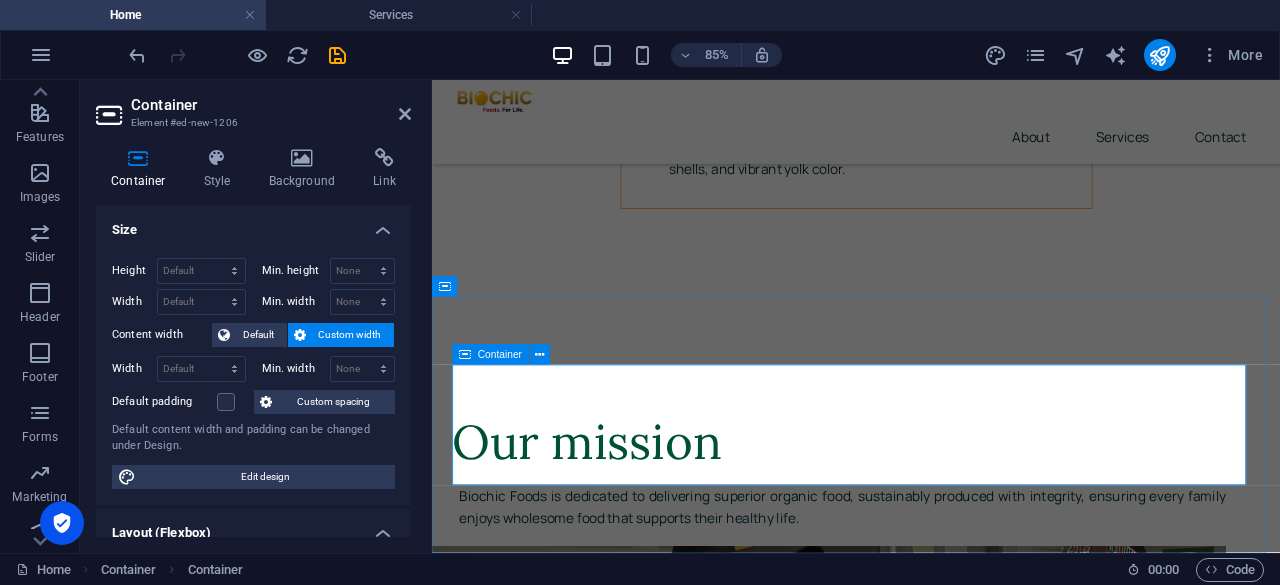 click on "Paste clipboard" at bounding box center [985, 7409] 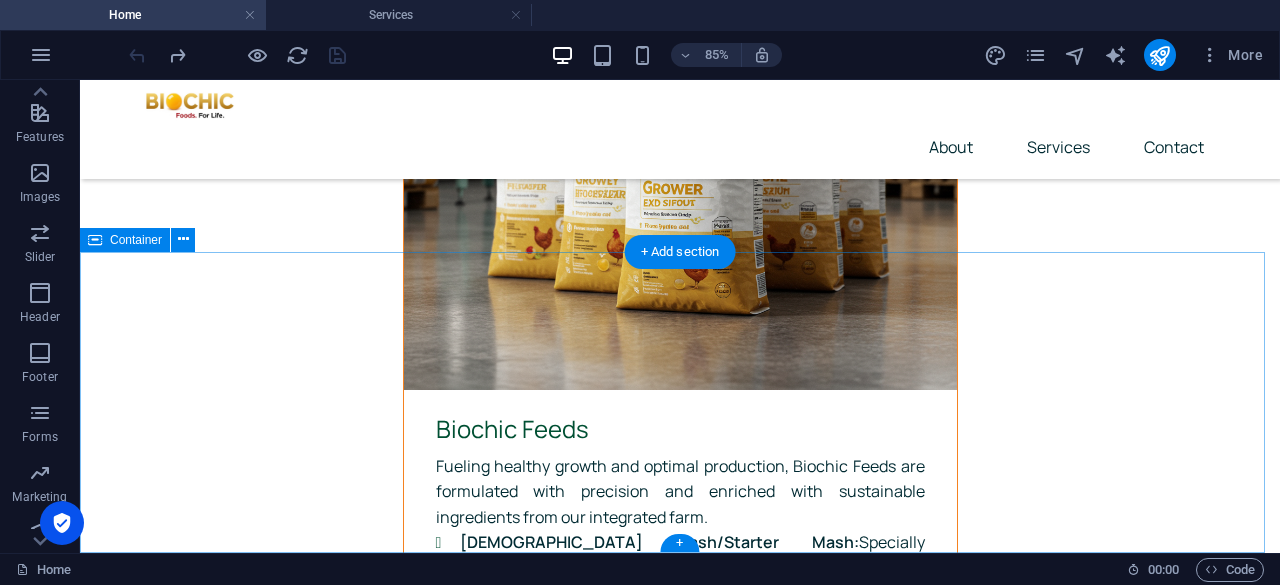 scroll, scrollTop: 8438, scrollLeft: 0, axis: vertical 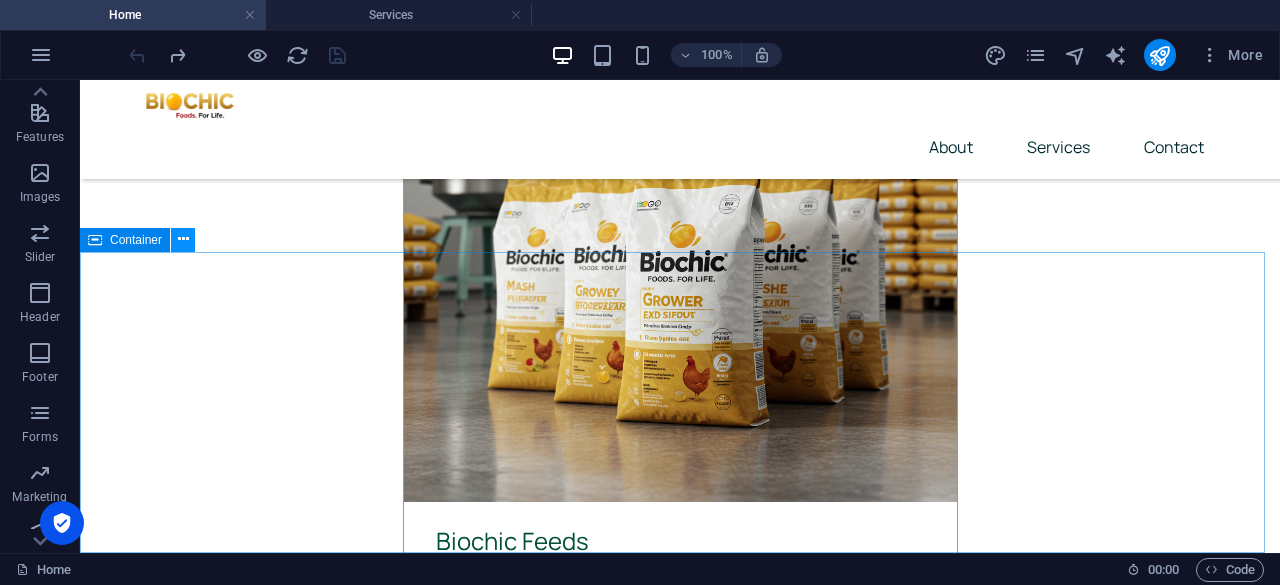 click at bounding box center [183, 239] 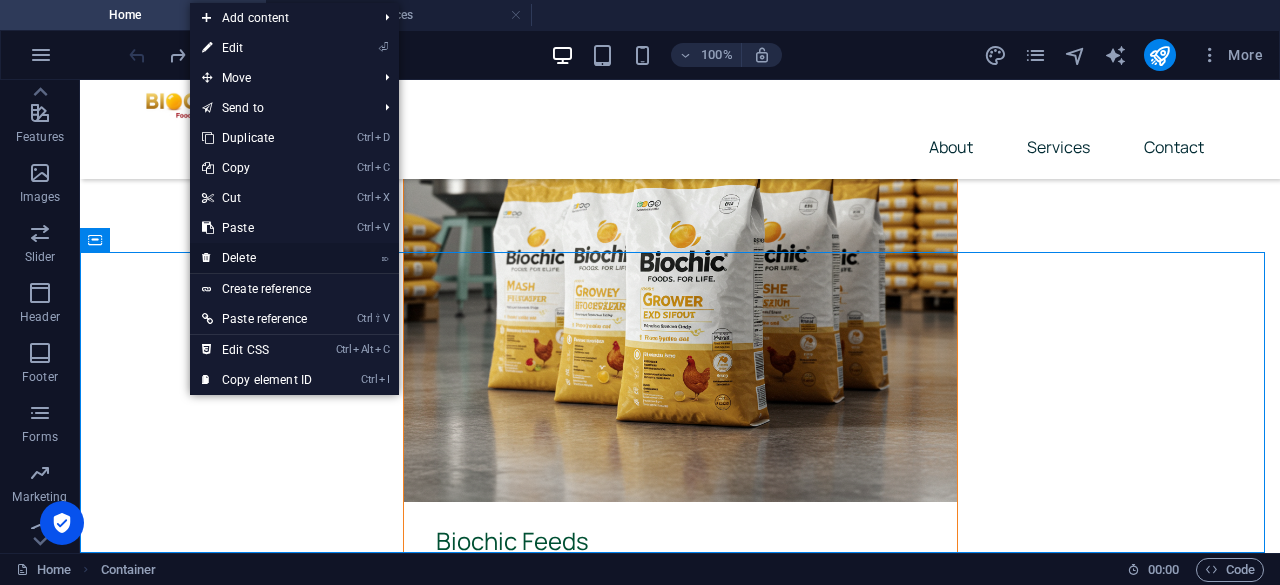 click on "⌦  Delete" at bounding box center (257, 258) 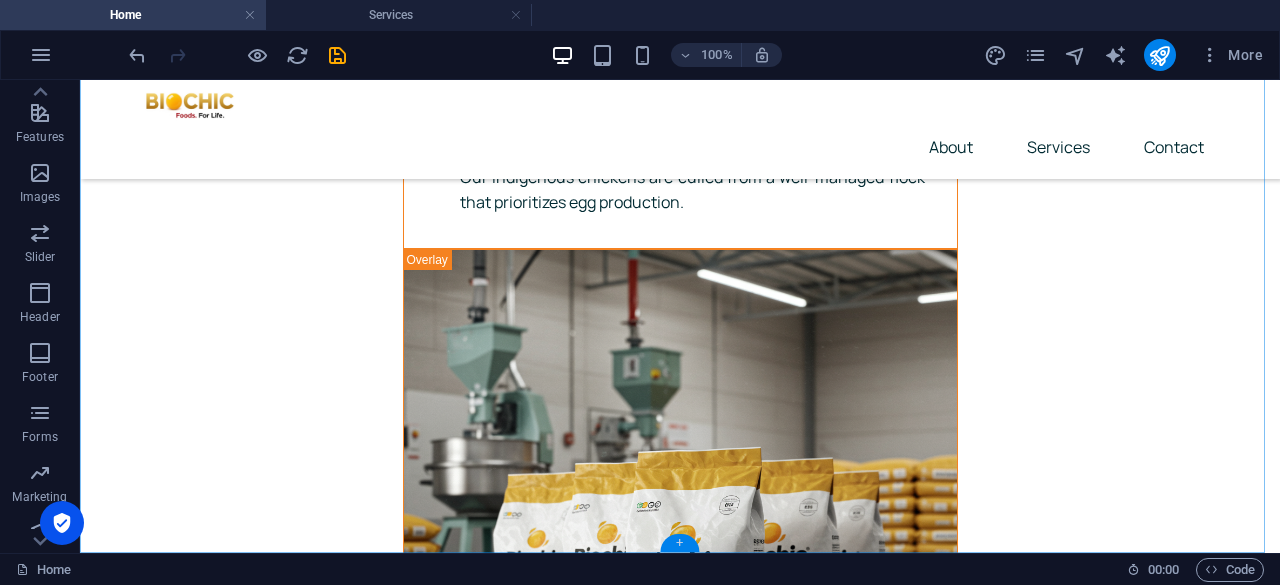 click on "+" at bounding box center [679, 543] 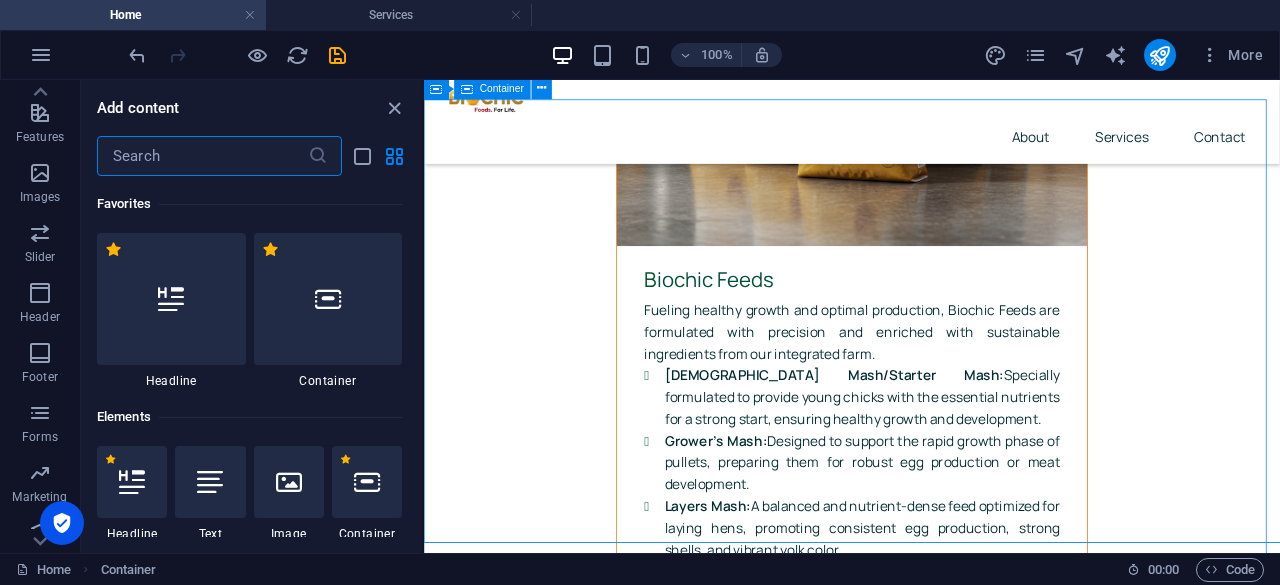 scroll, scrollTop: 8065, scrollLeft: 0, axis: vertical 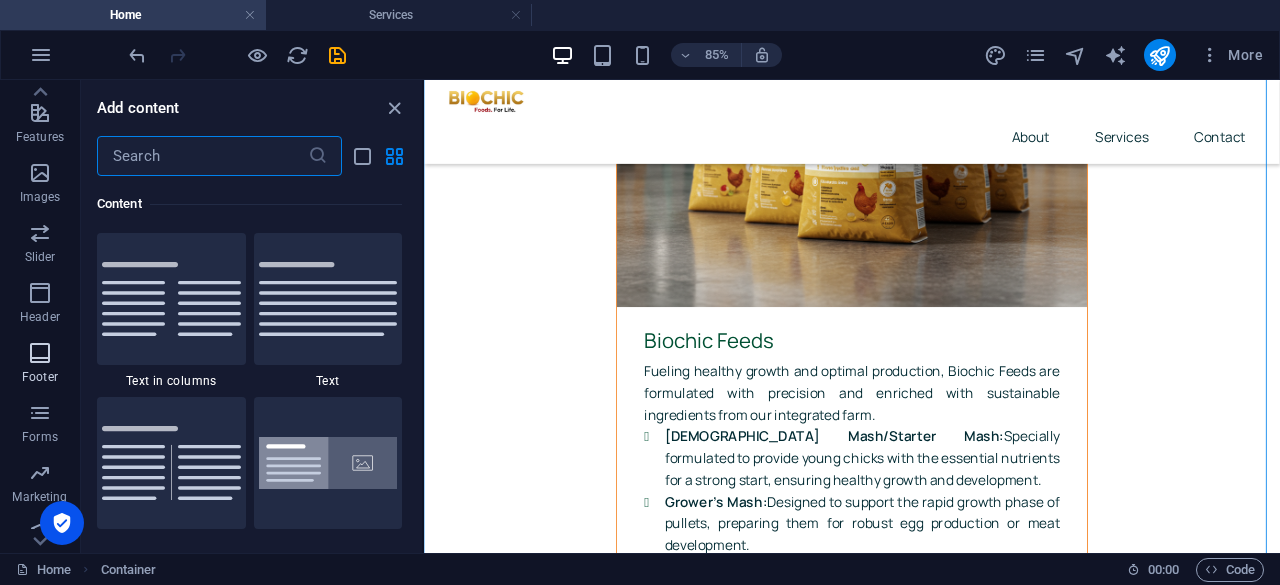 click at bounding box center (40, 353) 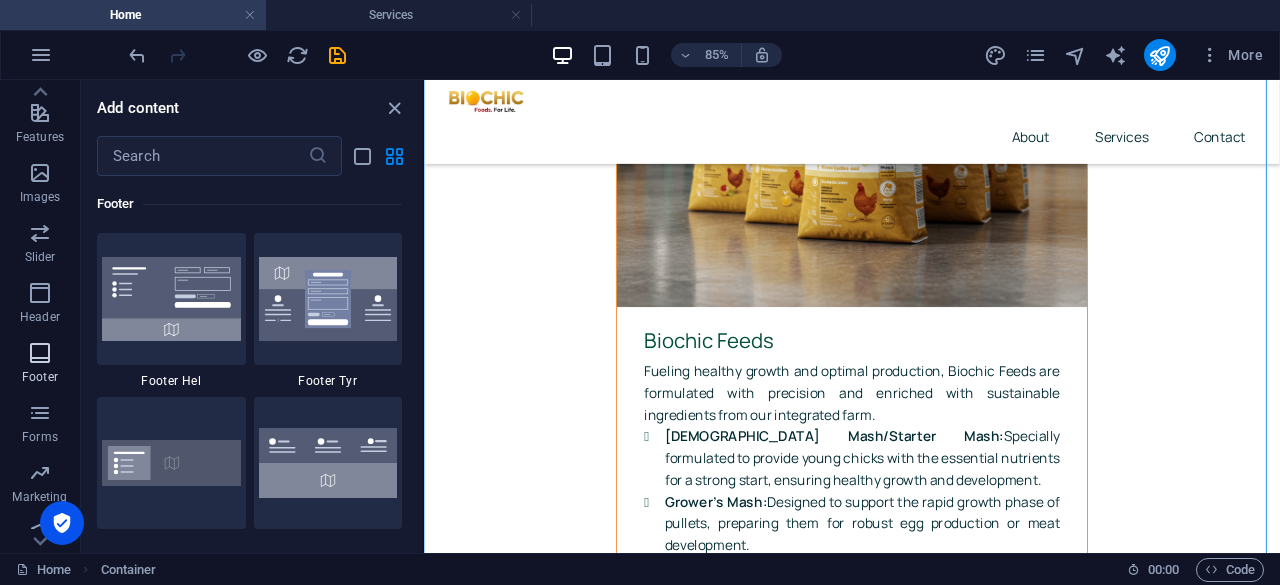 scroll, scrollTop: 13075, scrollLeft: 0, axis: vertical 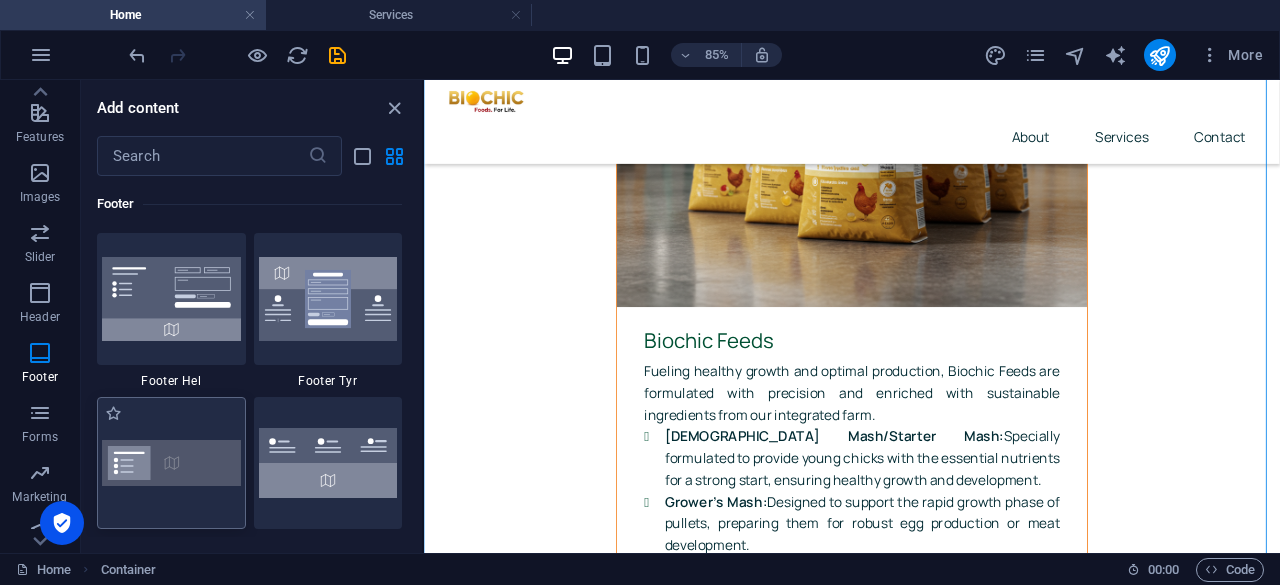 click at bounding box center [171, 462] 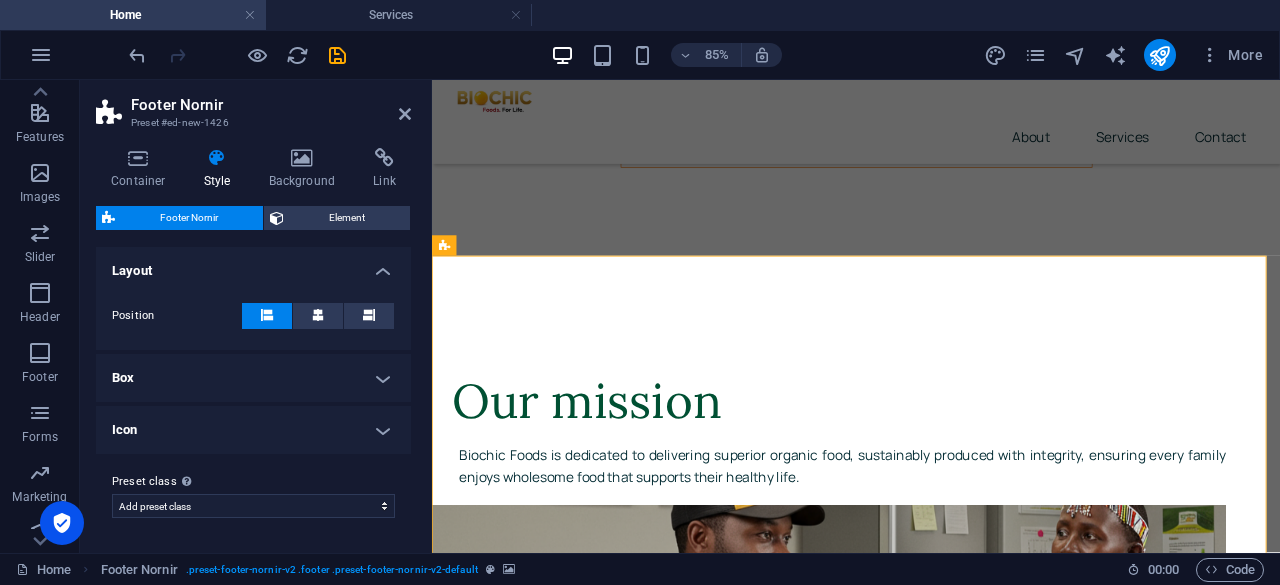 scroll, scrollTop: 8649, scrollLeft: 0, axis: vertical 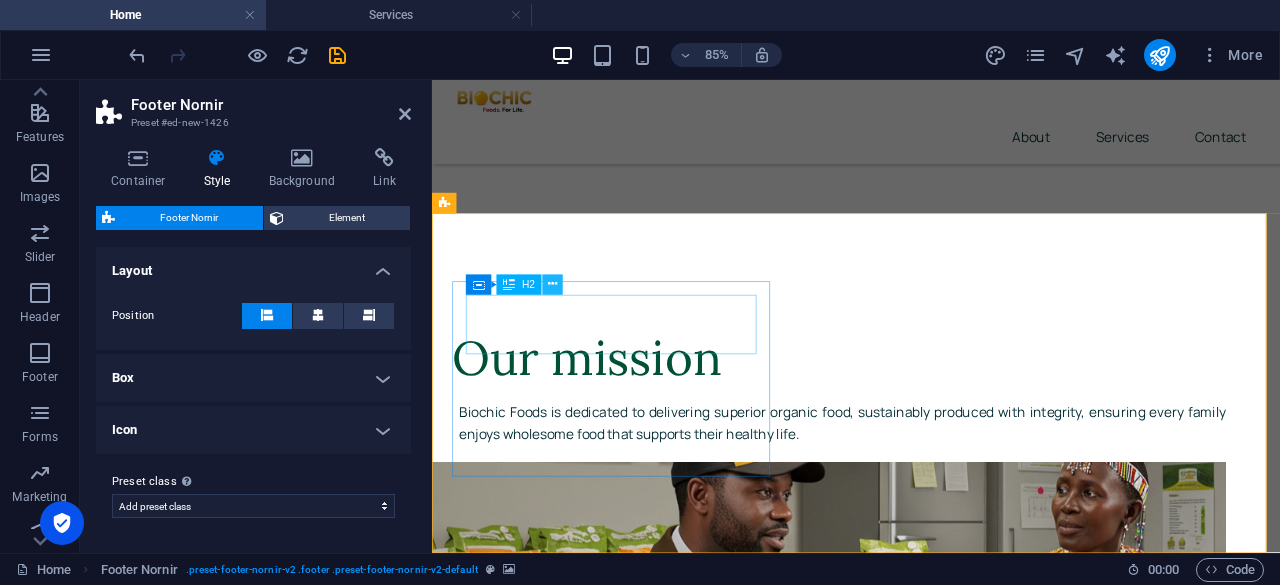 click at bounding box center [553, 284] 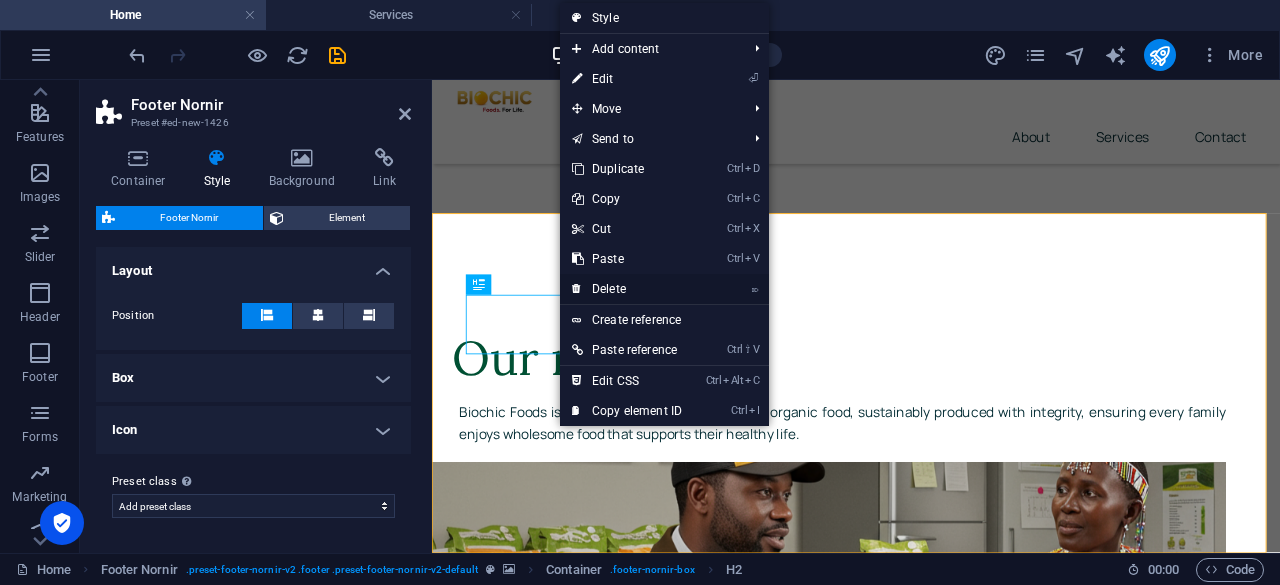 click on "⌦  Delete" at bounding box center [627, 289] 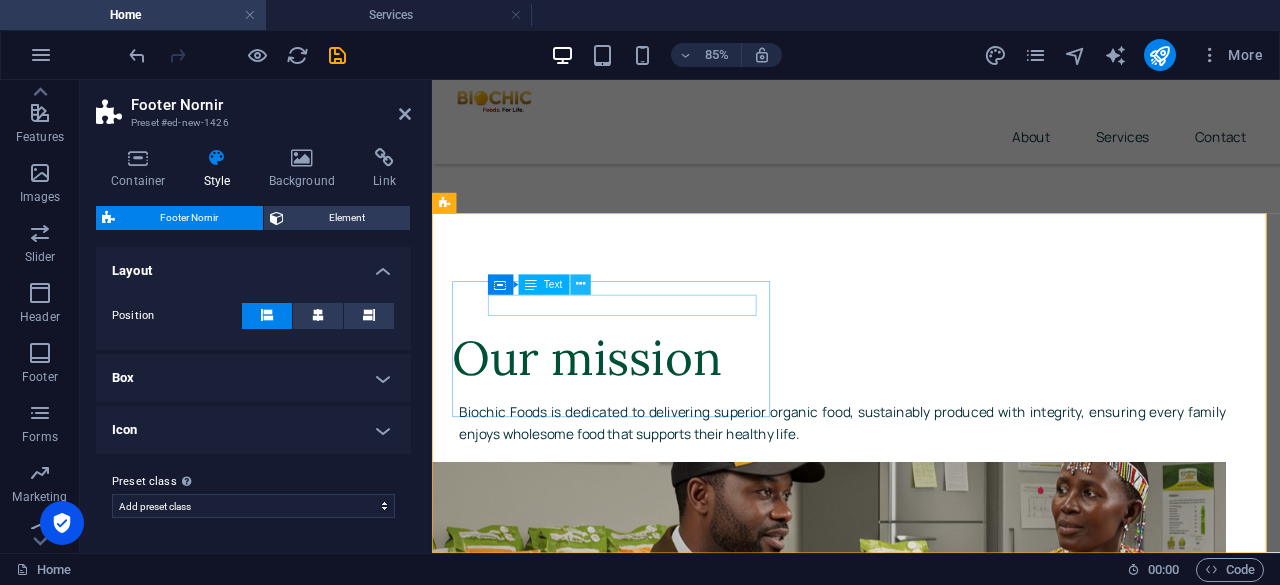click at bounding box center [580, 285] 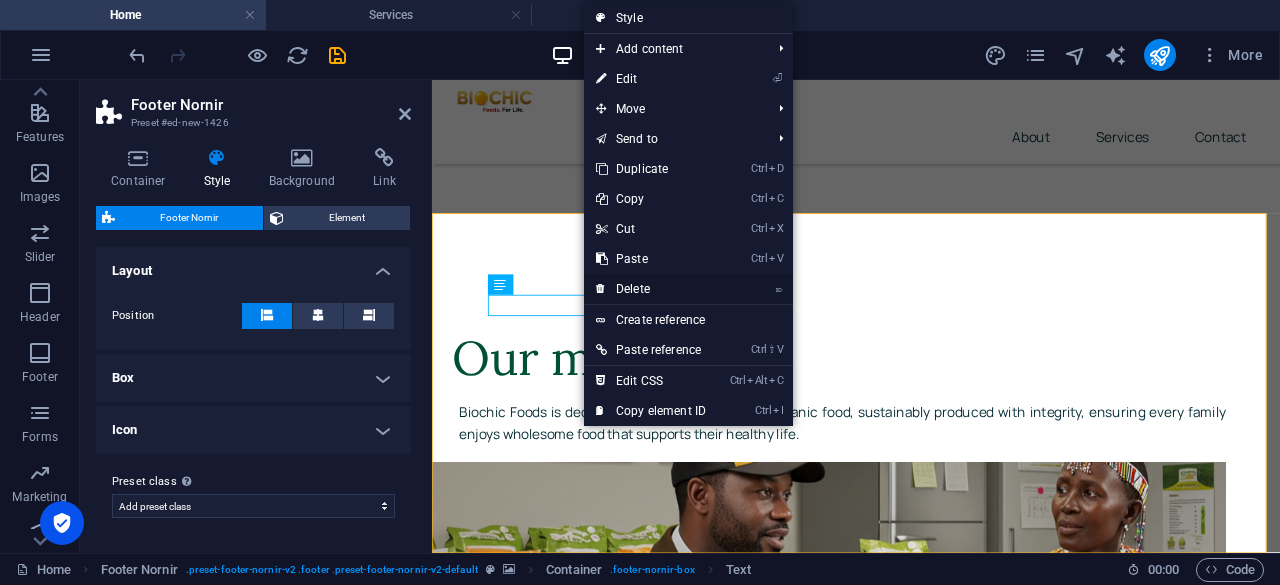 click on "⌦  Delete" at bounding box center [651, 289] 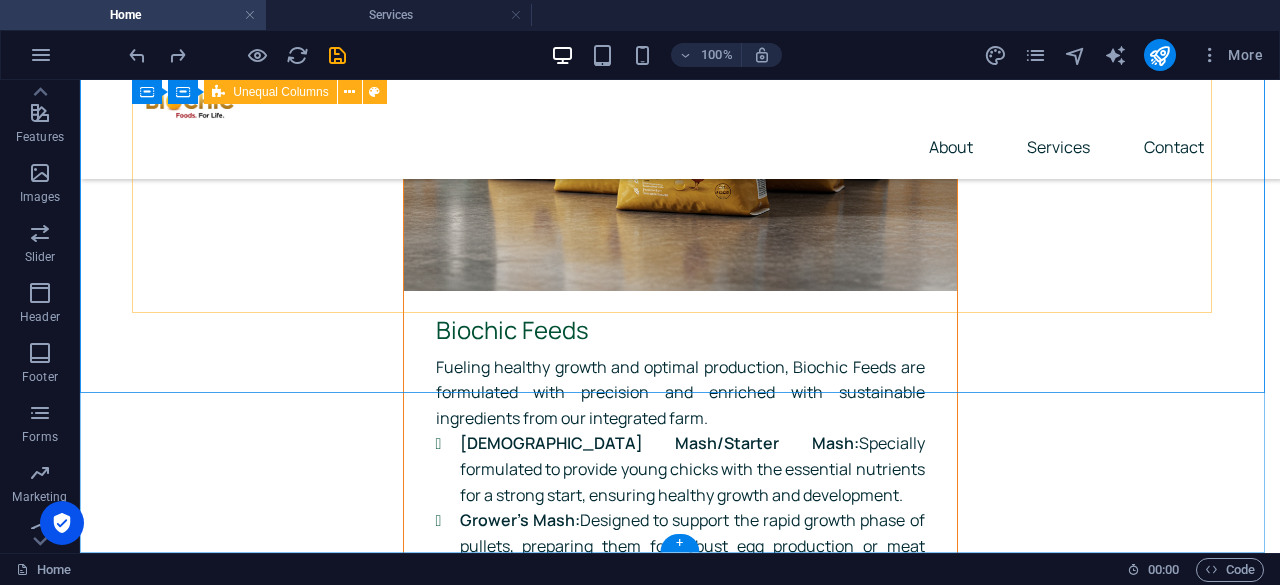 scroll, scrollTop: 8137, scrollLeft: 0, axis: vertical 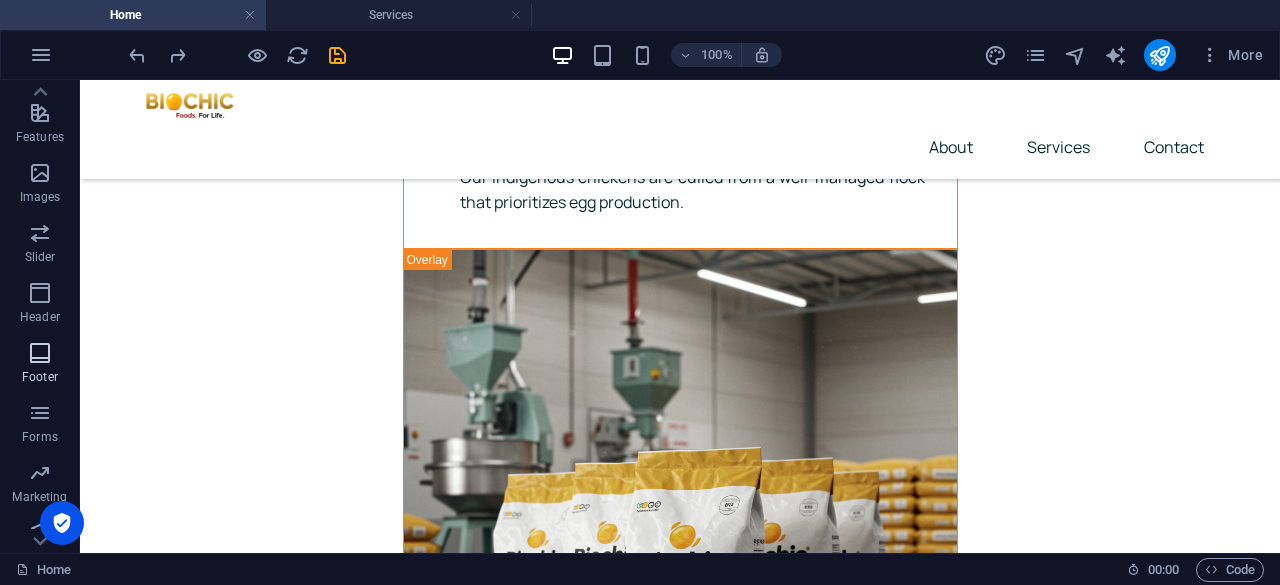 click at bounding box center [40, 353] 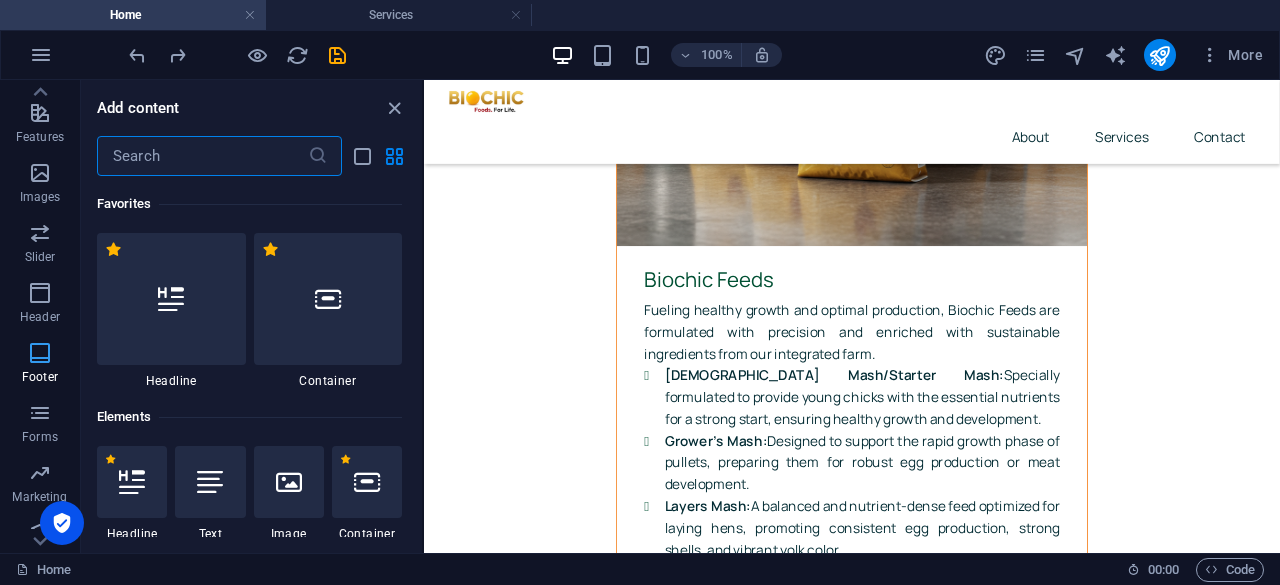 scroll, scrollTop: 8065, scrollLeft: 0, axis: vertical 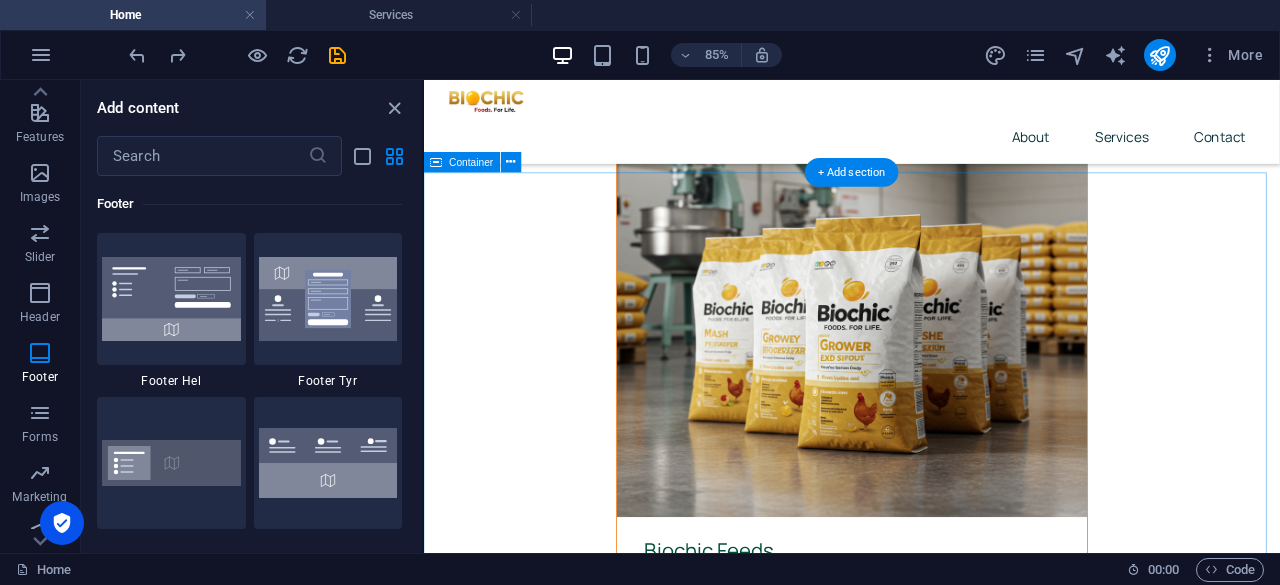 click on "Send us a message   I have read and understand the privacy policy. Unreadable? Regenerate Submit" at bounding box center (927, 7375) 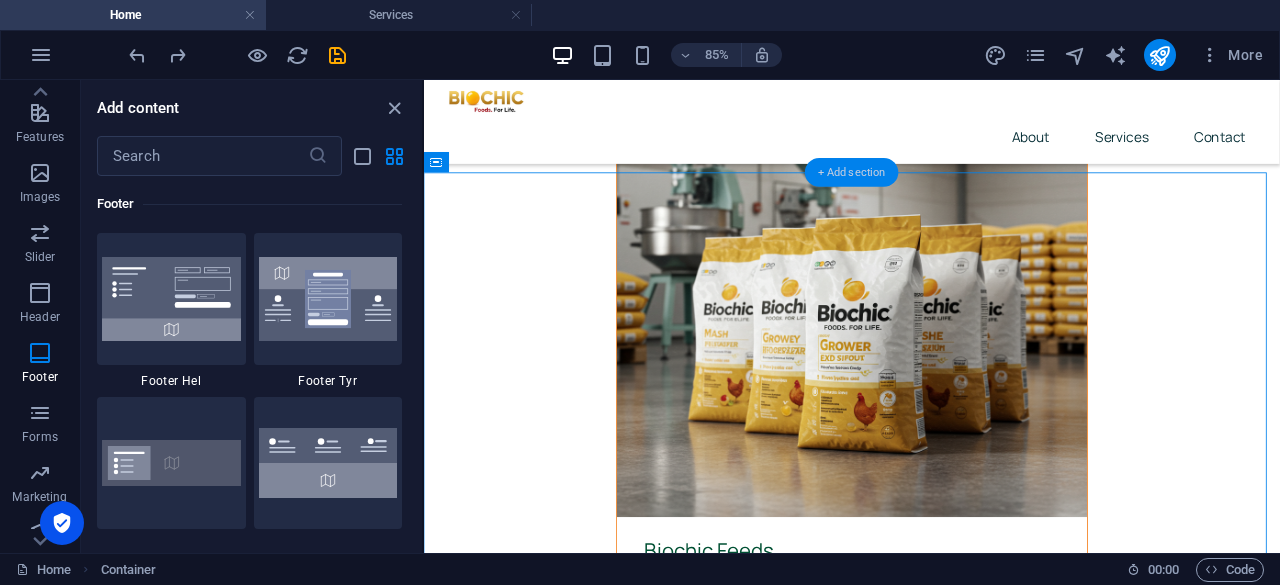 click on "+ Add section" at bounding box center (852, 172) 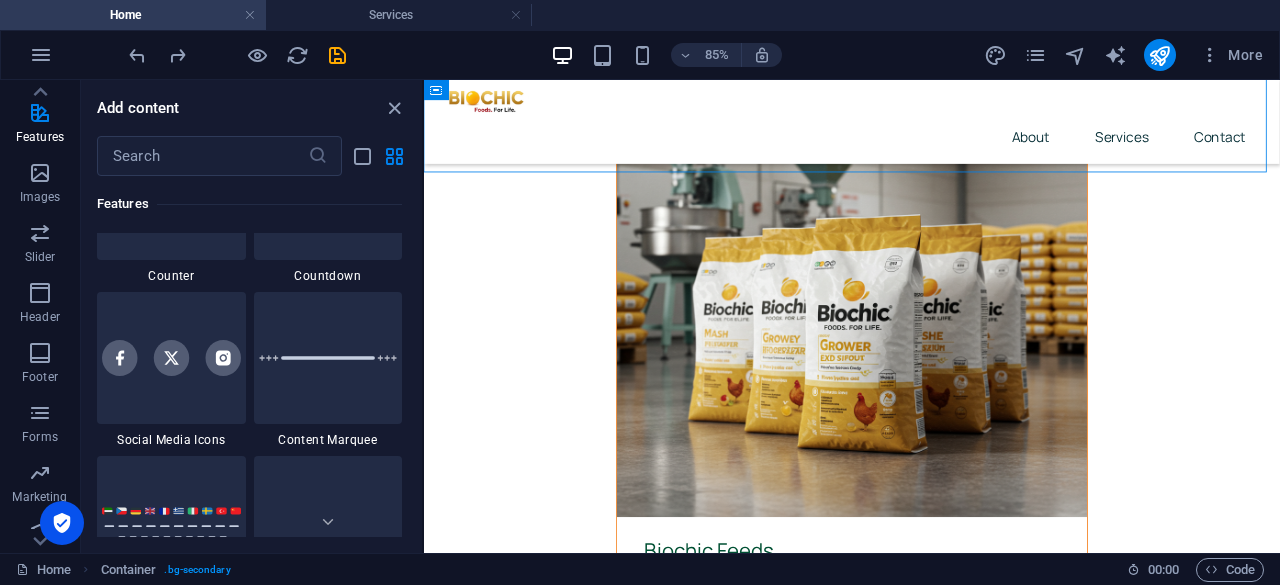 scroll, scrollTop: 8882, scrollLeft: 0, axis: vertical 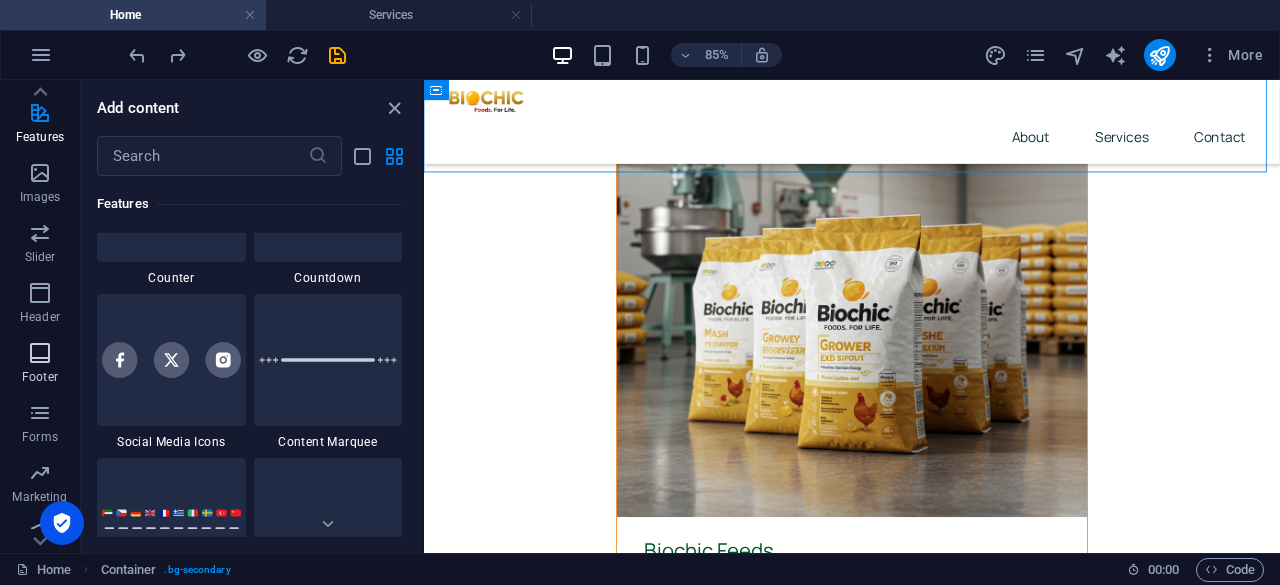 click at bounding box center (40, 353) 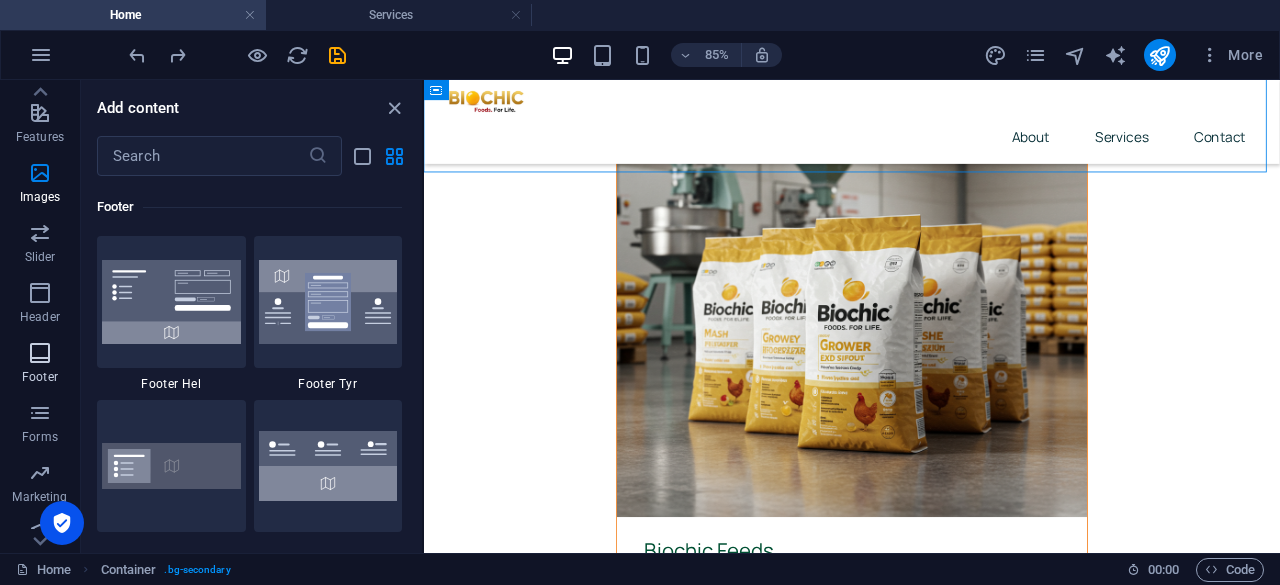 scroll, scrollTop: 13074, scrollLeft: 0, axis: vertical 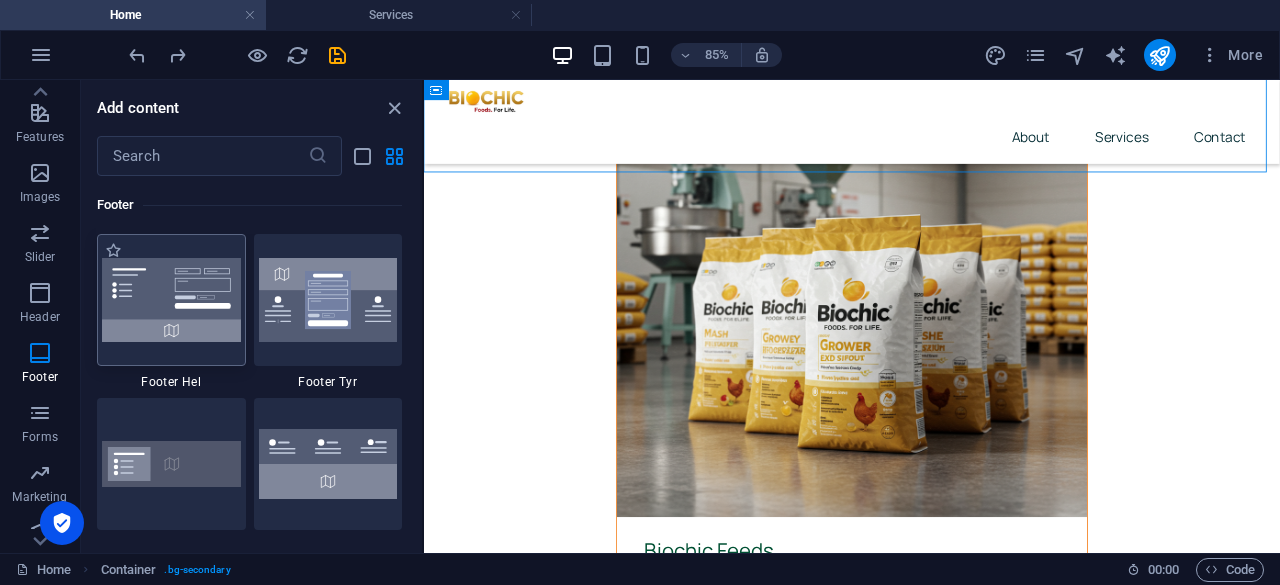 click at bounding box center (171, 300) 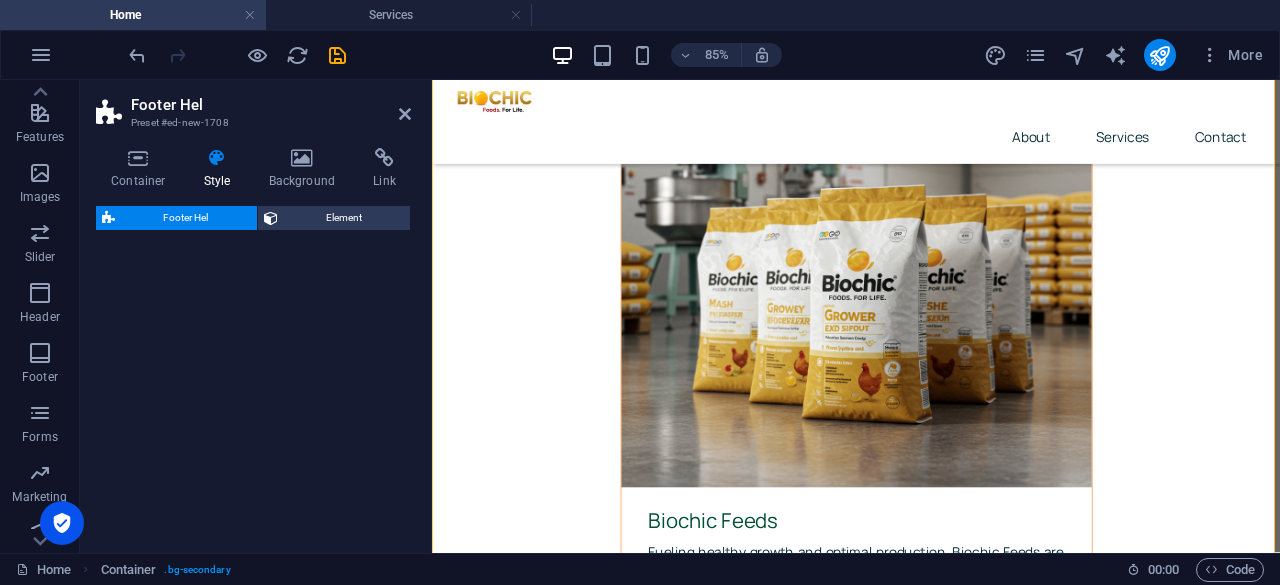select on "%" 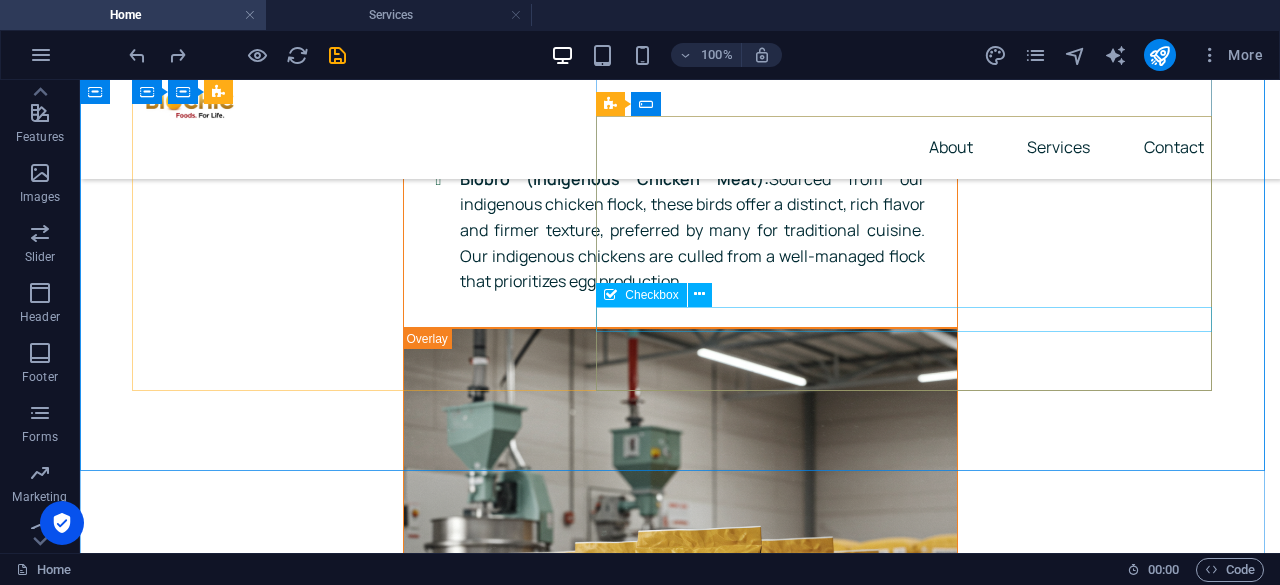 scroll, scrollTop: 8137, scrollLeft: 0, axis: vertical 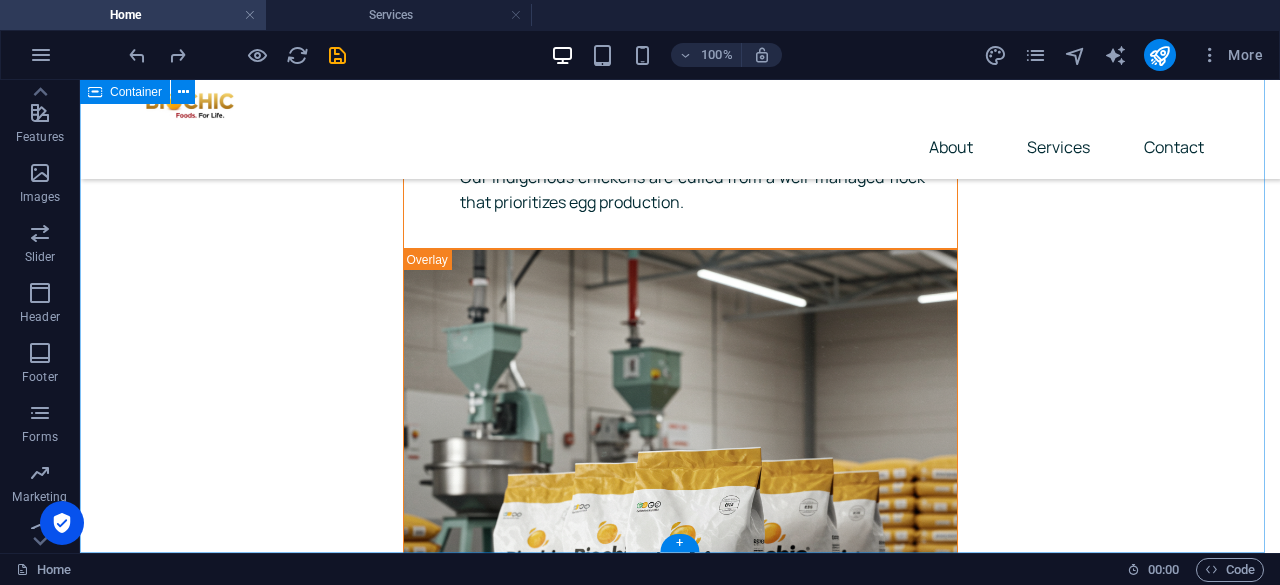 click on "Send us a message   I have read and understand the privacy policy. Unreadable? Regenerate Submit" at bounding box center [680, 7401] 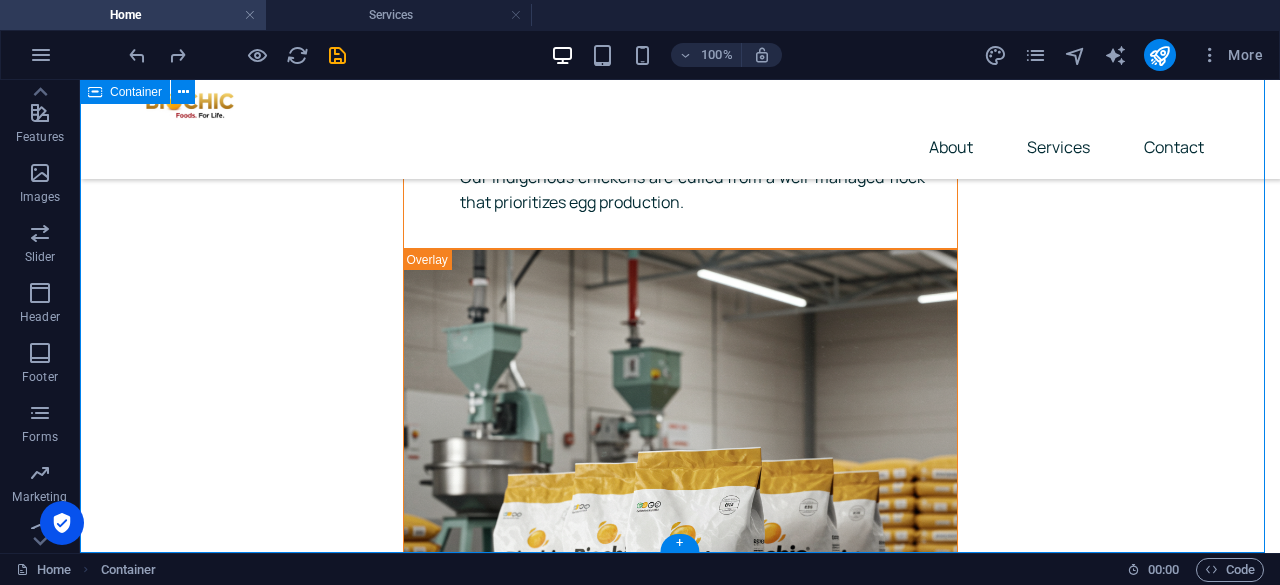 click on "Send us a message   I have read and understand the privacy policy. Unreadable? Regenerate Submit" at bounding box center [680, 7401] 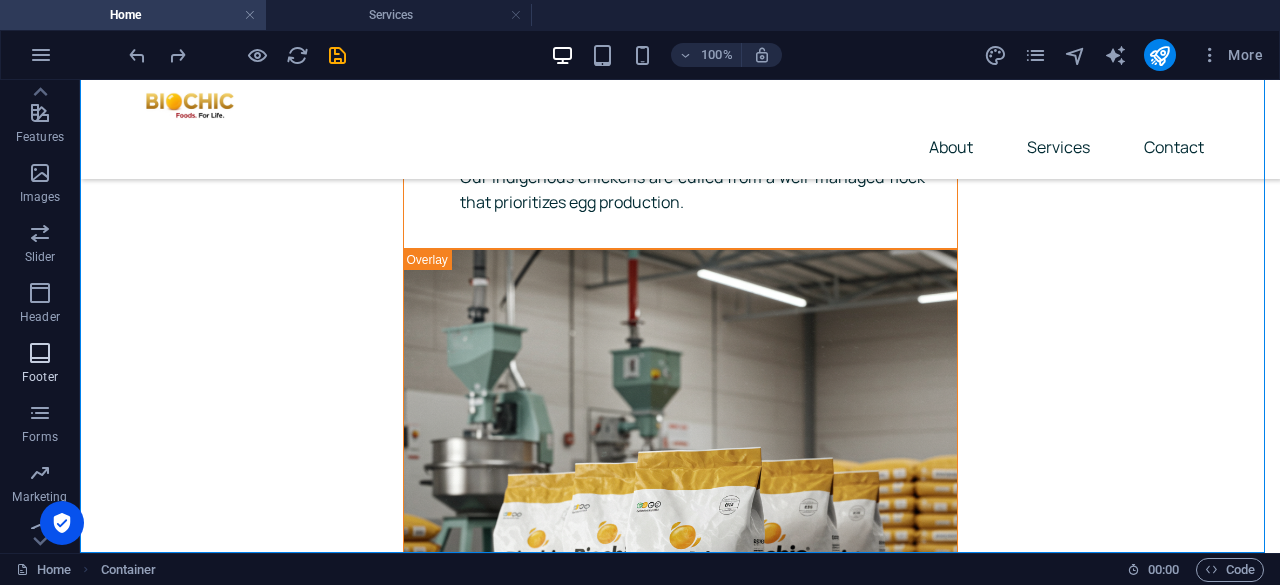 click at bounding box center [40, 353] 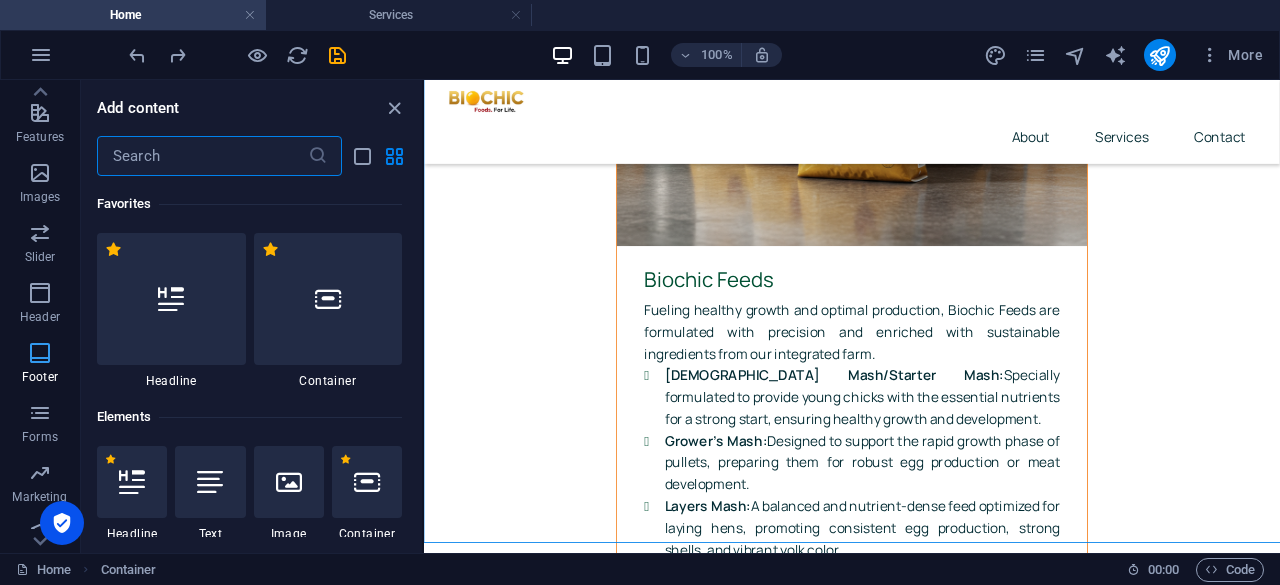 scroll, scrollTop: 8065, scrollLeft: 0, axis: vertical 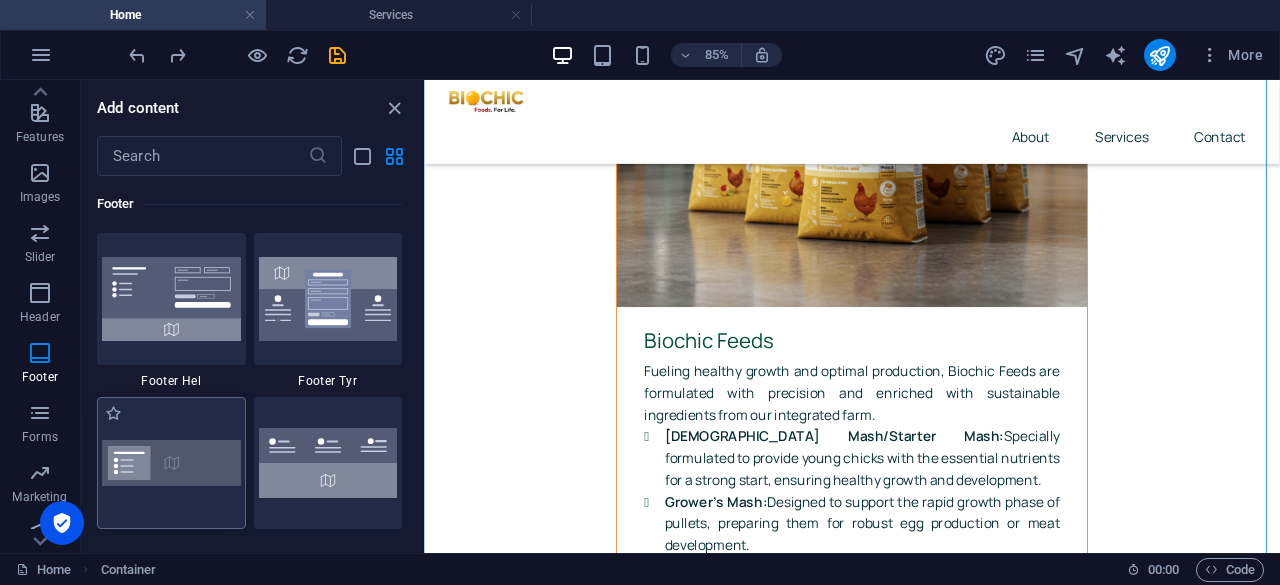 click at bounding box center [171, 462] 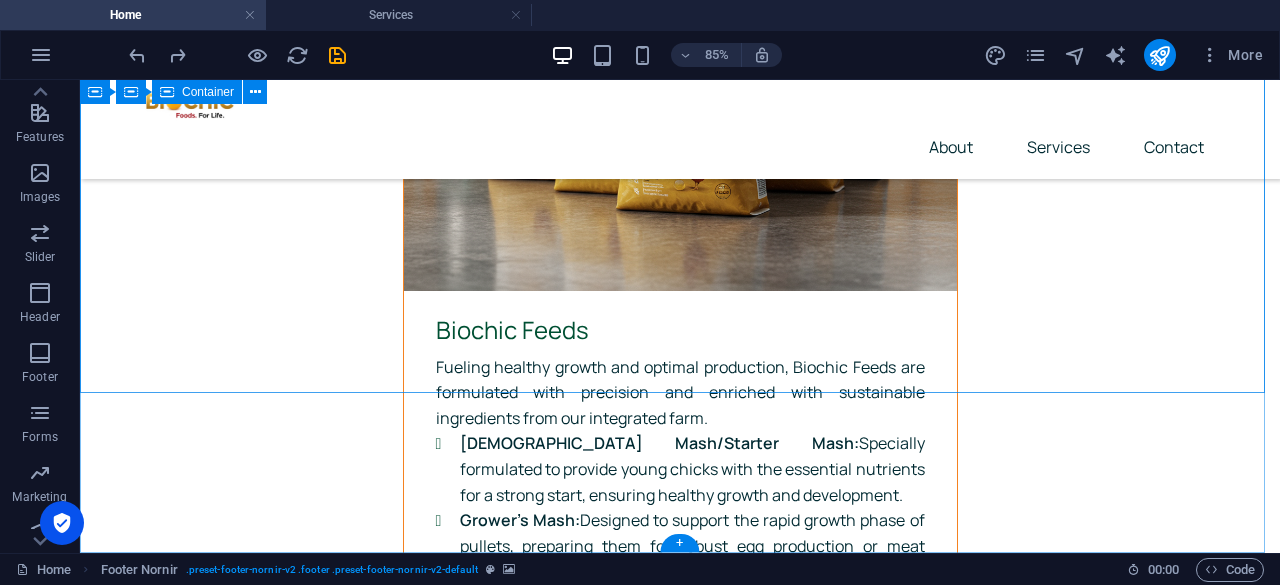 scroll, scrollTop: 8137, scrollLeft: 0, axis: vertical 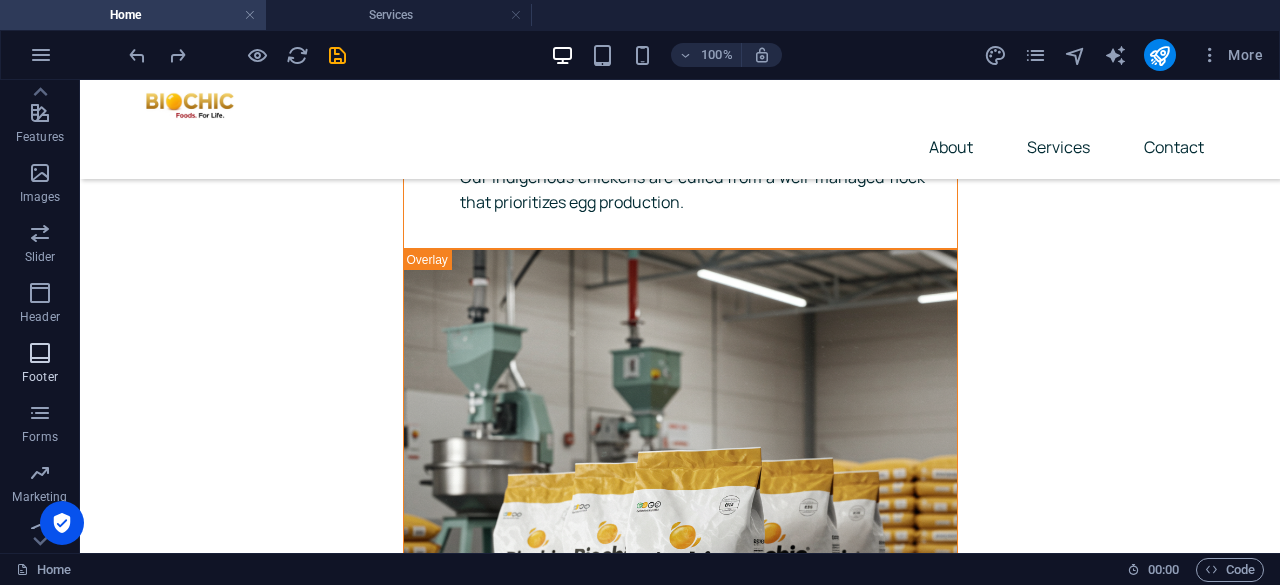 click on "Footer" at bounding box center [40, 365] 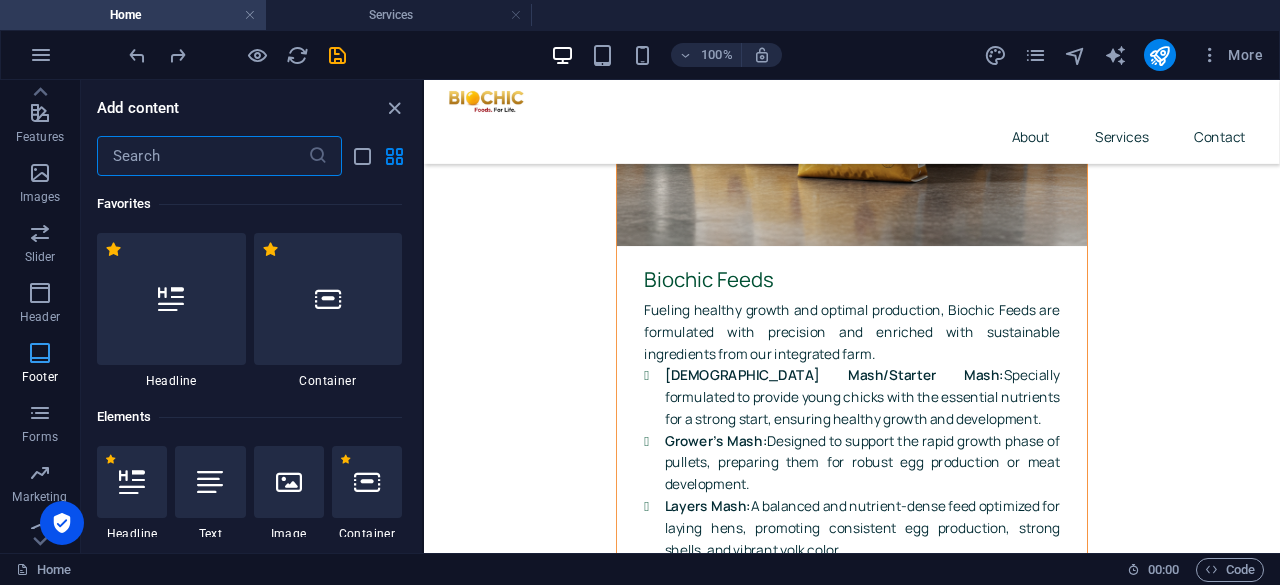 scroll, scrollTop: 8065, scrollLeft: 0, axis: vertical 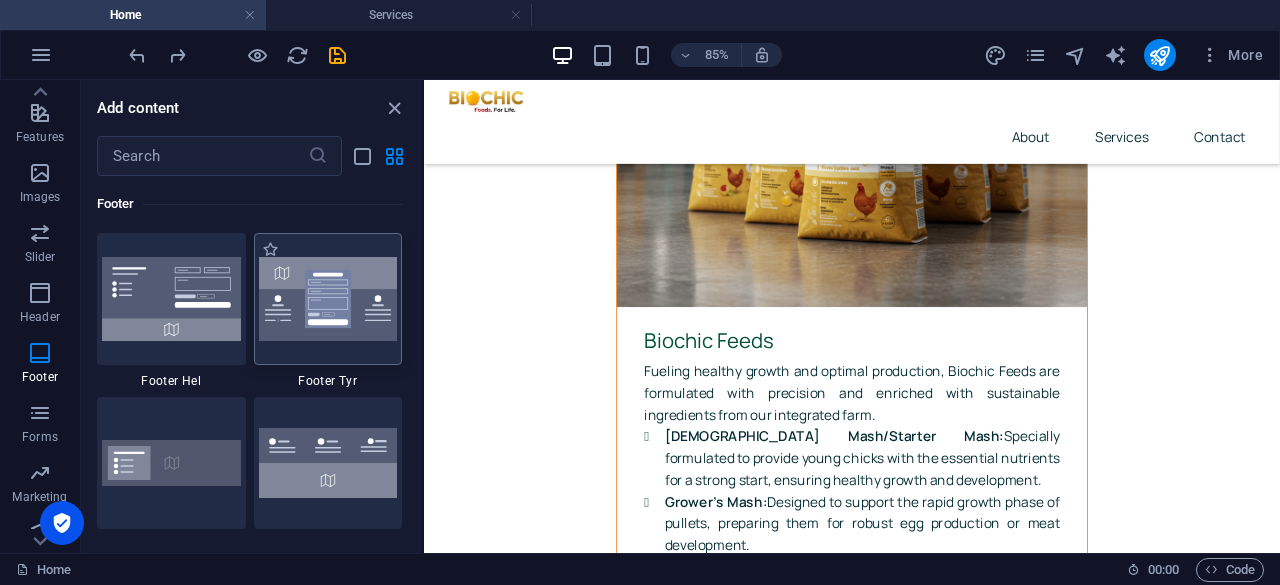 click at bounding box center [328, 299] 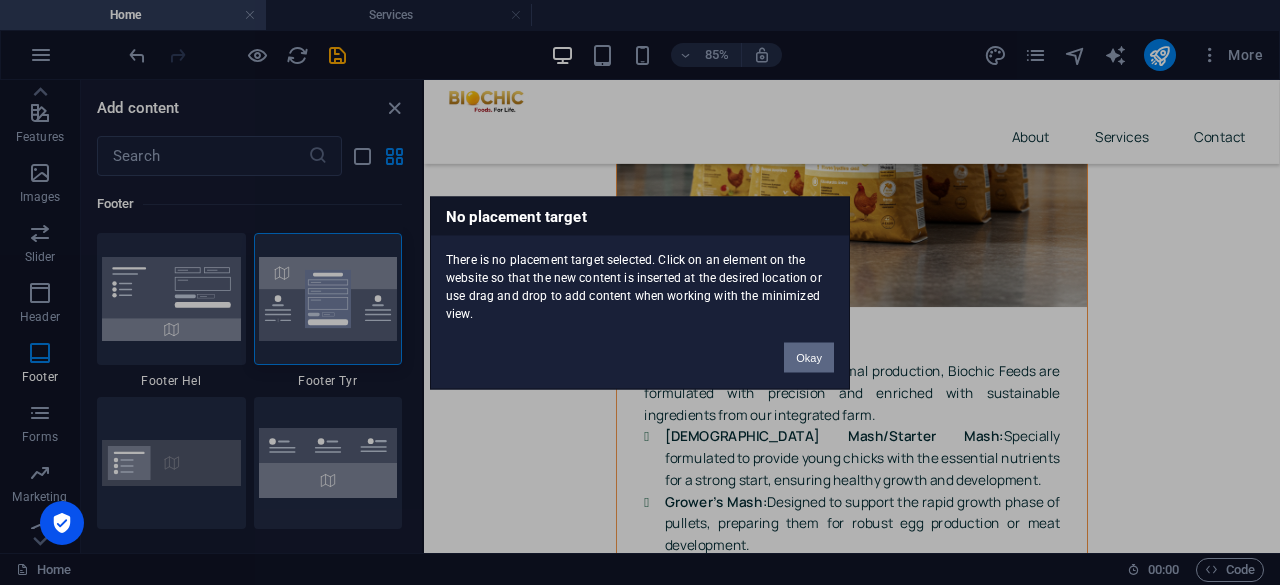 click on "Okay" at bounding box center (809, 357) 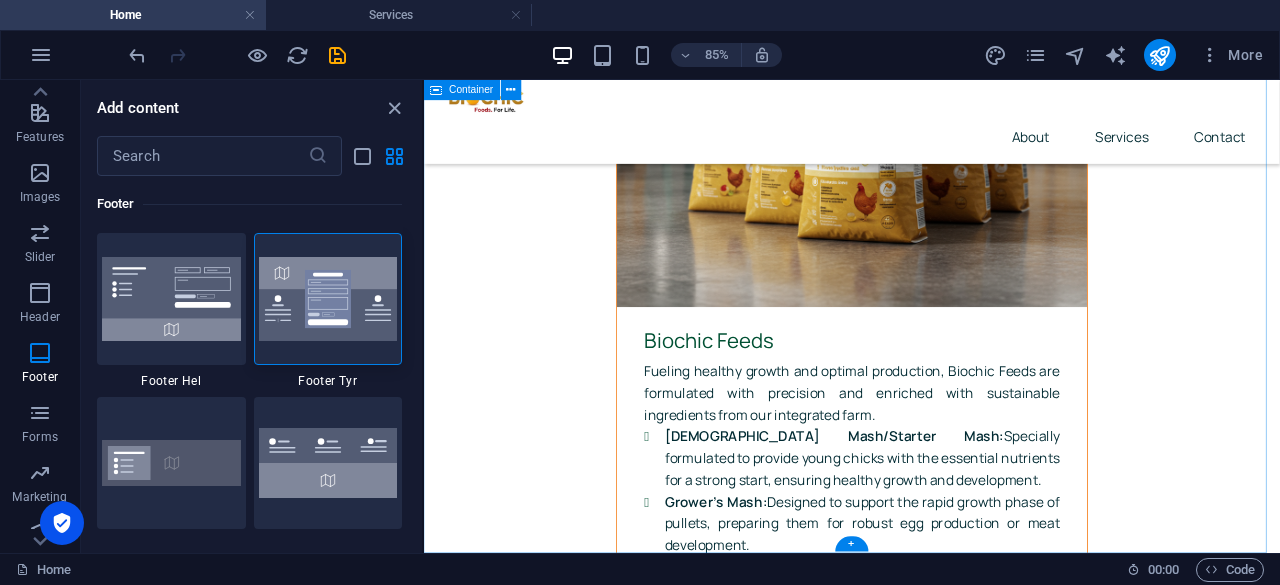scroll, scrollTop: 8258, scrollLeft: 0, axis: vertical 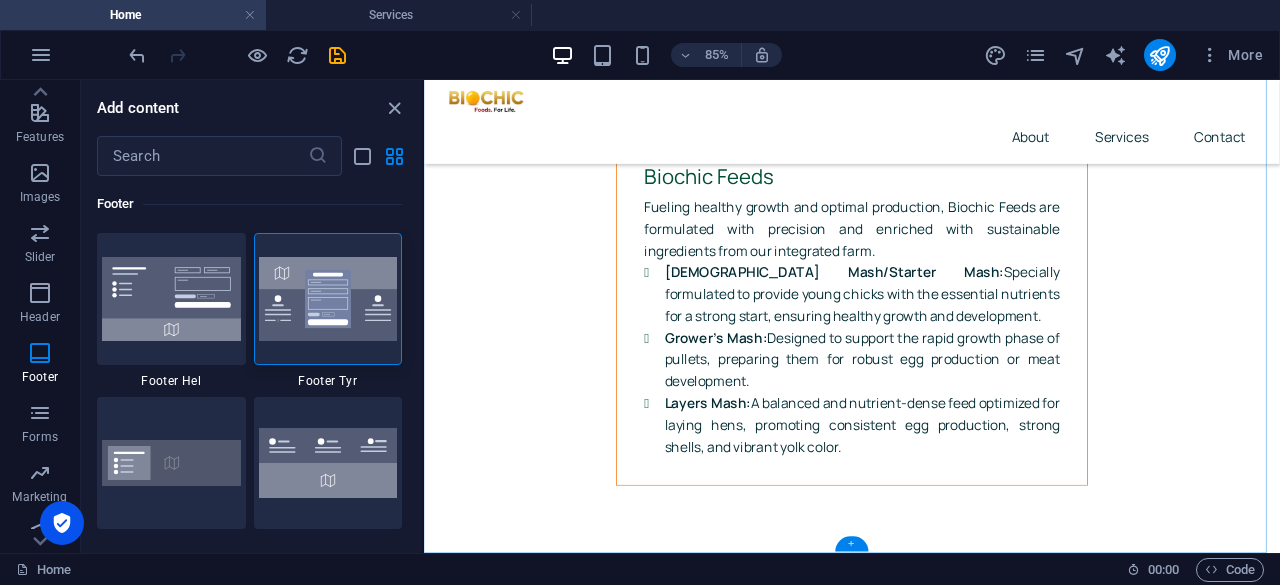click on "+" at bounding box center (851, 544) 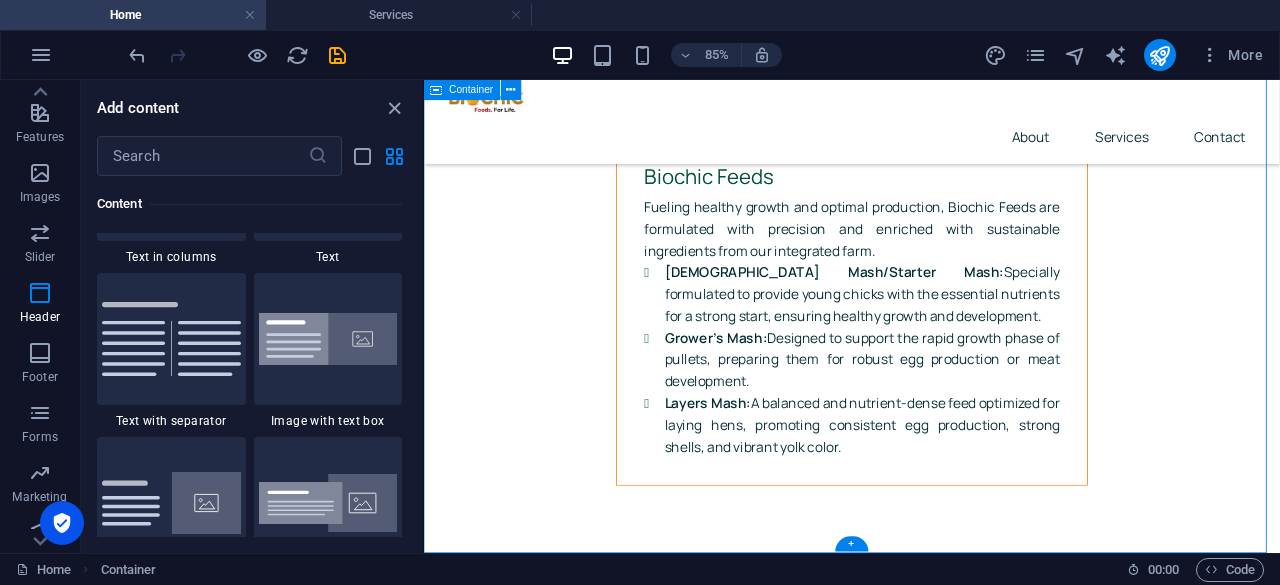scroll, scrollTop: 3499, scrollLeft: 0, axis: vertical 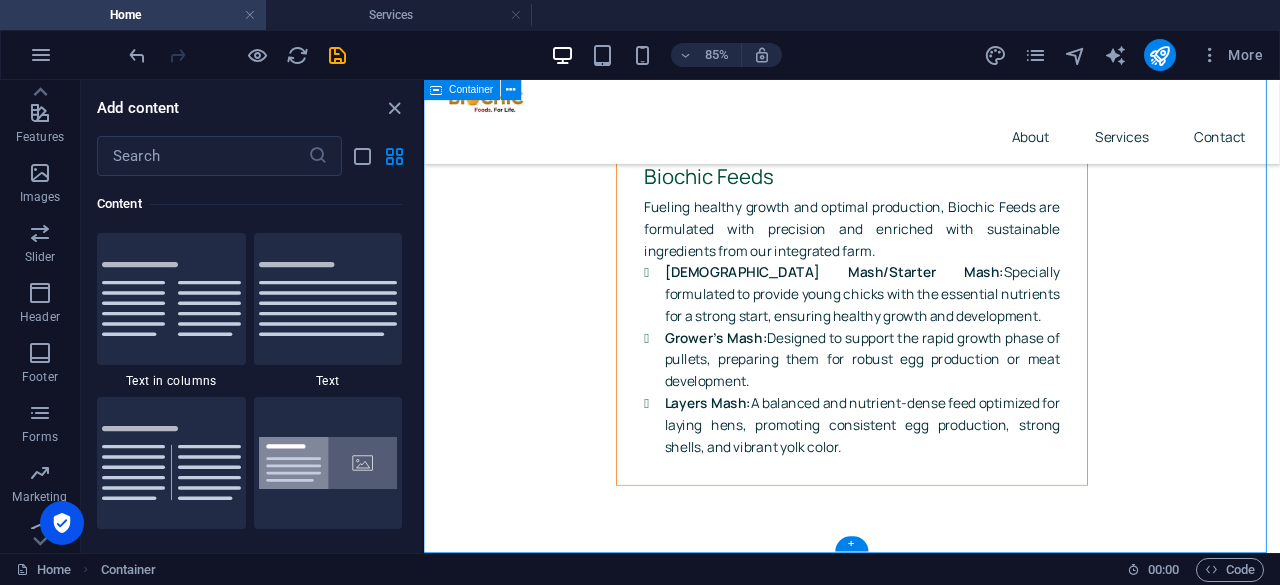 click on "Send us a message   I have read and understand the privacy policy. Unreadable? Regenerate Submit" at bounding box center (927, 6936) 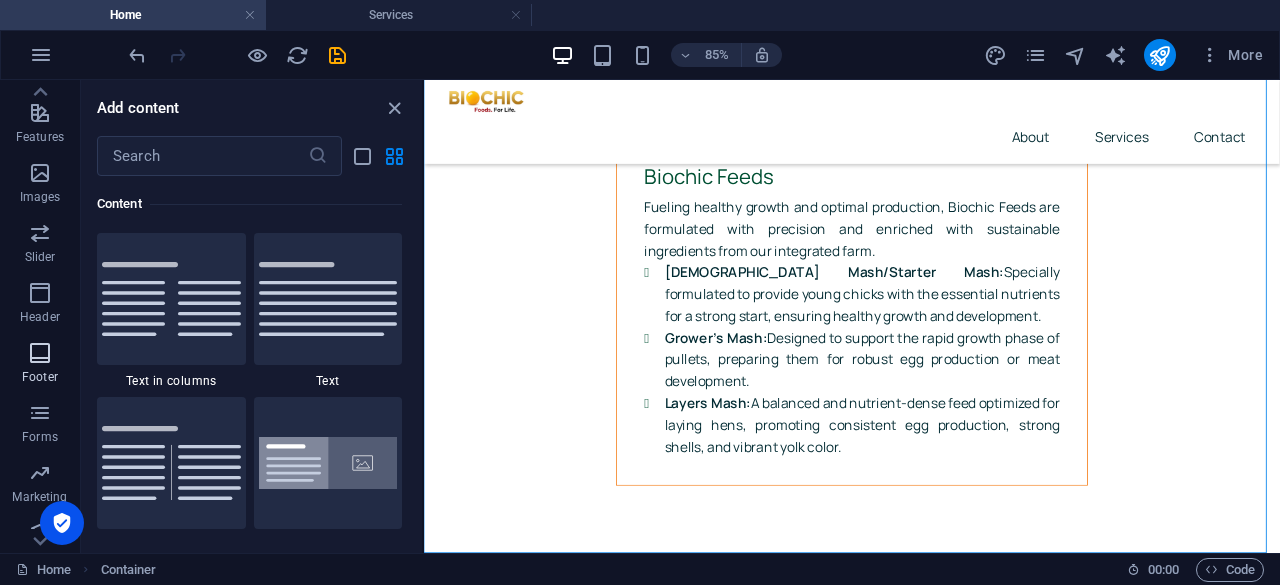 click at bounding box center [40, 353] 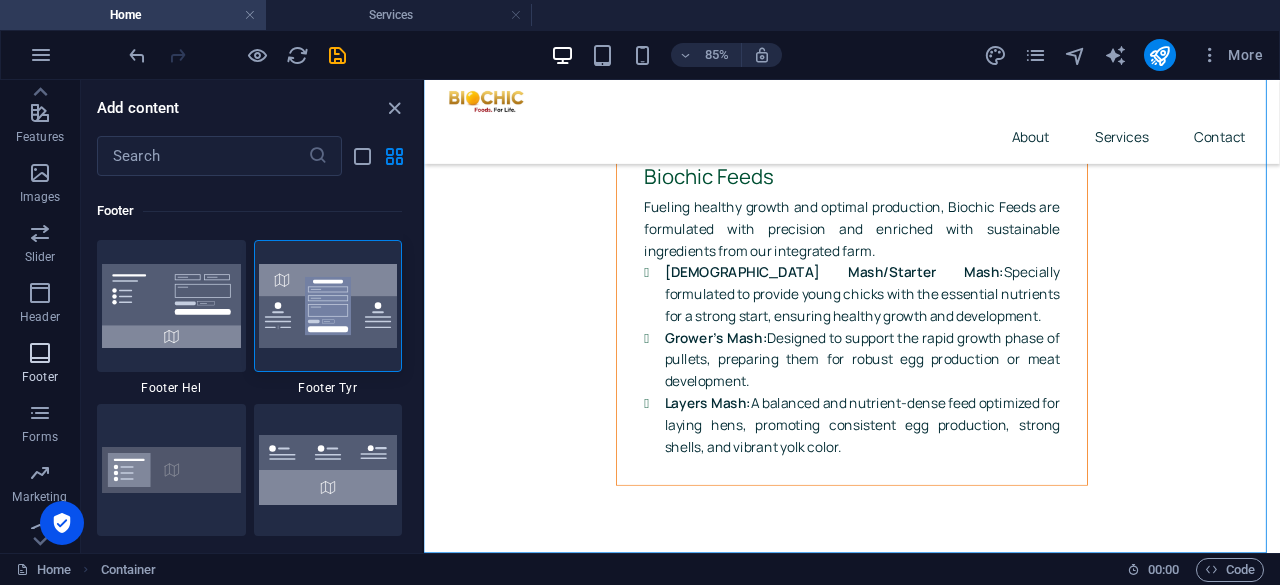 scroll, scrollTop: 13075, scrollLeft: 0, axis: vertical 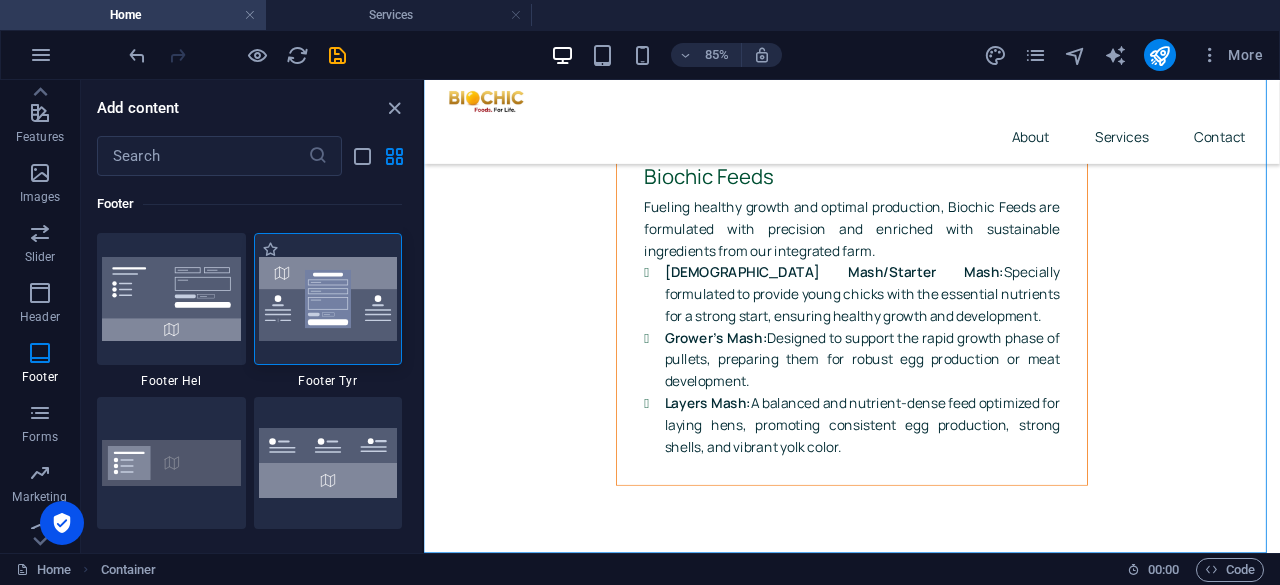 click at bounding box center [328, 299] 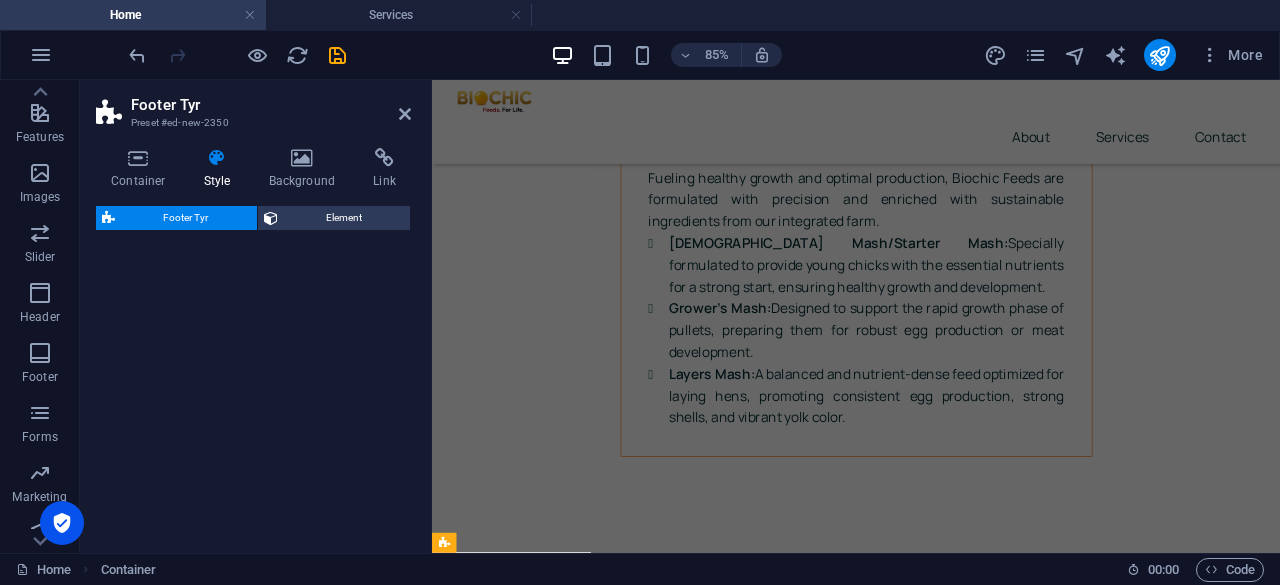 select on "rem" 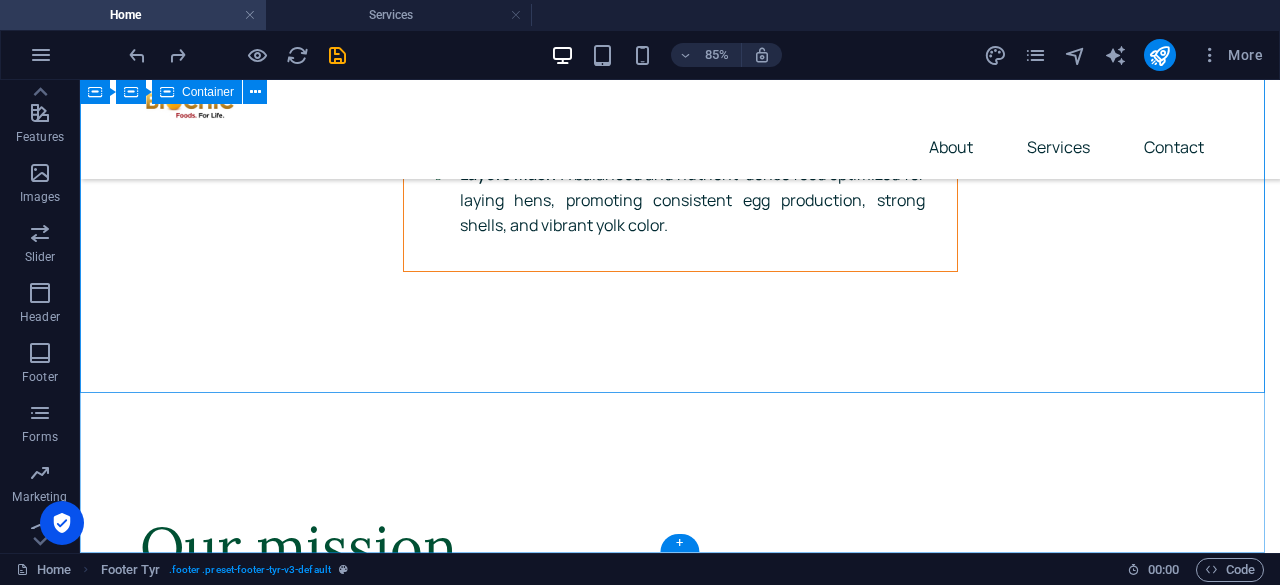 scroll, scrollTop: 8137, scrollLeft: 0, axis: vertical 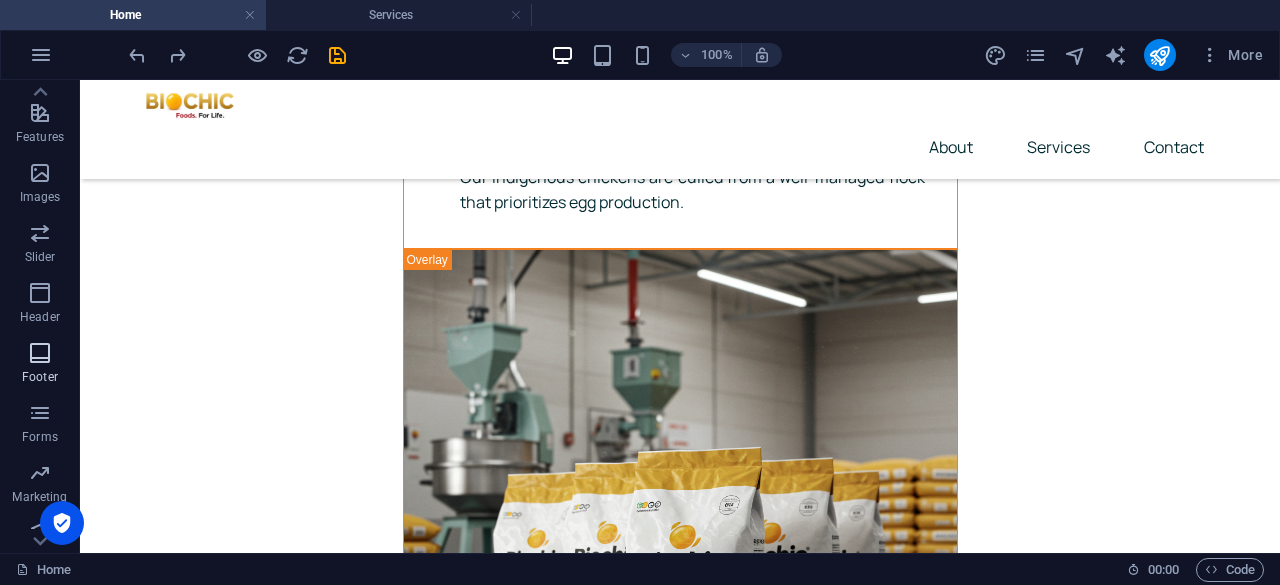 click on "Footer" at bounding box center (40, 377) 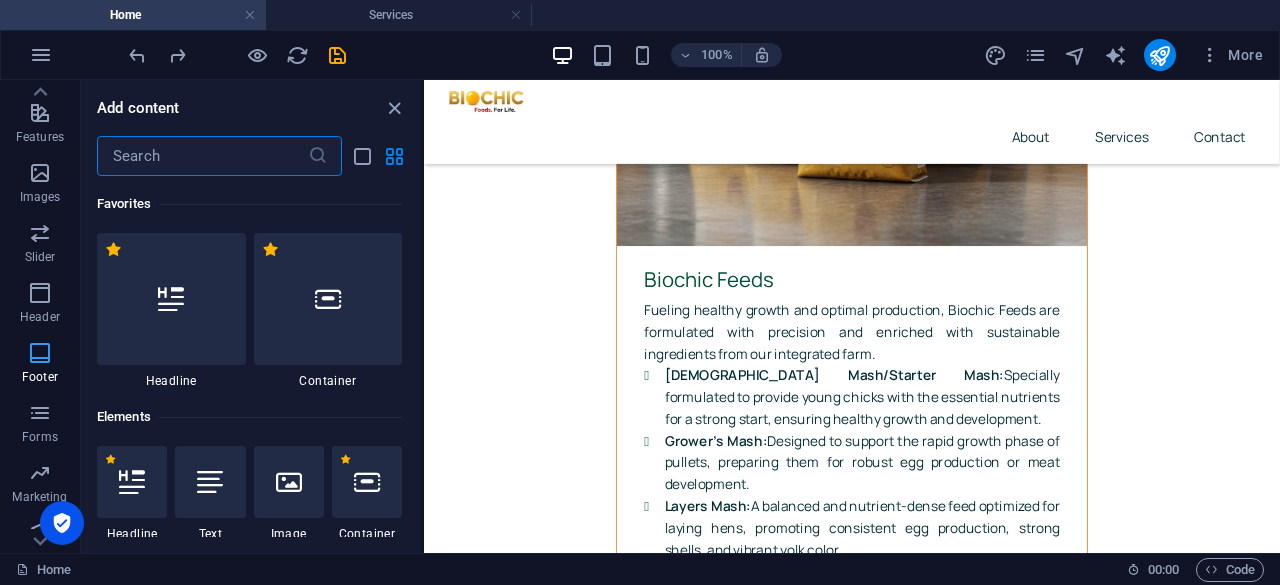 scroll, scrollTop: 8258, scrollLeft: 0, axis: vertical 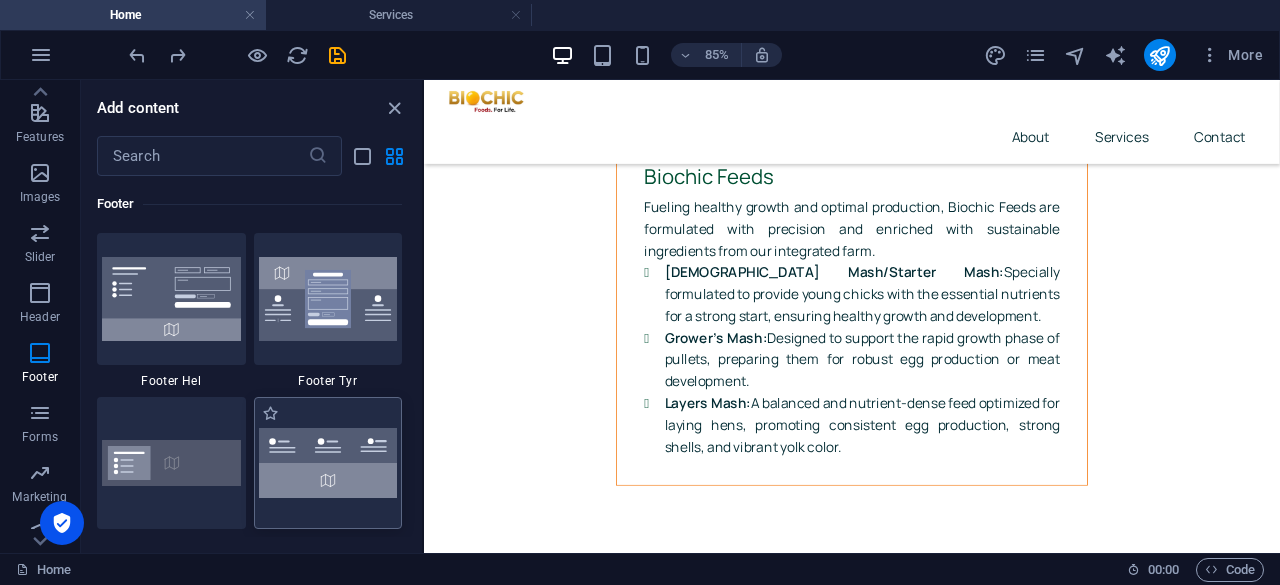 click at bounding box center (328, 463) 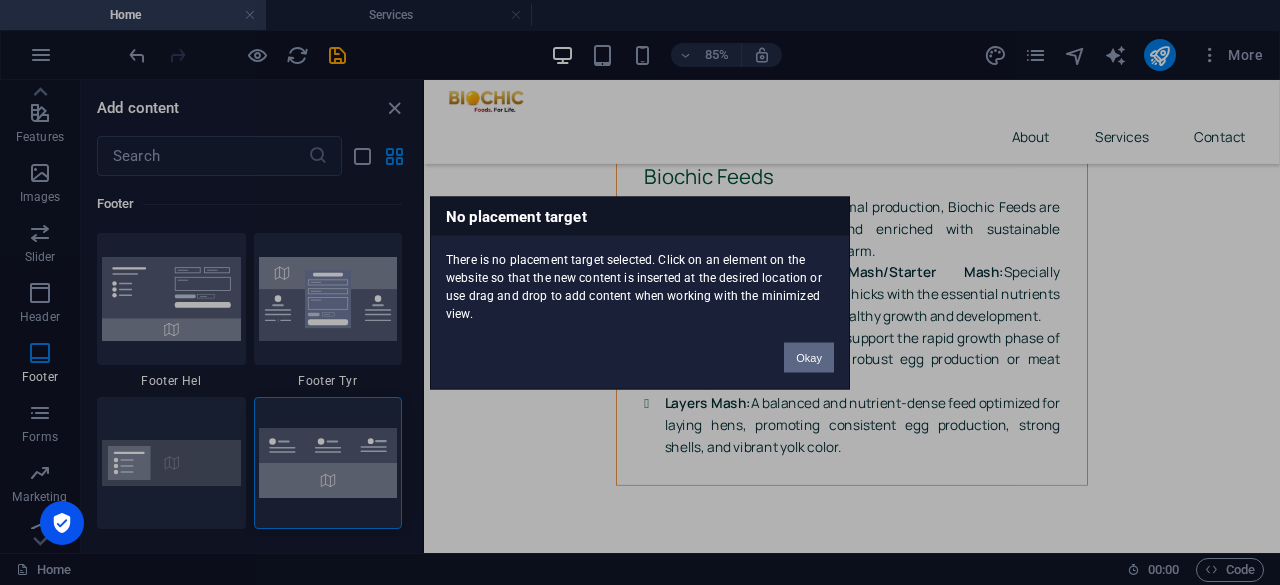 click on "Okay" at bounding box center [809, 357] 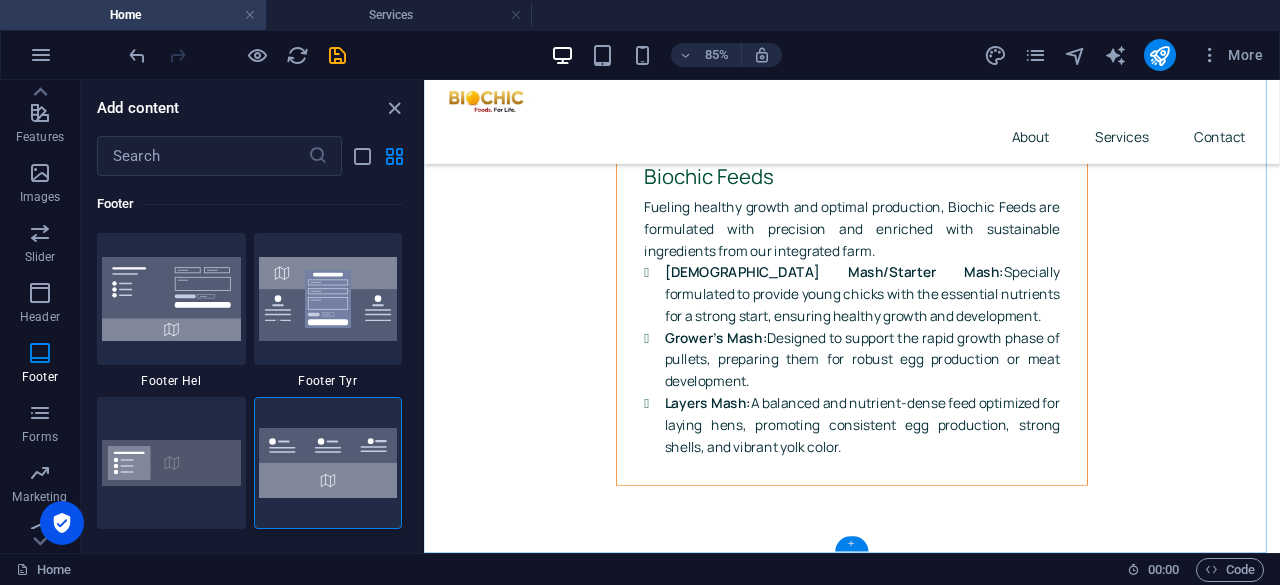 click on "+" at bounding box center [851, 544] 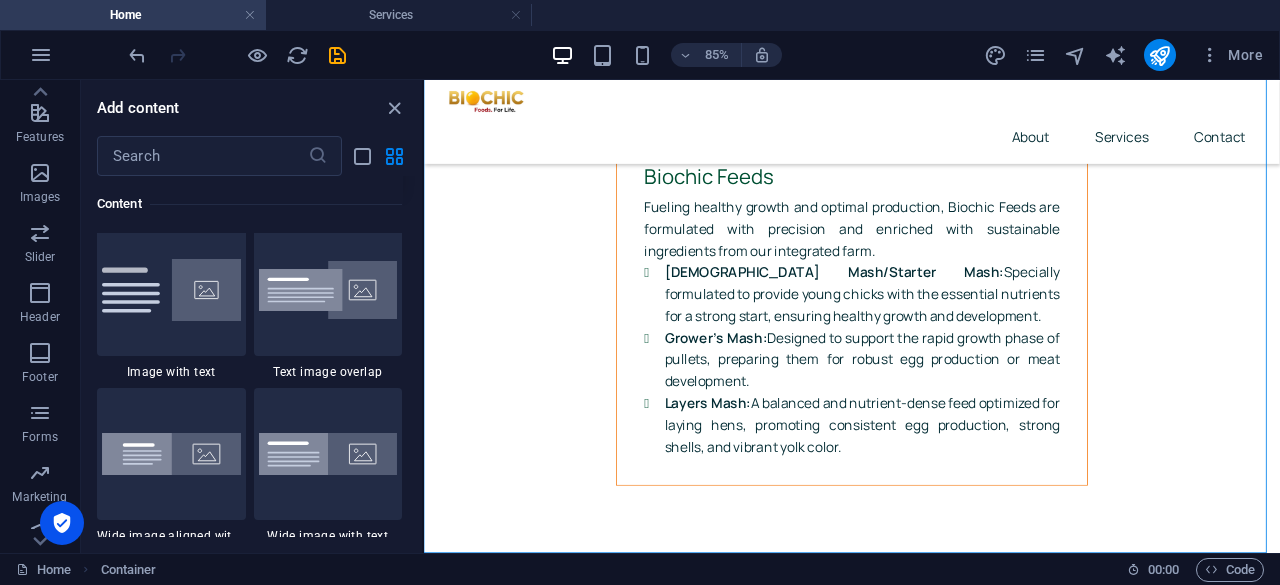 scroll, scrollTop: 3838, scrollLeft: 0, axis: vertical 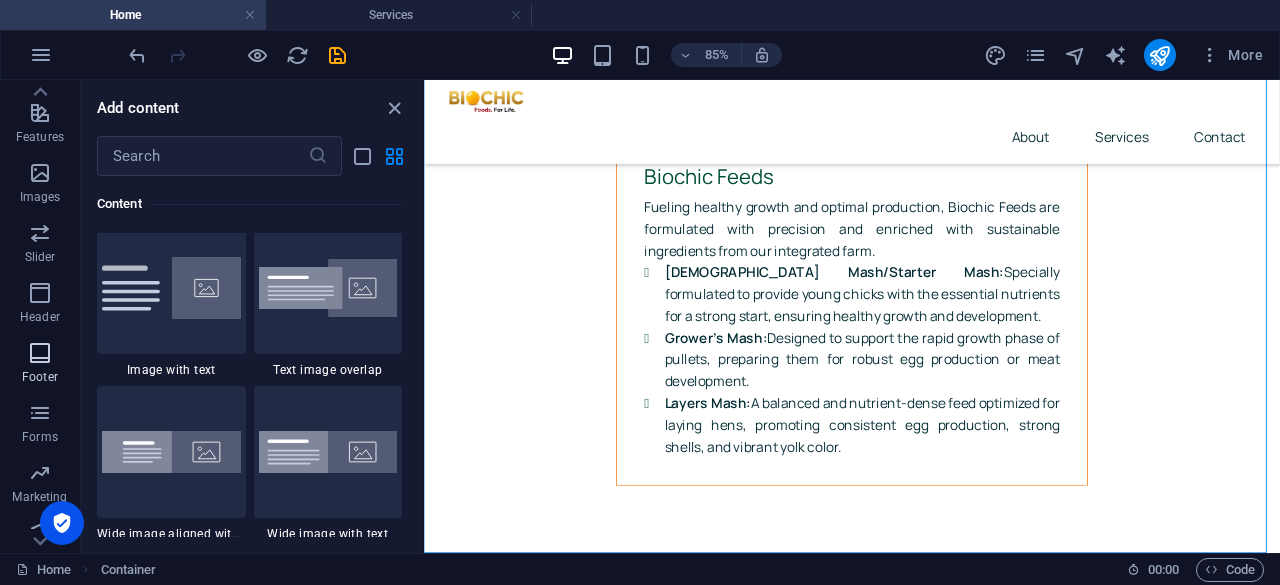 click on "Footer" at bounding box center [40, 365] 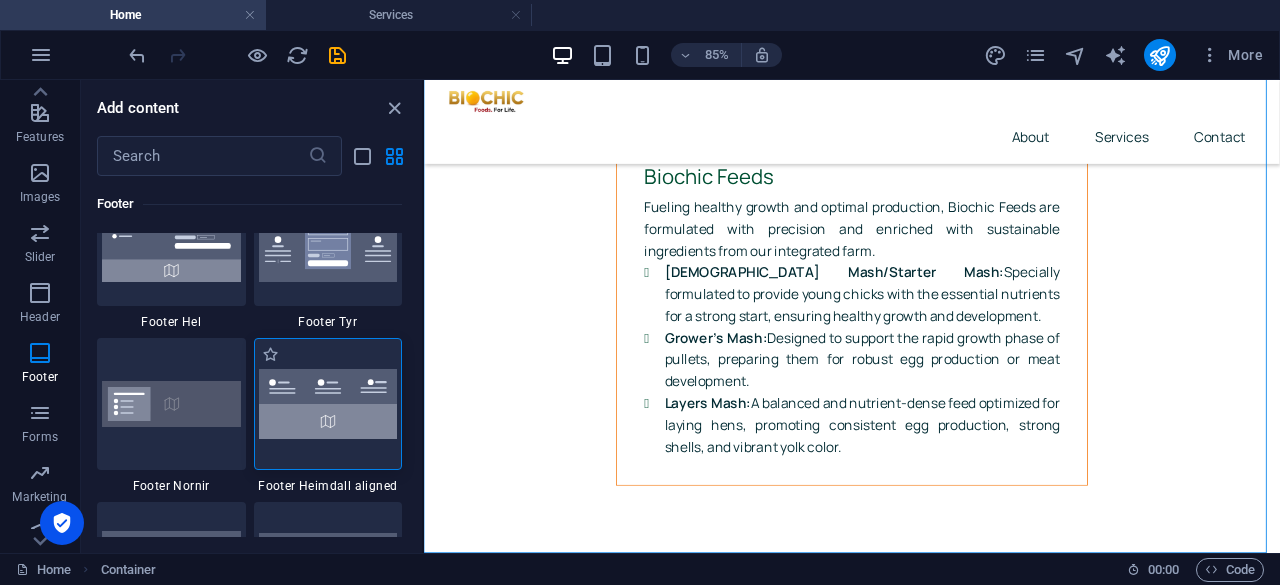 scroll, scrollTop: 13133, scrollLeft: 0, axis: vertical 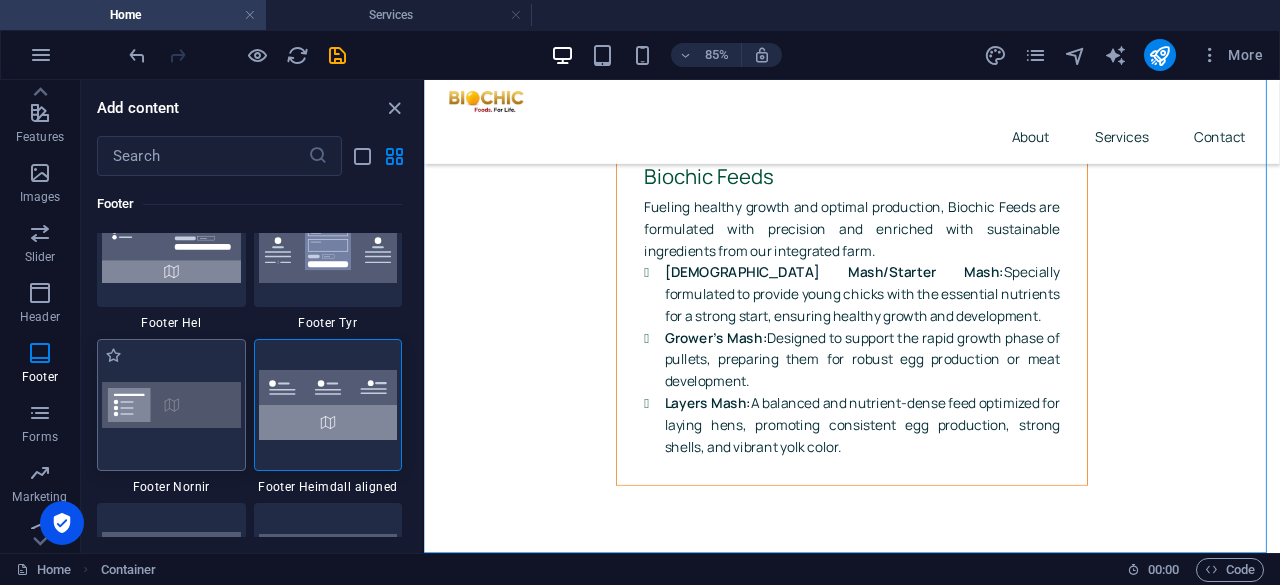 click at bounding box center [171, 405] 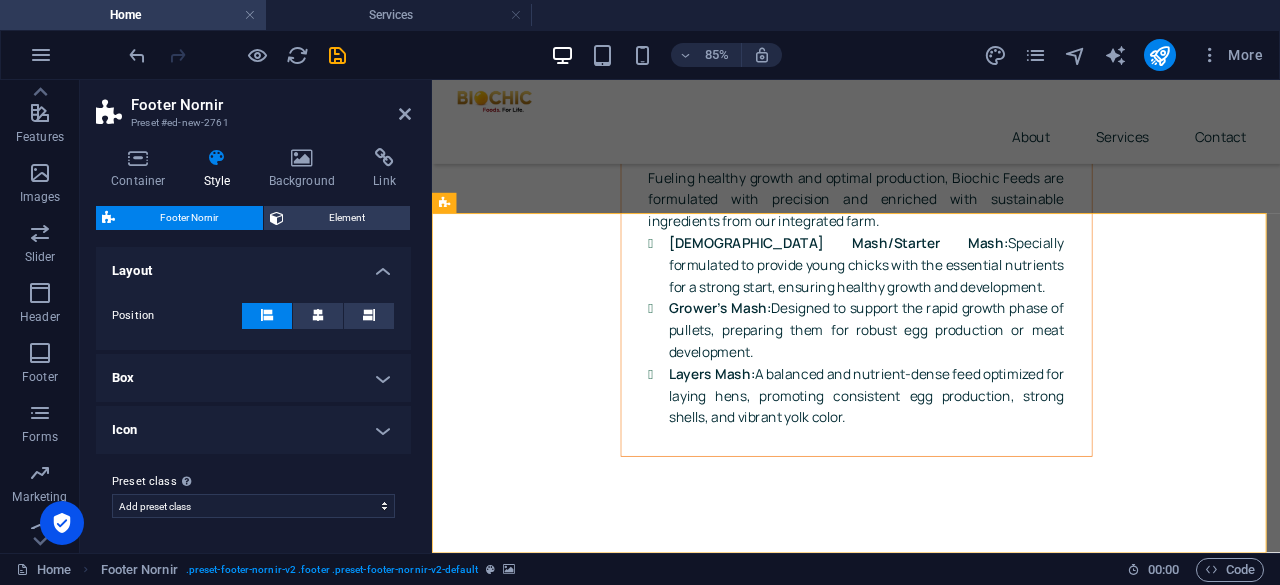 scroll, scrollTop: 8649, scrollLeft: 0, axis: vertical 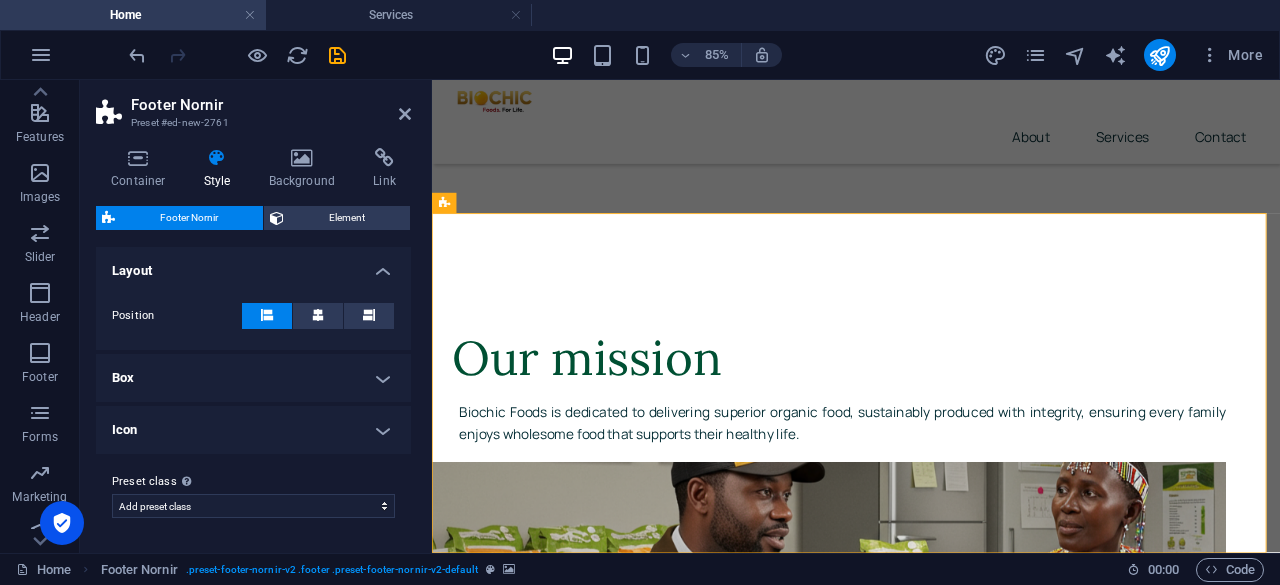 click at bounding box center [931, 7329] 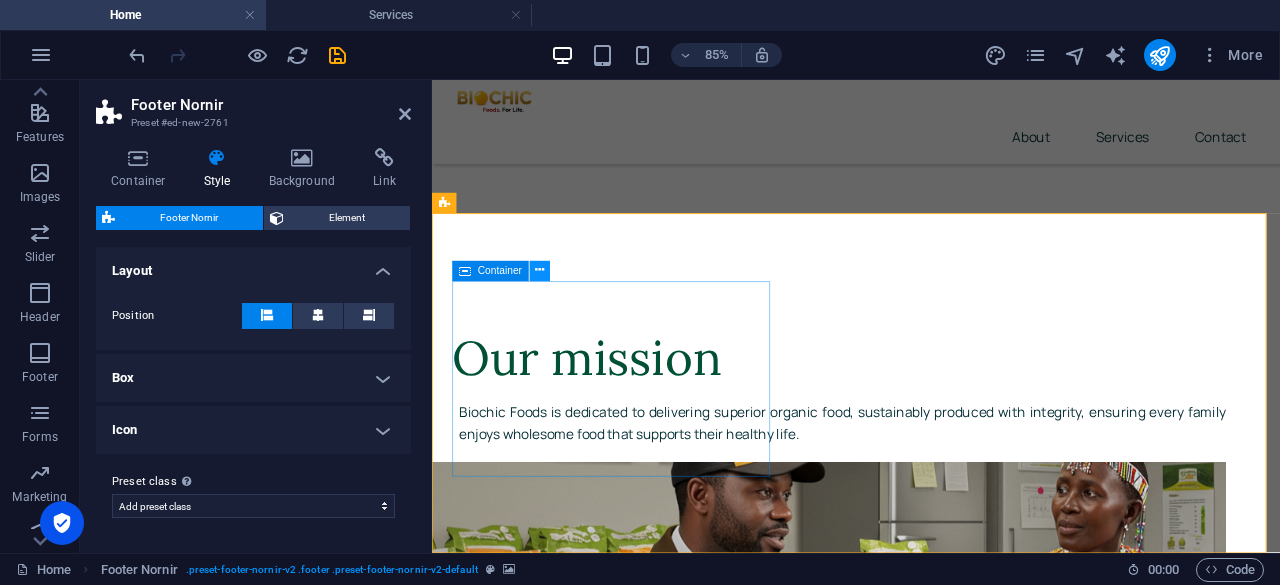 click at bounding box center [539, 271] 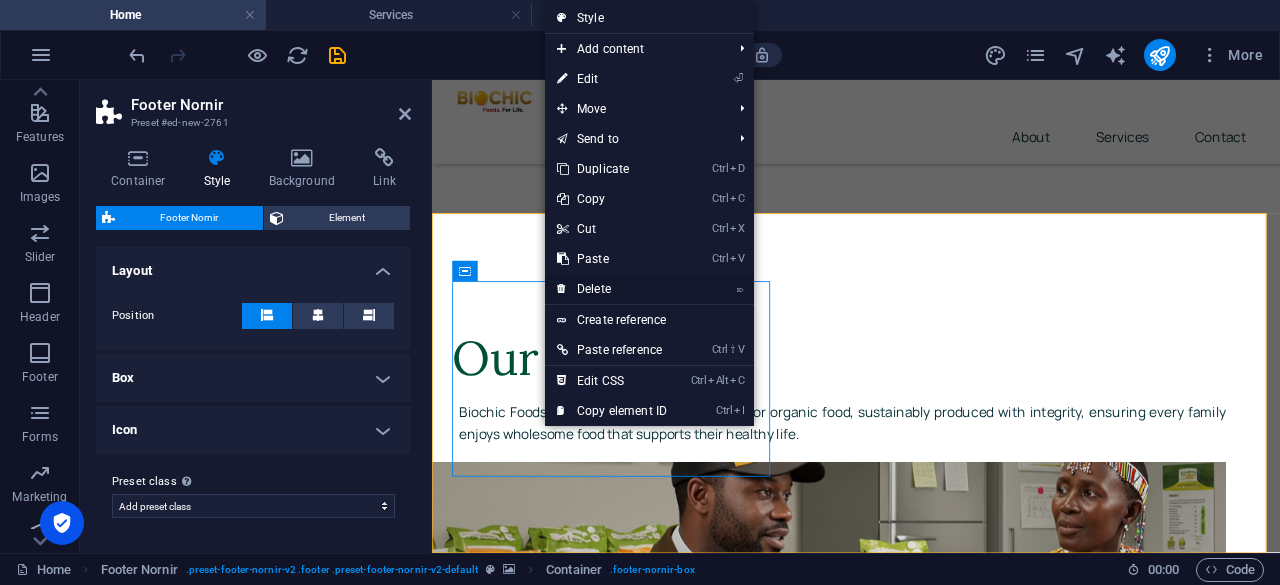 click on "⌦  Delete" at bounding box center [612, 289] 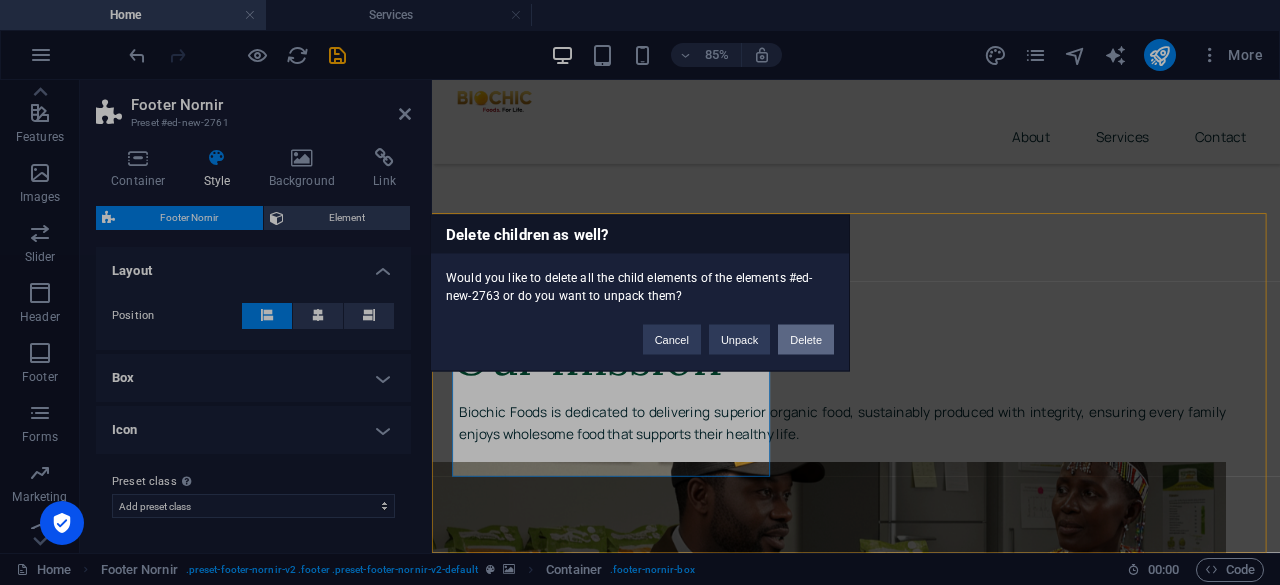 click on "Delete" at bounding box center [806, 339] 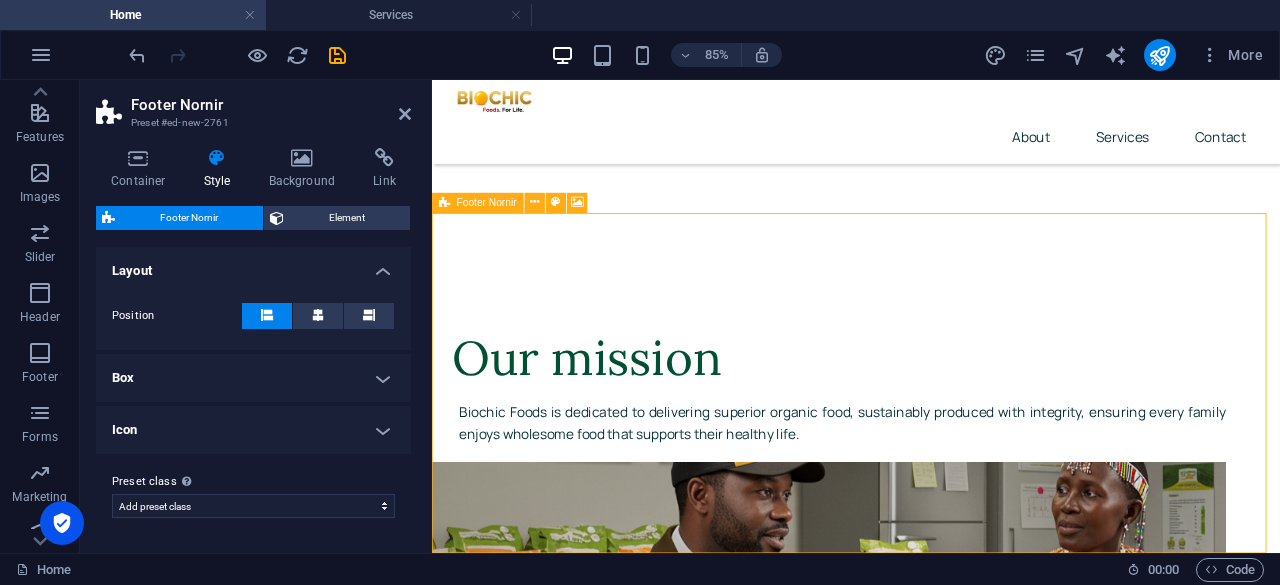 click on "Drop content here or  Add elements  Paste clipboard" at bounding box center (931, 7680) 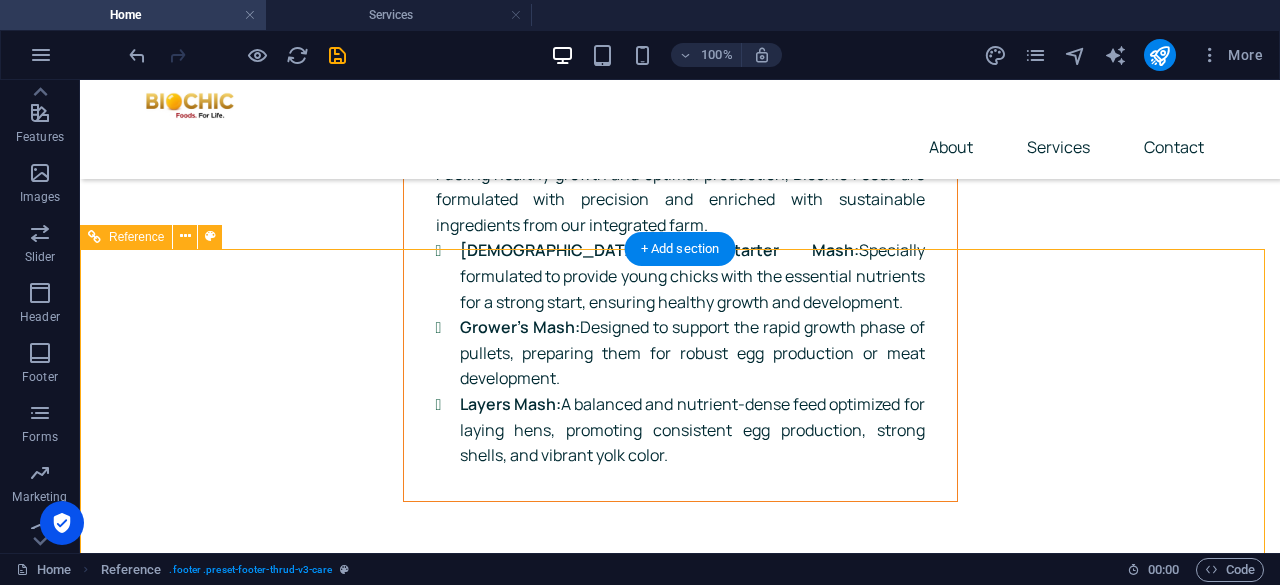 scroll, scrollTop: 8840, scrollLeft: 0, axis: vertical 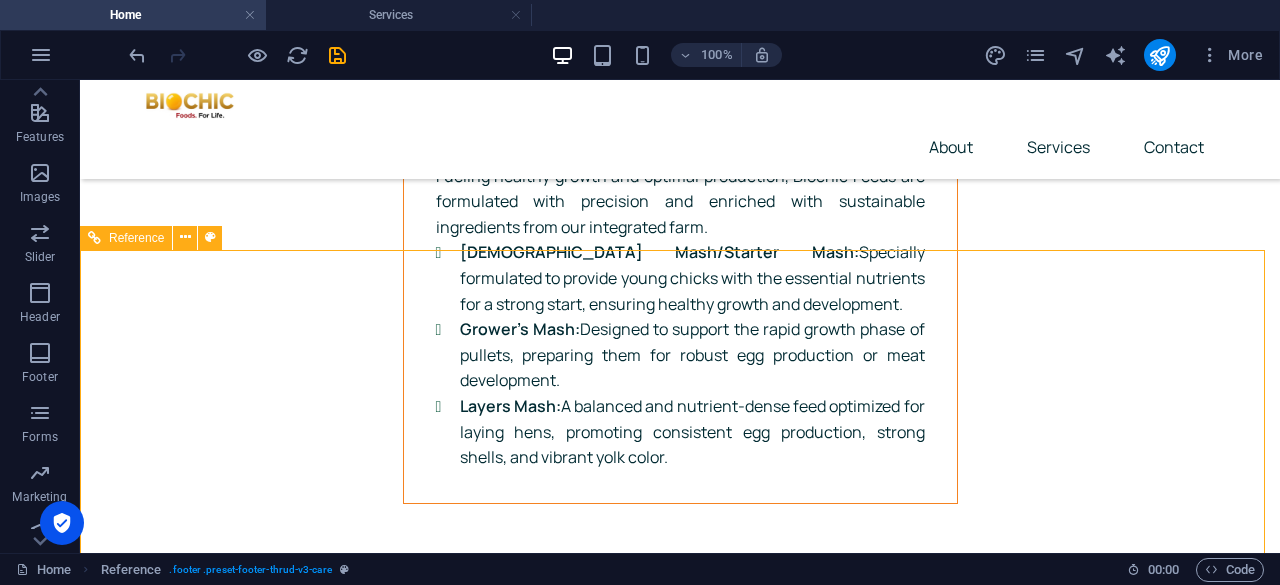 click on "Reference" at bounding box center [136, 238] 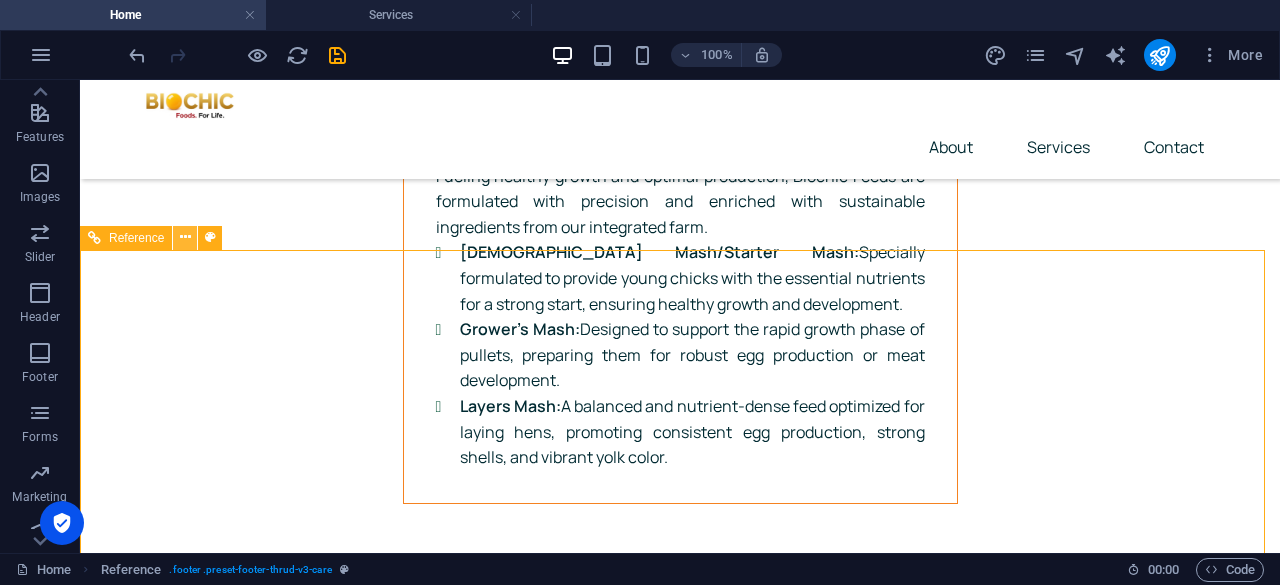 click at bounding box center (185, 237) 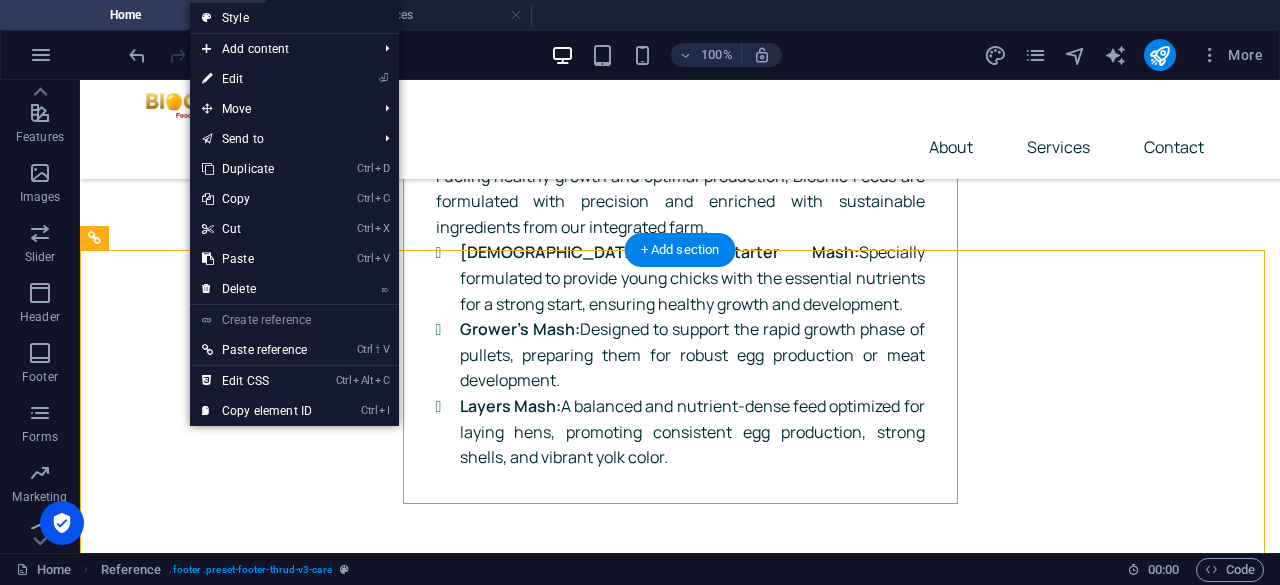 click at bounding box center [680, 7517] 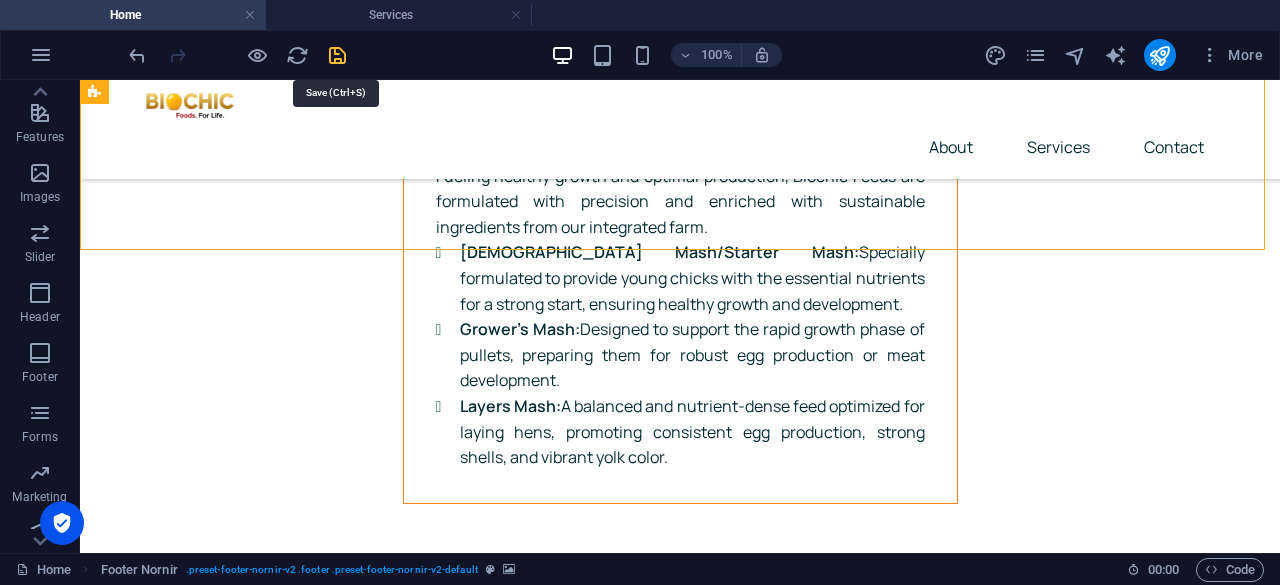 click at bounding box center (337, 55) 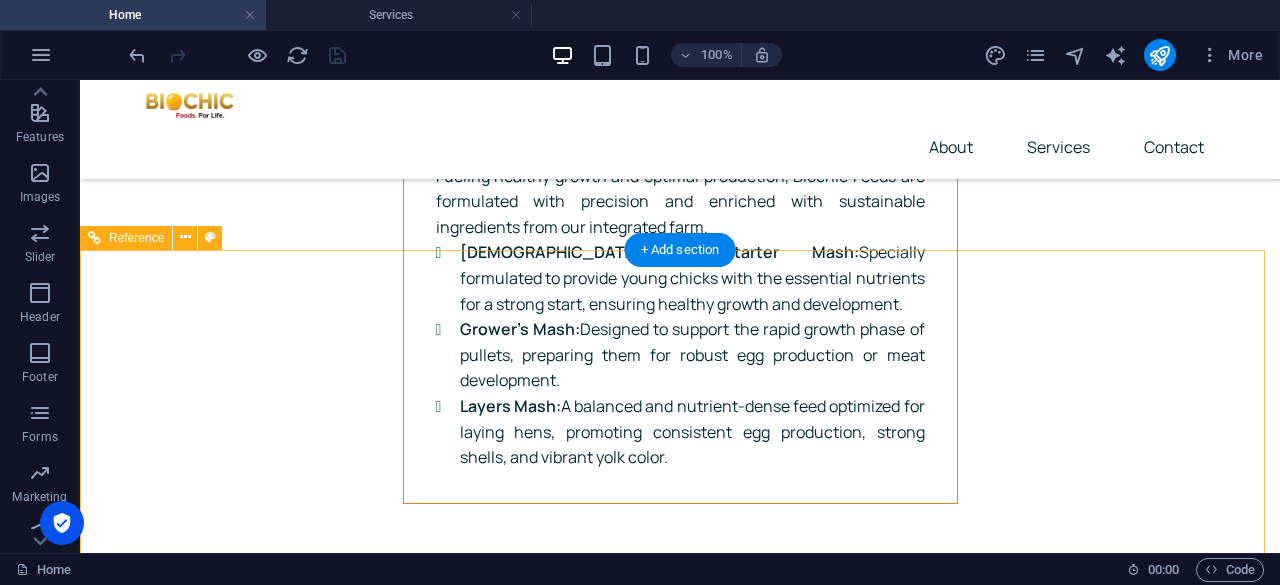 scroll, scrollTop: 8866, scrollLeft: 0, axis: vertical 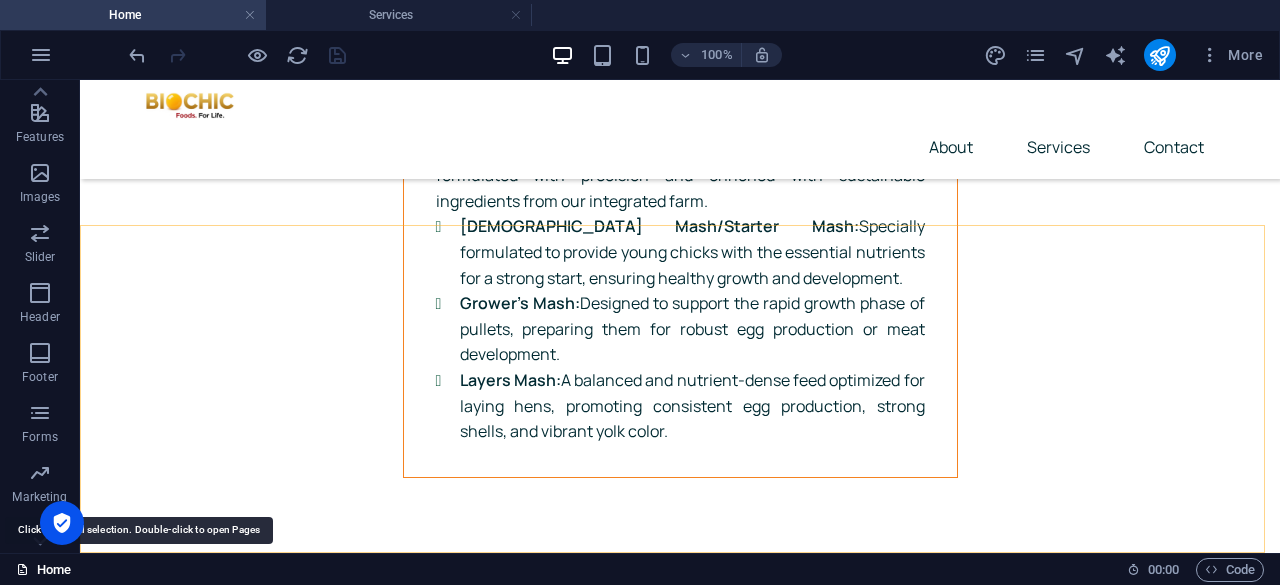 click on "Home" at bounding box center [43, 570] 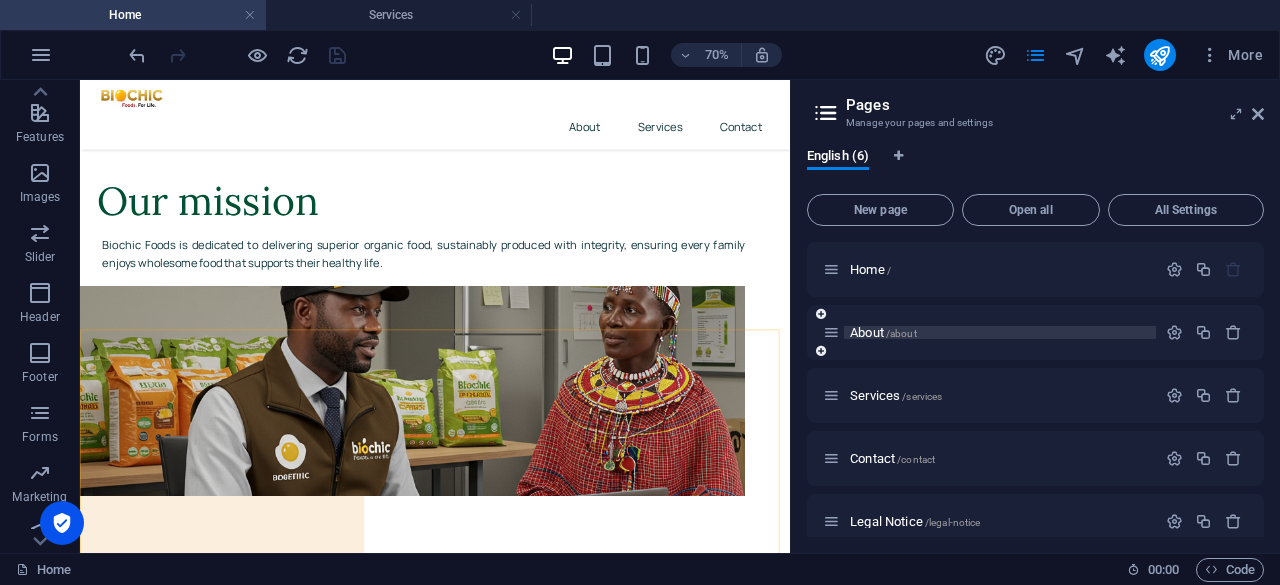 click on "About /about" at bounding box center (883, 332) 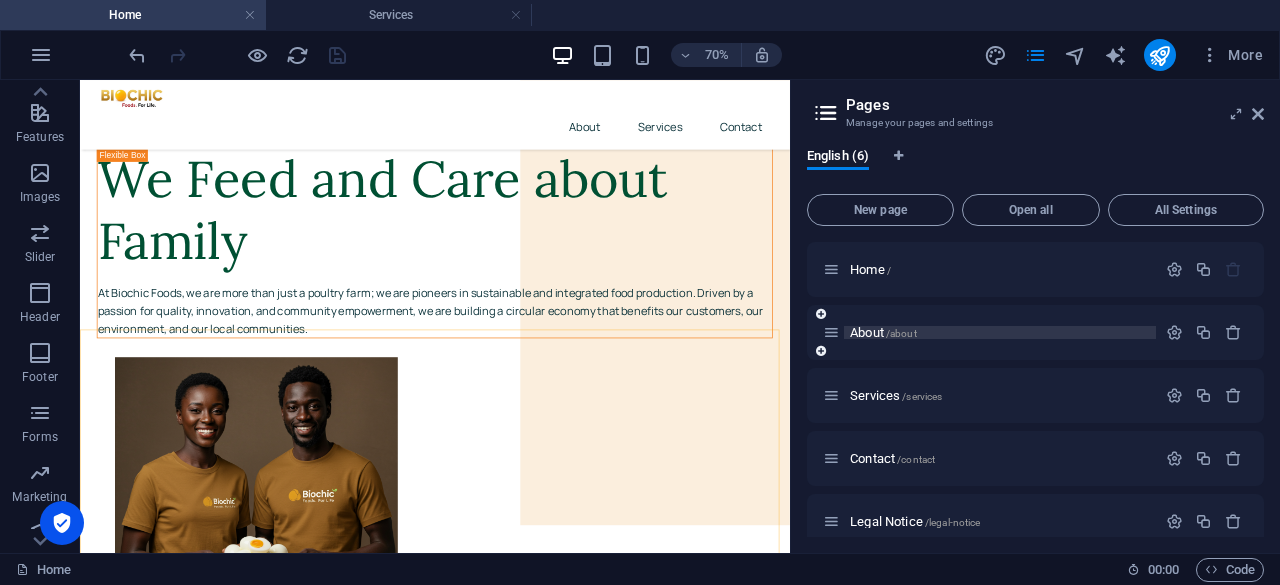 click on "Services /services" at bounding box center (1035, 395) 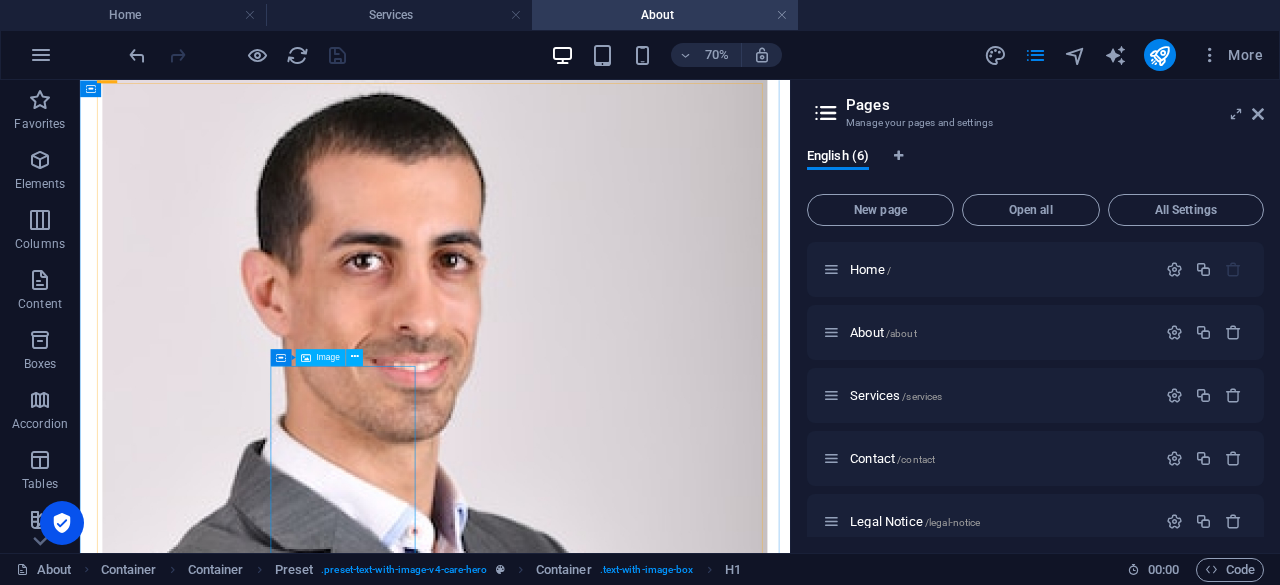 scroll, scrollTop: 1664, scrollLeft: 0, axis: vertical 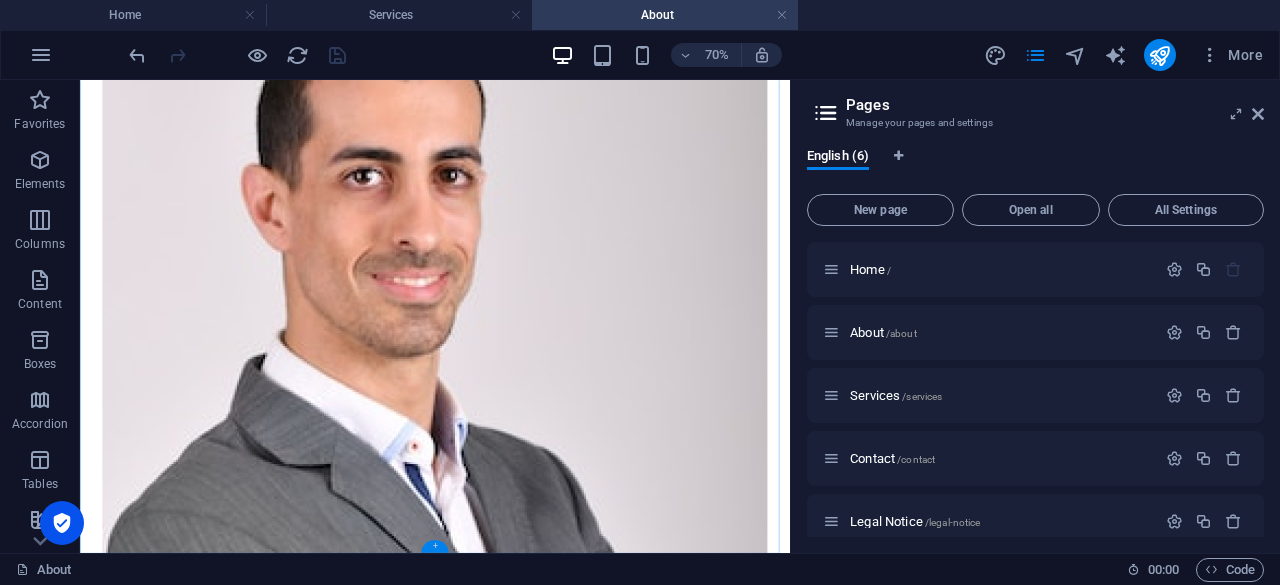 click on "+" at bounding box center (434, 546) 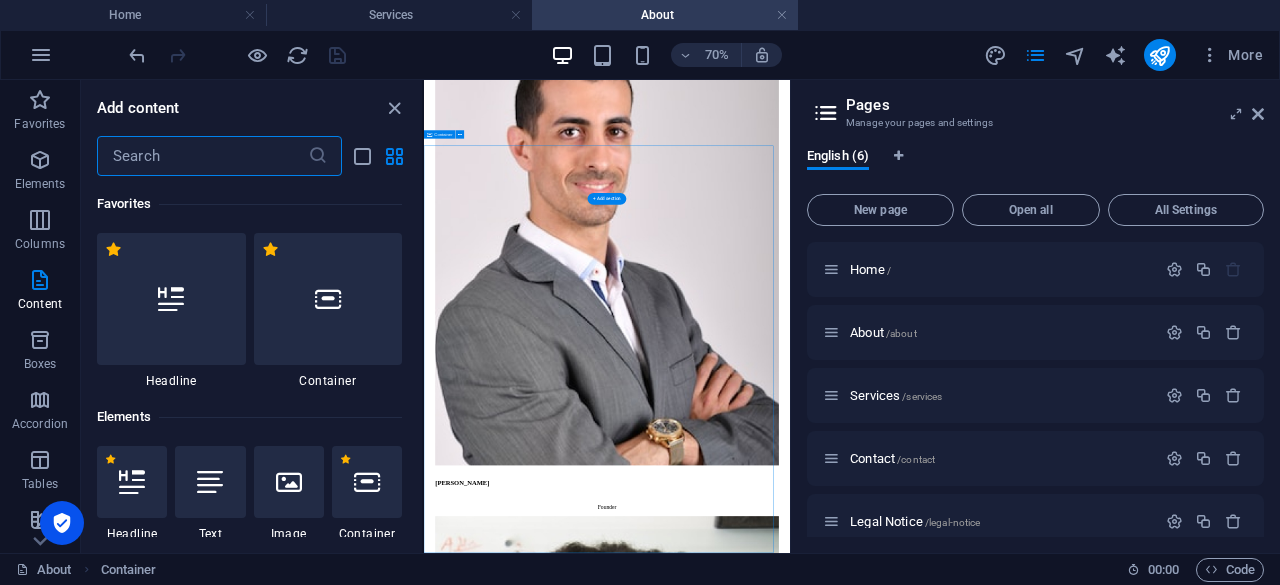 scroll, scrollTop: 988, scrollLeft: 0, axis: vertical 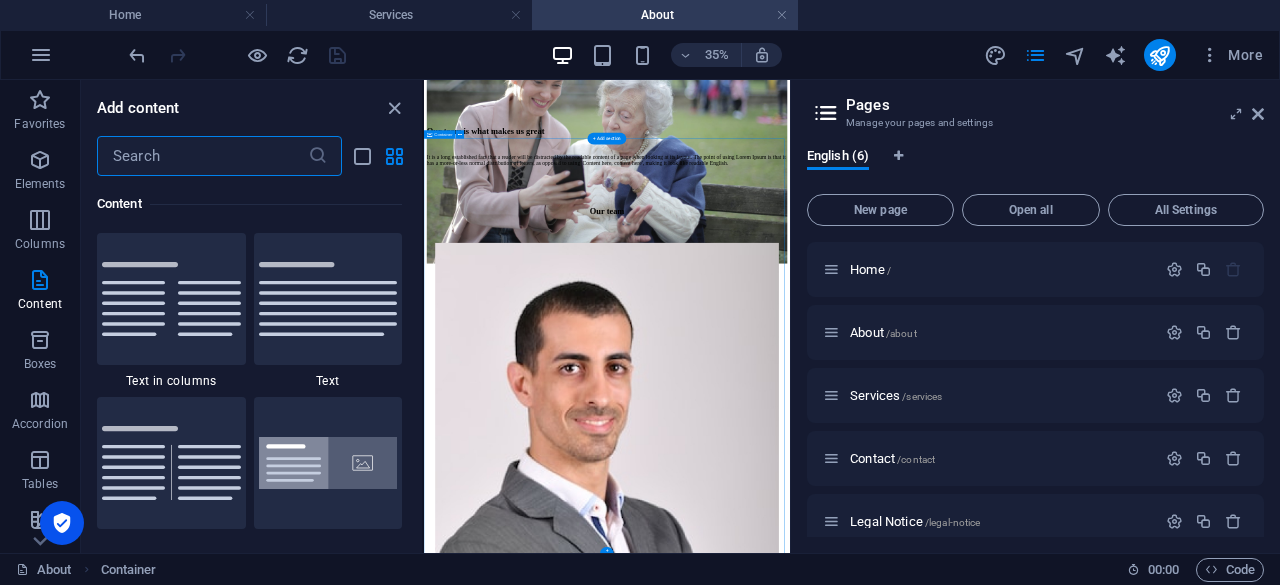 click on "Our team [PERSON_NAME] Founder [PERSON_NAME] Financial Director [PERSON_NAME] Chief Information Officer [PERSON_NAME] Director of Nursing [PERSON_NAME] President [PERSON_NAME] Assistant [PERSON_NAME] Doctor [PERSON_NAME] Medical Assistant" at bounding box center (947, 6343) 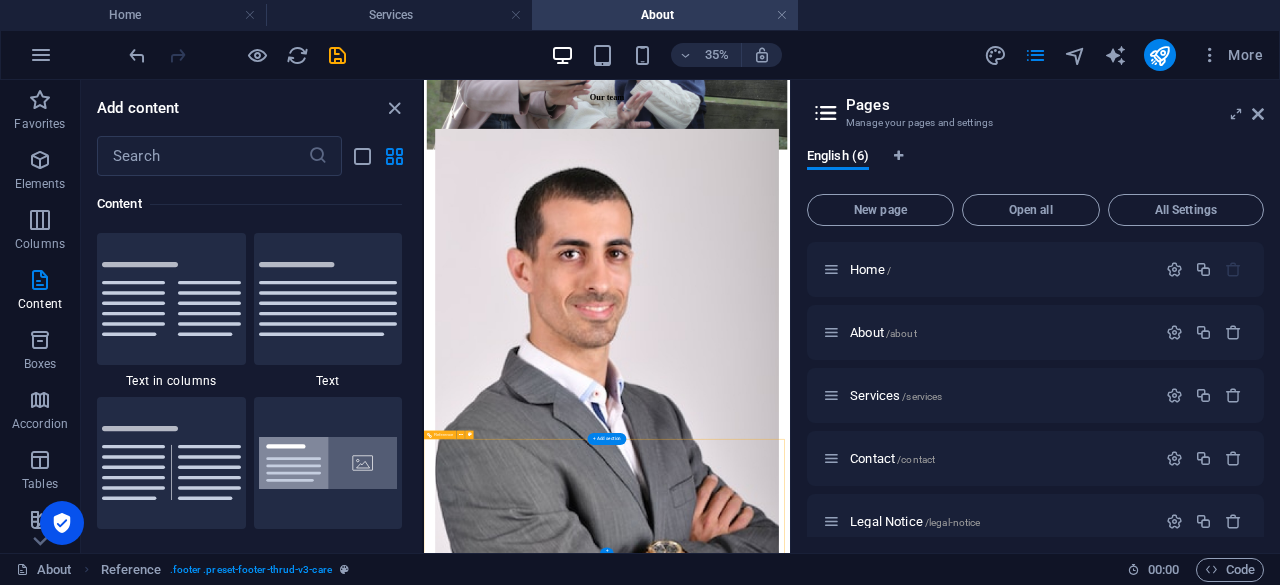 scroll, scrollTop: 1317, scrollLeft: 0, axis: vertical 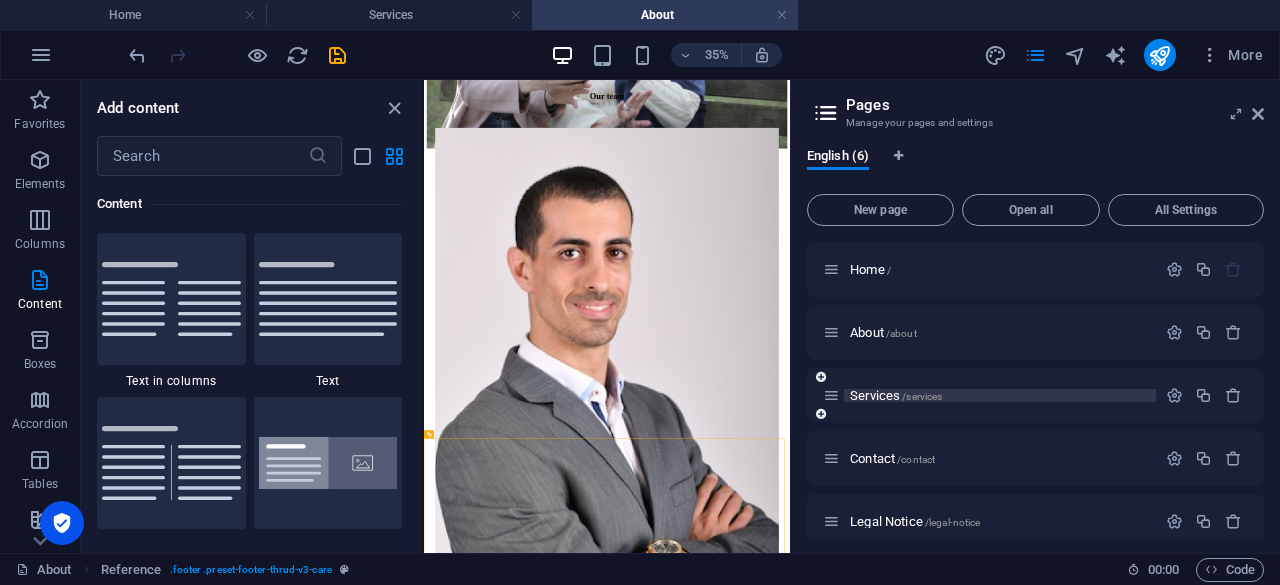 click on "Services /services" at bounding box center (896, 395) 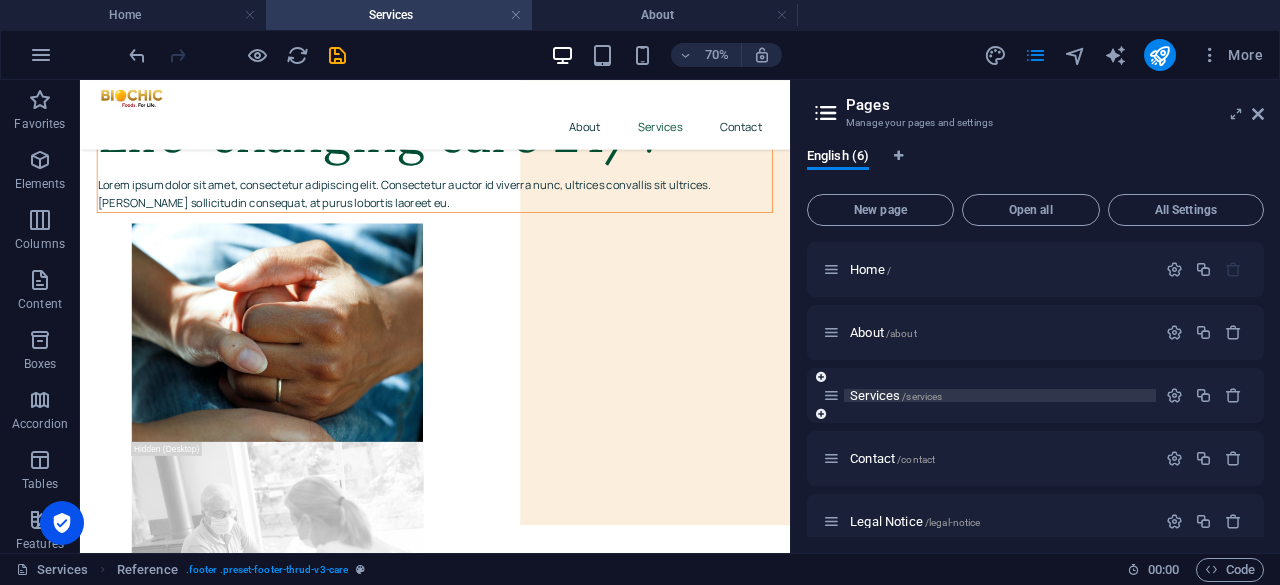scroll, scrollTop: 7235, scrollLeft: 0, axis: vertical 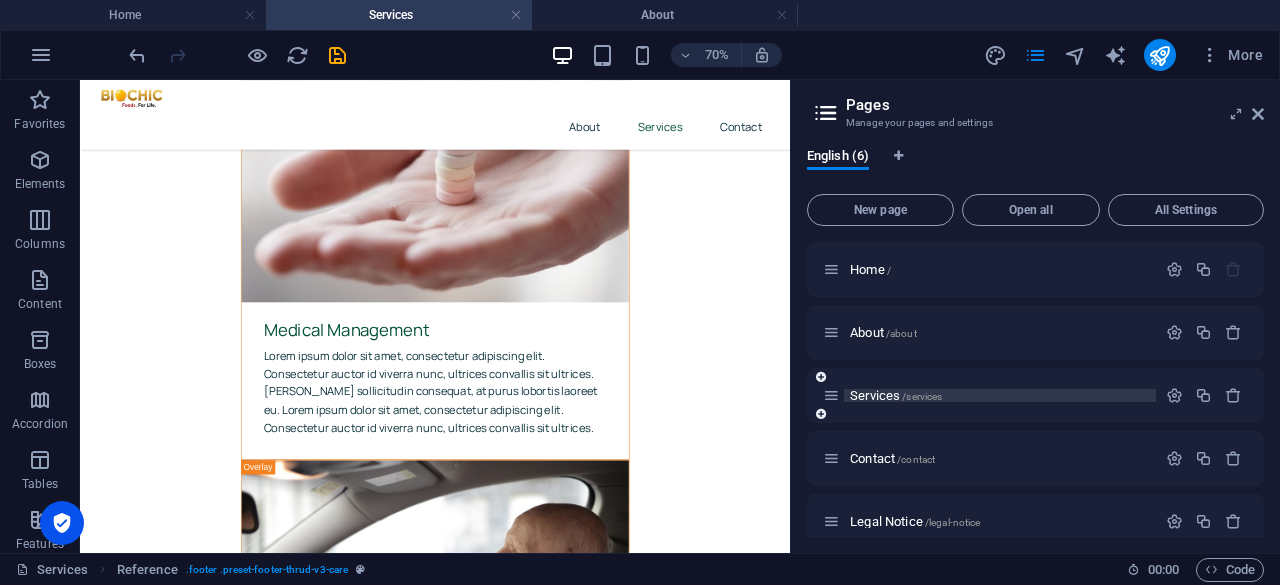 click on "Services /services" at bounding box center [896, 395] 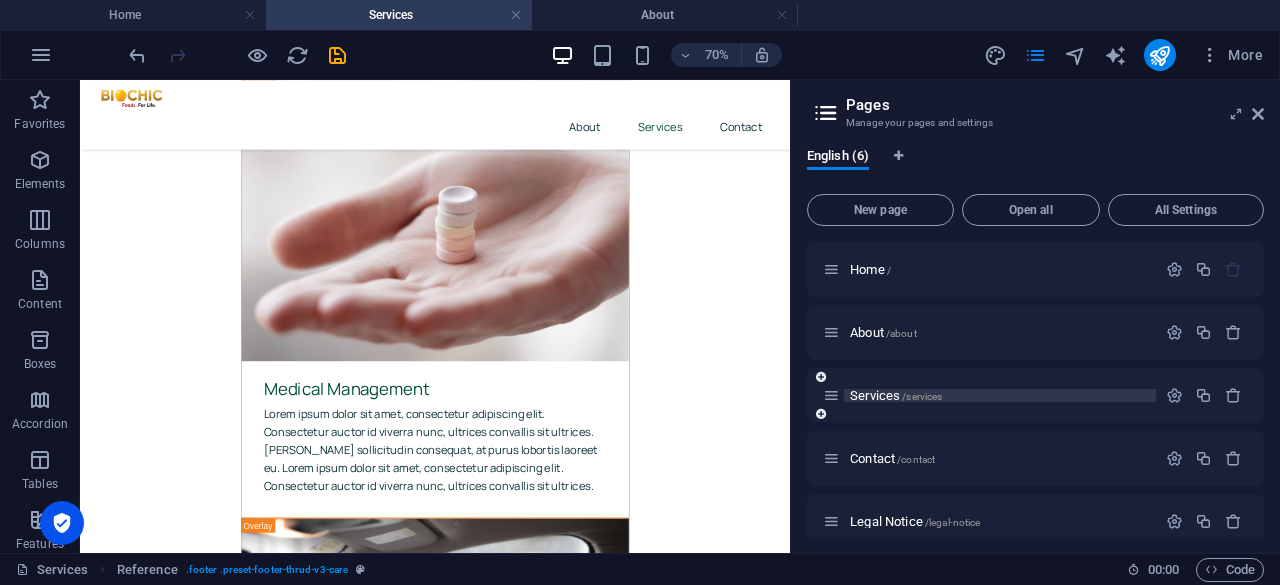 scroll, scrollTop: 7228, scrollLeft: 0, axis: vertical 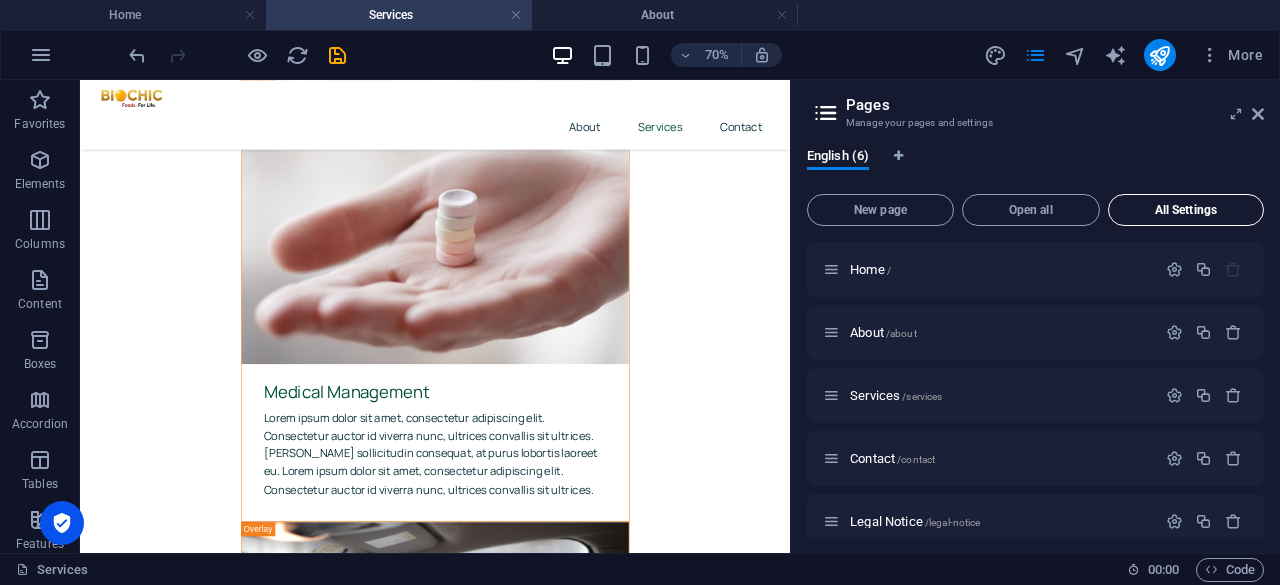 click on "All Settings" at bounding box center (1186, 210) 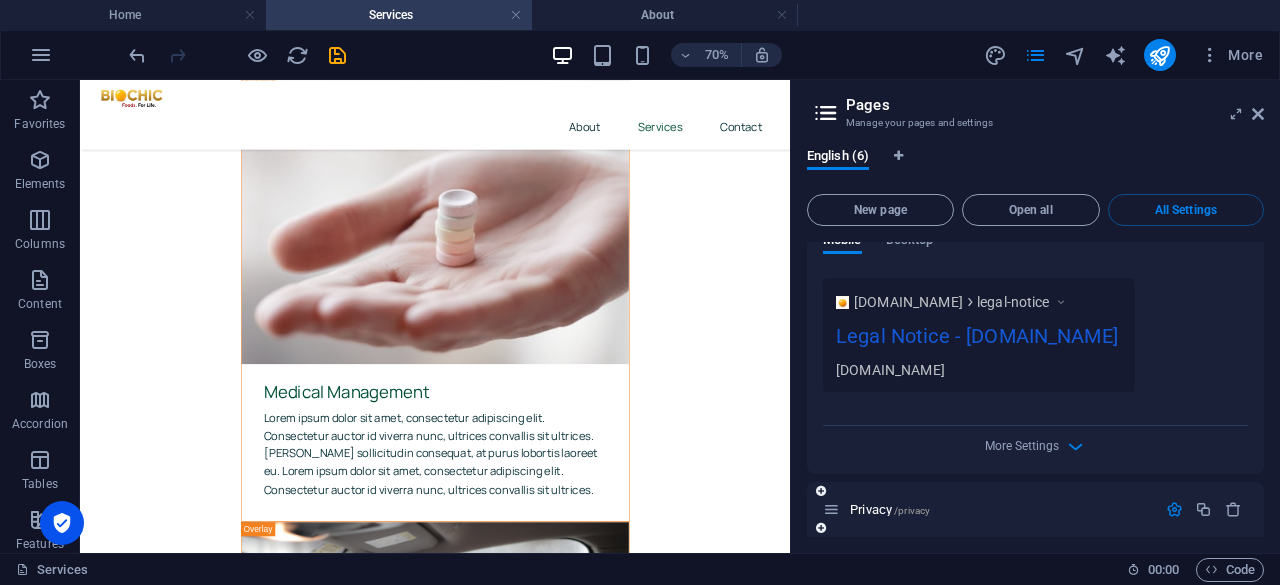 scroll, scrollTop: 3828, scrollLeft: 0, axis: vertical 